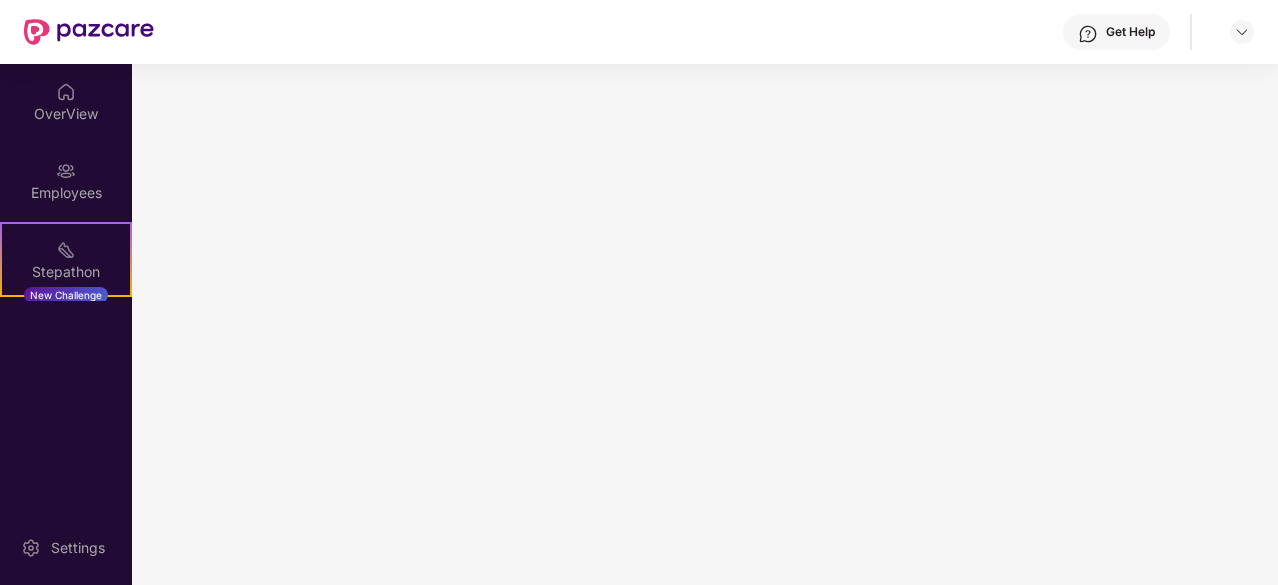 scroll, scrollTop: 0, scrollLeft: 0, axis: both 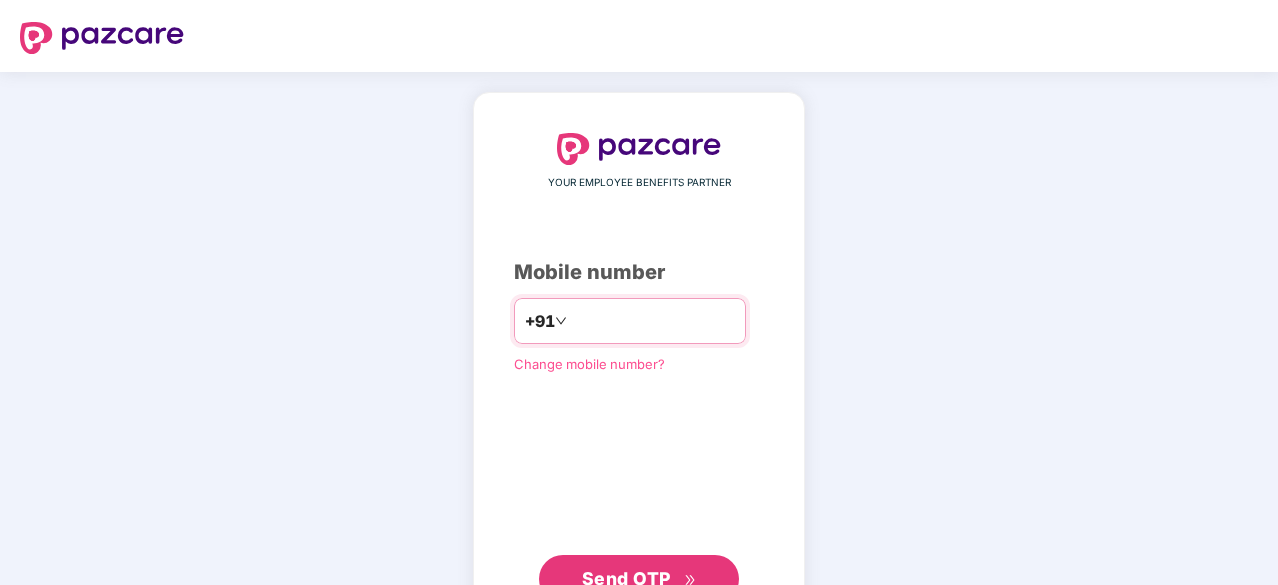 click at bounding box center [653, 321] 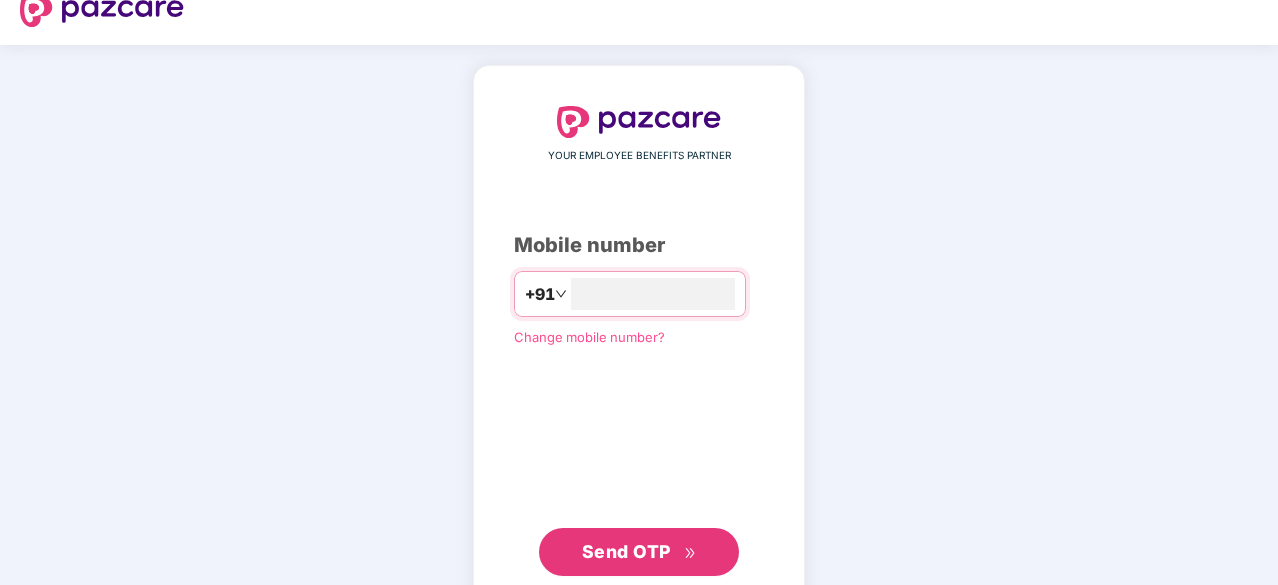 scroll, scrollTop: 0, scrollLeft: 0, axis: both 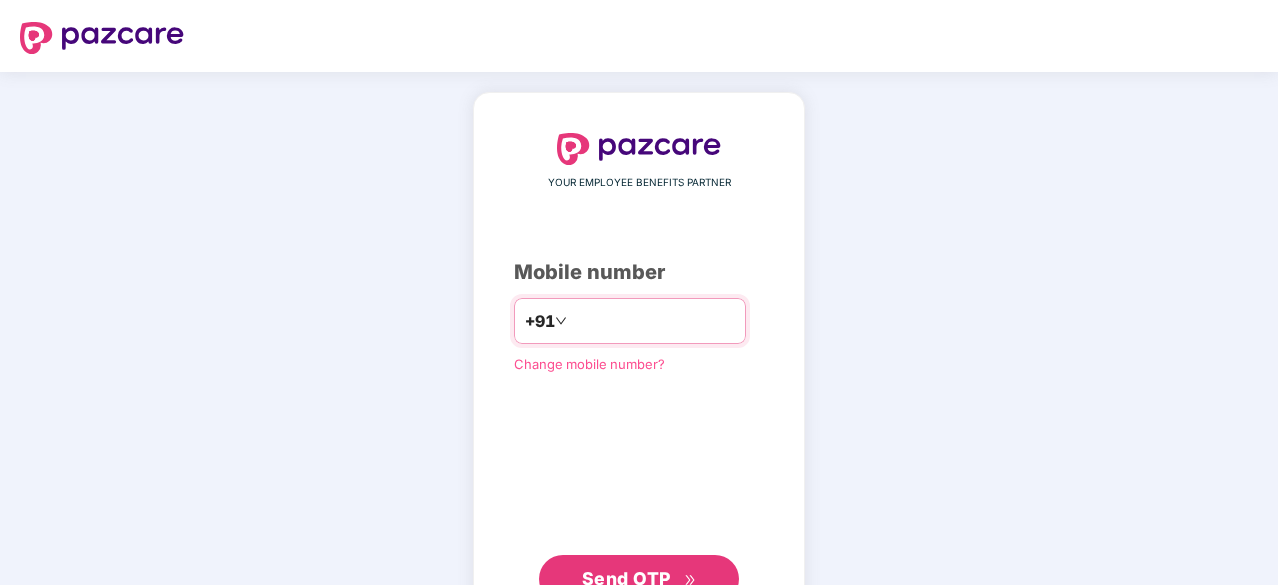 click at bounding box center [653, 321] 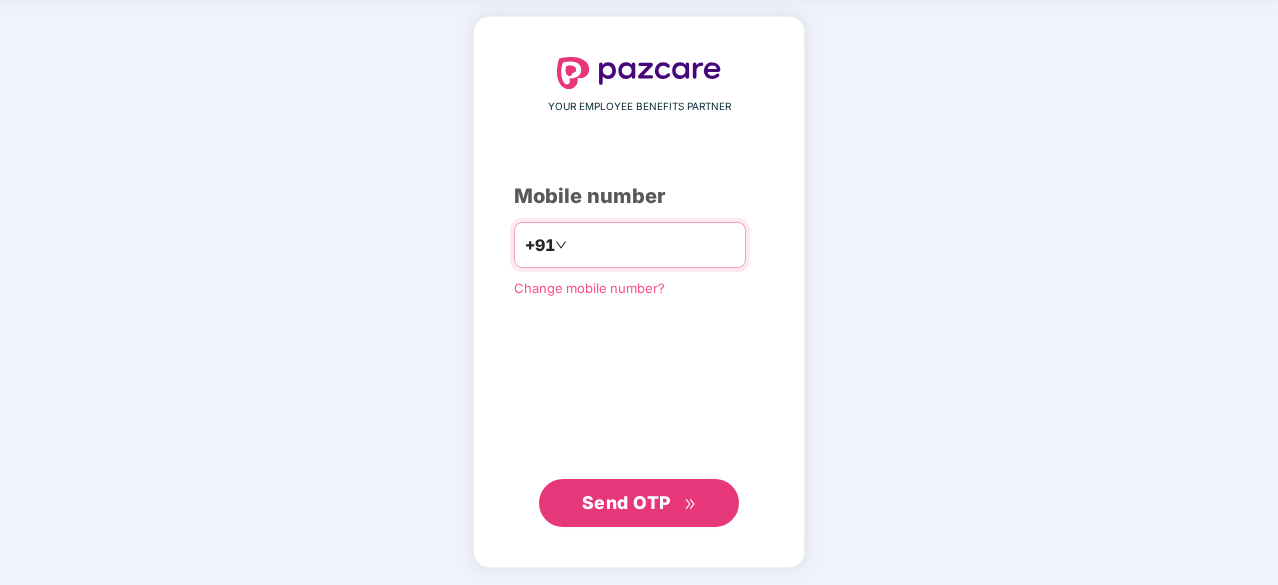 type on "**********" 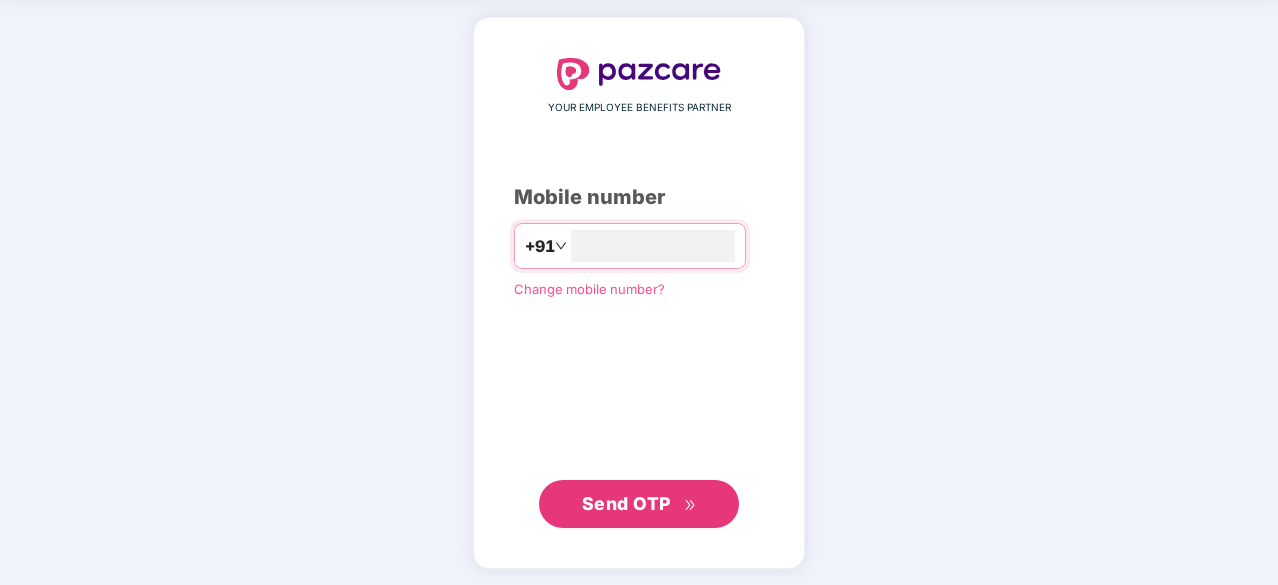 click on "Send OTP" at bounding box center (639, 504) 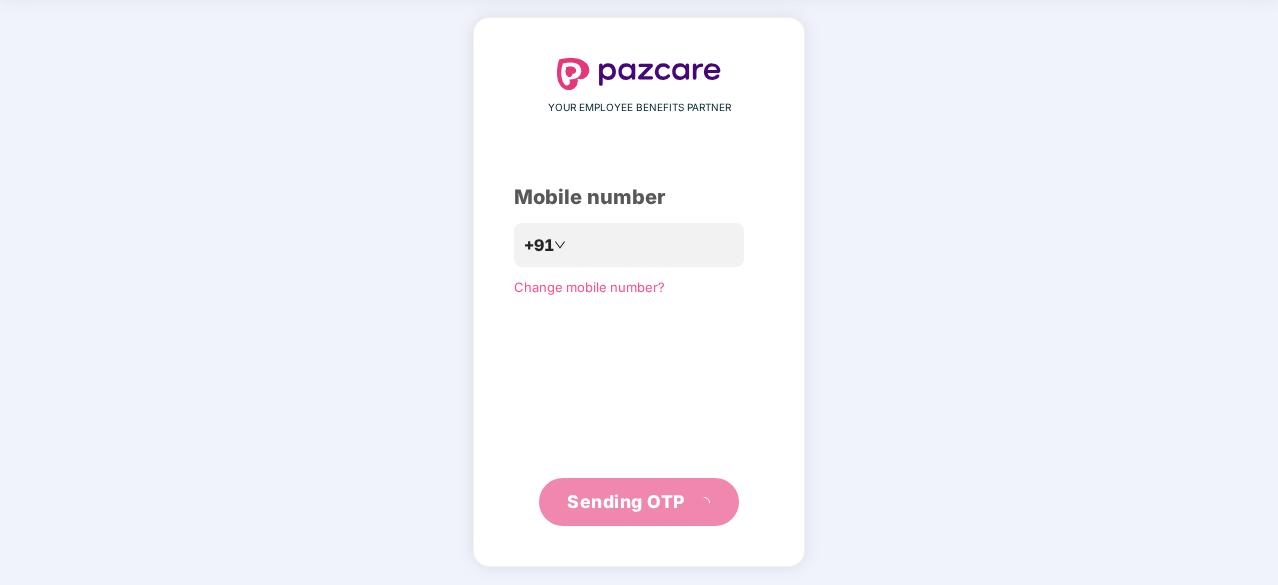 scroll, scrollTop: 66, scrollLeft: 0, axis: vertical 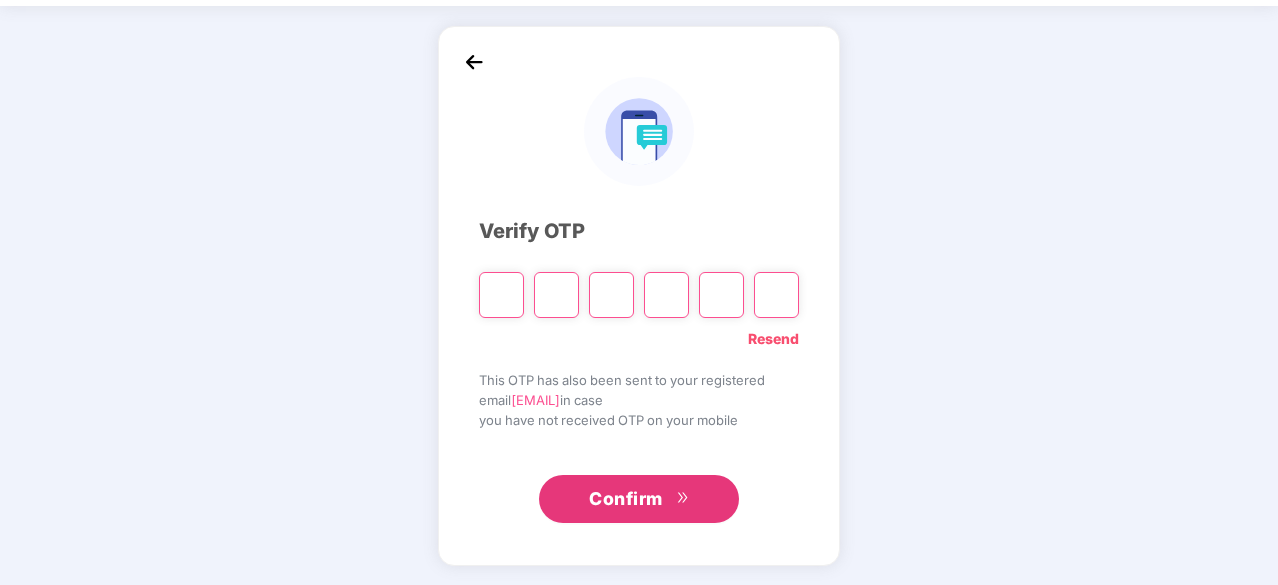 paste on "*" 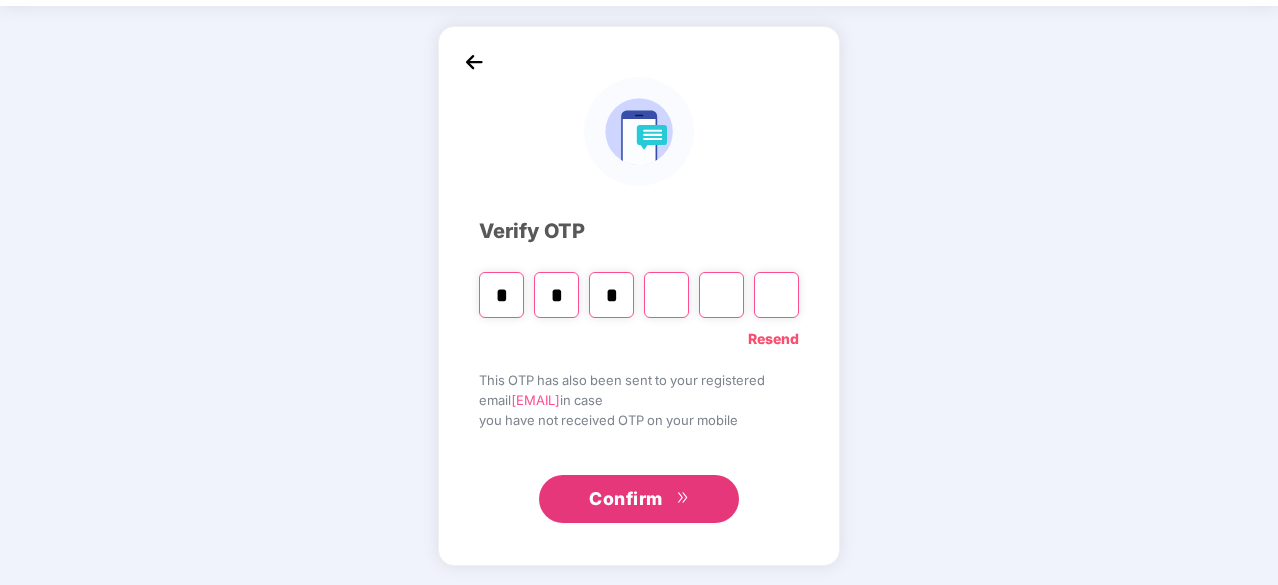 type on "*" 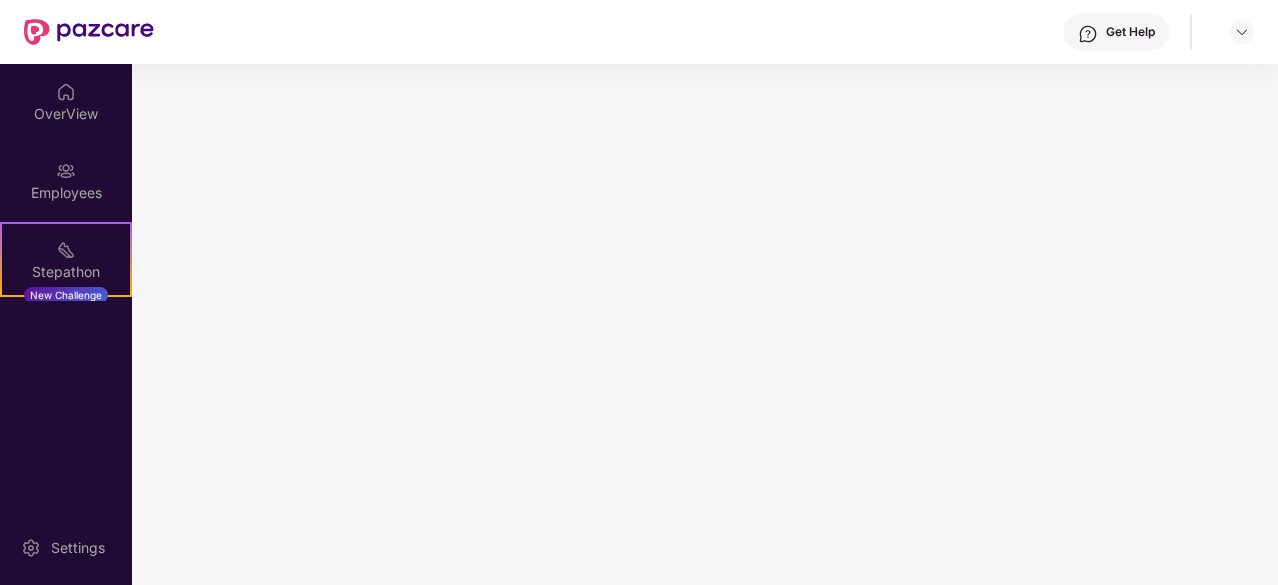 scroll, scrollTop: 0, scrollLeft: 0, axis: both 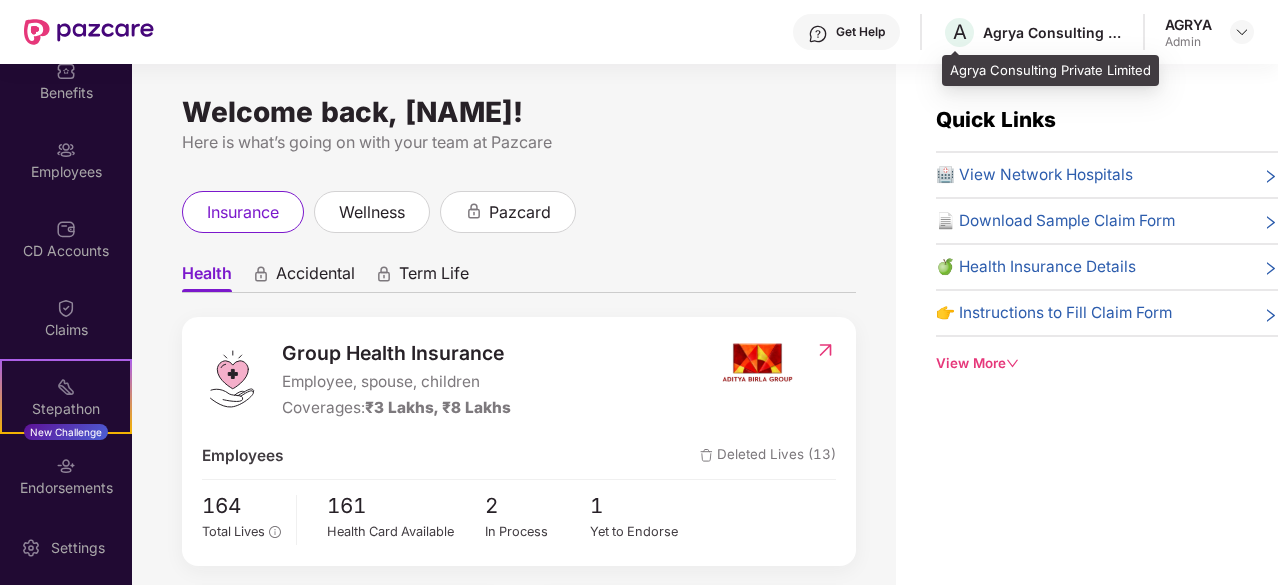 click on "Agrya Consulting Private Limited" at bounding box center [1053, 32] 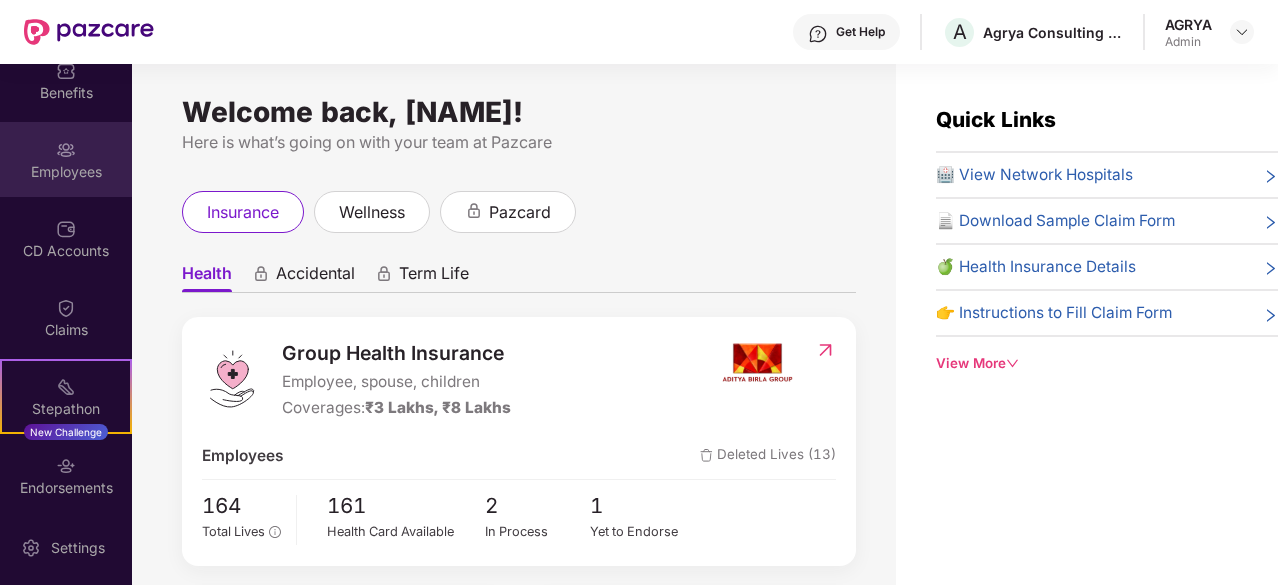 click on "Employees" at bounding box center [66, 172] 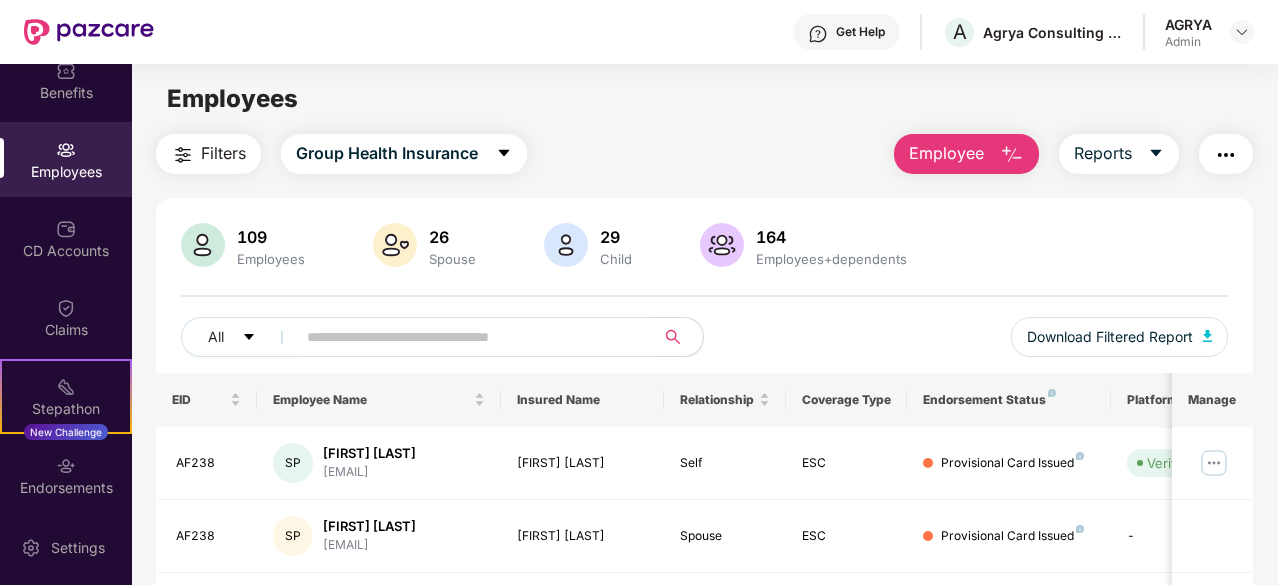 click at bounding box center (1012, 155) 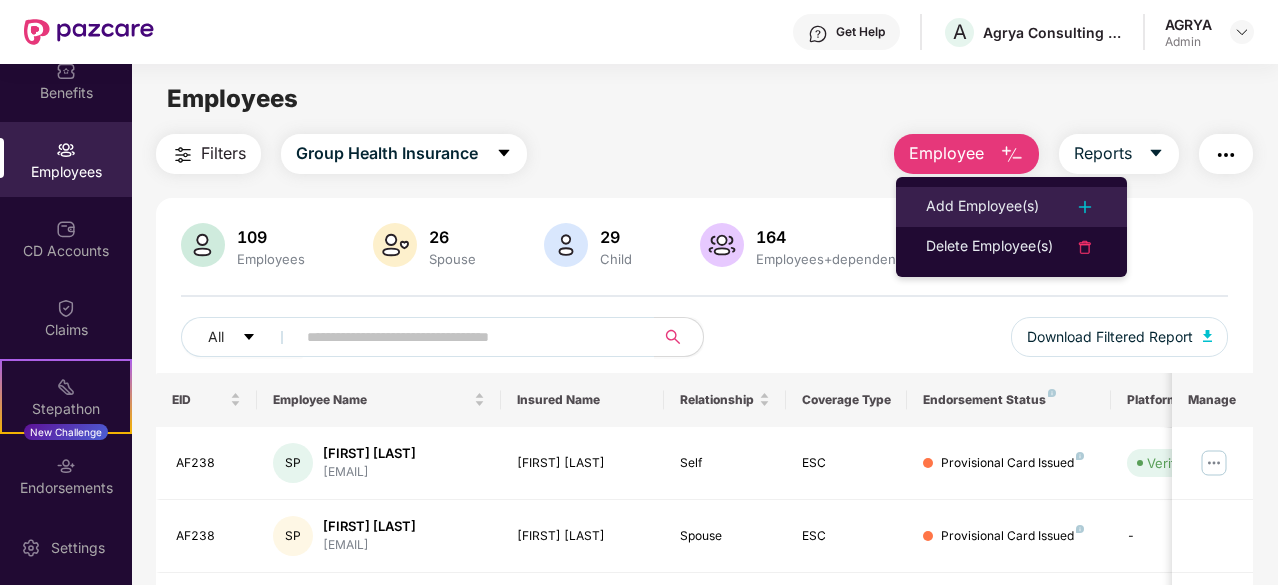 click on "Add Employee(s)" at bounding box center (982, 207) 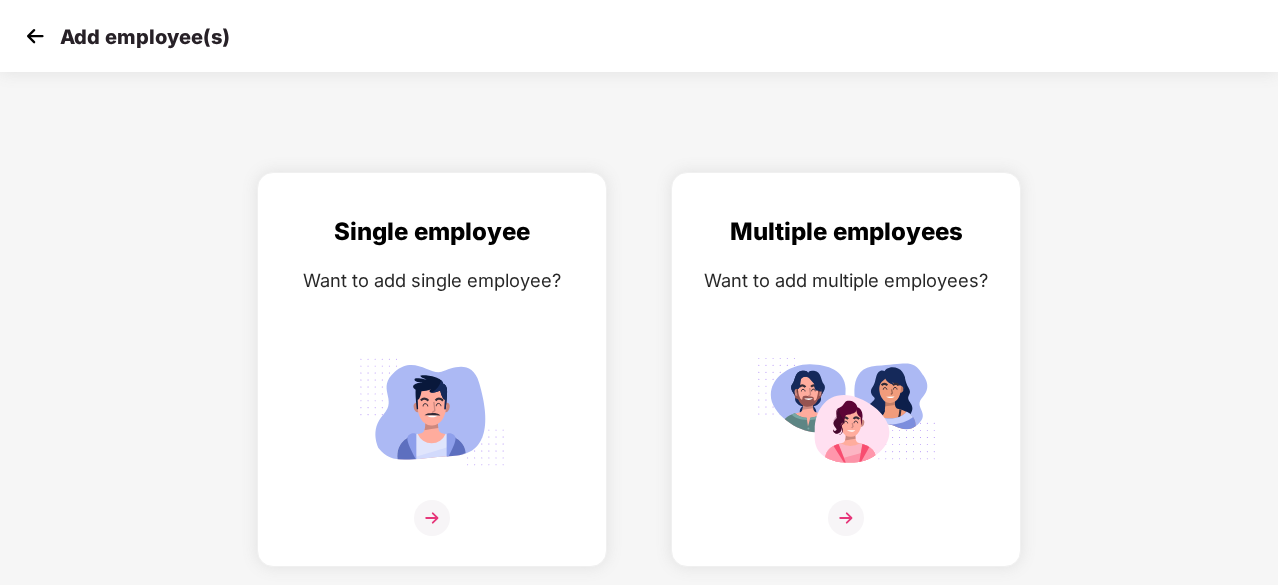 click at bounding box center (35, 36) 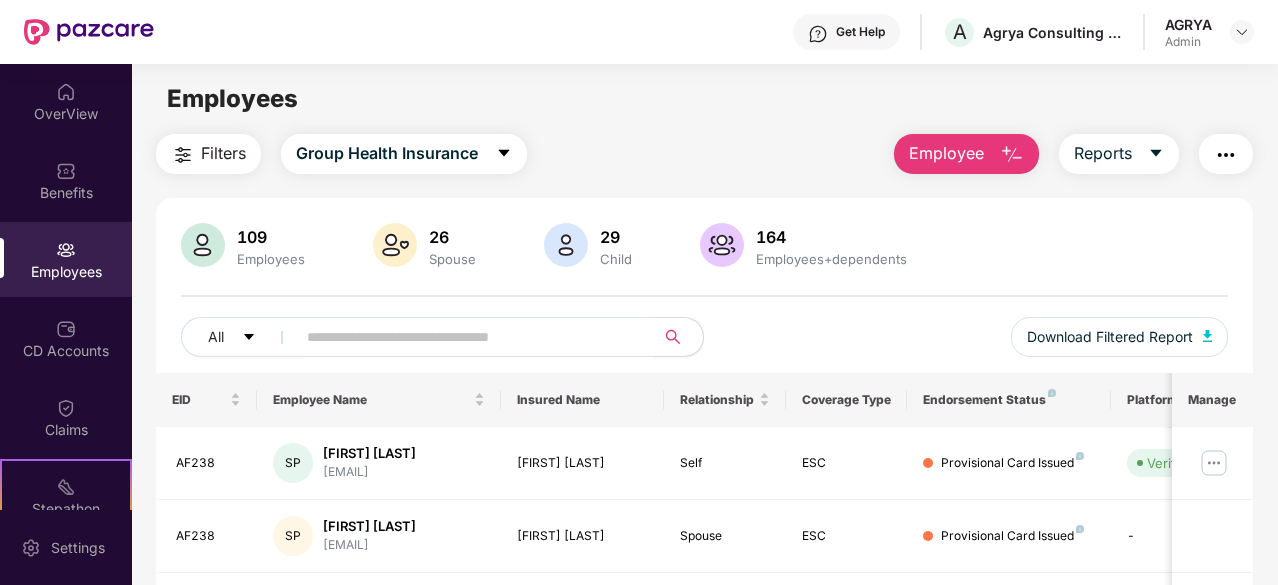 click on "Employee" at bounding box center [946, 153] 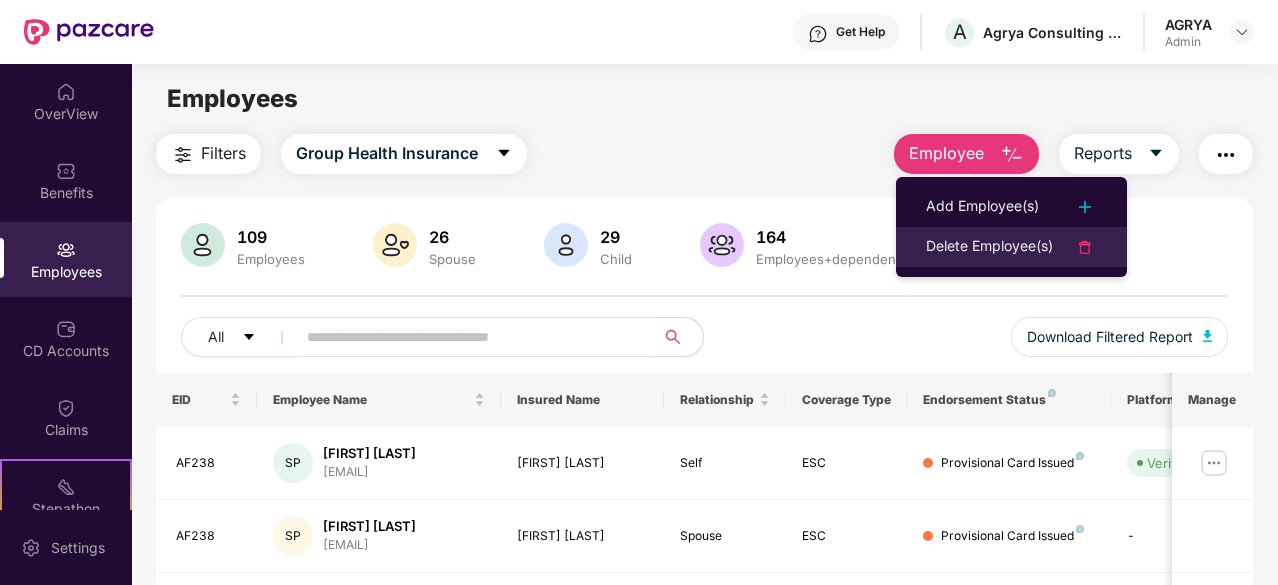 click on "Delete Employee(s)" at bounding box center [989, 247] 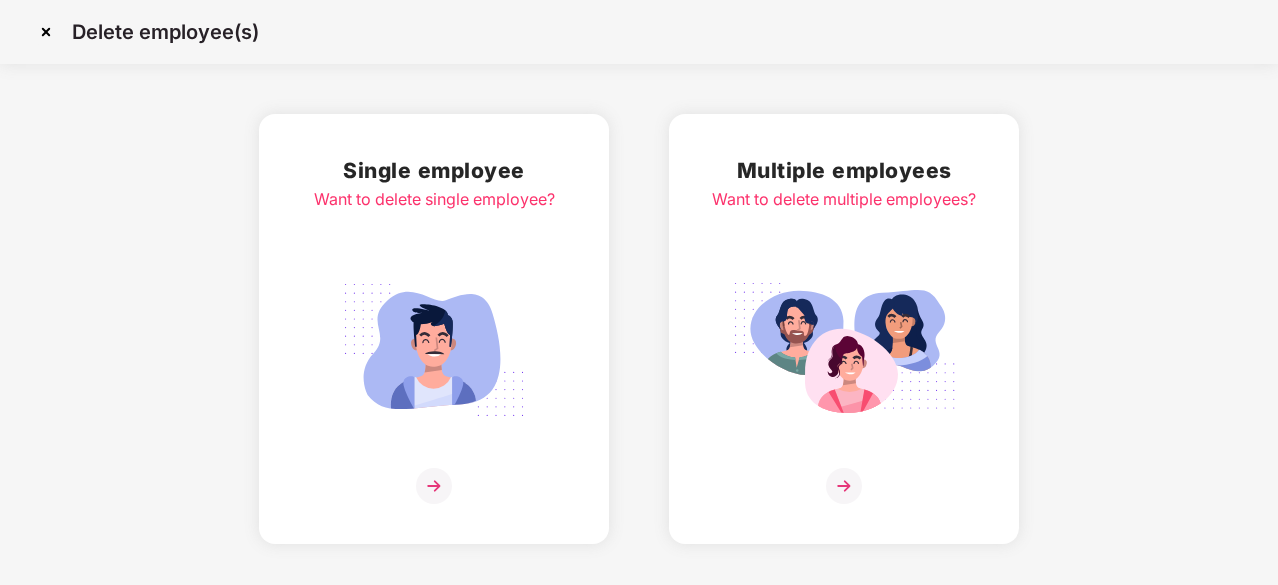 click at bounding box center (434, 486) 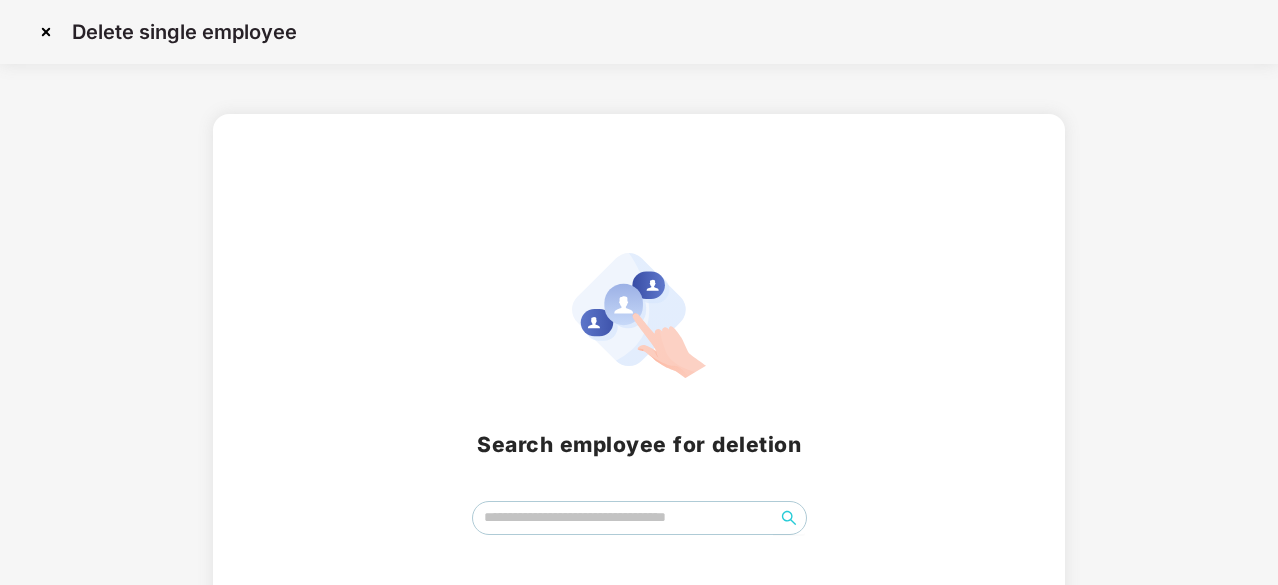 scroll, scrollTop: 88, scrollLeft: 0, axis: vertical 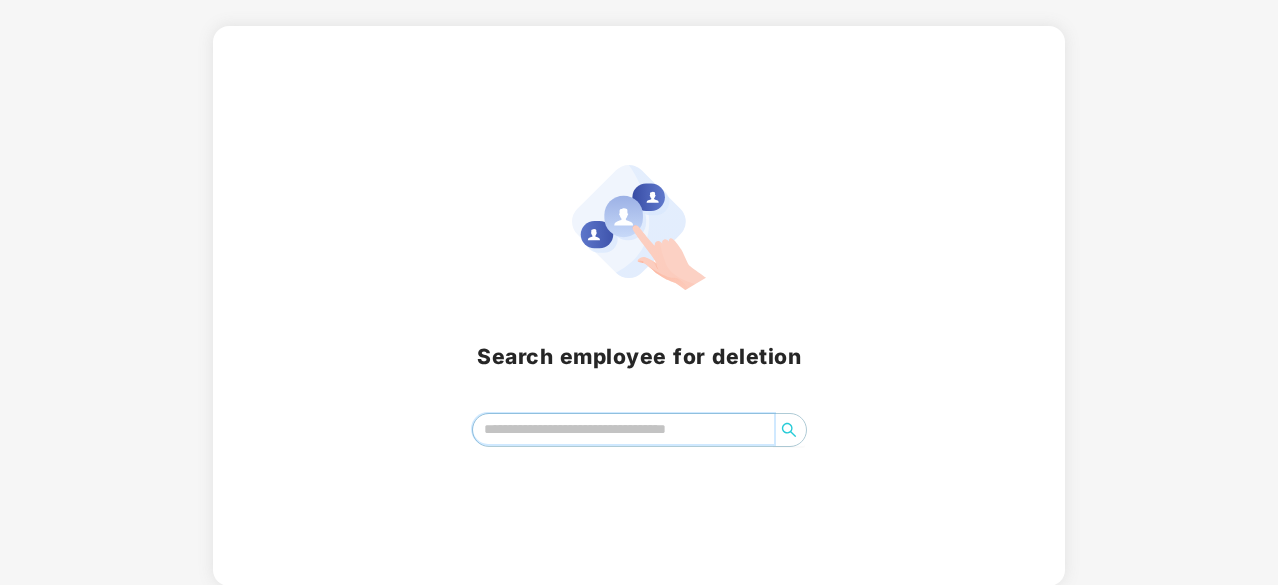 click at bounding box center (623, 429) 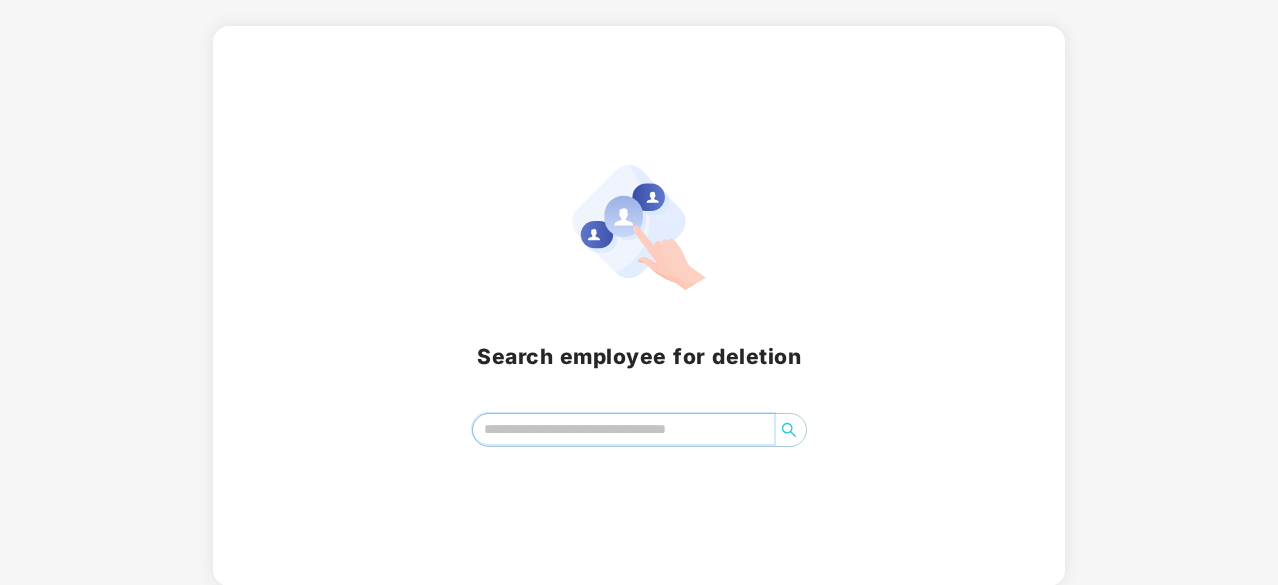paste on "**********" 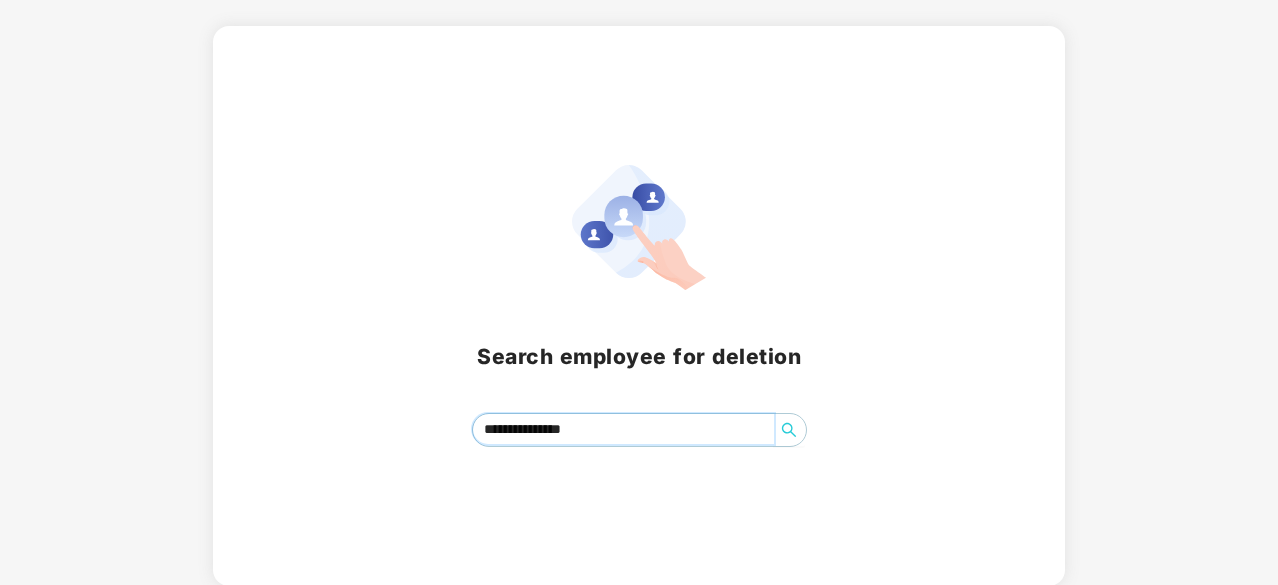 click at bounding box center (789, 430) 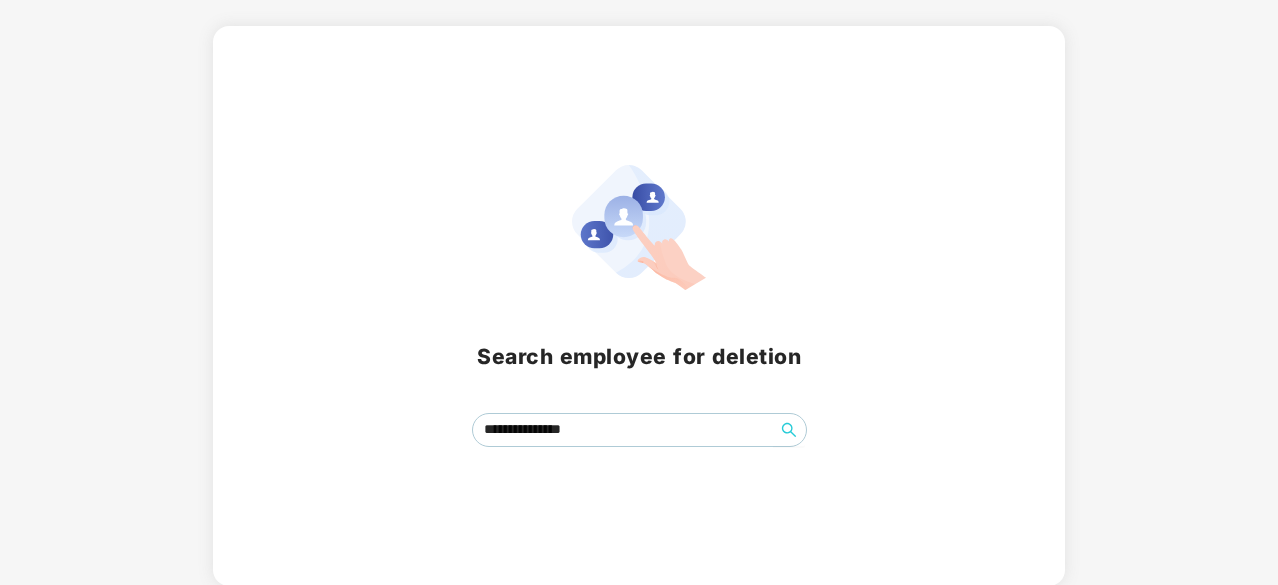 scroll, scrollTop: 0, scrollLeft: 0, axis: both 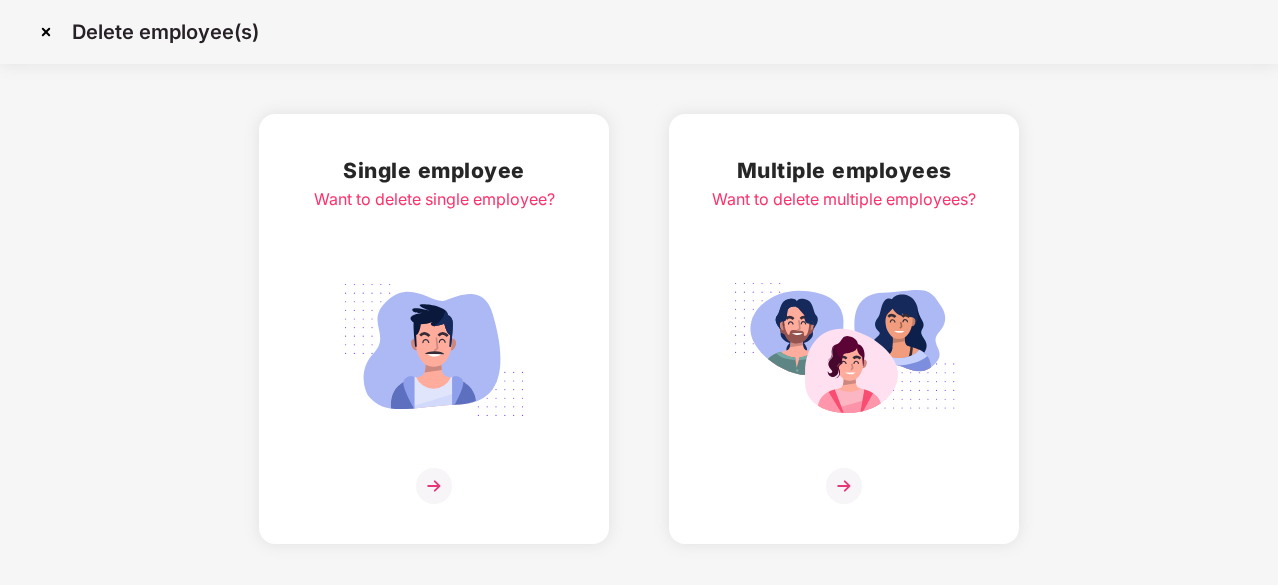 click at bounding box center [46, 32] 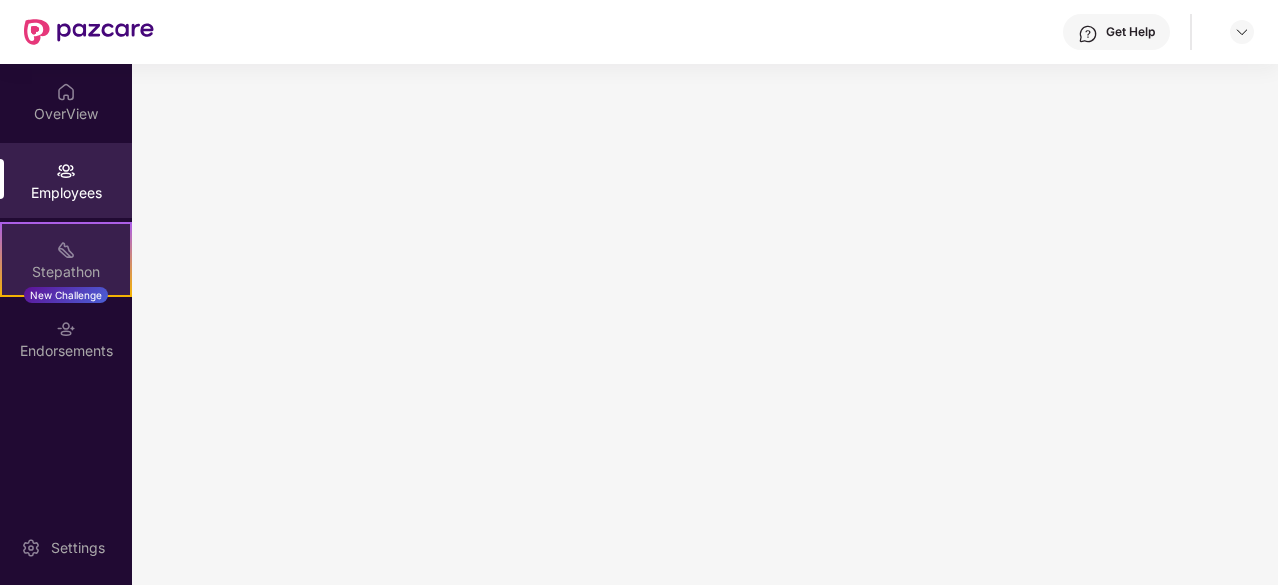 scroll, scrollTop: 0, scrollLeft: 0, axis: both 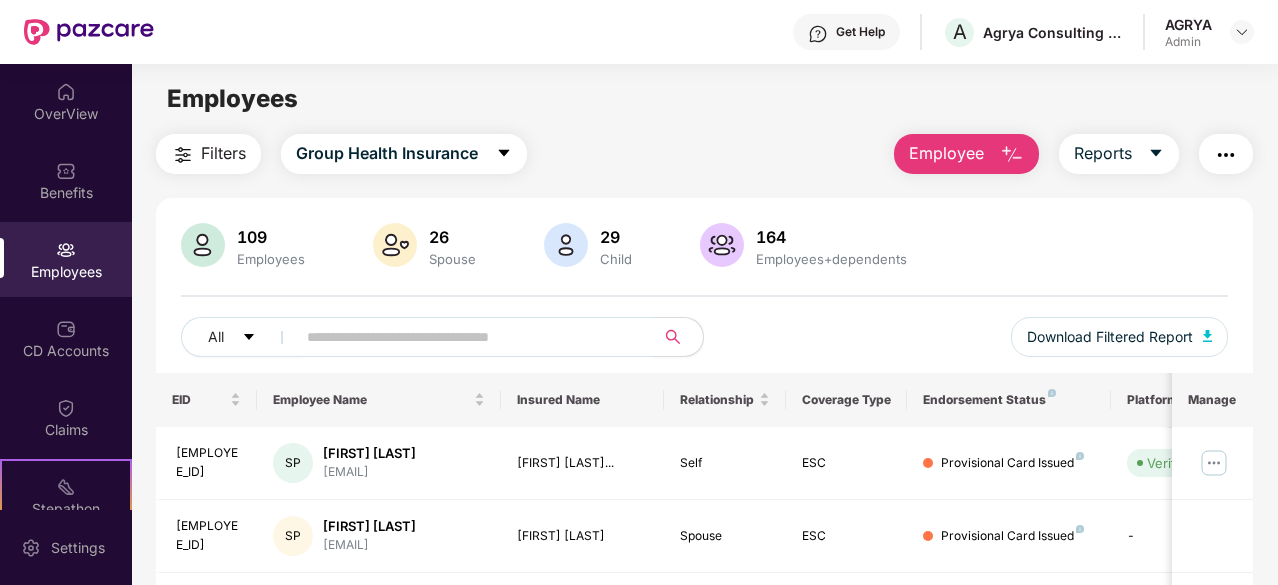 click on "Employee" at bounding box center (946, 153) 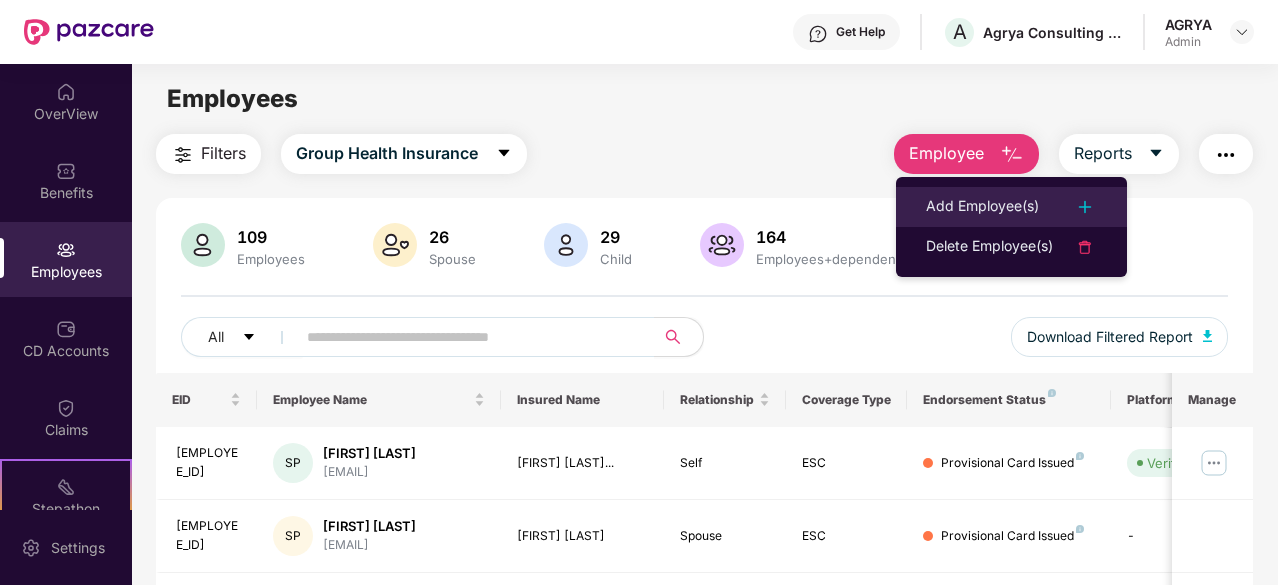 click on "Add Employee(s)" at bounding box center [982, 207] 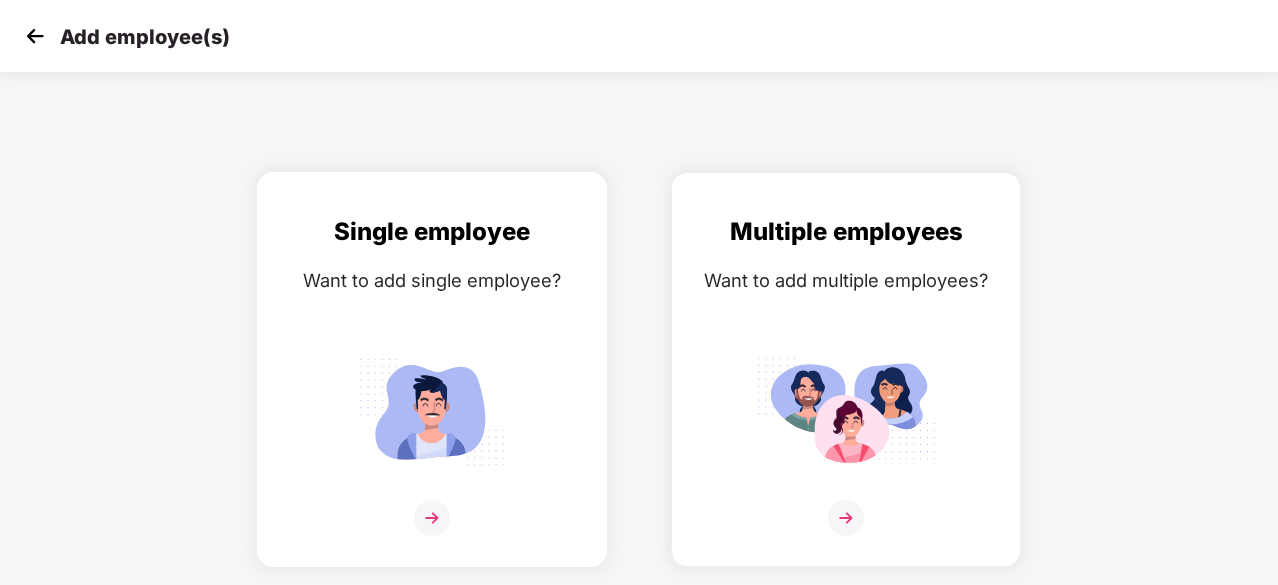 click at bounding box center (432, 518) 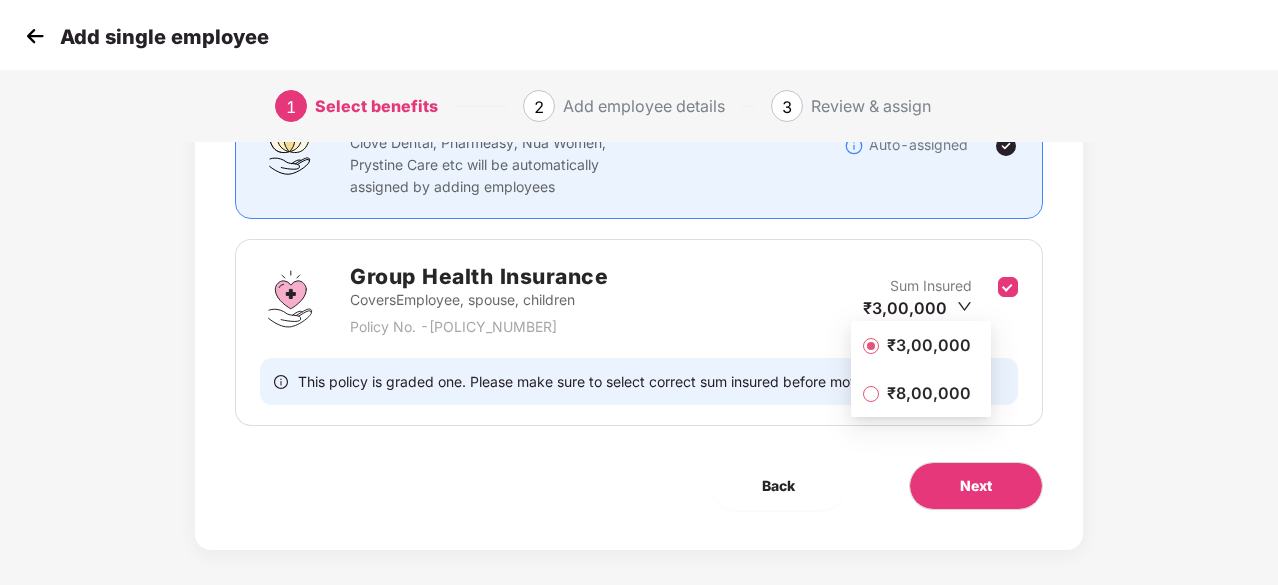 scroll, scrollTop: 219, scrollLeft: 0, axis: vertical 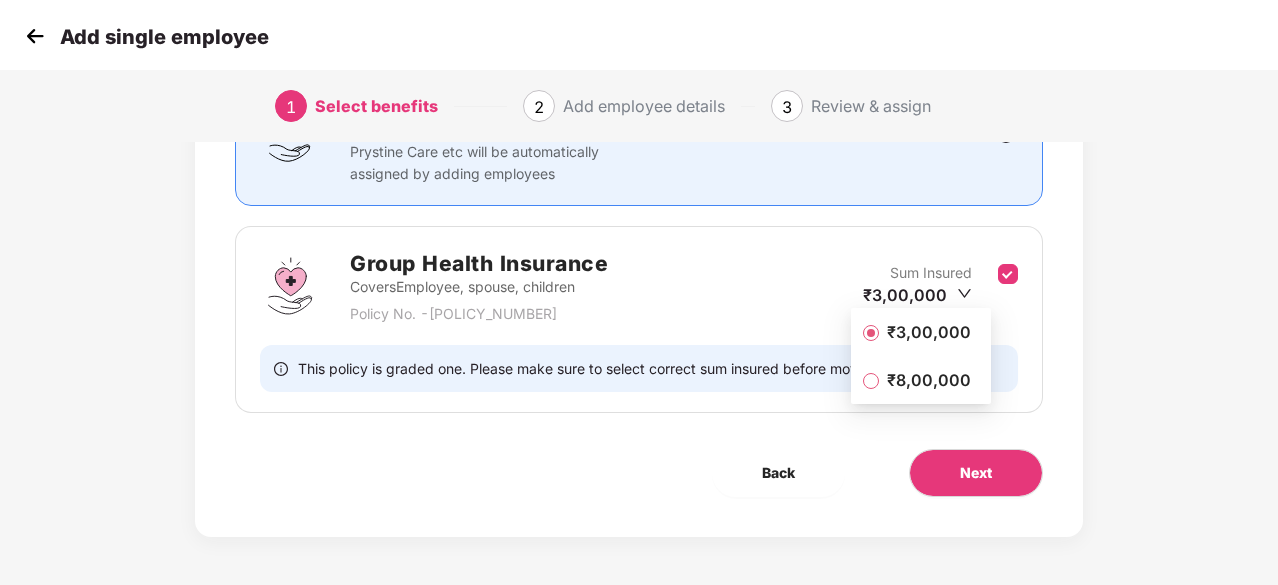 click on "₹3,00,000" at bounding box center [929, 332] 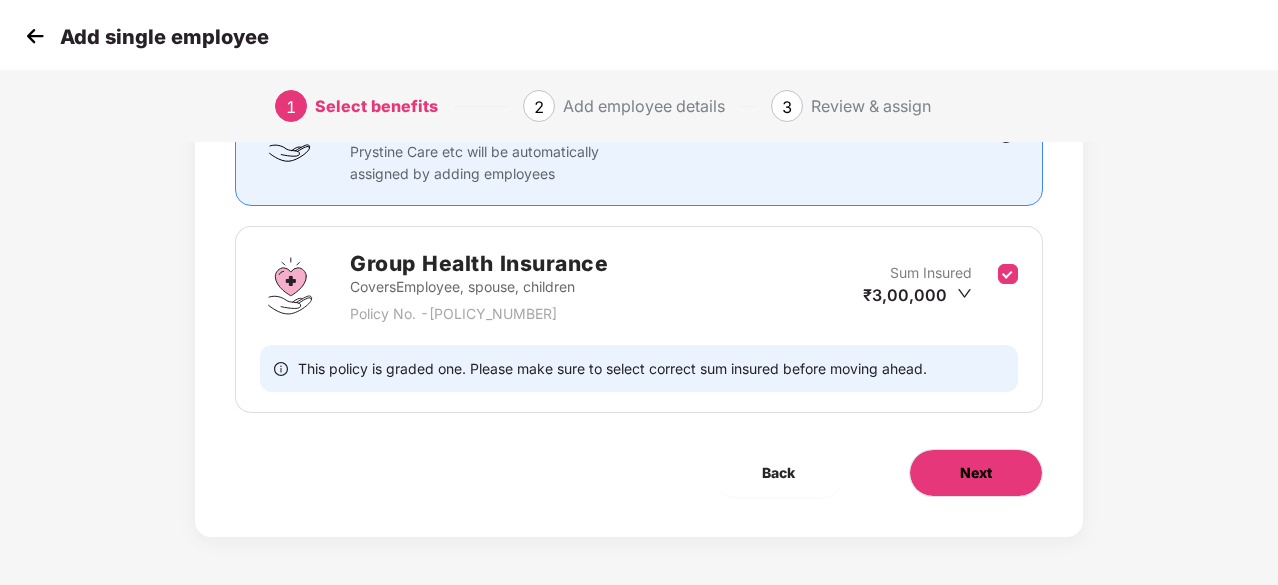 click on "Next" at bounding box center (976, 473) 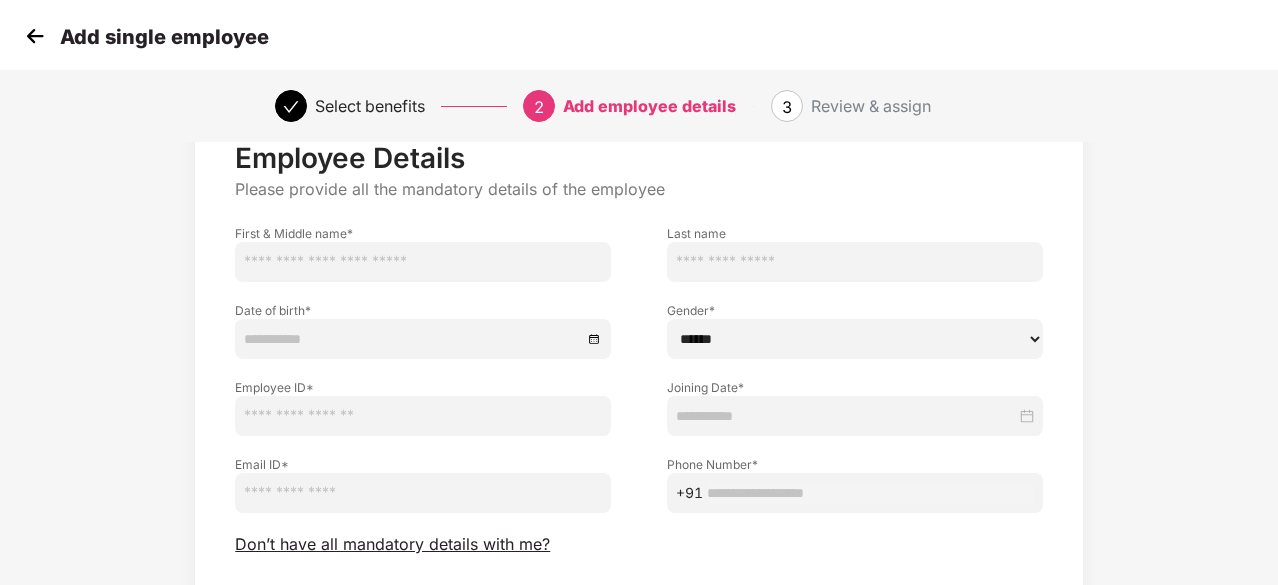 scroll, scrollTop: 100, scrollLeft: 0, axis: vertical 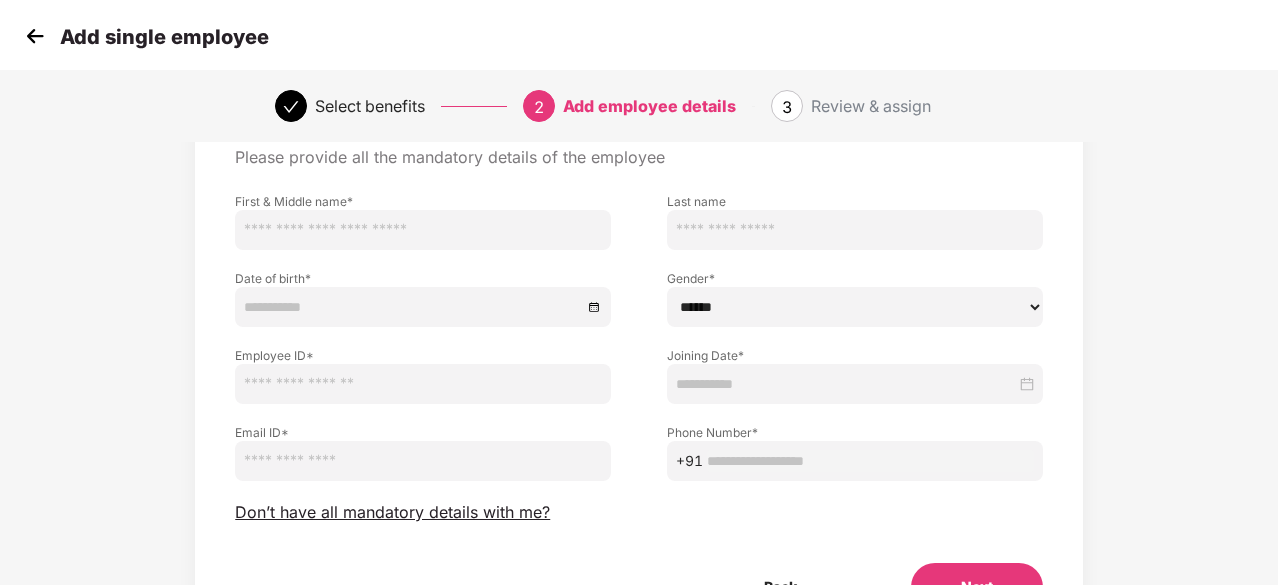 click at bounding box center (423, 461) 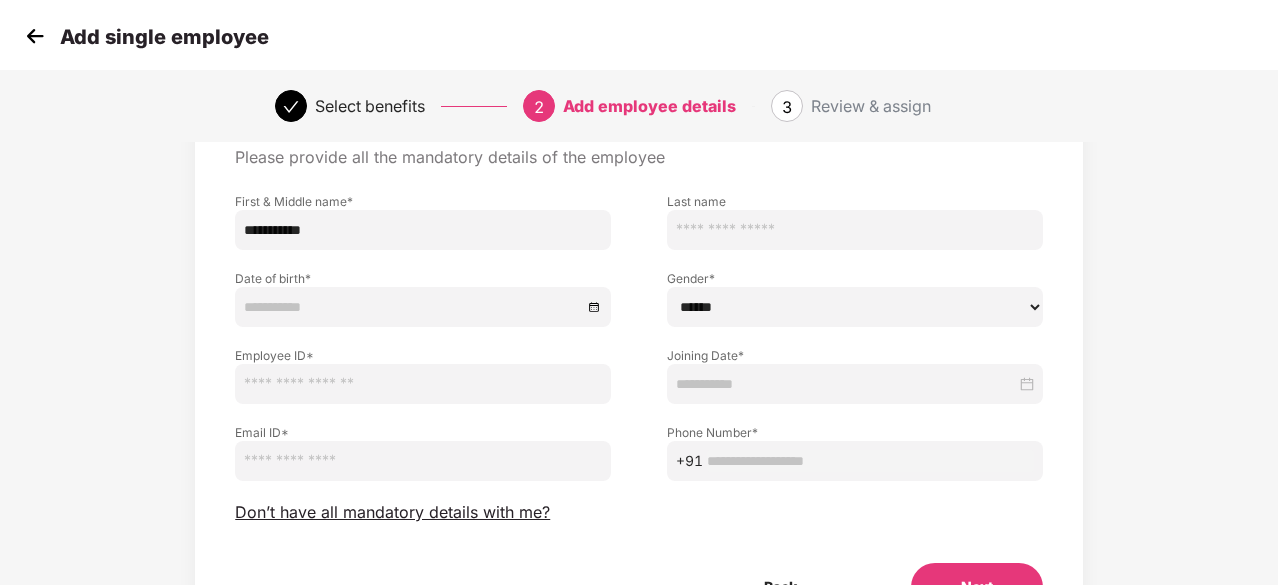 type on "**********" 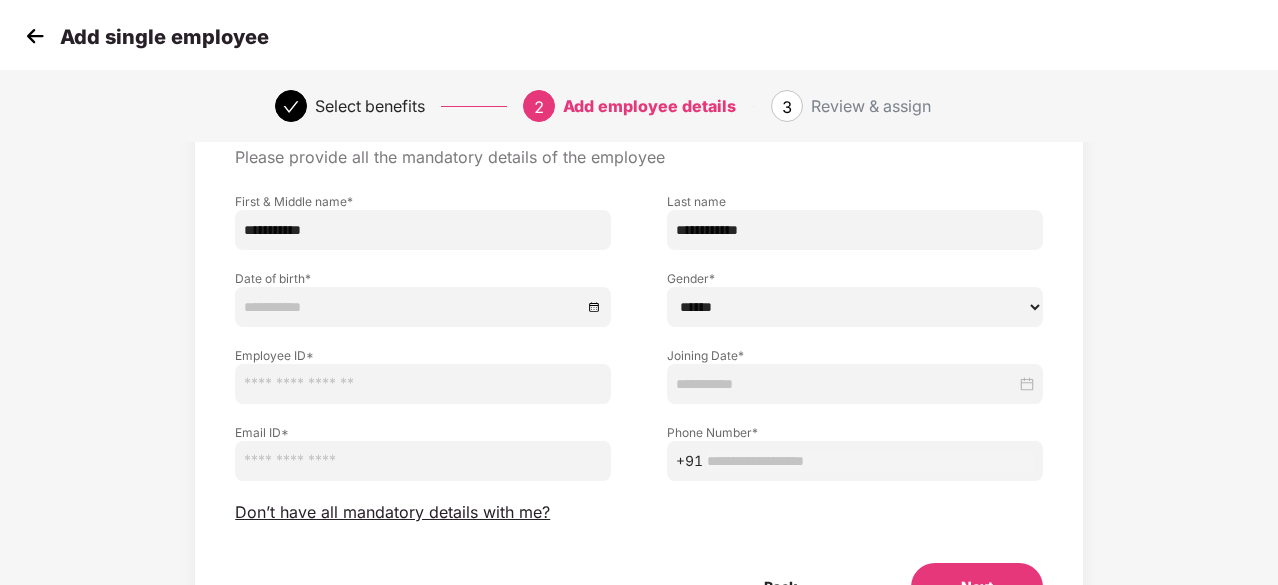 type on "**********" 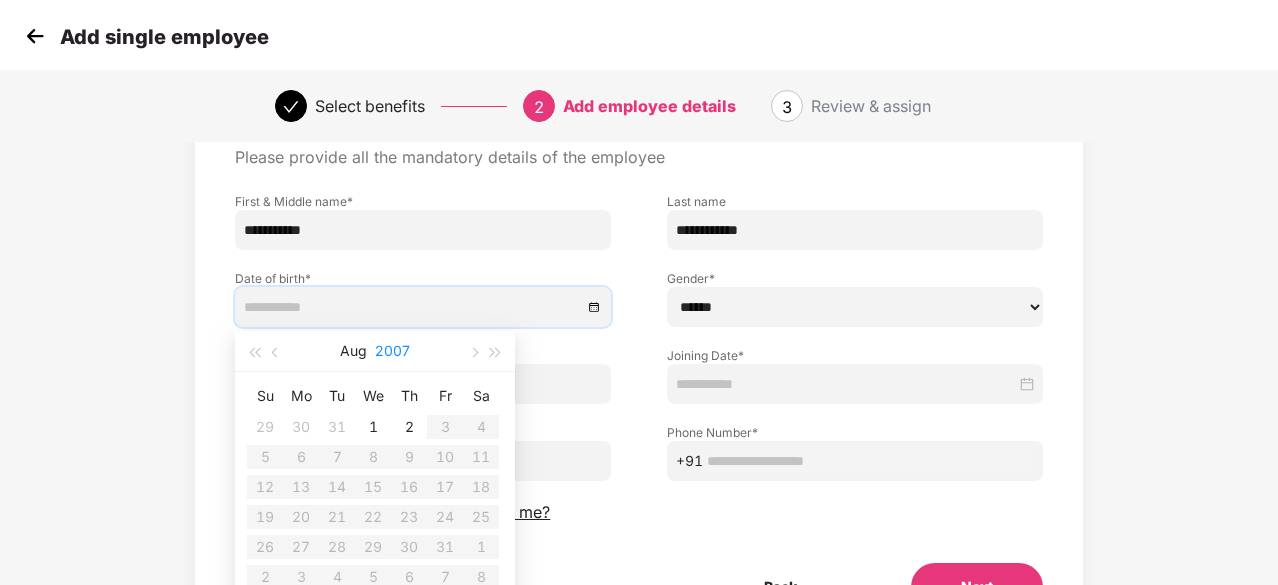 click on "2007" at bounding box center (392, 351) 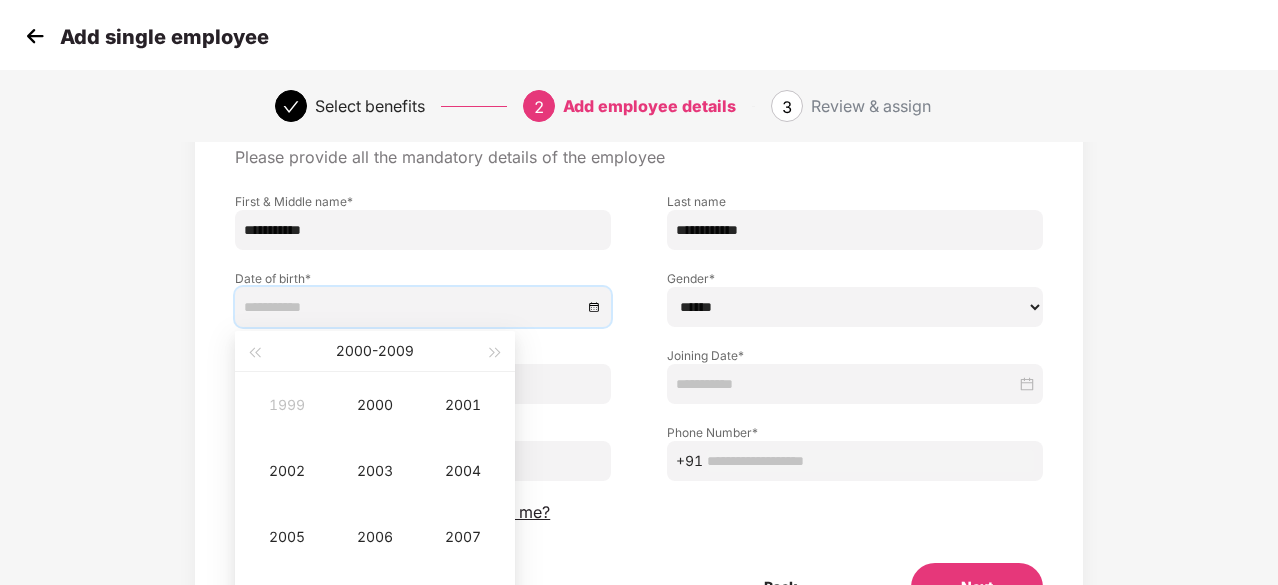 click on "2000 - 2009" at bounding box center [375, 351] 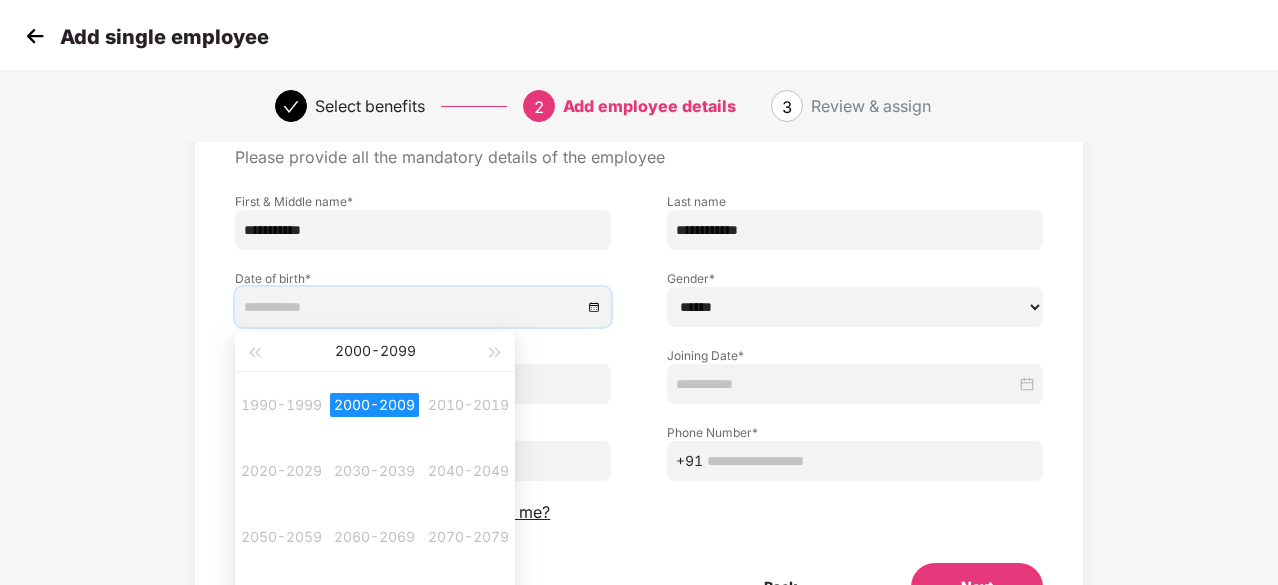 type on "**********" 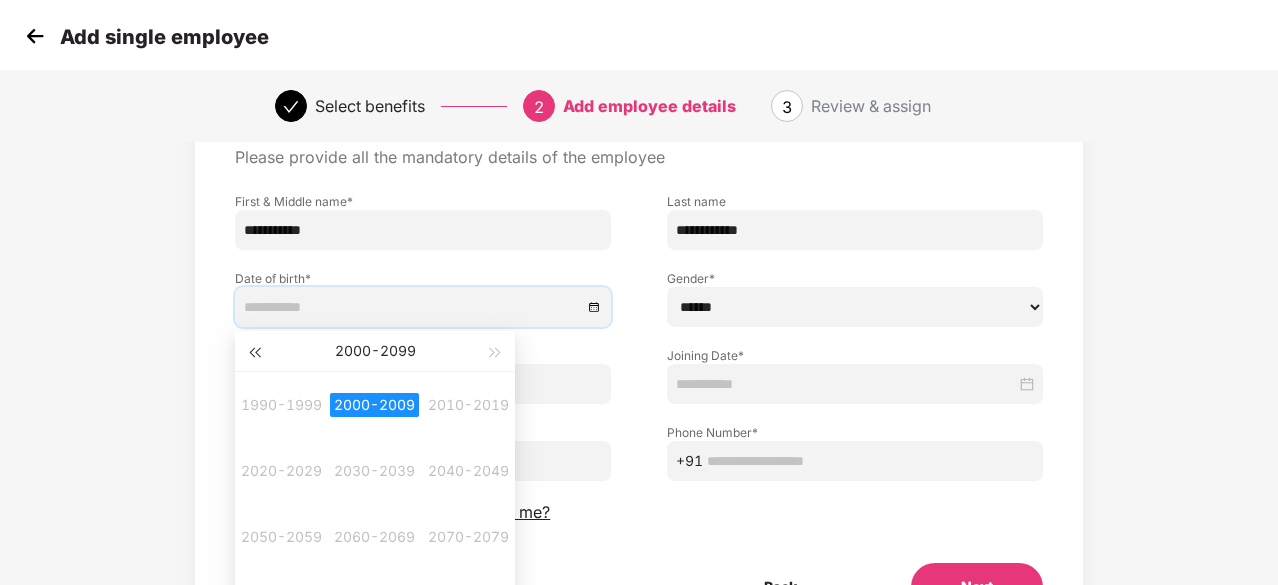 click at bounding box center (254, 351) 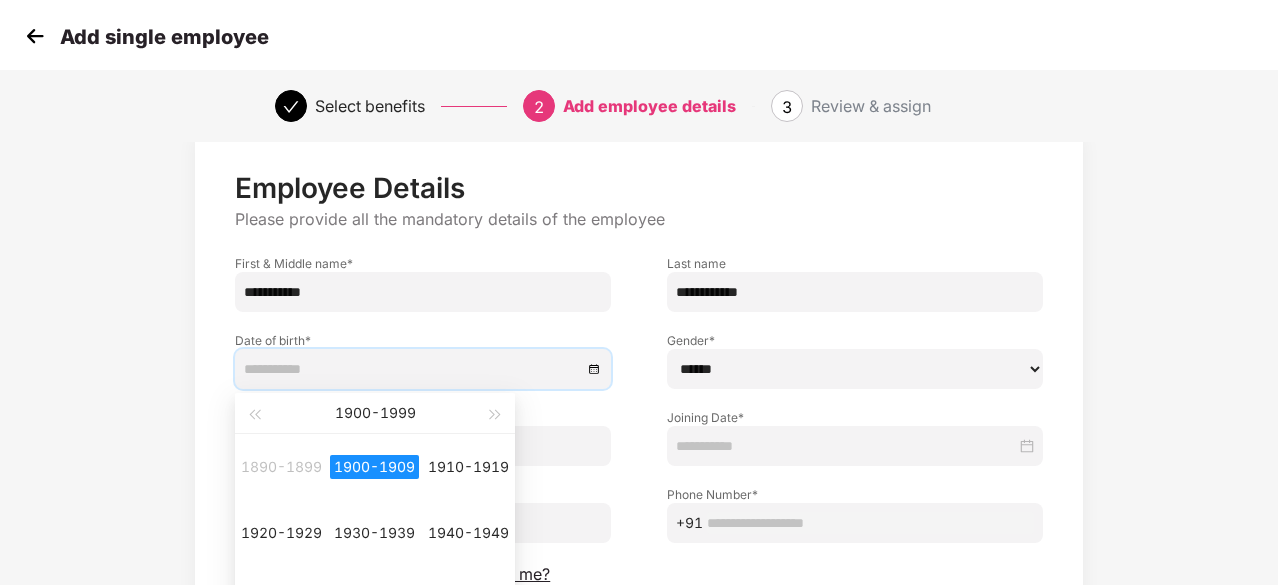 scroll, scrollTop: 16, scrollLeft: 0, axis: vertical 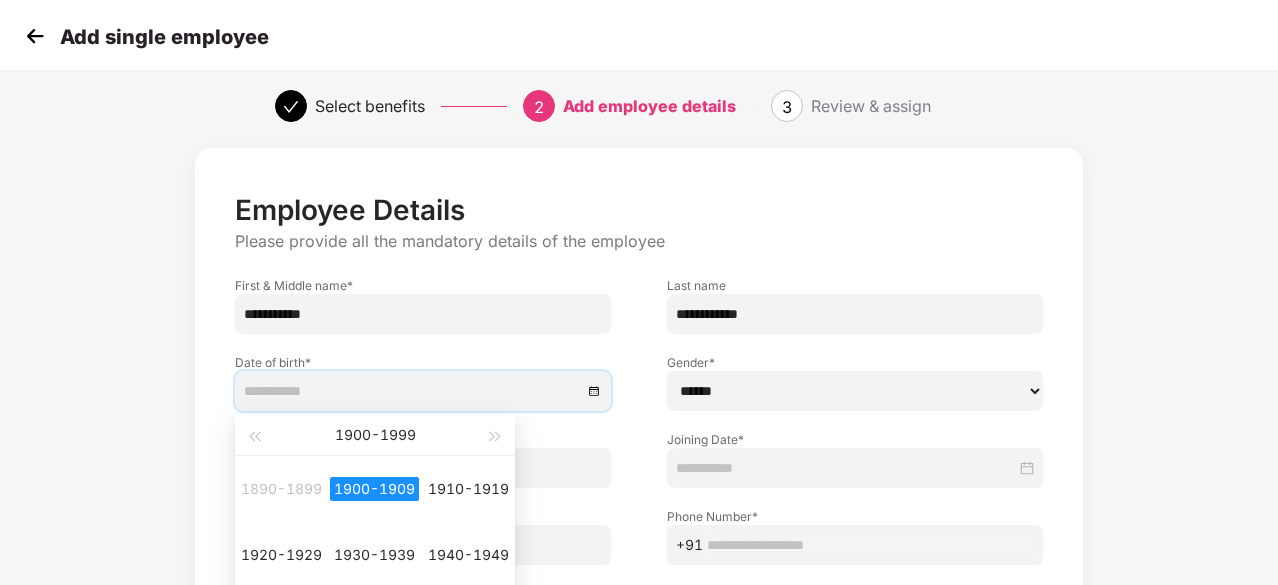 type on "**********" 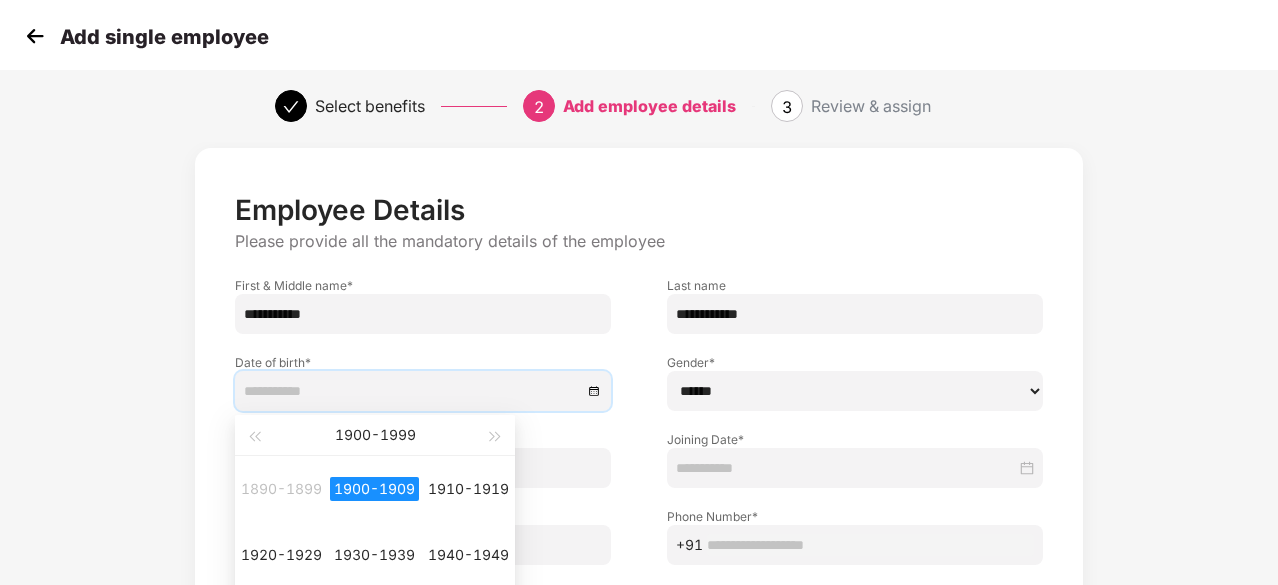 scroll, scrollTop: 216, scrollLeft: 0, axis: vertical 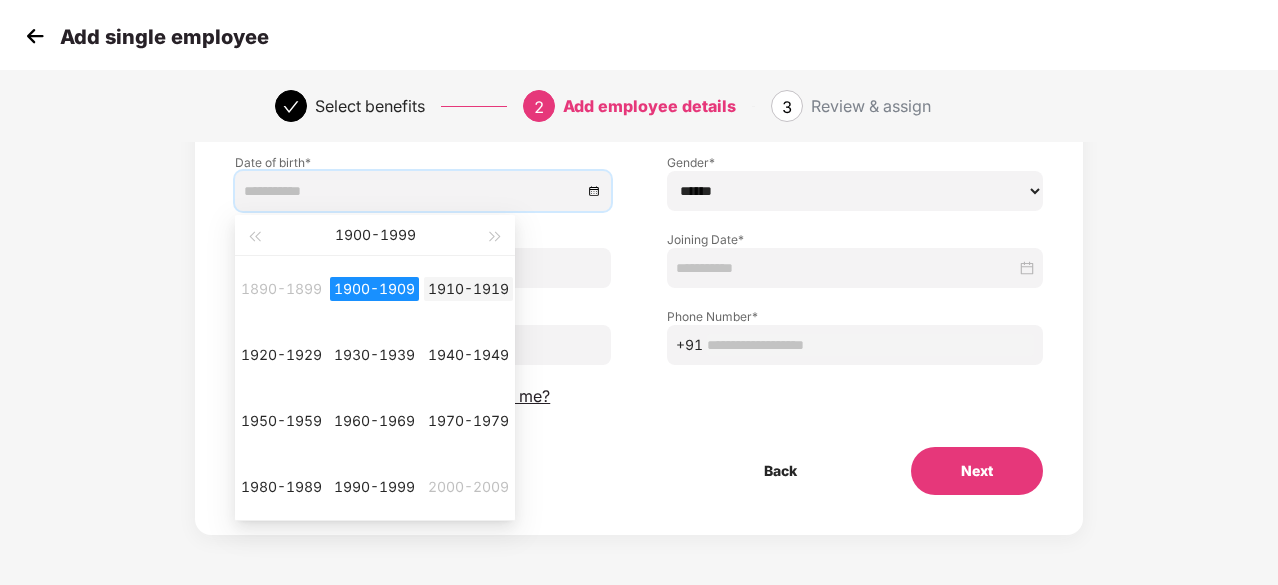 type on "**********" 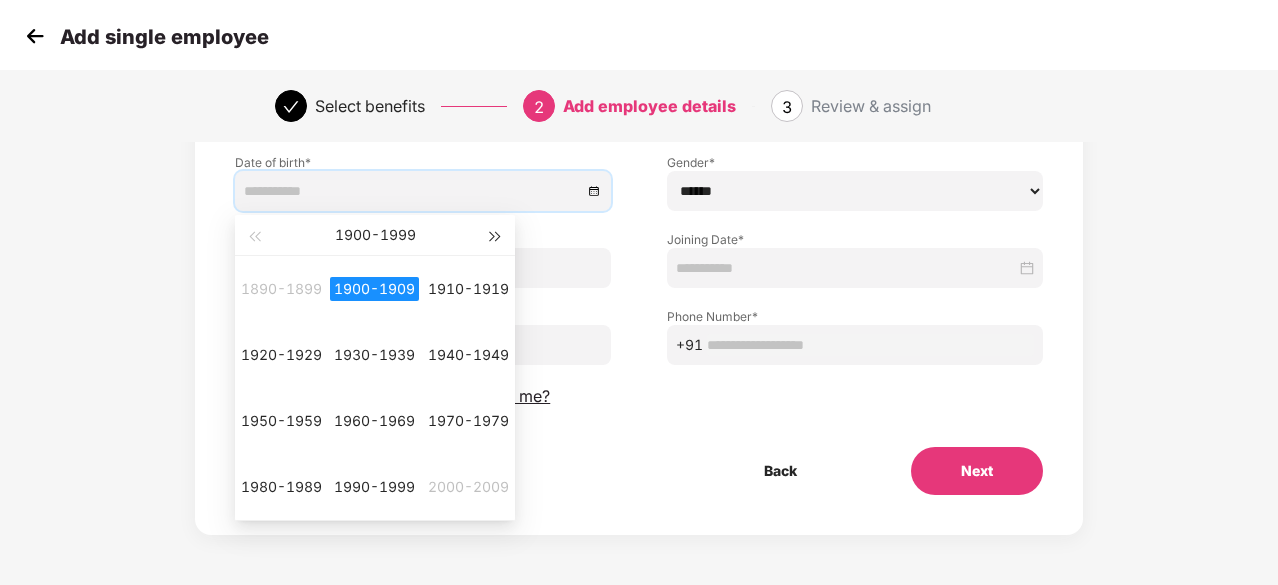 click at bounding box center [496, 235] 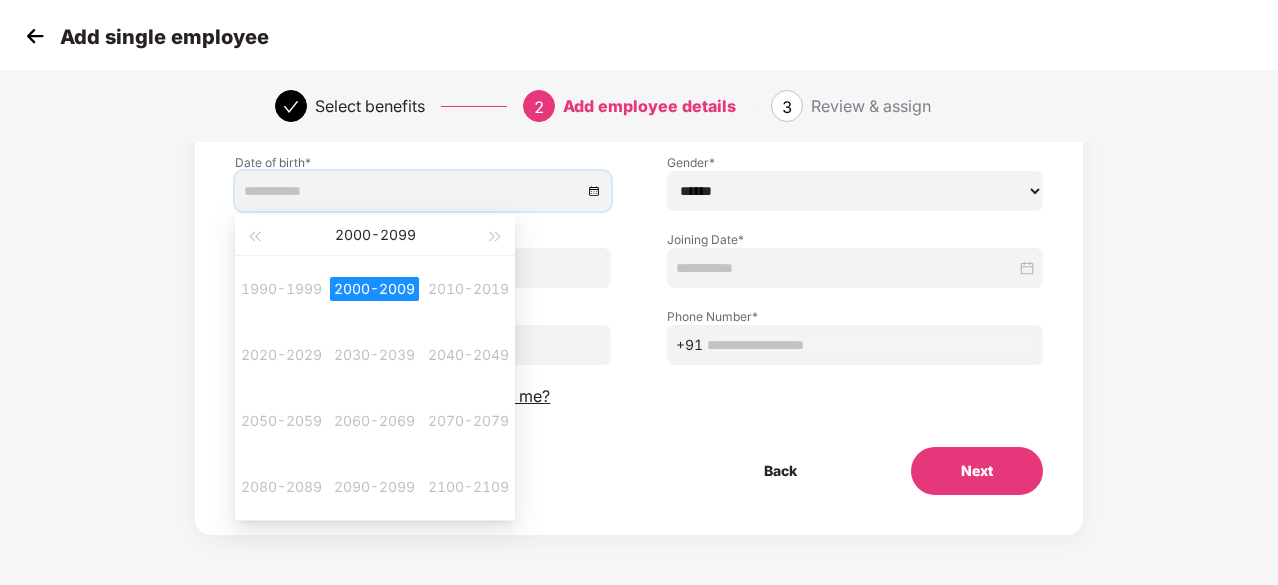 click on "**********" at bounding box center (639, 244) 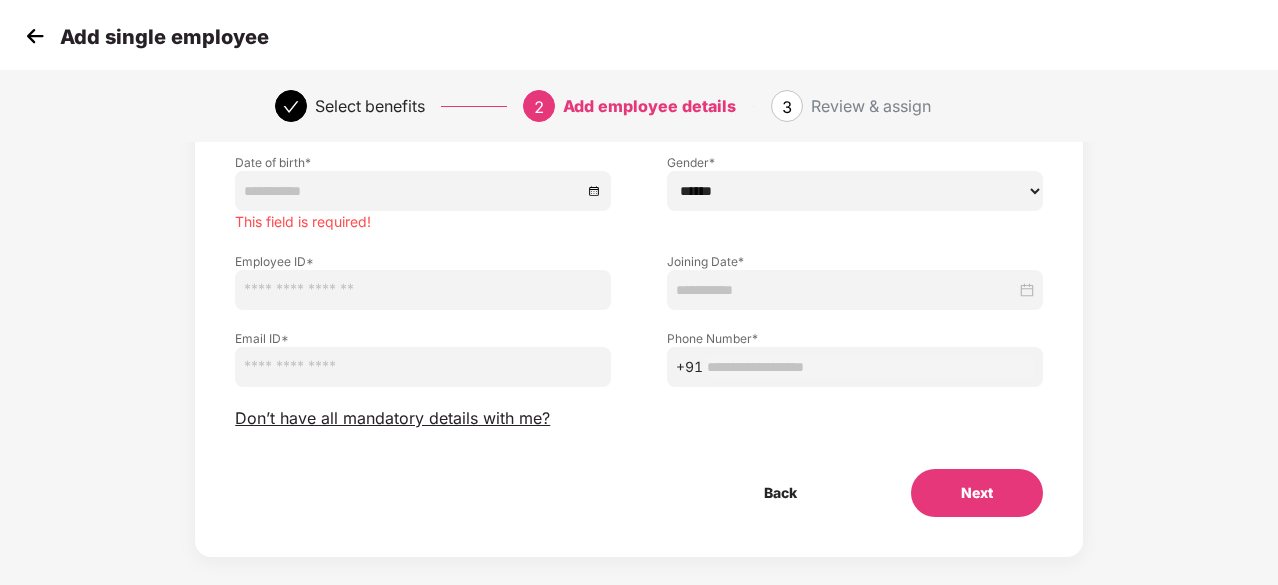 click at bounding box center (413, 191) 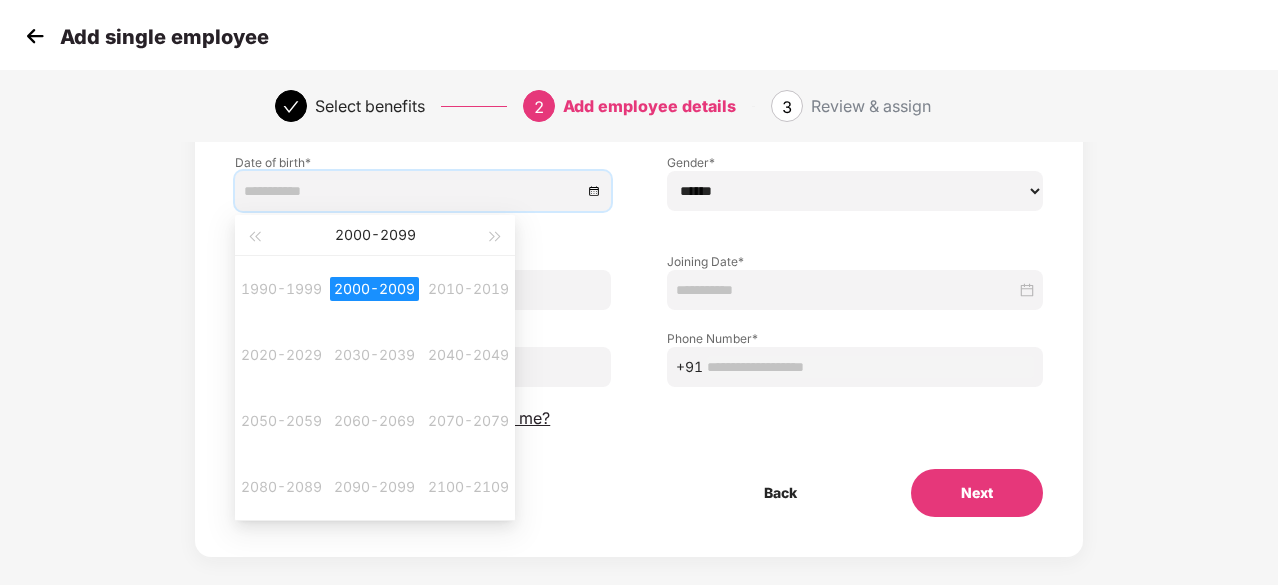 click at bounding box center (413, 191) 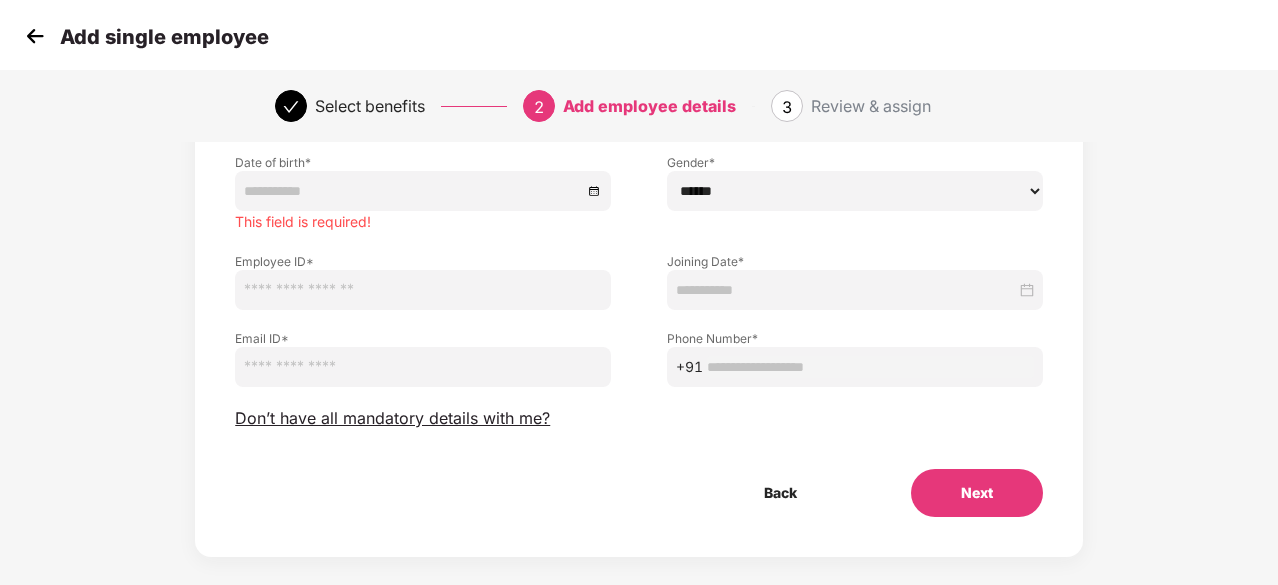 click at bounding box center [423, 191] 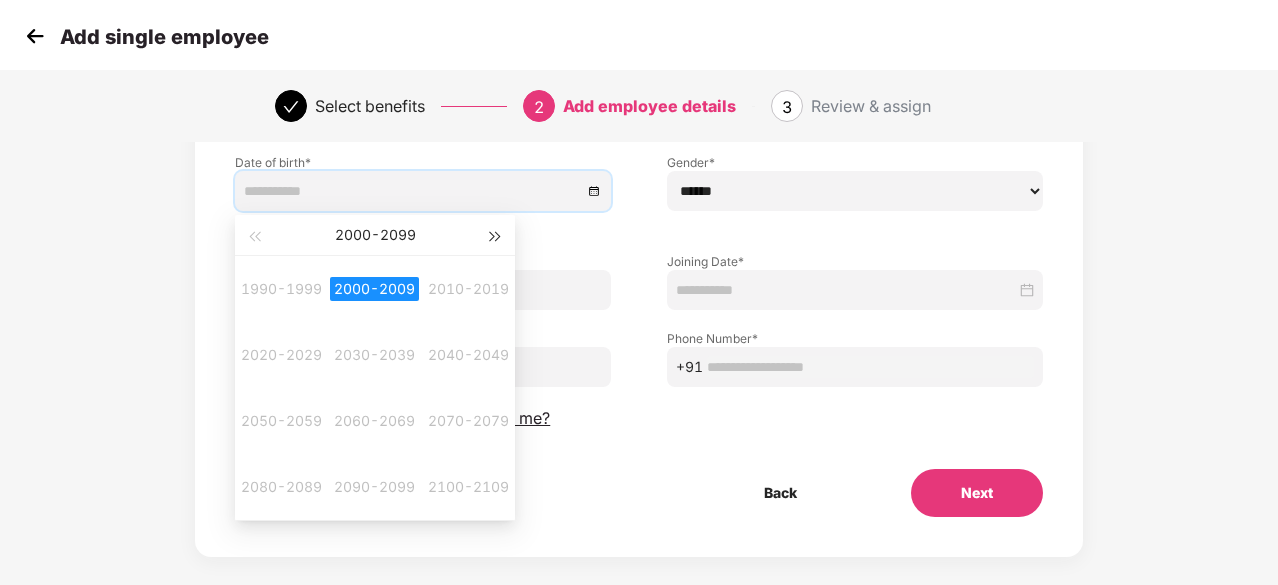 click at bounding box center [496, 235] 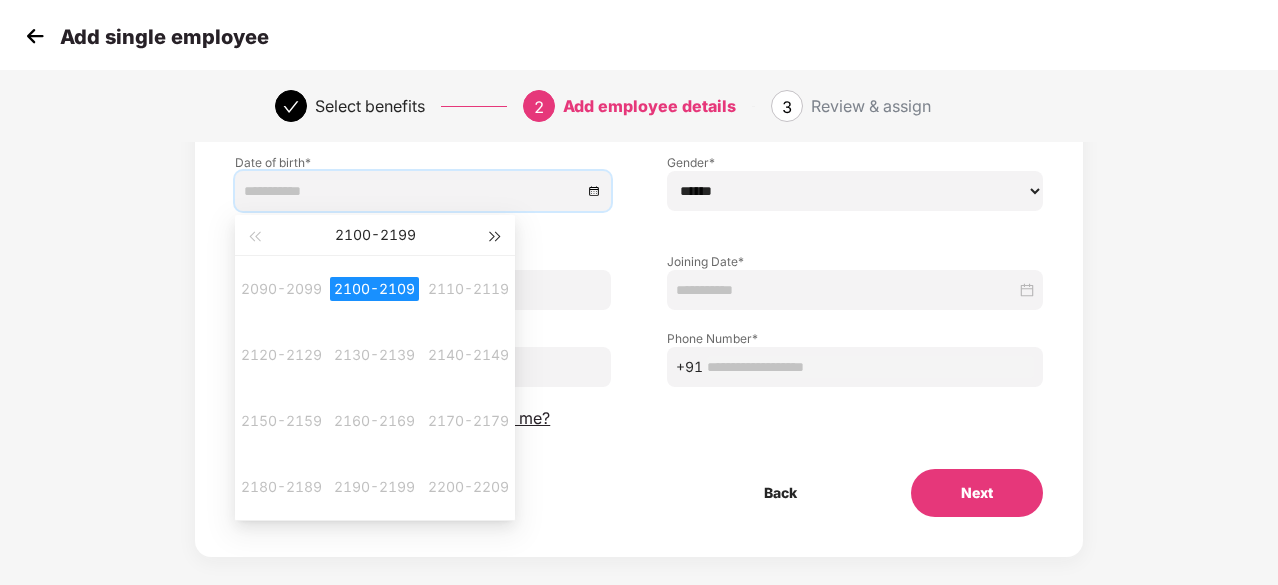 click at bounding box center [496, 235] 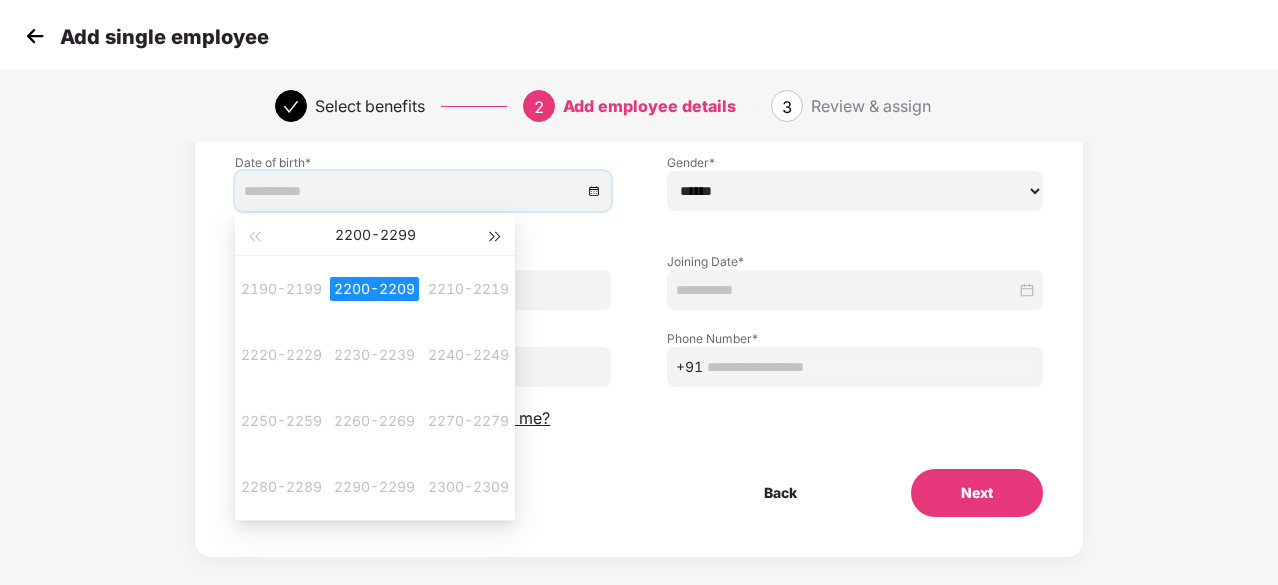 click at bounding box center [496, 235] 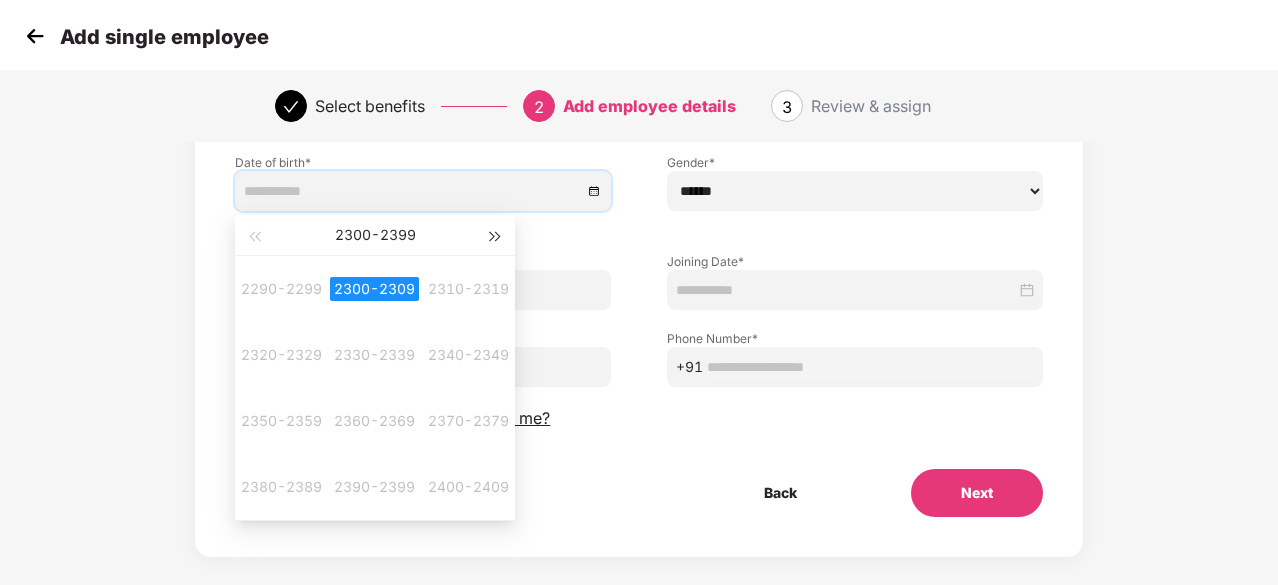 click at bounding box center [496, 235] 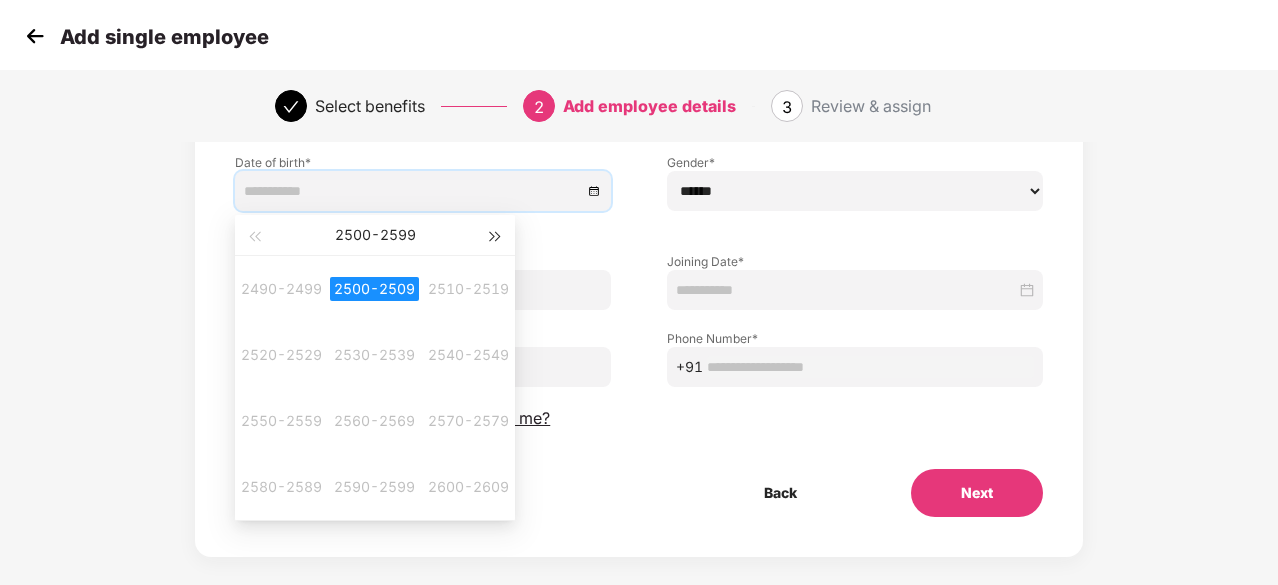 click at bounding box center [496, 235] 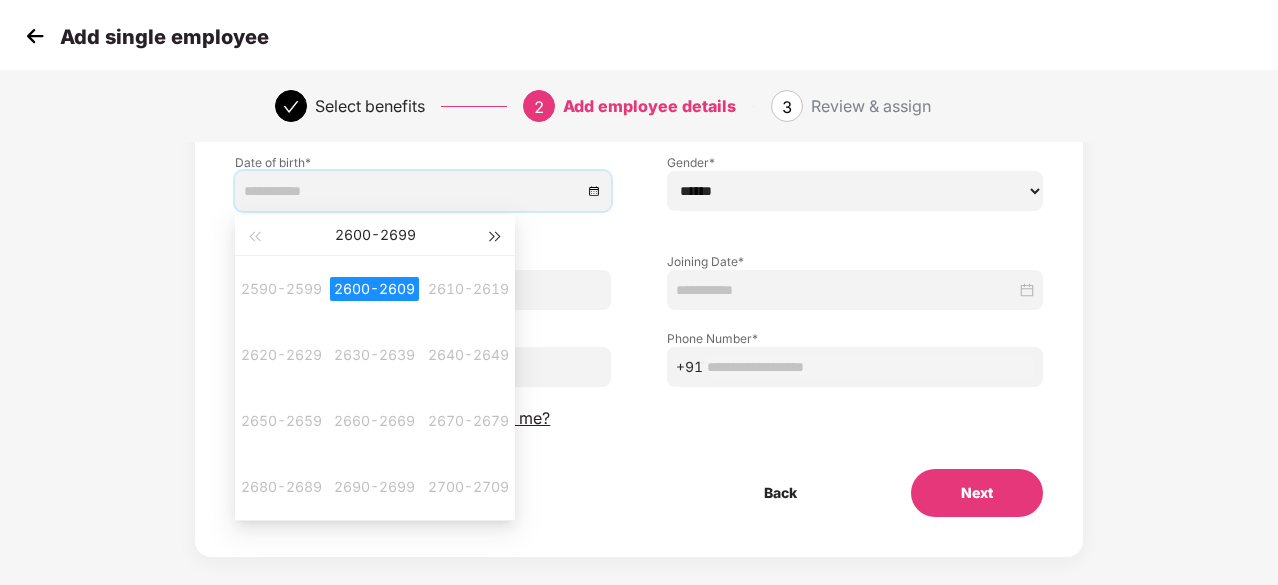 click at bounding box center [496, 235] 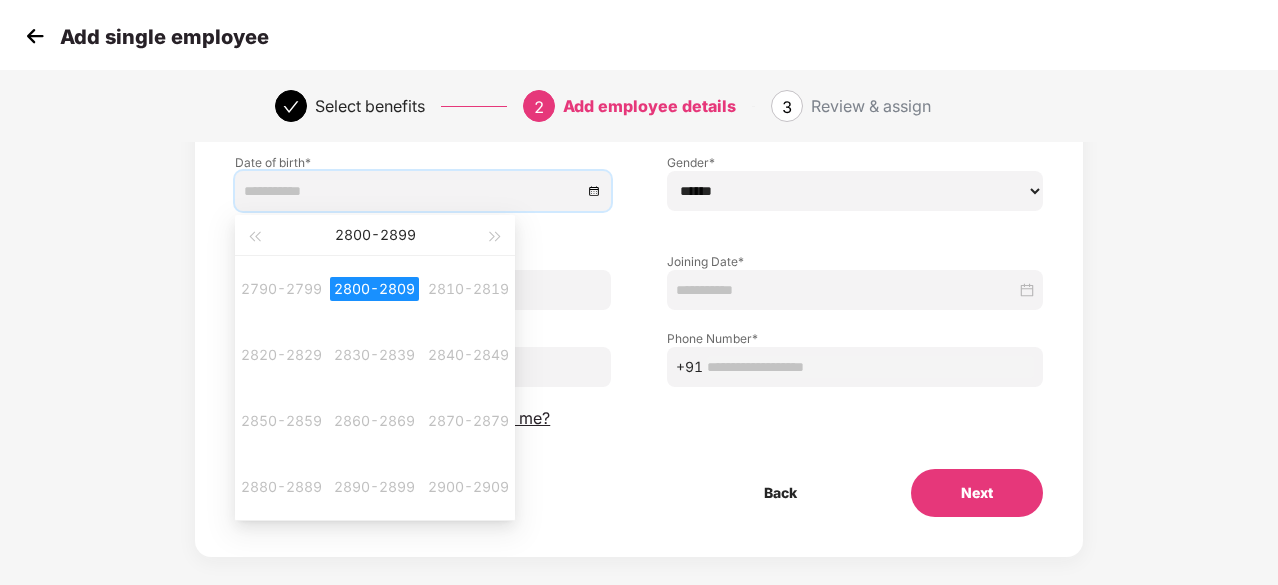 click on "2800 - 2899" at bounding box center [375, 235] 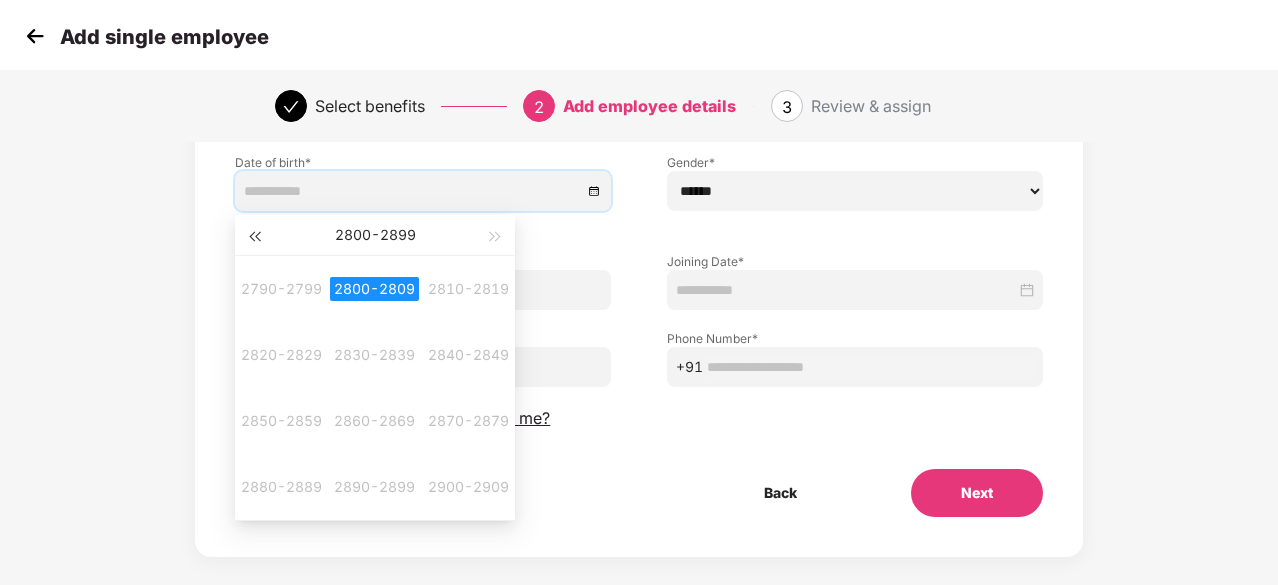 click at bounding box center (254, 235) 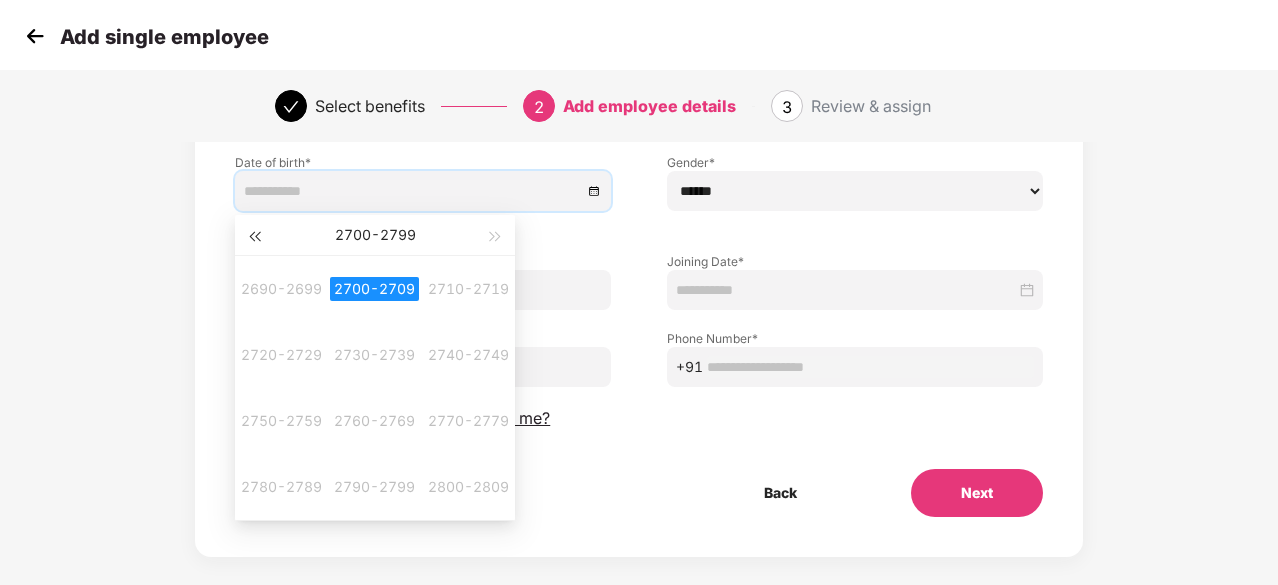 click at bounding box center [254, 235] 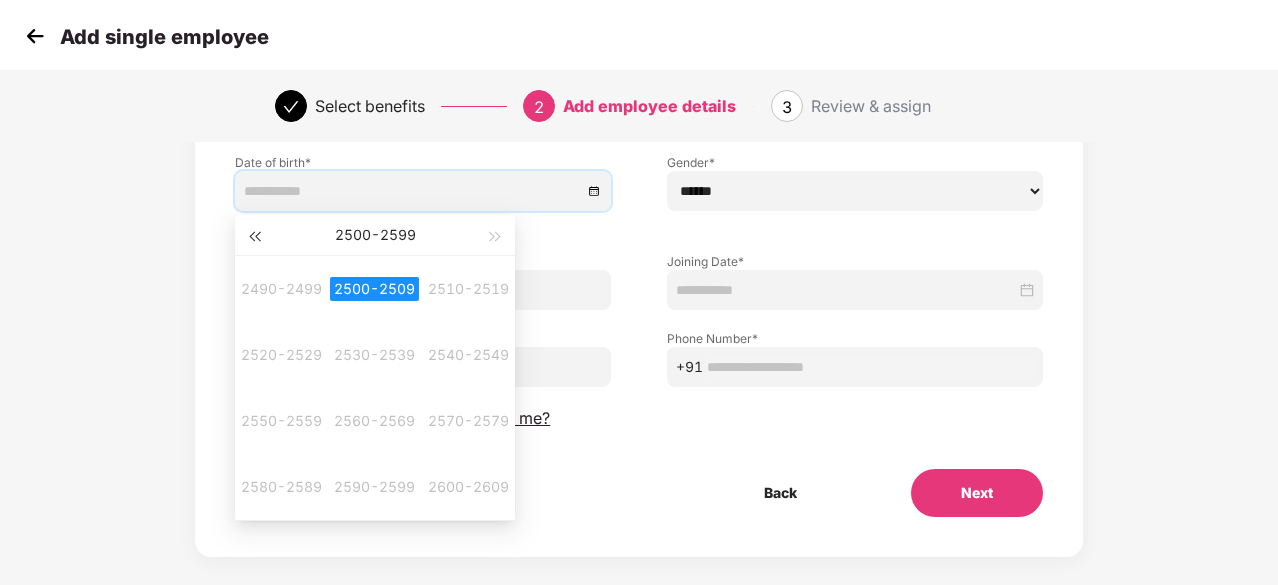 click at bounding box center [254, 235] 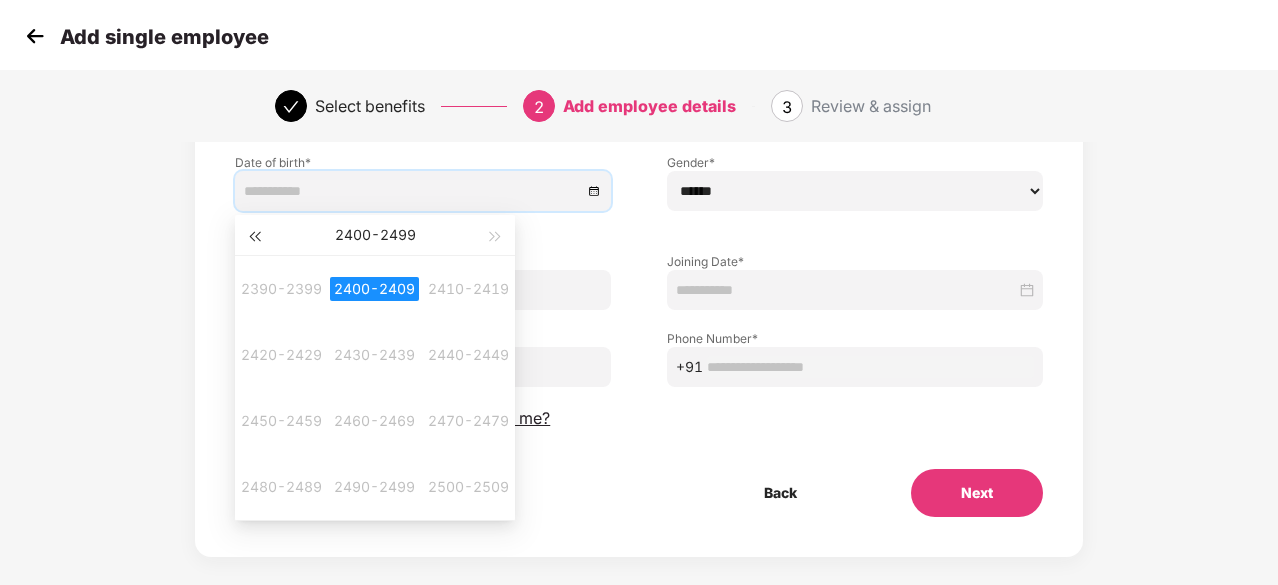 click at bounding box center [254, 235] 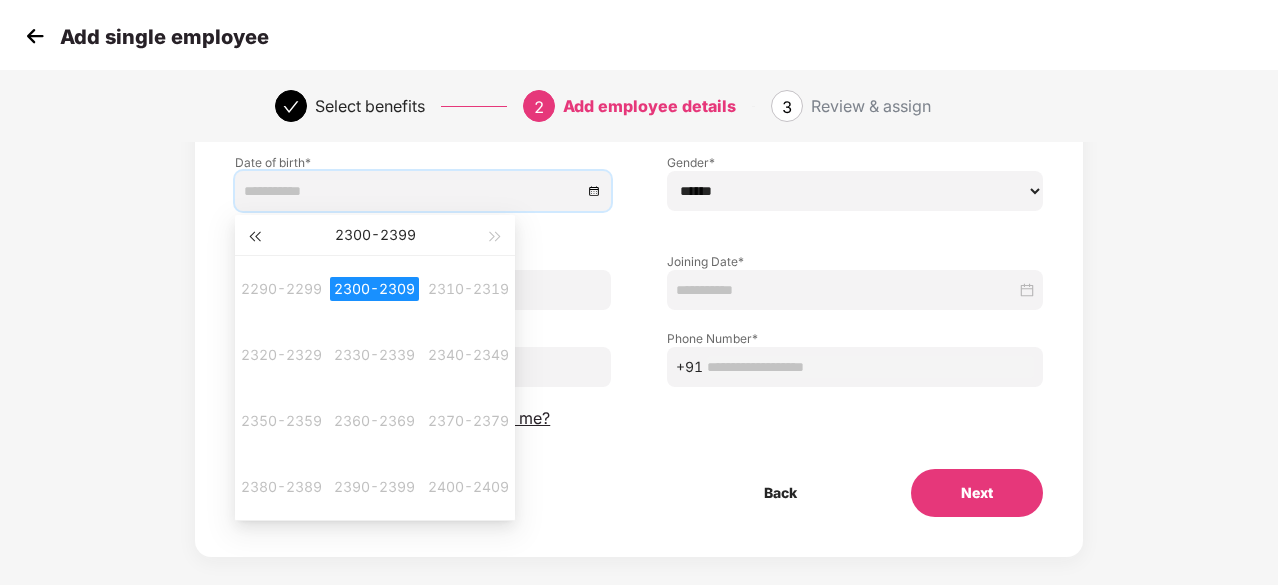 click at bounding box center [254, 235] 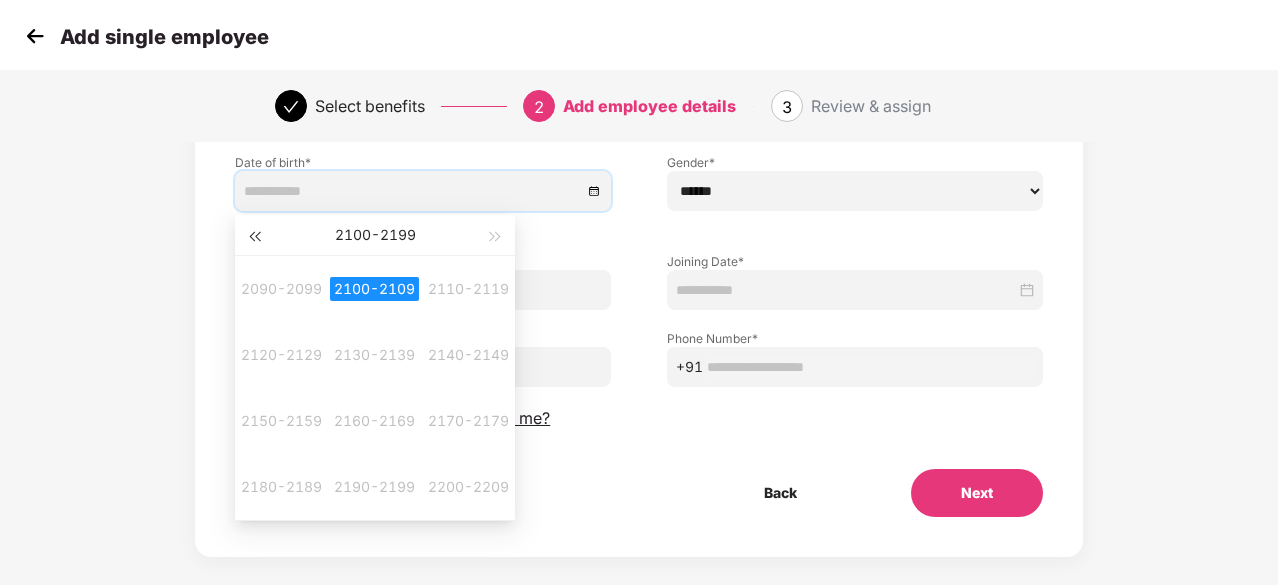 click at bounding box center [254, 235] 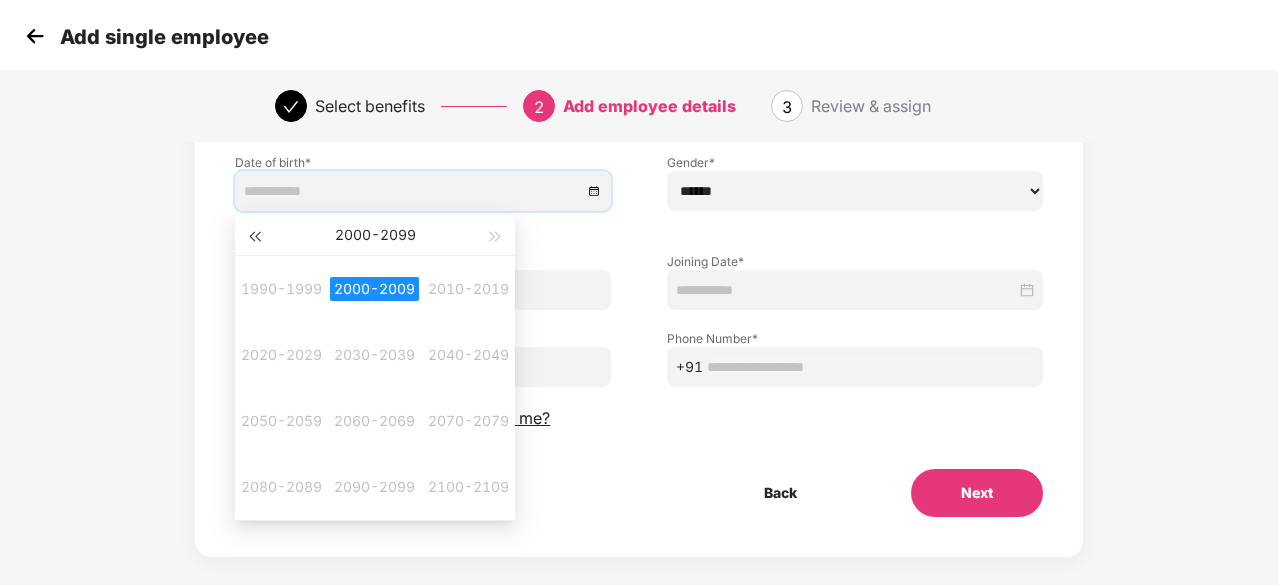 click at bounding box center (254, 235) 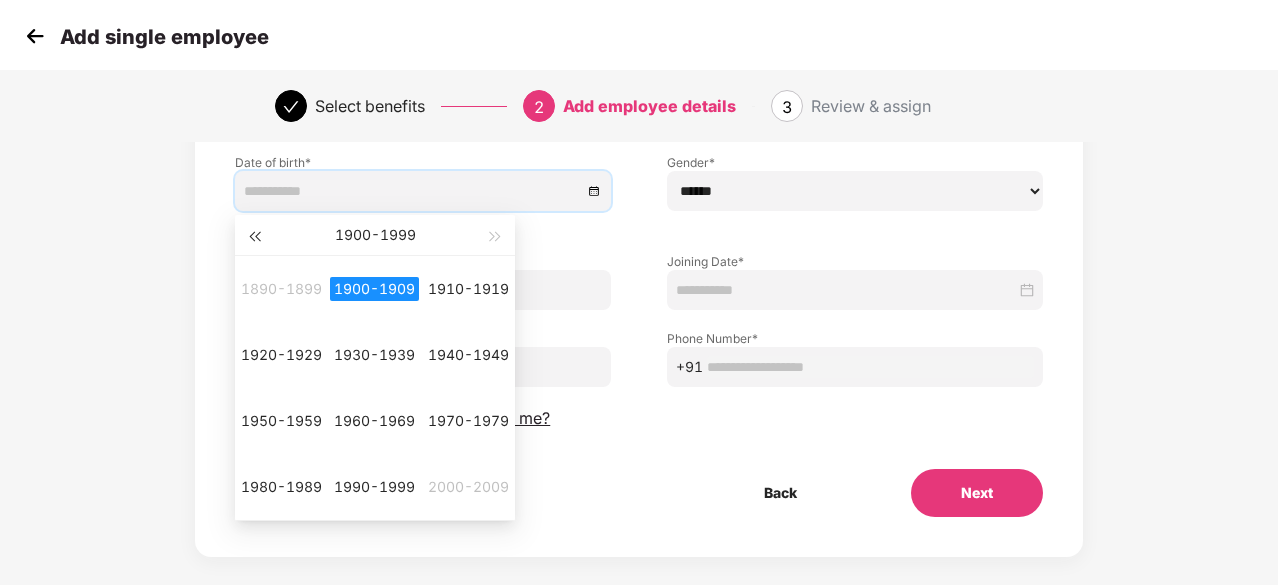 click at bounding box center (254, 235) 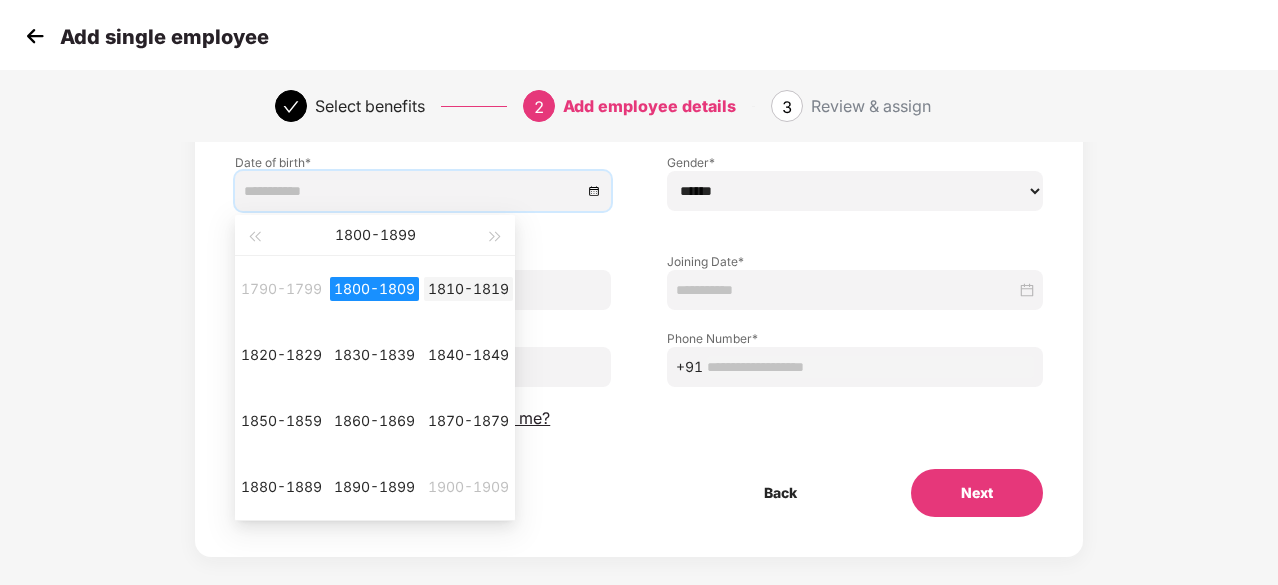 type on "**********" 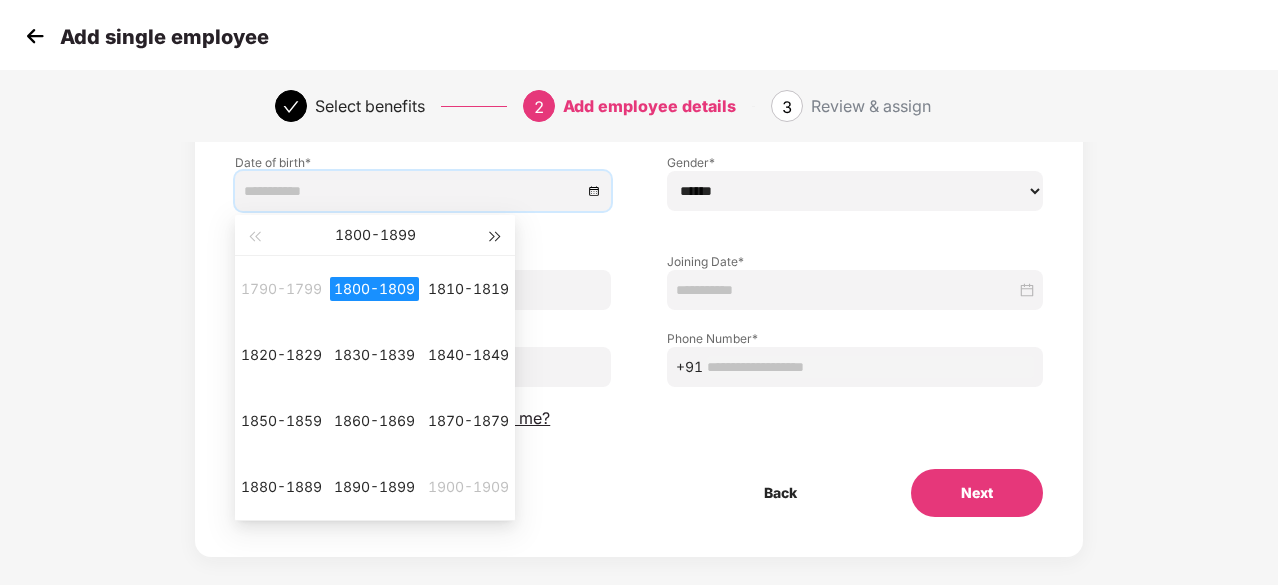 click at bounding box center (496, 235) 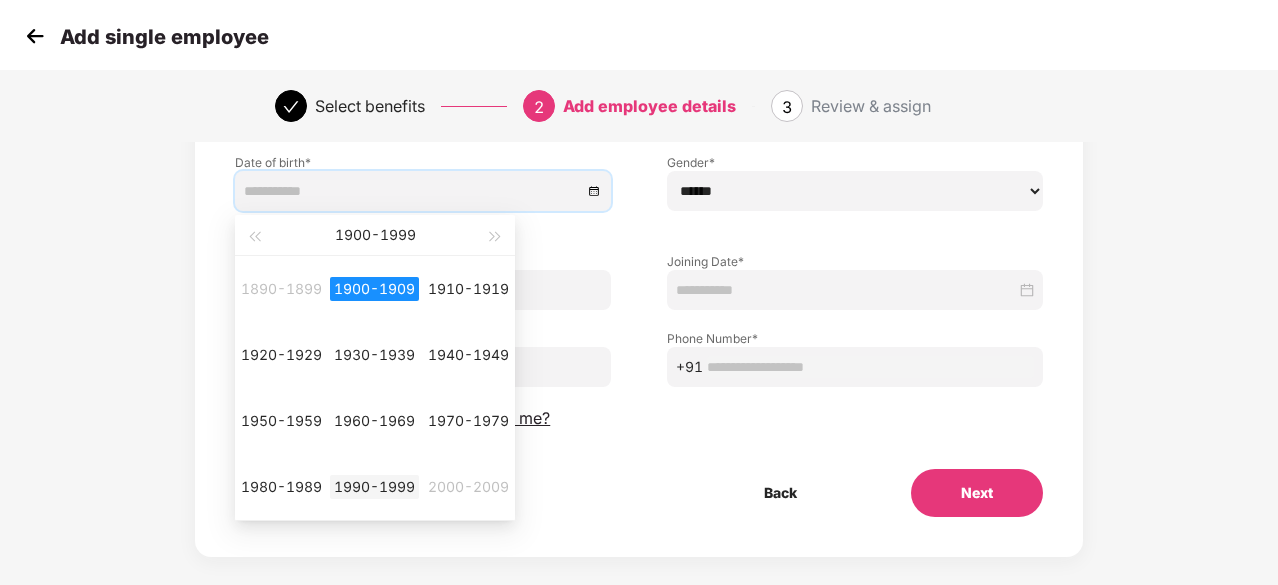 type on "**********" 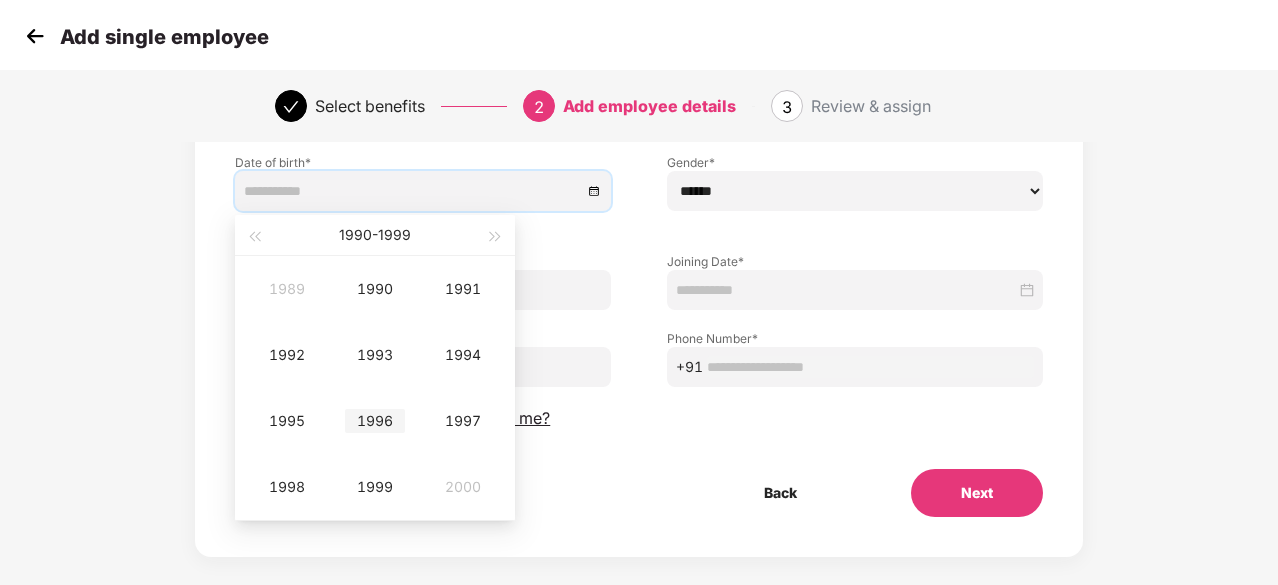 type on "**********" 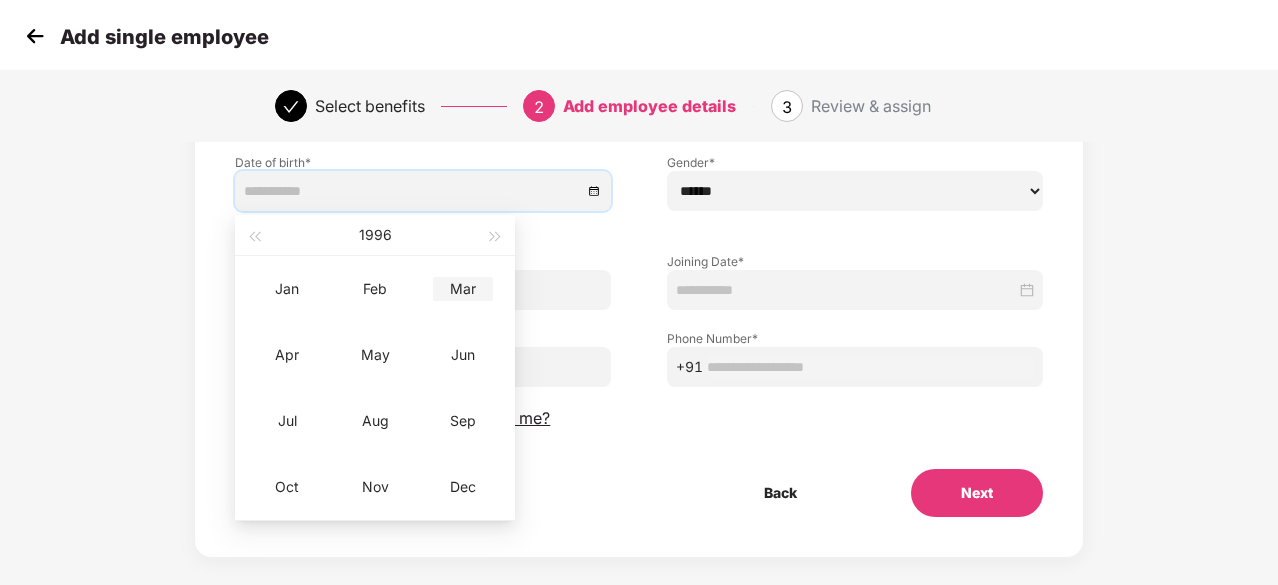 type on "**********" 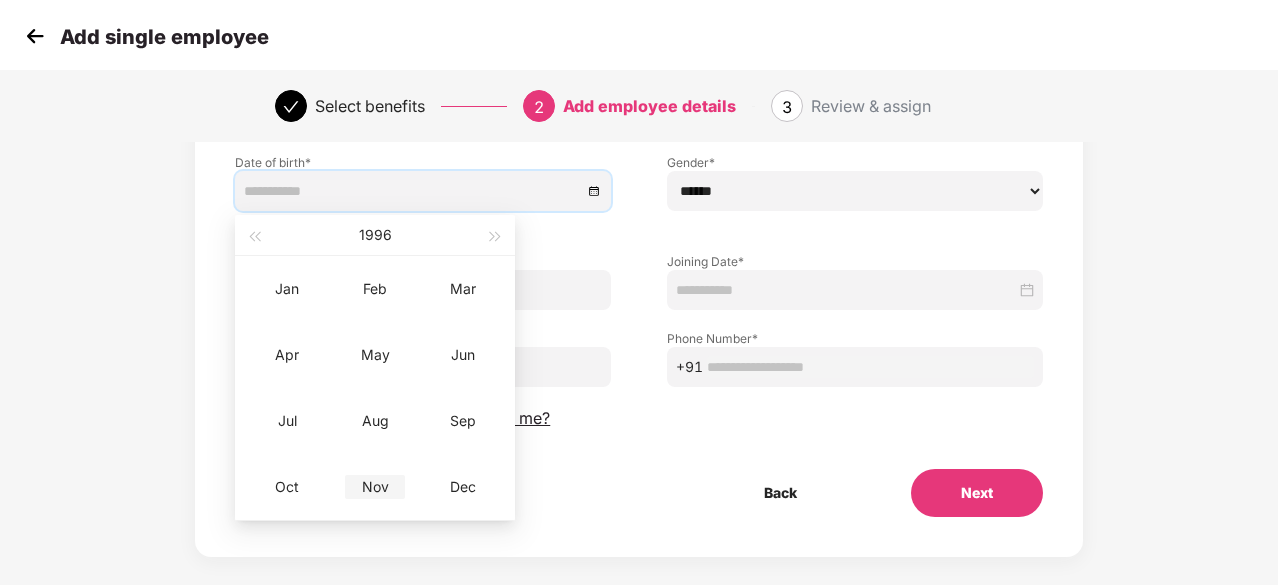 type on "**********" 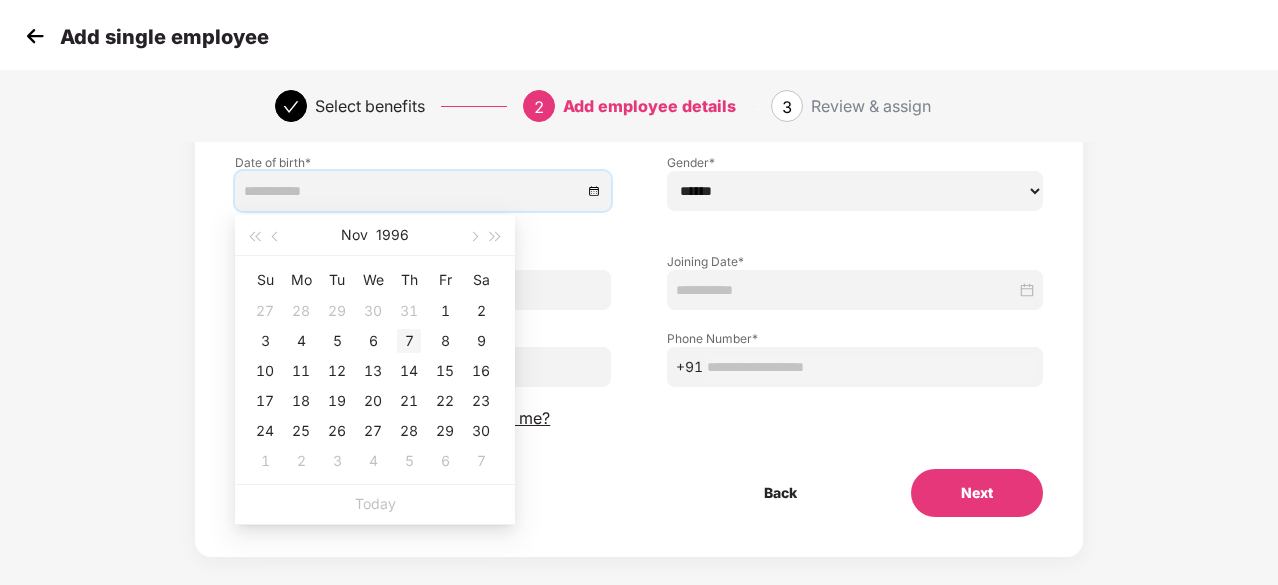 type on "**********" 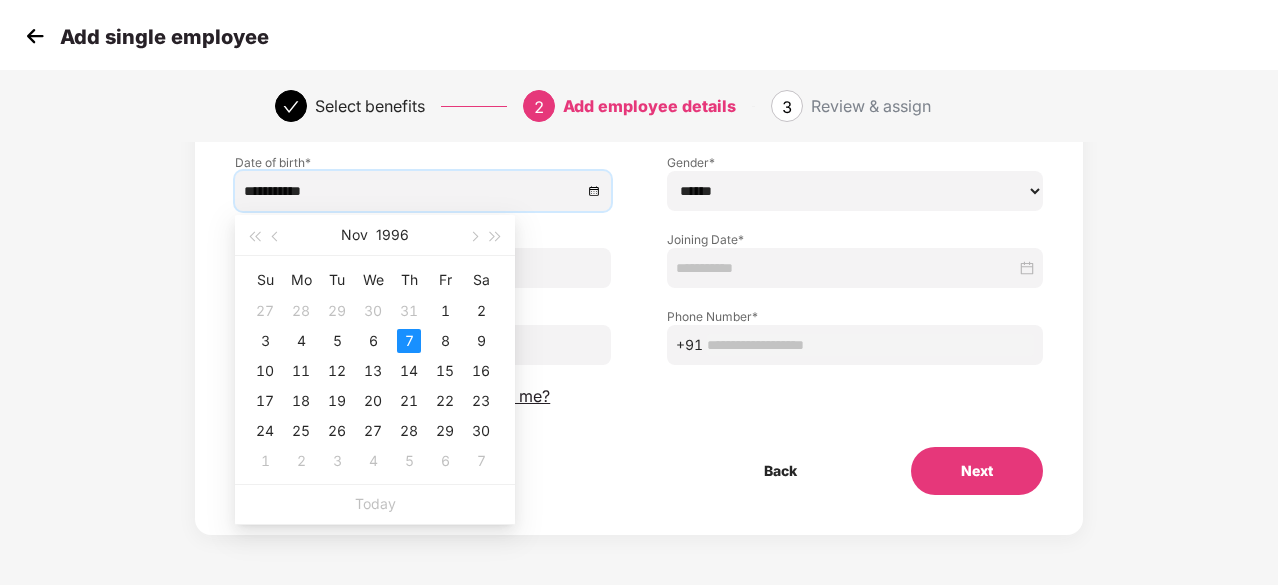 click at bounding box center [423, 345] 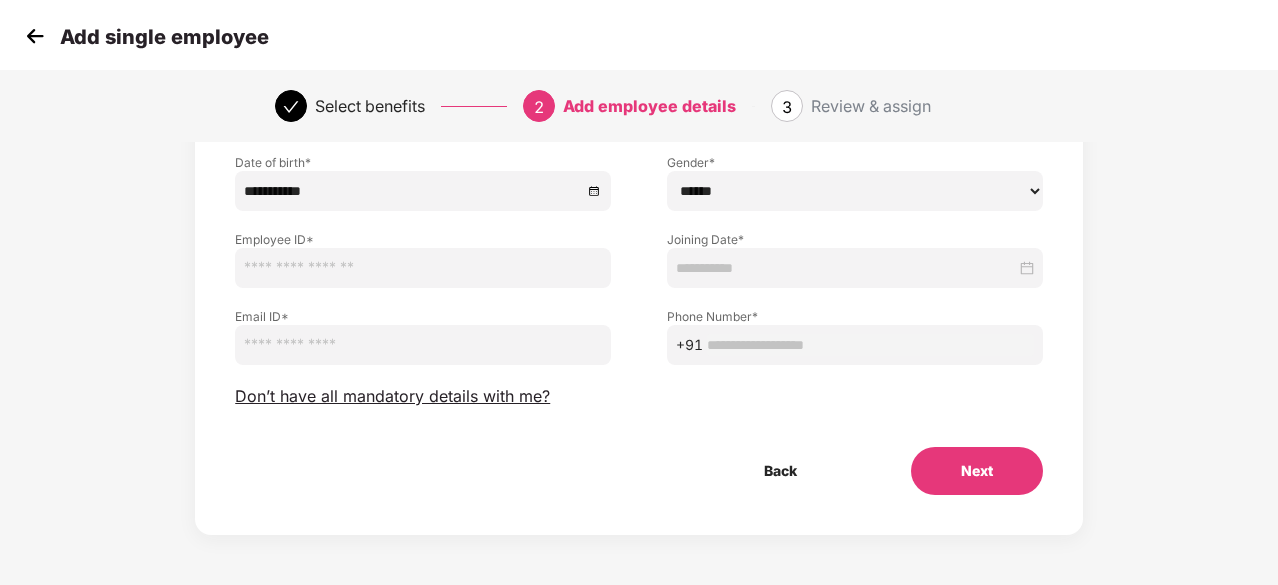 click on "Joining Date  *" at bounding box center (855, 249) 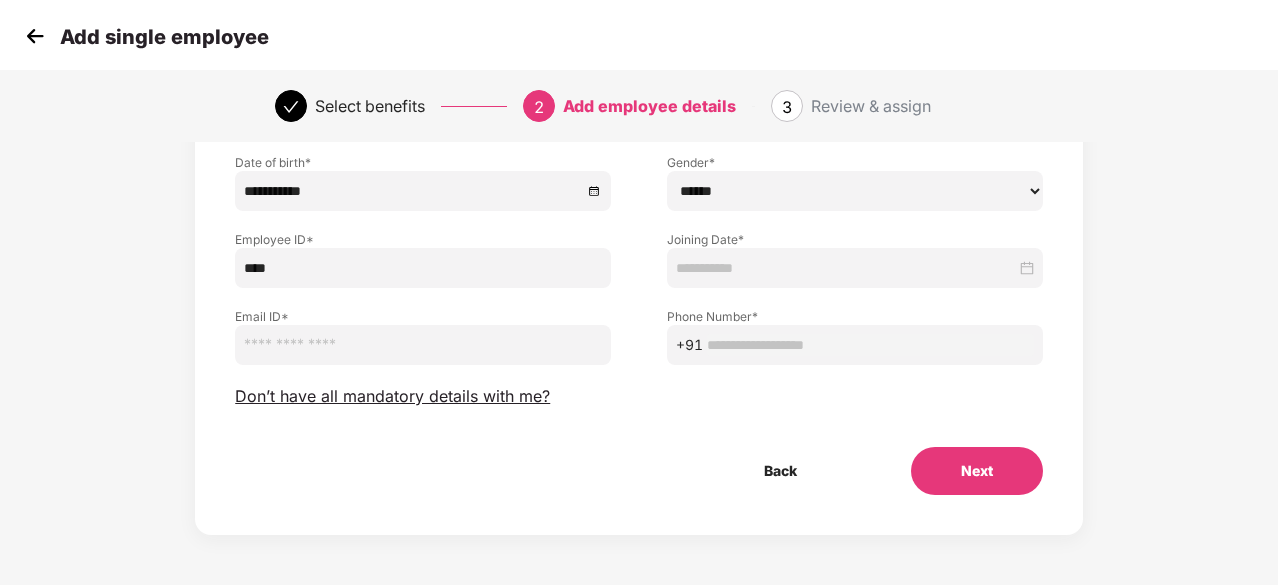 type on "****" 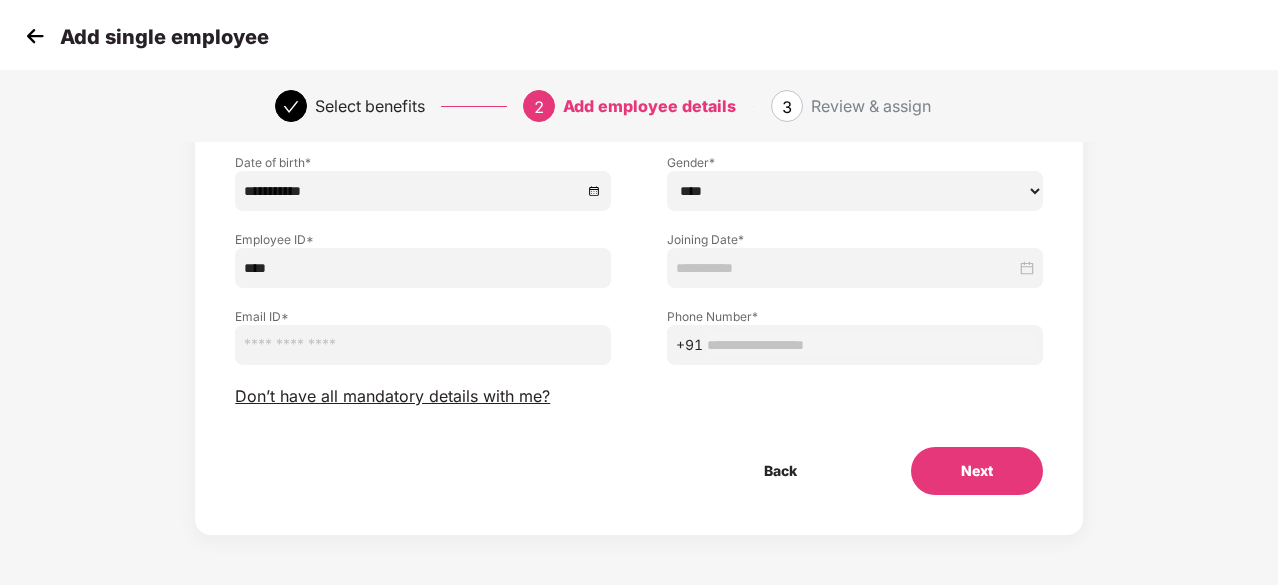 click on "****** **** ******" at bounding box center [855, 191] 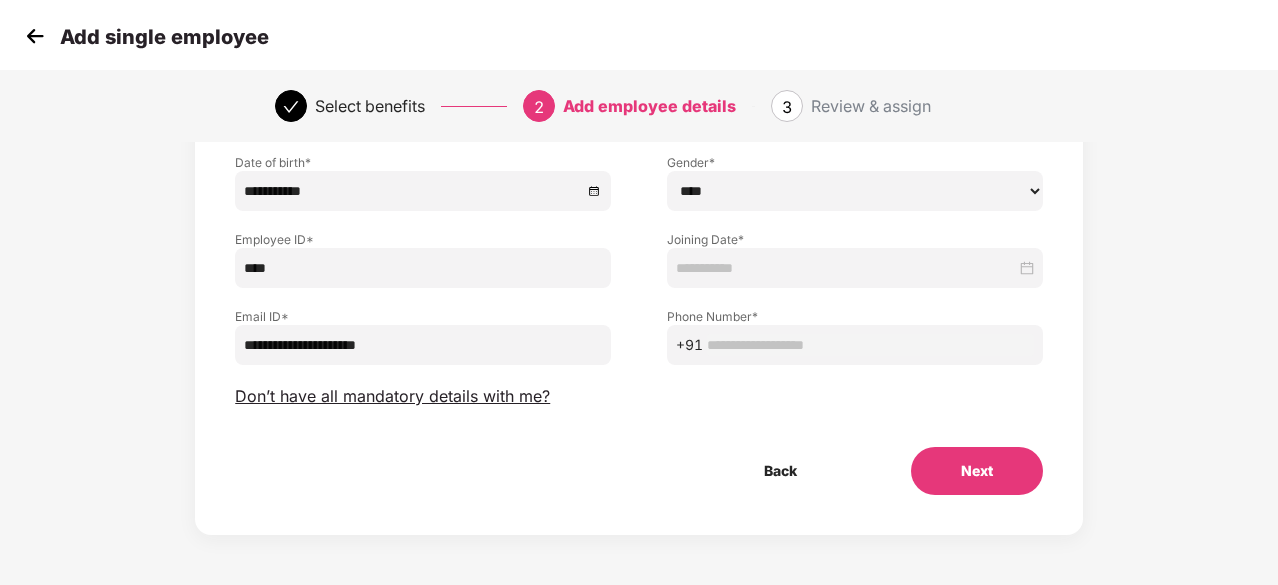type on "**********" 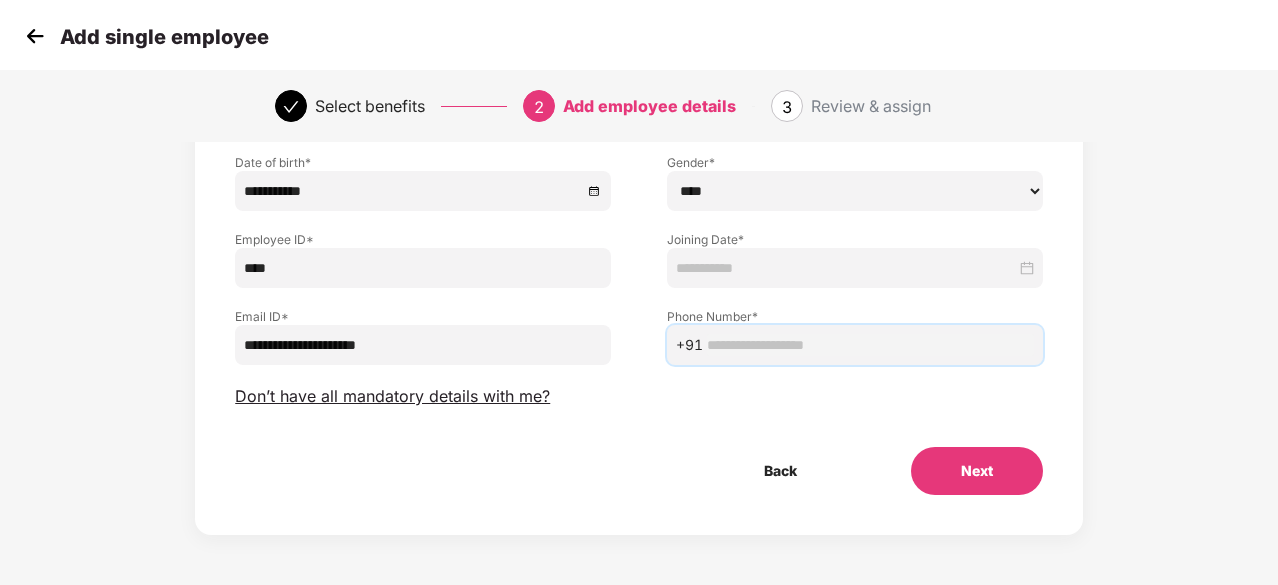 click at bounding box center (870, 345) 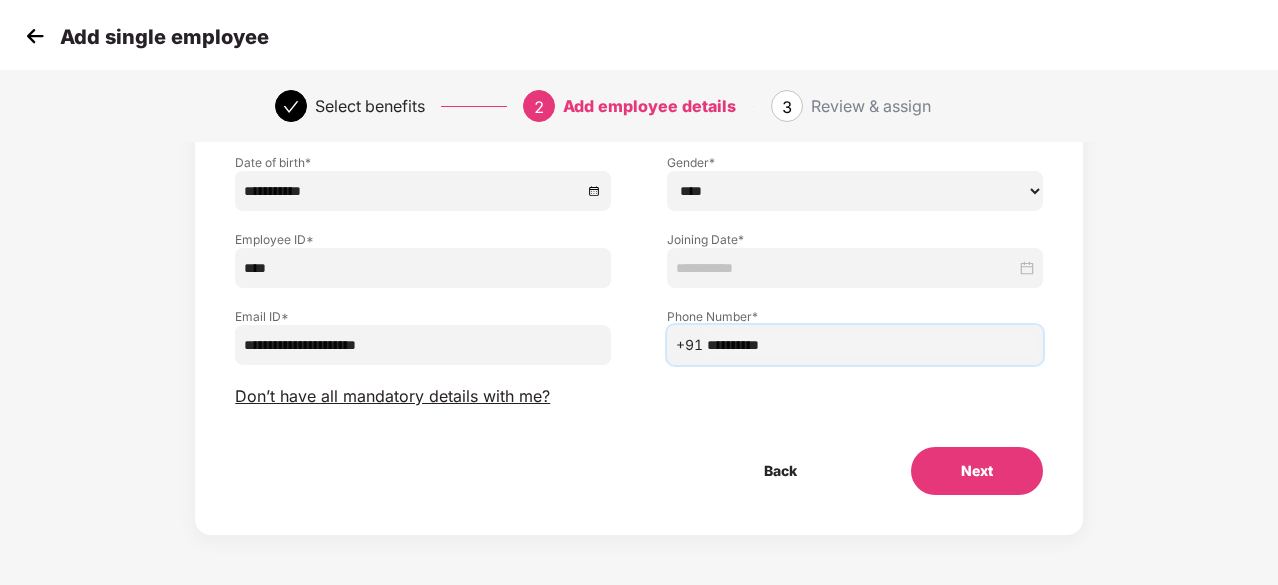 type on "**********" 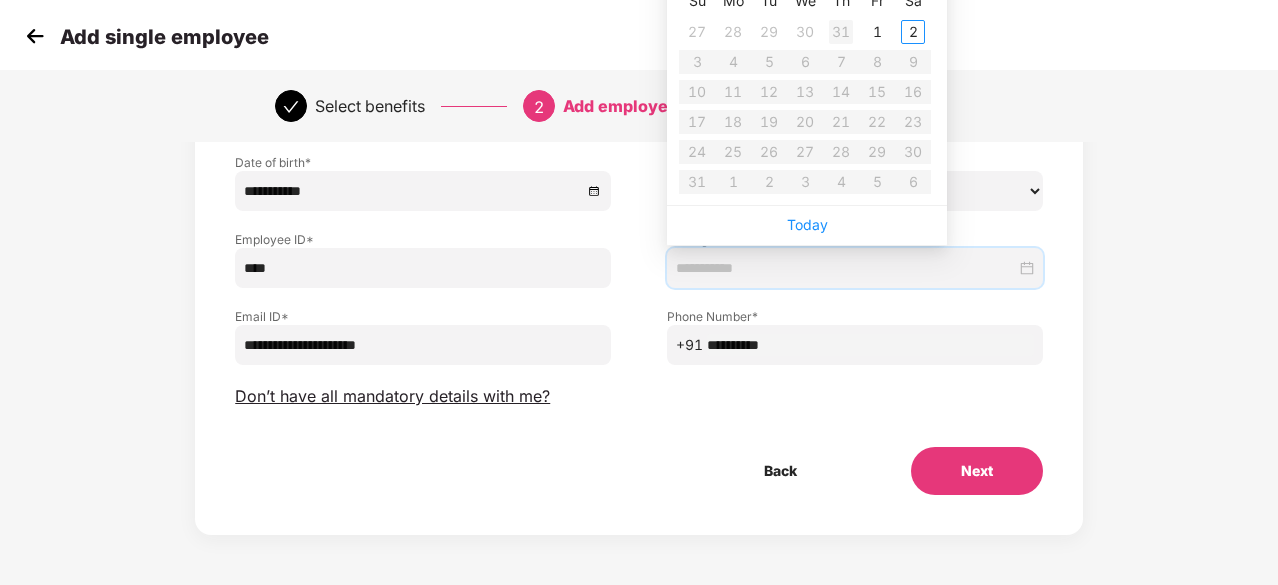 type on "**********" 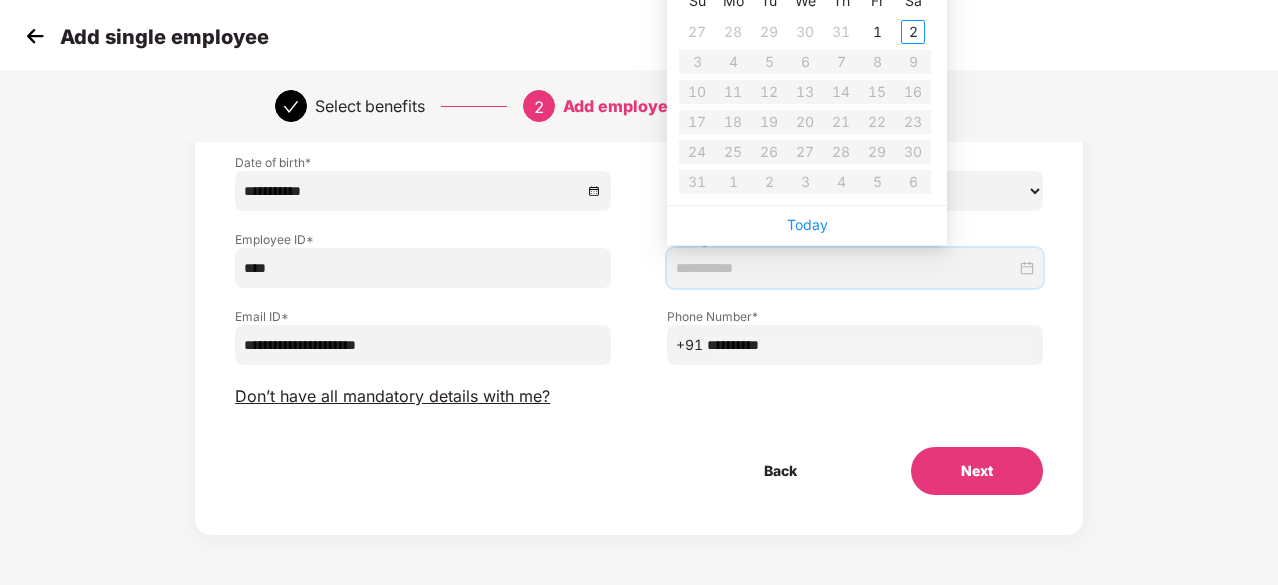 scroll, scrollTop: 116, scrollLeft: 0, axis: vertical 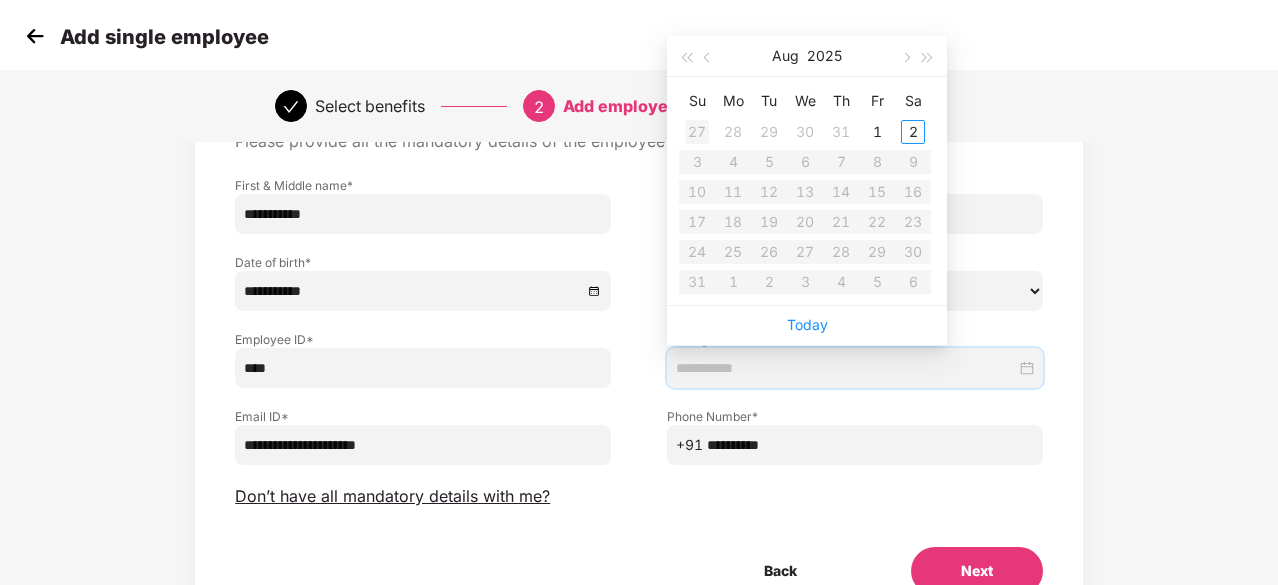 type on "**********" 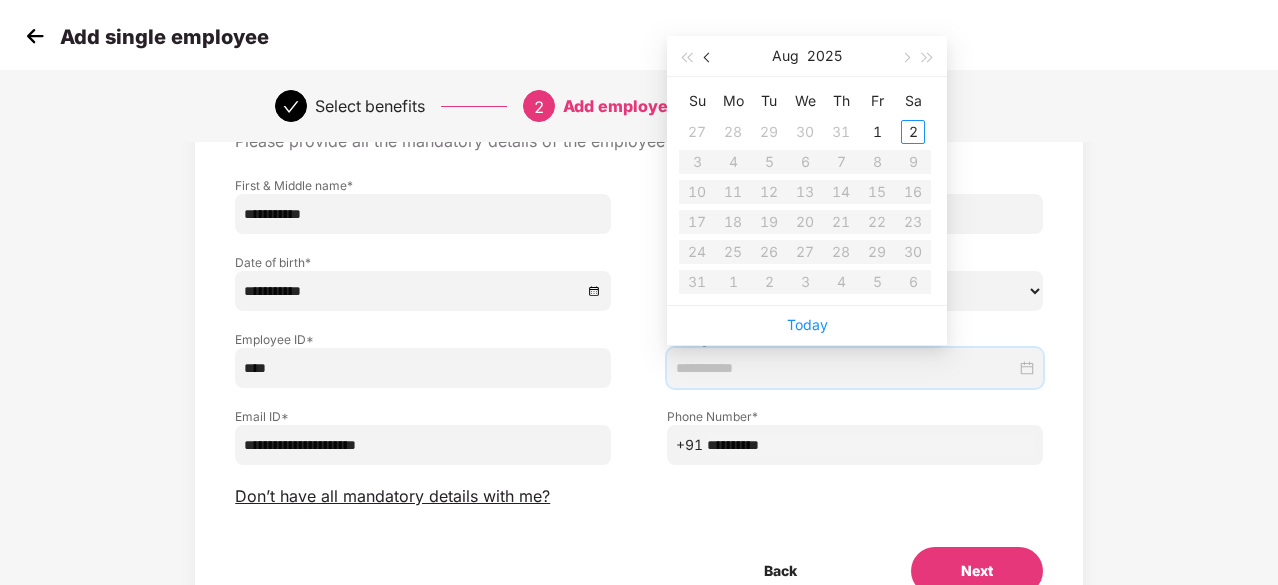 click at bounding box center [708, 56] 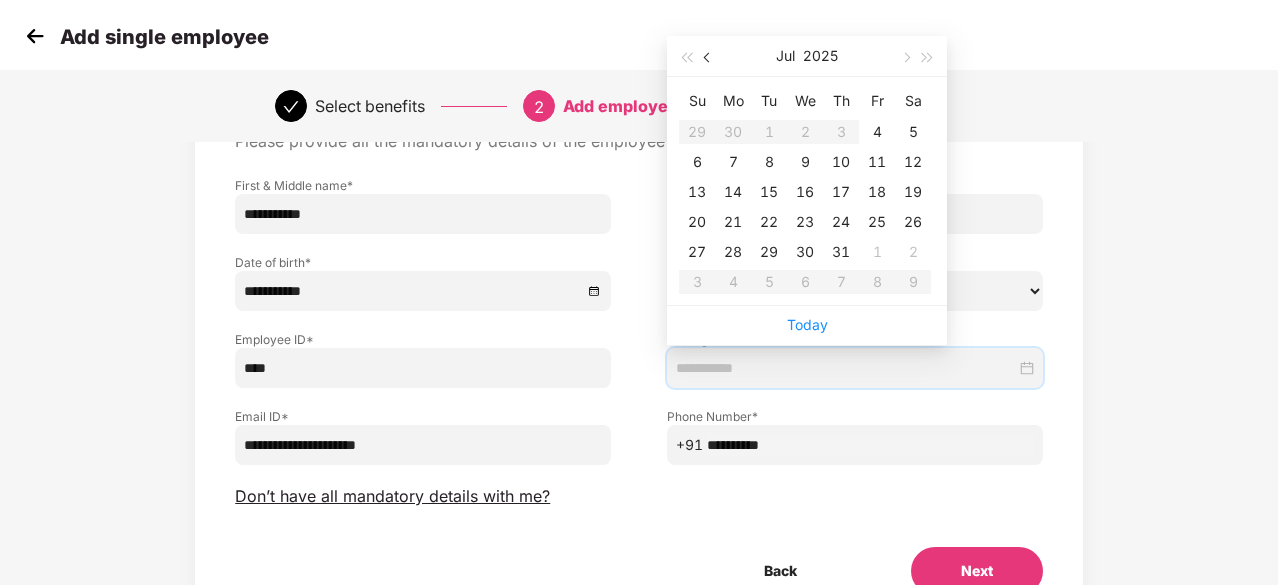 click at bounding box center [708, 56] 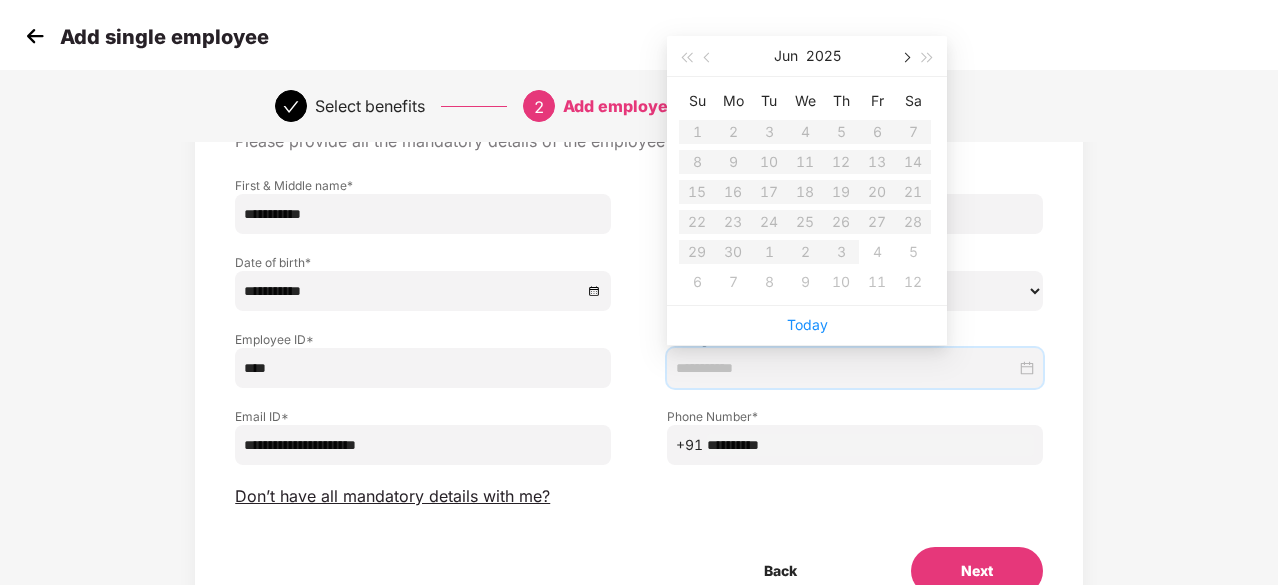 click at bounding box center [905, 58] 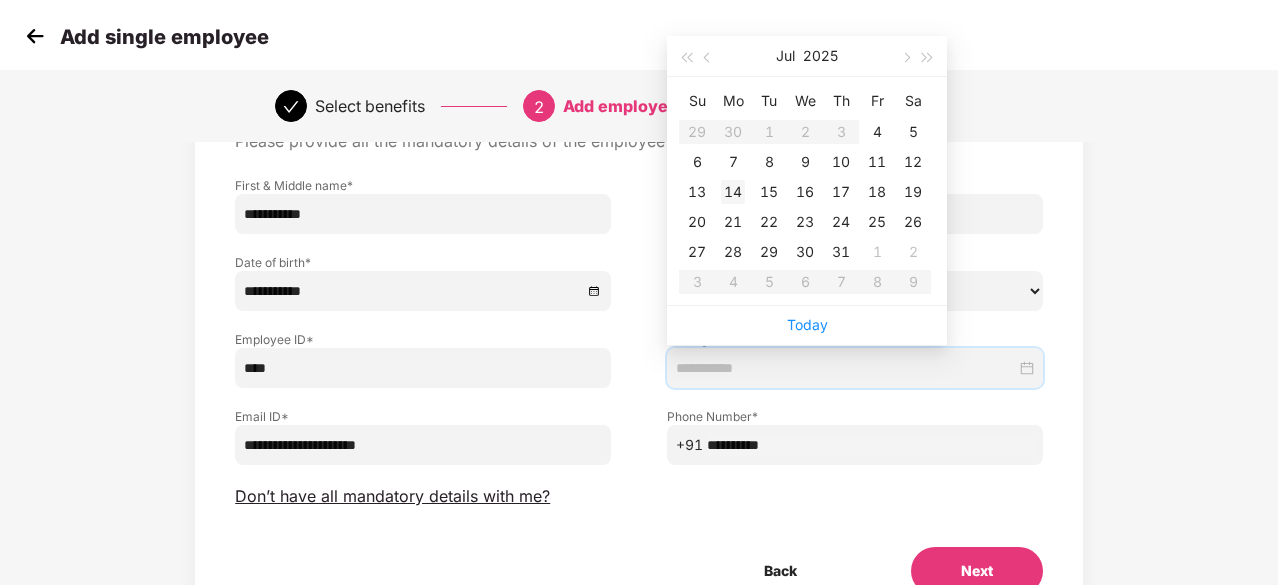type on "**********" 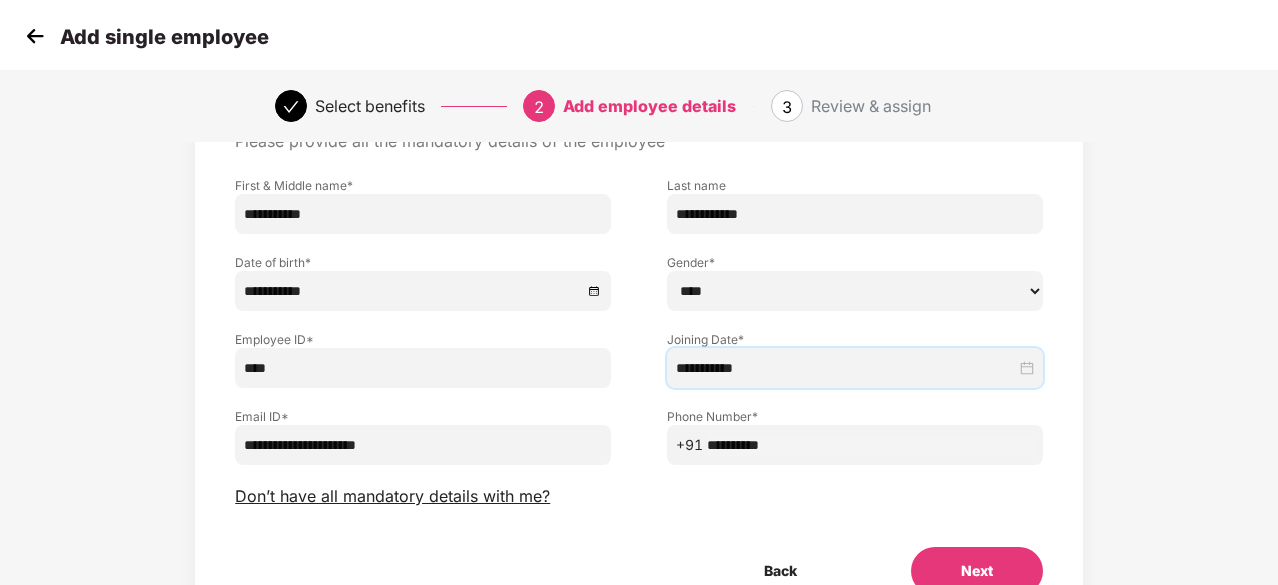 click on "**********" at bounding box center [855, 426] 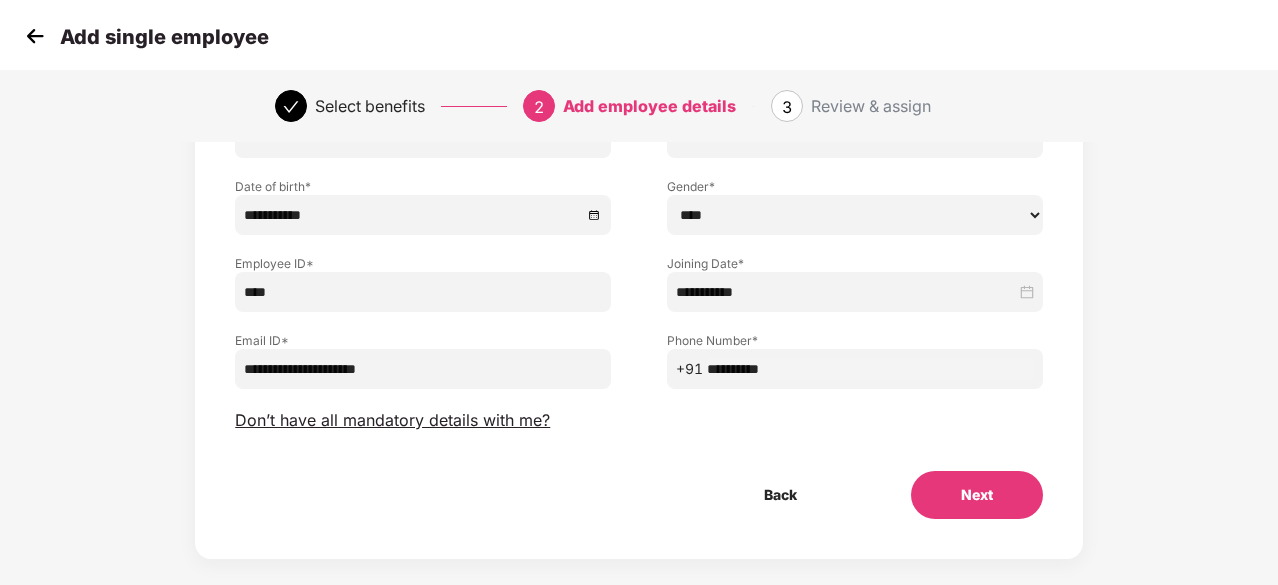 scroll, scrollTop: 200, scrollLeft: 0, axis: vertical 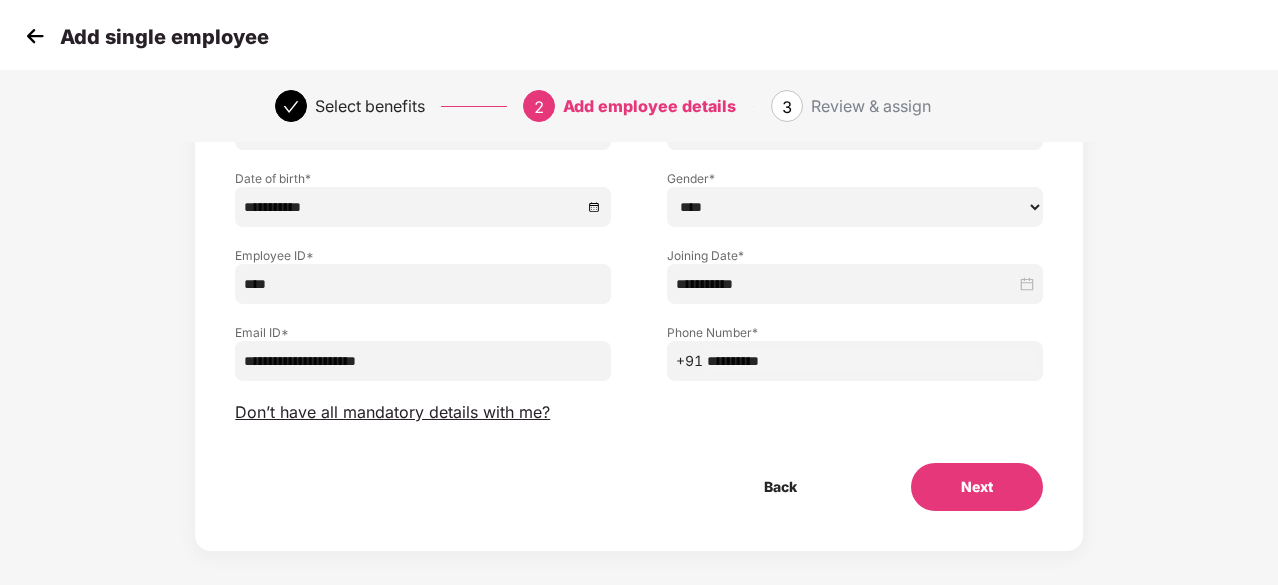 click on "Next" at bounding box center [977, 487] 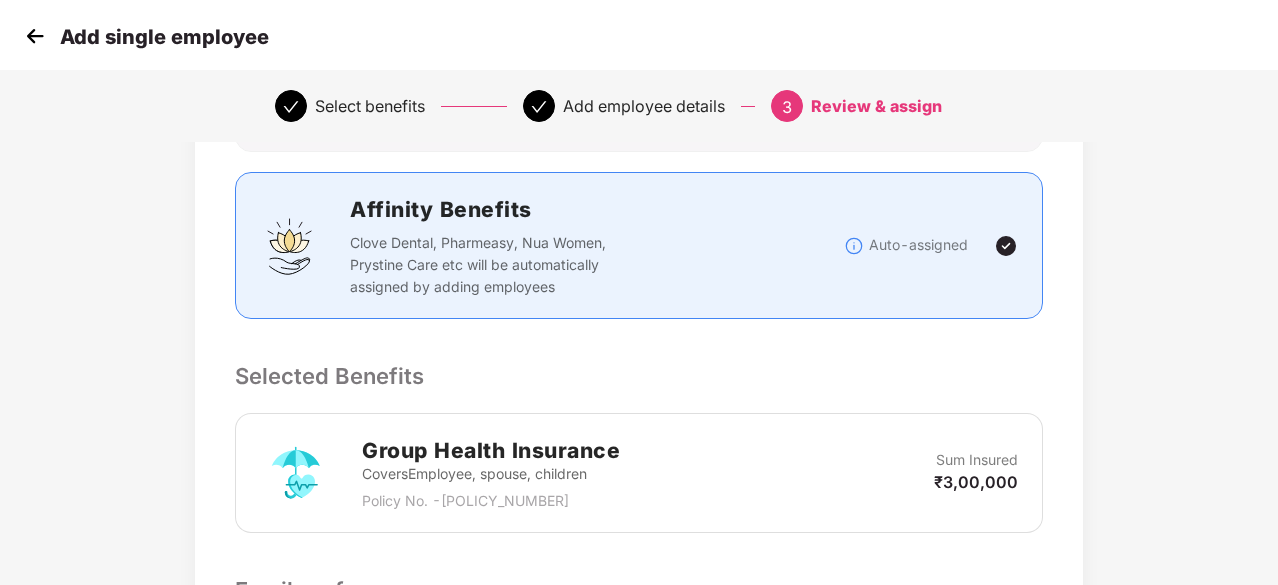 scroll, scrollTop: 380, scrollLeft: 0, axis: vertical 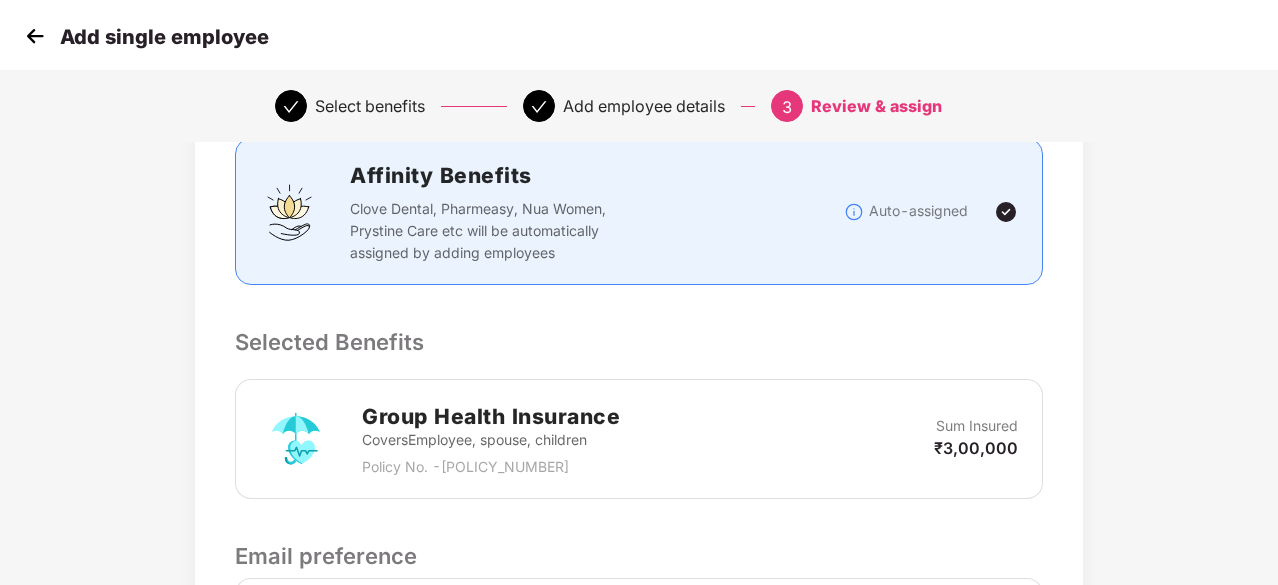 click at bounding box center (1006, 212) 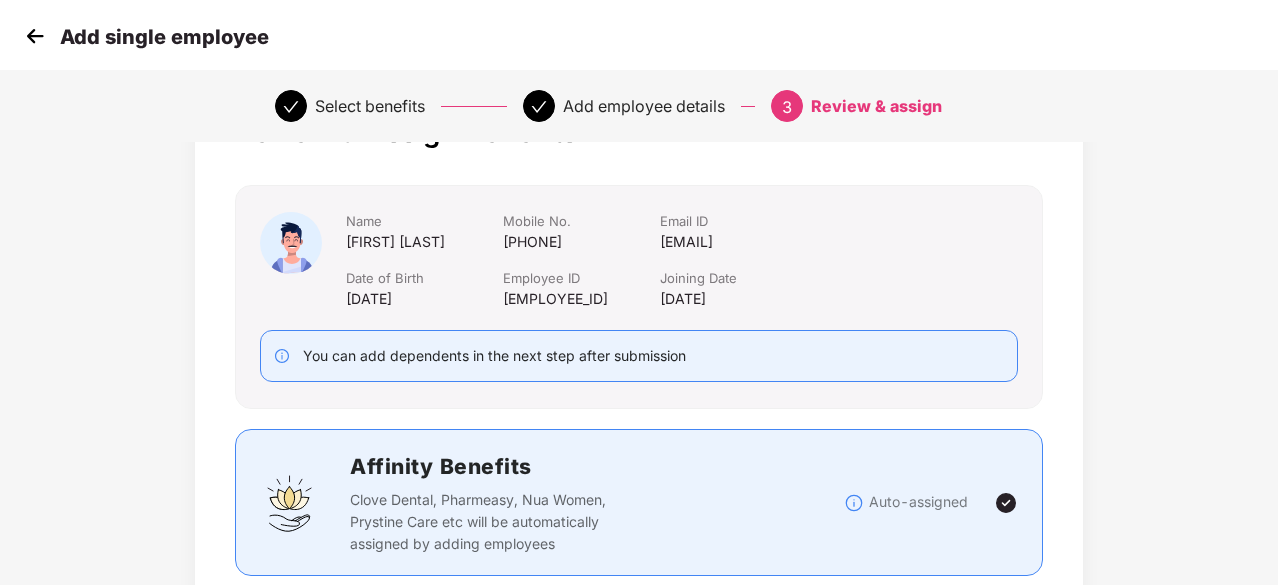 scroll, scrollTop: 200, scrollLeft: 0, axis: vertical 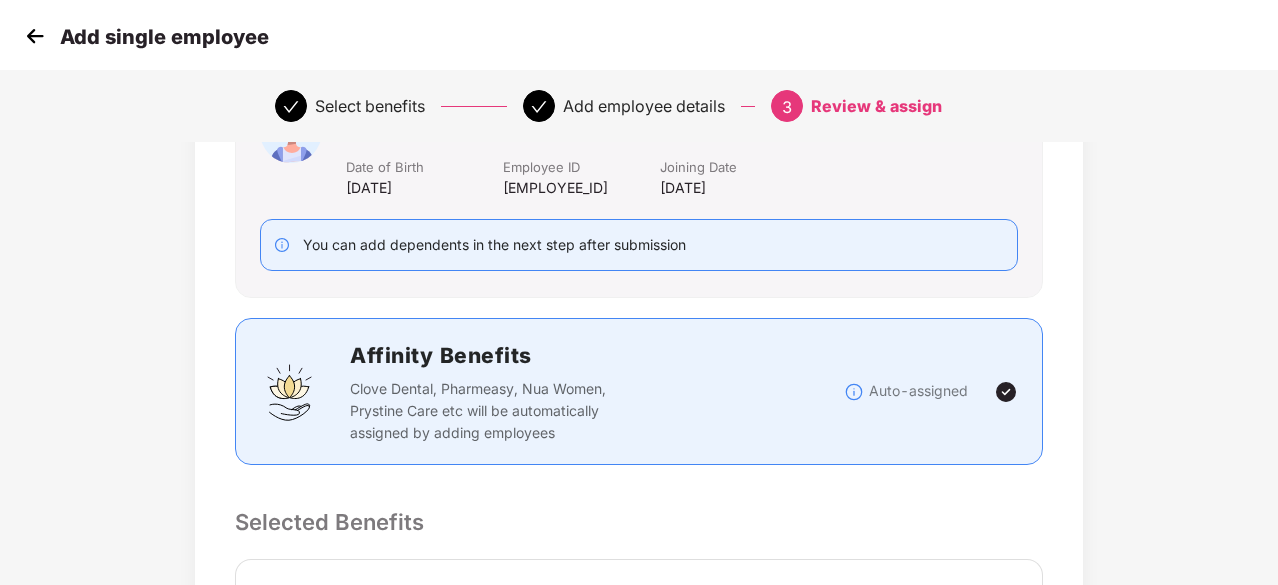 click on "Name    [FIRST] [LAST] Mobile No.    [PHONE] Email ID    [EMAIL] Date of Birth    [DATE] Employee ID  [EMPLOYEE_ID]   Joining Date    [DATE]   You can add dependents in the next step after submission" at bounding box center [639, 186] 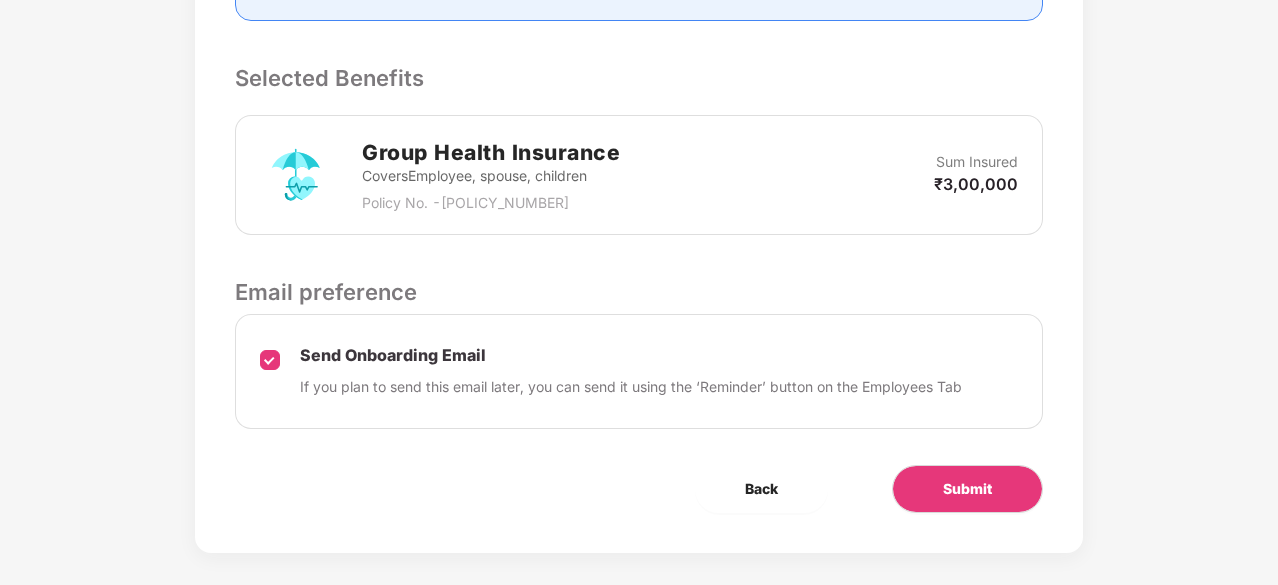 scroll, scrollTop: 680, scrollLeft: 0, axis: vertical 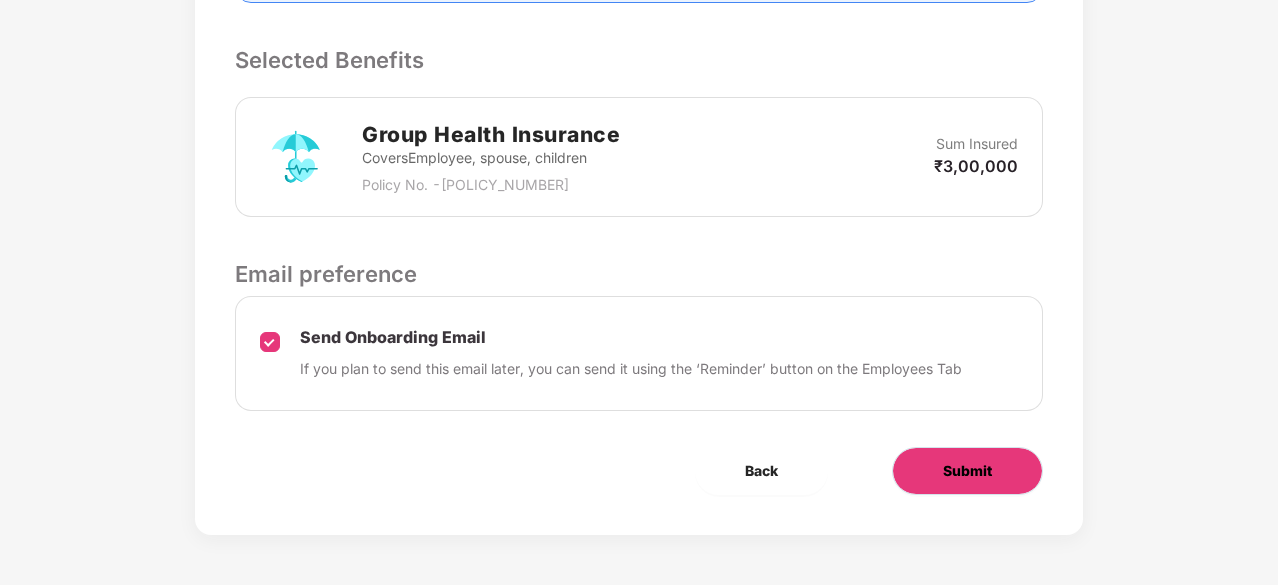click on "Submit" at bounding box center [967, 471] 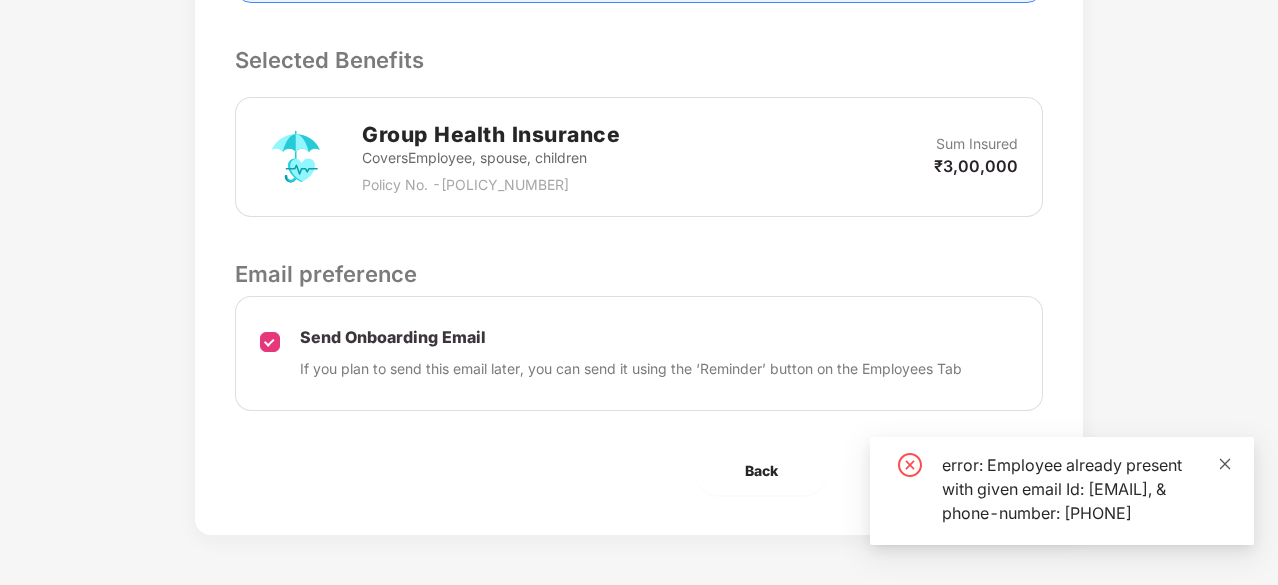 click 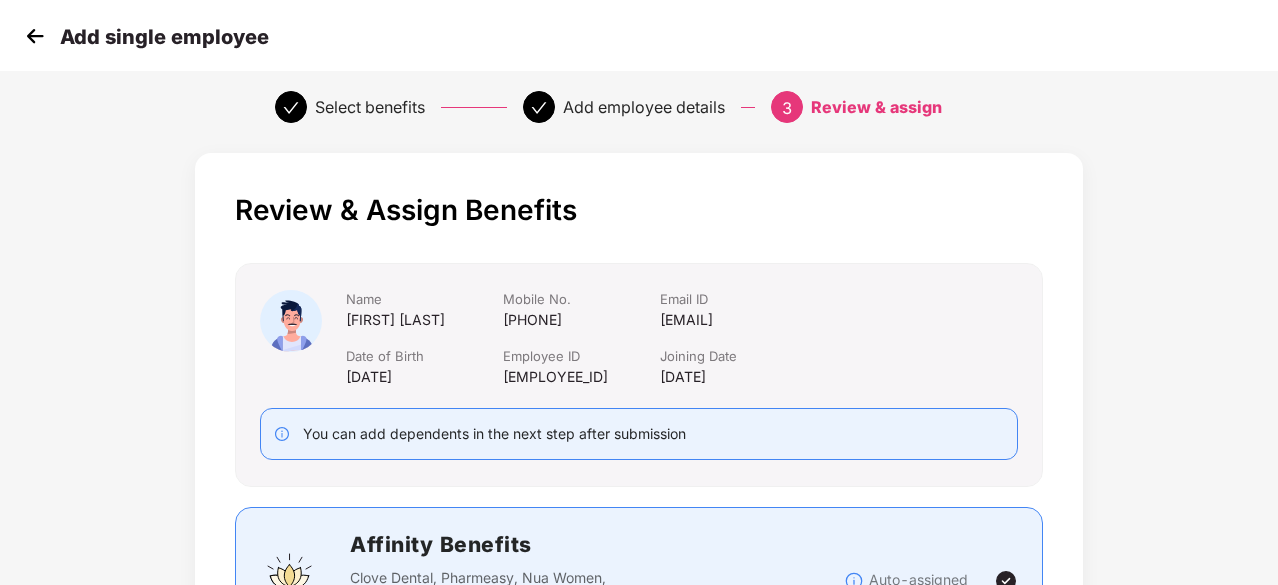 scroll, scrollTop: 0, scrollLeft: 0, axis: both 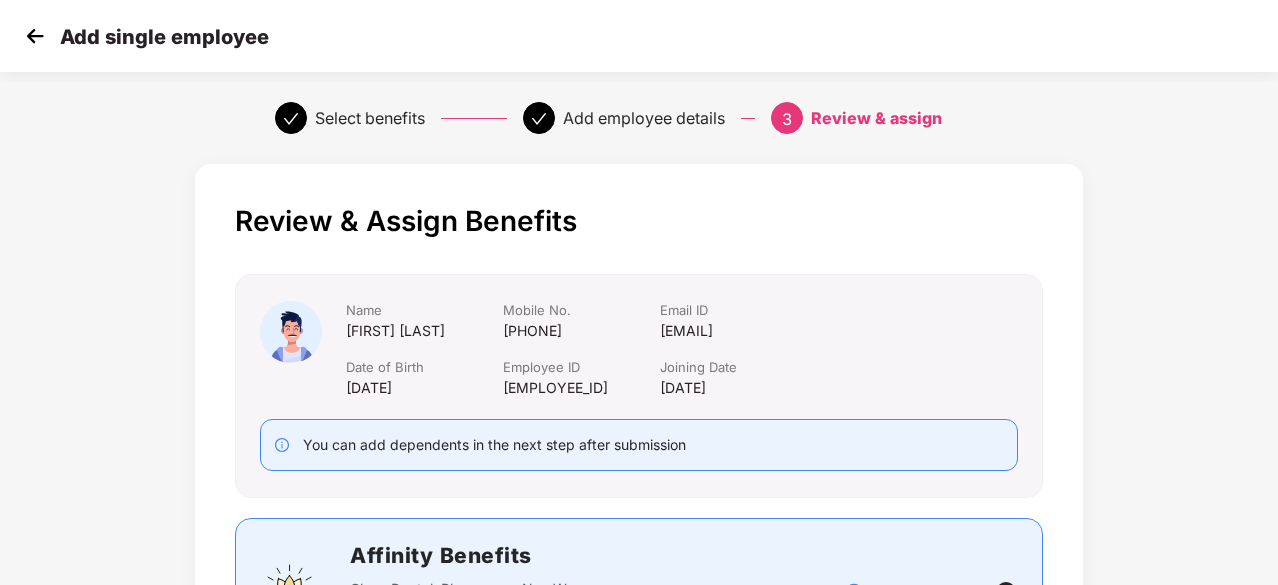 click at bounding box center (35, 36) 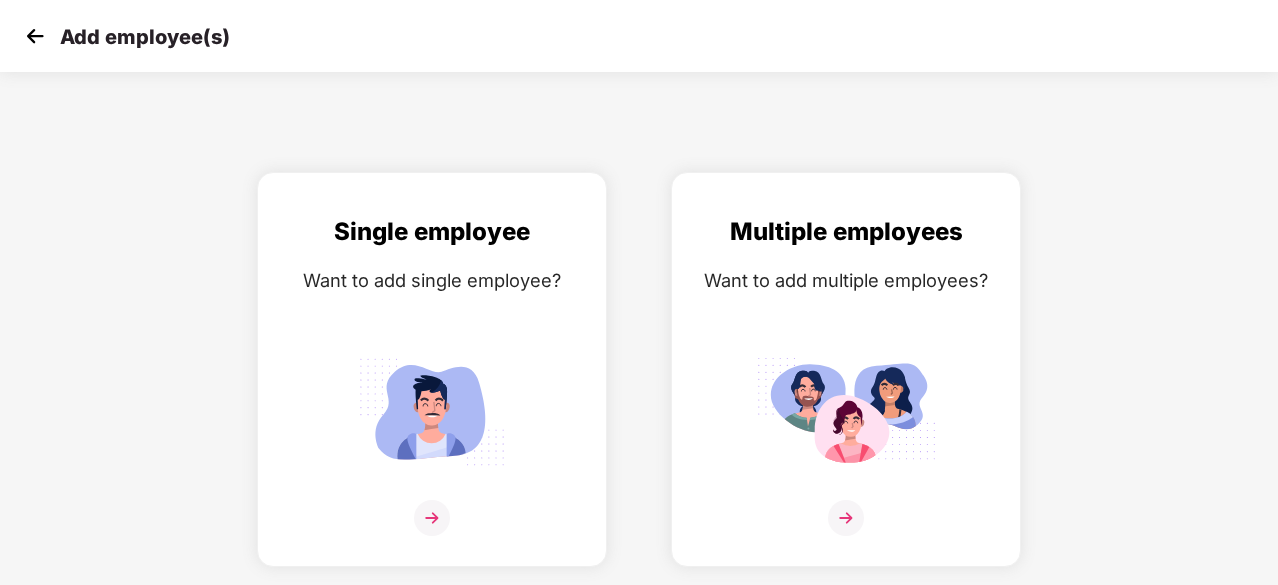 click on "Single employee Want to add single employee? Multiple employees Want to add multiple employees?" at bounding box center (639, 369) 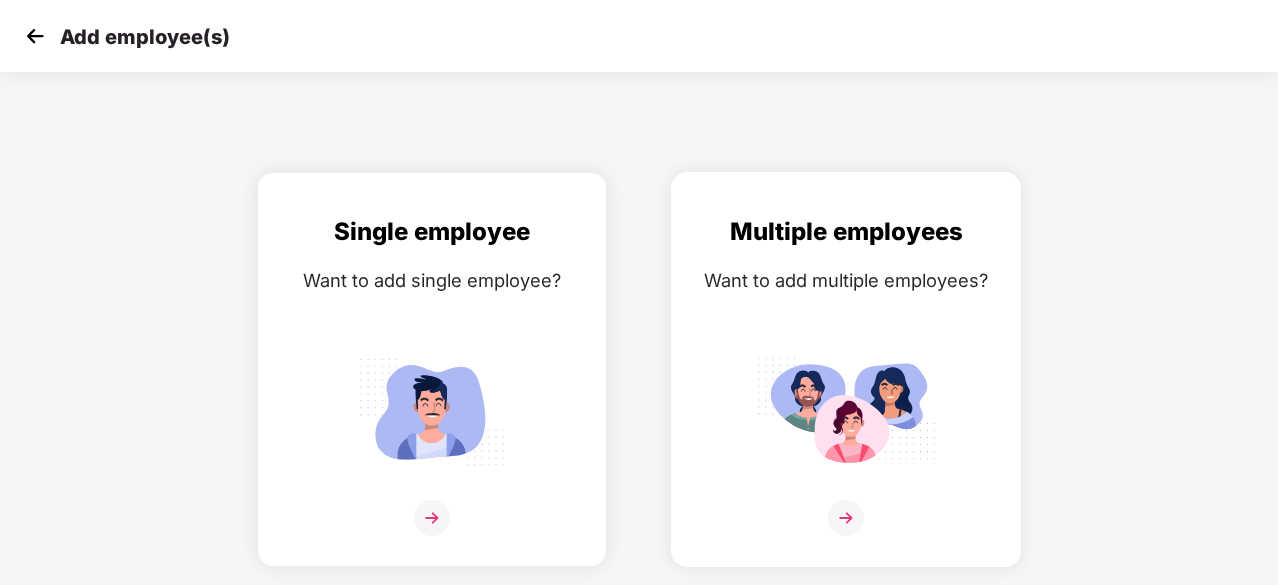 drag, startPoint x: 958, startPoint y: 408, endPoint x: 970, endPoint y: 327, distance: 81.88406 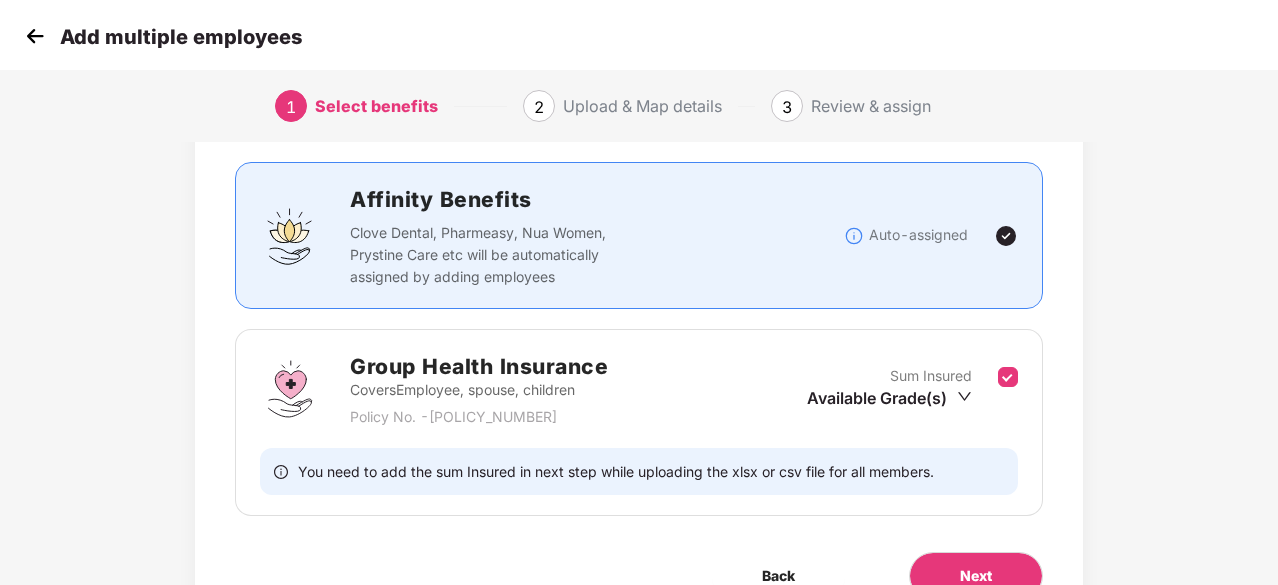 scroll, scrollTop: 219, scrollLeft: 0, axis: vertical 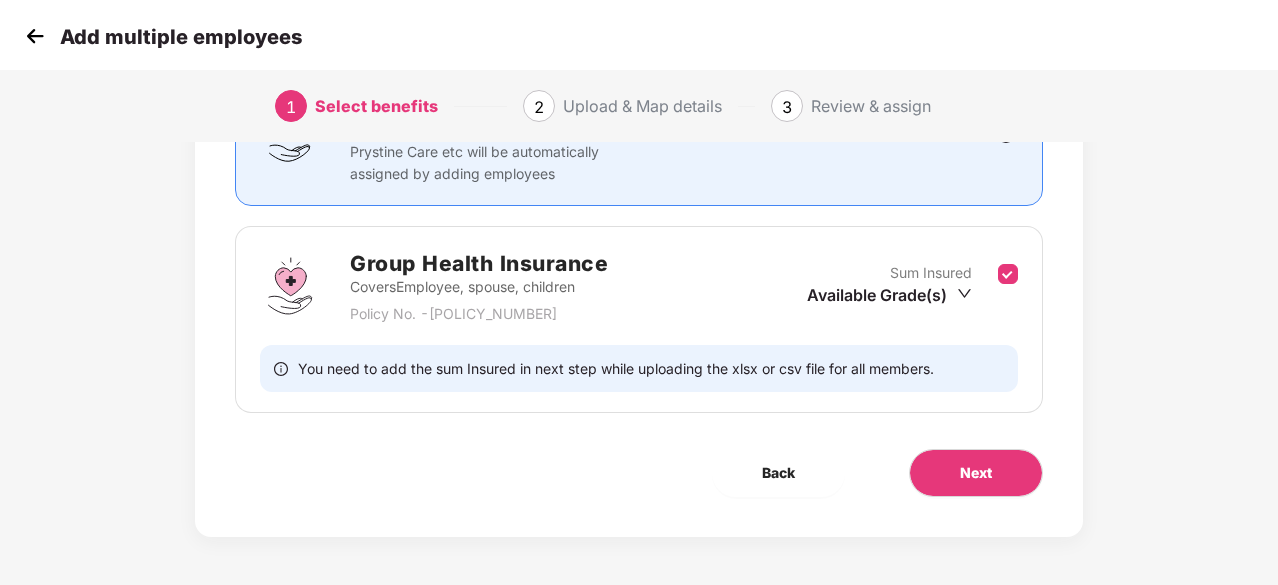 click on "Sum Insured Available Grade(s)" at bounding box center (902, 286) 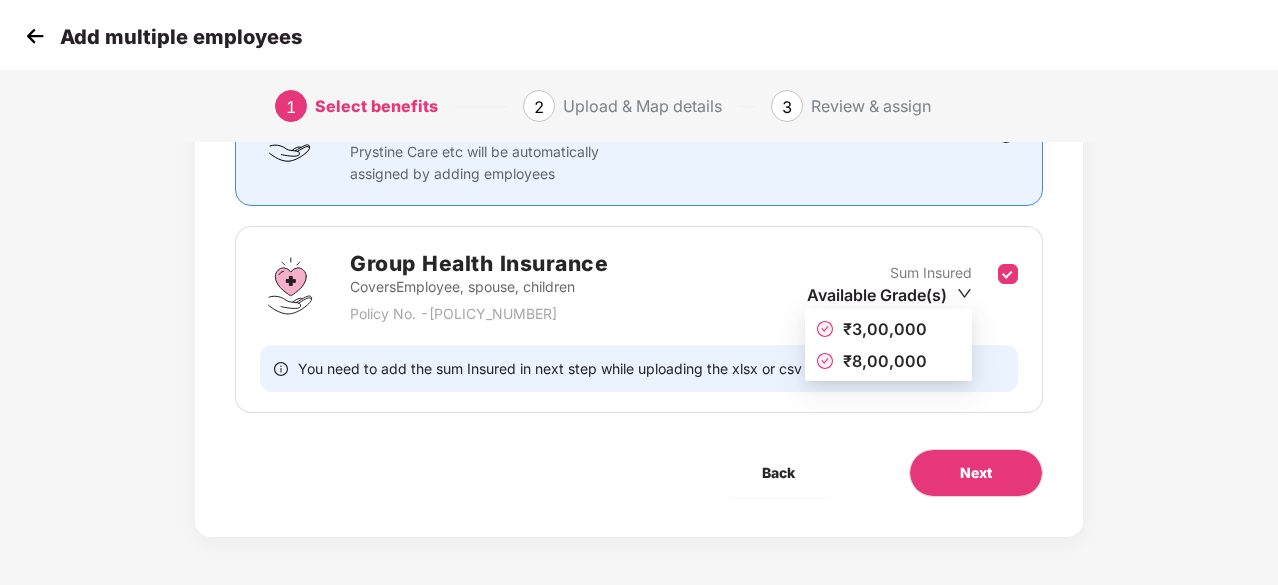 click on "Available Grade(s)" at bounding box center (889, 295) 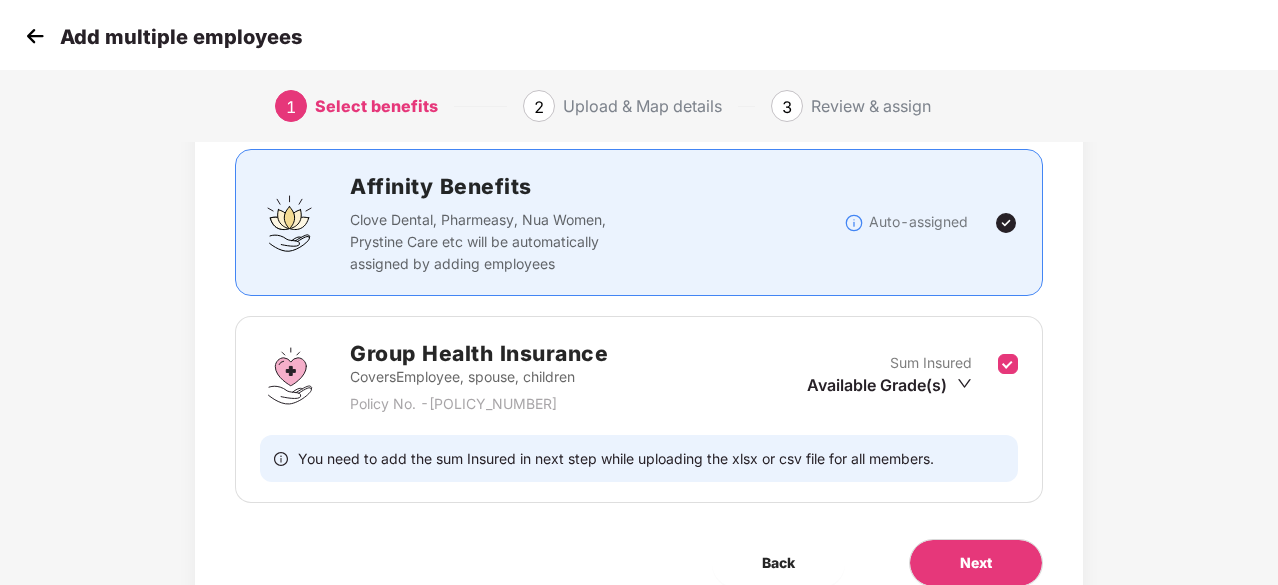 scroll, scrollTop: 219, scrollLeft: 0, axis: vertical 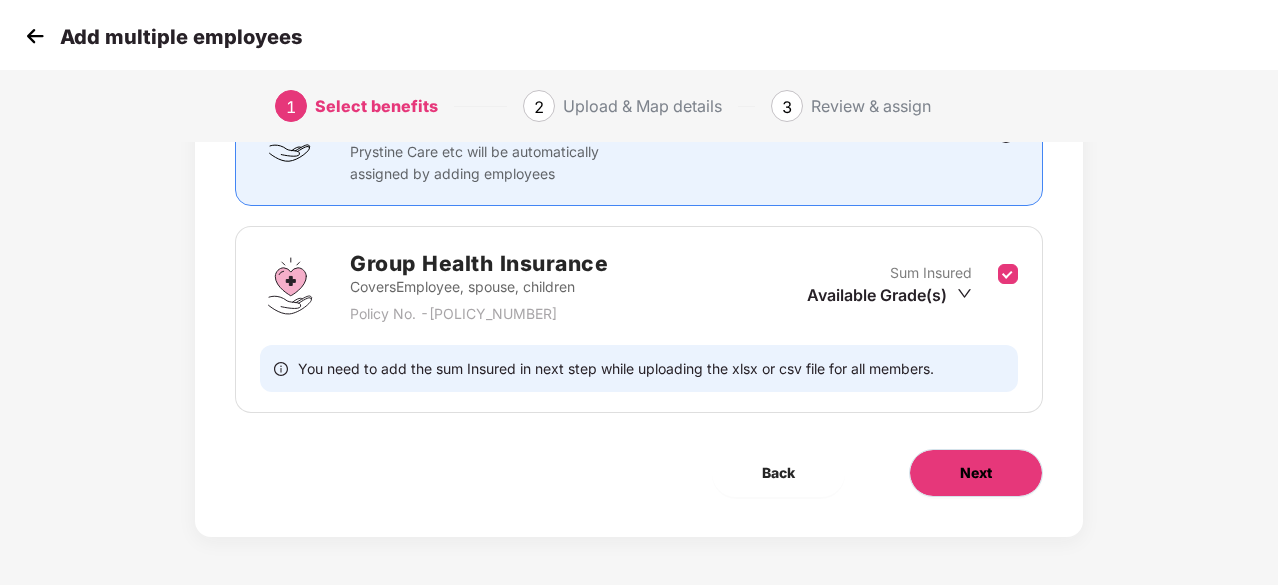 click on "Next" at bounding box center (976, 473) 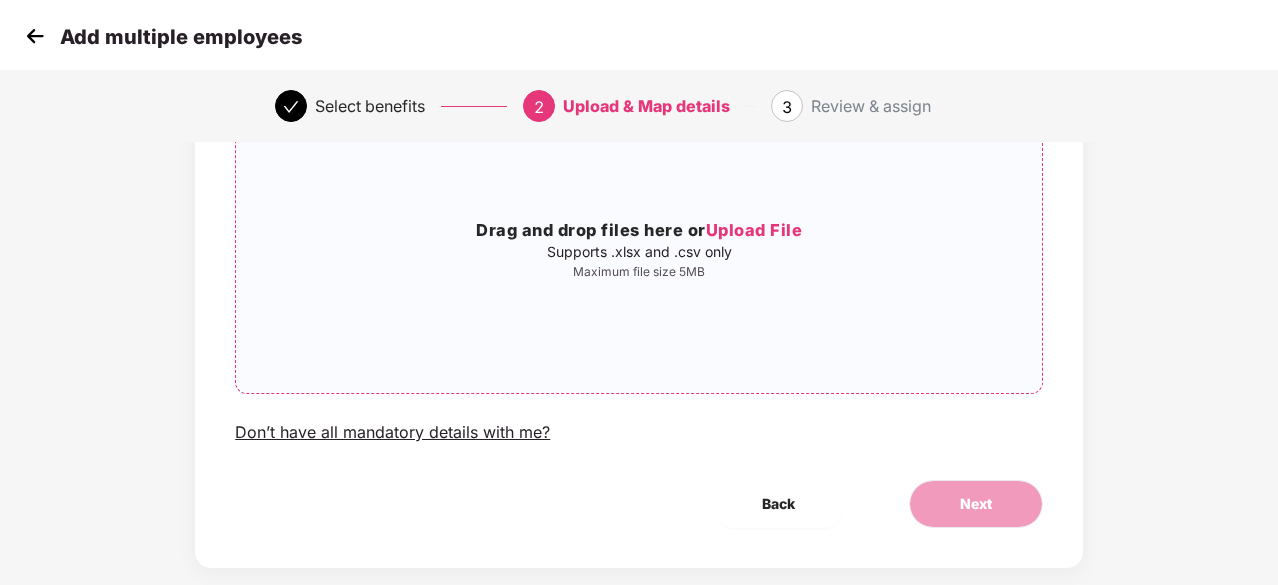 scroll, scrollTop: 200, scrollLeft: 0, axis: vertical 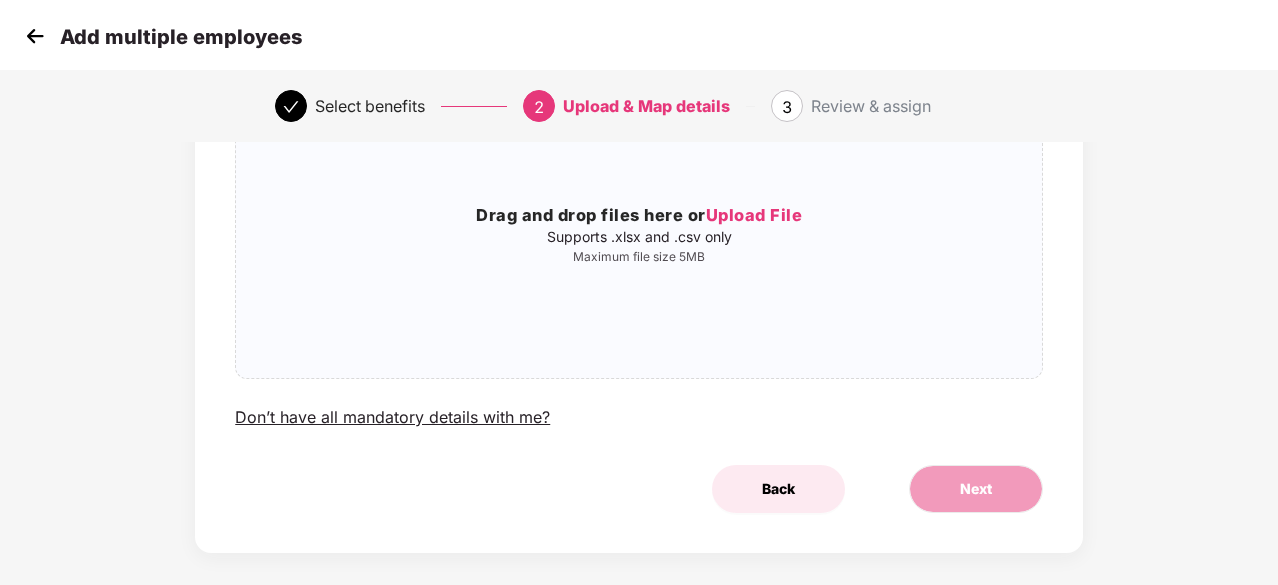 click on "Back" at bounding box center [778, 489] 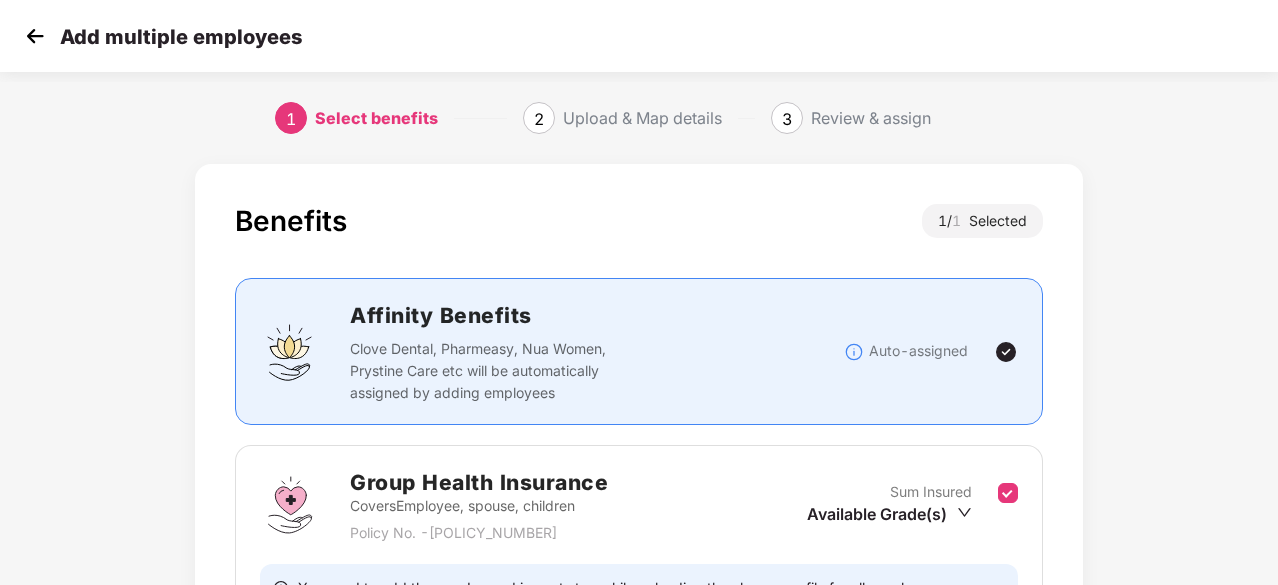 click on "Add multiple employees" at bounding box center (639, 36) 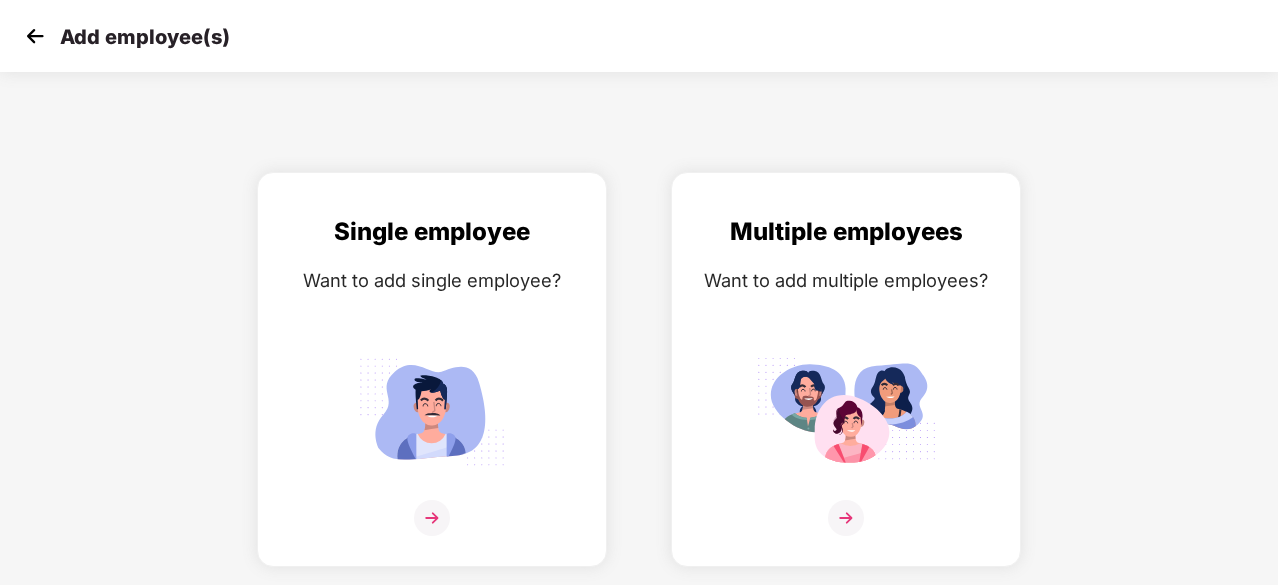 click on "Multiple employees Want to add multiple employees?" at bounding box center (846, 369) 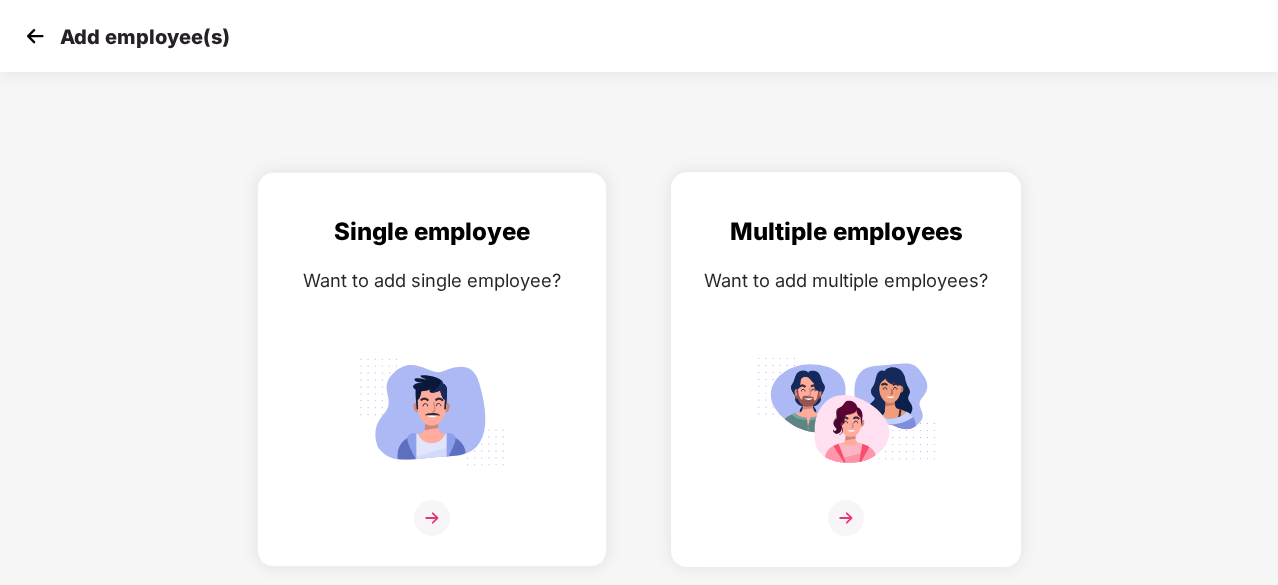 click at bounding box center (846, 518) 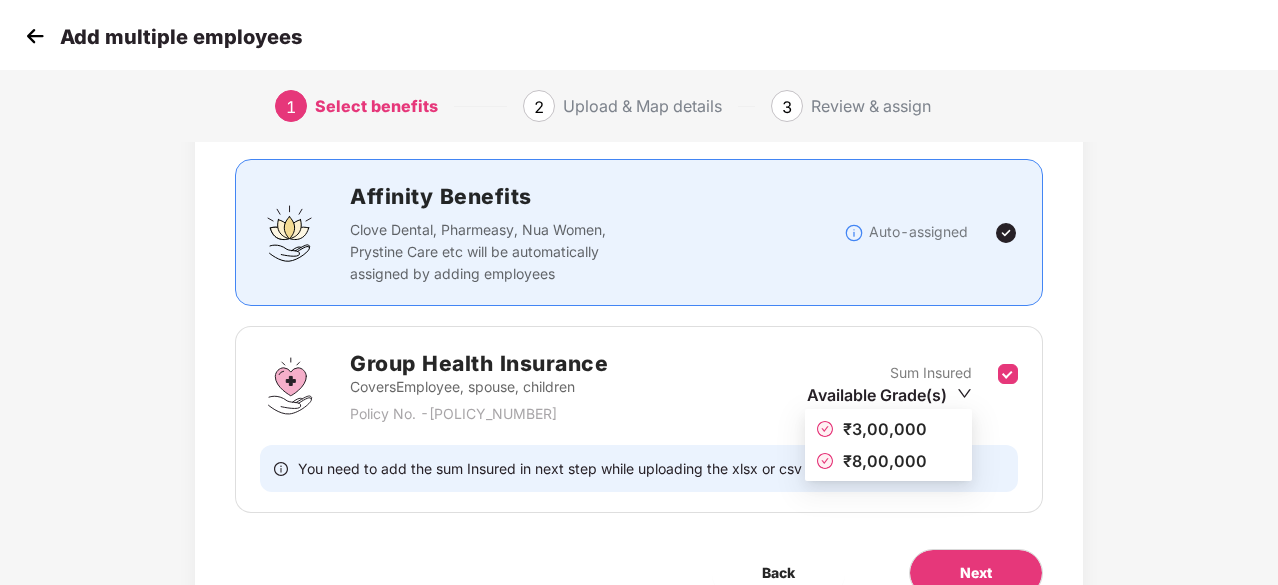 scroll, scrollTop: 219, scrollLeft: 0, axis: vertical 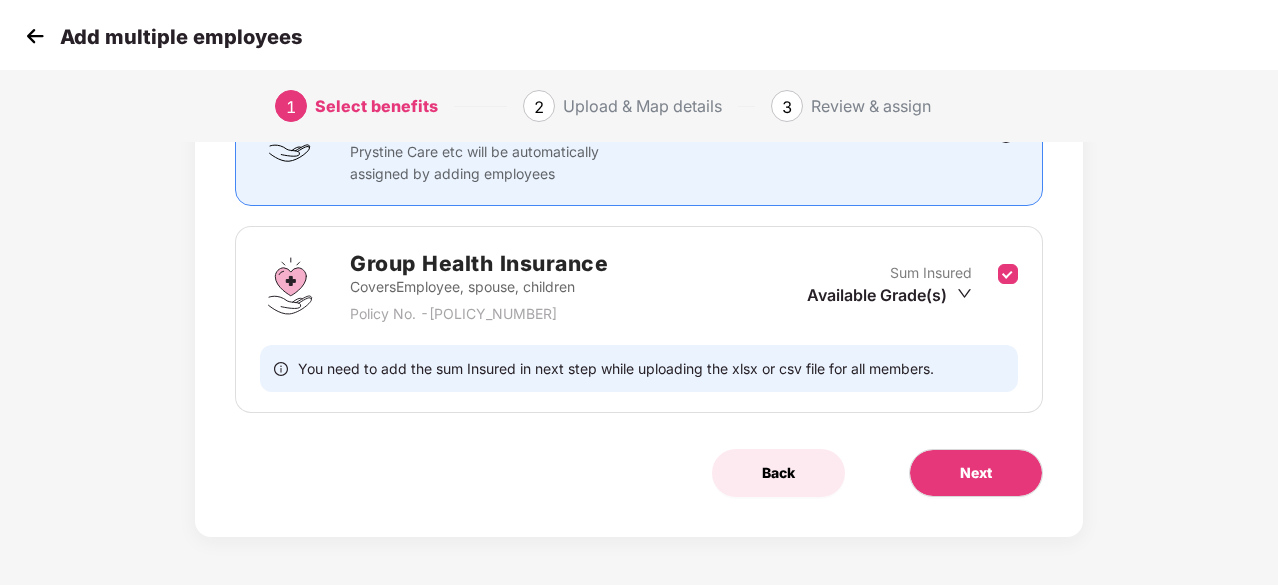 click on "Back" at bounding box center (778, 473) 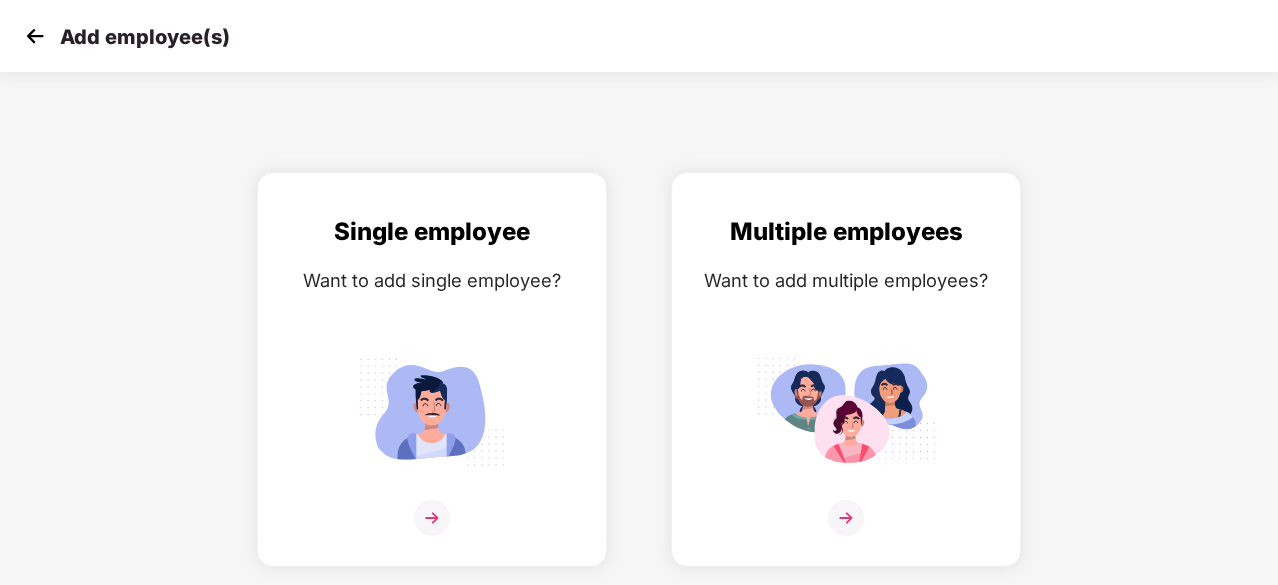 scroll, scrollTop: 0, scrollLeft: 0, axis: both 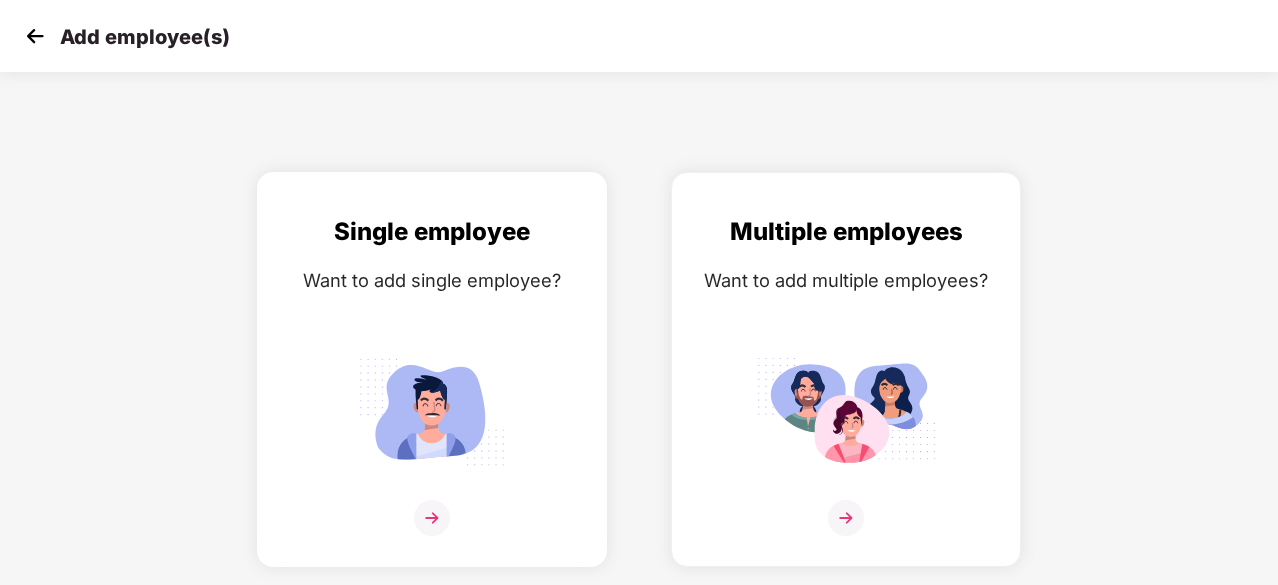 click at bounding box center (432, 518) 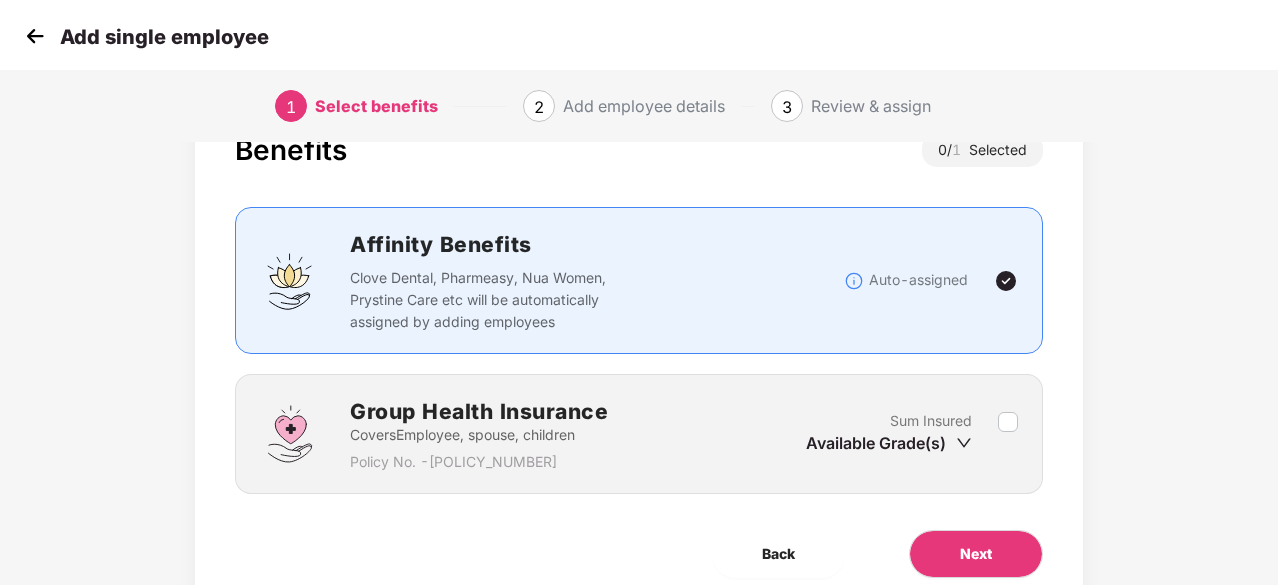 scroll, scrollTop: 0, scrollLeft: 0, axis: both 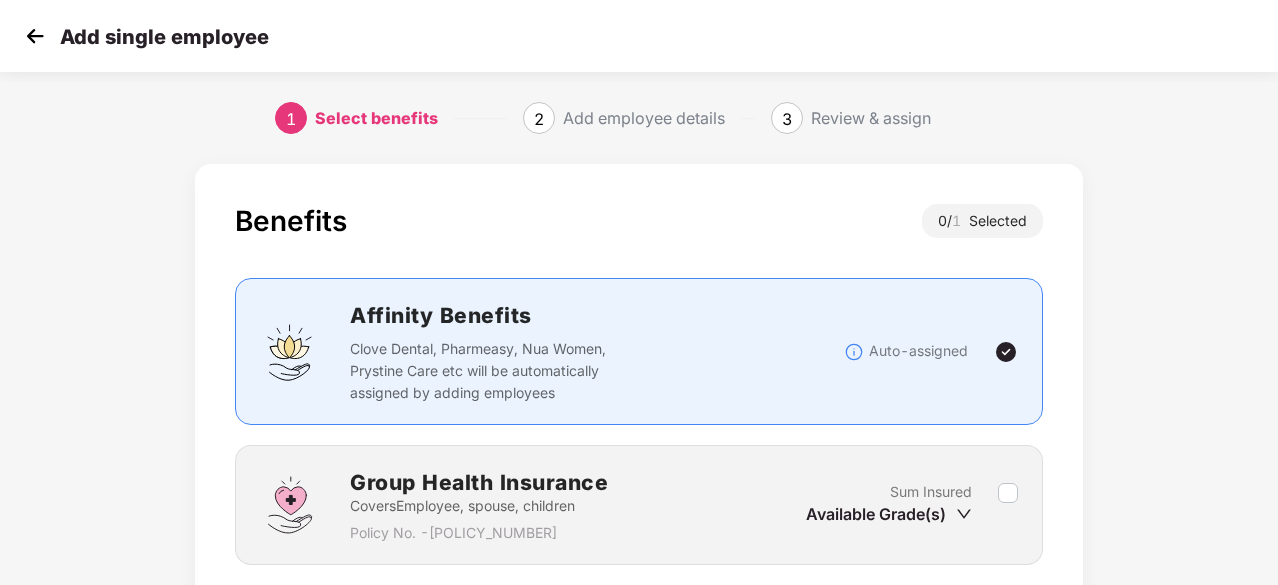 click on "2" at bounding box center (539, 119) 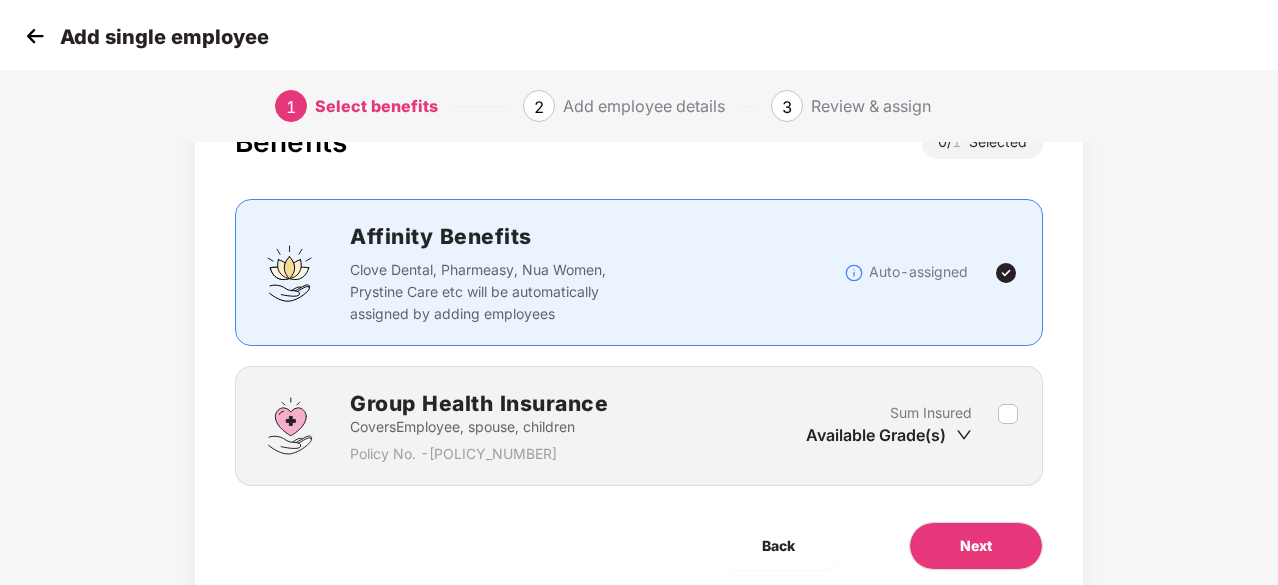 scroll, scrollTop: 152, scrollLeft: 0, axis: vertical 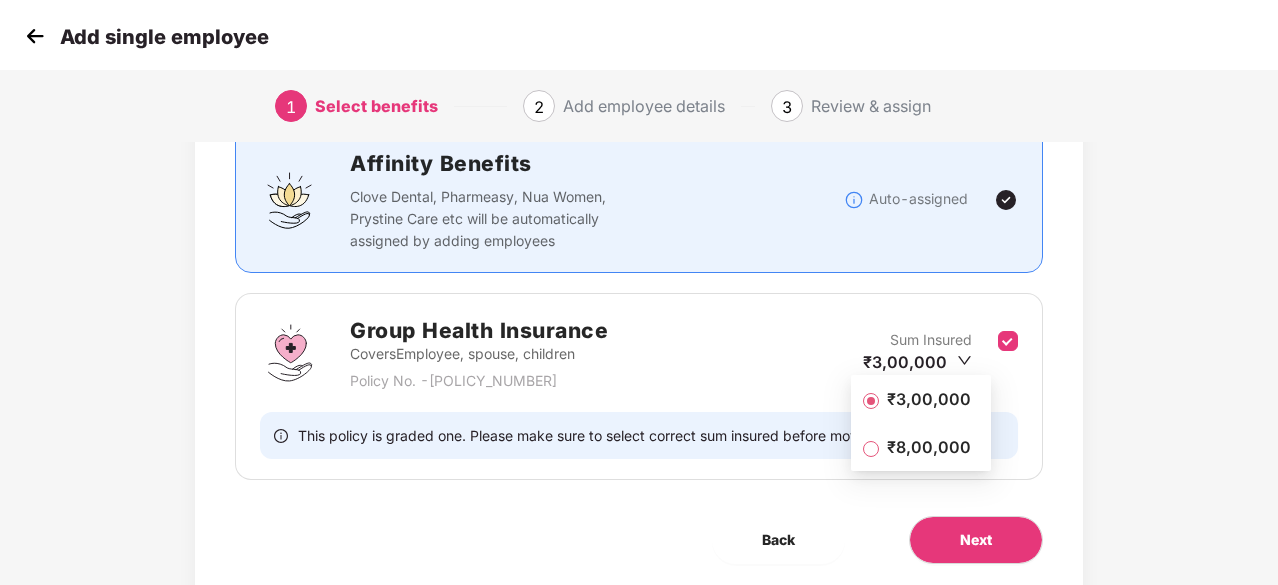 click on "₹3,00,000" at bounding box center (929, 399) 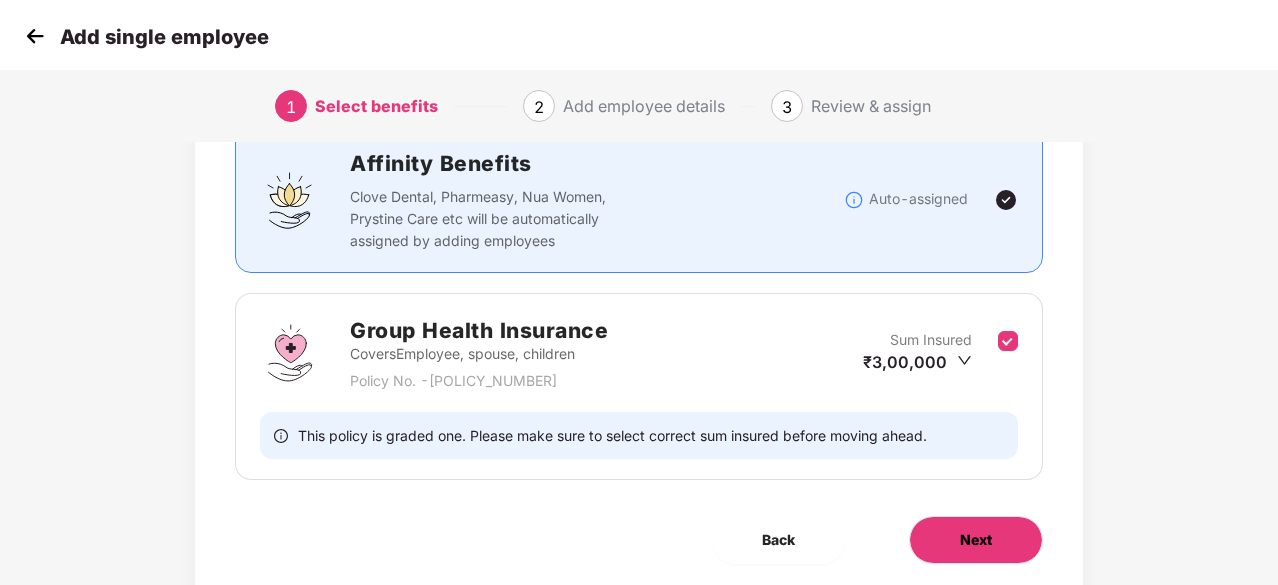 click on "Next" at bounding box center (976, 540) 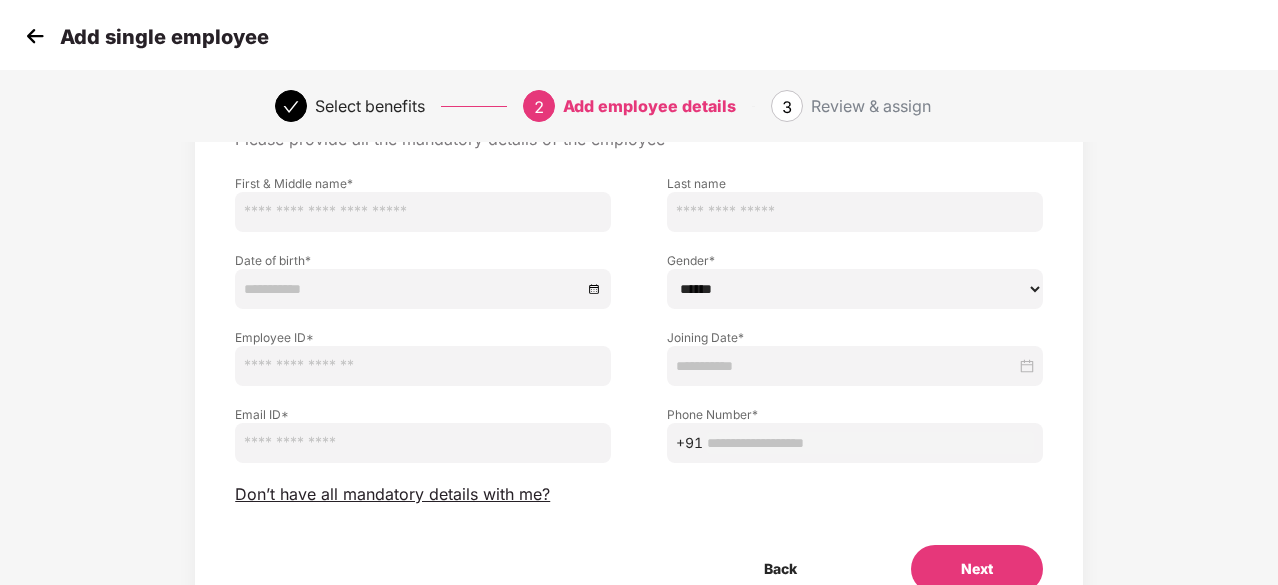 scroll, scrollTop: 116, scrollLeft: 0, axis: vertical 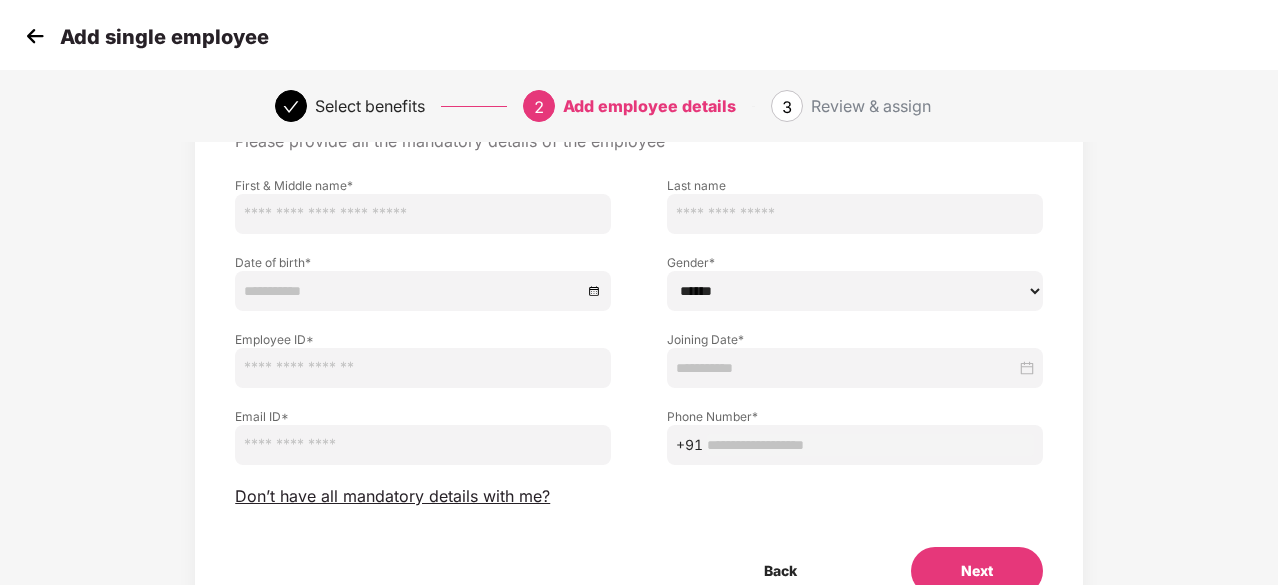 click at bounding box center [35, 36] 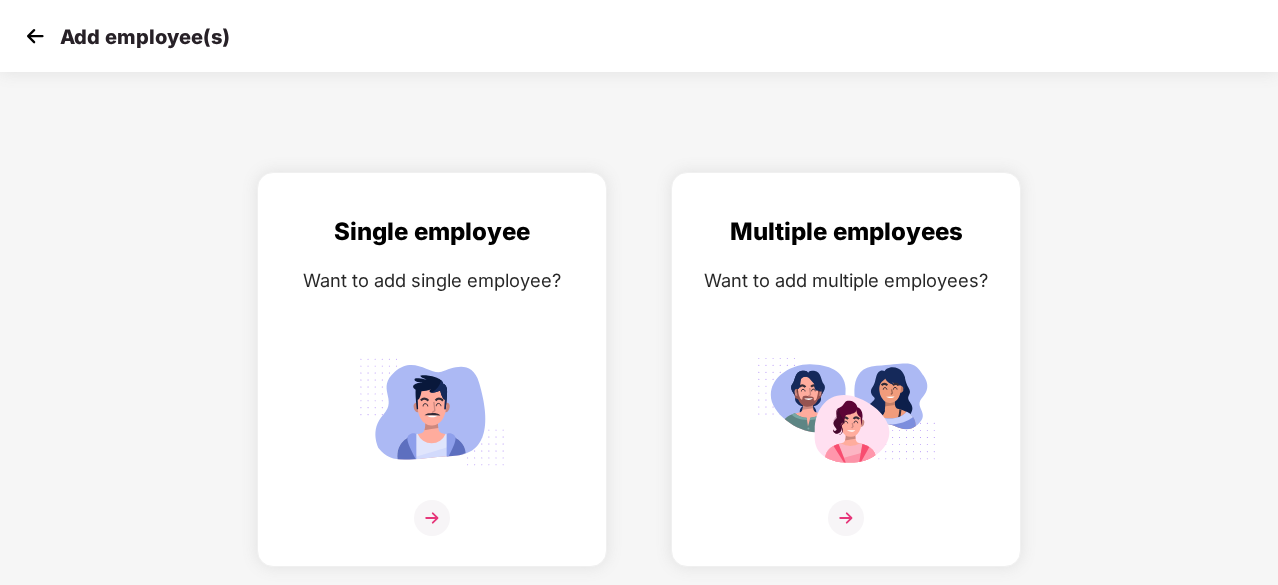 scroll, scrollTop: 0, scrollLeft: 0, axis: both 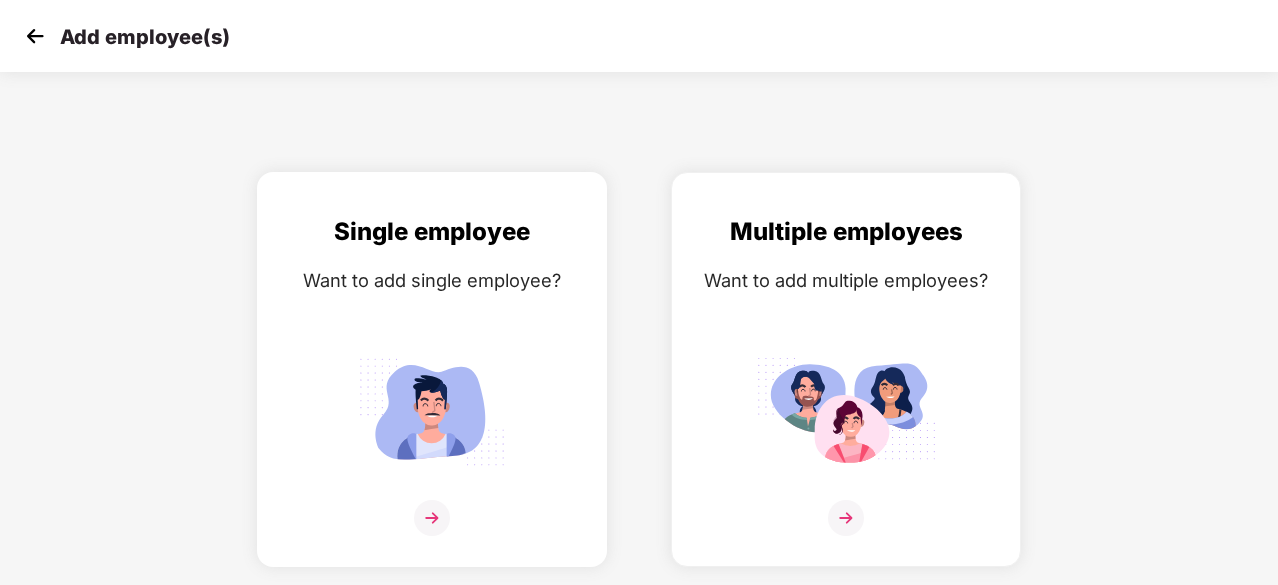 click at bounding box center (432, 518) 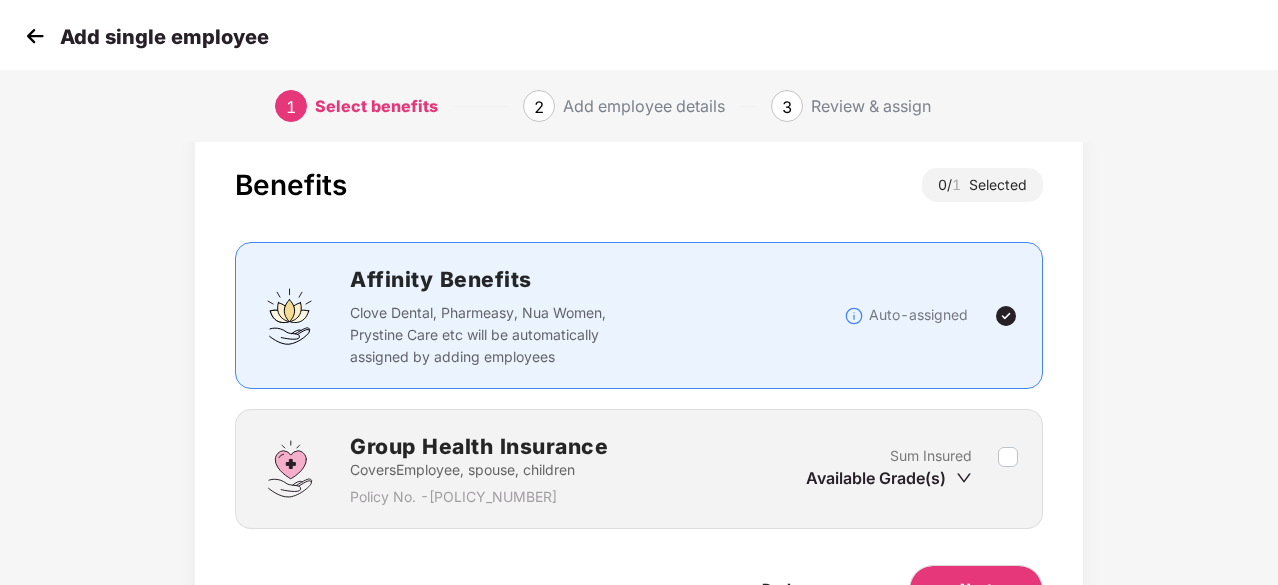 scroll, scrollTop: 0, scrollLeft: 0, axis: both 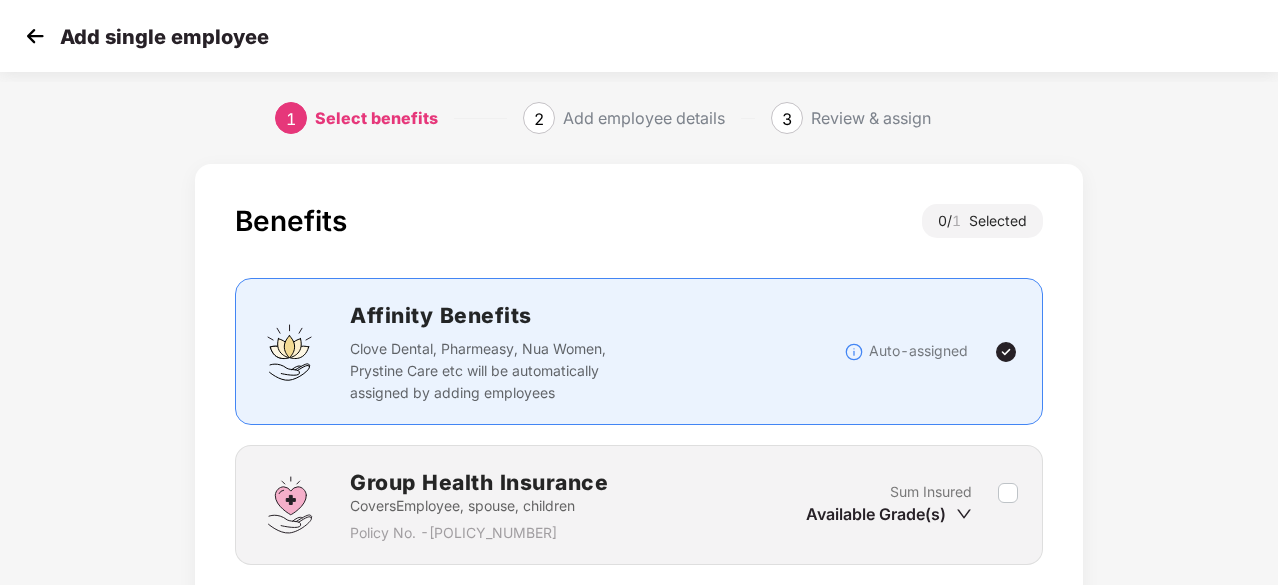 click at bounding box center (1008, 505) 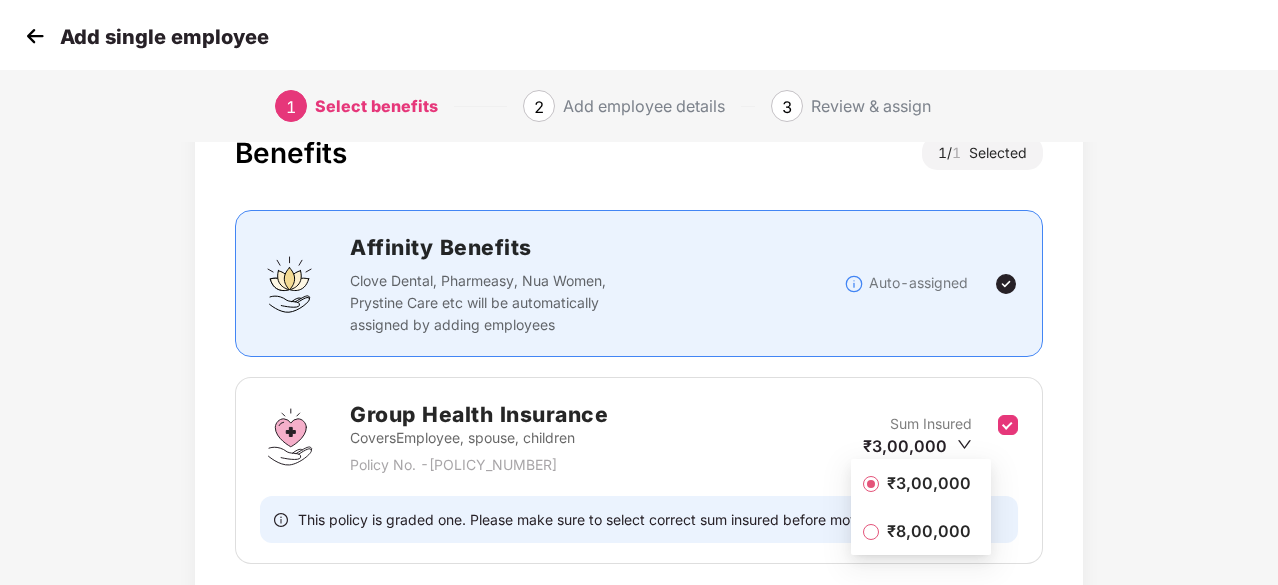 scroll, scrollTop: 100, scrollLeft: 0, axis: vertical 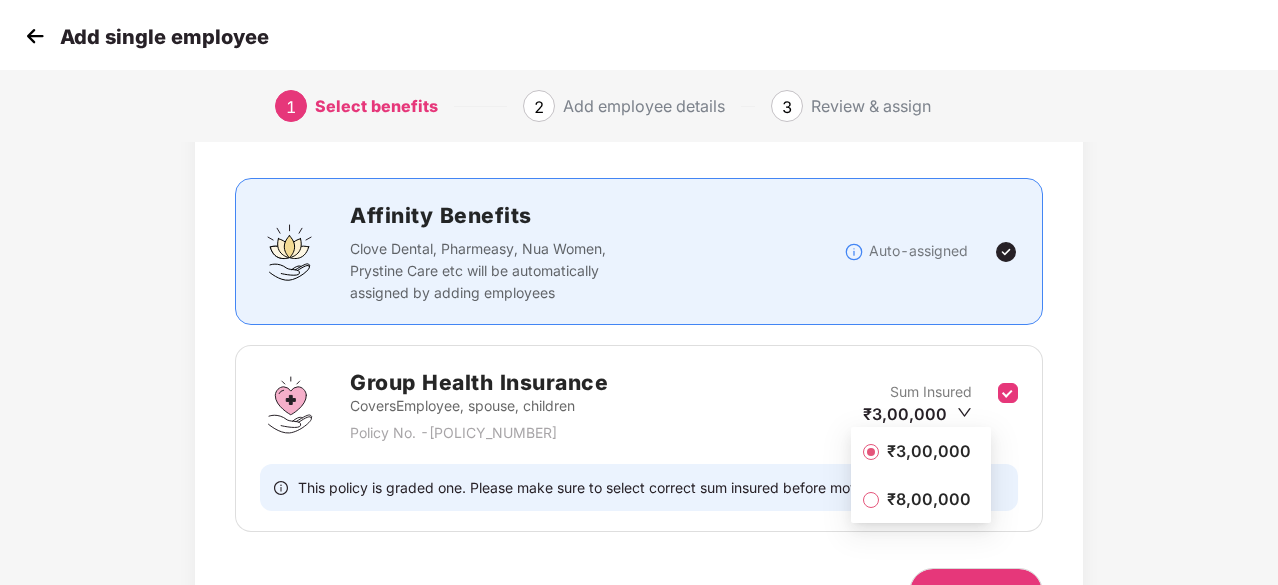 click on "₹3,00,000" at bounding box center [929, 451] 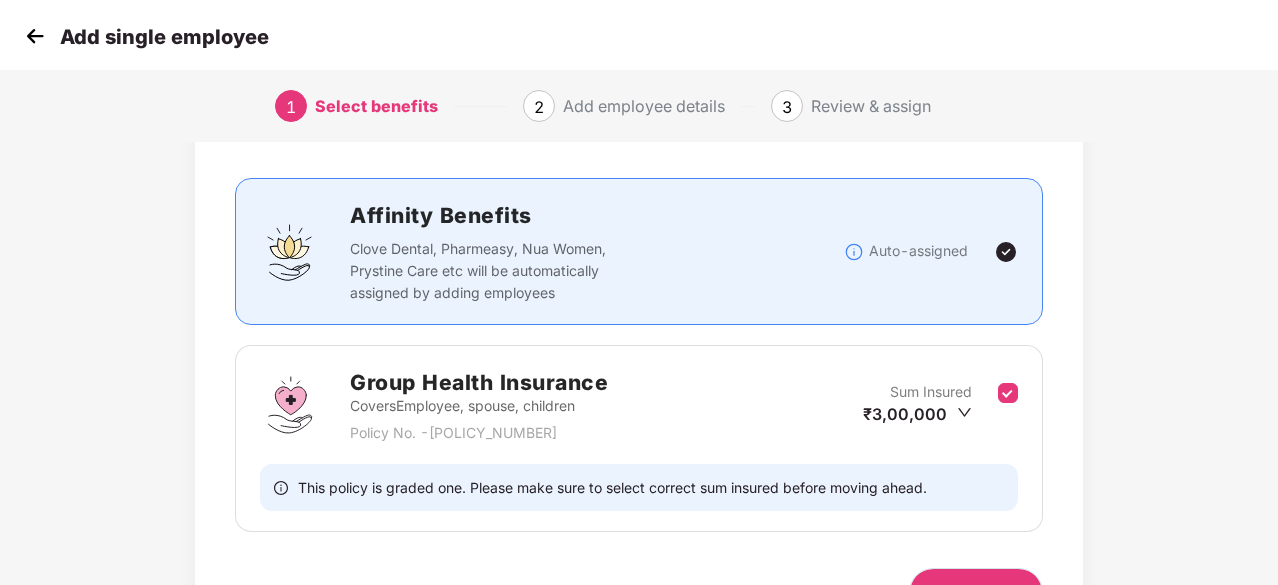 click on "Next" at bounding box center [976, 592] 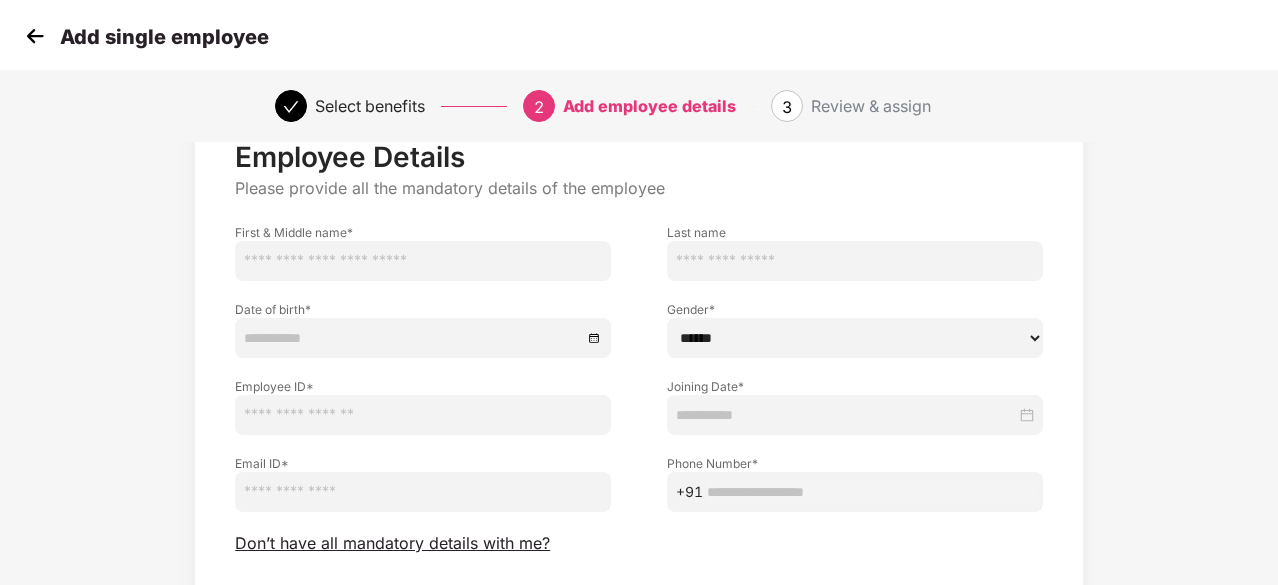 scroll, scrollTop: 100, scrollLeft: 0, axis: vertical 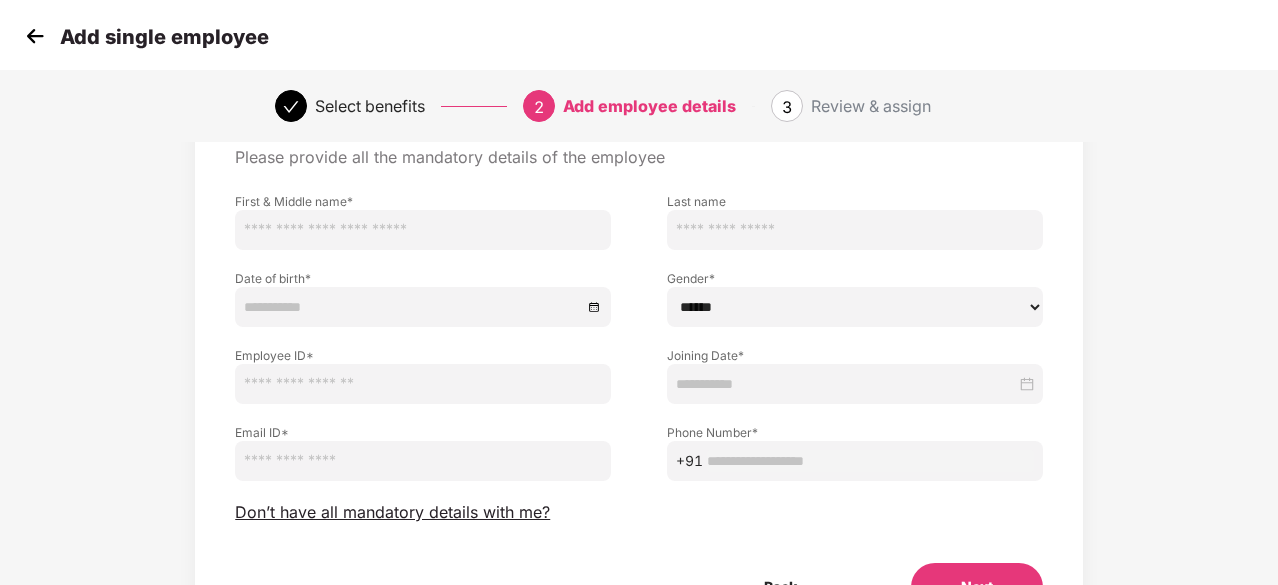 click at bounding box center [35, 36] 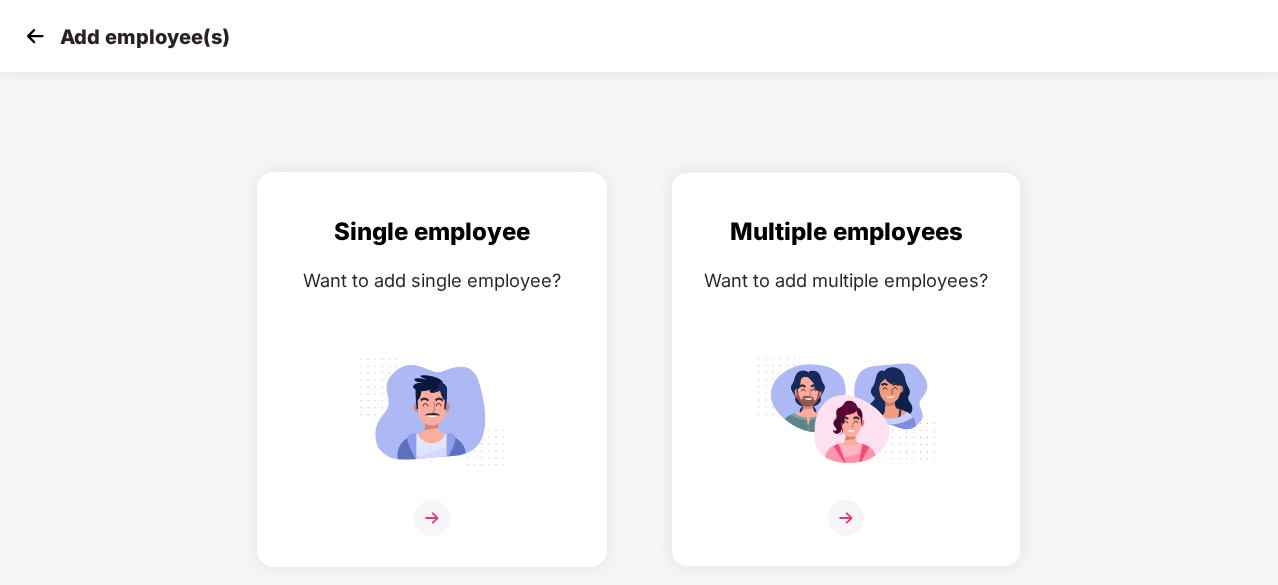 click at bounding box center [432, 518] 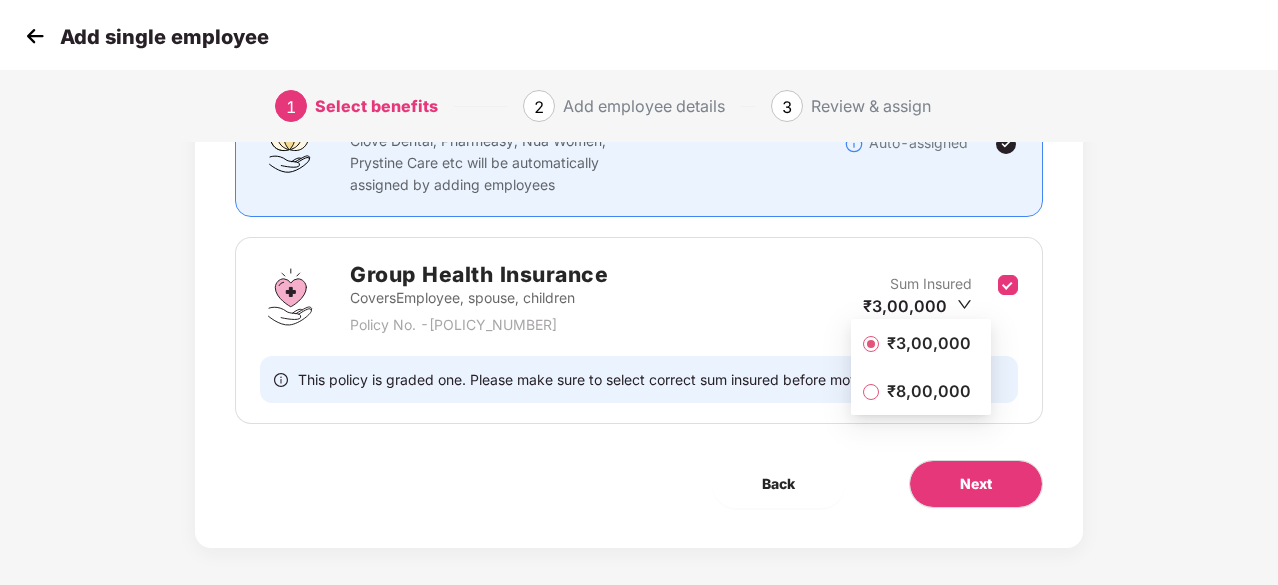 scroll, scrollTop: 219, scrollLeft: 0, axis: vertical 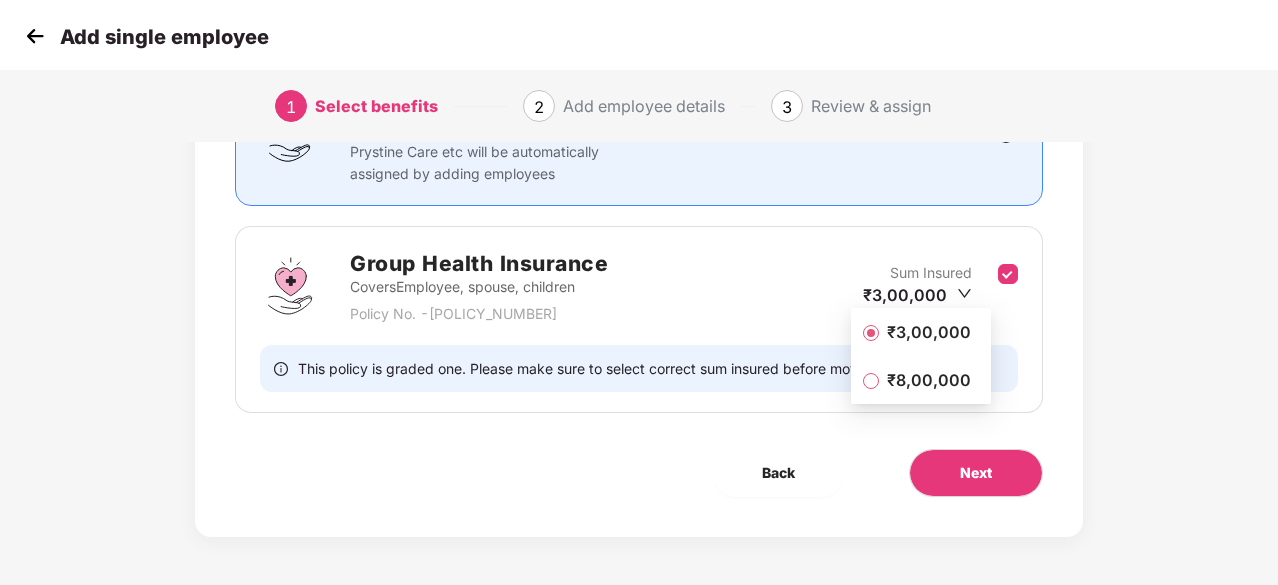 drag, startPoint x: 923, startPoint y: 337, endPoint x: 934, endPoint y: 365, distance: 30.083218 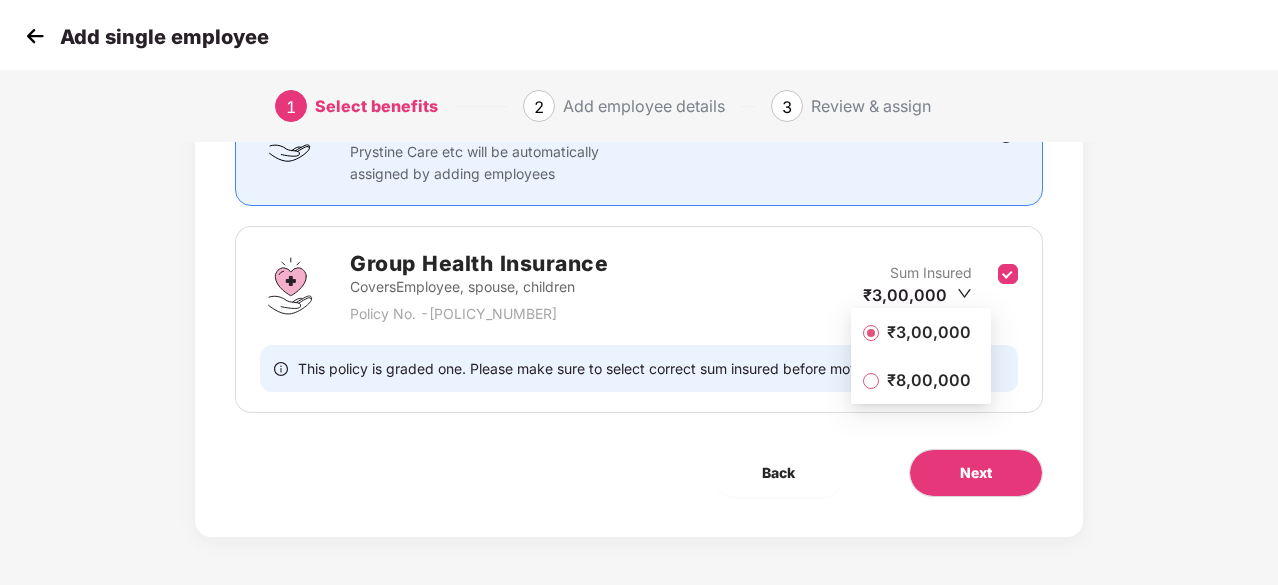 click on "₹3,00,000" at bounding box center (929, 332) 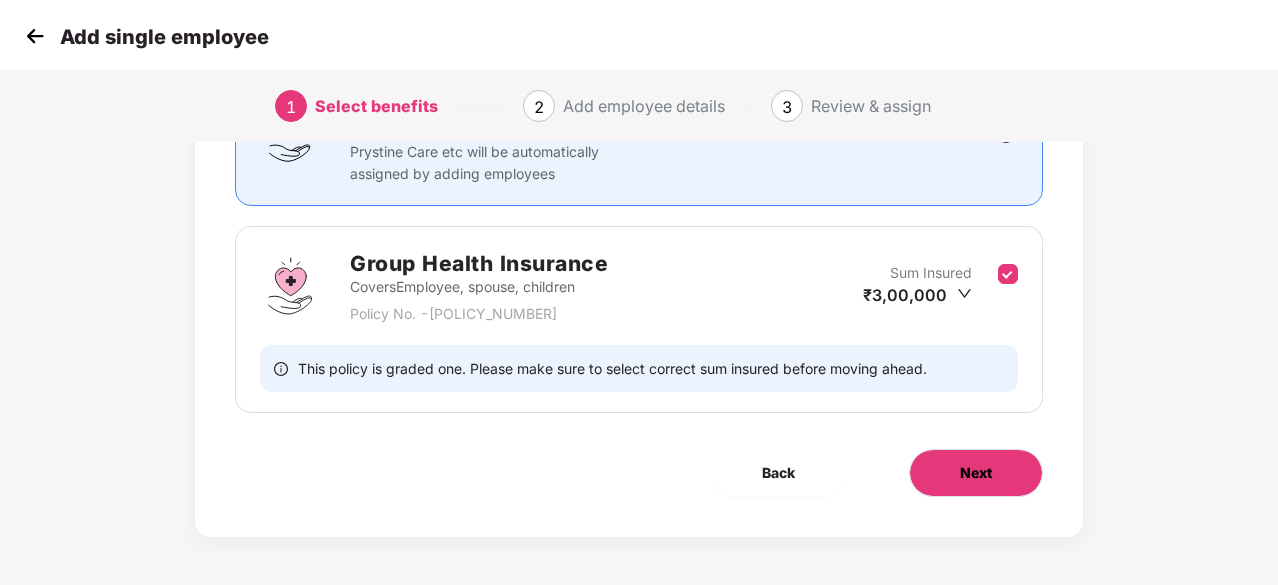 click on "Next" at bounding box center (976, 473) 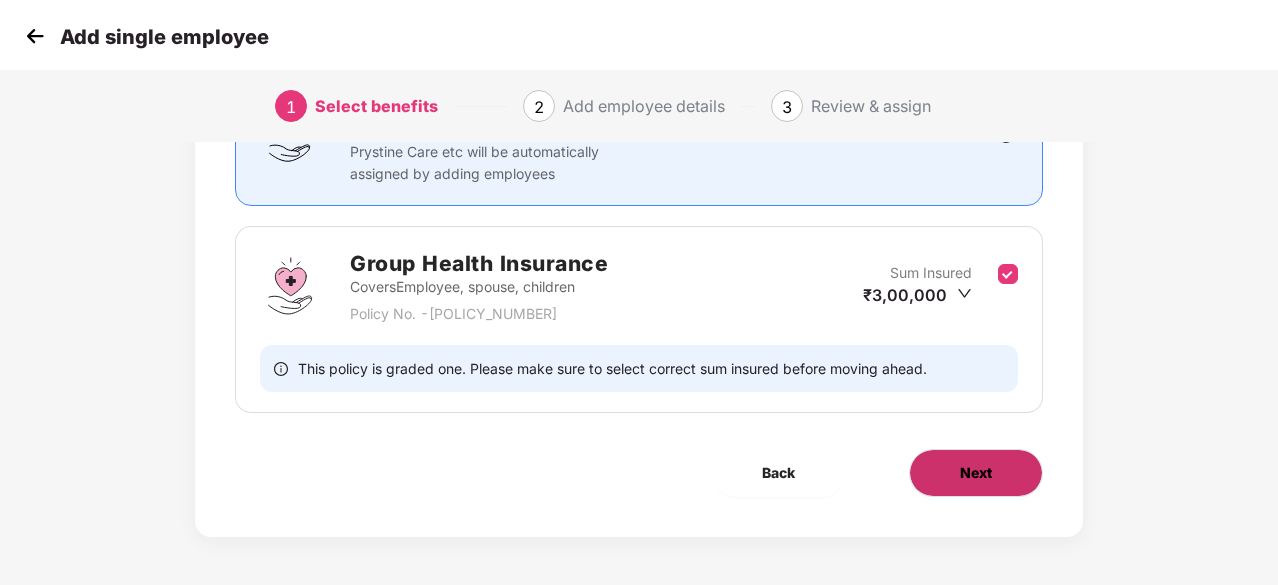 scroll, scrollTop: 0, scrollLeft: 0, axis: both 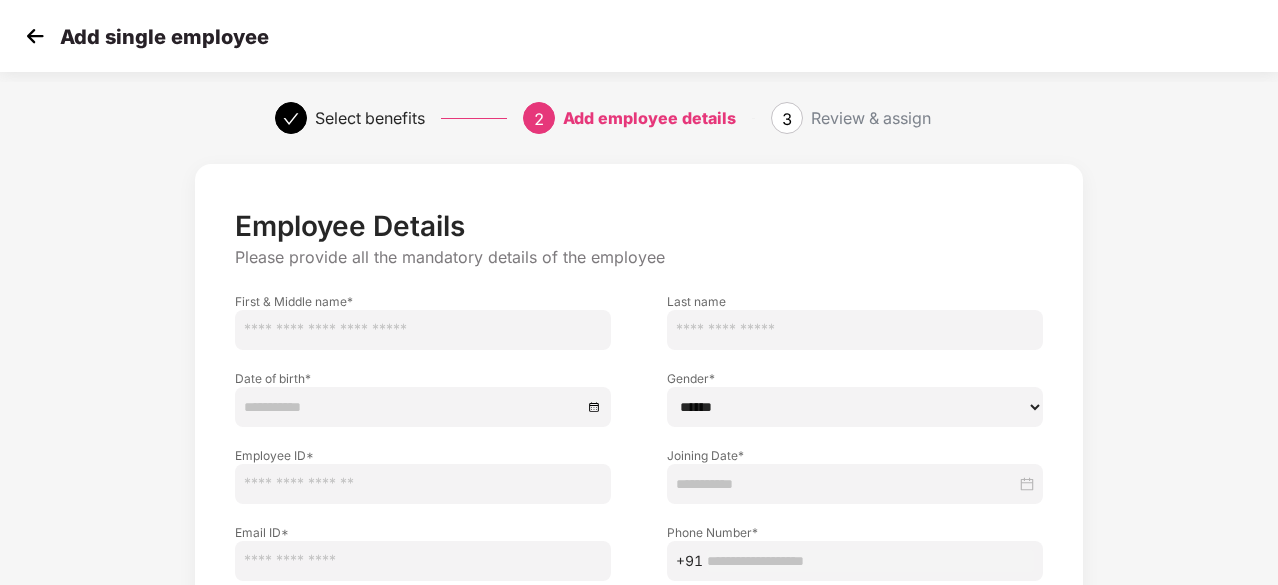 click at bounding box center (423, 330) 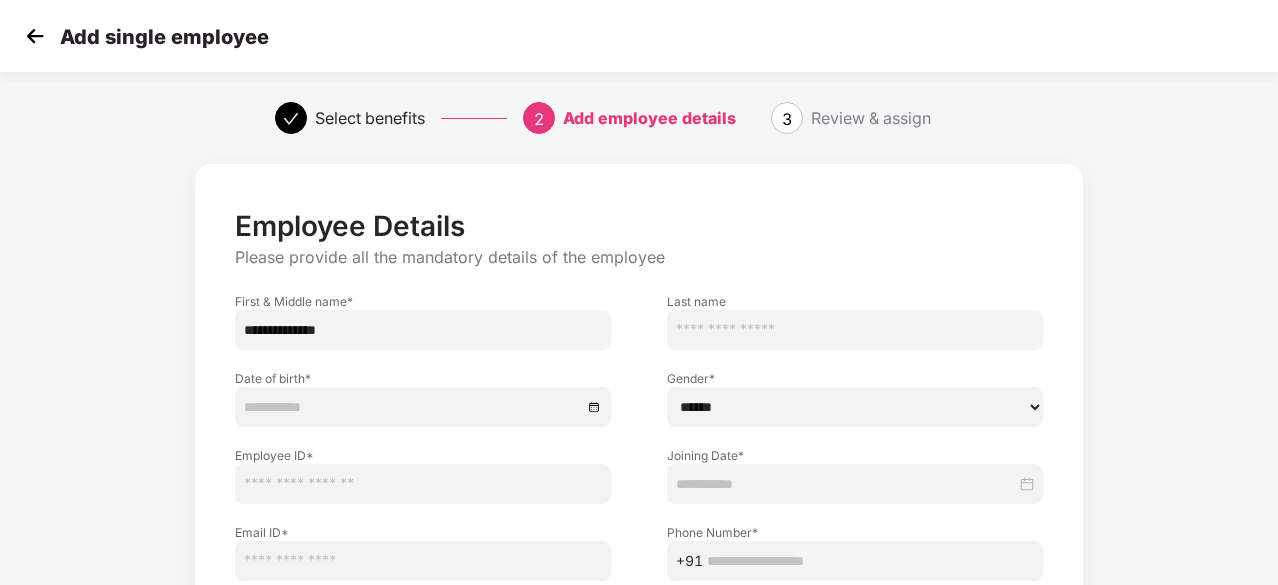 click on "**********" at bounding box center [423, 330] 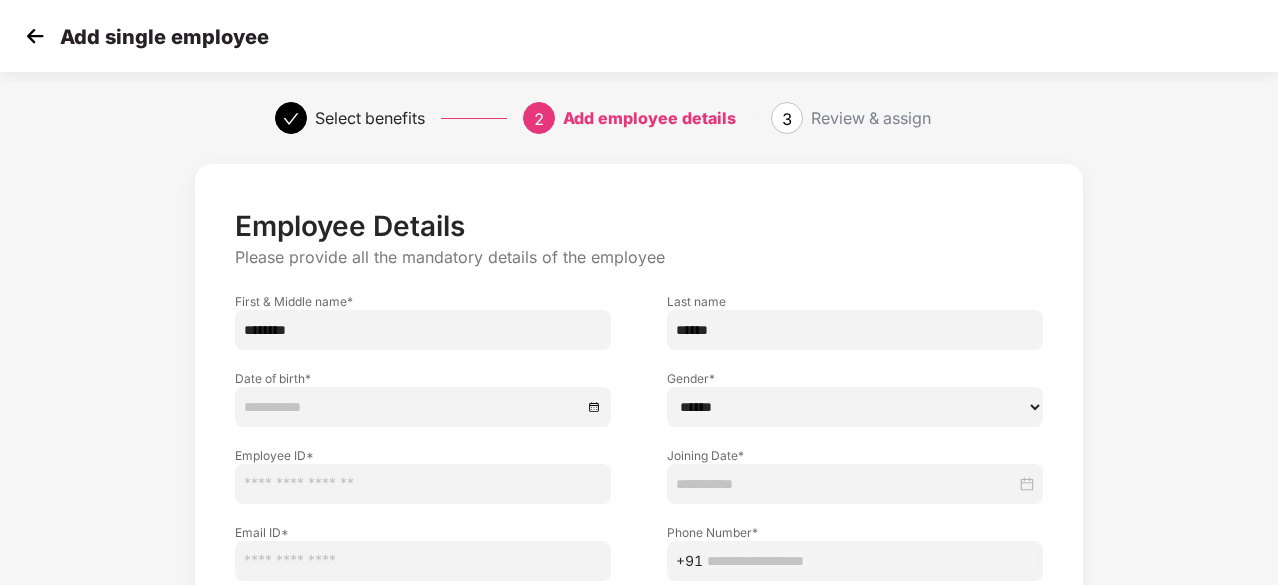 type on "******" 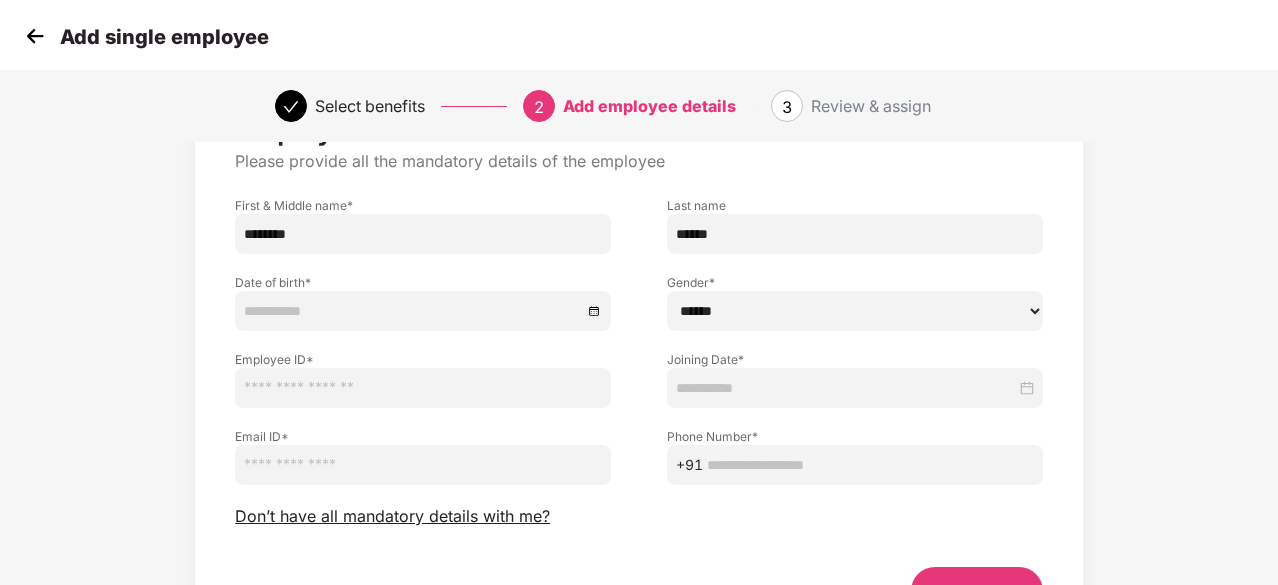 scroll, scrollTop: 100, scrollLeft: 0, axis: vertical 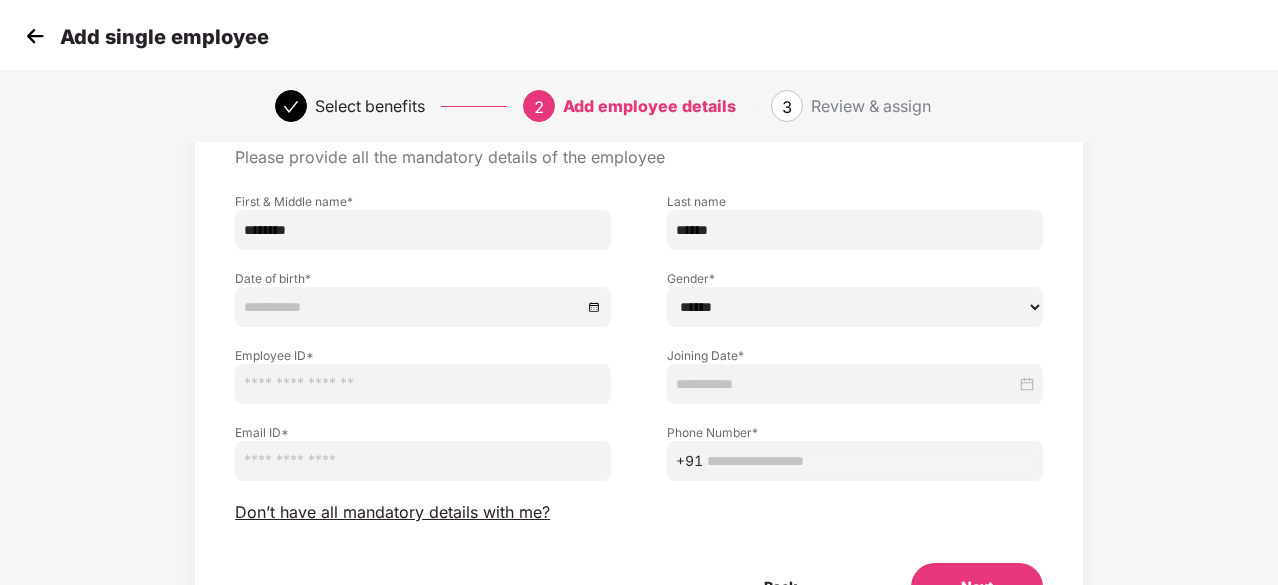 click at bounding box center [413, 307] 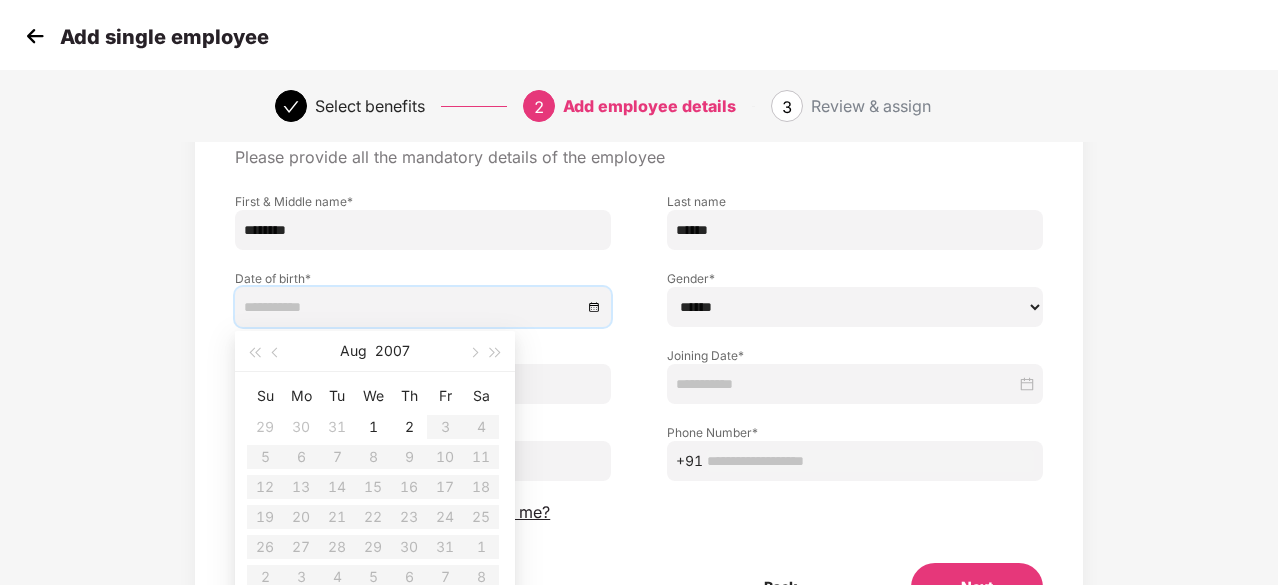 click on "Date of birth  *" at bounding box center (423, 288) 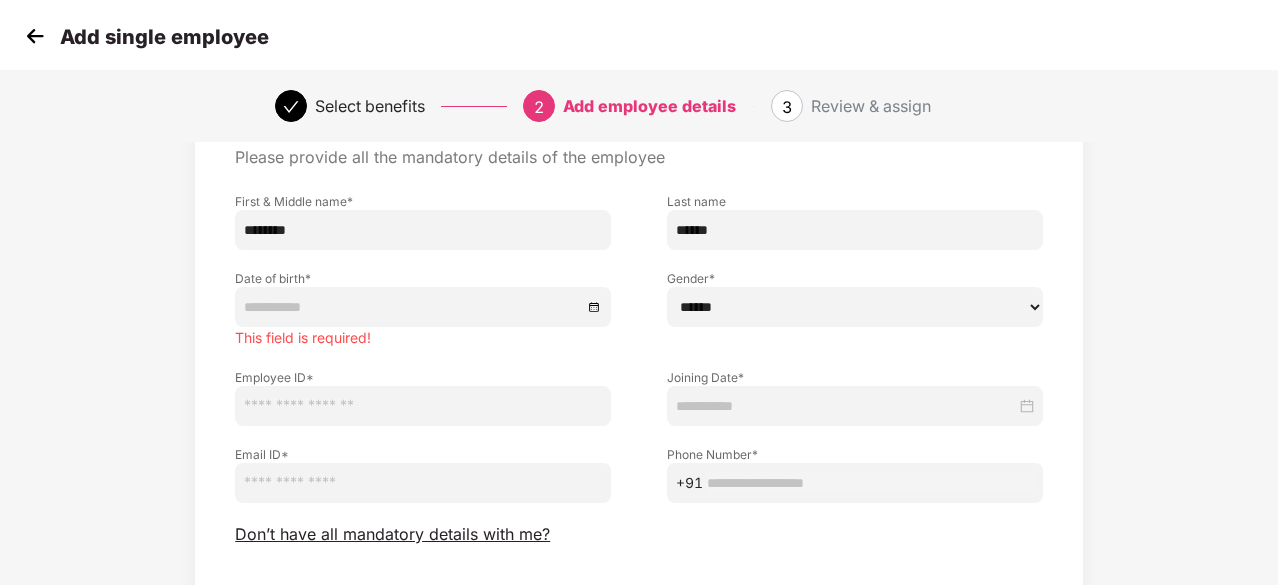 click on "****** **** ******" at bounding box center [855, 307] 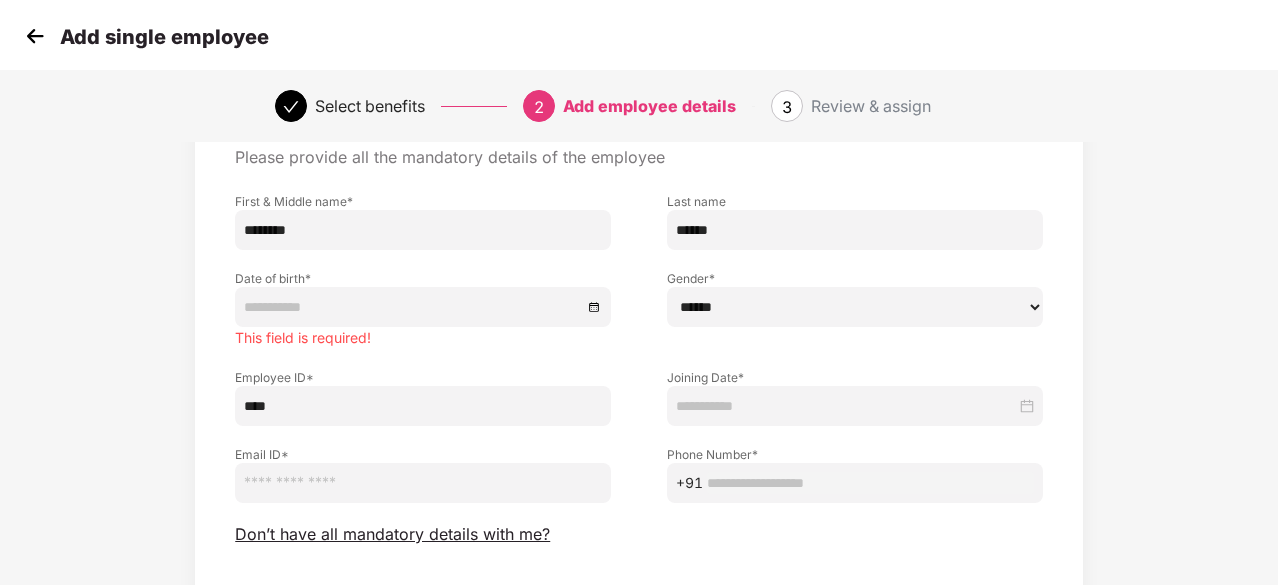 type on "****" 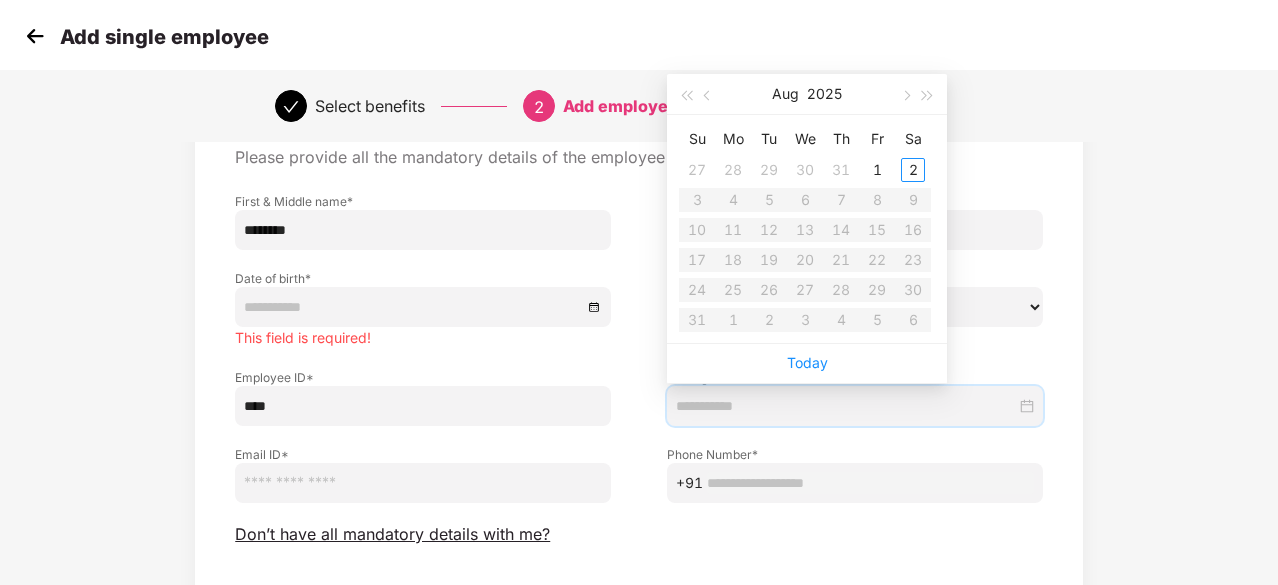type on "**********" 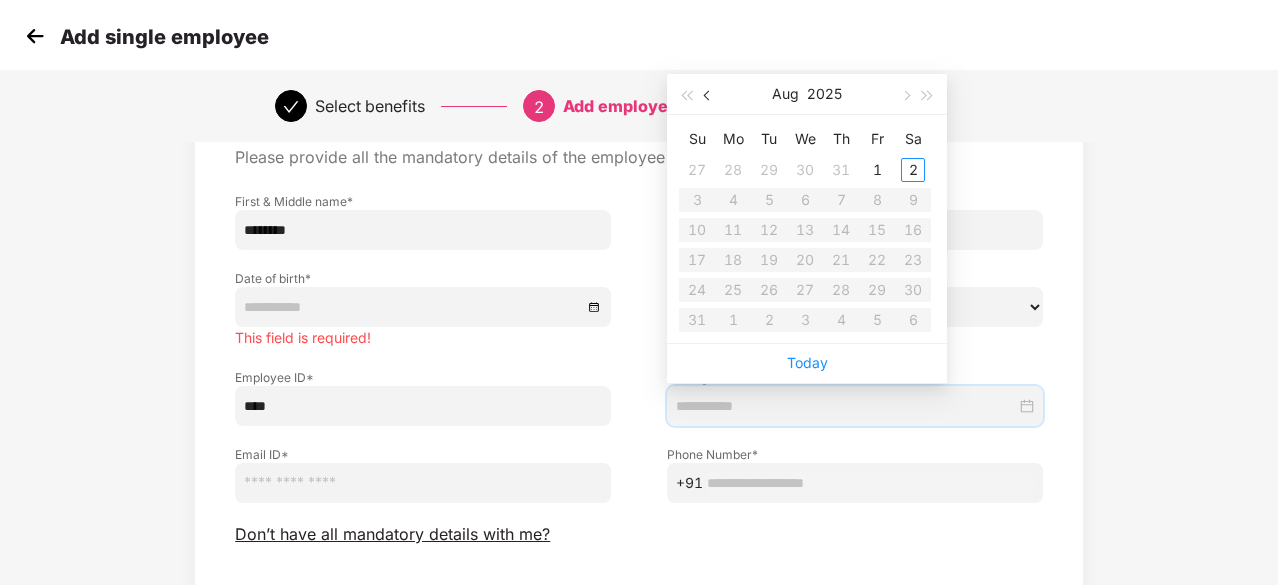 click at bounding box center (708, 94) 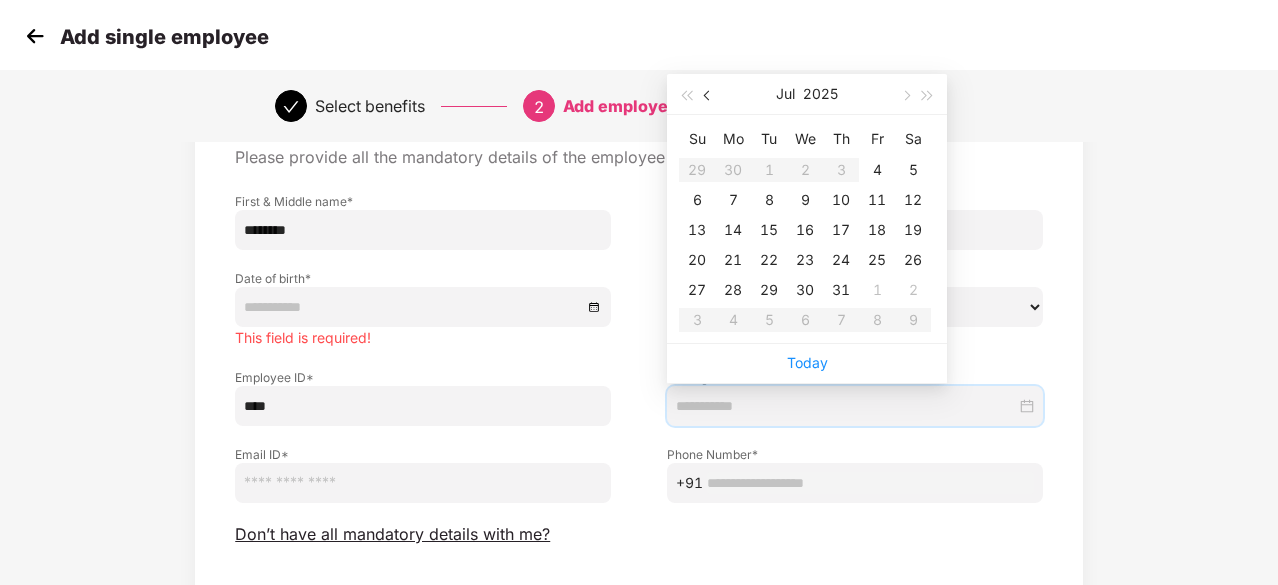 click at bounding box center (708, 94) 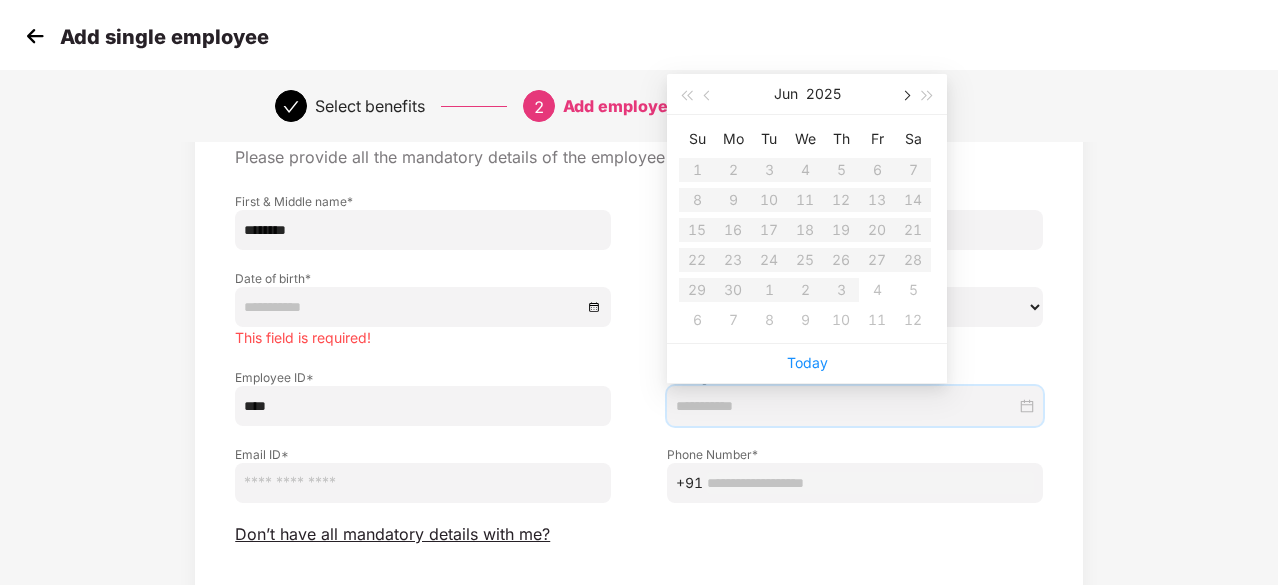 click at bounding box center (905, 96) 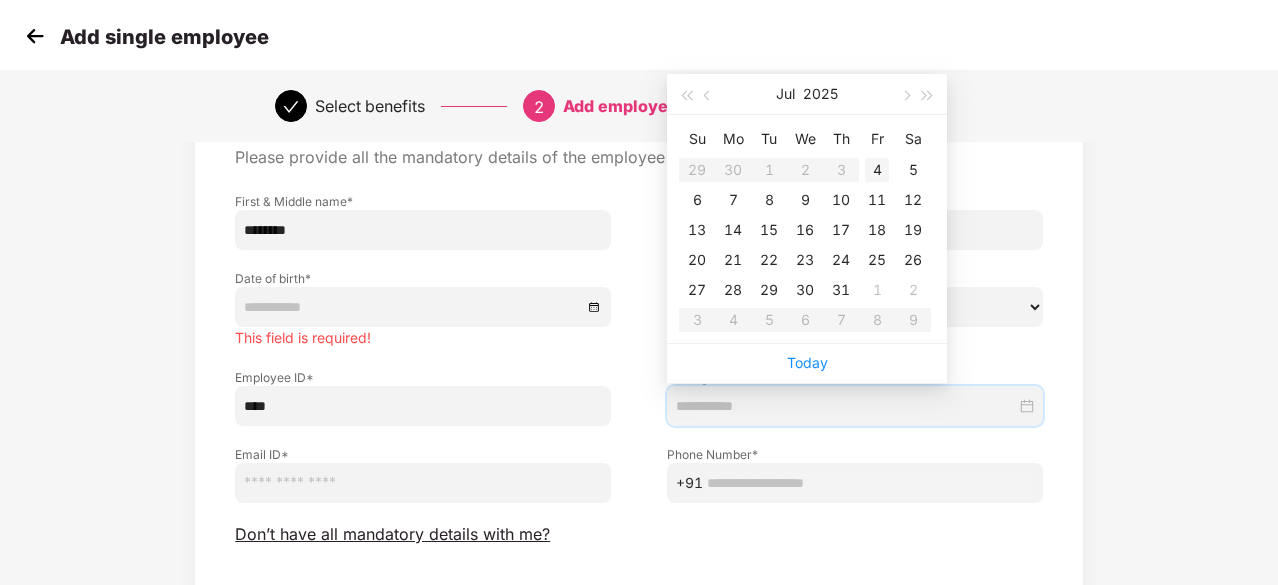 type on "**********" 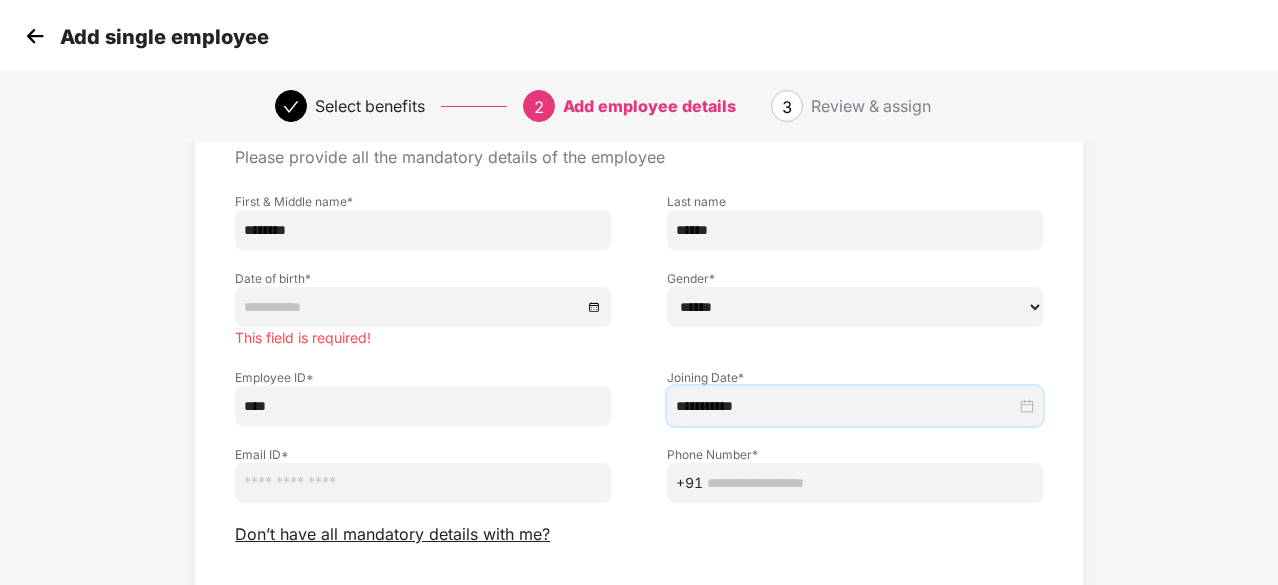 click on "**********" at bounding box center [639, 388] 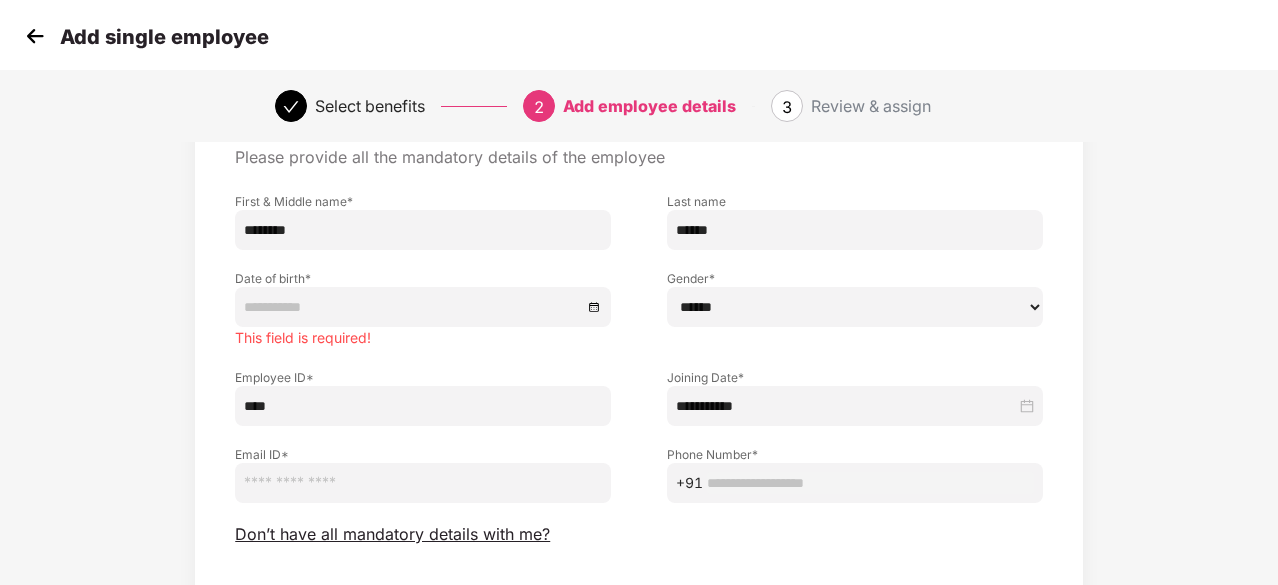 click at bounding box center (423, 483) 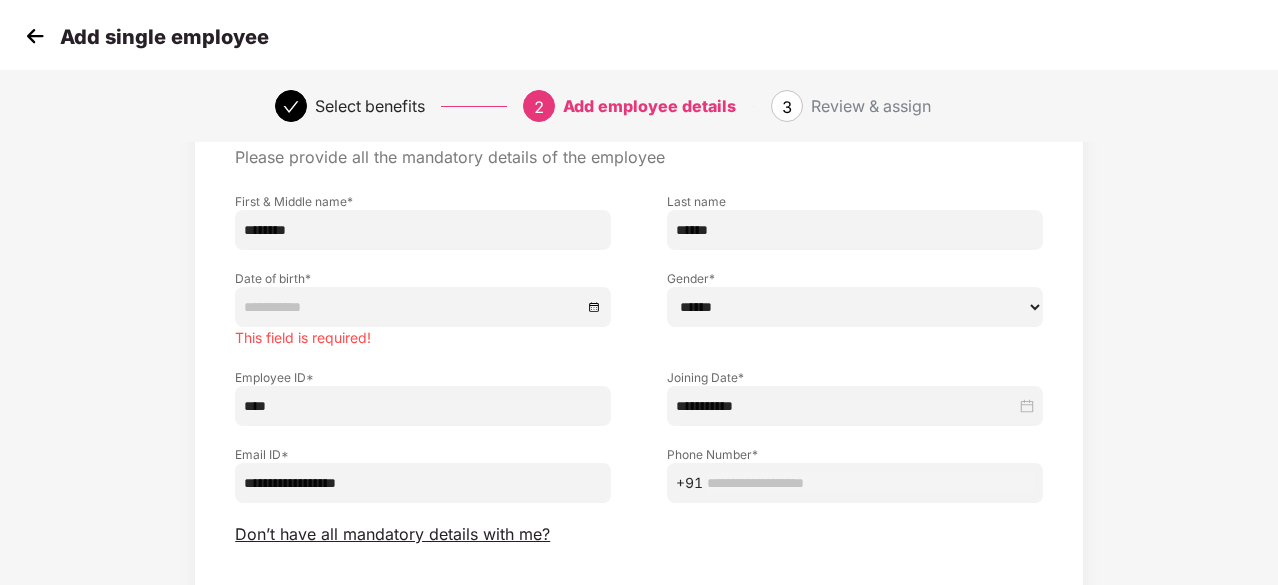 type on "**********" 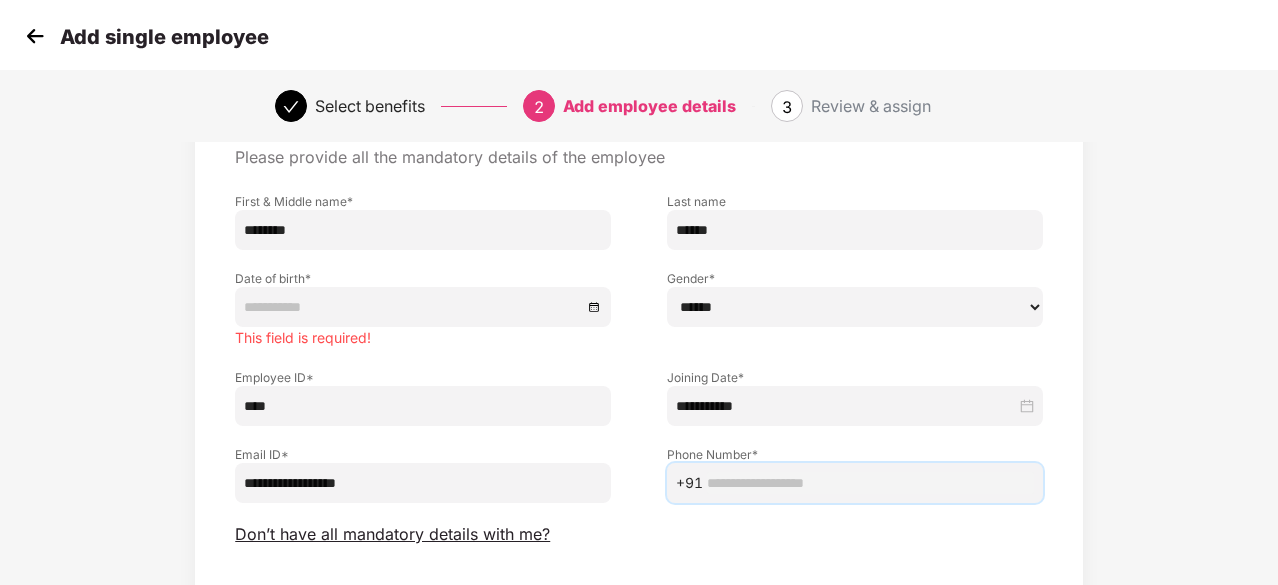 click at bounding box center [870, 483] 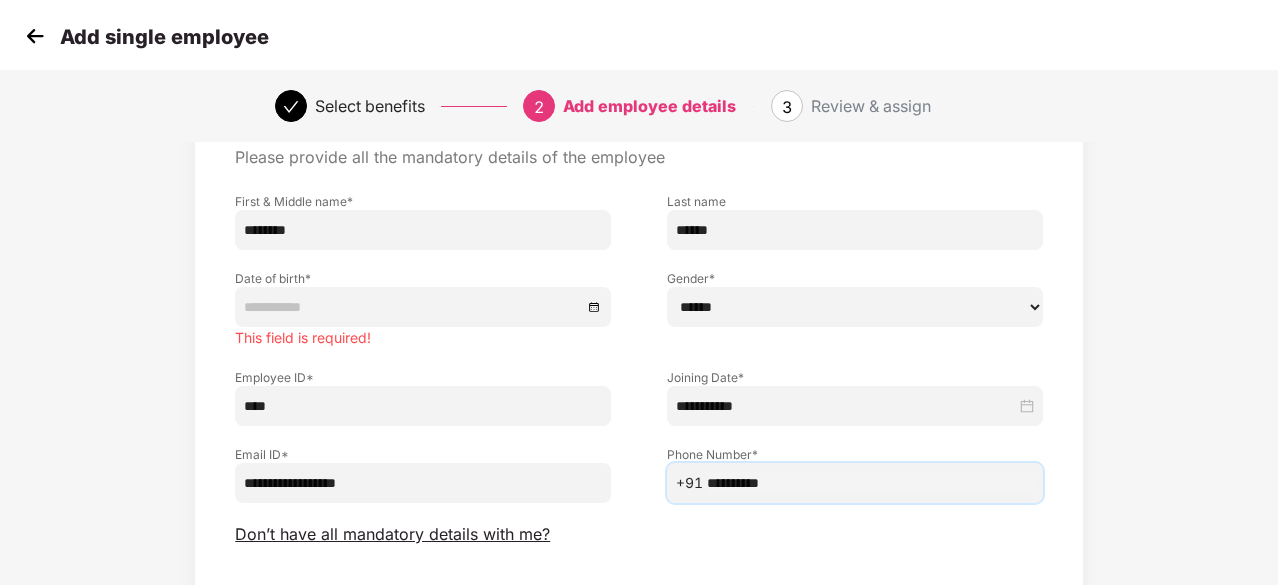 type on "**********" 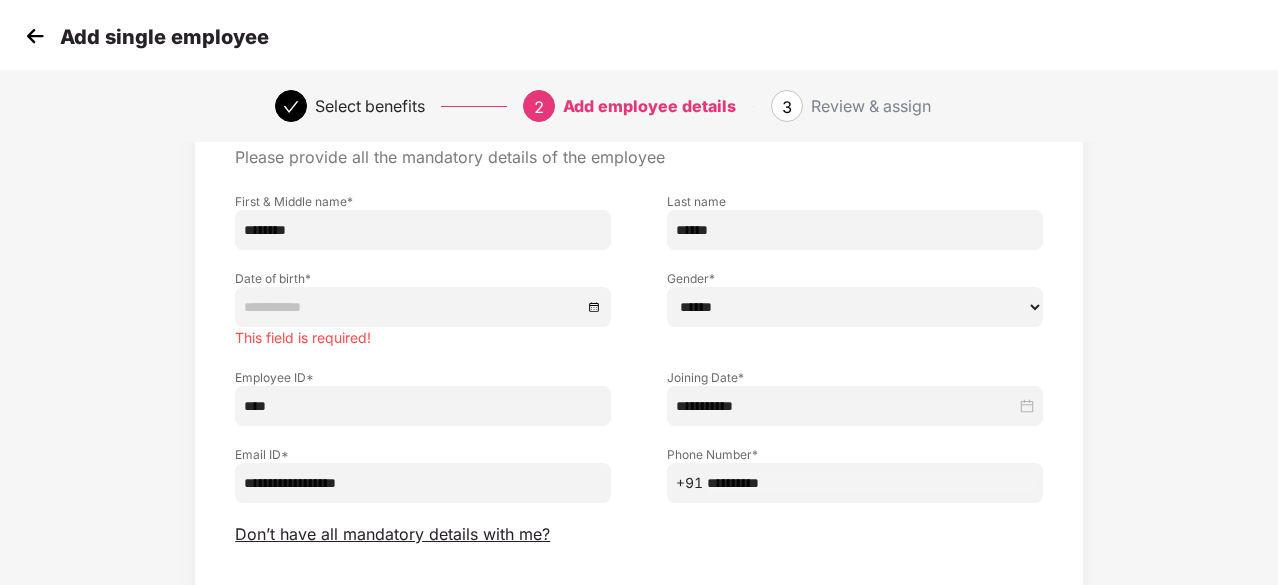 click on "**********" at bounding box center (639, 388) 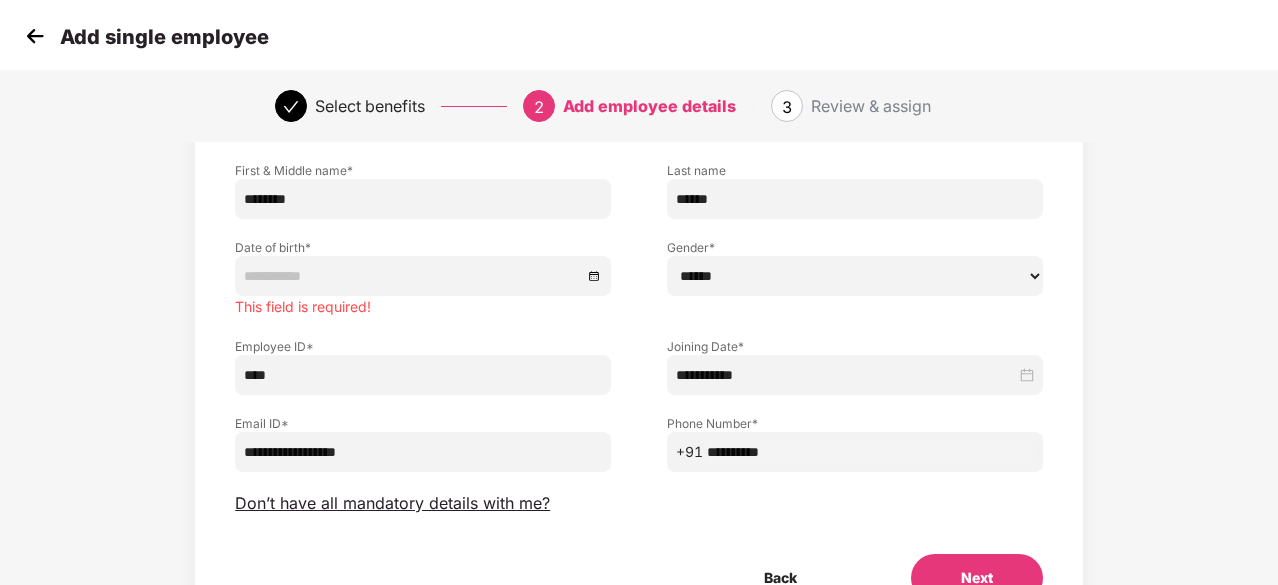 scroll, scrollTop: 100, scrollLeft: 0, axis: vertical 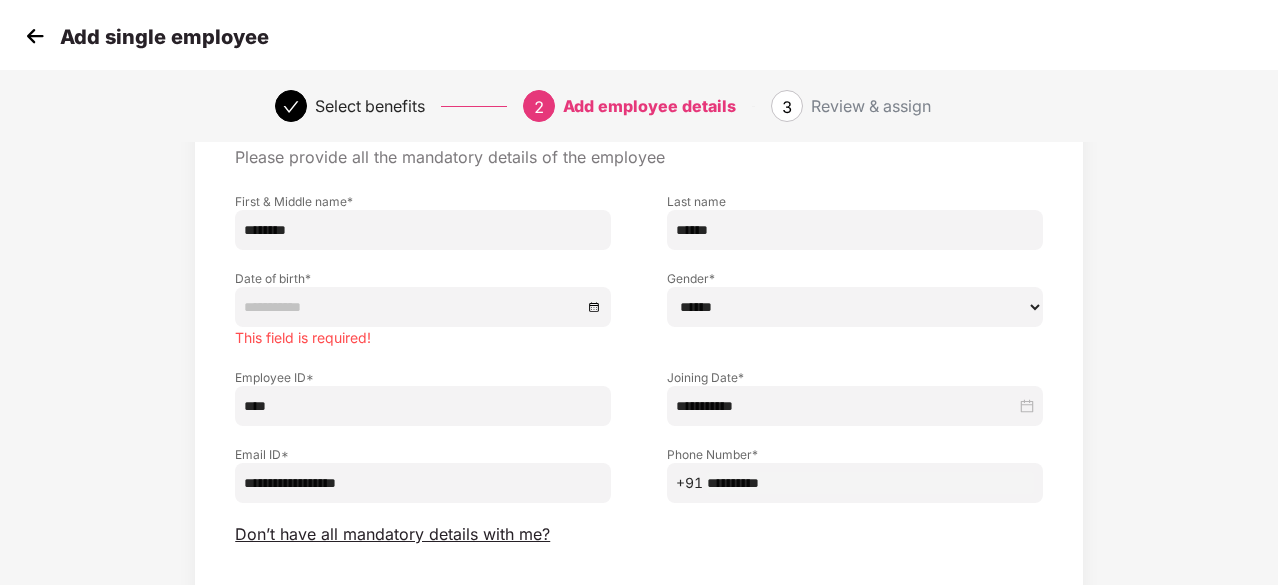 click at bounding box center (413, 307) 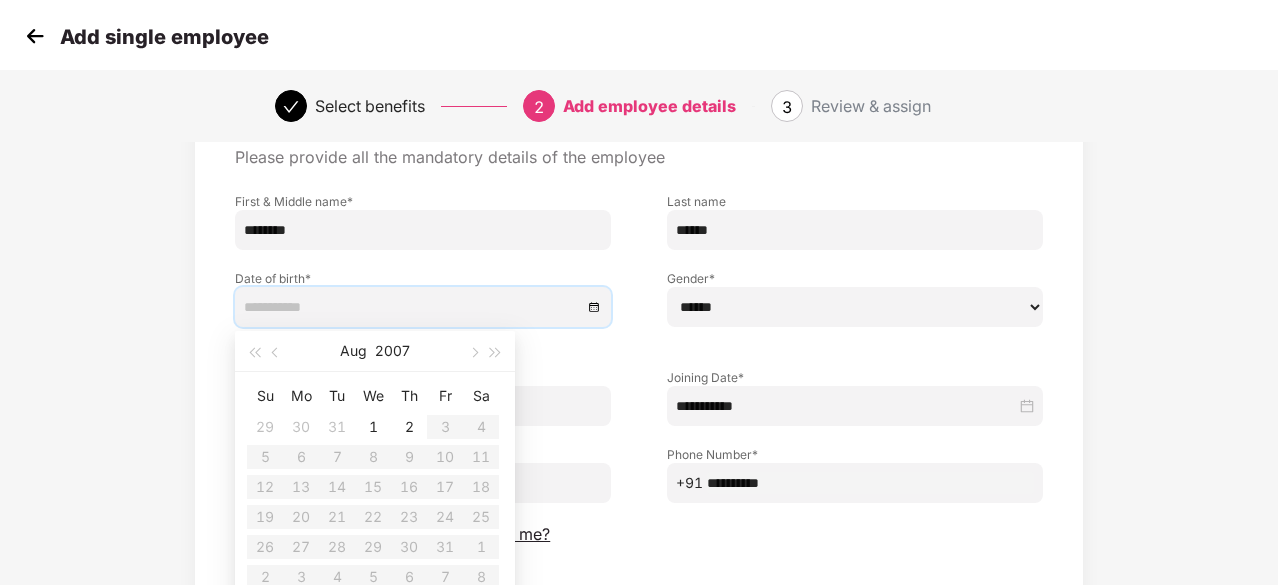 type on "**********" 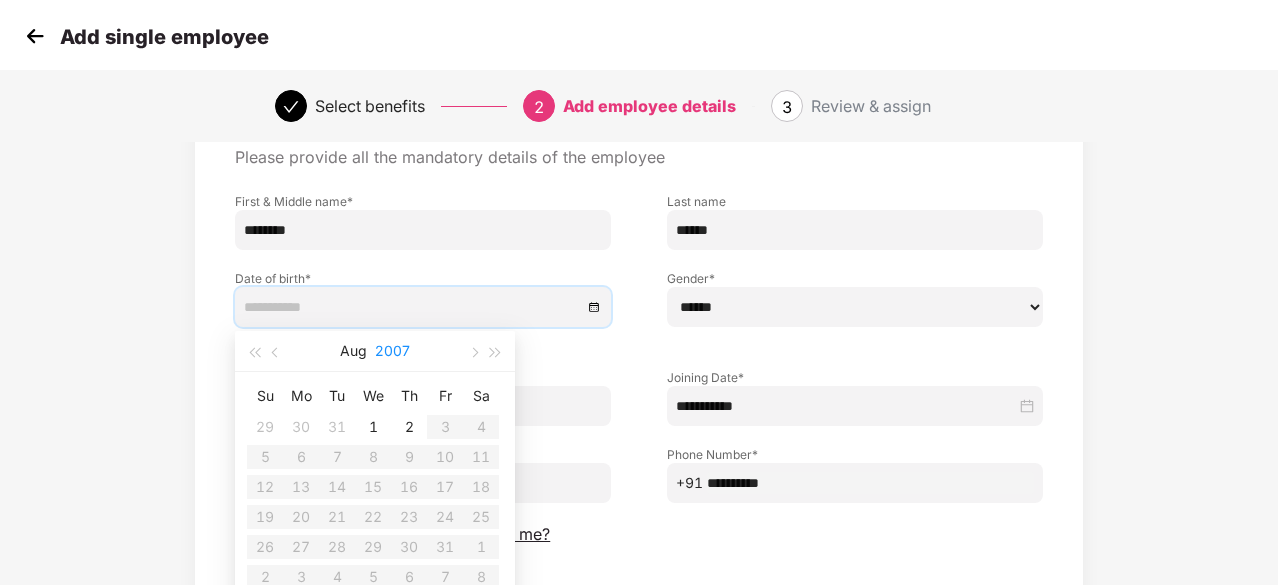 click on "2007" at bounding box center (392, 351) 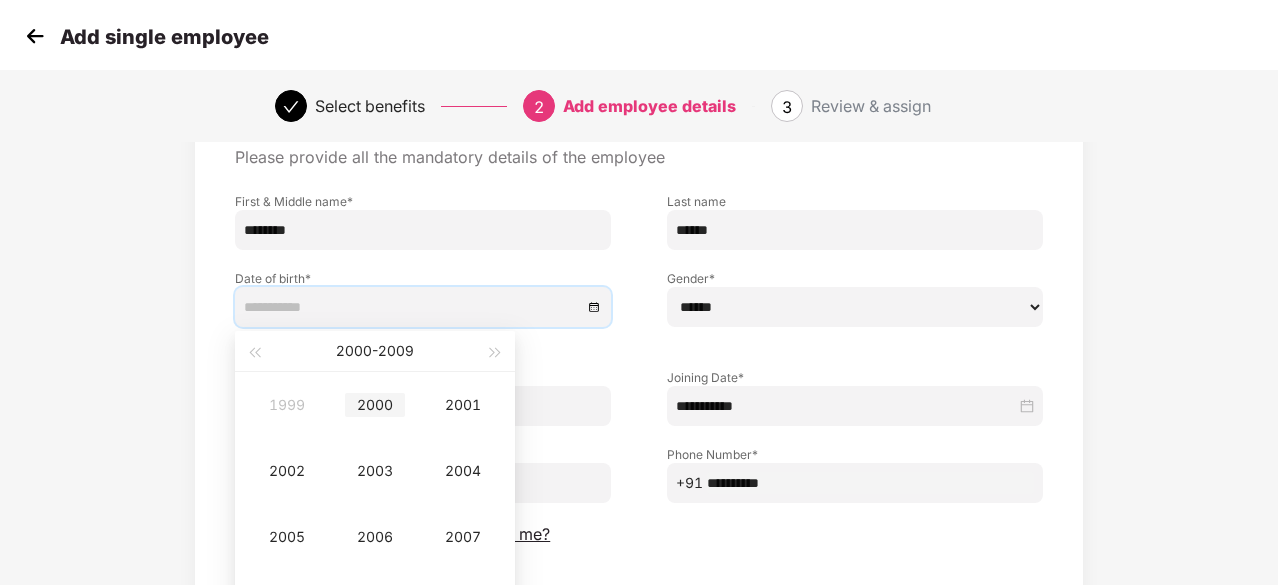 type on "**********" 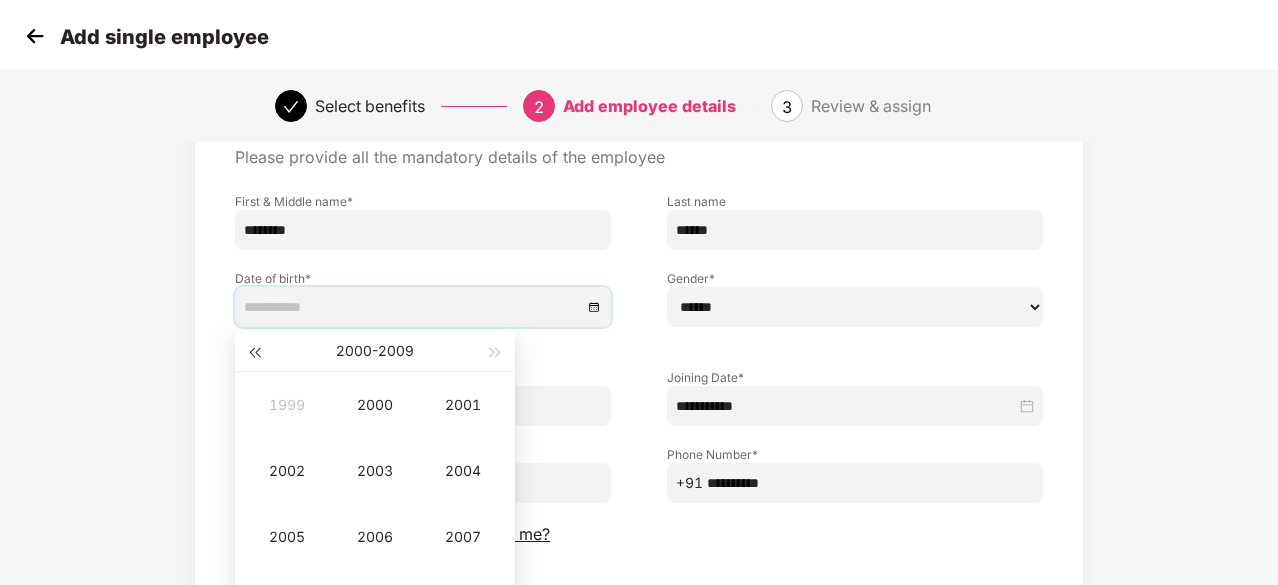 click at bounding box center [254, 353] 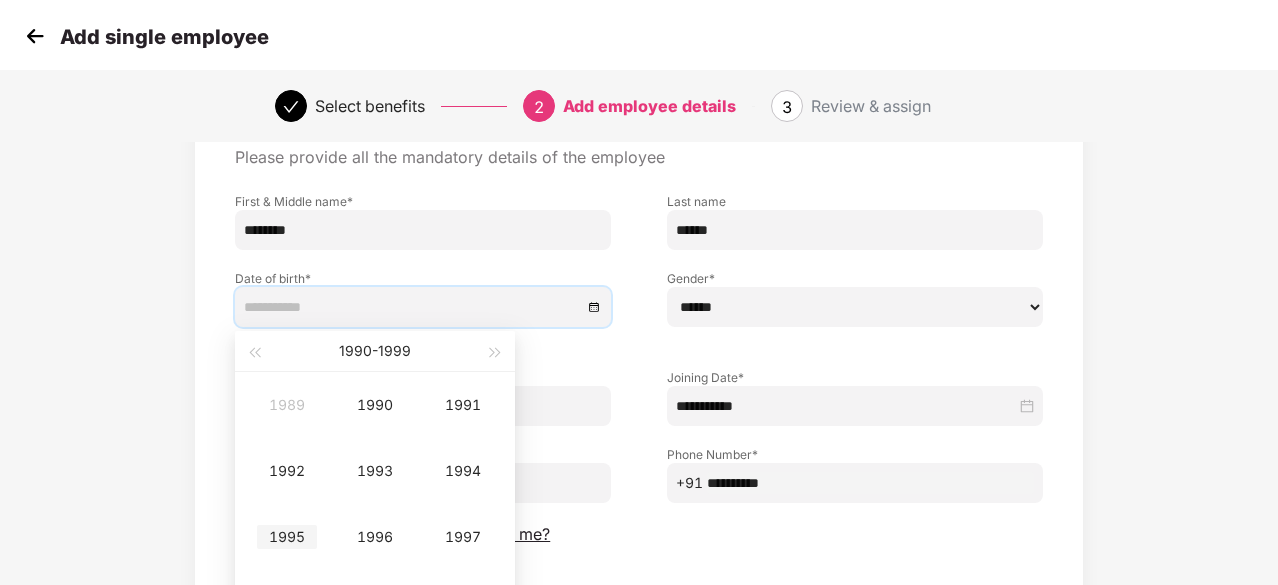 type on "**********" 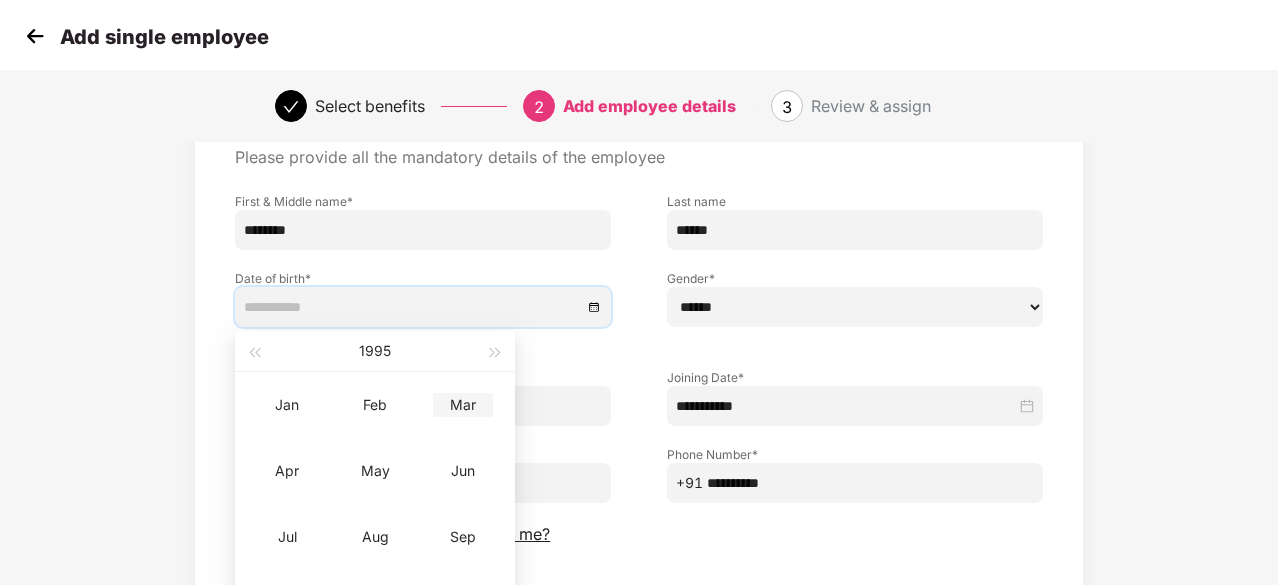 drag, startPoint x: 421, startPoint y: 504, endPoint x: 432, endPoint y: 422, distance: 82.73451 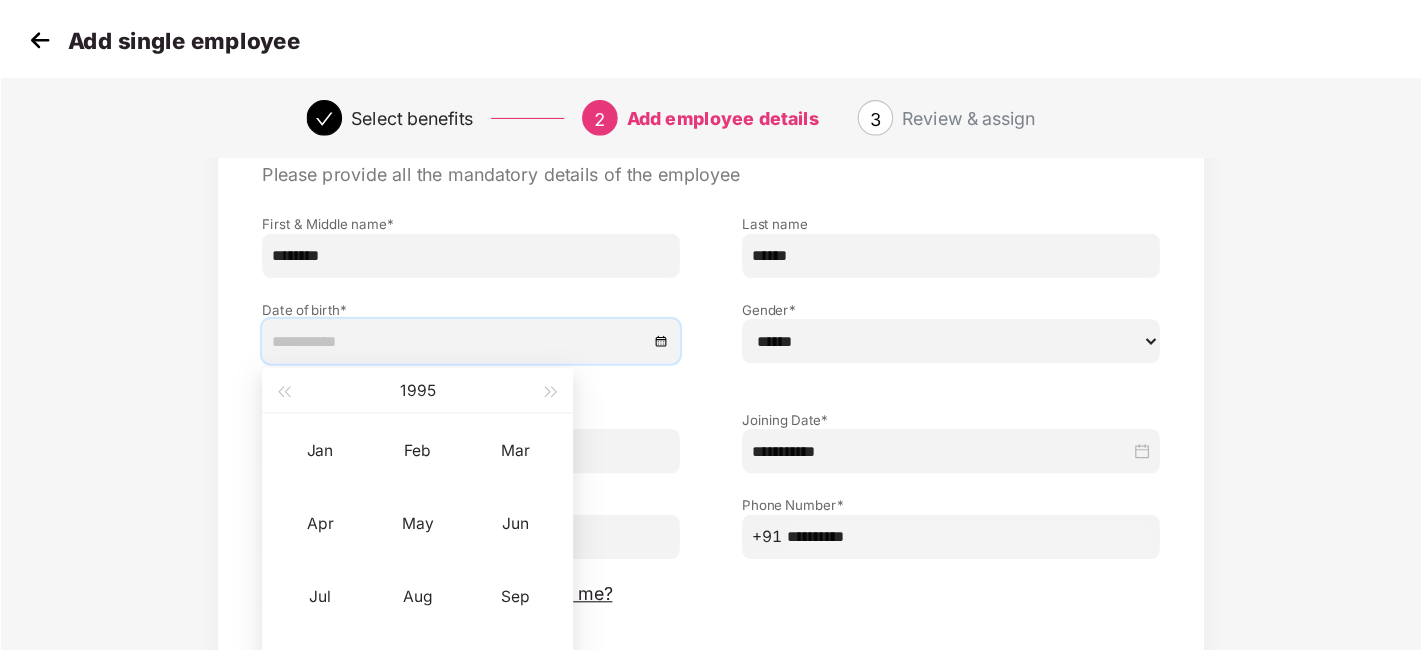 scroll, scrollTop: 100, scrollLeft: 0, axis: vertical 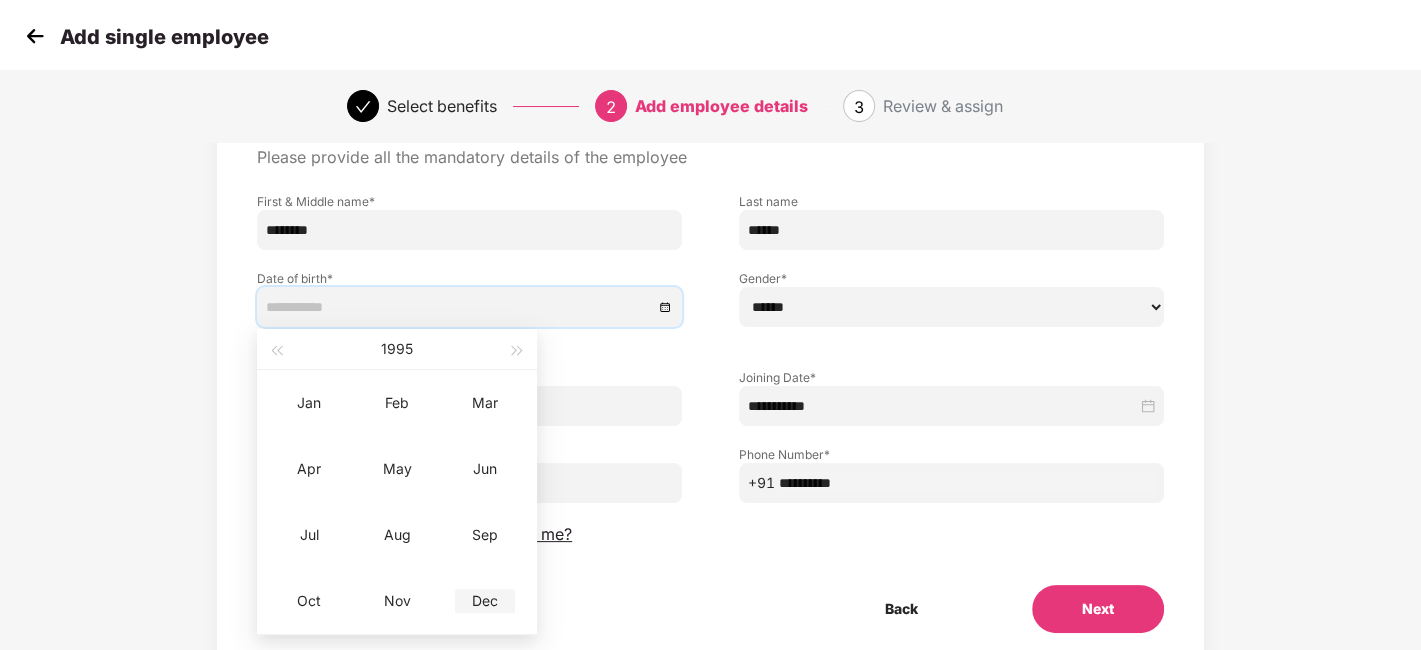 type on "**********" 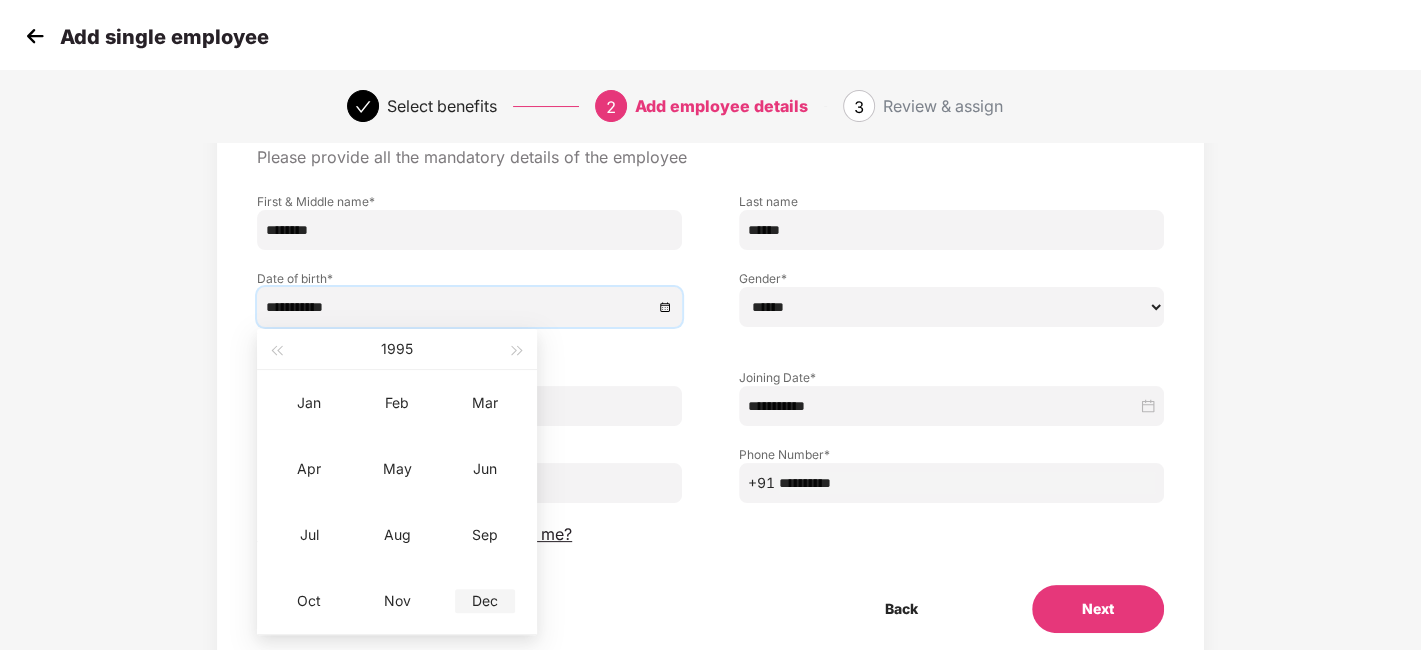 drag, startPoint x: 1255, startPoint y: 1, endPoint x: 485, endPoint y: 603, distance: 977.39655 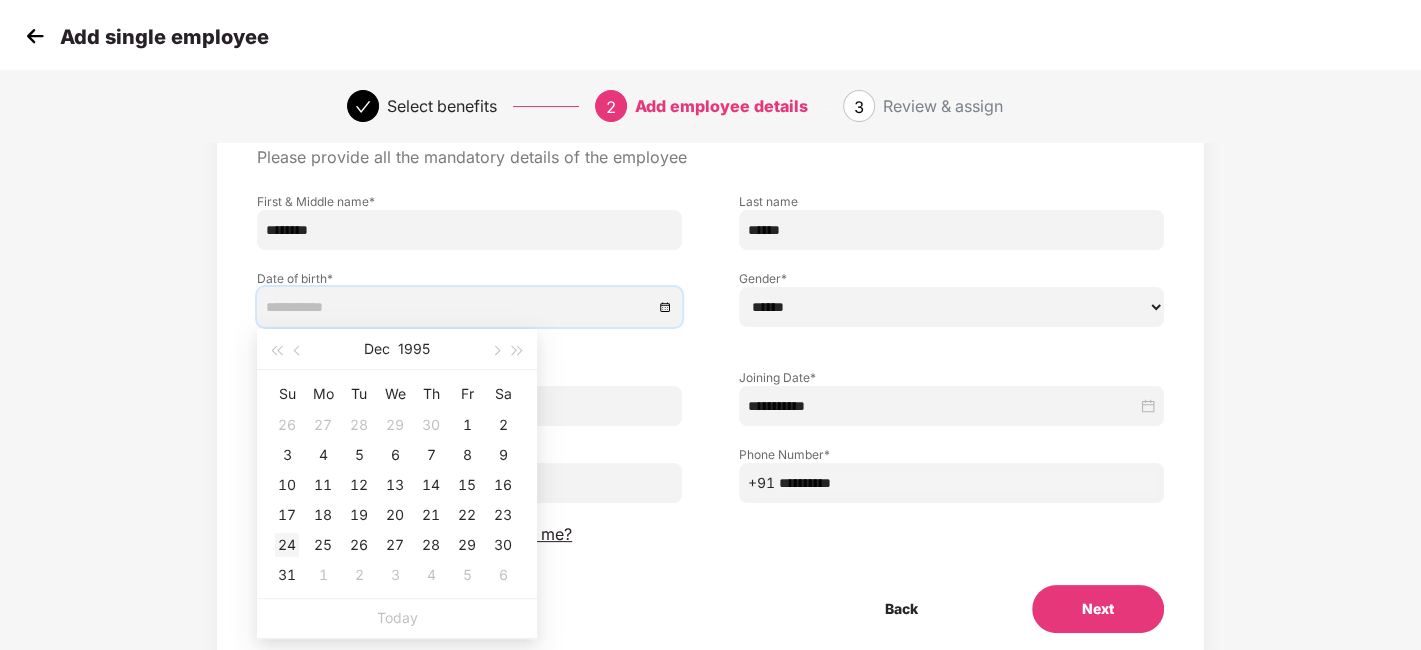 type on "**********" 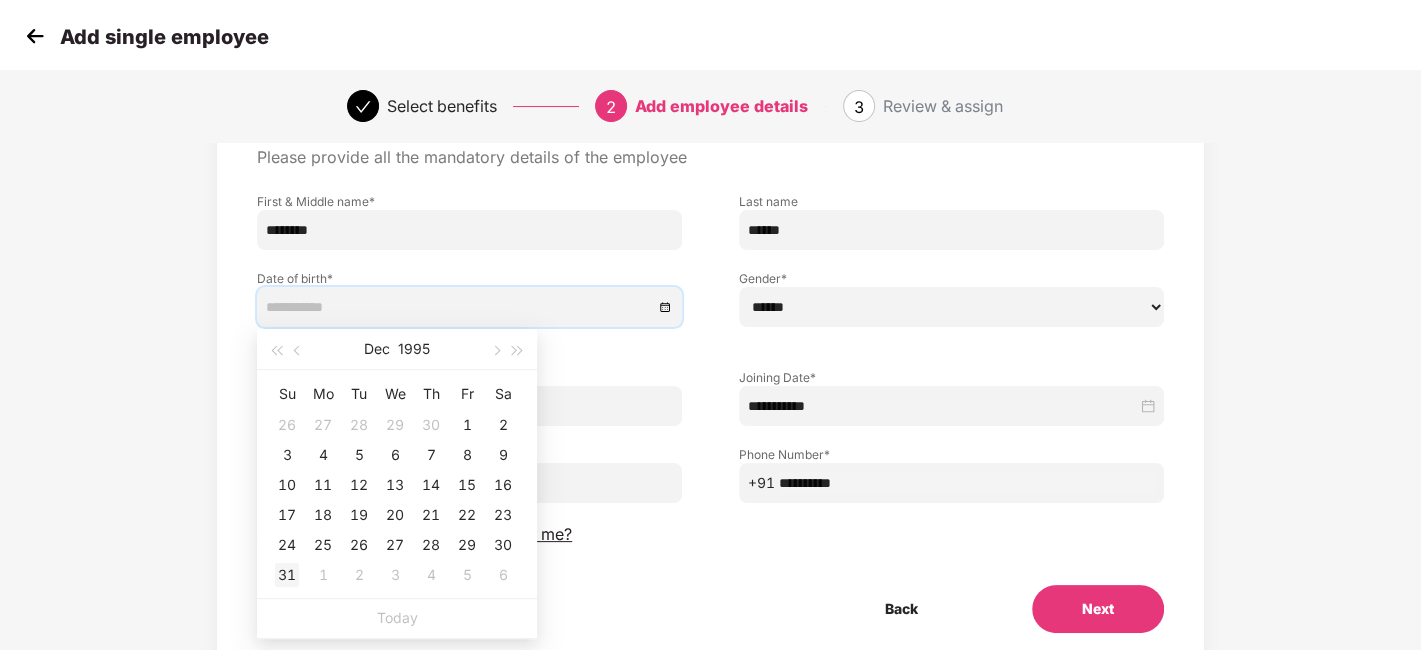 click on "31" at bounding box center [287, 575] 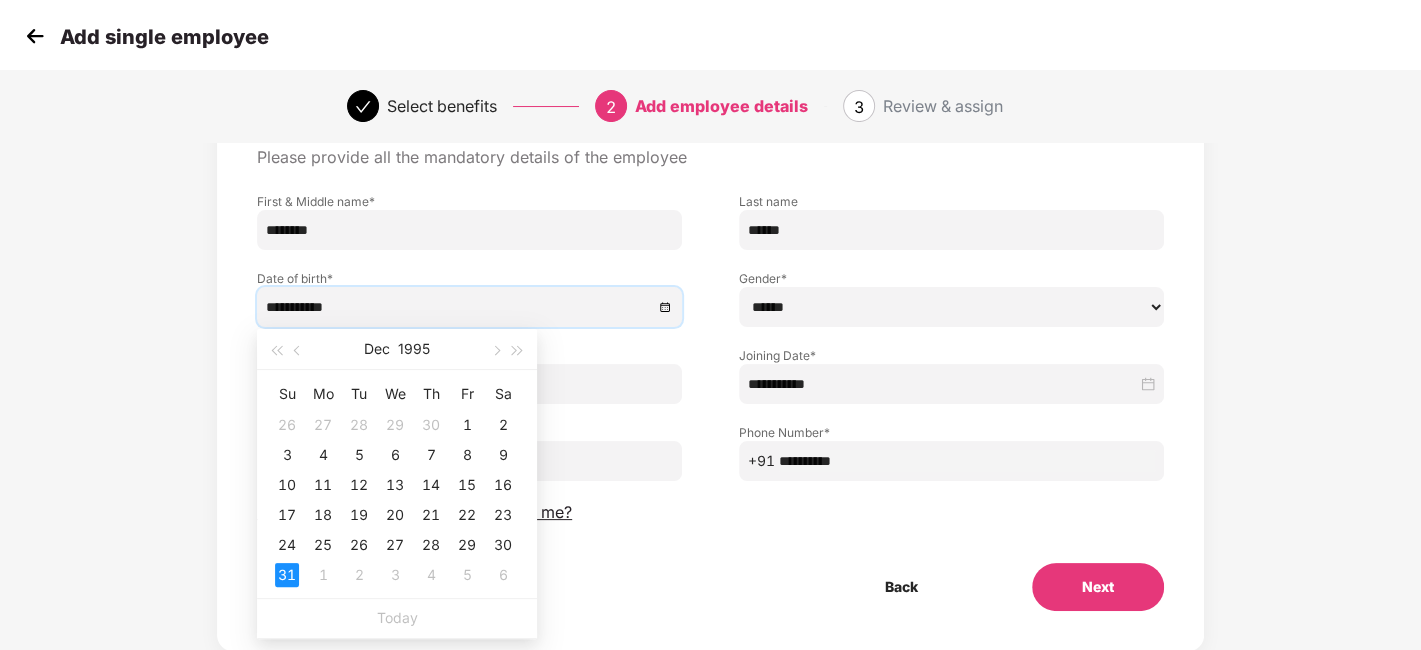 type on "**********" 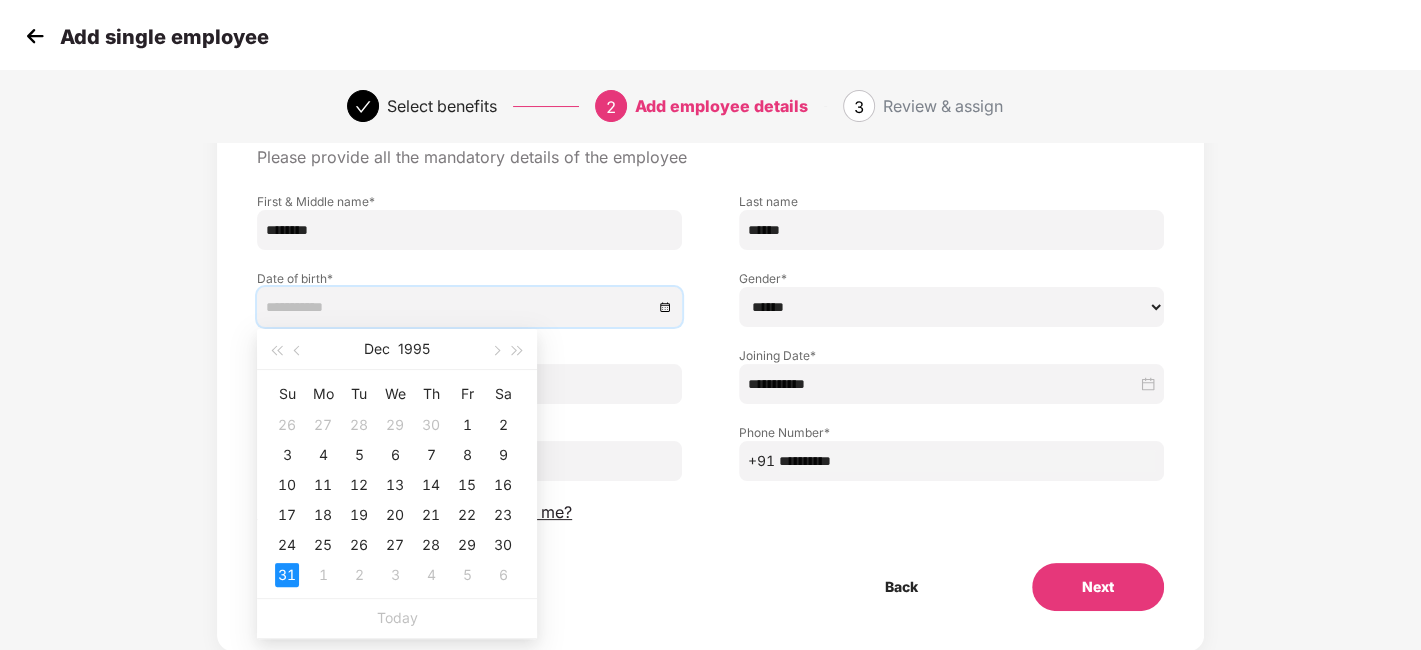 click on "31" at bounding box center [287, 575] 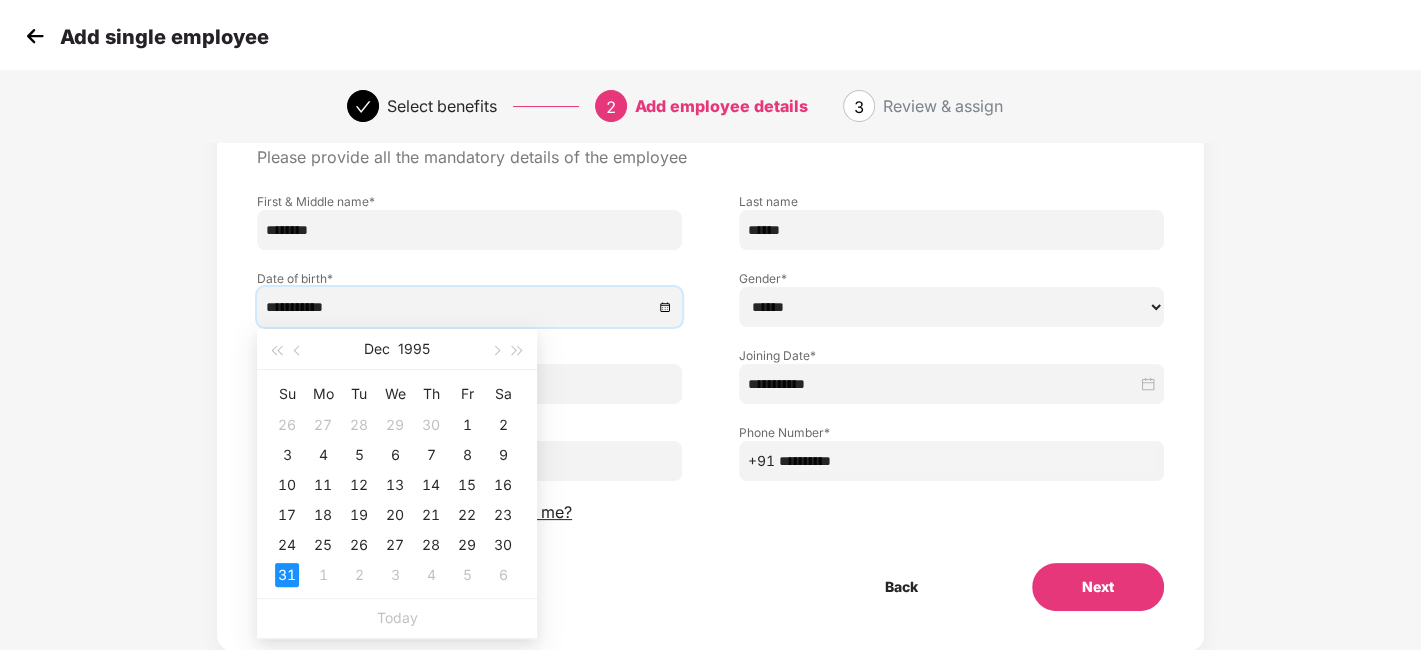 click on "Back Next" at bounding box center [710, 587] 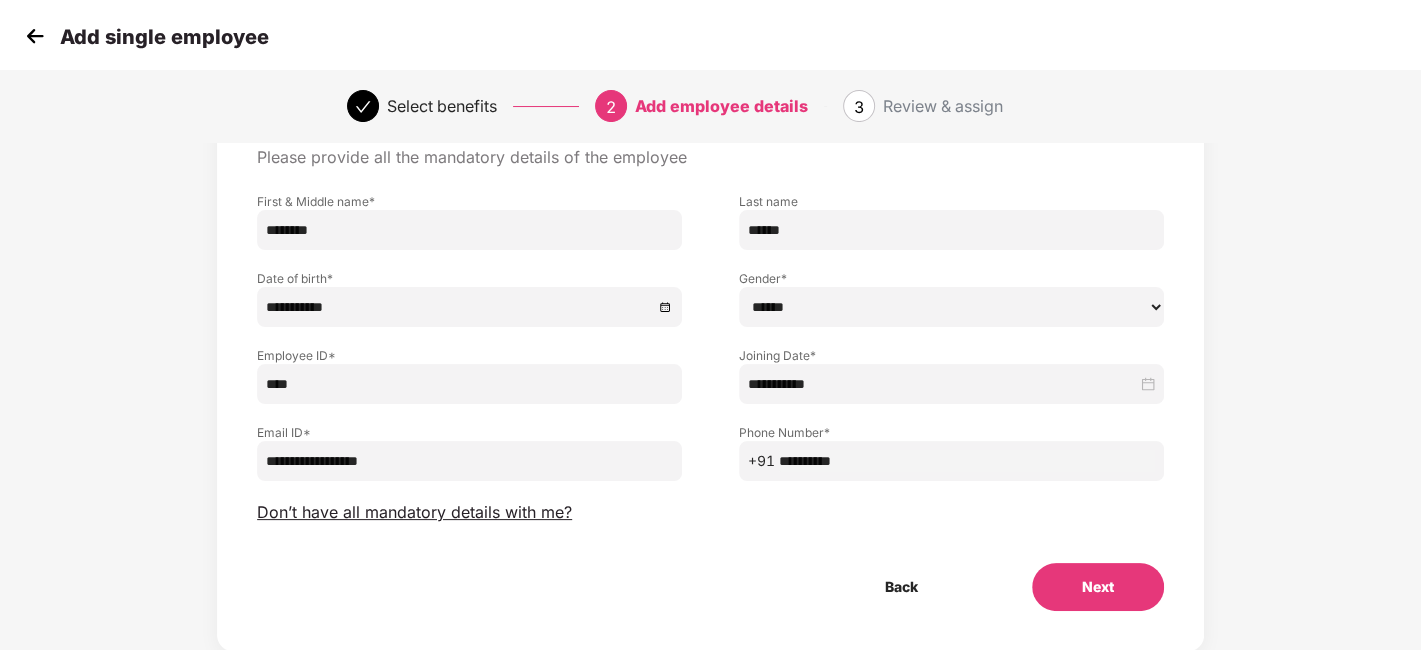 scroll, scrollTop: 150, scrollLeft: 0, axis: vertical 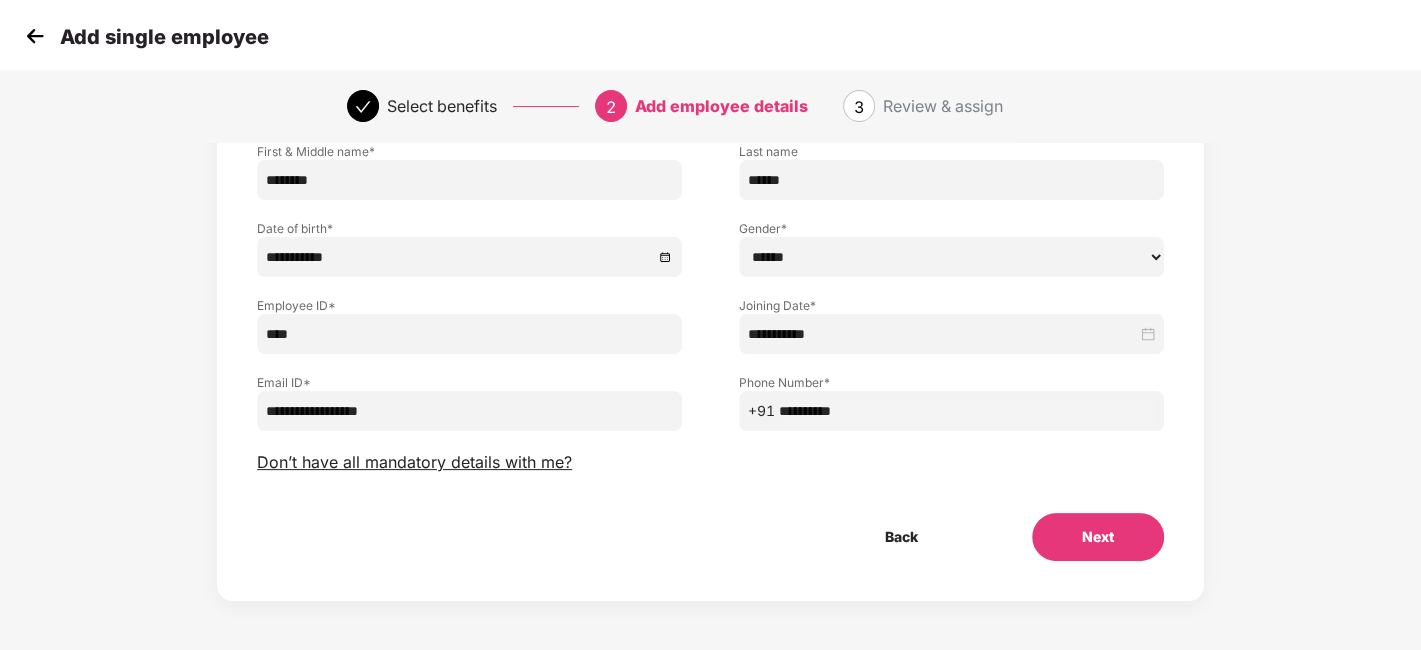 click on "Next" at bounding box center (1098, 537) 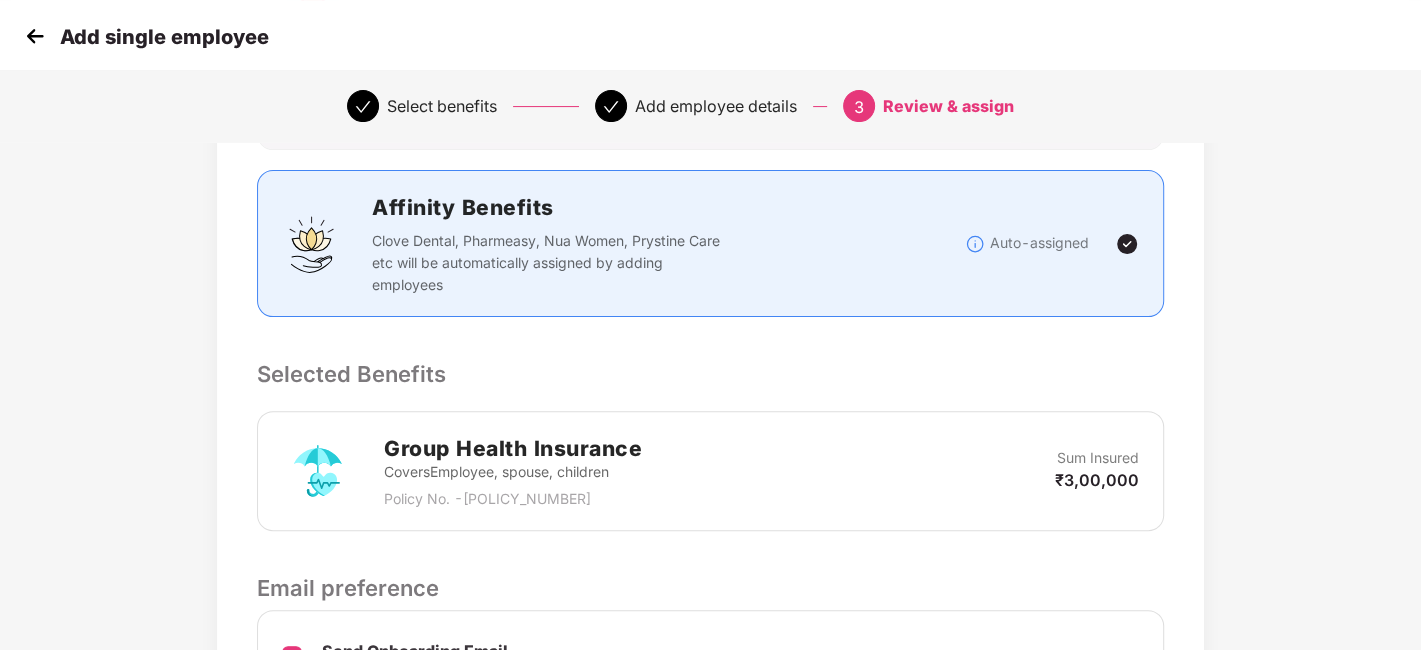 scroll, scrollTop: 555, scrollLeft: 0, axis: vertical 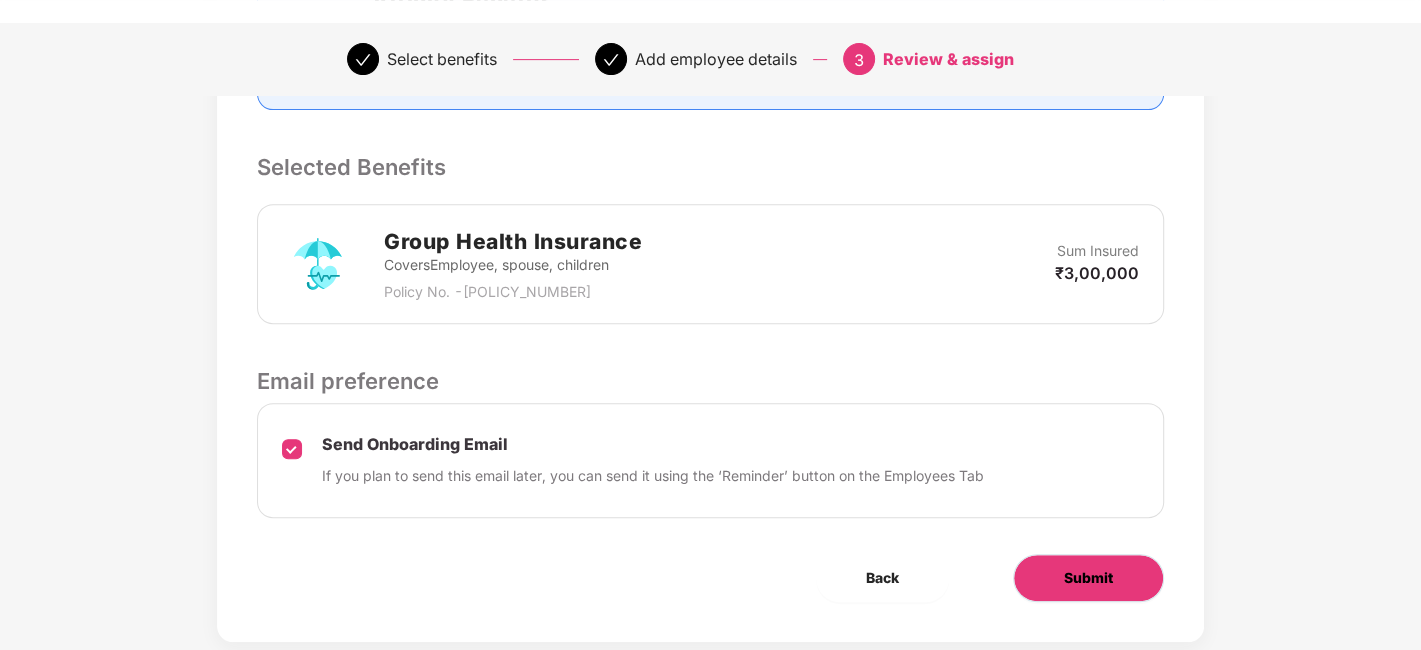 click on "Submit" at bounding box center (1088, 578) 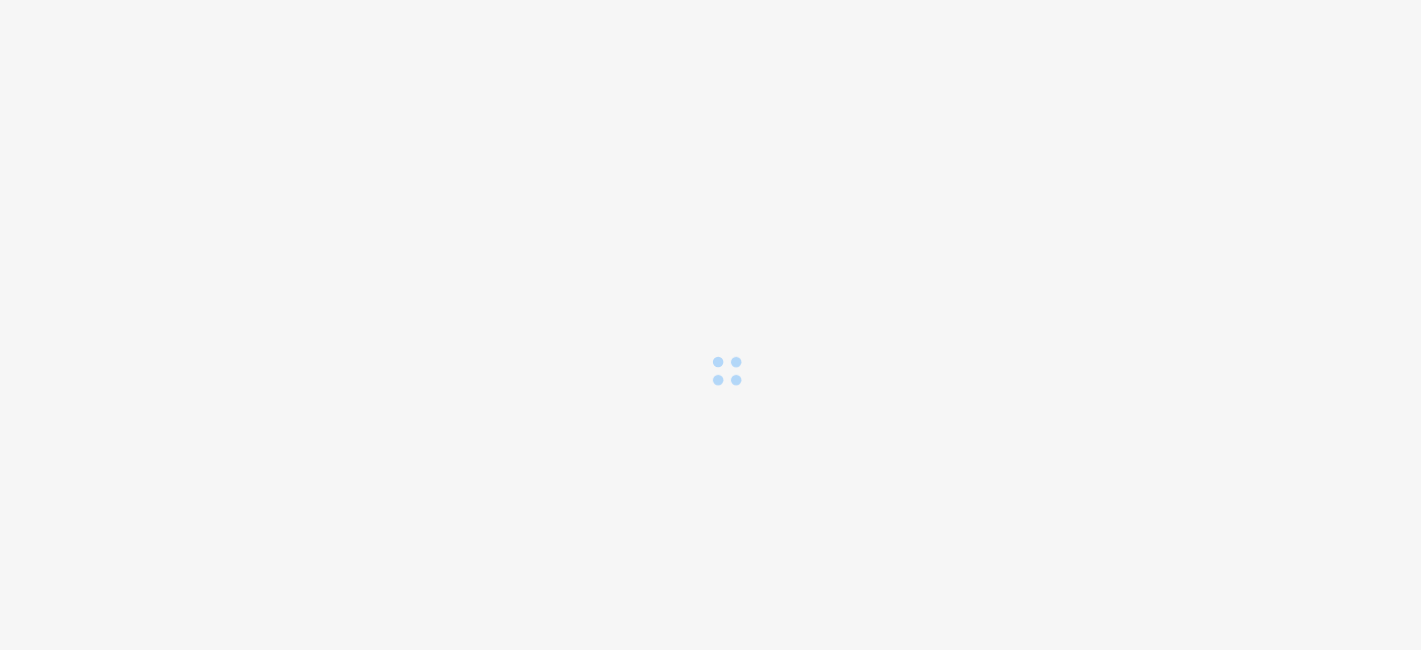 scroll, scrollTop: 0, scrollLeft: 0, axis: both 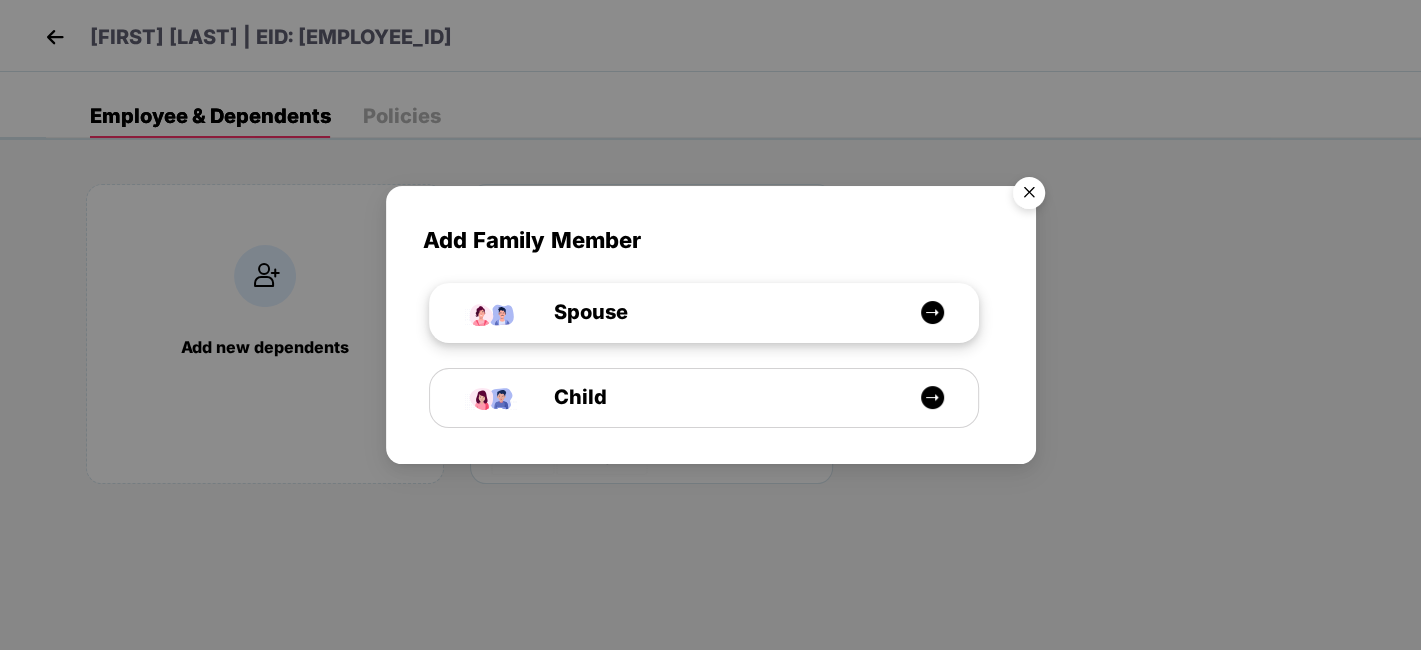 click on "Spouse" at bounding box center [714, 312] 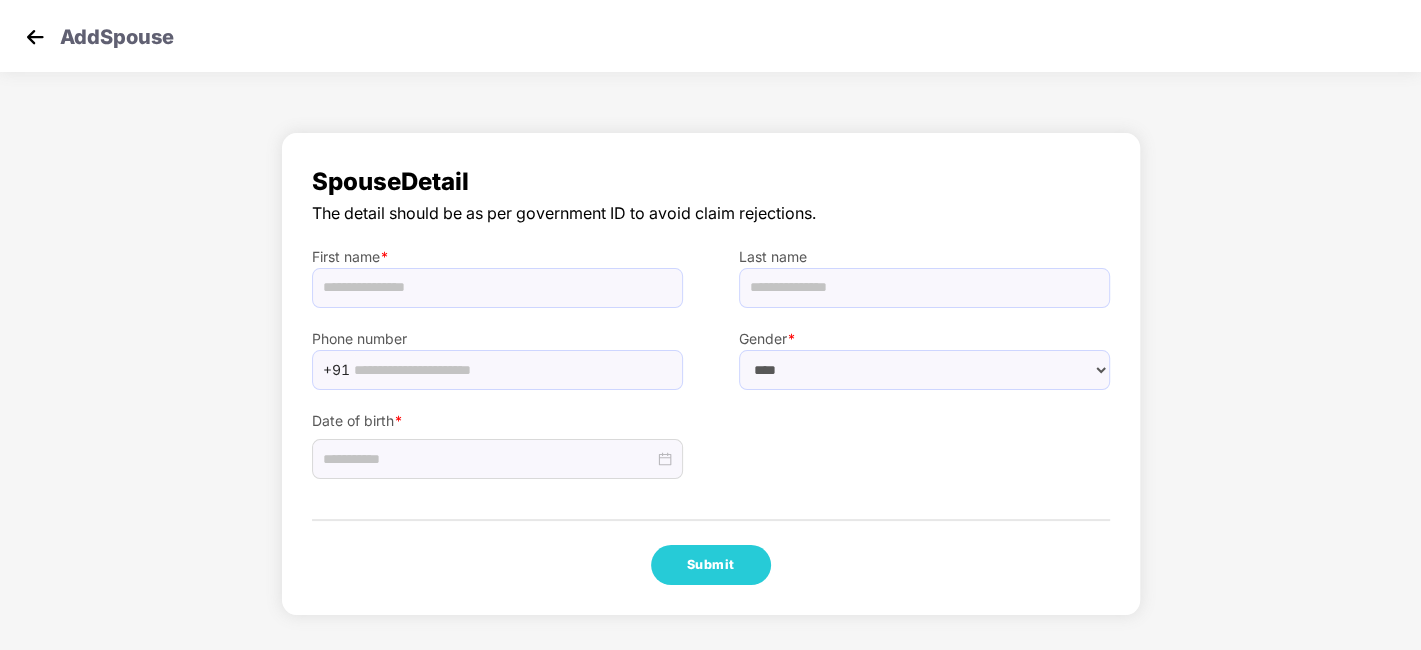 click at bounding box center [35, 37] 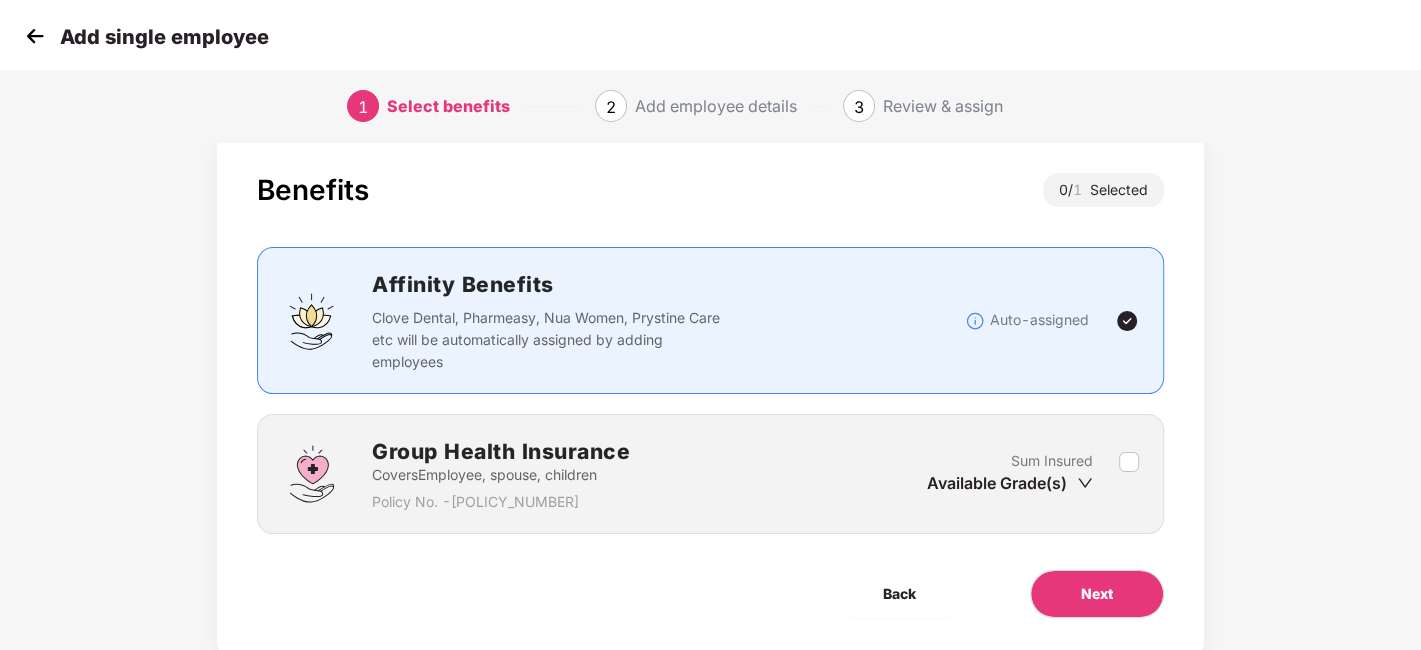 scroll, scrollTop: 87, scrollLeft: 0, axis: vertical 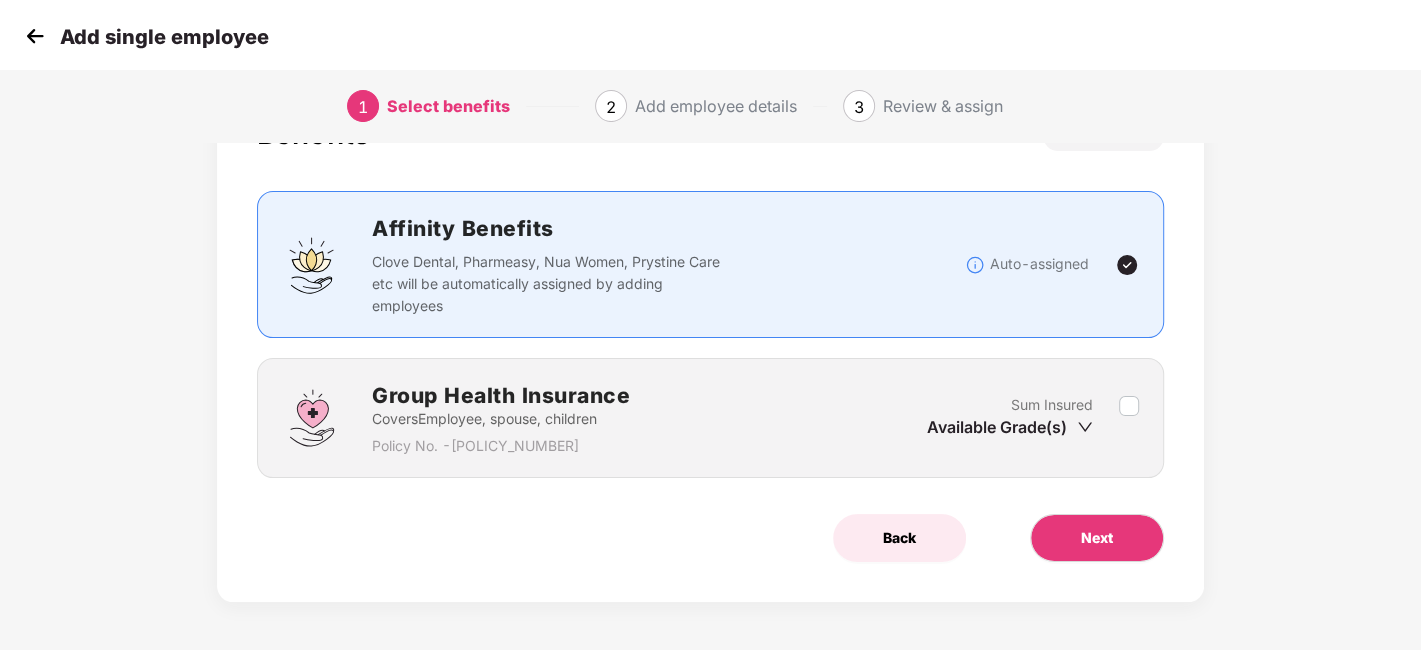 click on "Back" at bounding box center (899, 538) 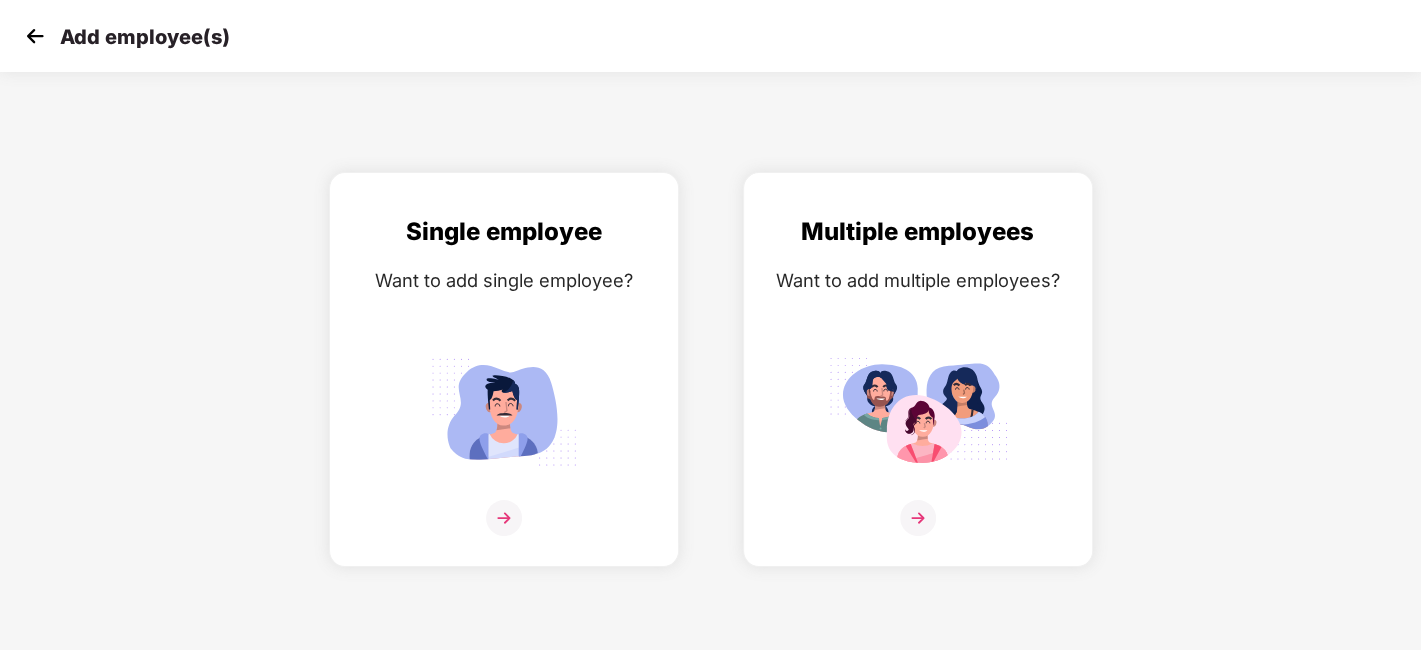 scroll, scrollTop: 0, scrollLeft: 0, axis: both 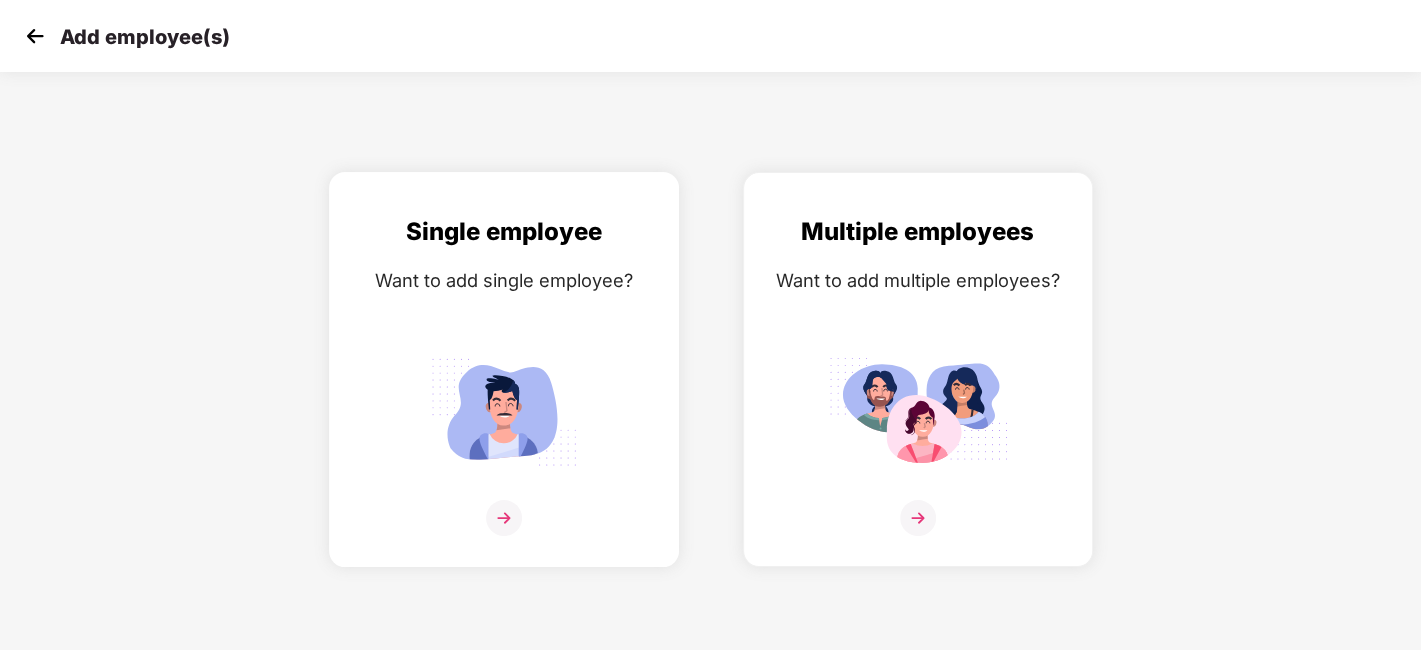 click at bounding box center [504, 518] 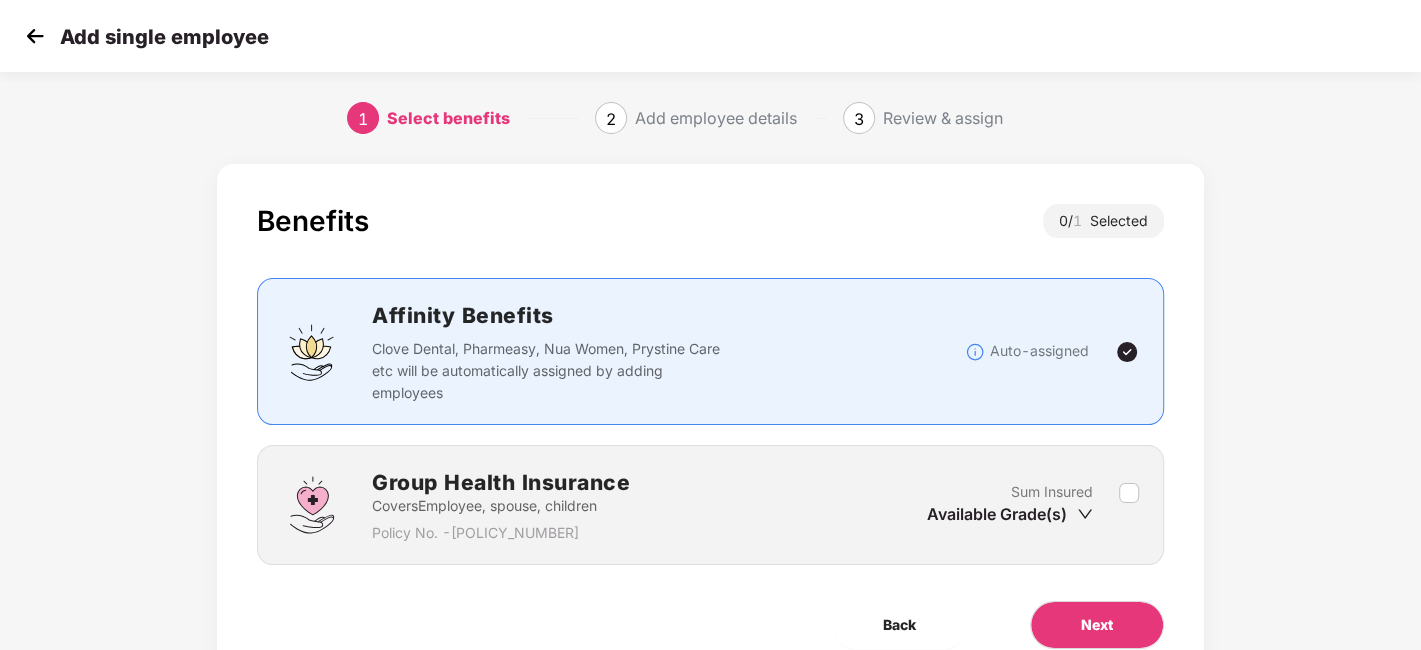 click at bounding box center [35, 36] 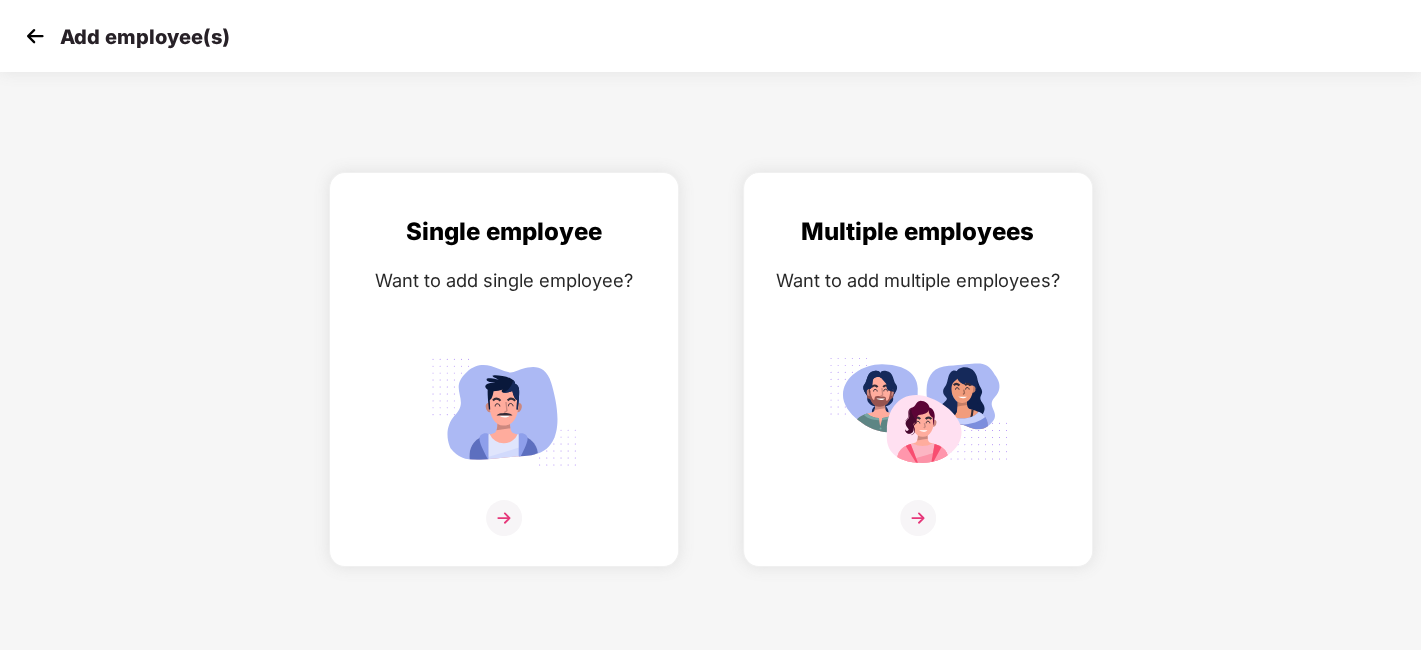 click at bounding box center [35, 36] 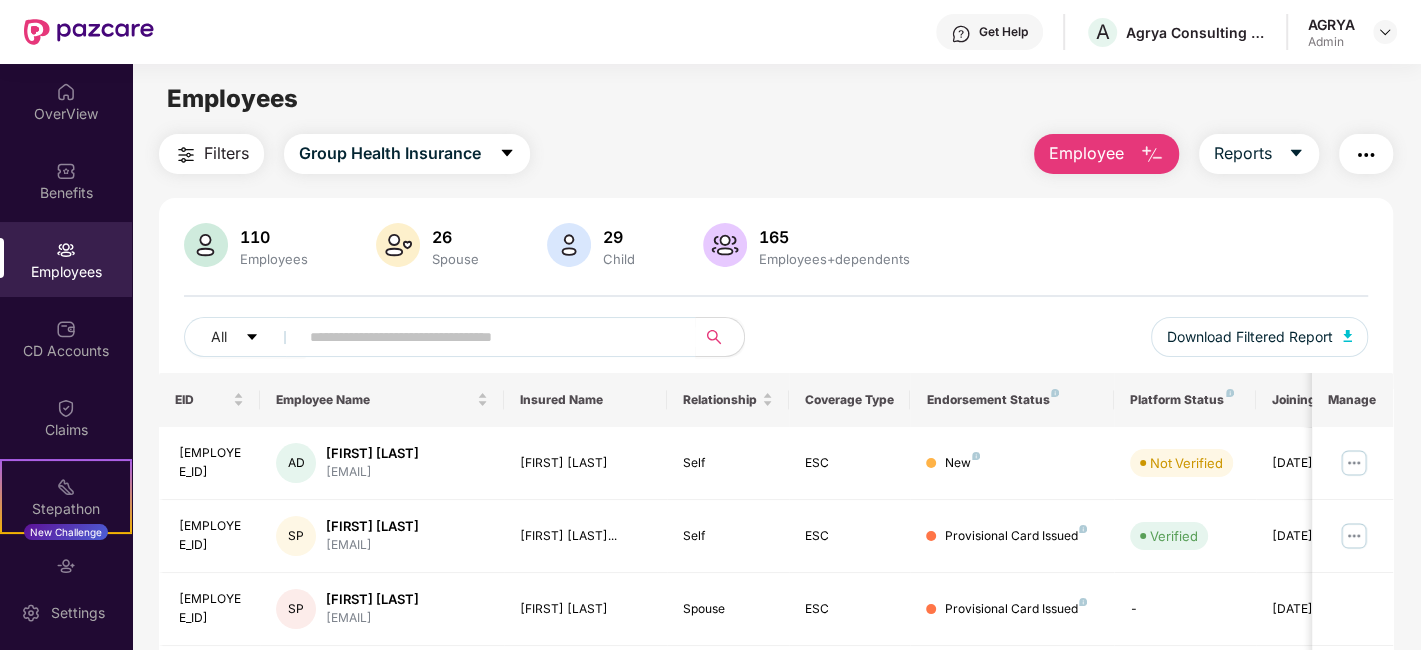 click on "Employee" at bounding box center (1086, 153) 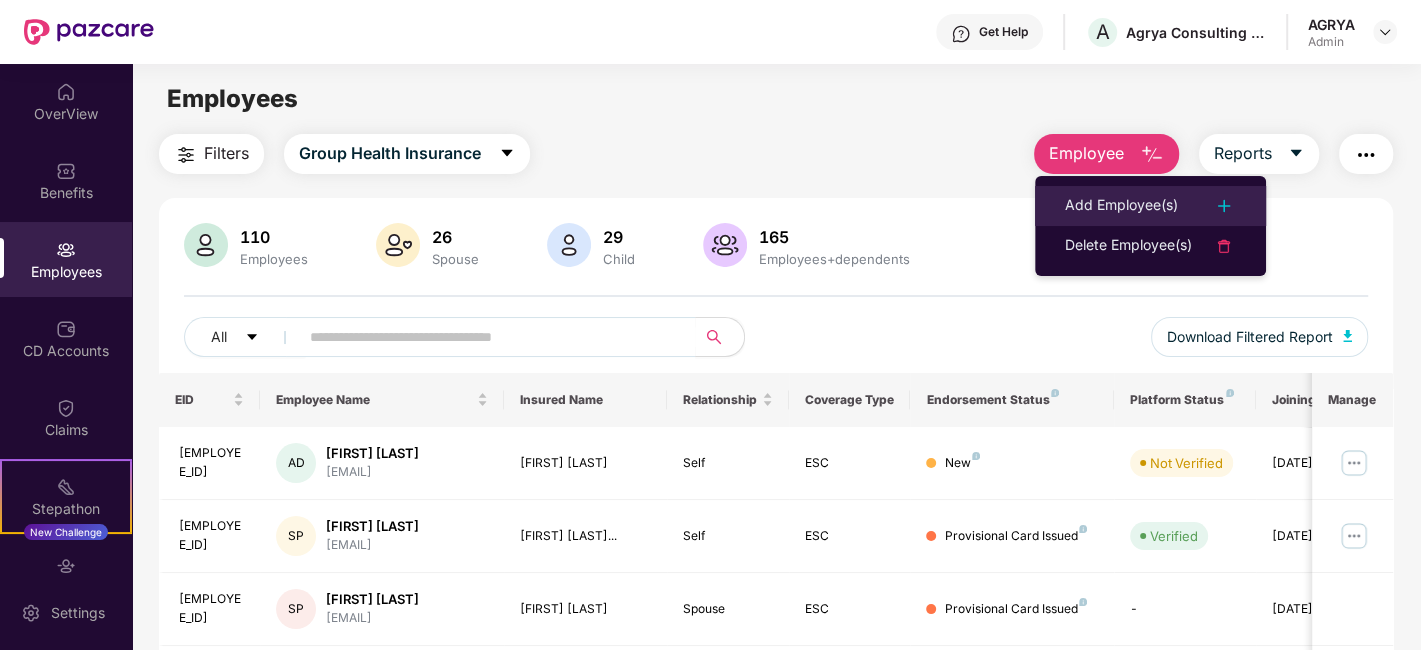 click on "Add Employee(s)" at bounding box center (1121, 206) 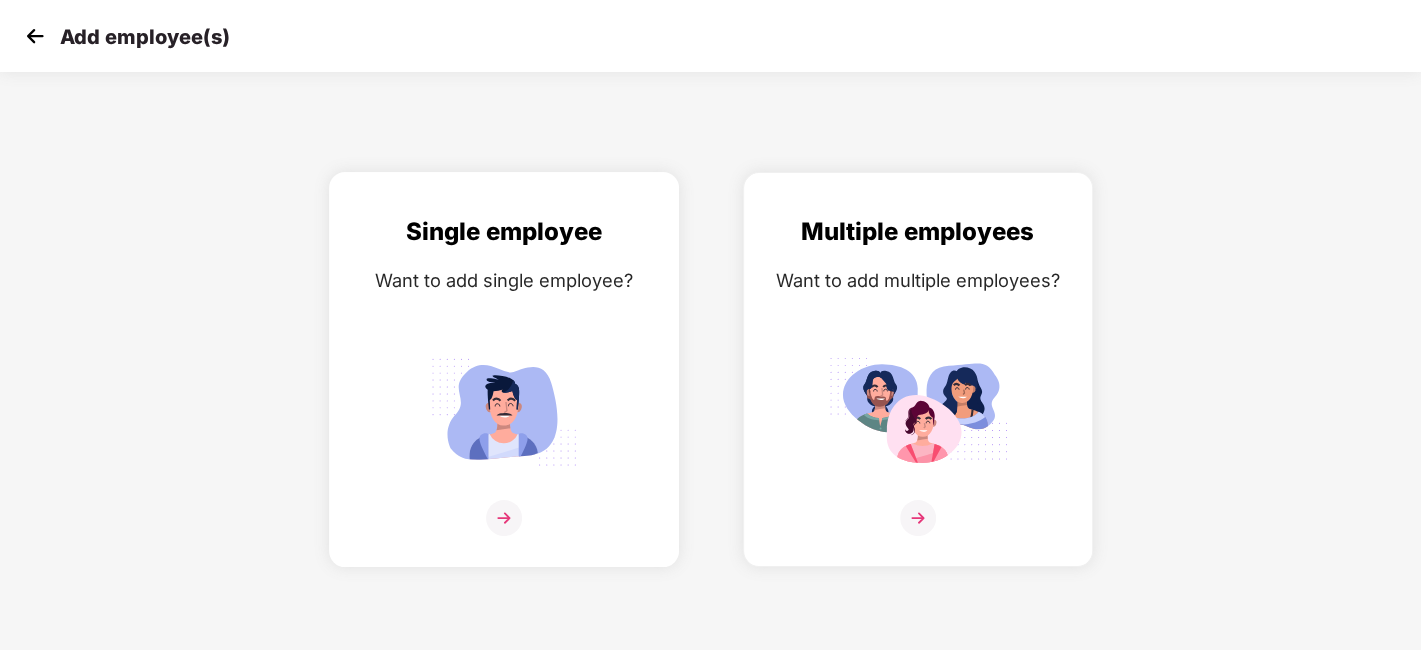 click at bounding box center (504, 518) 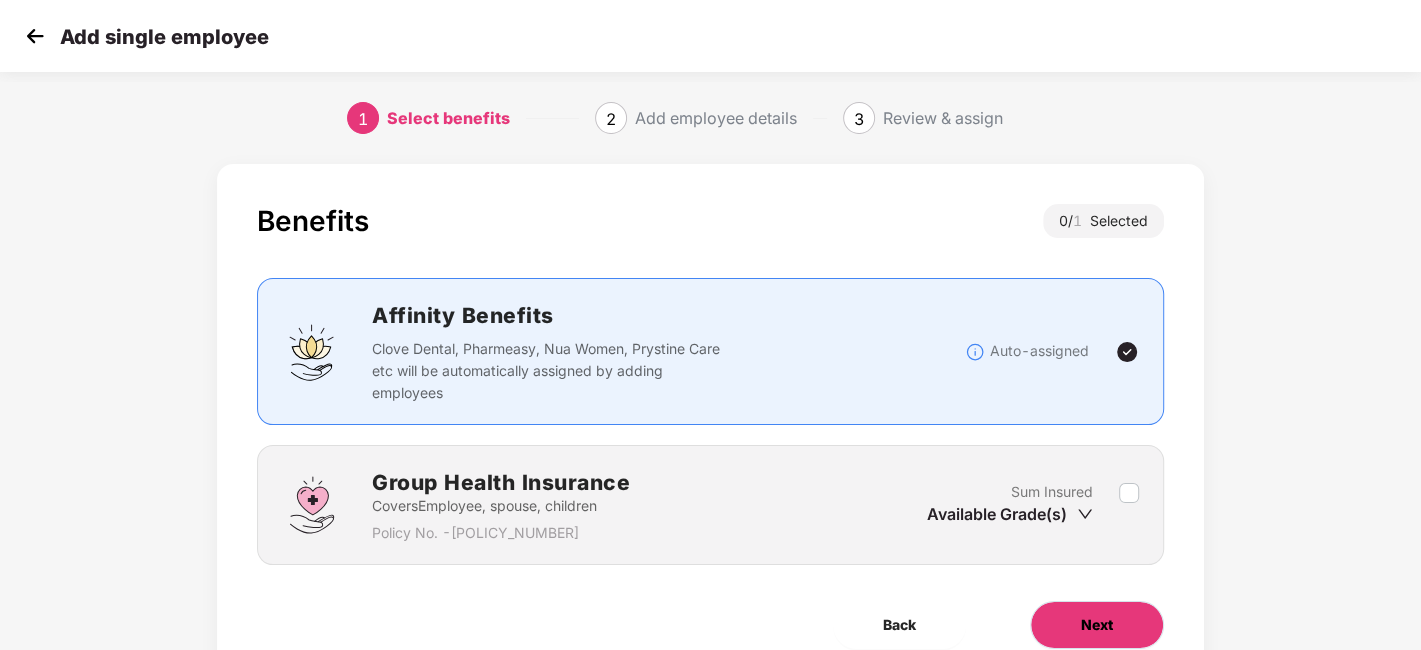 click on "Next" at bounding box center (1097, 625) 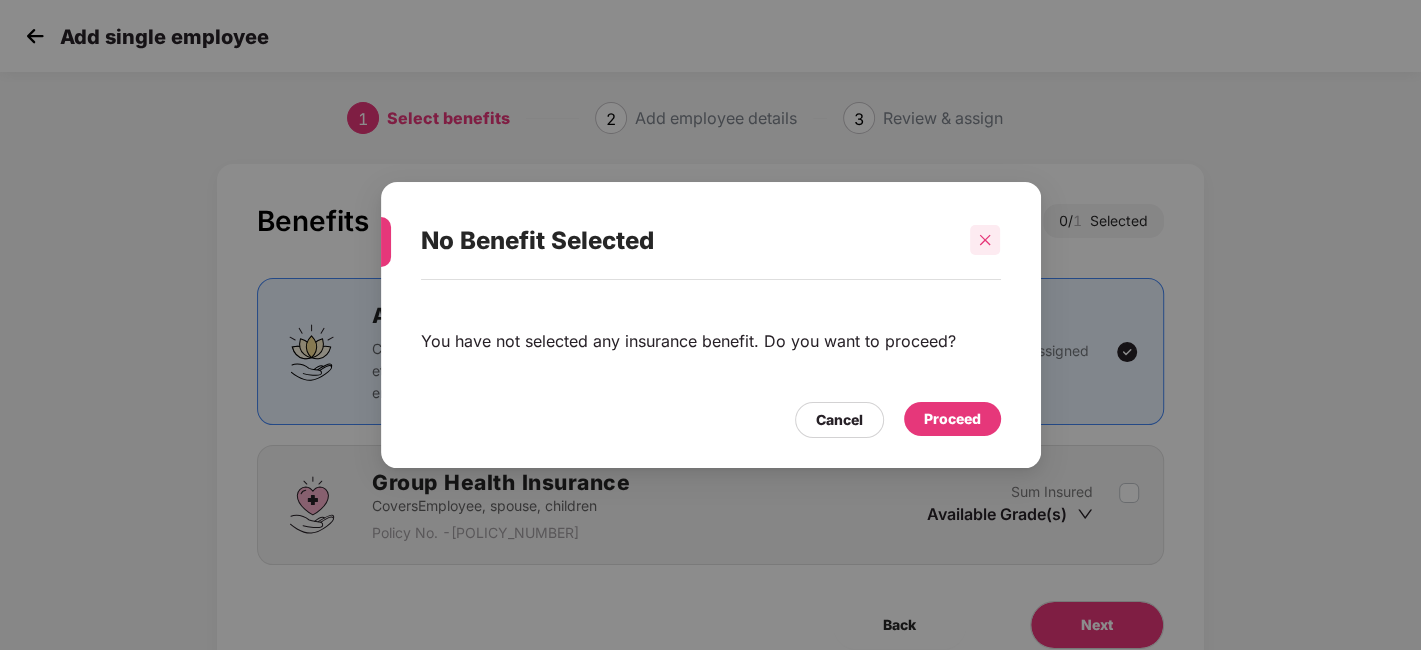click 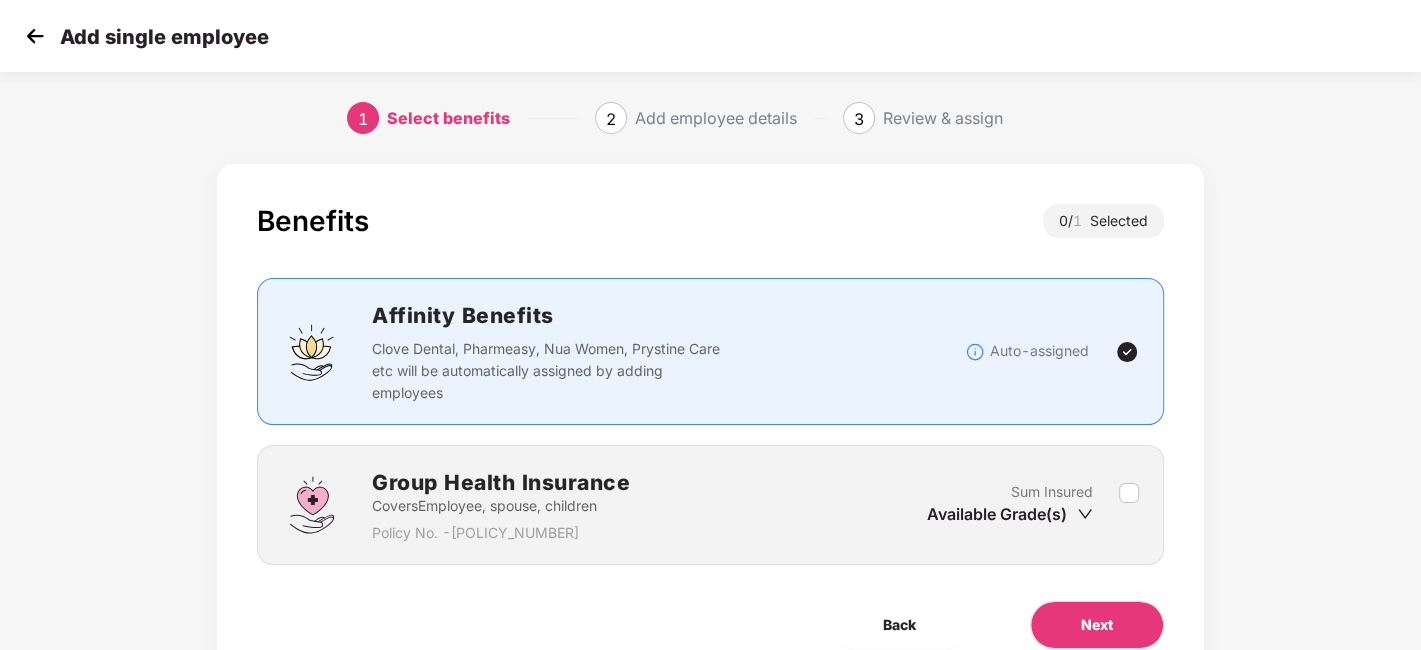 click on "Sum Insured Available Grade(s)" at bounding box center [1023, 505] 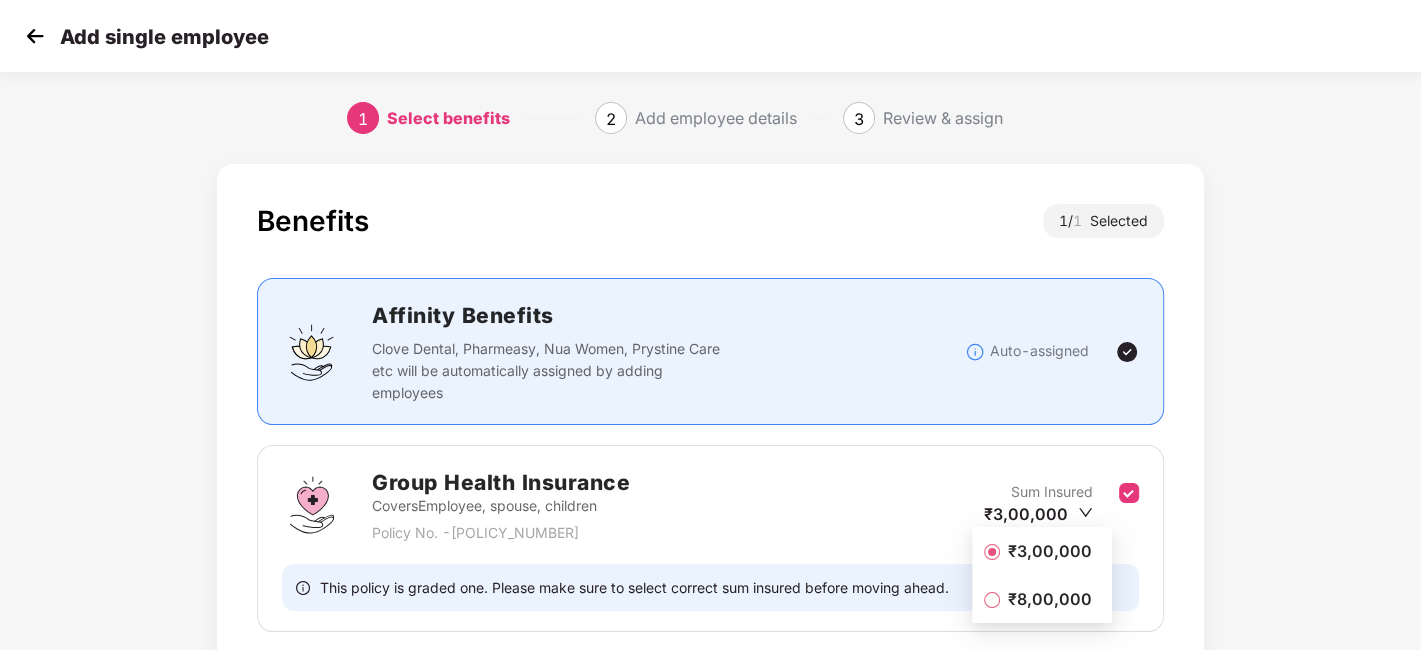 click on "₹3,00,000" at bounding box center (1050, 551) 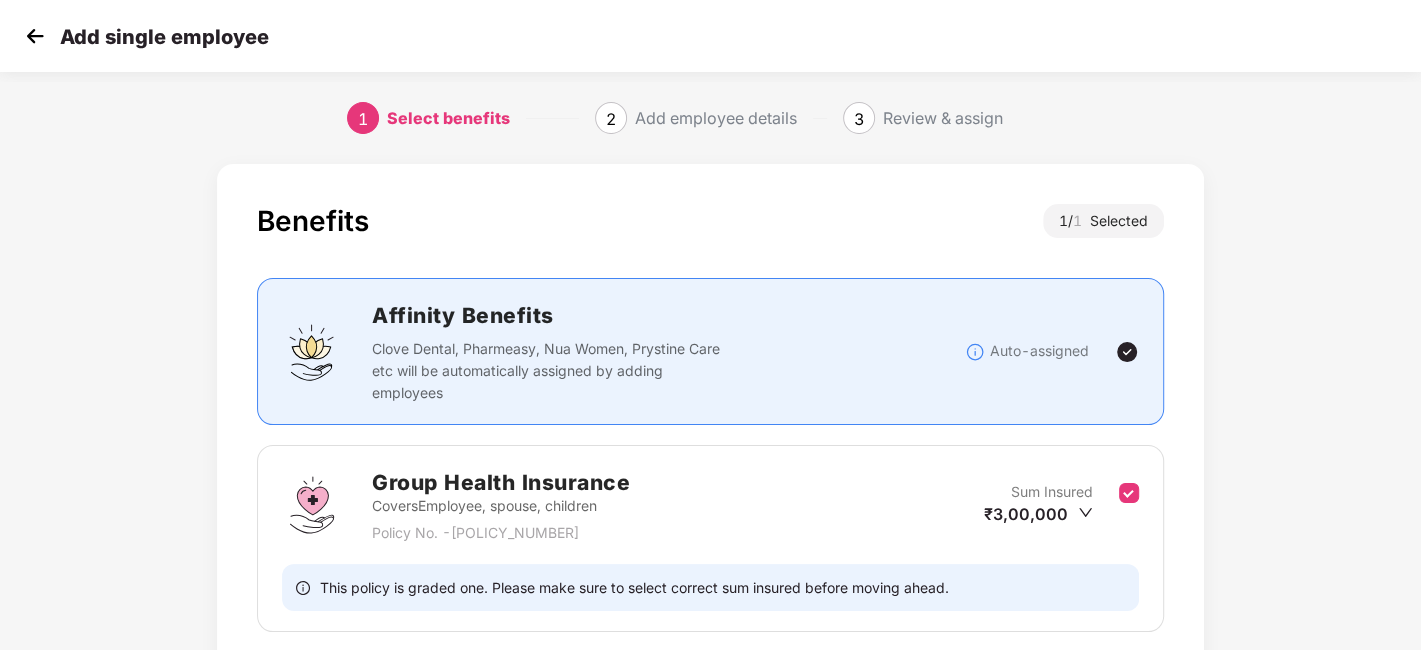 click on "Benefits 1 / 1     Selected Affinity Benefits Clove Dental, Pharmeasy, Nua Women, Prystine Care etc will be automatically assigned by adding employees Auto-assigned Group Health Insurance Covers  Employee, spouse, children Policy No. -  [POLICY_NUMBER]   Sum Insured ₹3,00,000   This policy is graded one. Please make sure to select correct sum insured before moving ahead. Back Next" at bounding box center (710, 480) 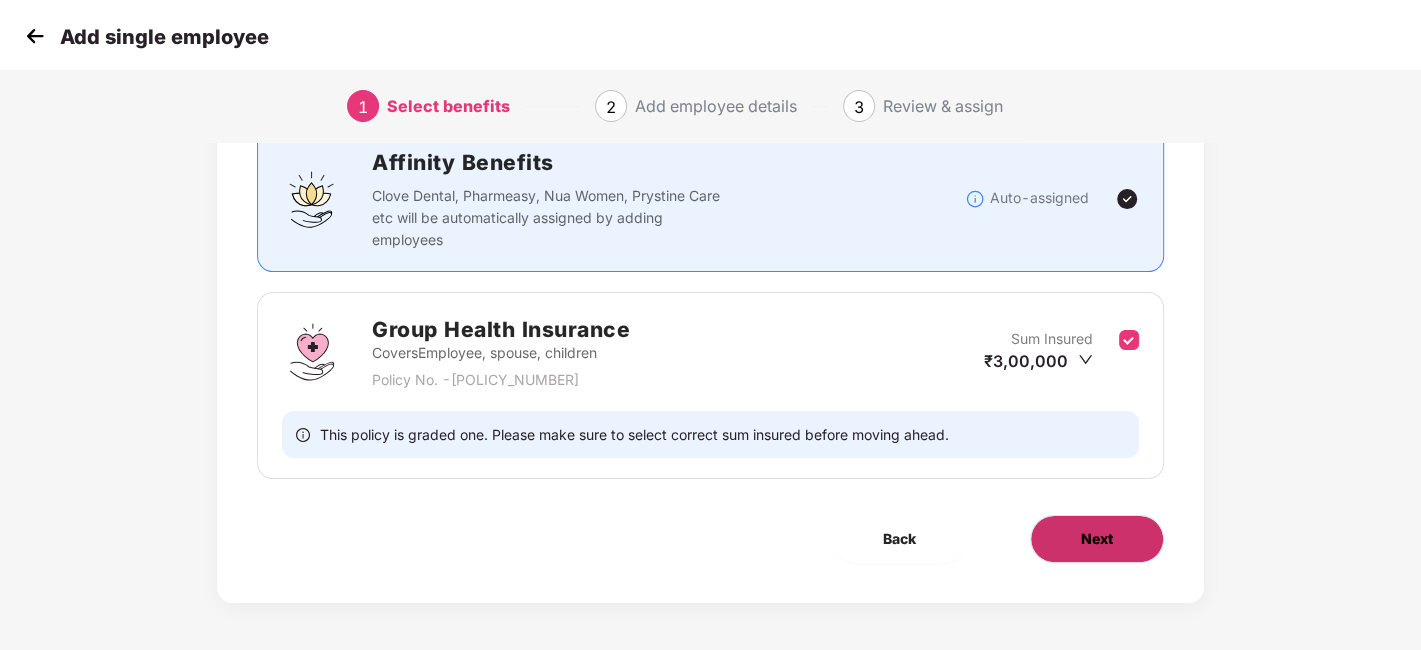 scroll, scrollTop: 154, scrollLeft: 0, axis: vertical 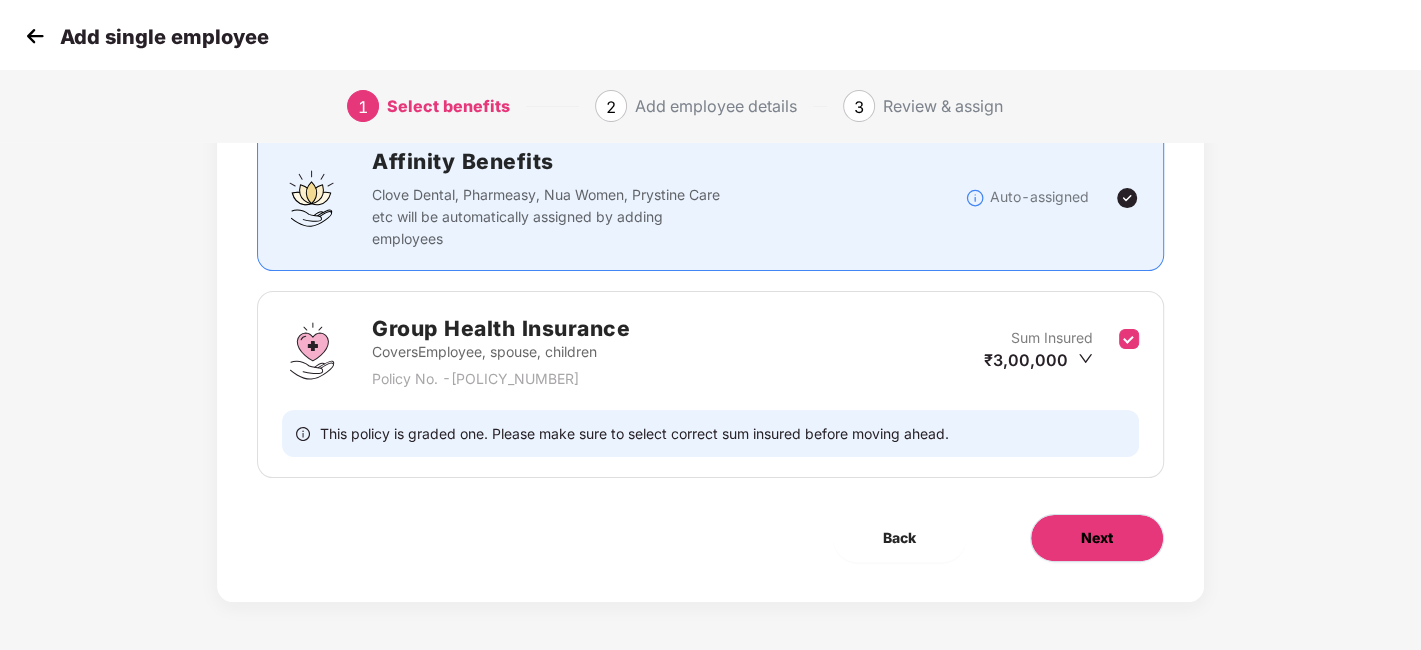 click on "Next" at bounding box center (1097, 538) 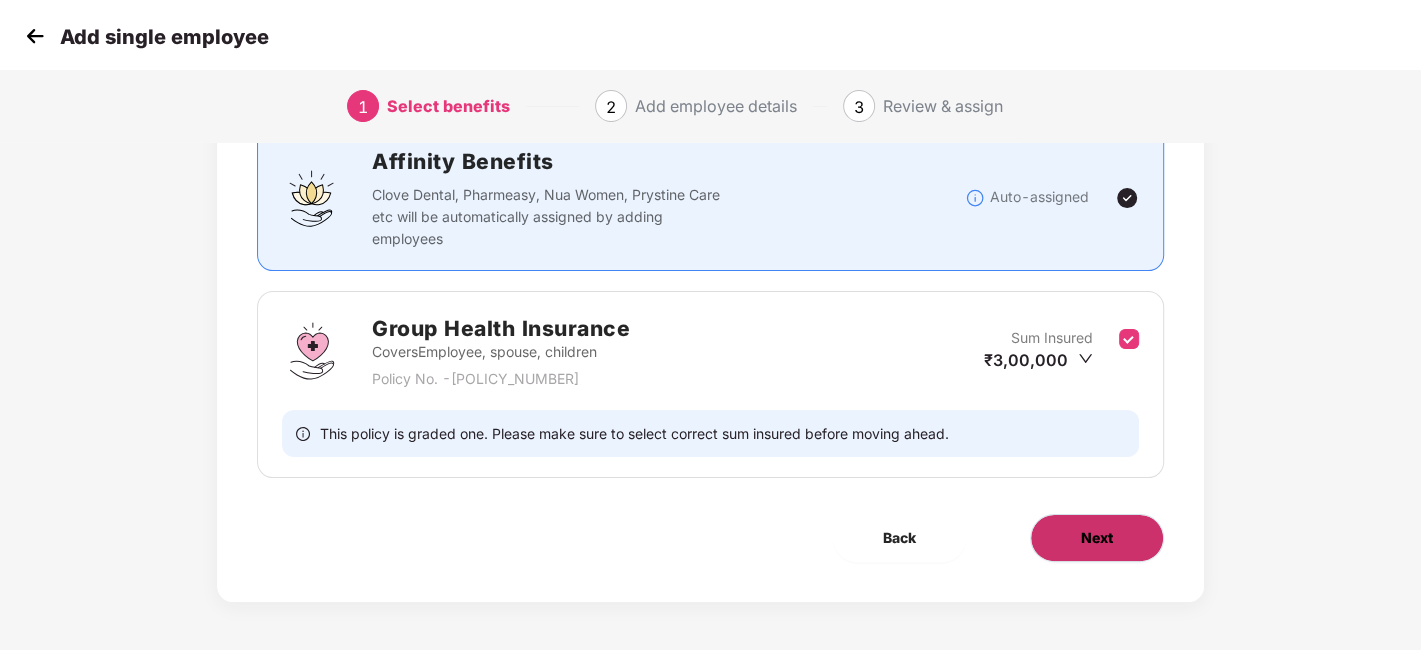 scroll, scrollTop: 0, scrollLeft: 0, axis: both 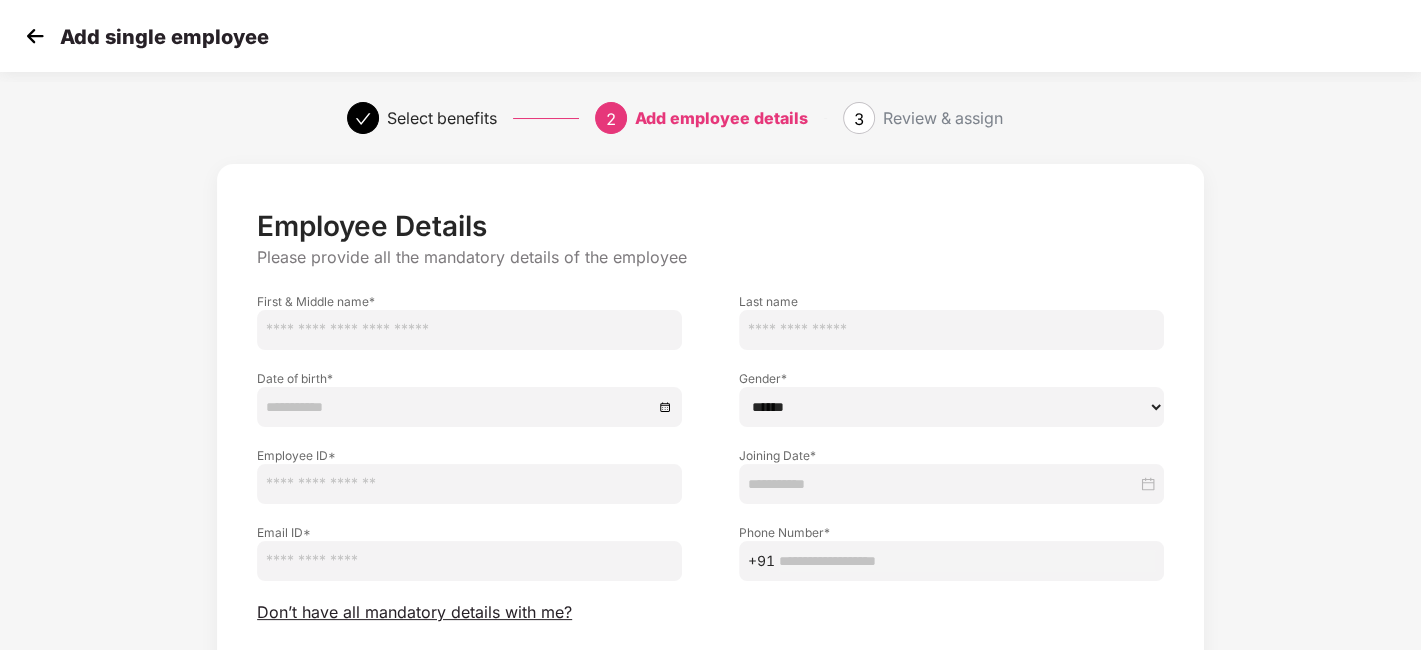 click at bounding box center (469, 330) 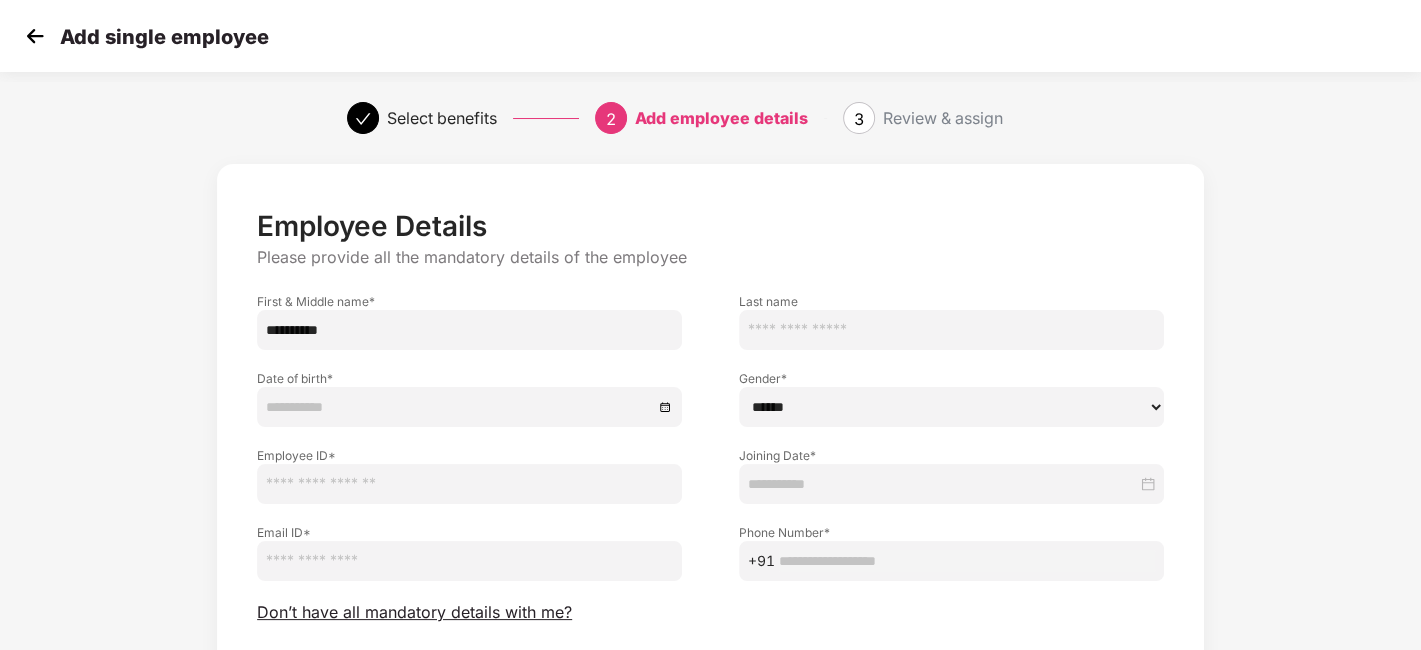 type on "**********" 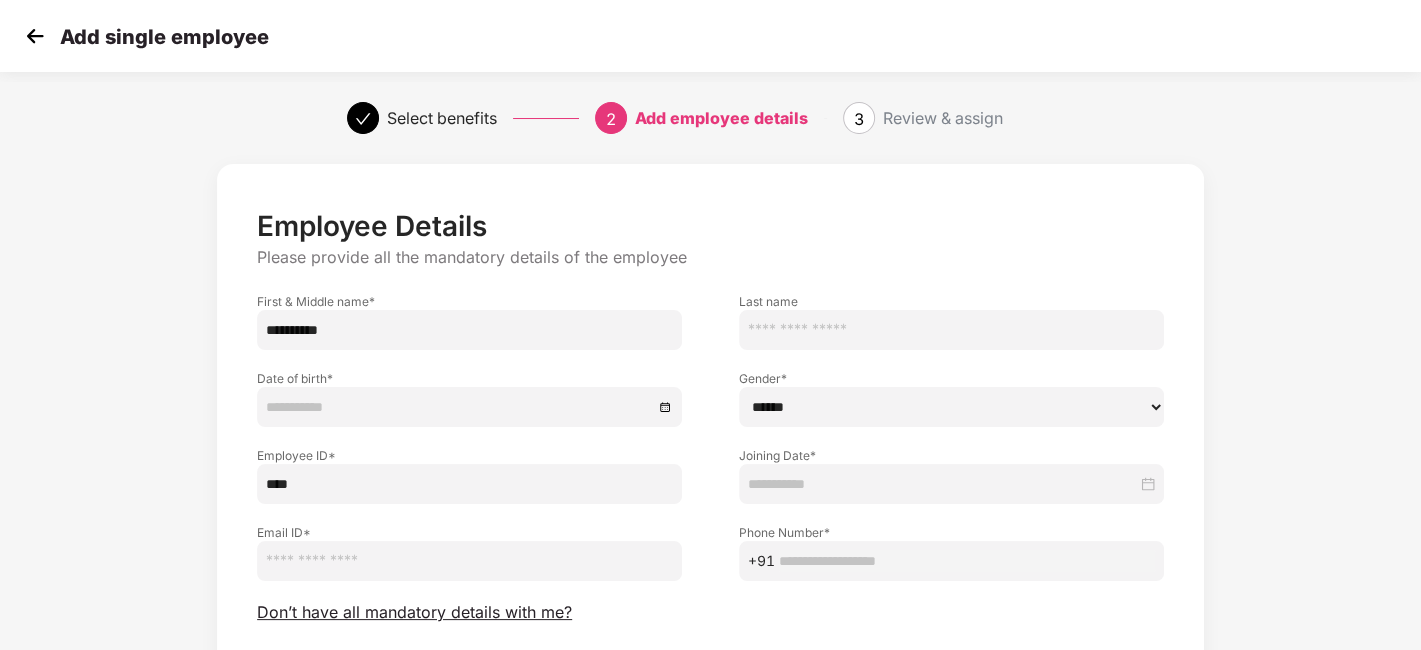 type on "****" 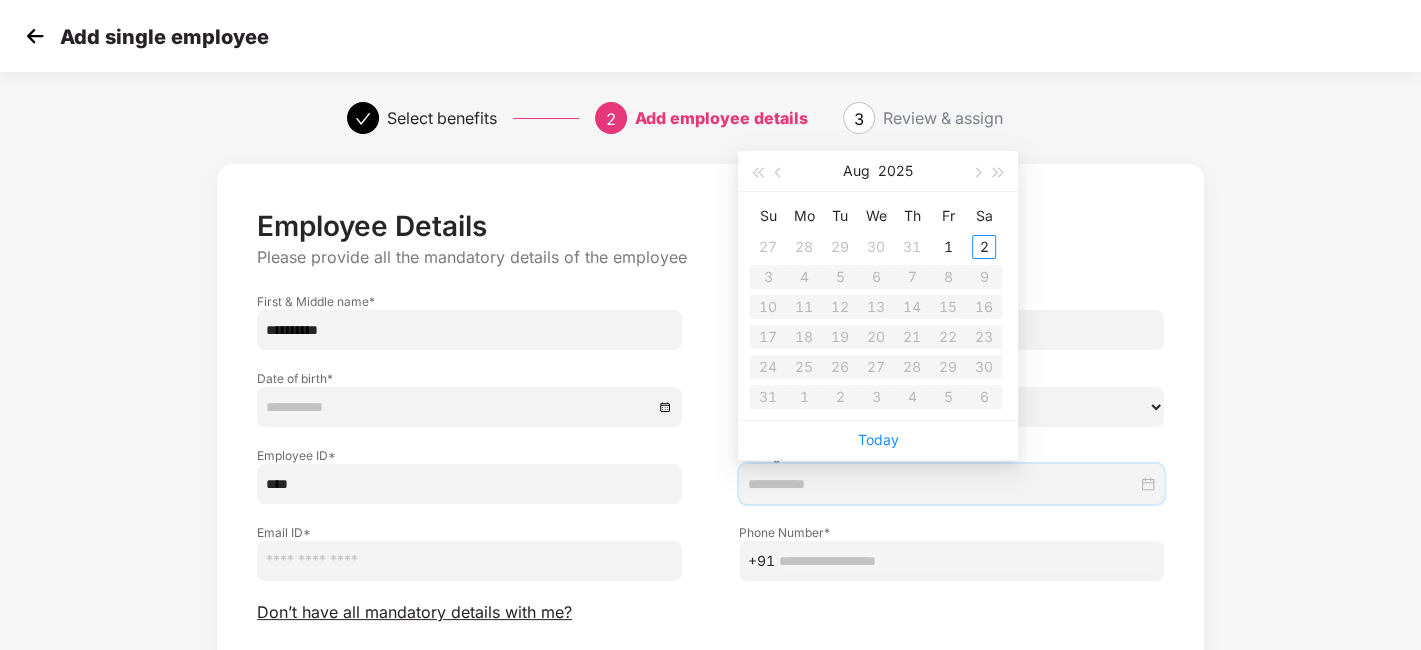 type on "**********" 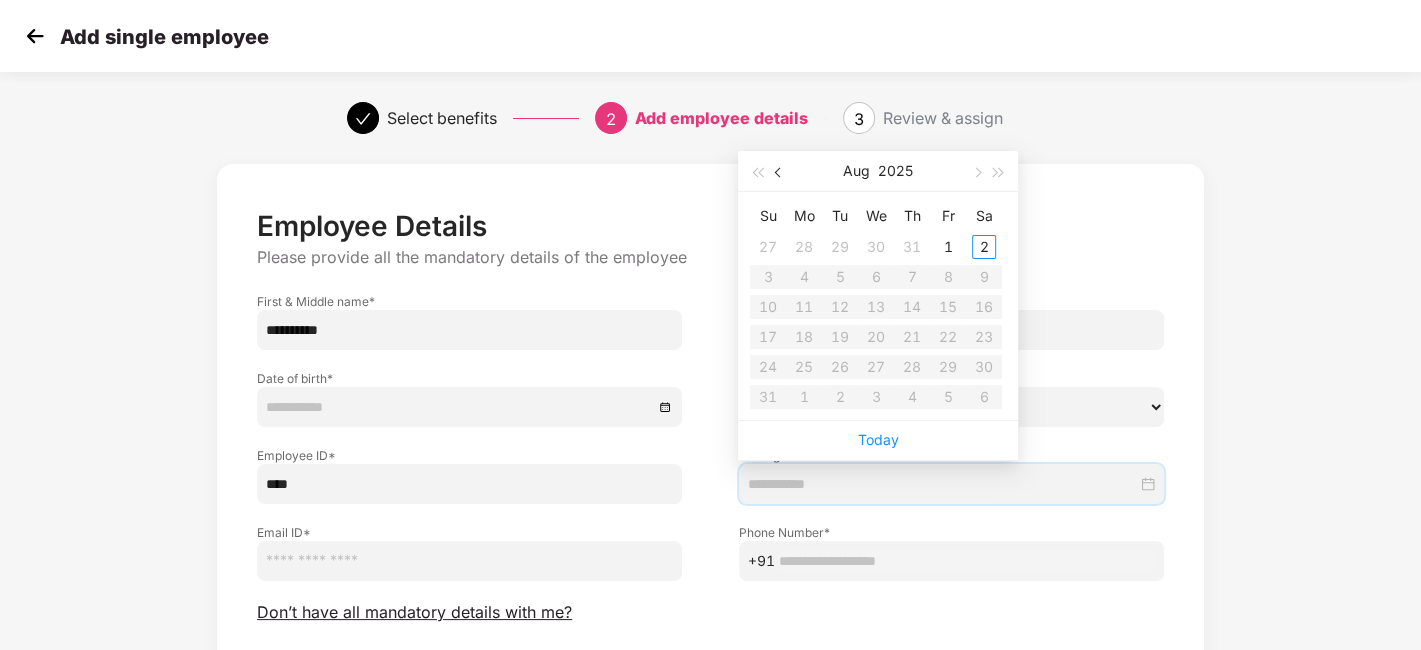 click at bounding box center [779, 171] 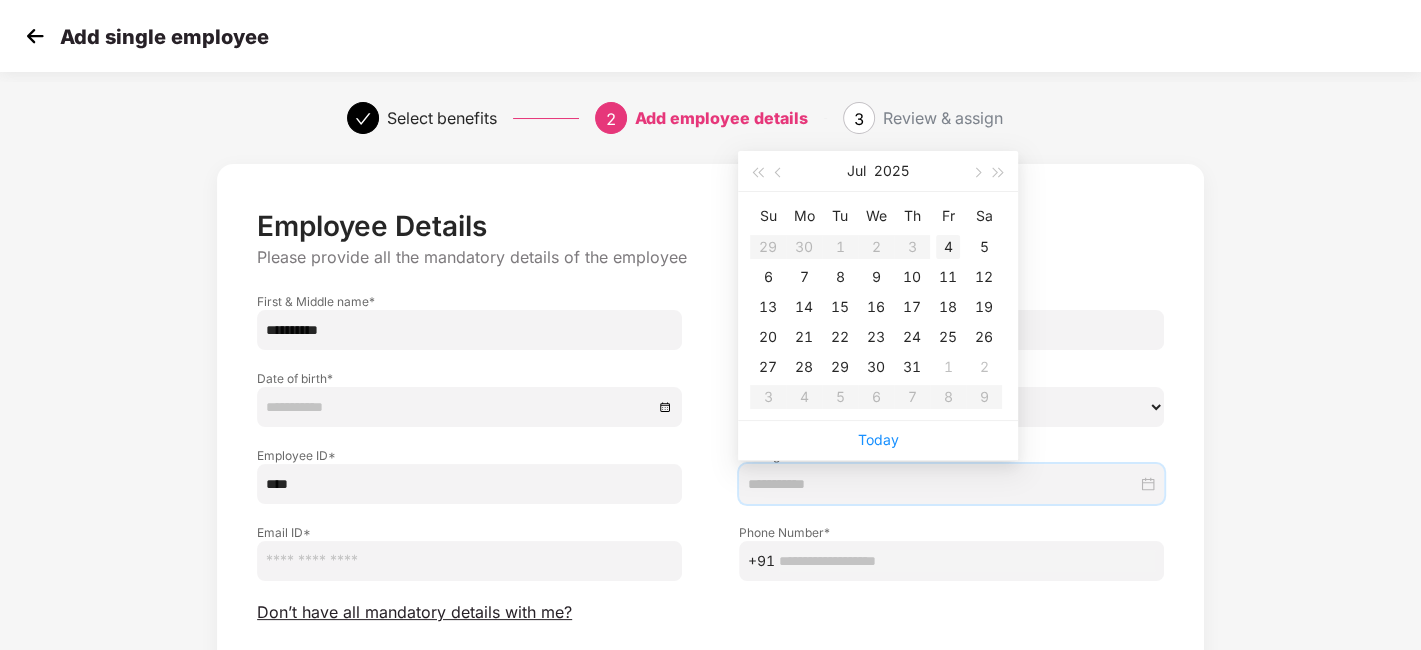 type on "**********" 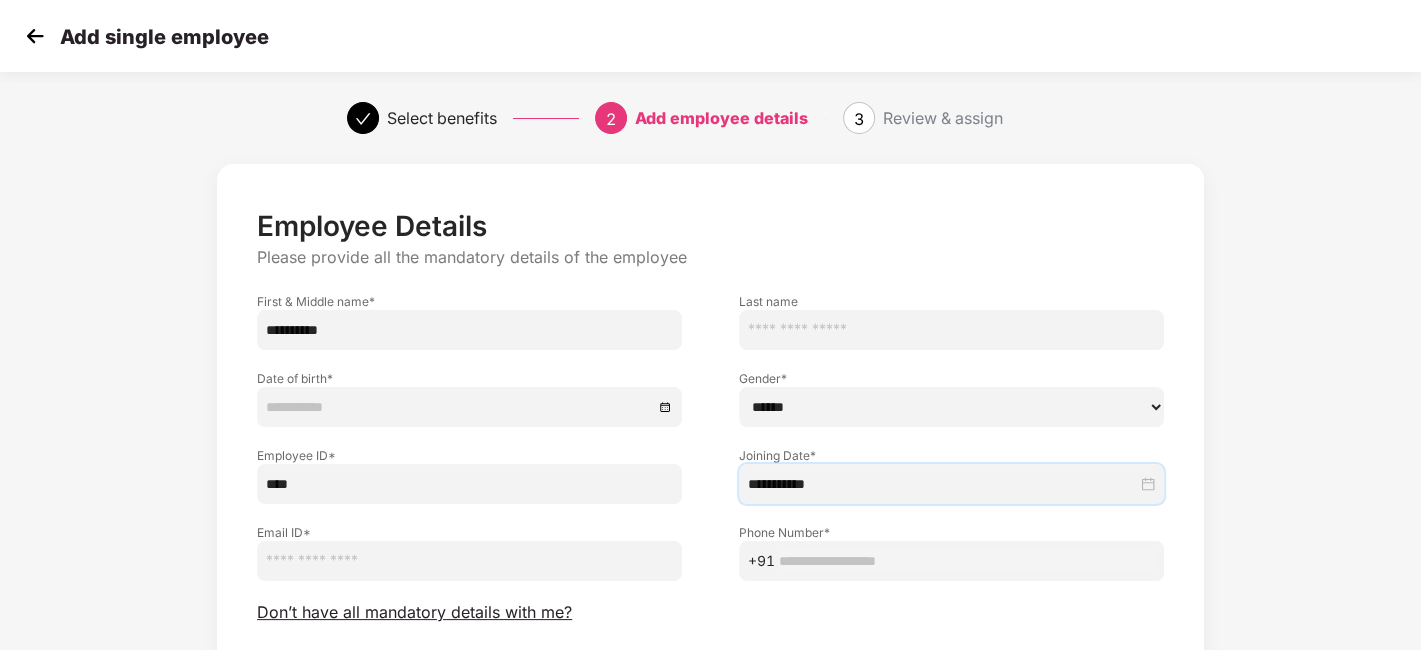 click on "****** **** ******" at bounding box center (951, 407) 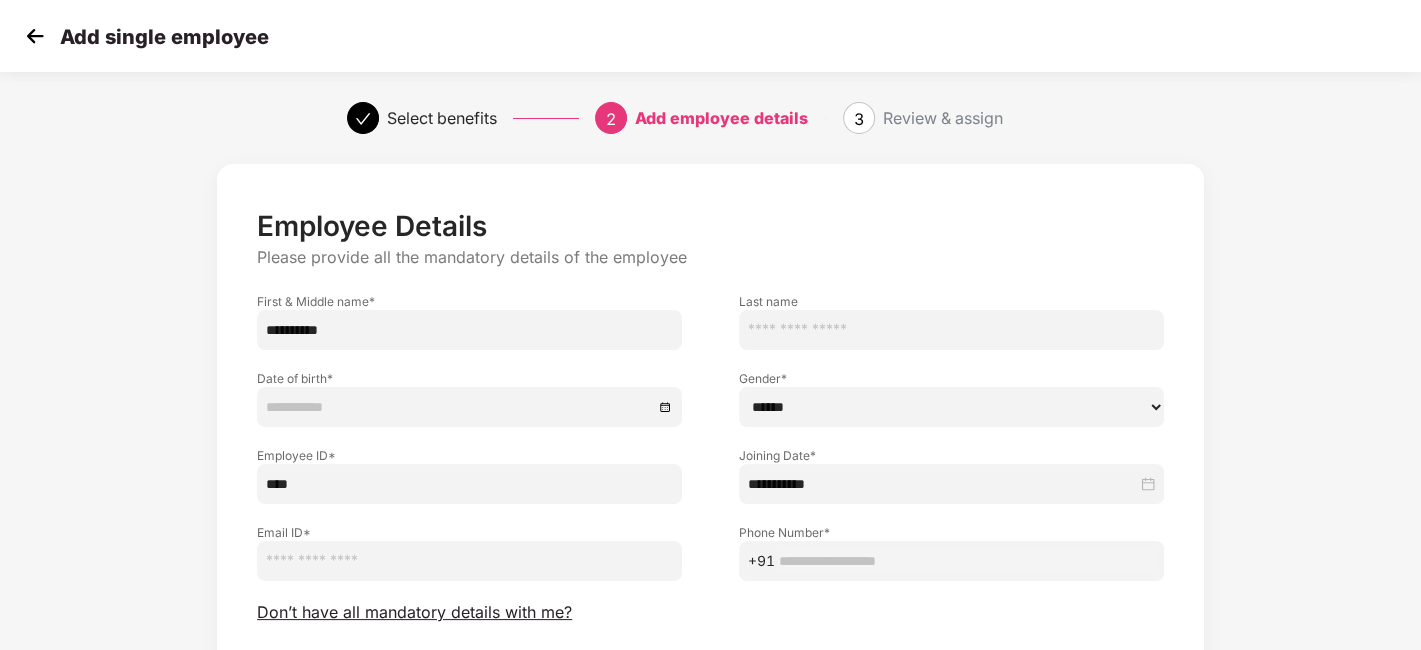 select on "******" 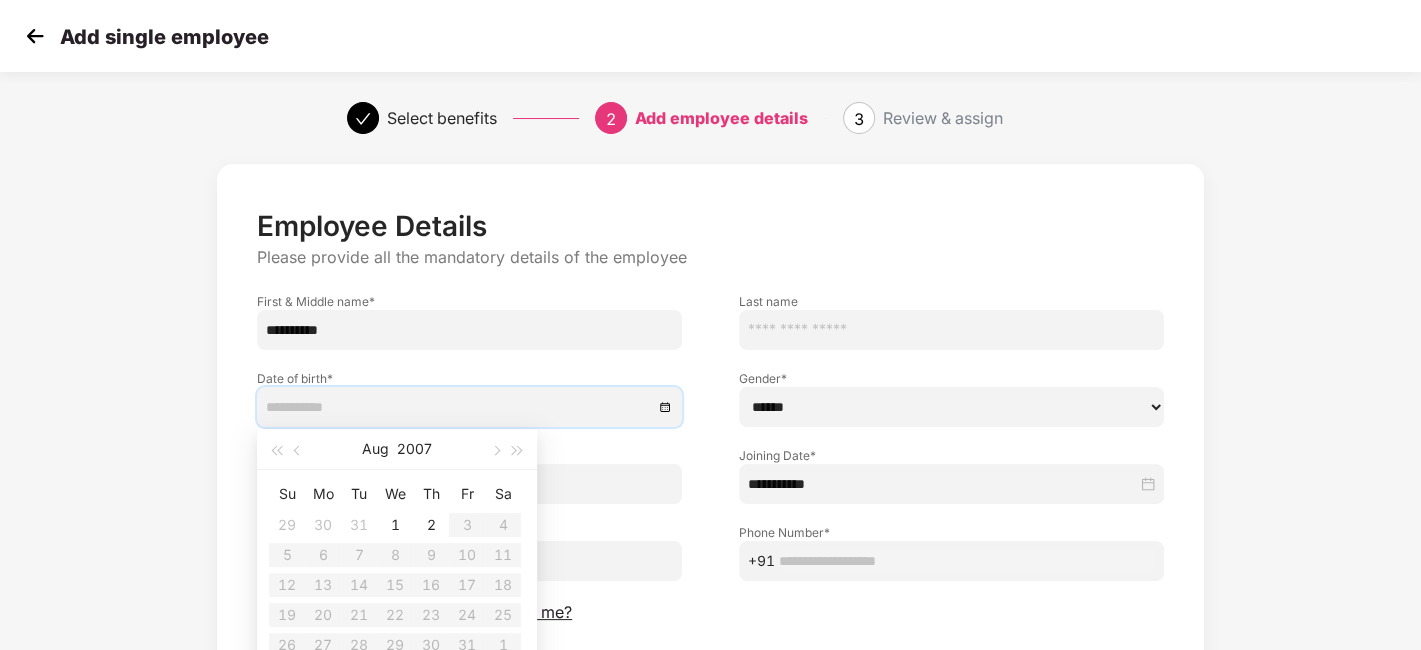 click on "**********" at bounding box center [710, 457] 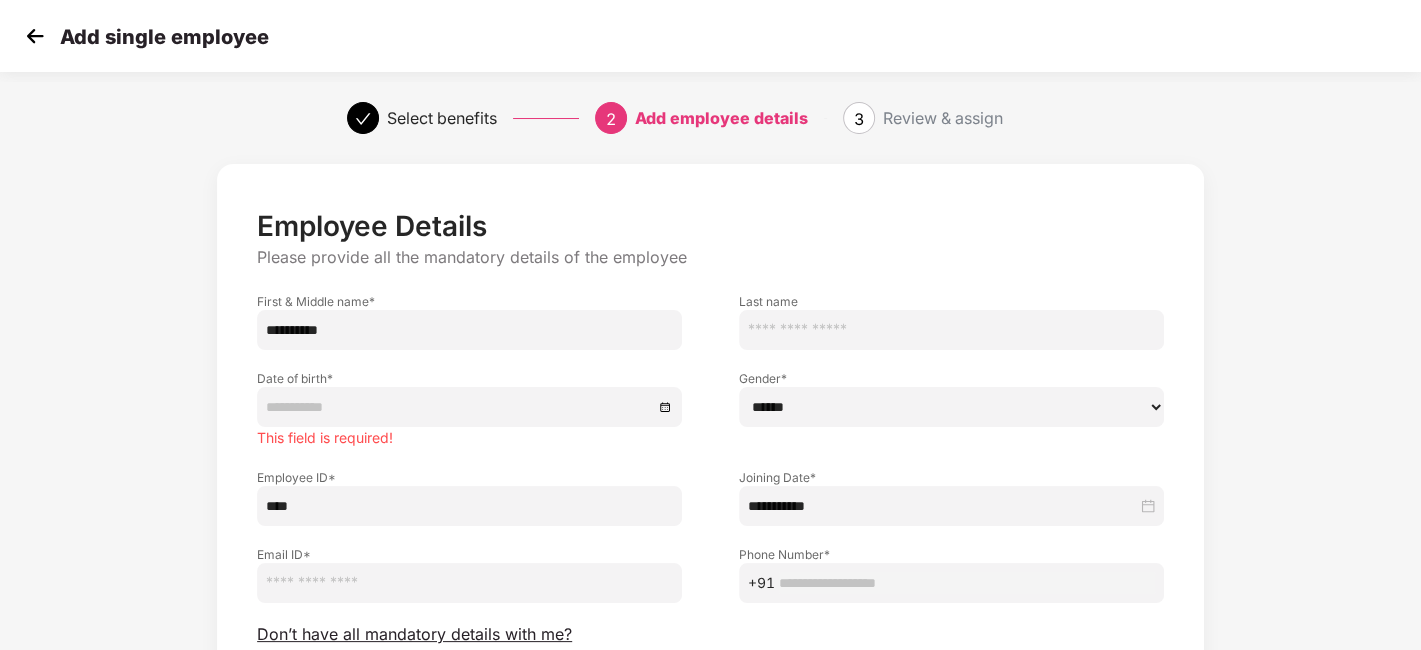 click at bounding box center (459, 407) 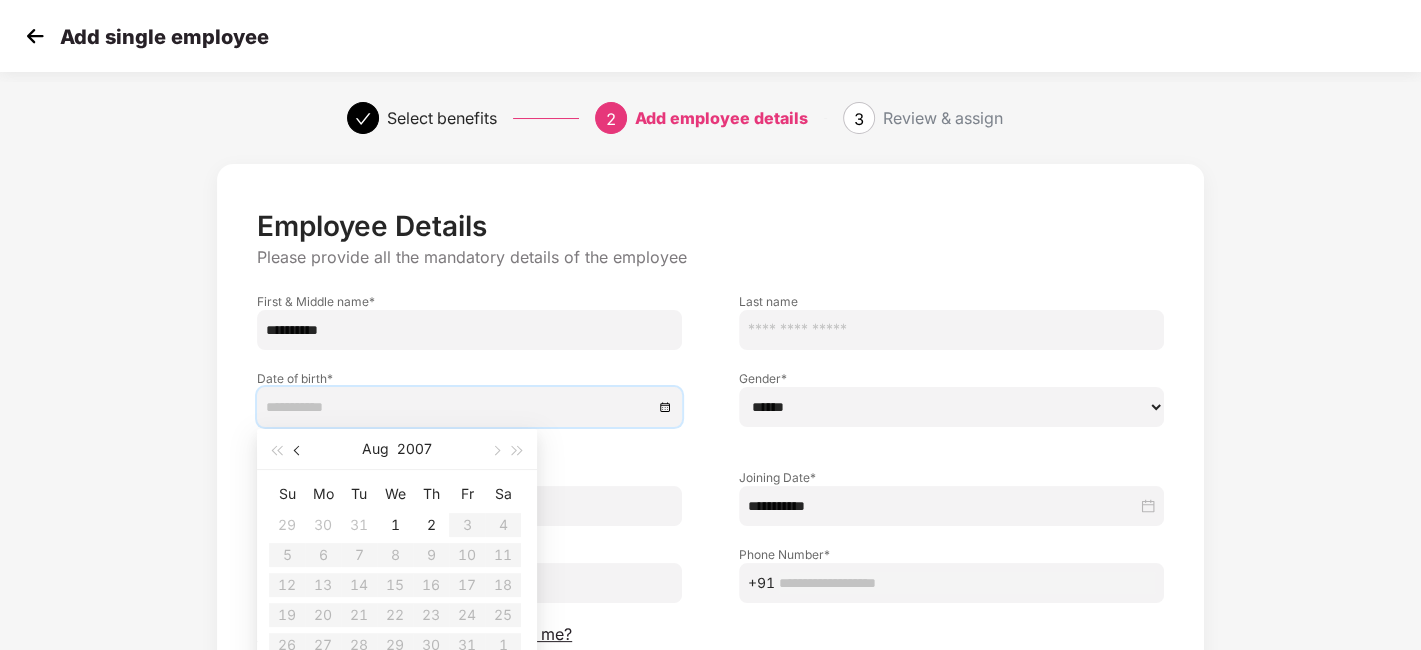 click at bounding box center (298, 449) 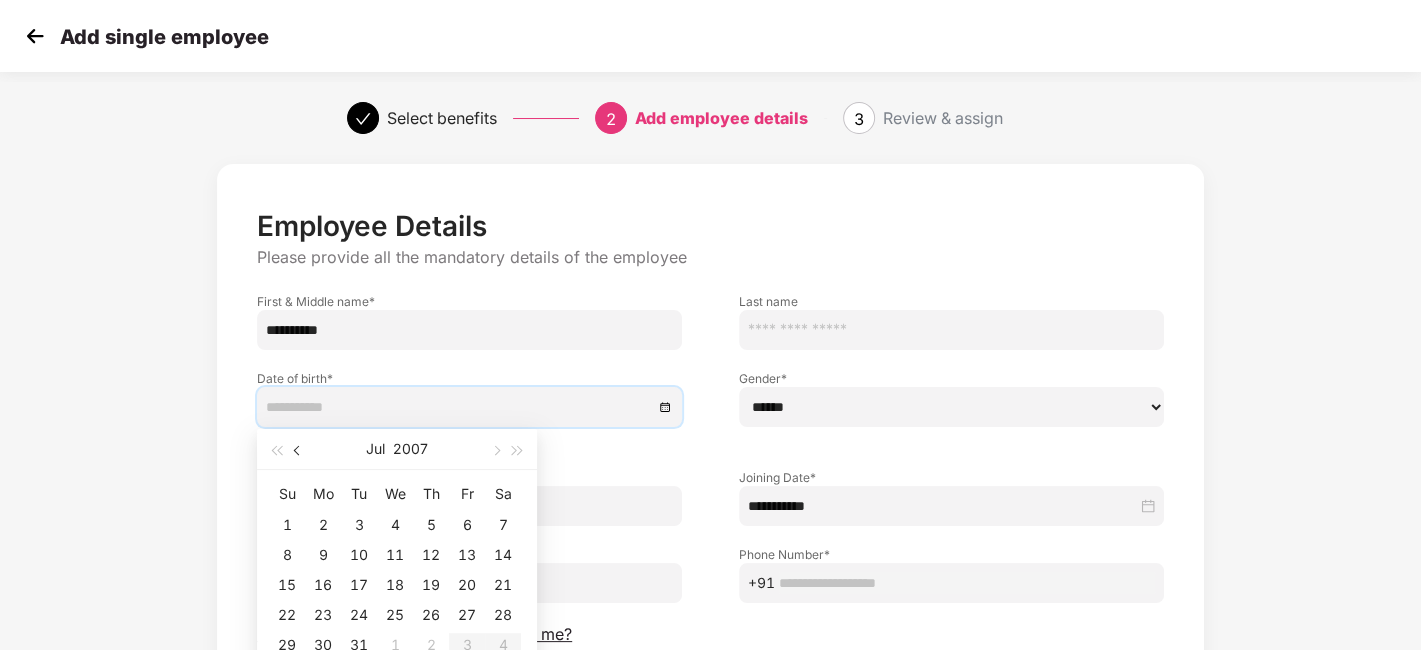 click at bounding box center (298, 449) 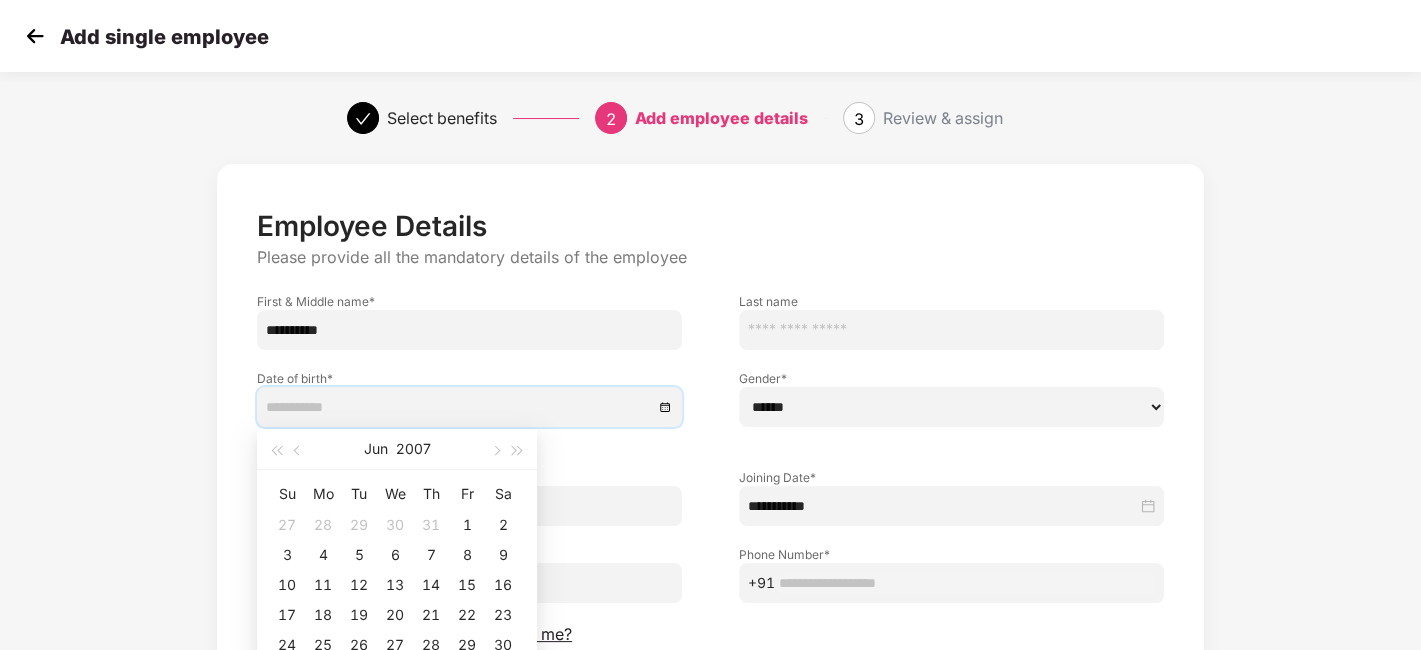 click on "[MONTH] [YEAR]" at bounding box center (397, 449) 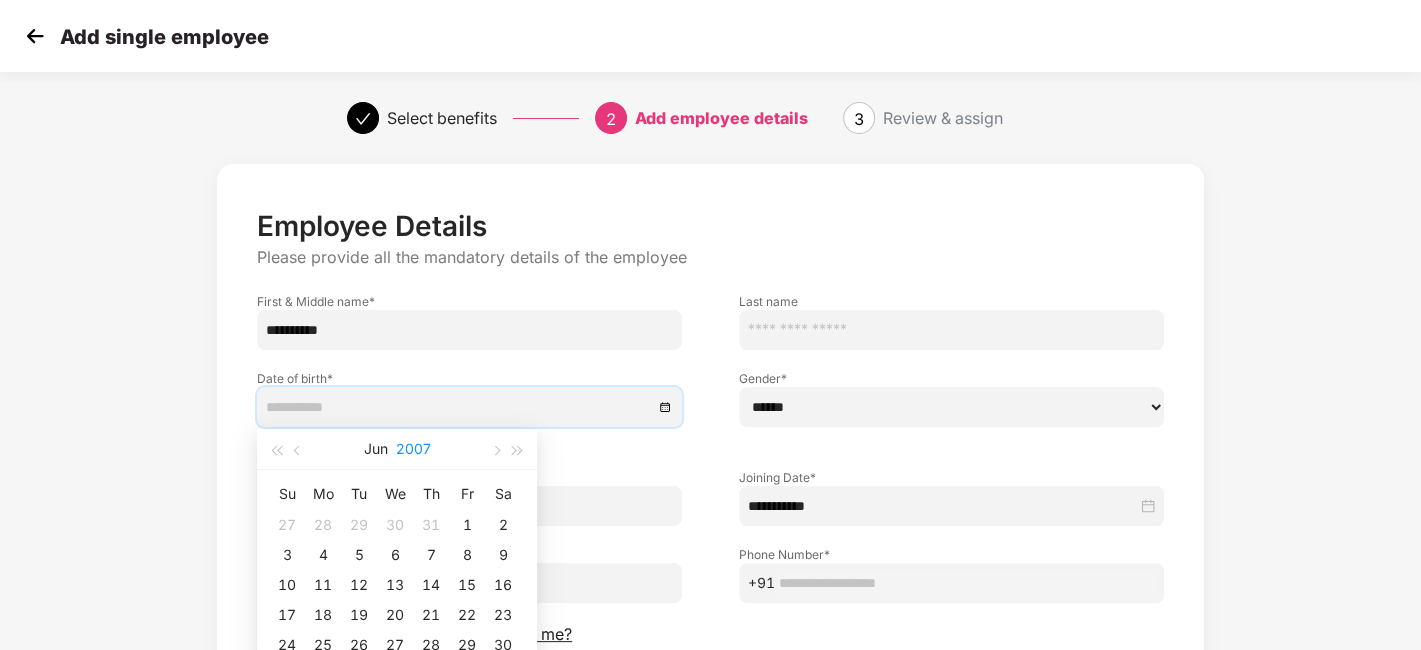 click on "2007" at bounding box center (413, 449) 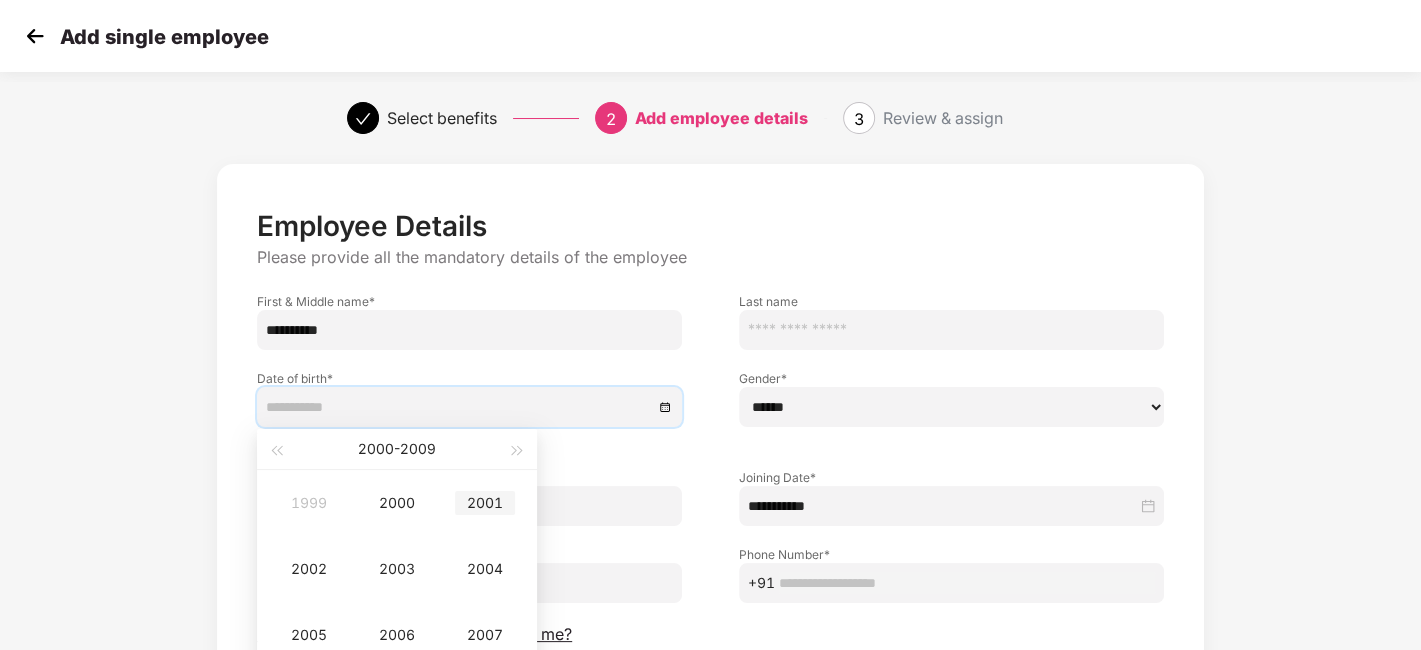 type on "**********" 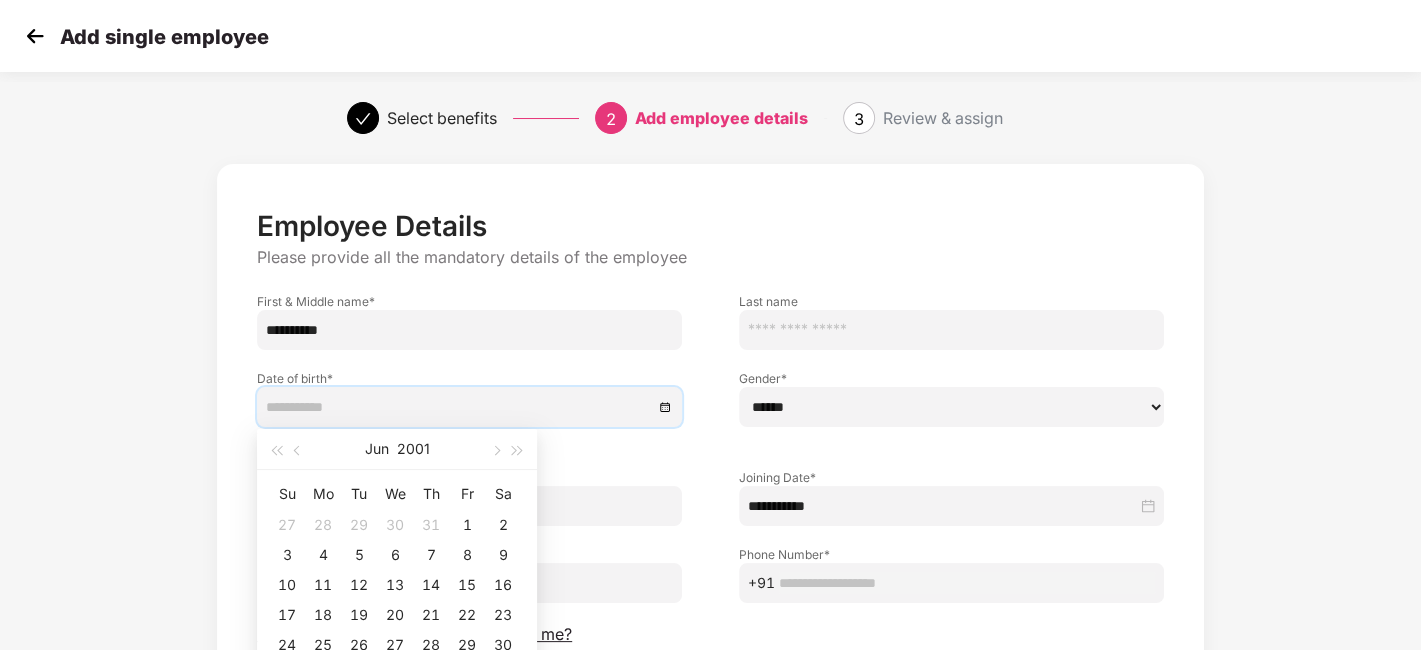 type on "**********" 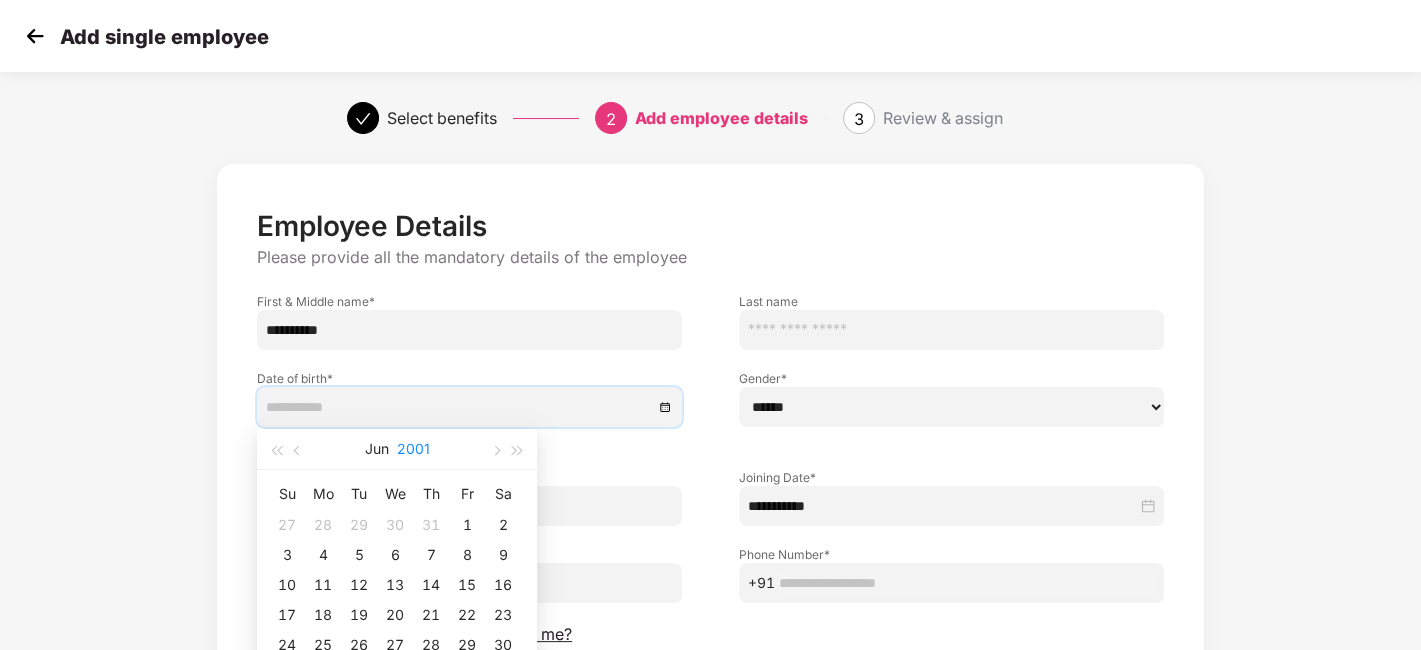 click on "2001" at bounding box center [413, 449] 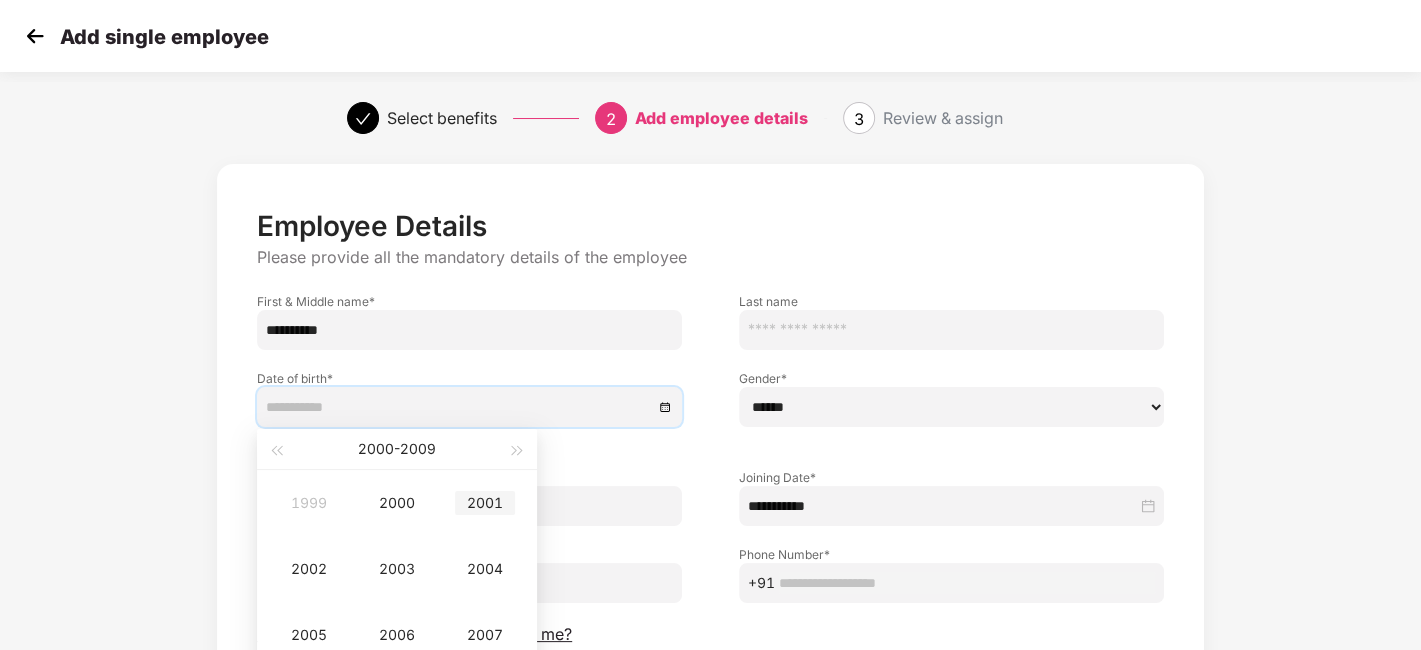 type on "**********" 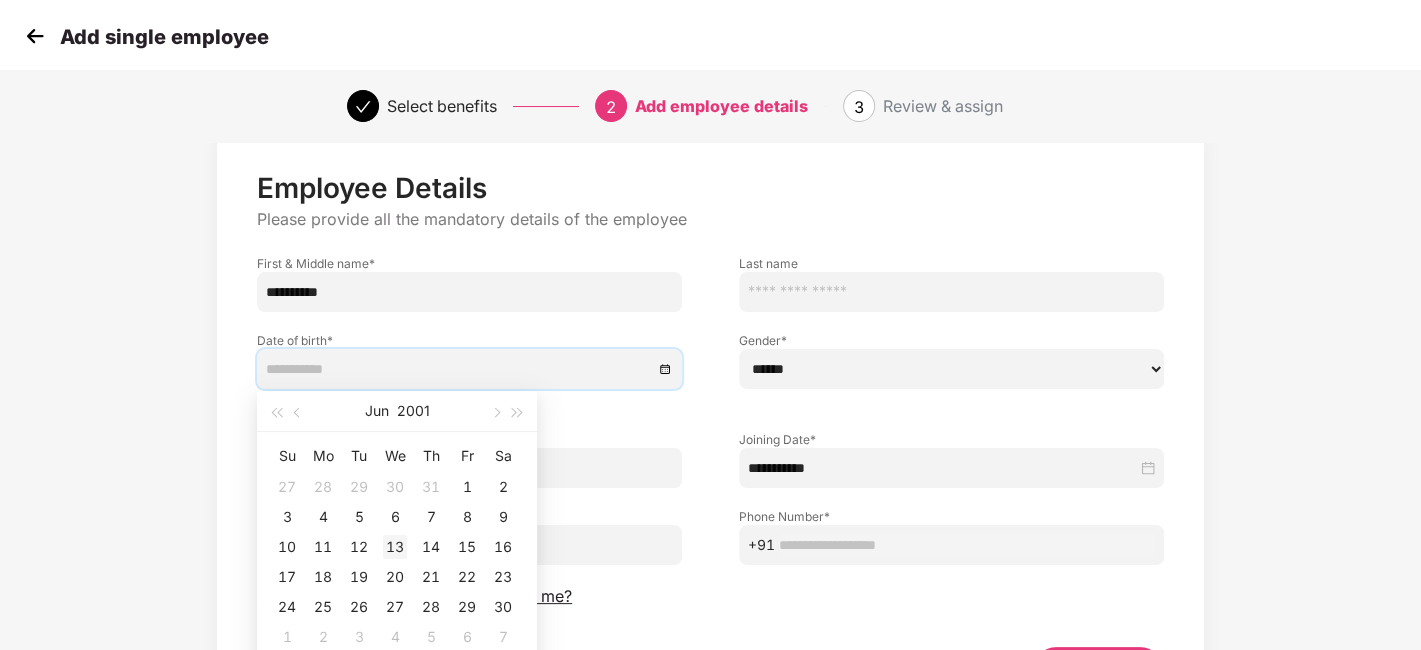 scroll, scrollTop: 0, scrollLeft: 0, axis: both 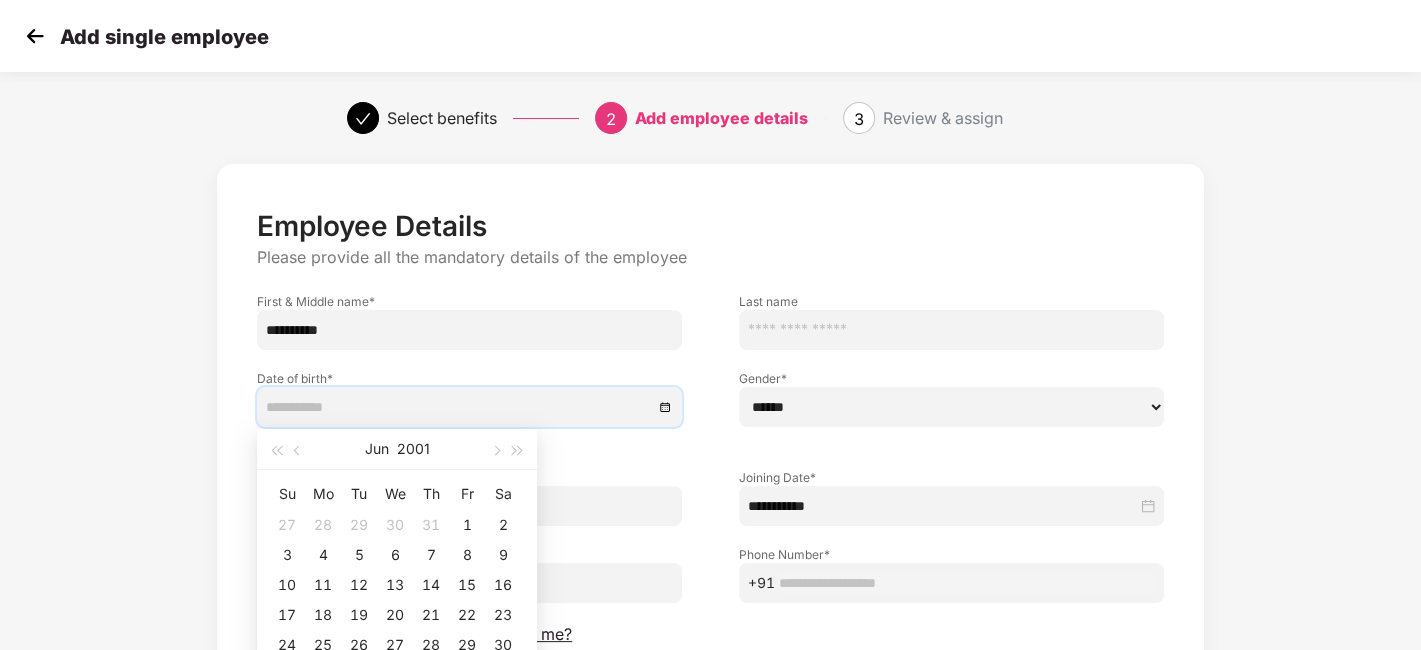 type on "**********" 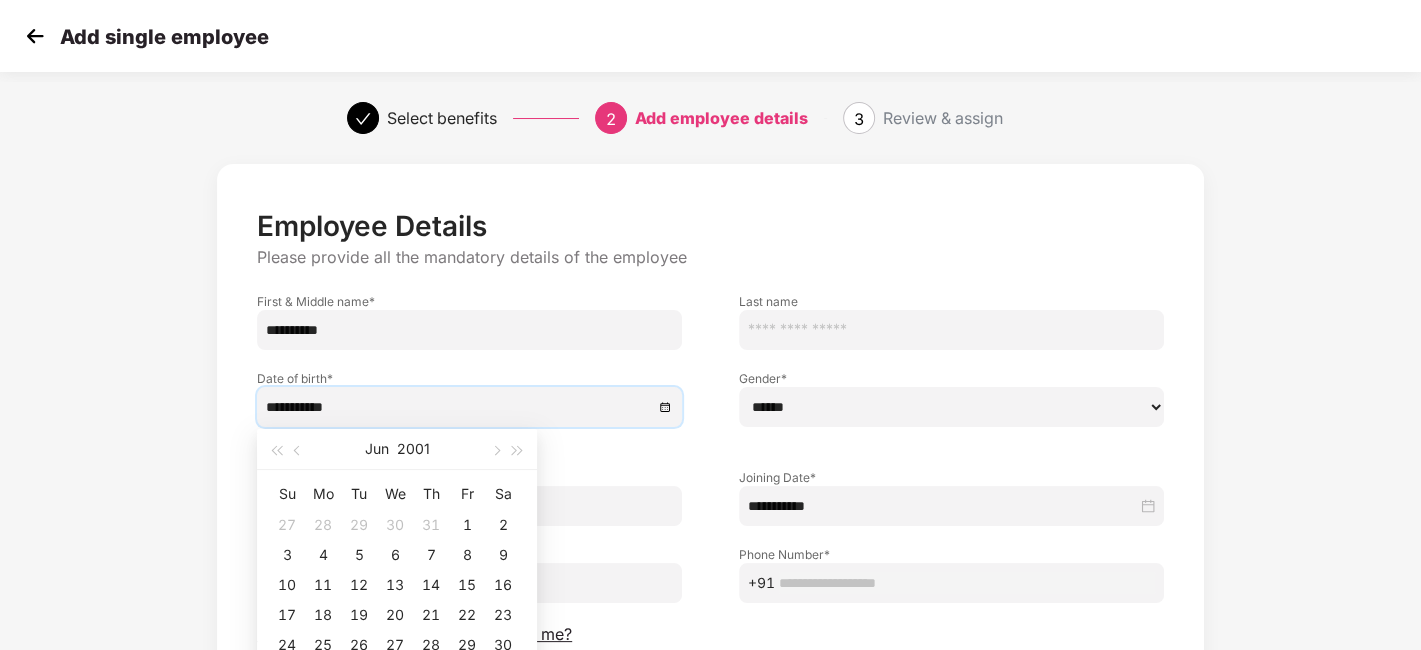 type on "**********" 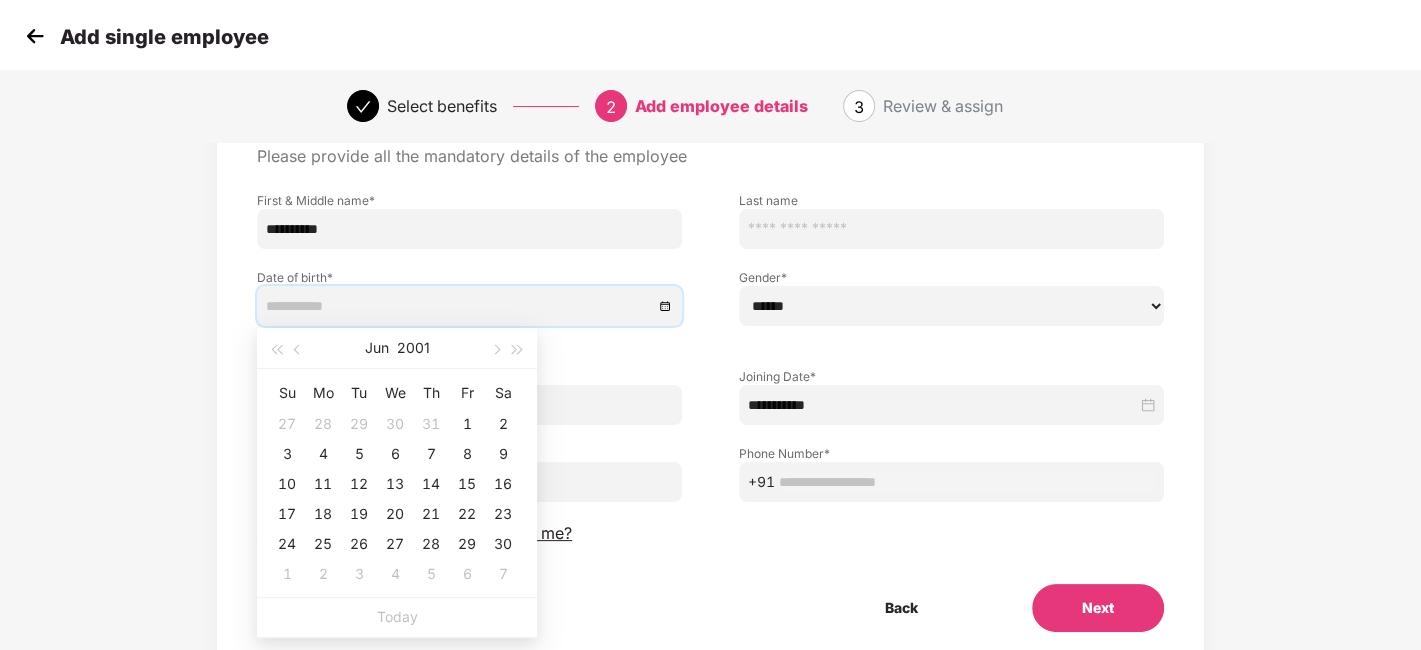 scroll, scrollTop: 172, scrollLeft: 0, axis: vertical 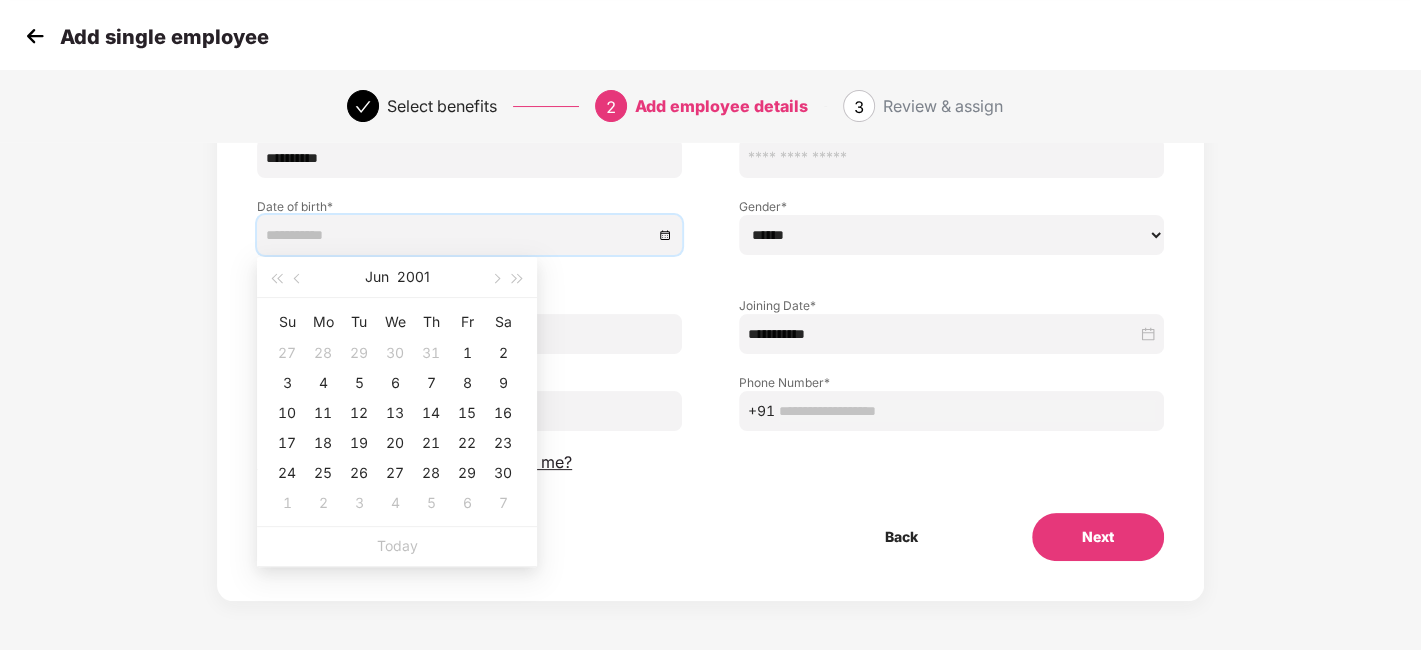 type on "**********" 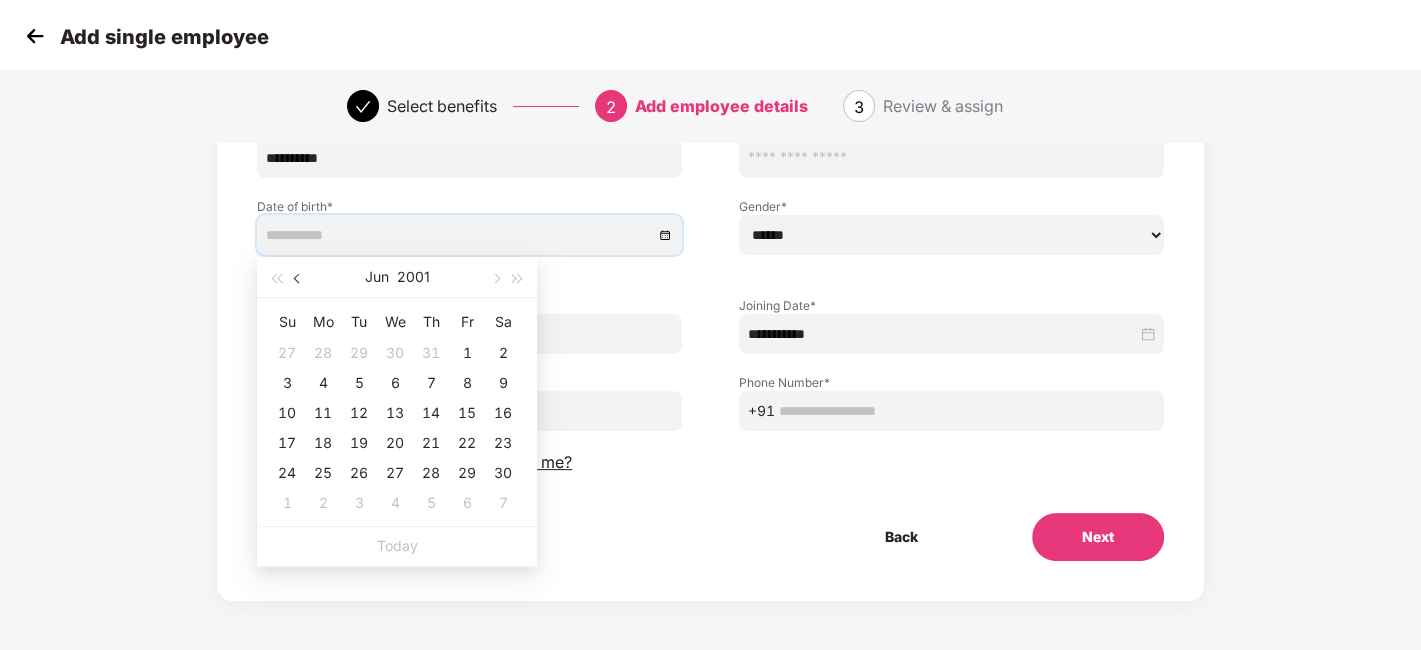 click at bounding box center (299, 279) 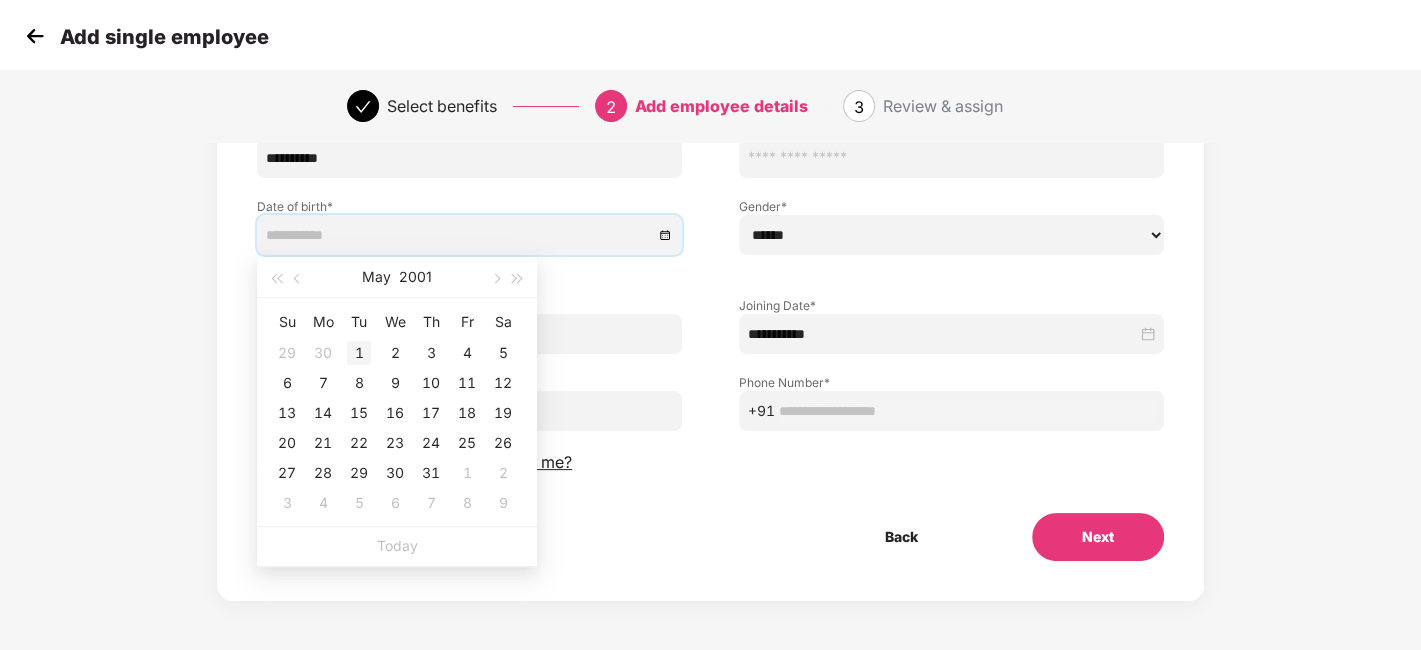 type on "**********" 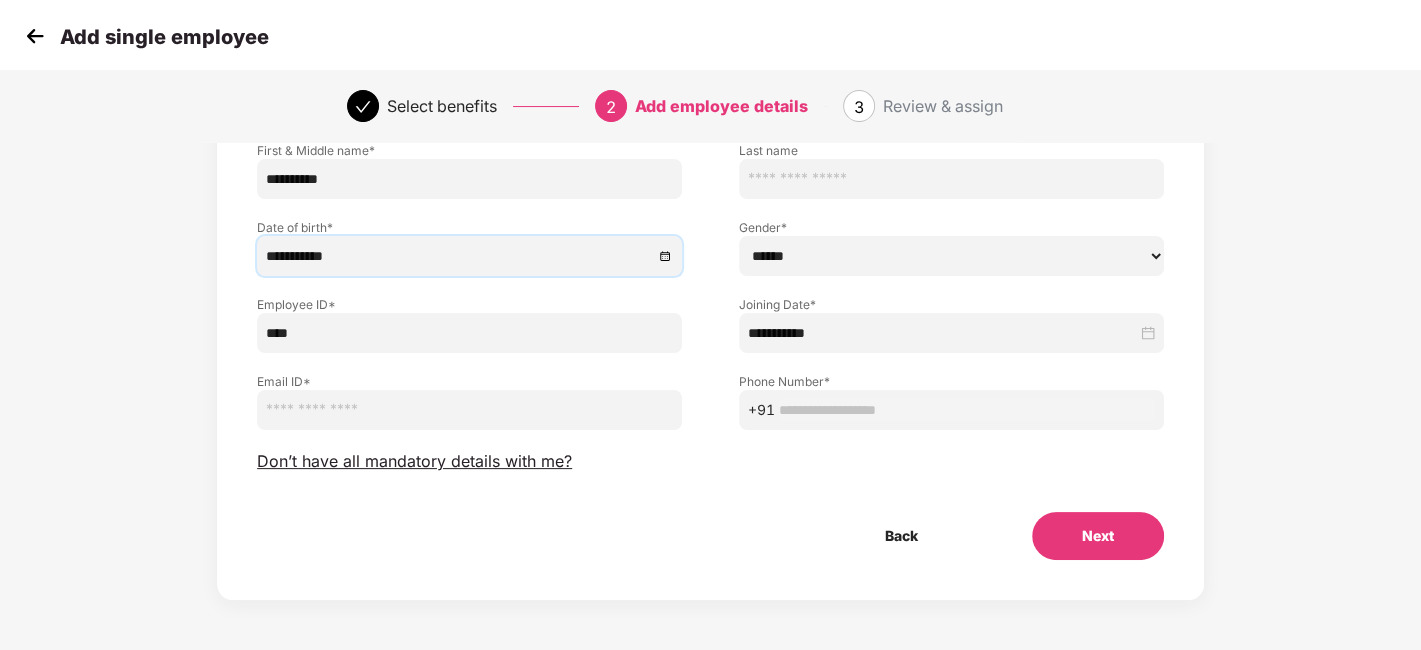 scroll, scrollTop: 150, scrollLeft: 0, axis: vertical 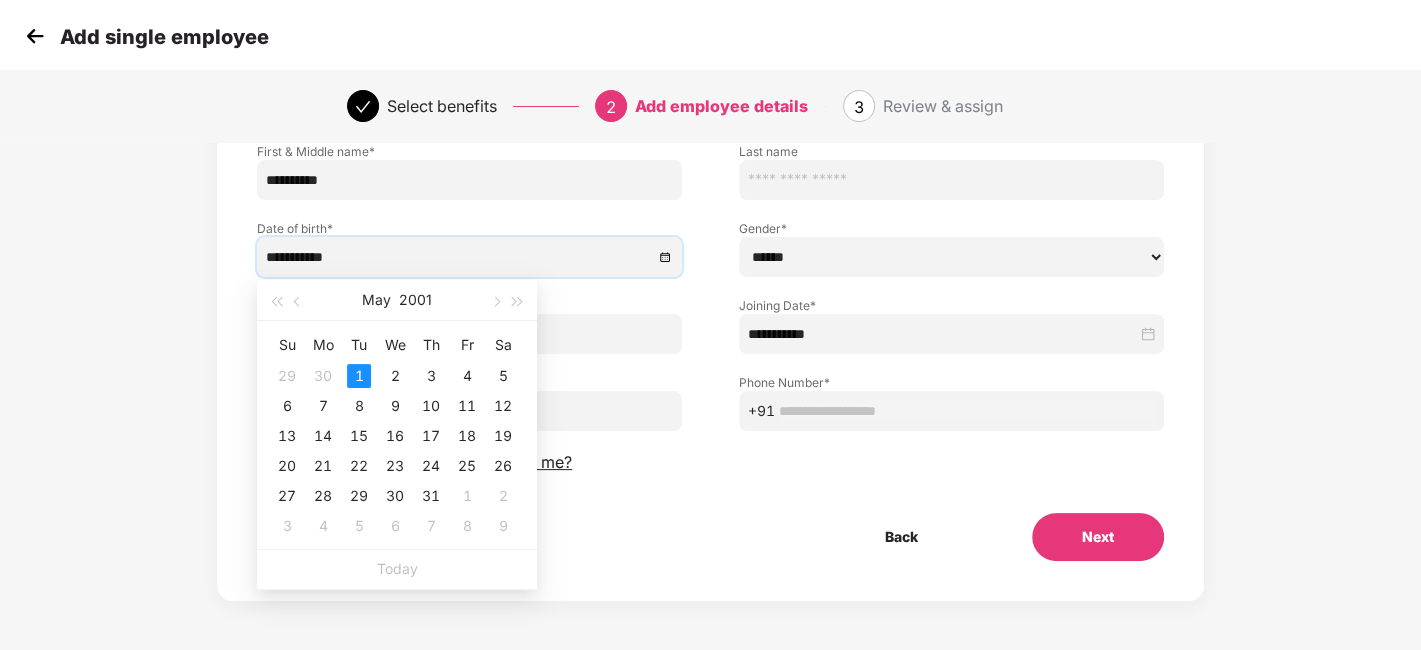 click on "**********" at bounding box center [710, 310] 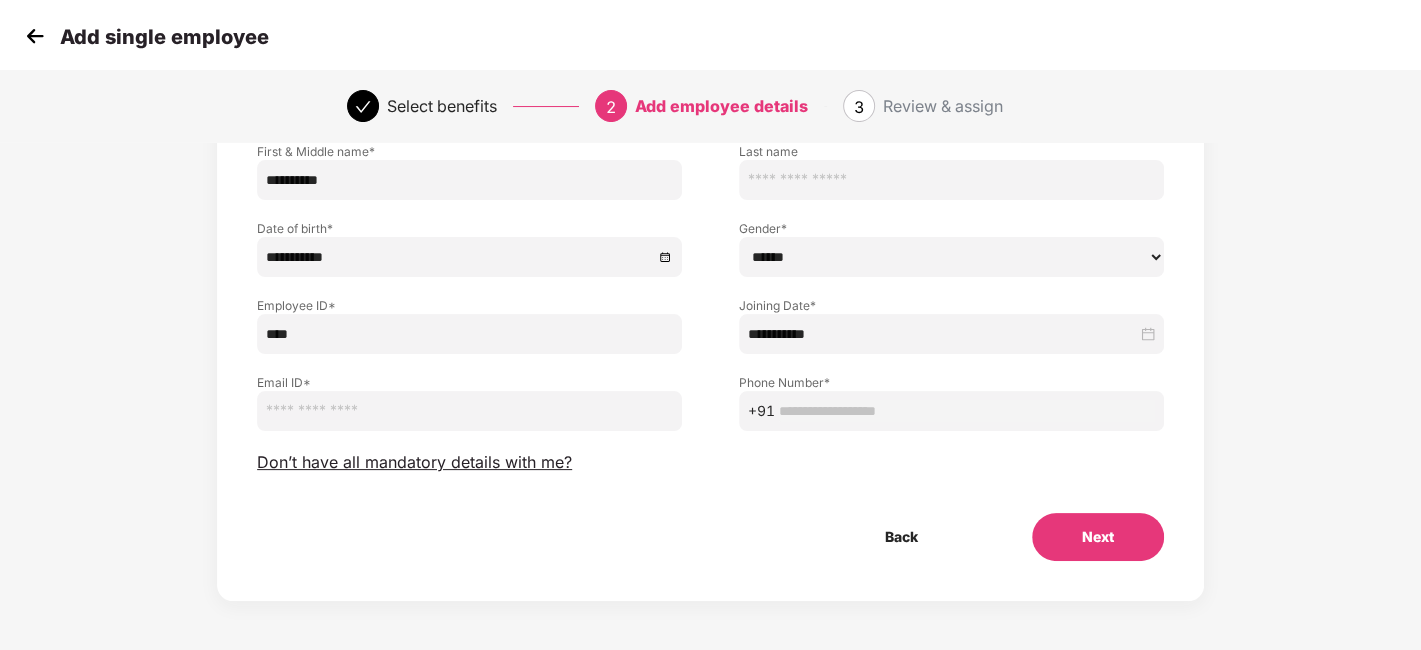 click on "+91" at bounding box center [951, 411] 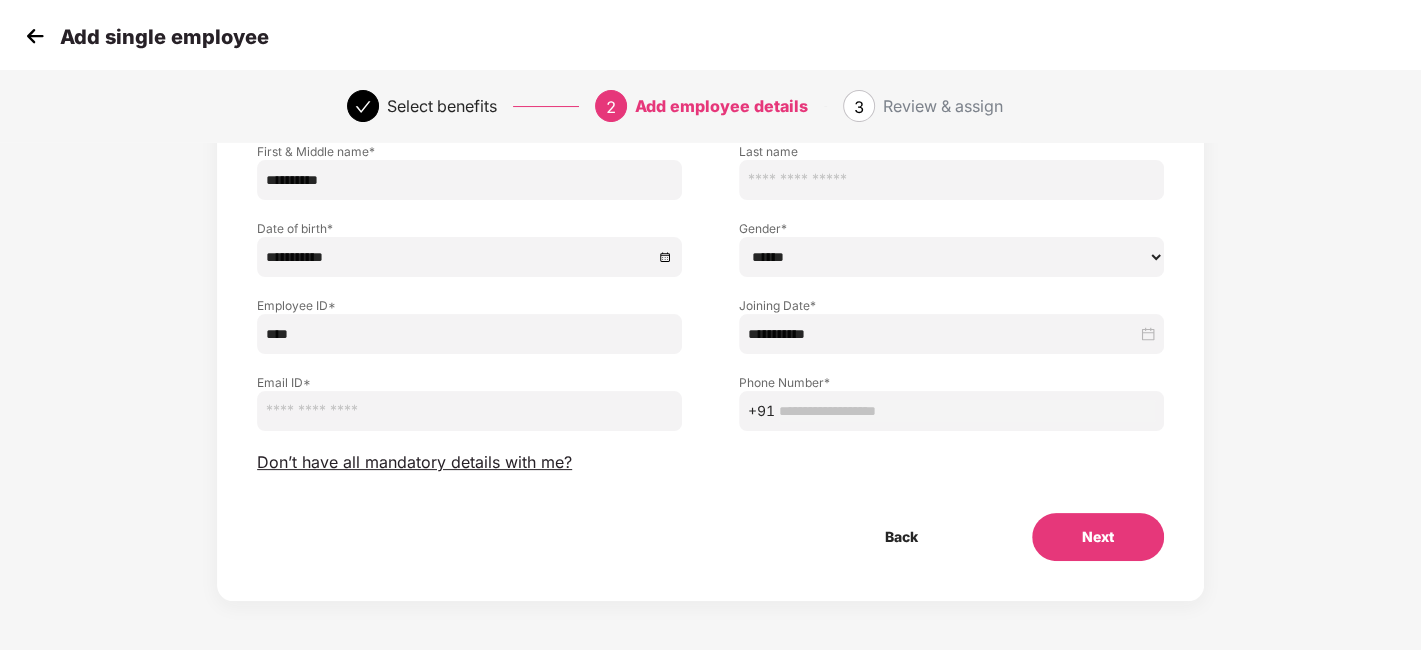 click at bounding box center [469, 411] 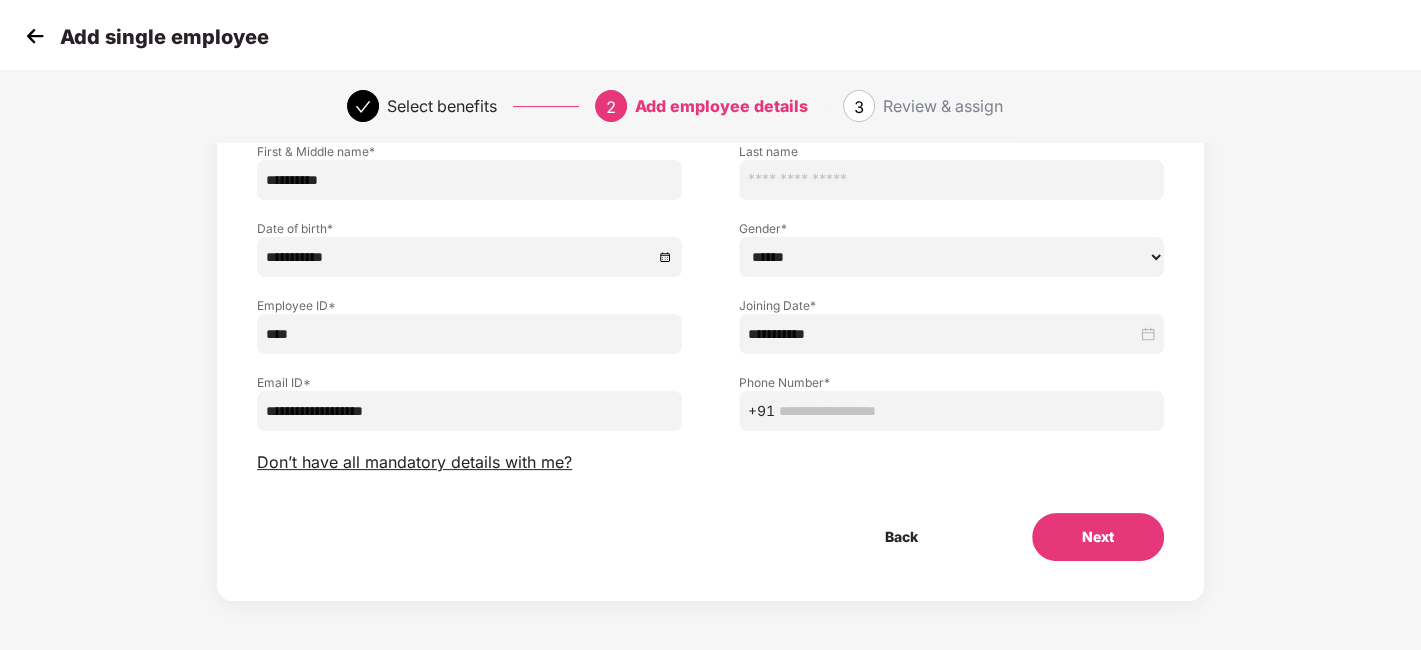 type on "**********" 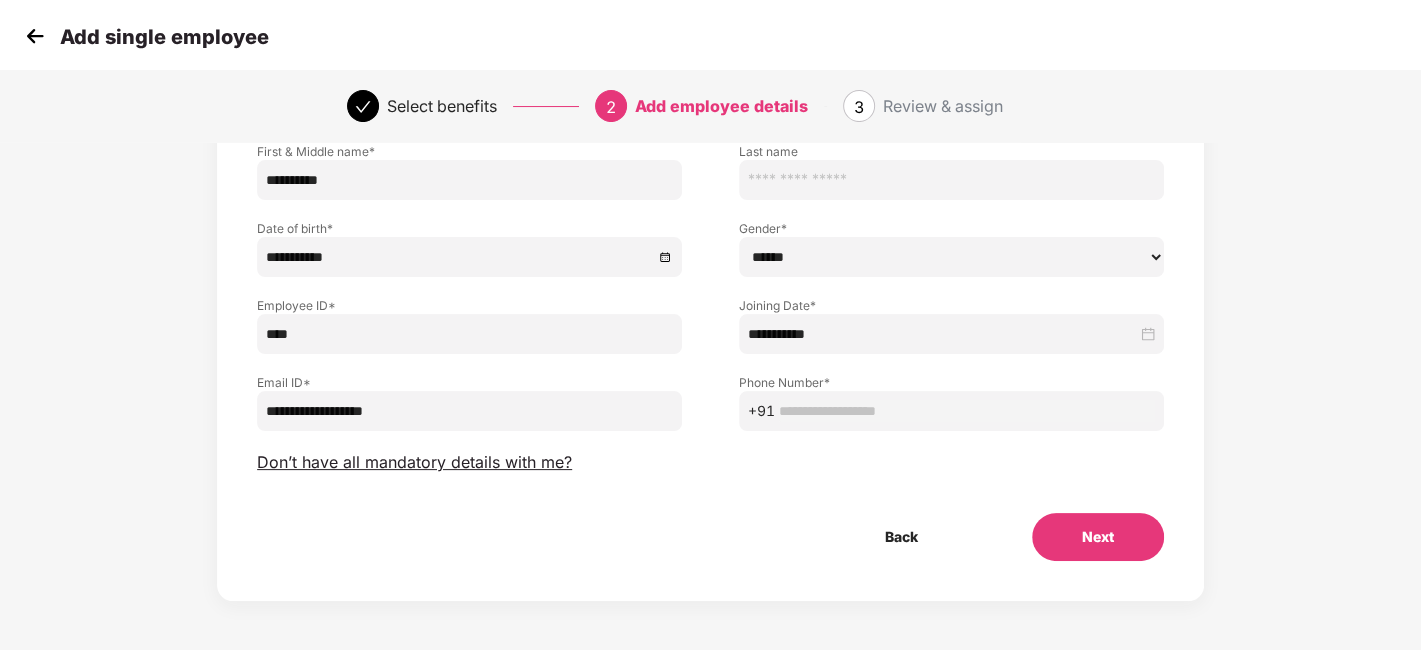 click at bounding box center [967, 411] 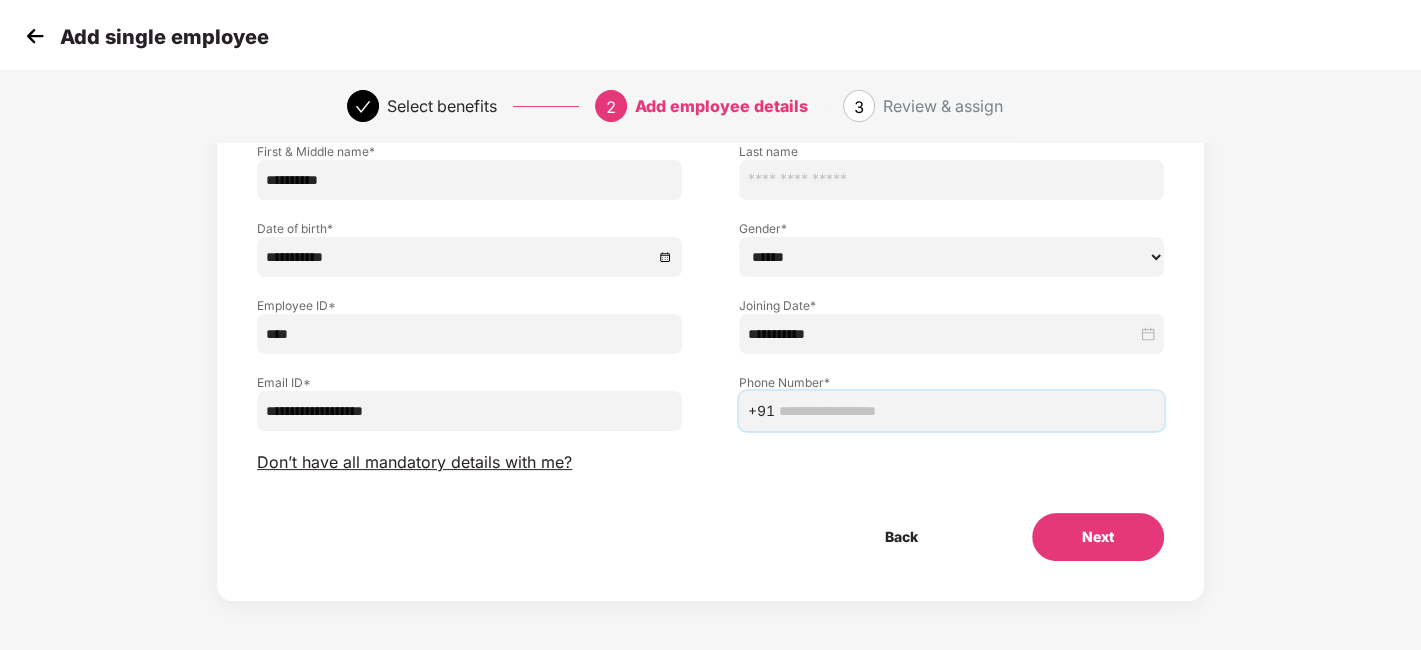 paste on "**********" 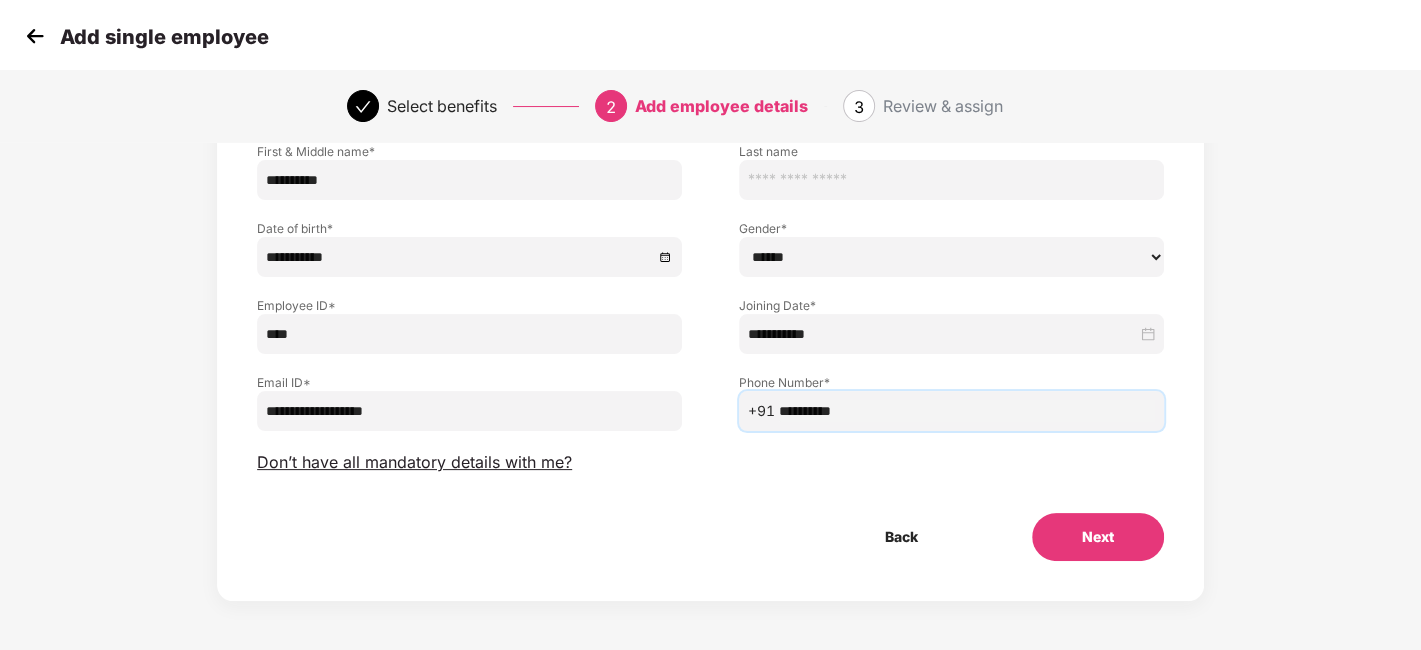 type on "**********" 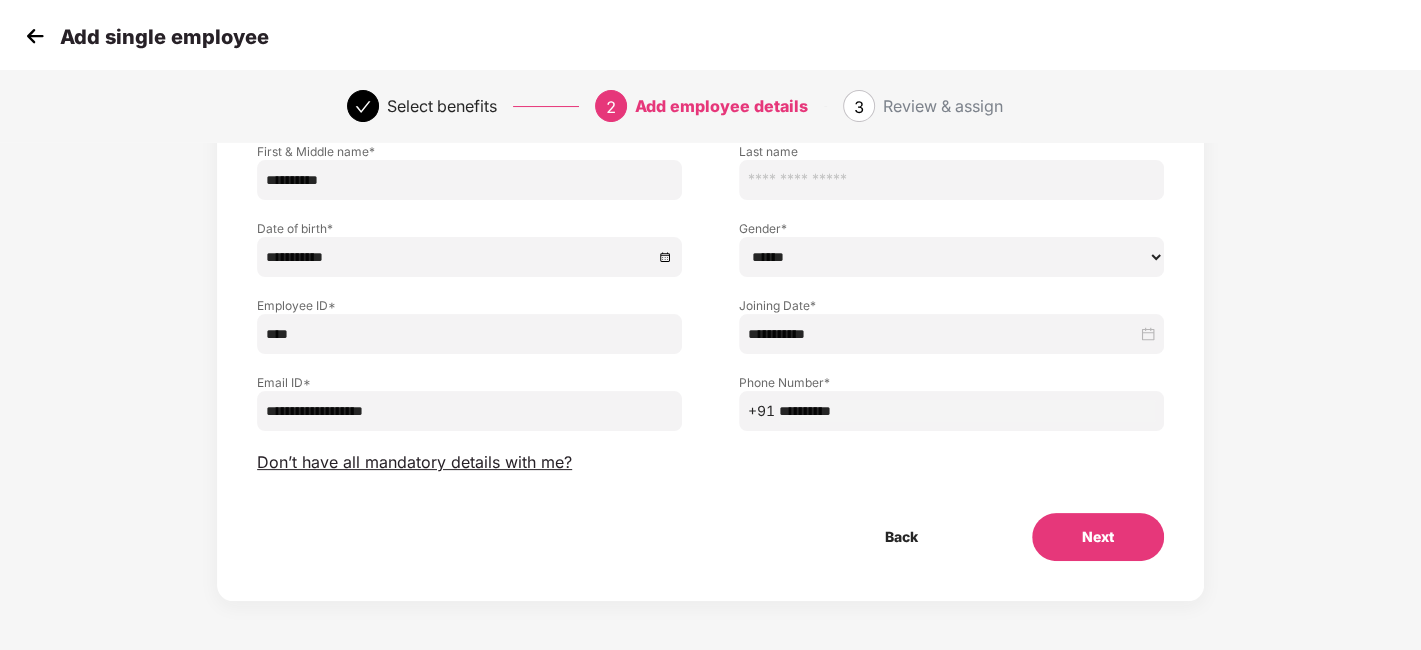 click on "**********" at bounding box center (710, 310) 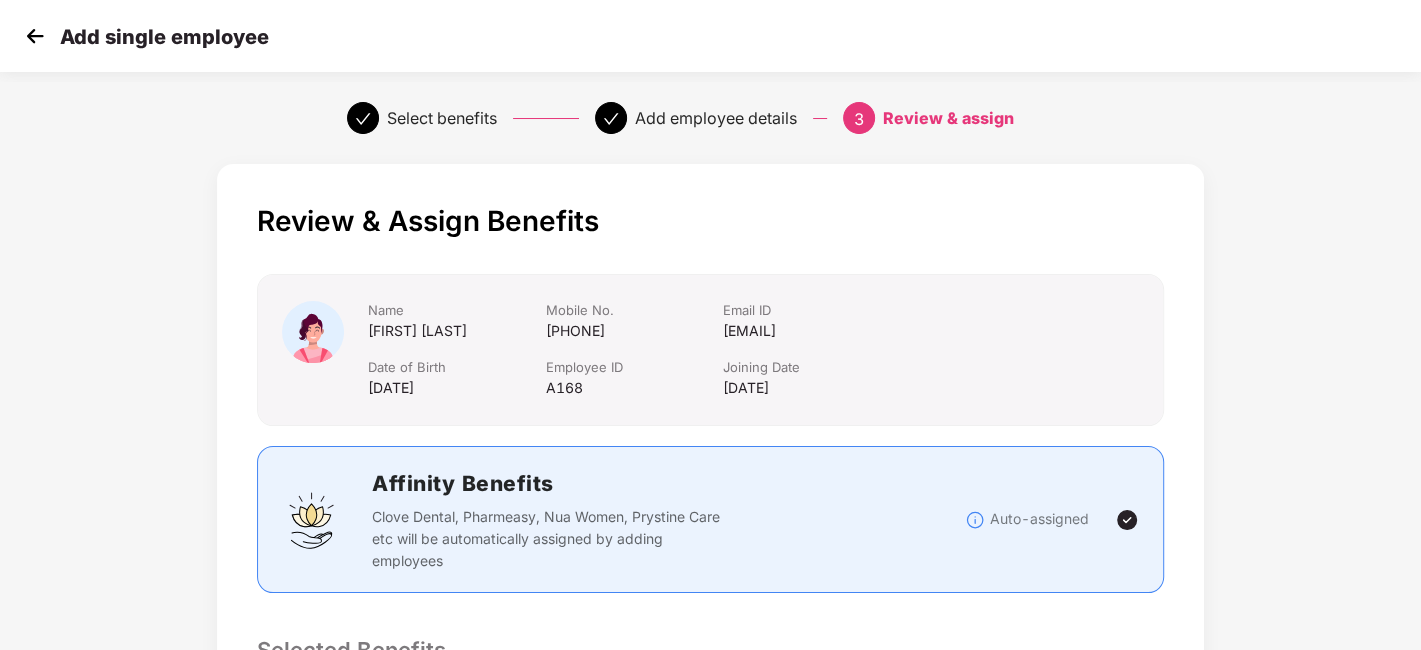 scroll, scrollTop: 522, scrollLeft: 0, axis: vertical 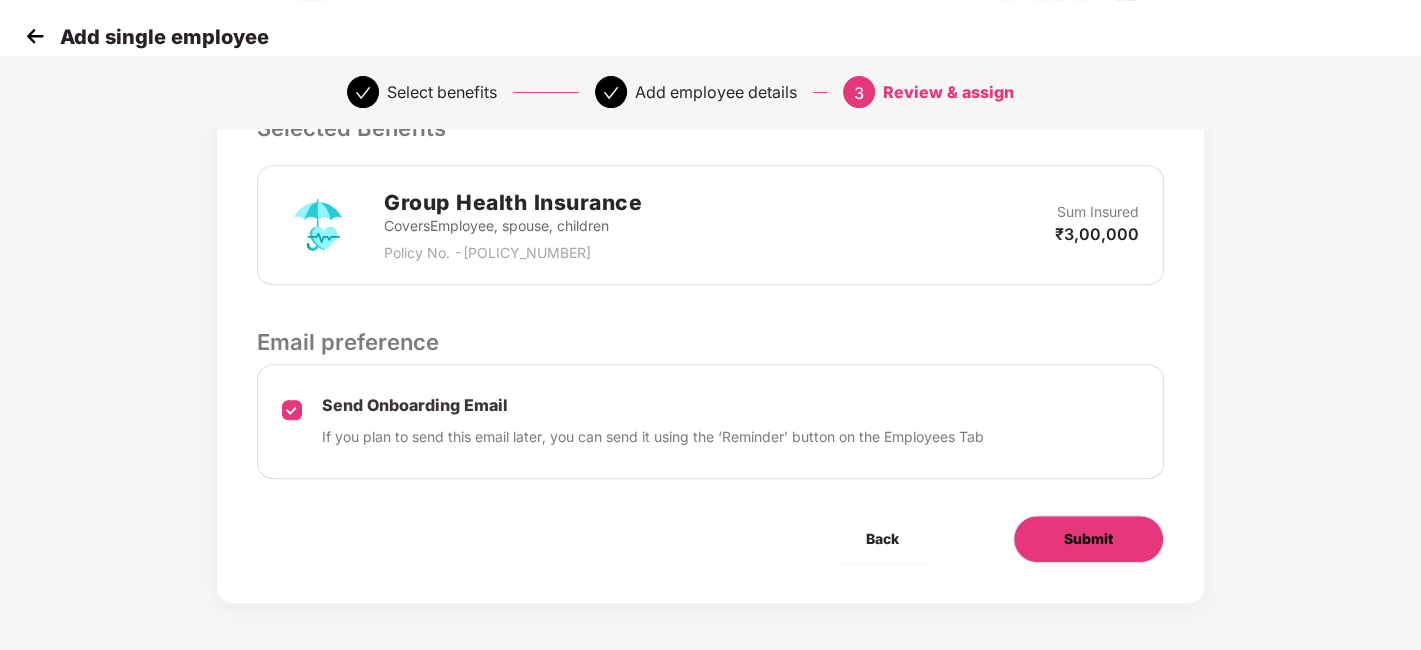 click on "Submit" at bounding box center (1088, 539) 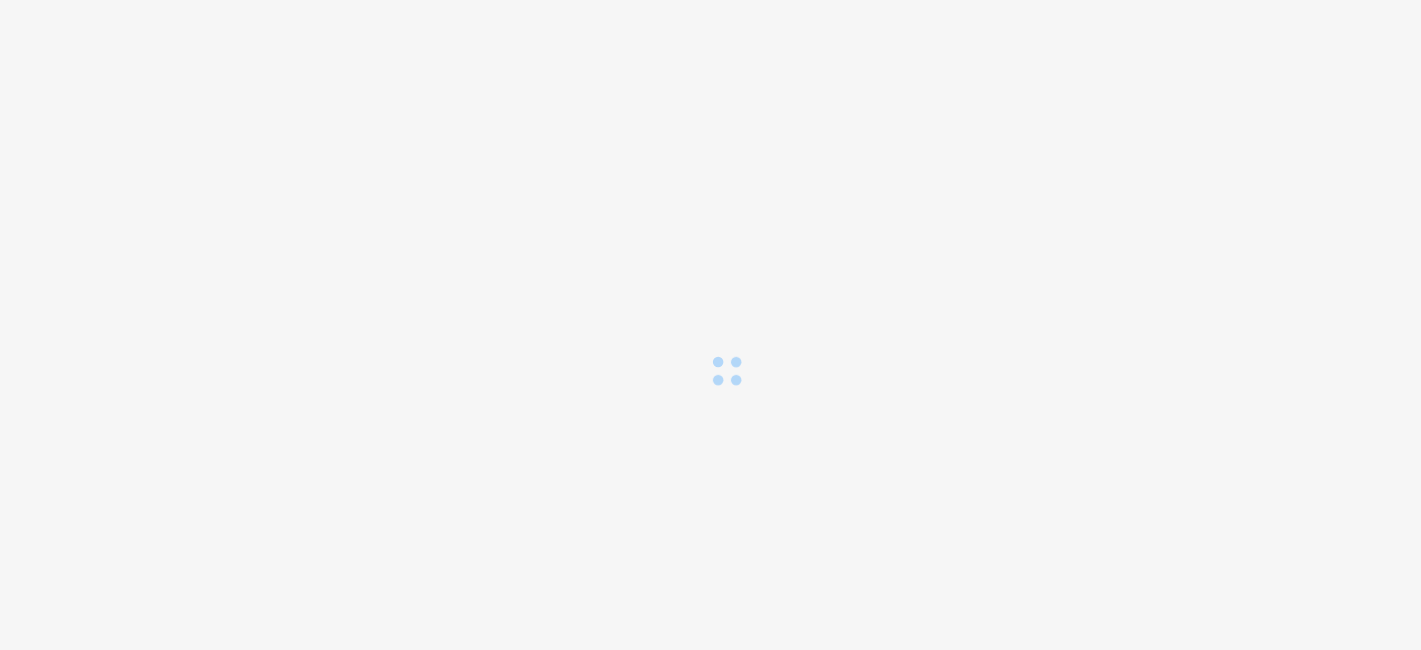 scroll, scrollTop: 0, scrollLeft: 0, axis: both 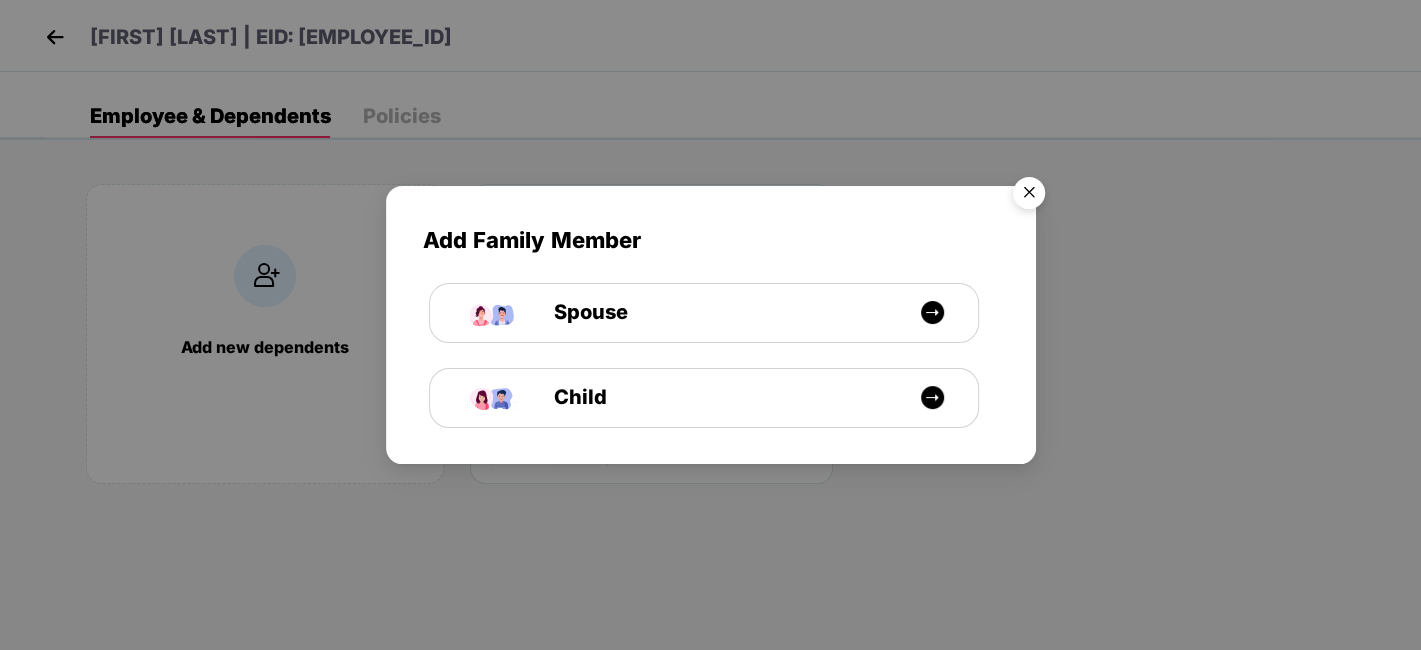 click at bounding box center (1029, 196) 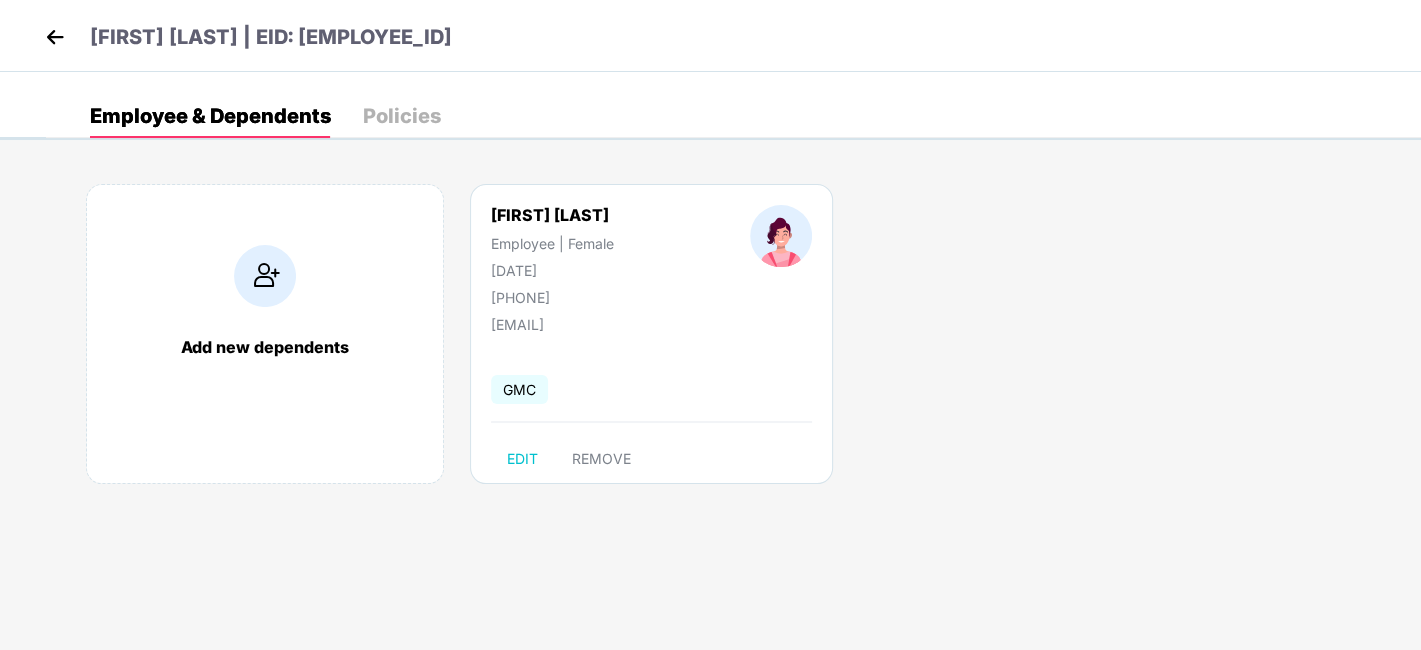 click on "Policies" at bounding box center [402, 116] 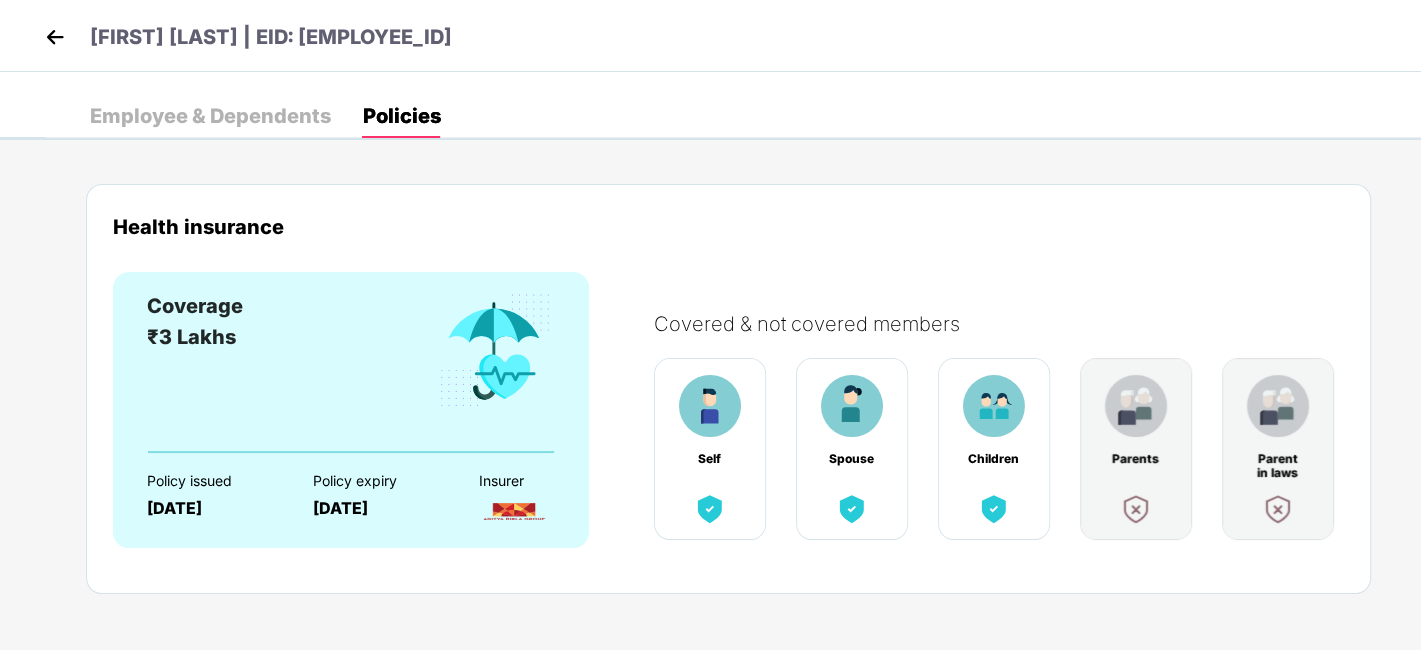 scroll, scrollTop: 9, scrollLeft: 0, axis: vertical 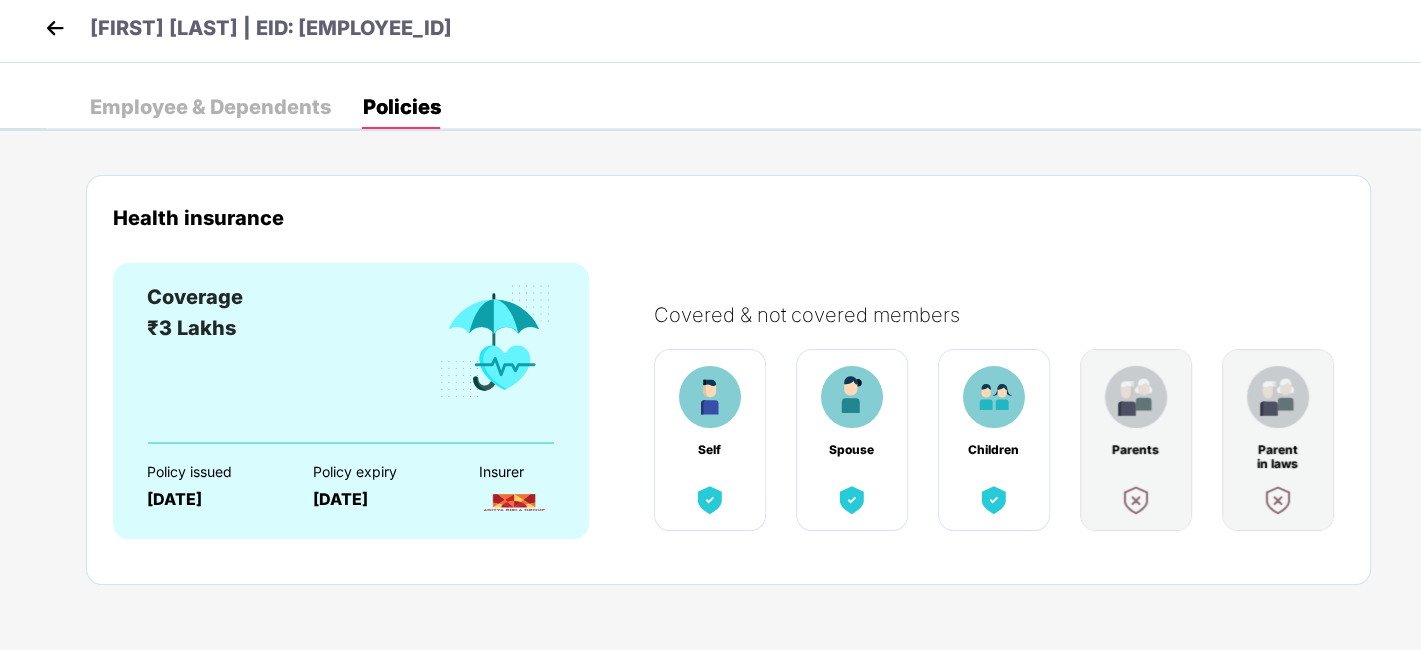 click at bounding box center (55, 28) 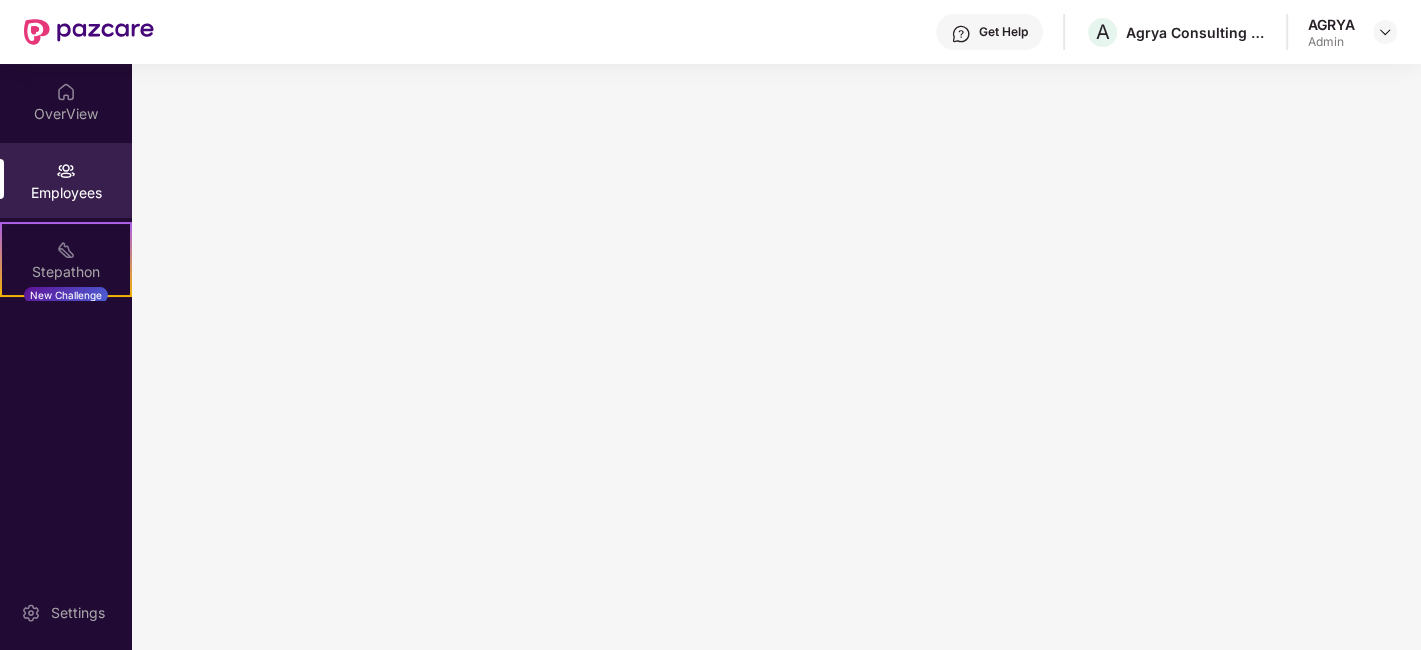 scroll, scrollTop: 0, scrollLeft: 0, axis: both 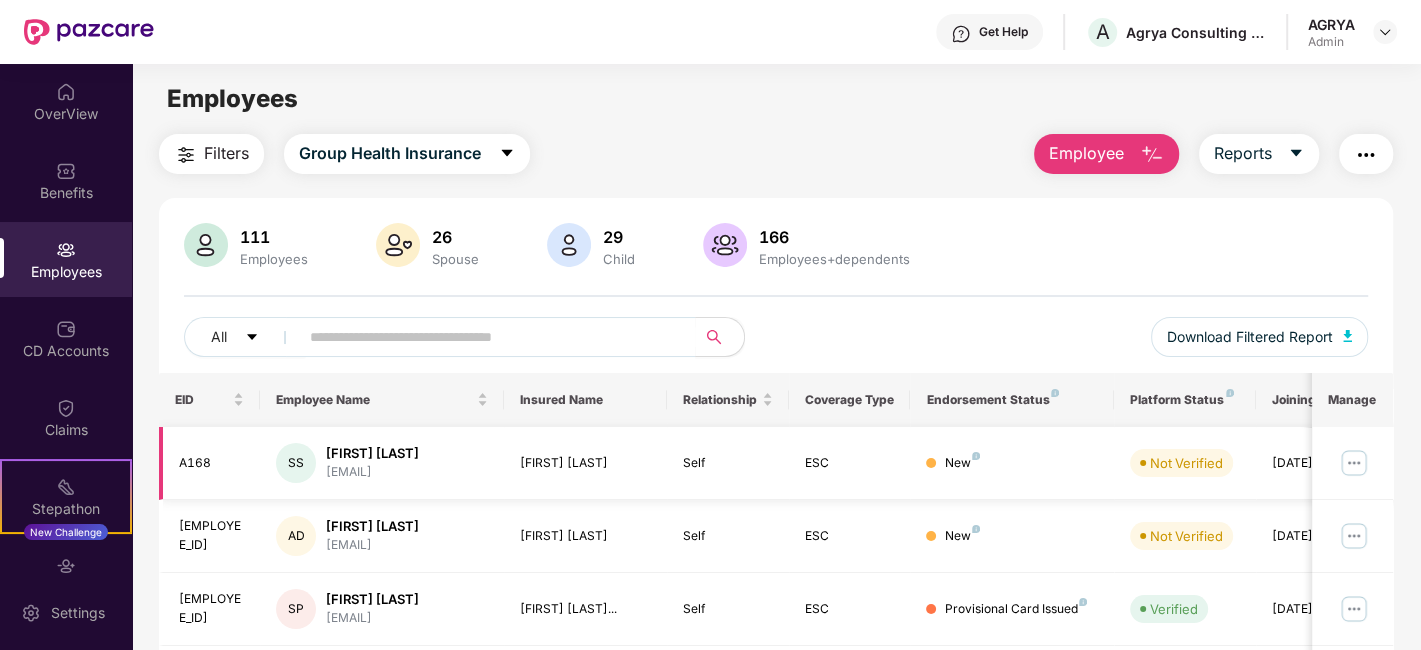 click at bounding box center (1354, 463) 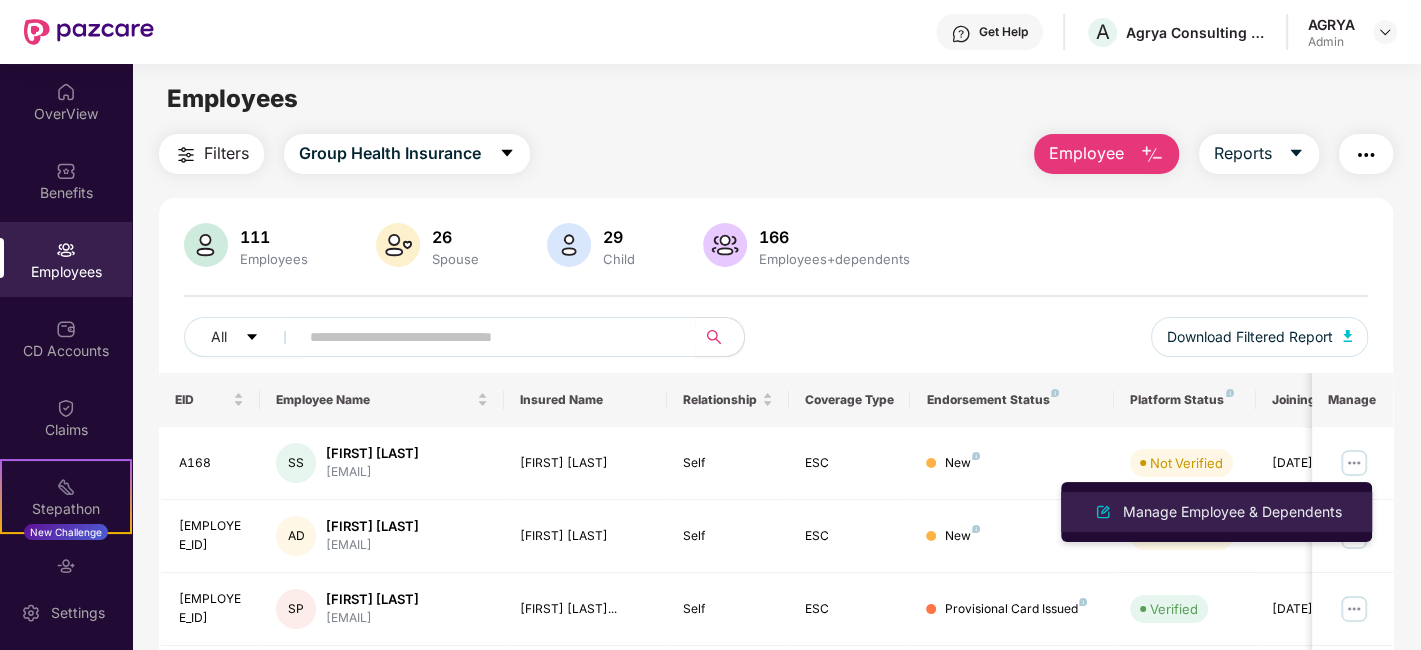click on "Manage Employee & Dependents" at bounding box center [1232, 512] 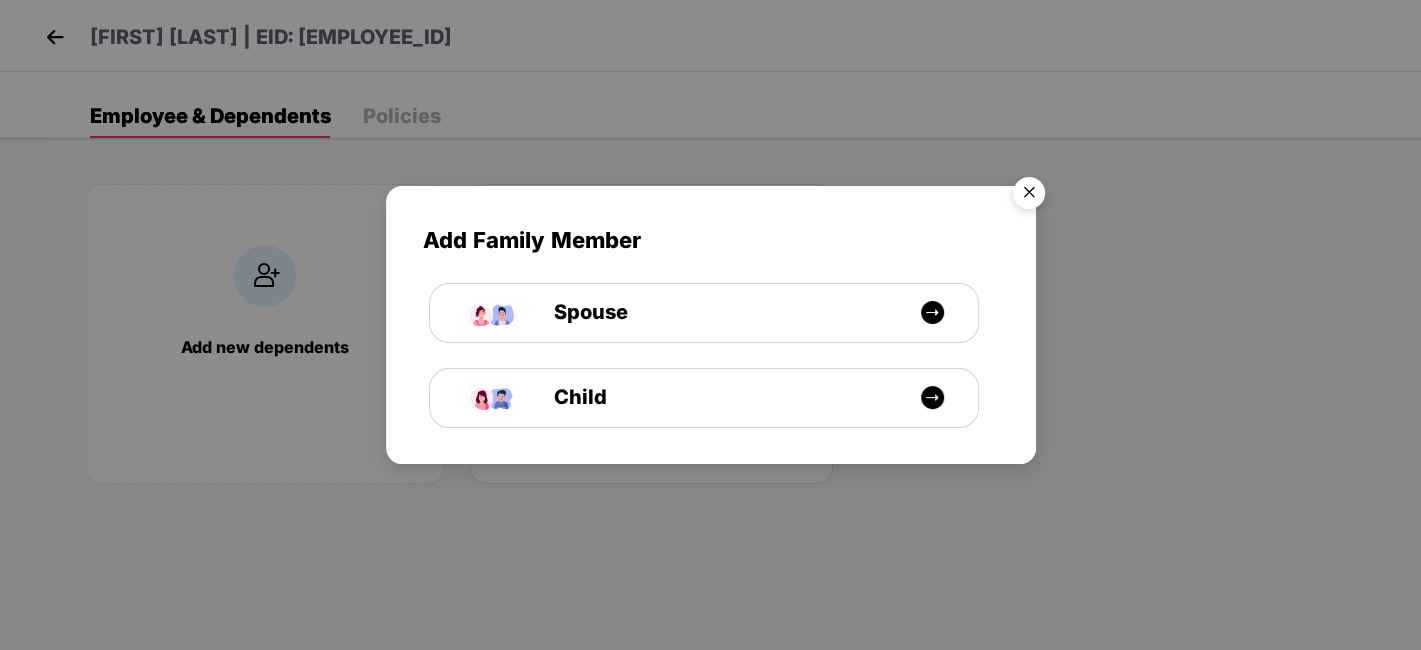 click at bounding box center [1029, 196] 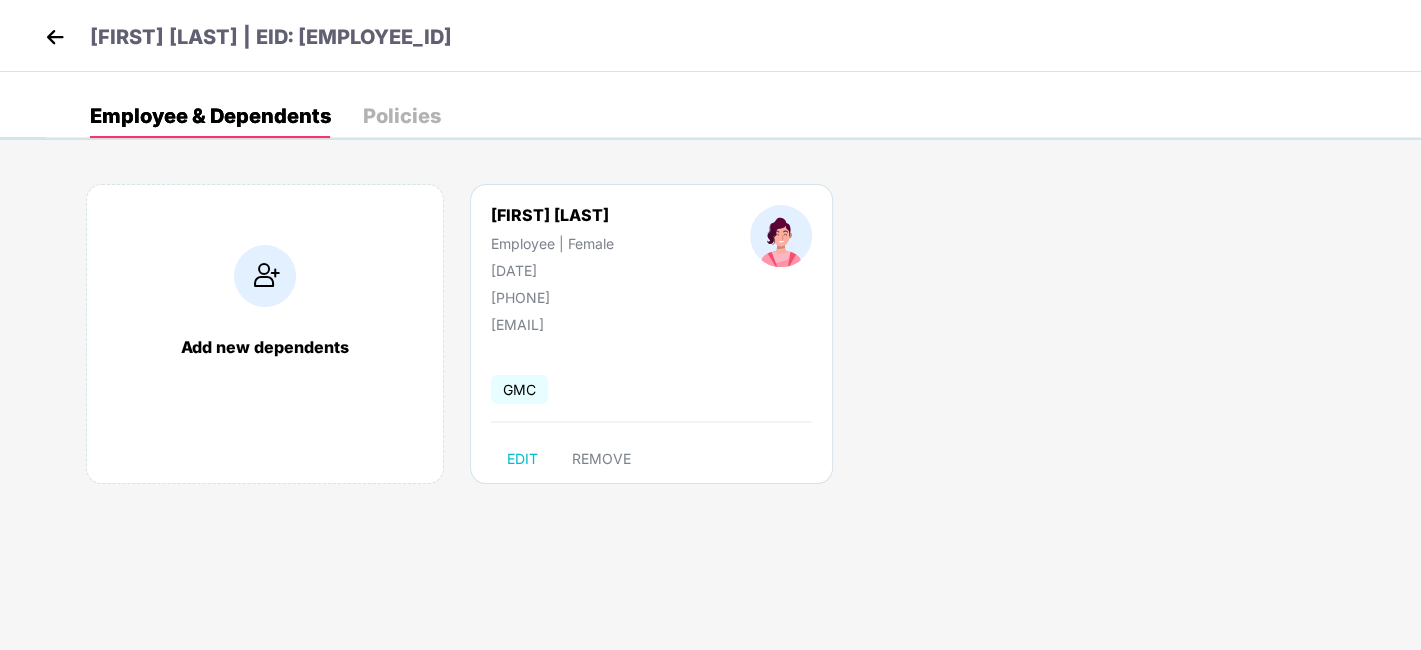 click on "GMC" at bounding box center [519, 389] 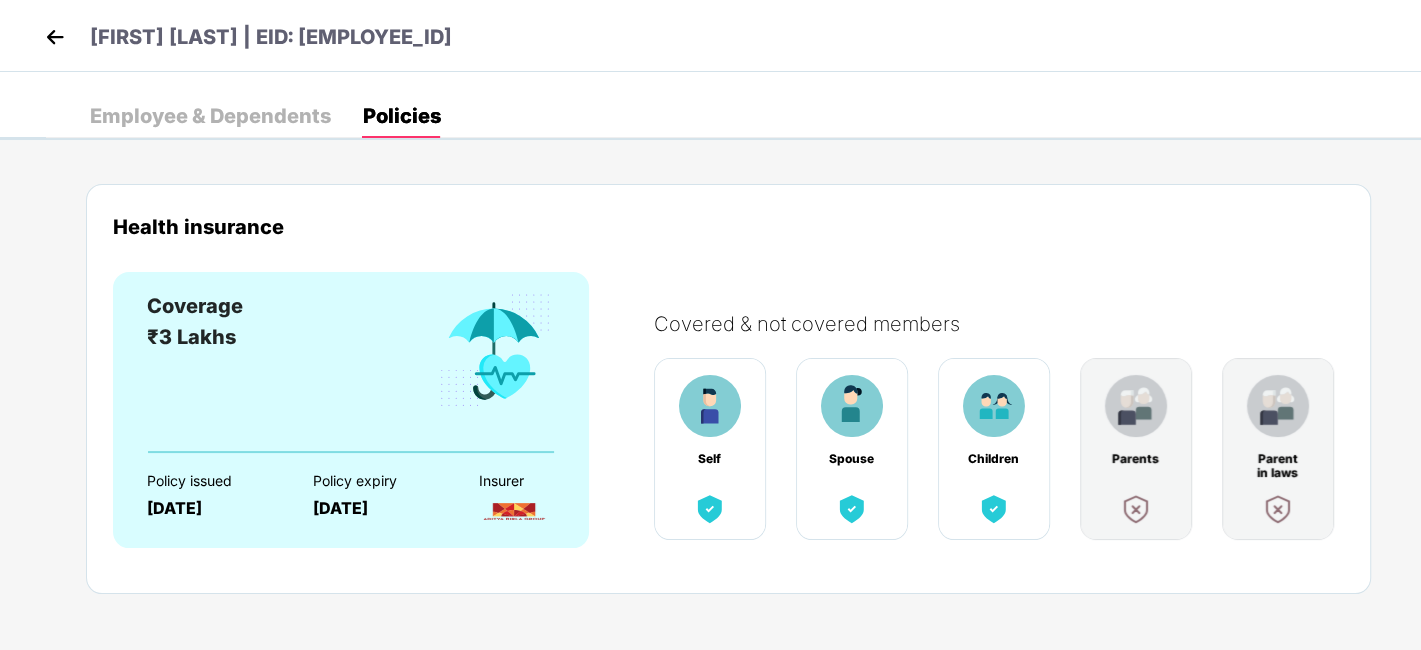 click on "Employee & Dependents" at bounding box center (210, 116) 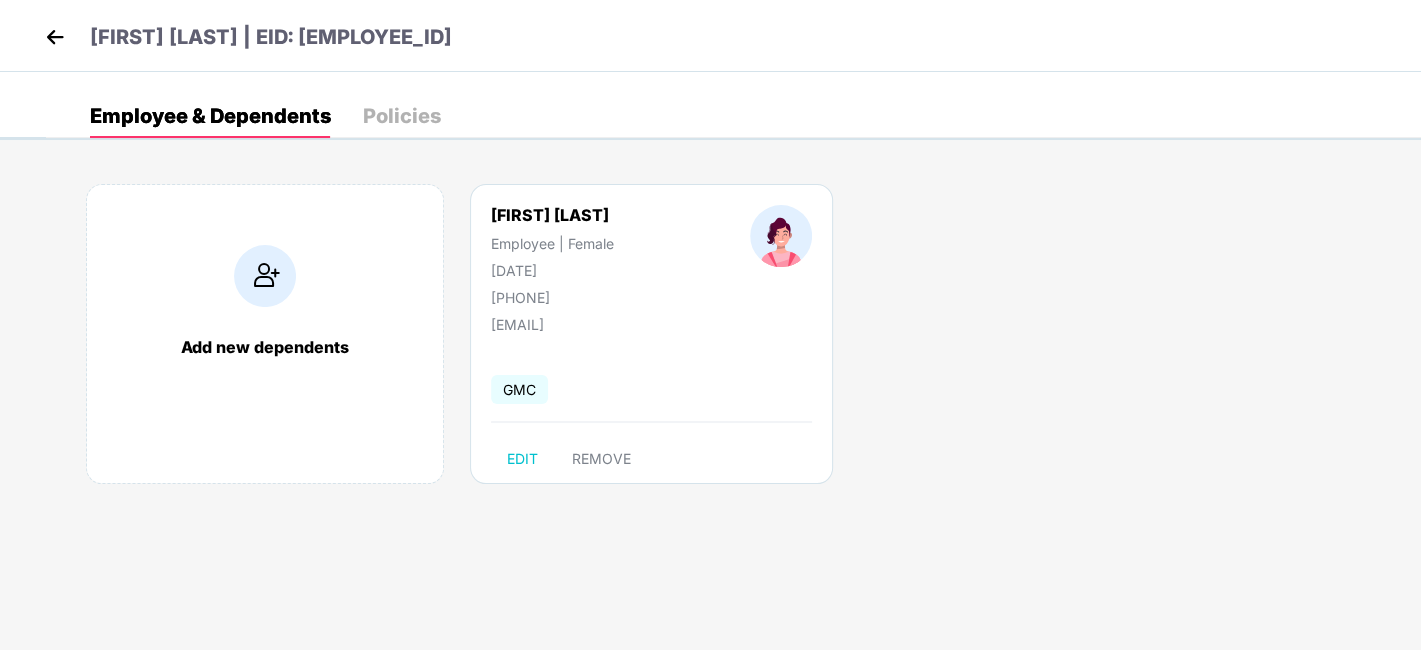 click at bounding box center [55, 37] 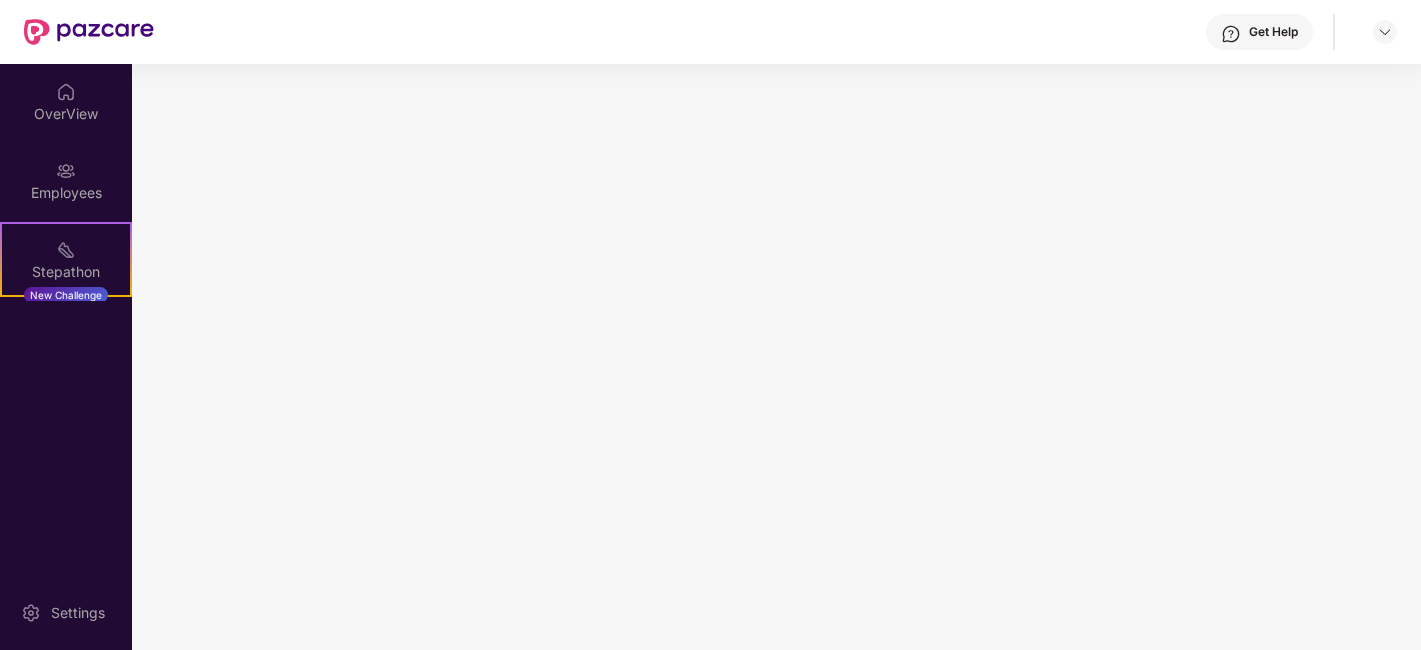 scroll, scrollTop: 0, scrollLeft: 0, axis: both 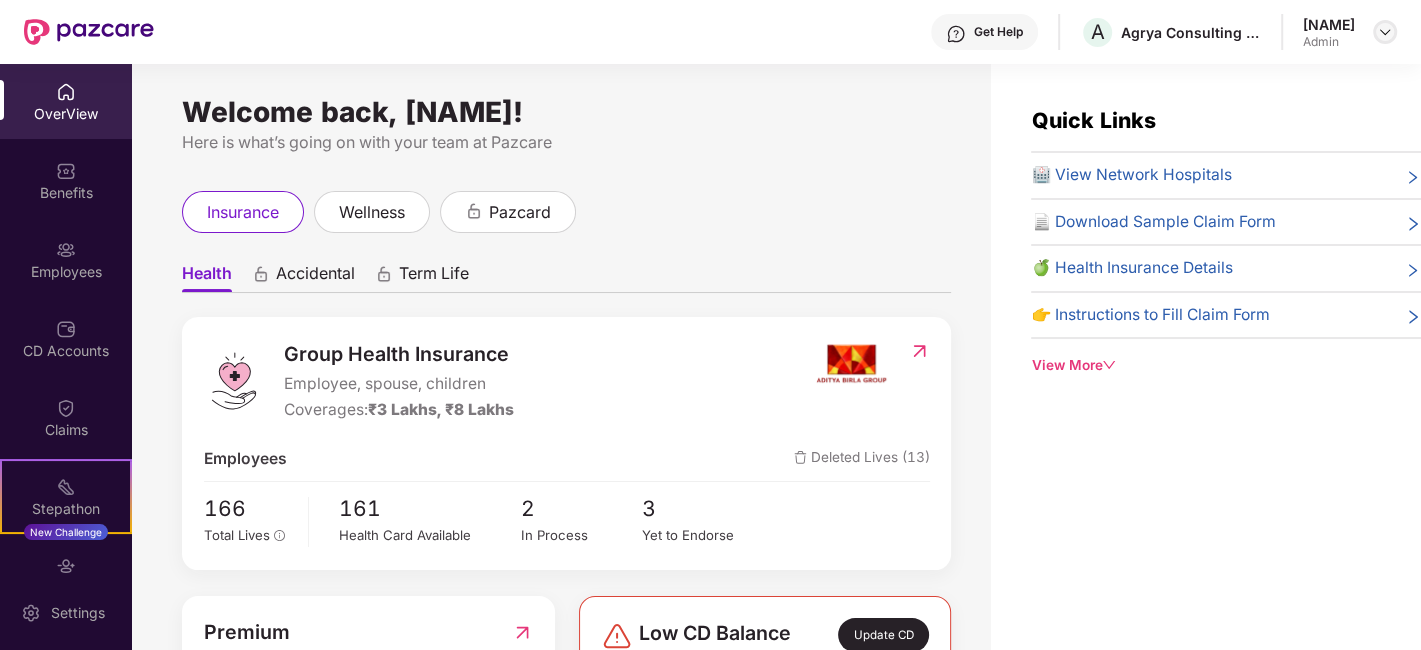 click at bounding box center [1385, 32] 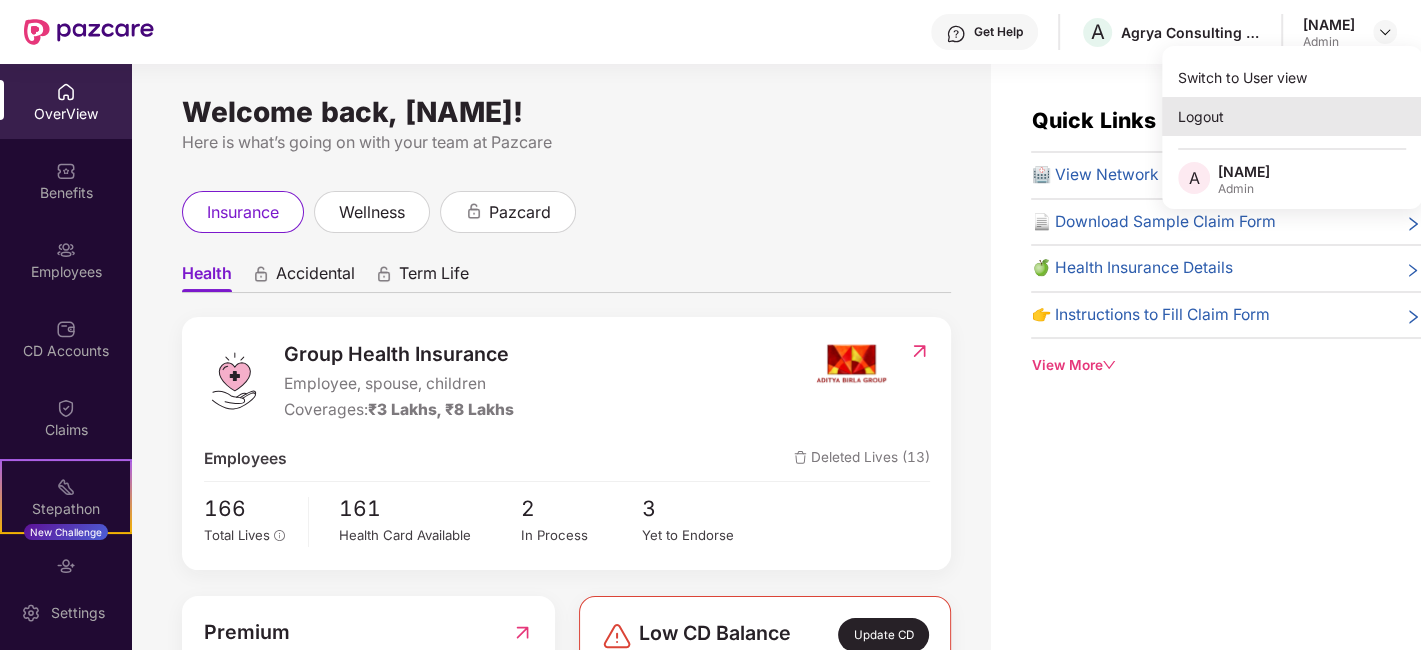 click on "Logout" at bounding box center (1292, 116) 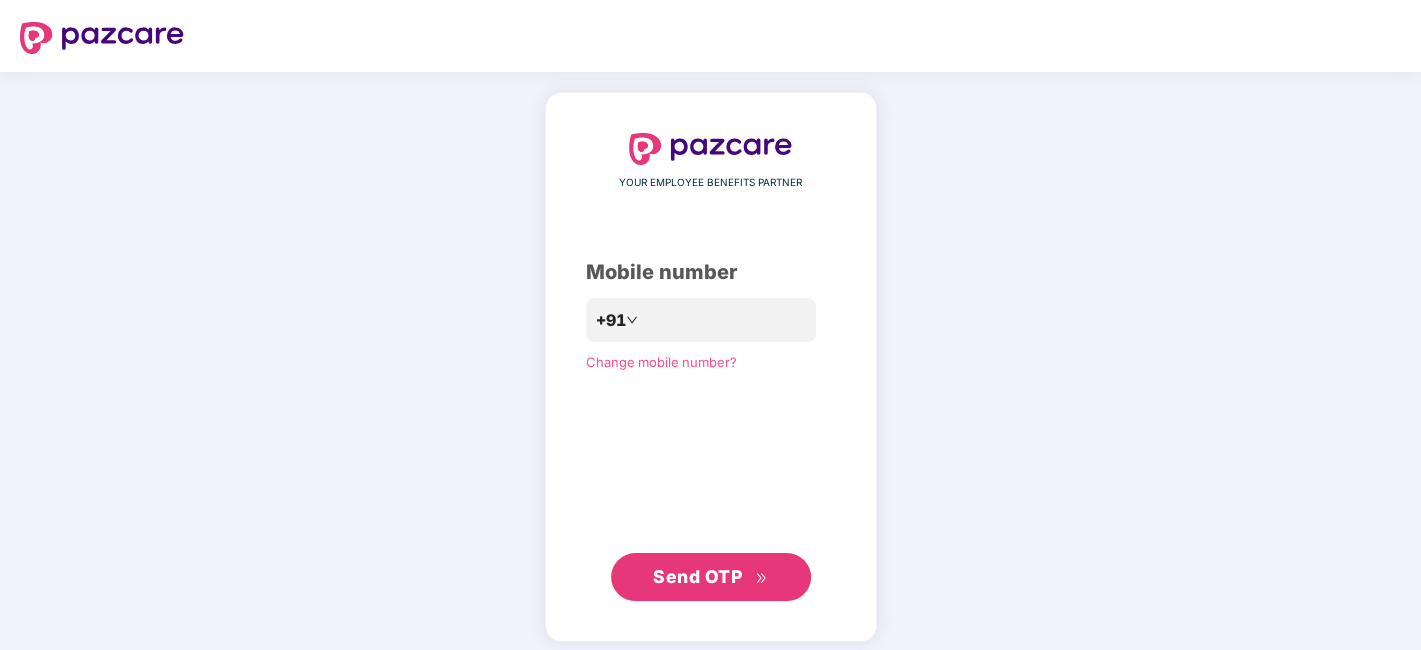 click on "YOUR EMPLOYEE BENEFITS PARTNER Mobile number +91 Change mobile number? Send OTP" at bounding box center [711, 367] 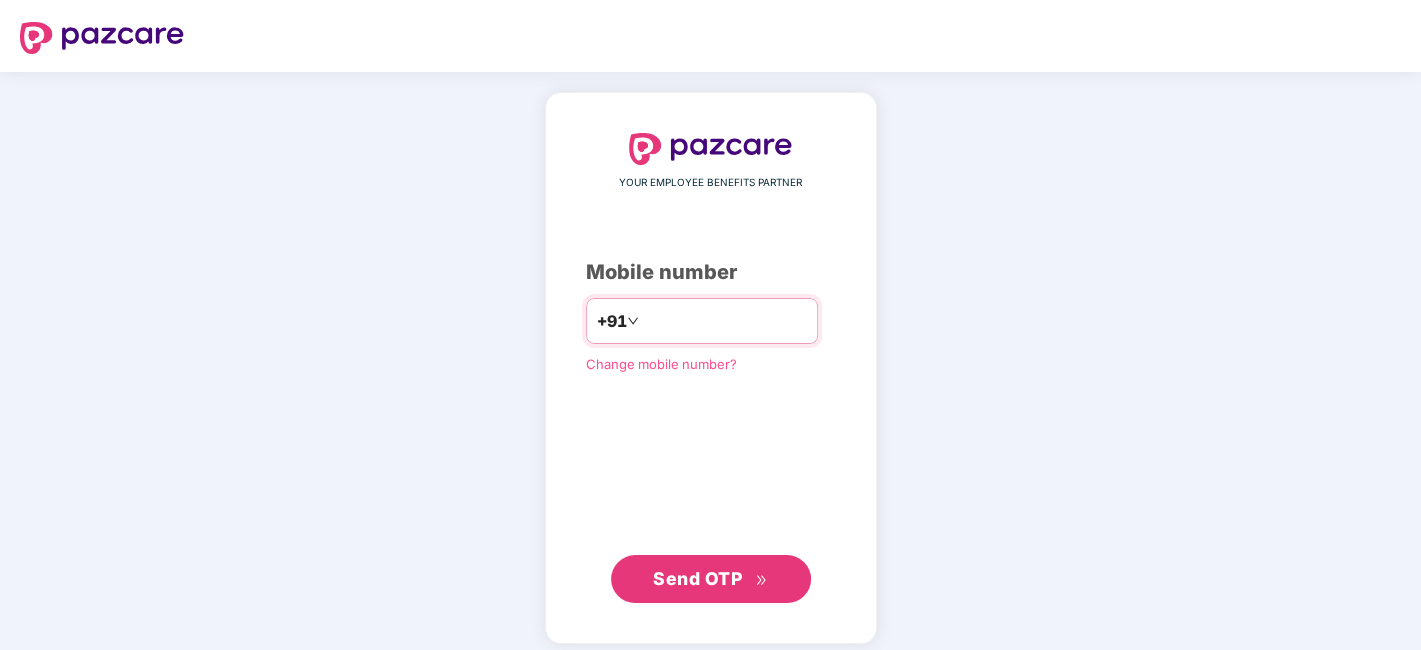 click at bounding box center (725, 321) 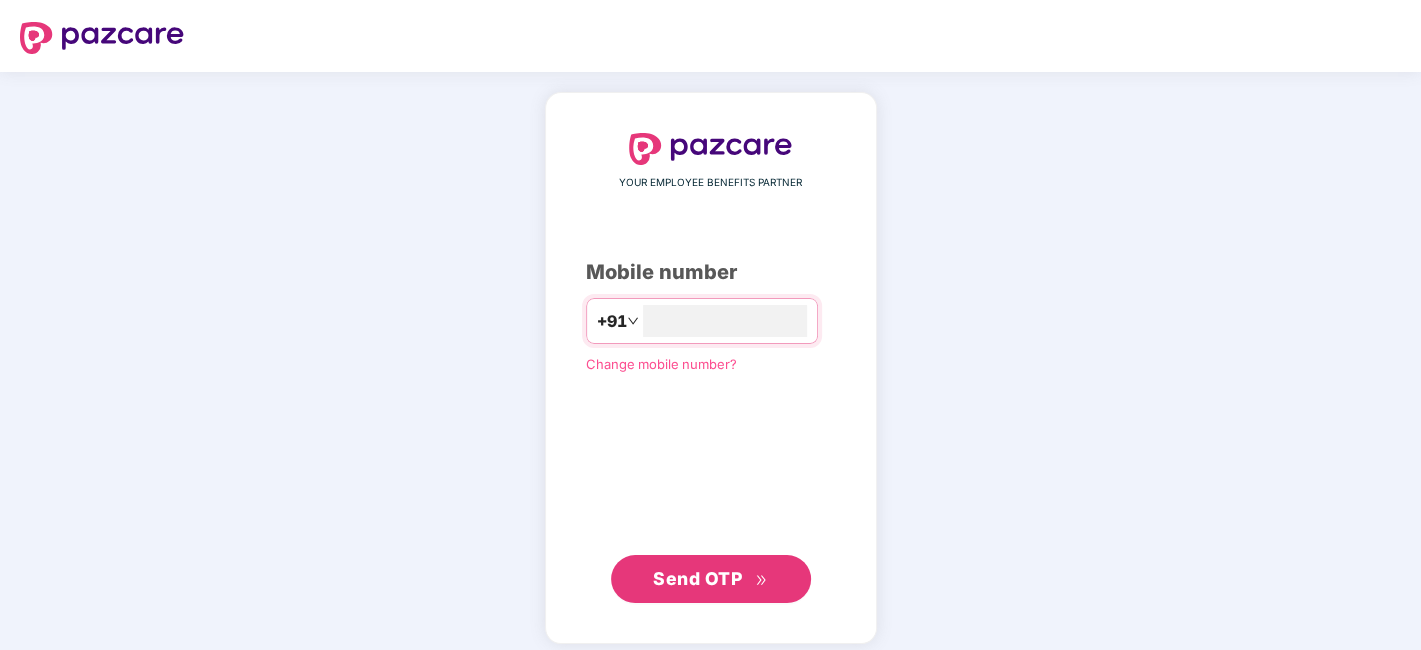 click on "Send OTP" at bounding box center [697, 578] 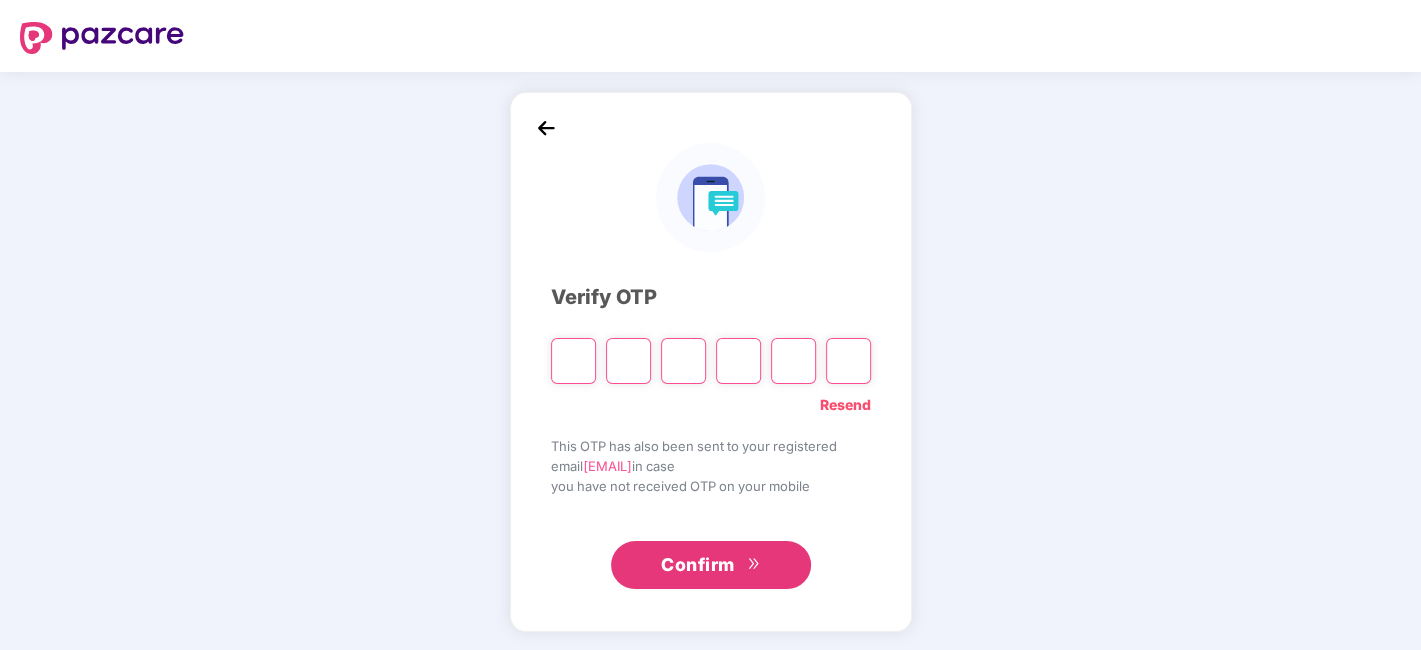 type on "*" 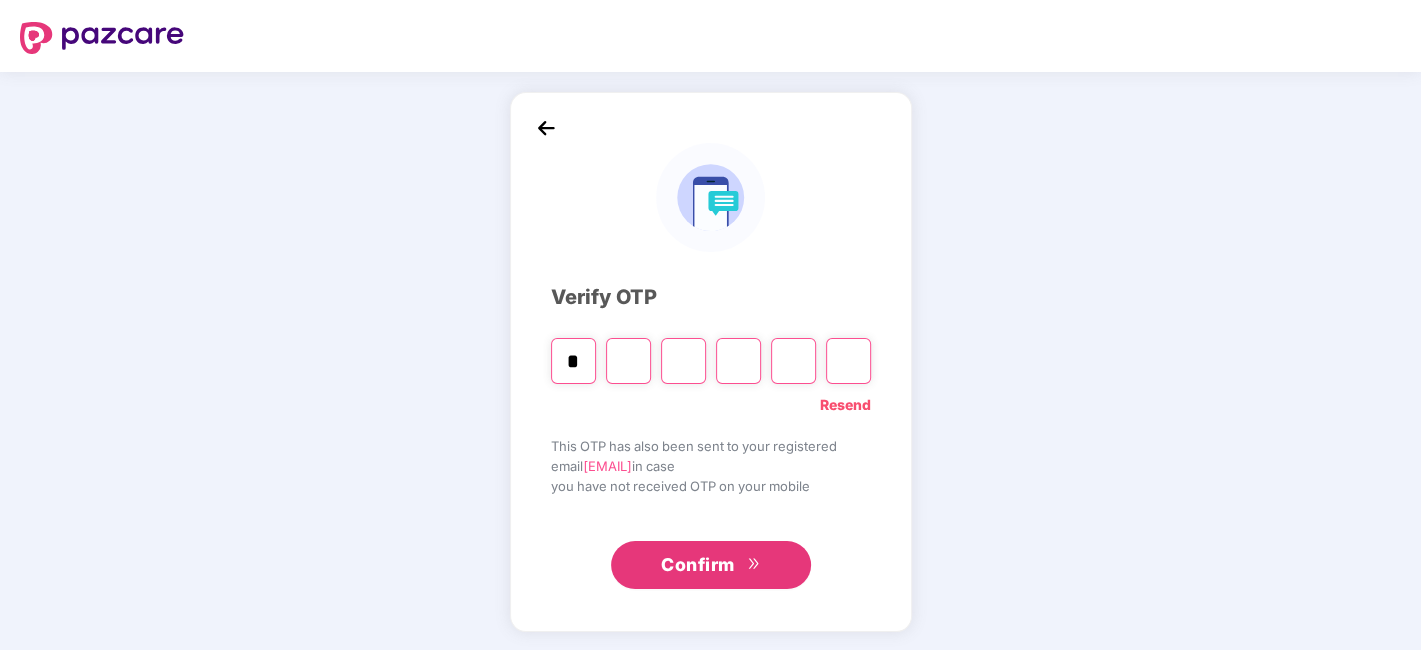 type on "*" 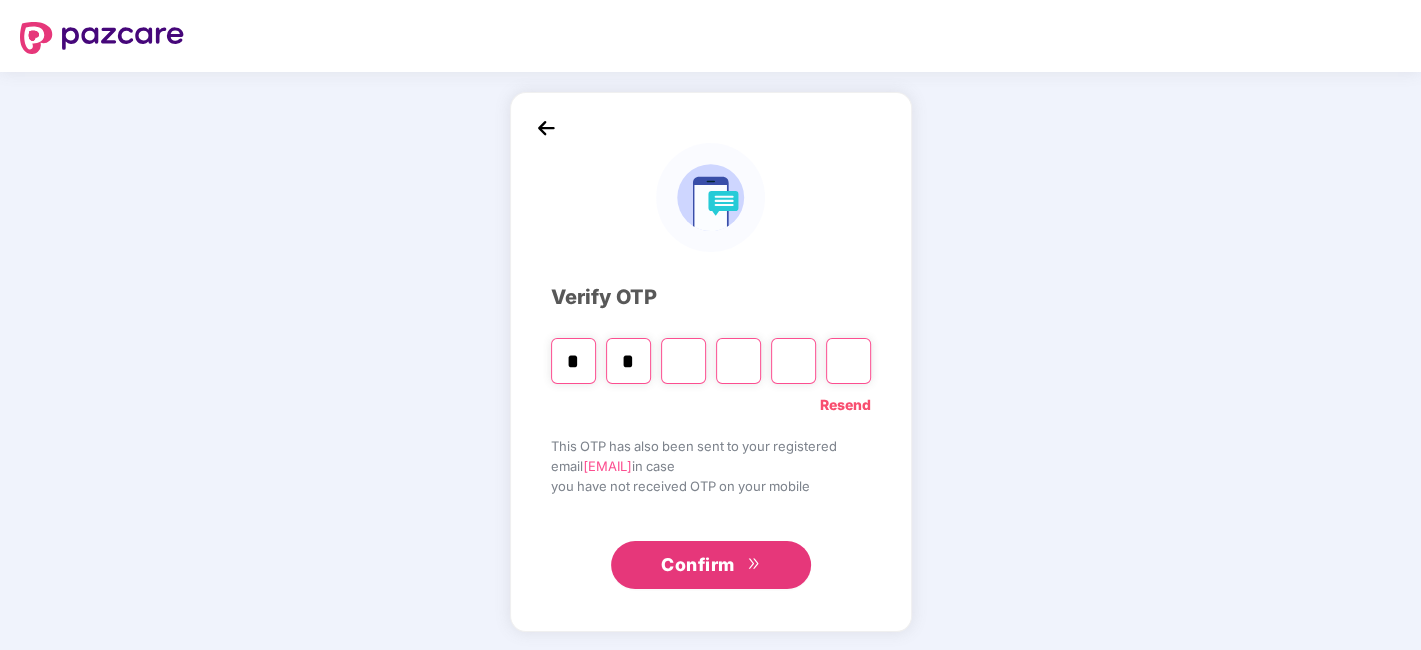 type on "*" 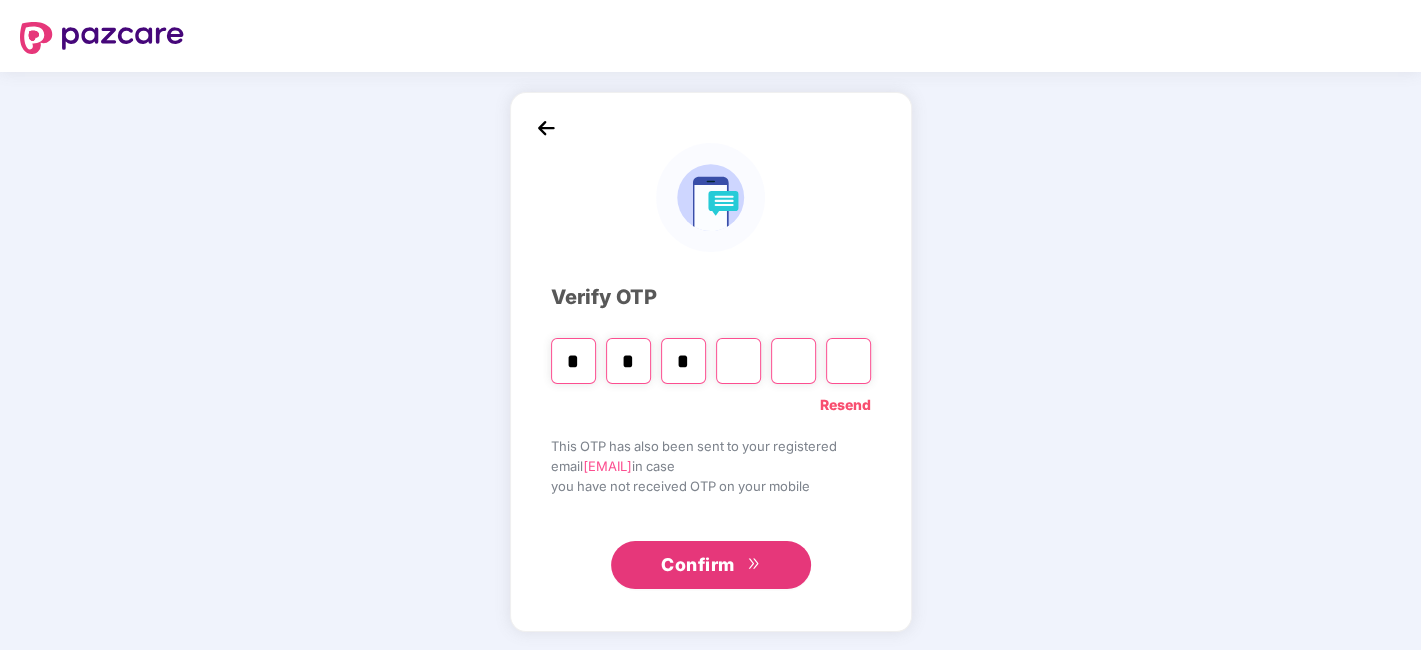 type 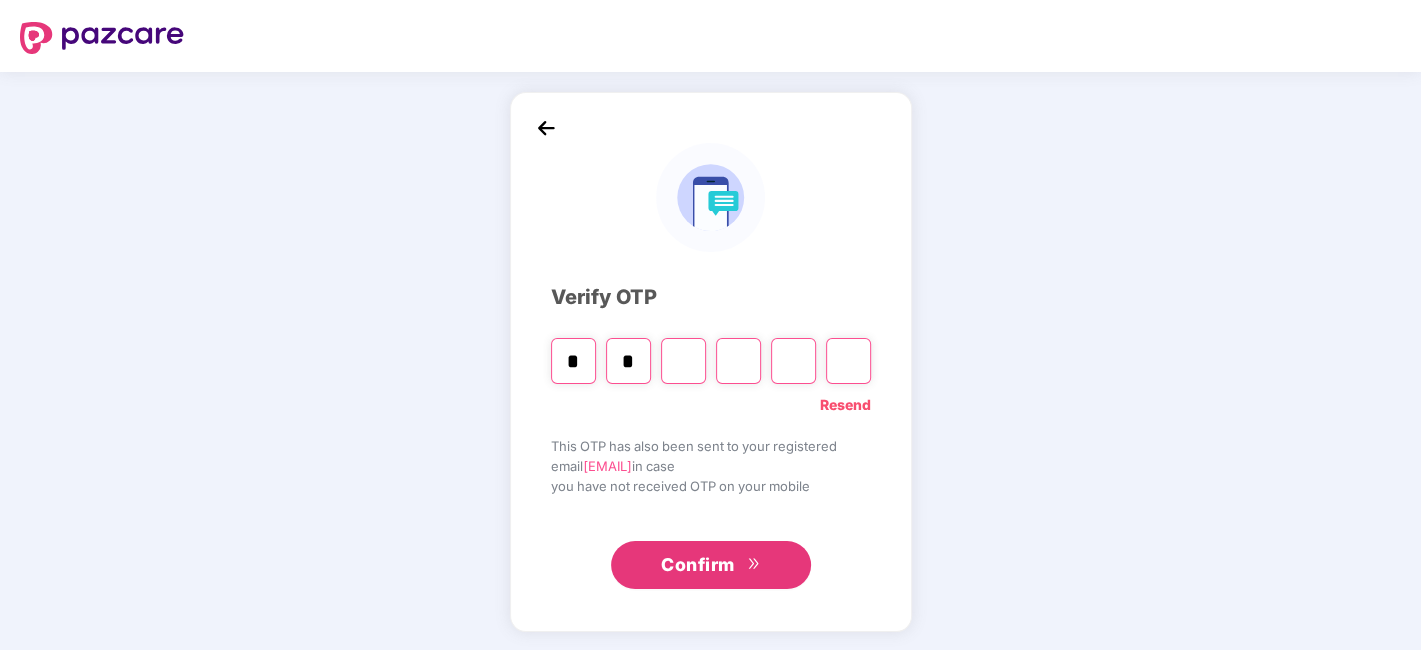 type 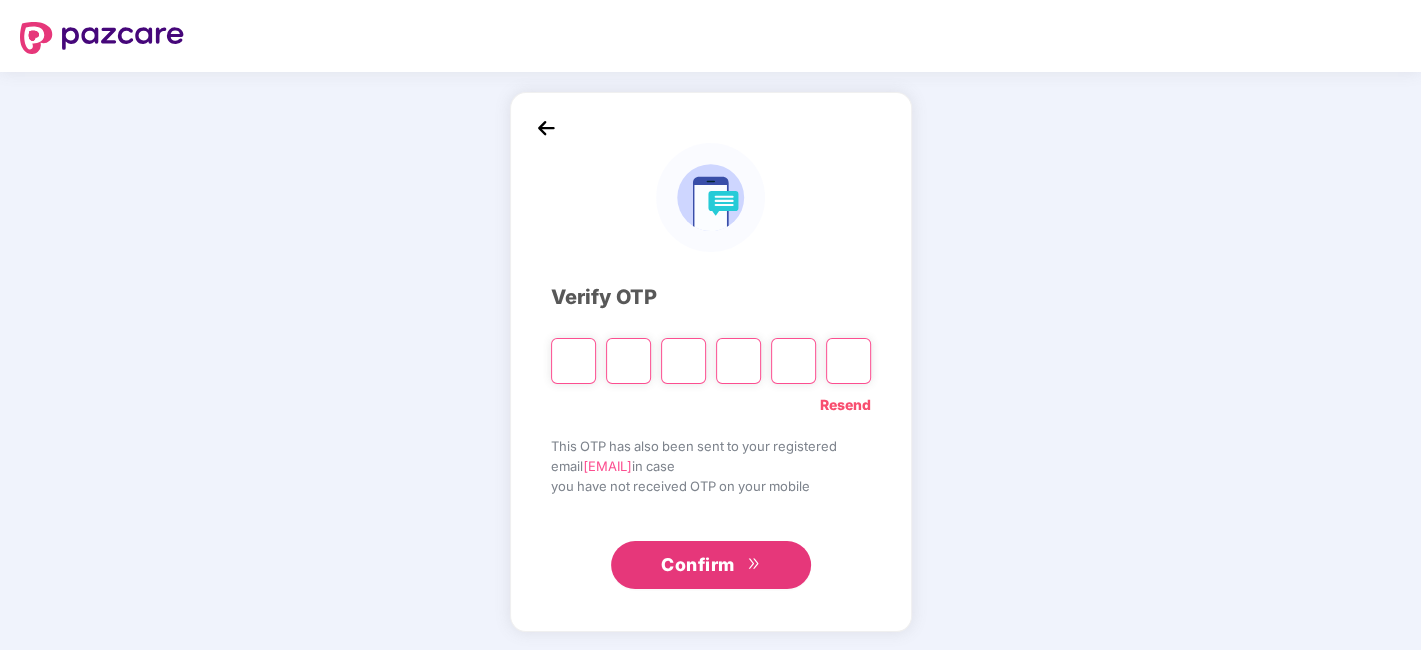 type on "*" 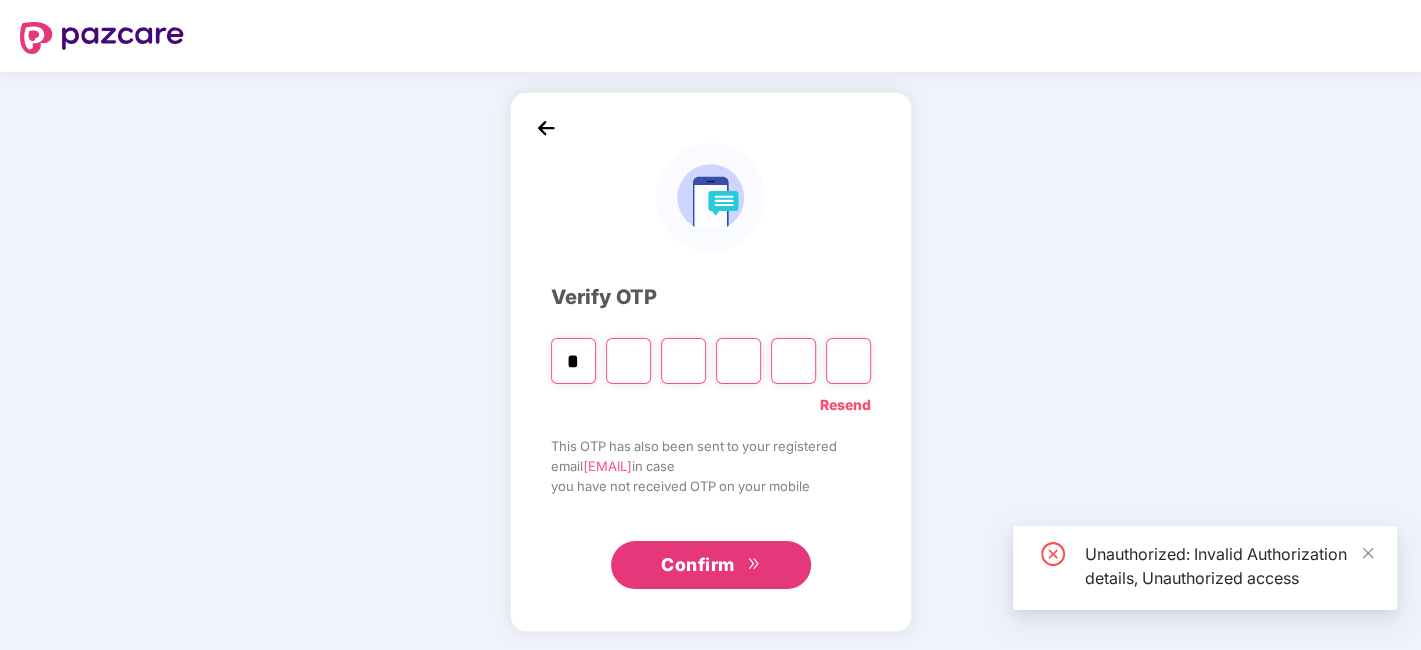 type on "*" 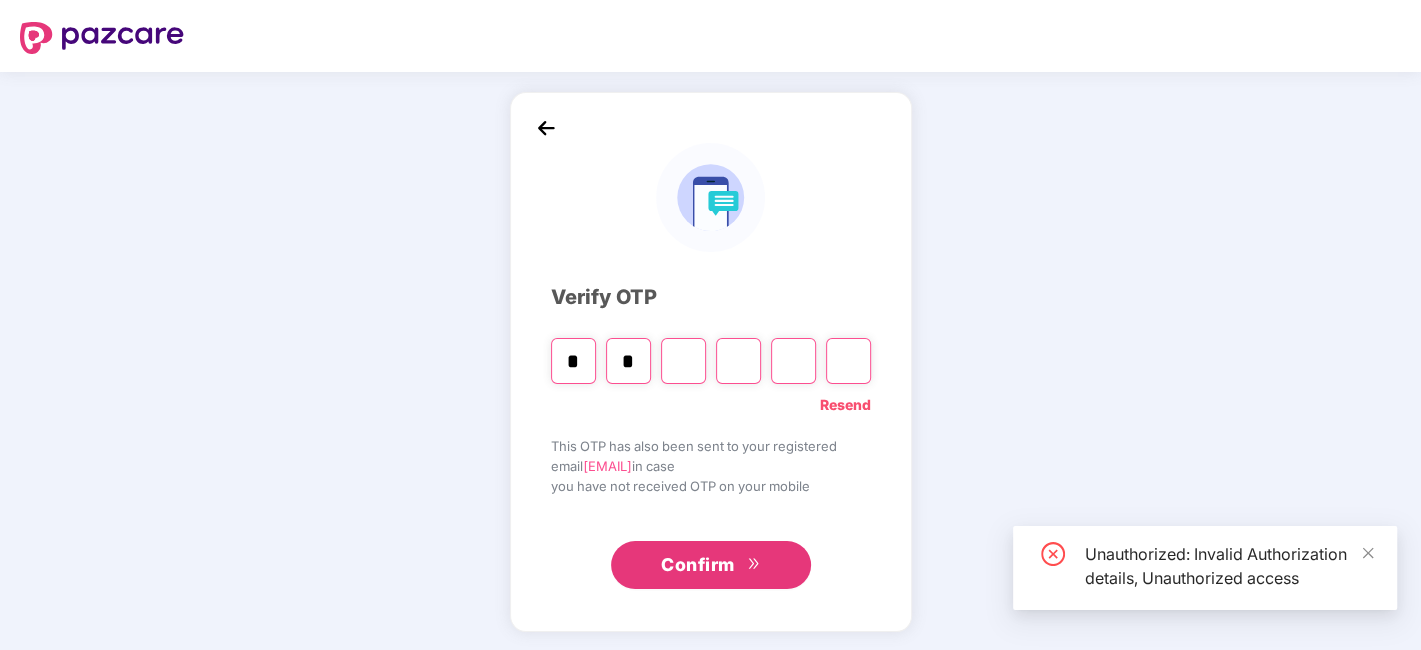 type on "*" 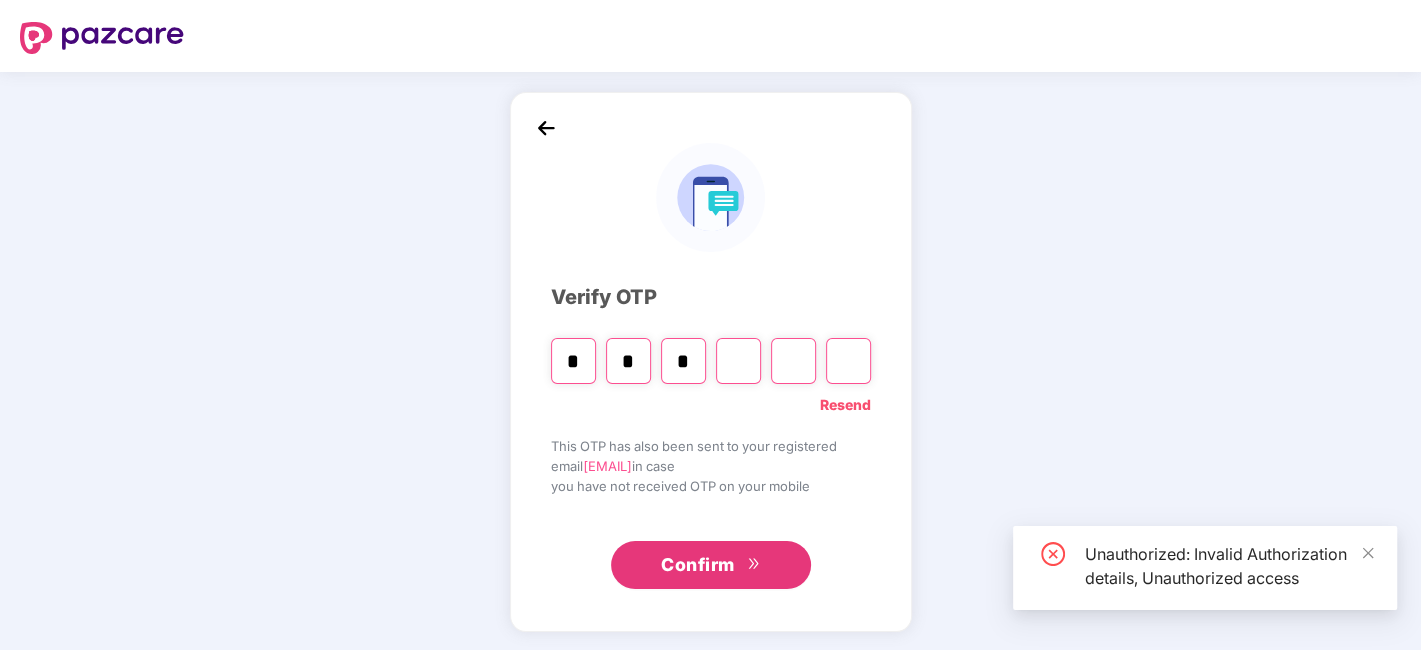 type on "*" 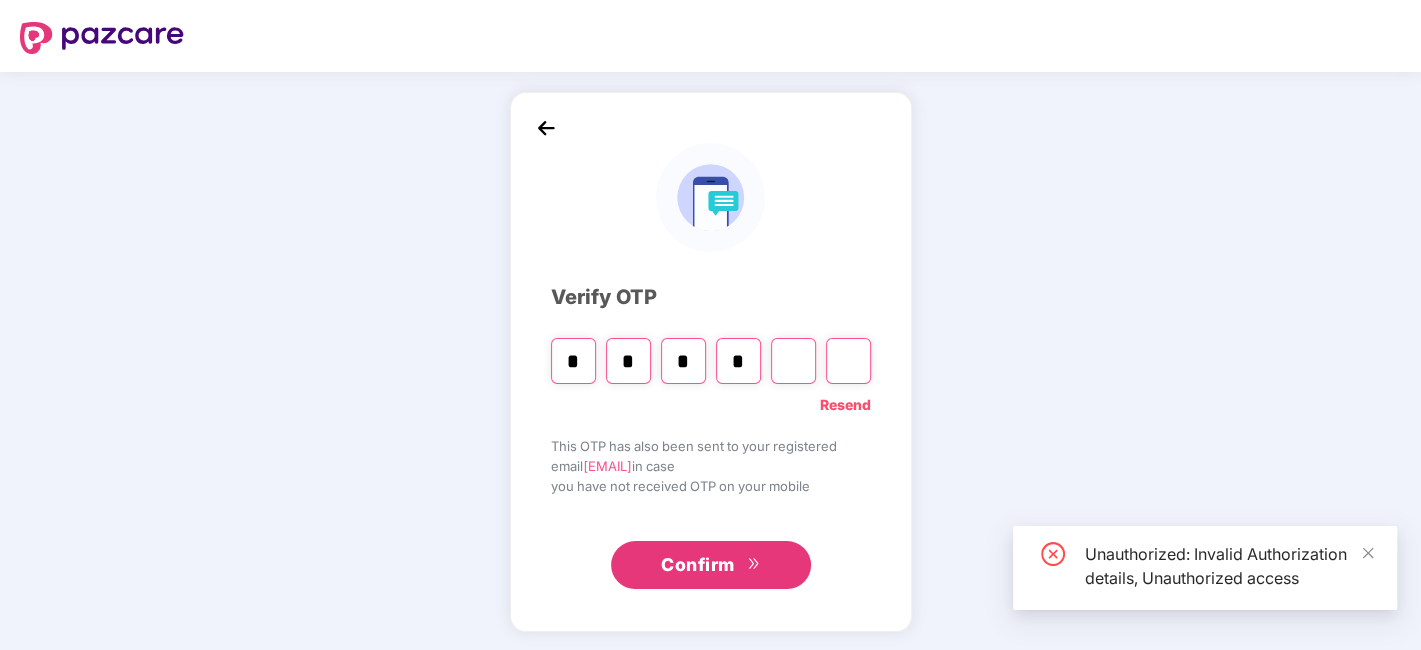 type 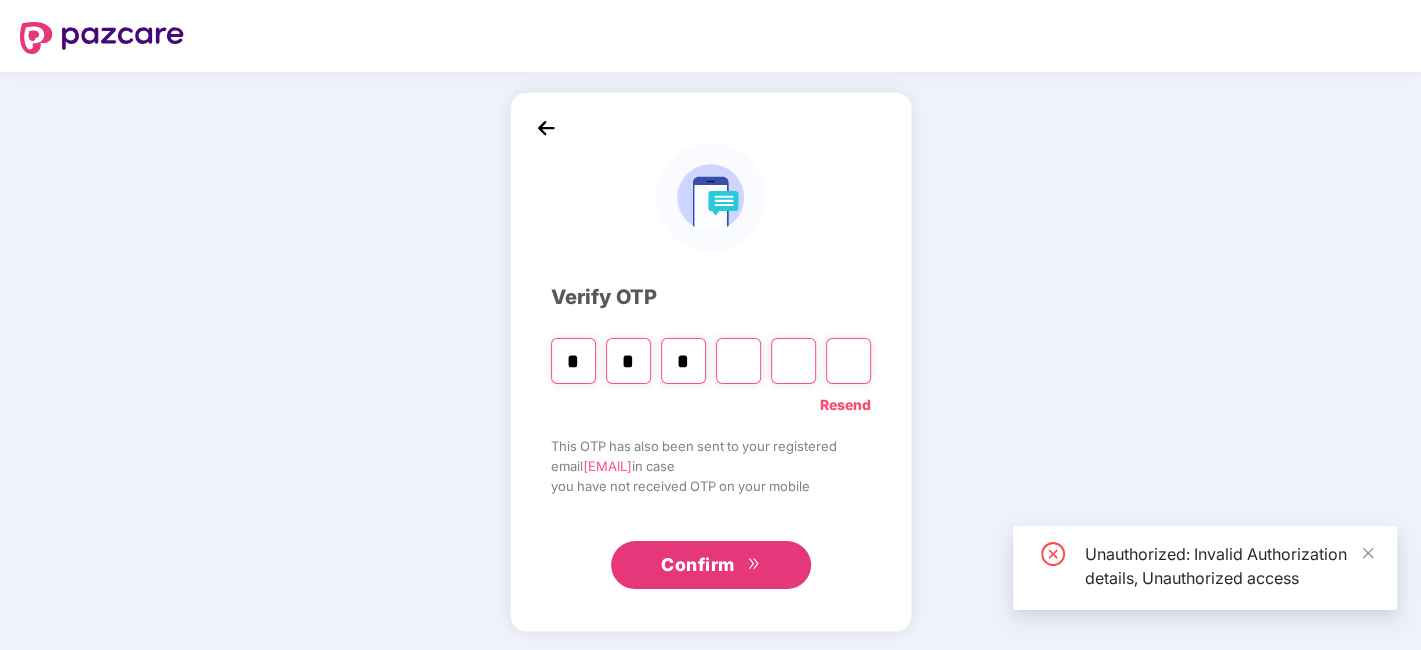 type 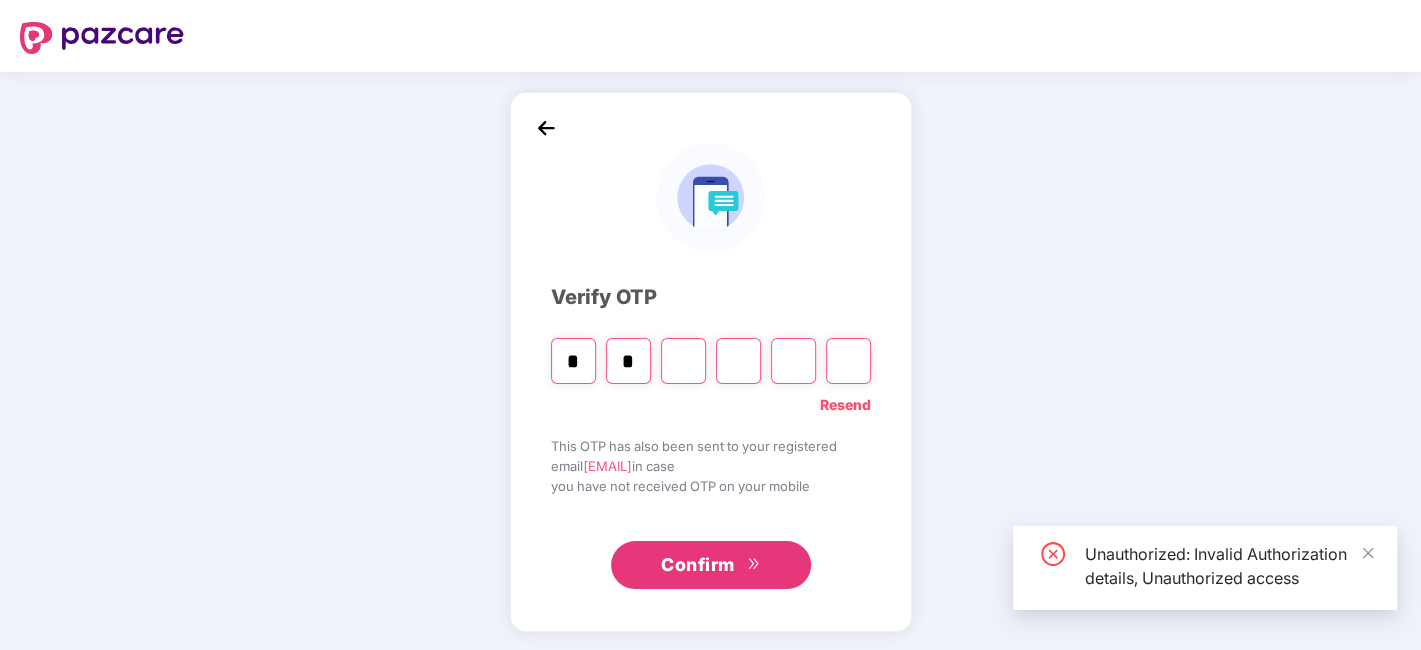 type 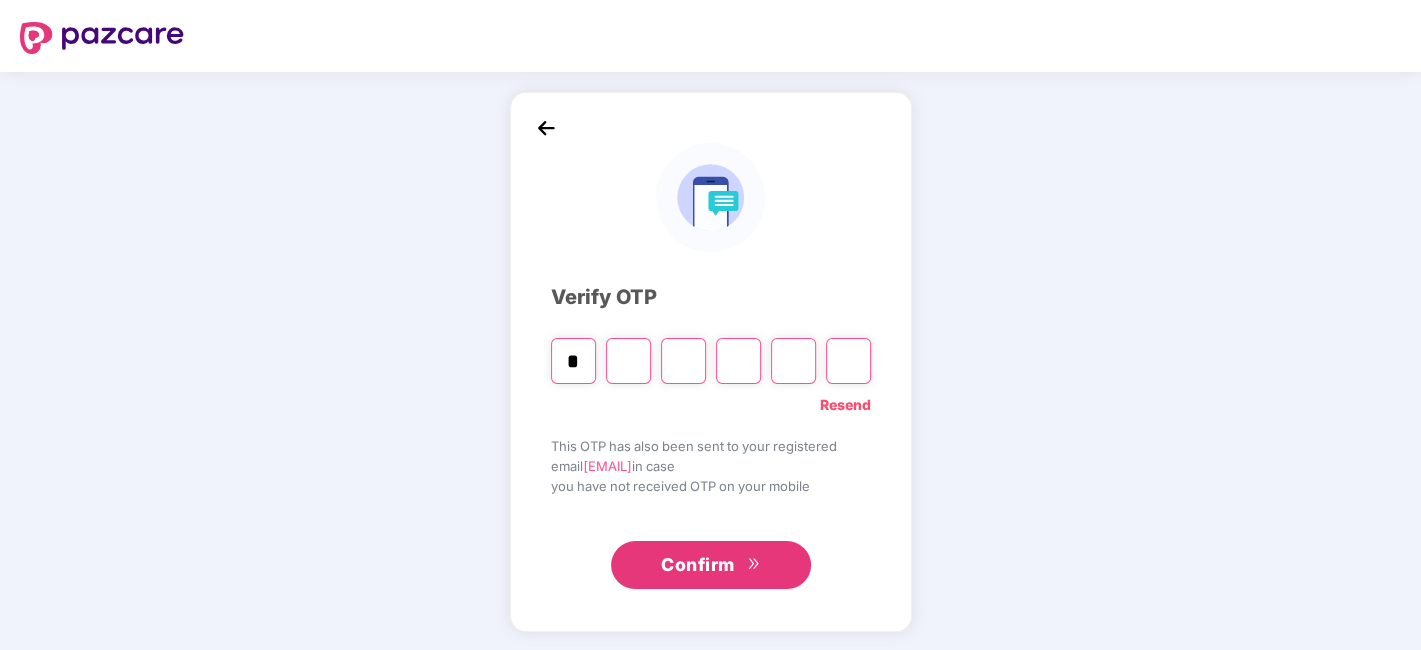 type on "*" 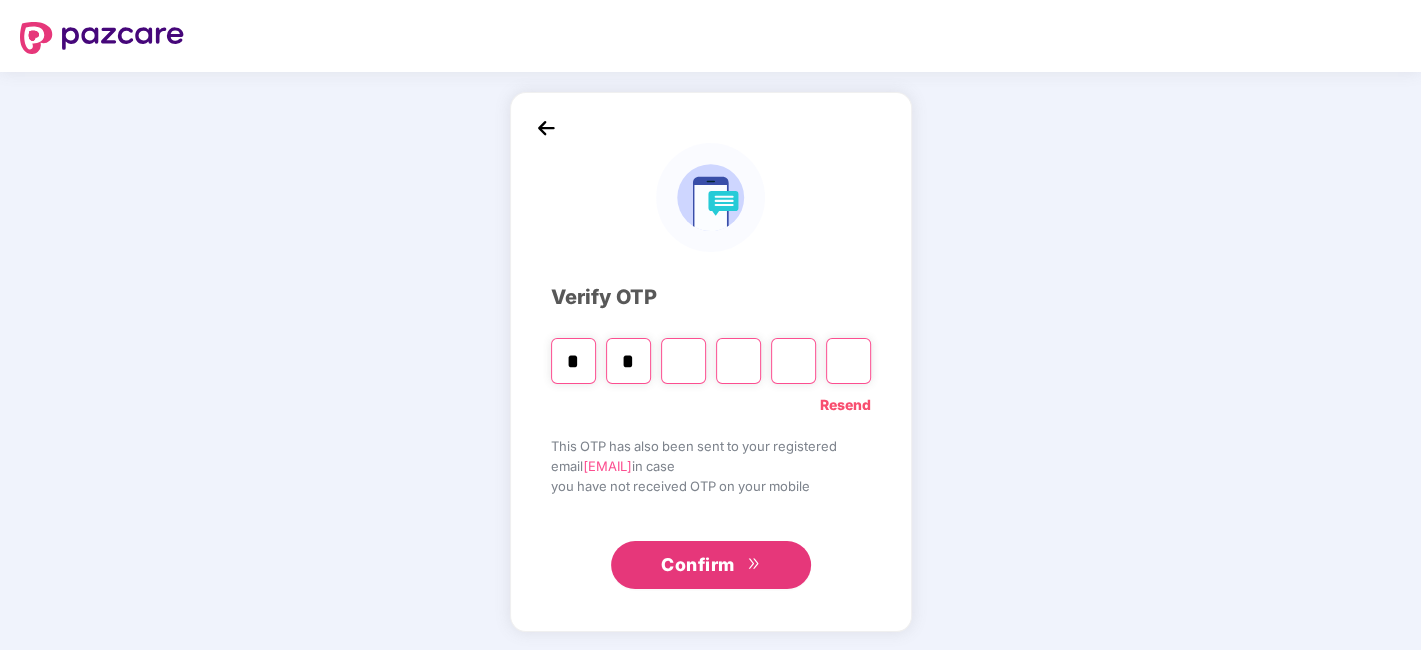 type on "*" 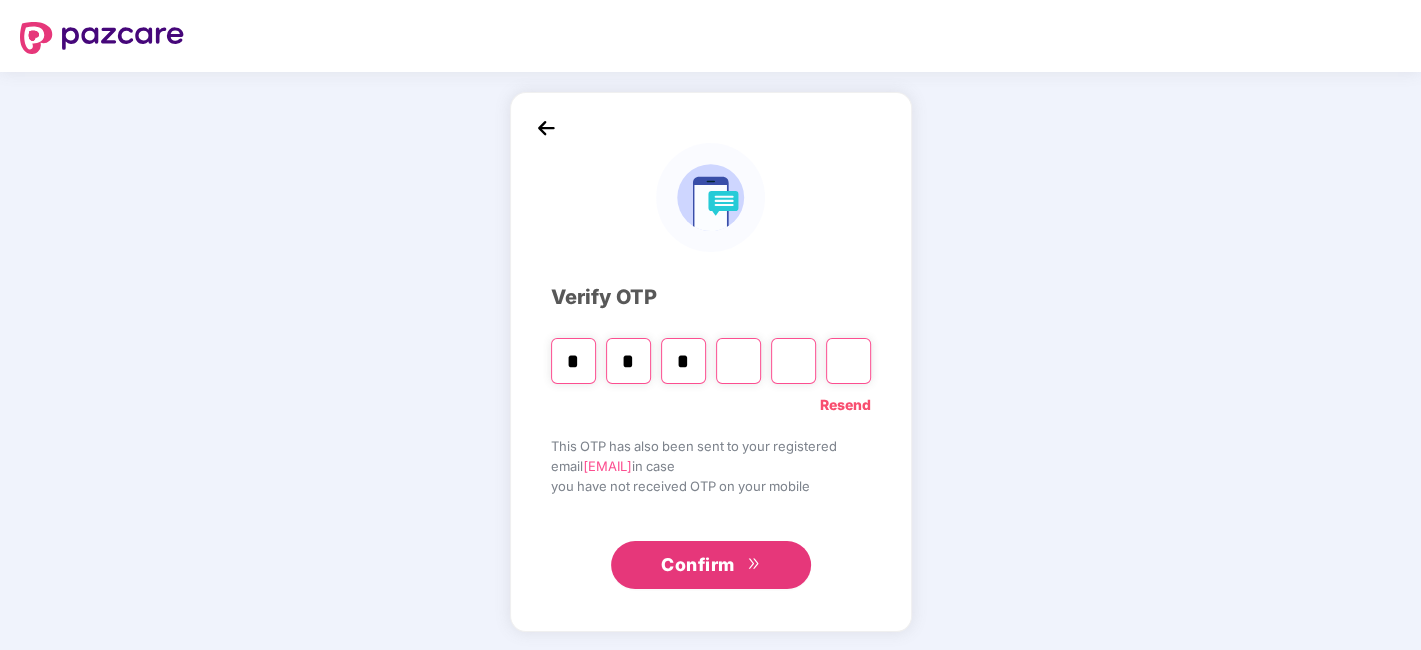 type on "*" 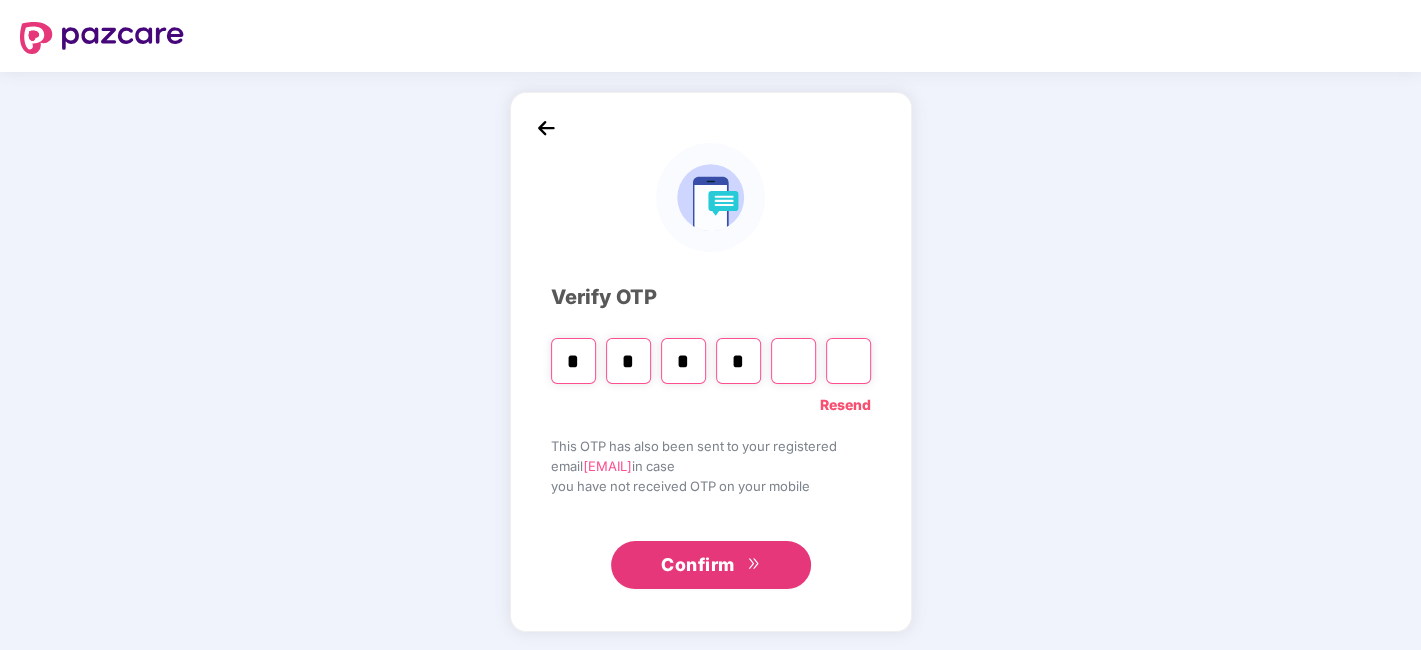 type on "*" 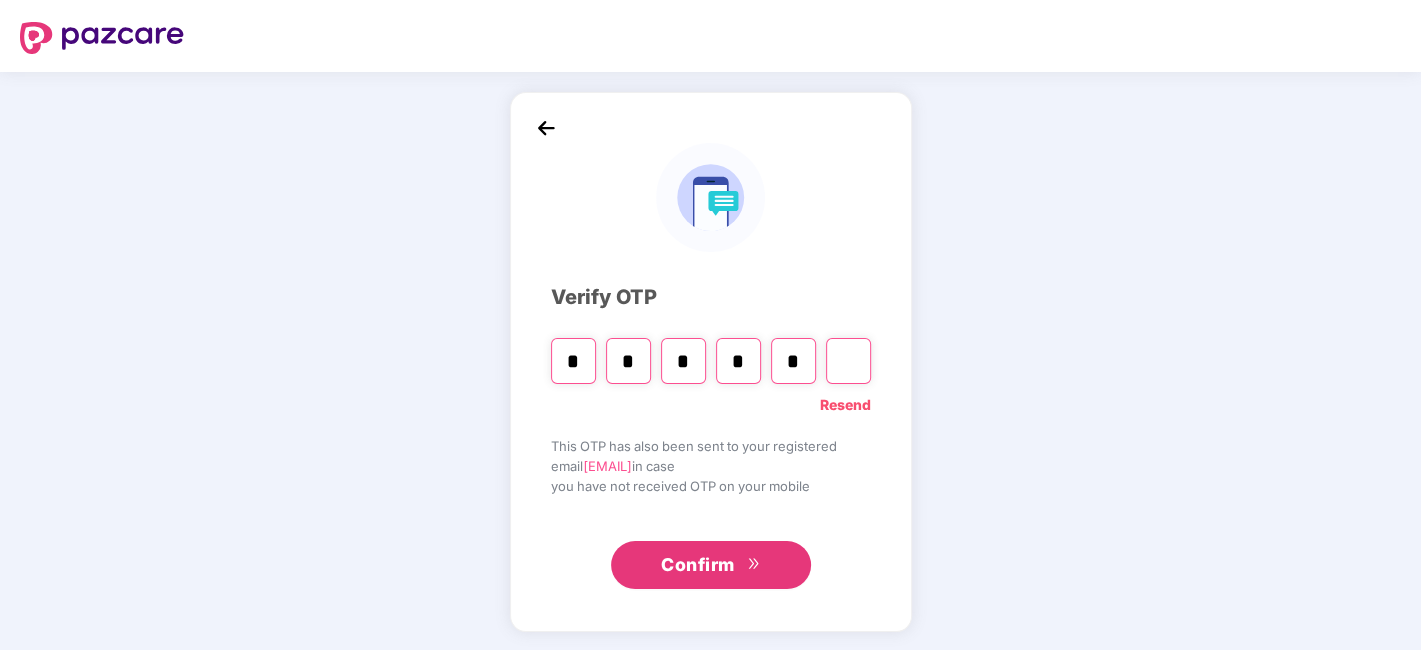 type on "*" 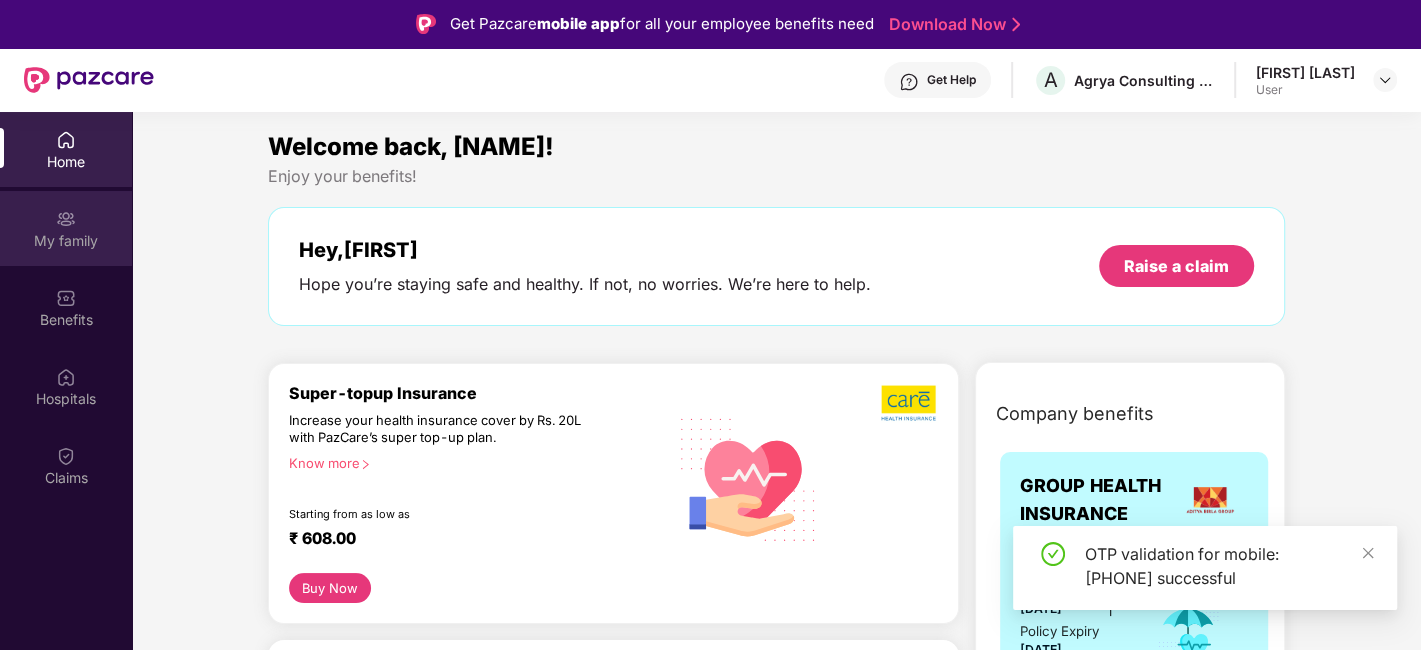 click on "My family" at bounding box center [66, 241] 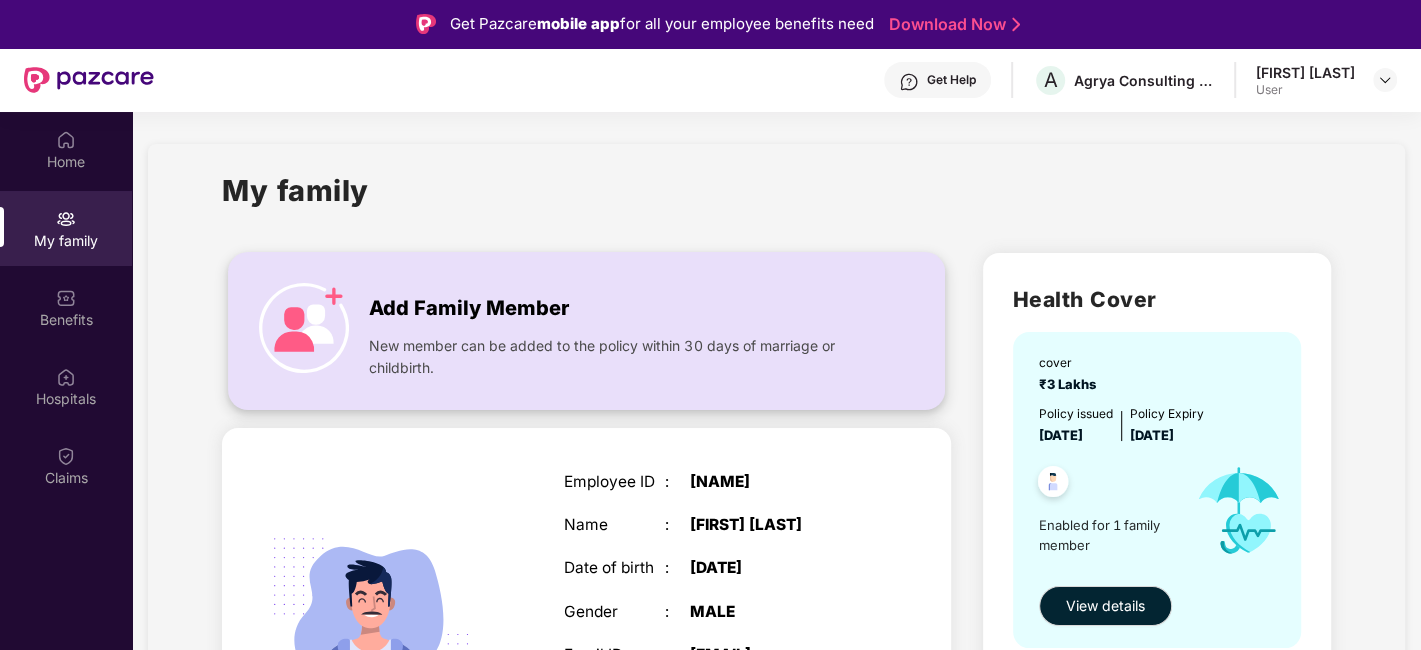scroll, scrollTop: 171, scrollLeft: 0, axis: vertical 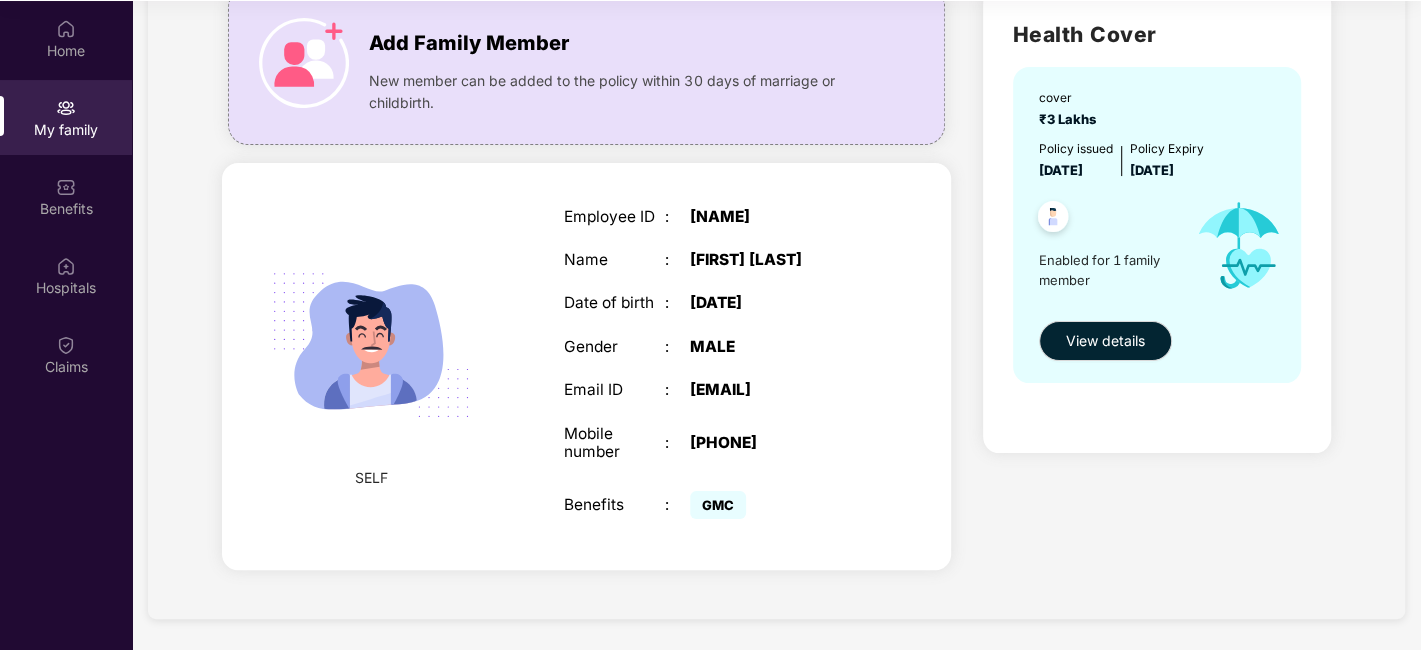 drag, startPoint x: 685, startPoint y: 372, endPoint x: 702, endPoint y: 390, distance: 24.758837 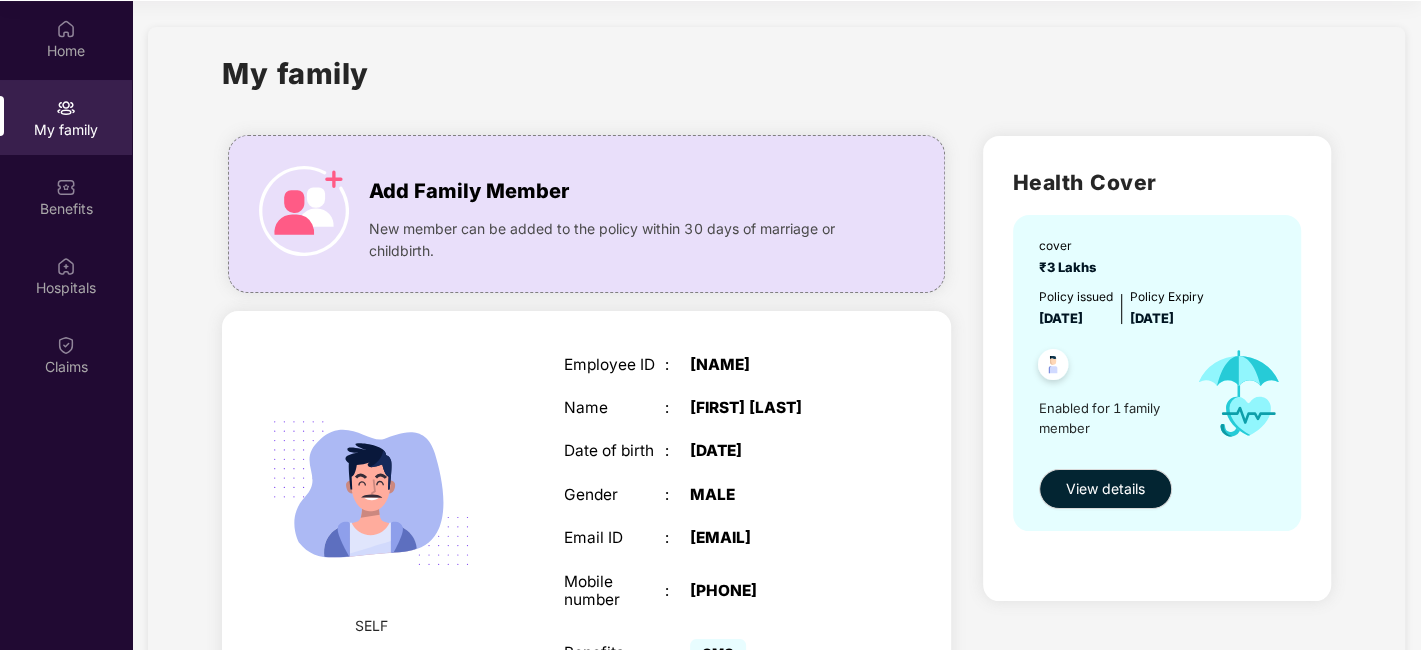 scroll, scrollTop: 0, scrollLeft: 0, axis: both 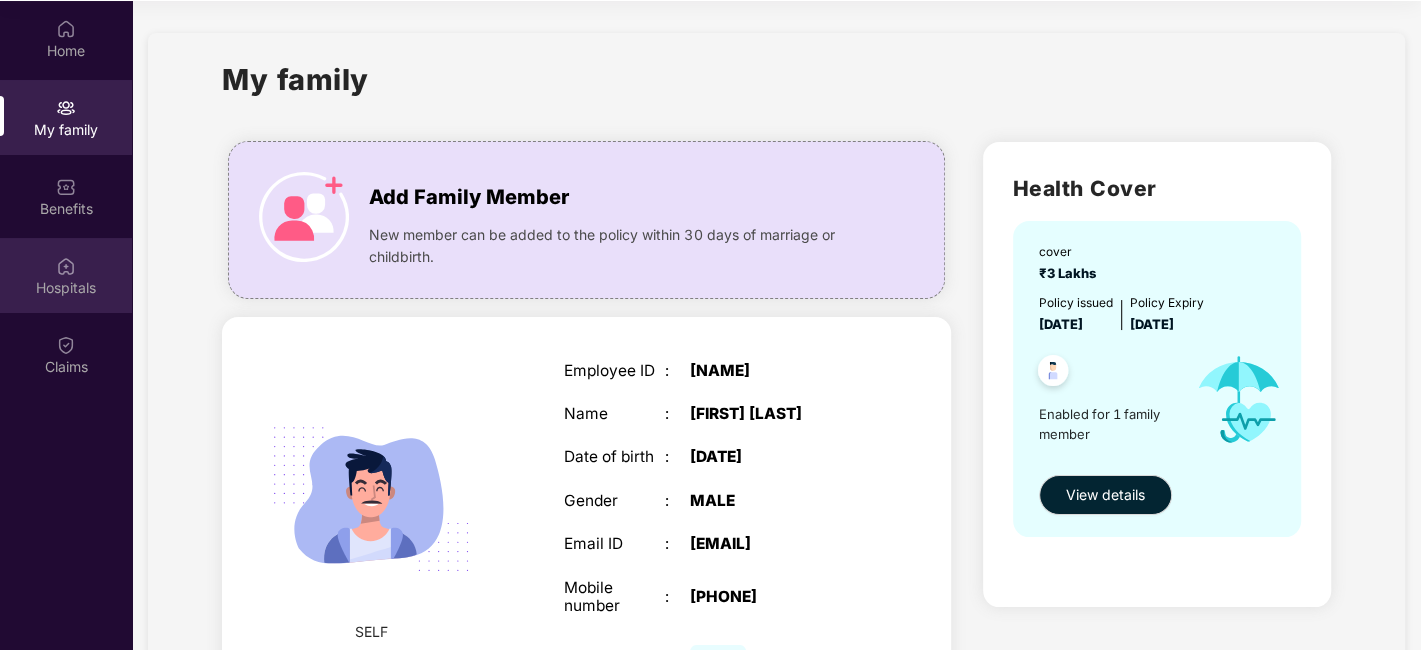 click on "Hospitals" at bounding box center [66, 288] 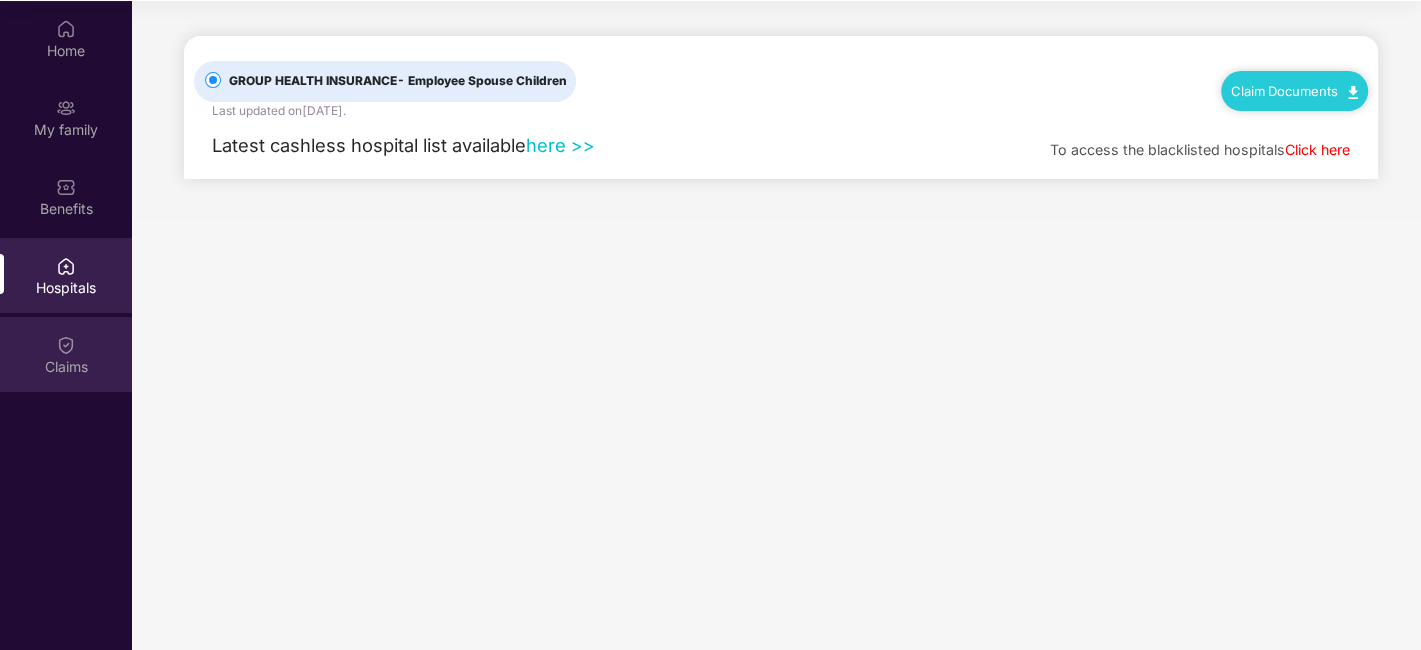 click on "Claims" at bounding box center (66, 367) 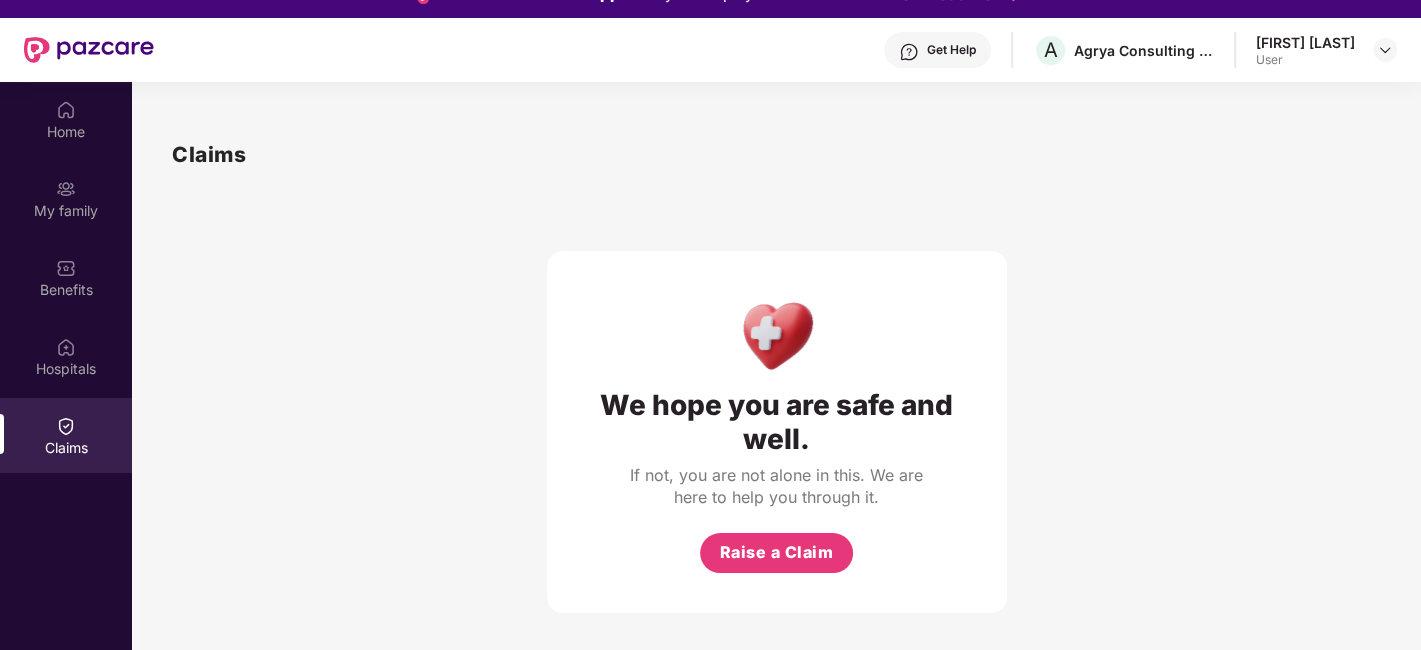 scroll, scrollTop: 0, scrollLeft: 0, axis: both 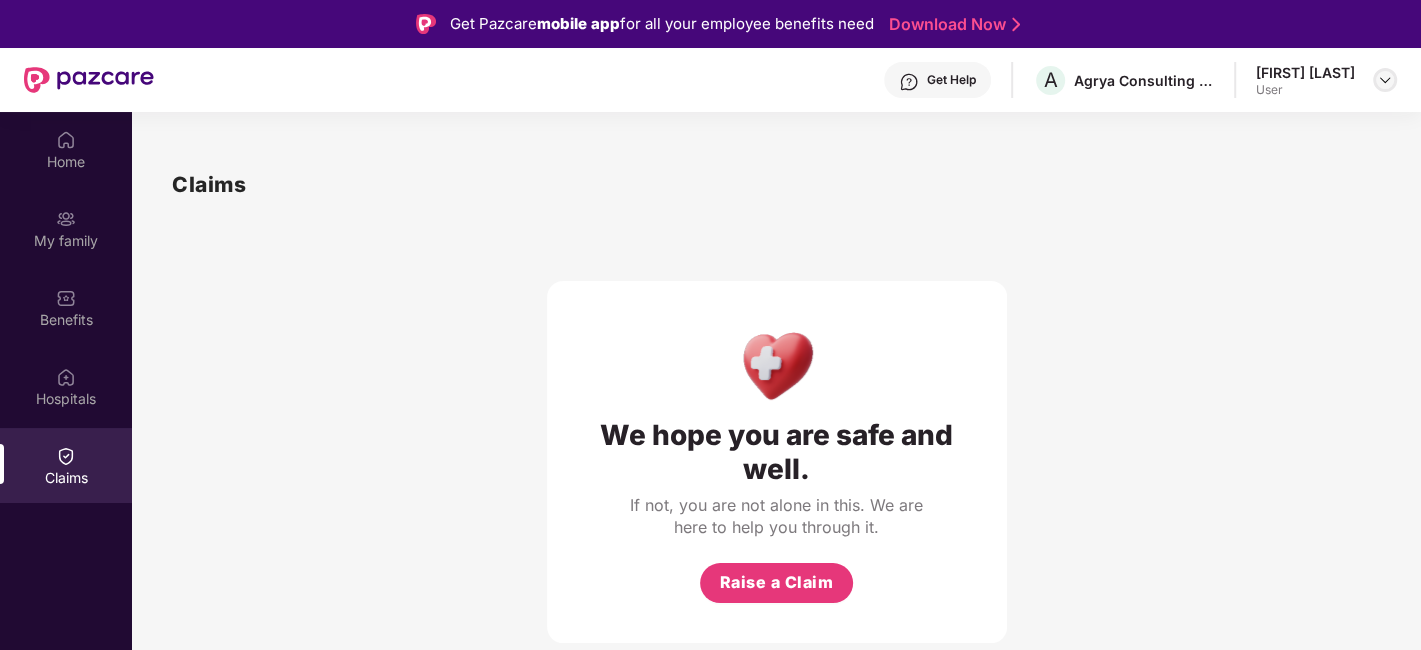 click at bounding box center [1385, 80] 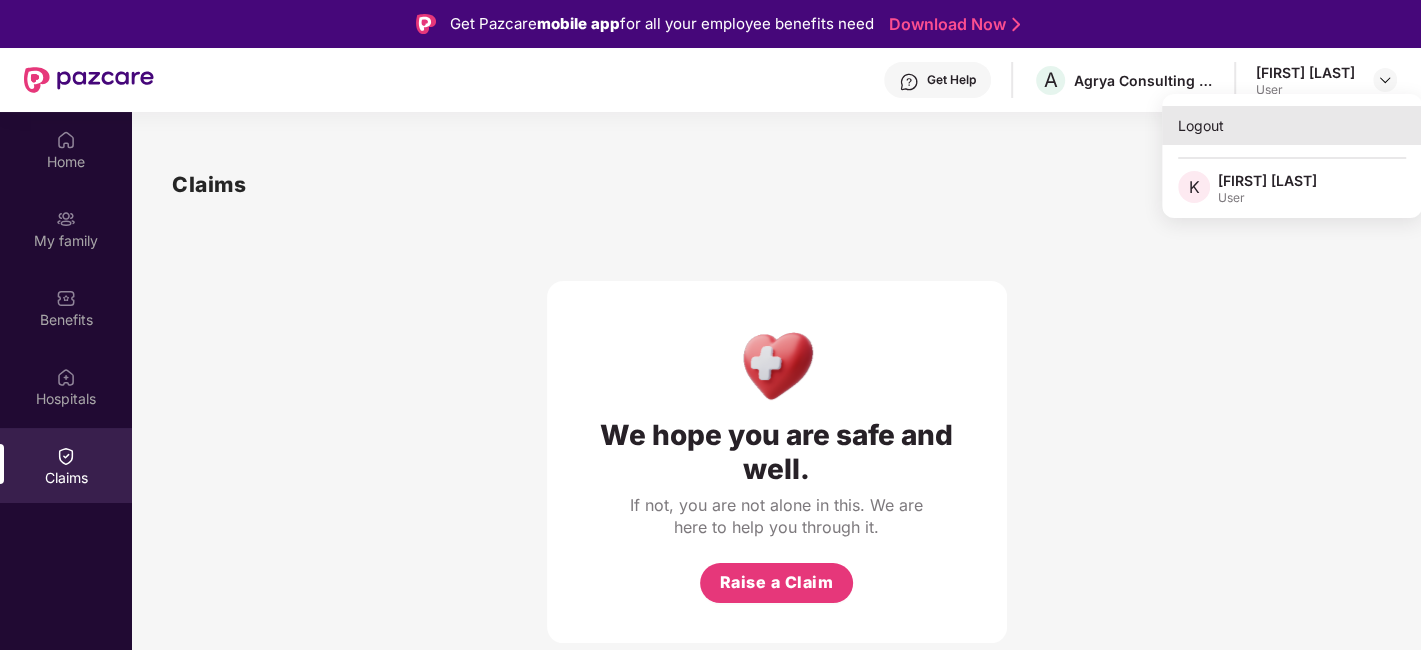 click on "Logout" at bounding box center (1292, 125) 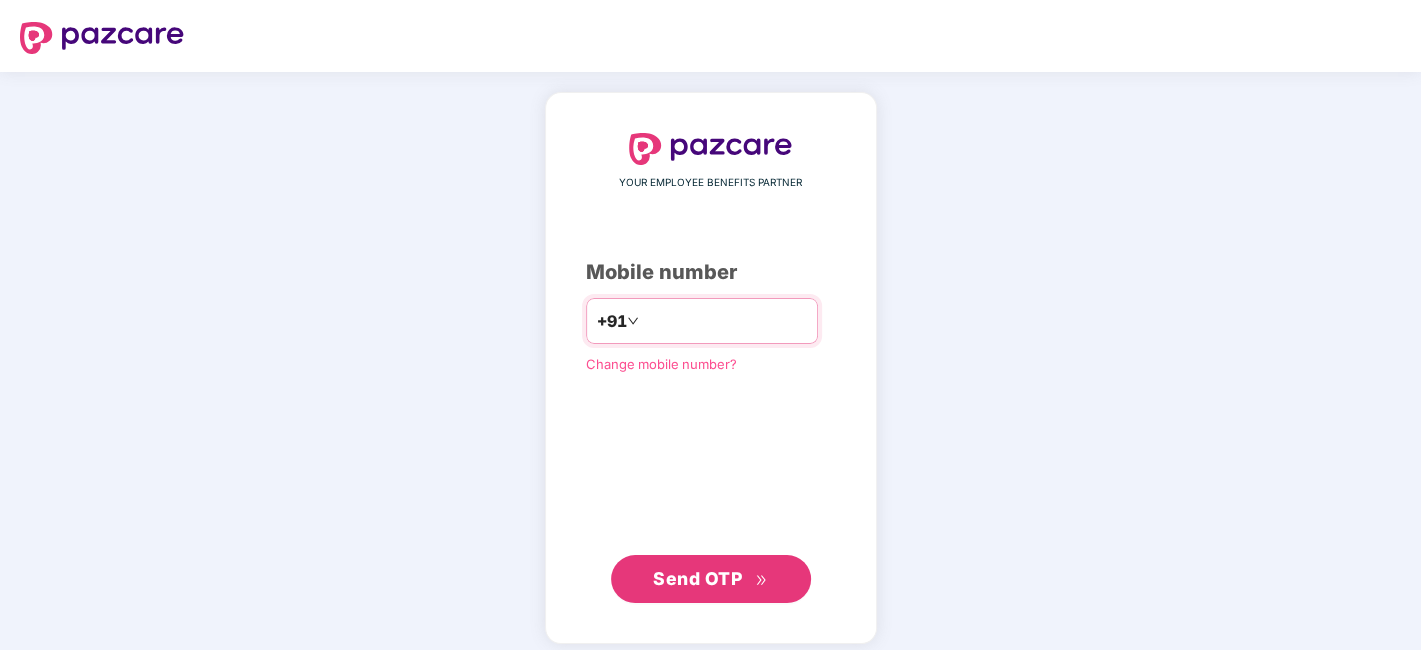 click at bounding box center (725, 321) 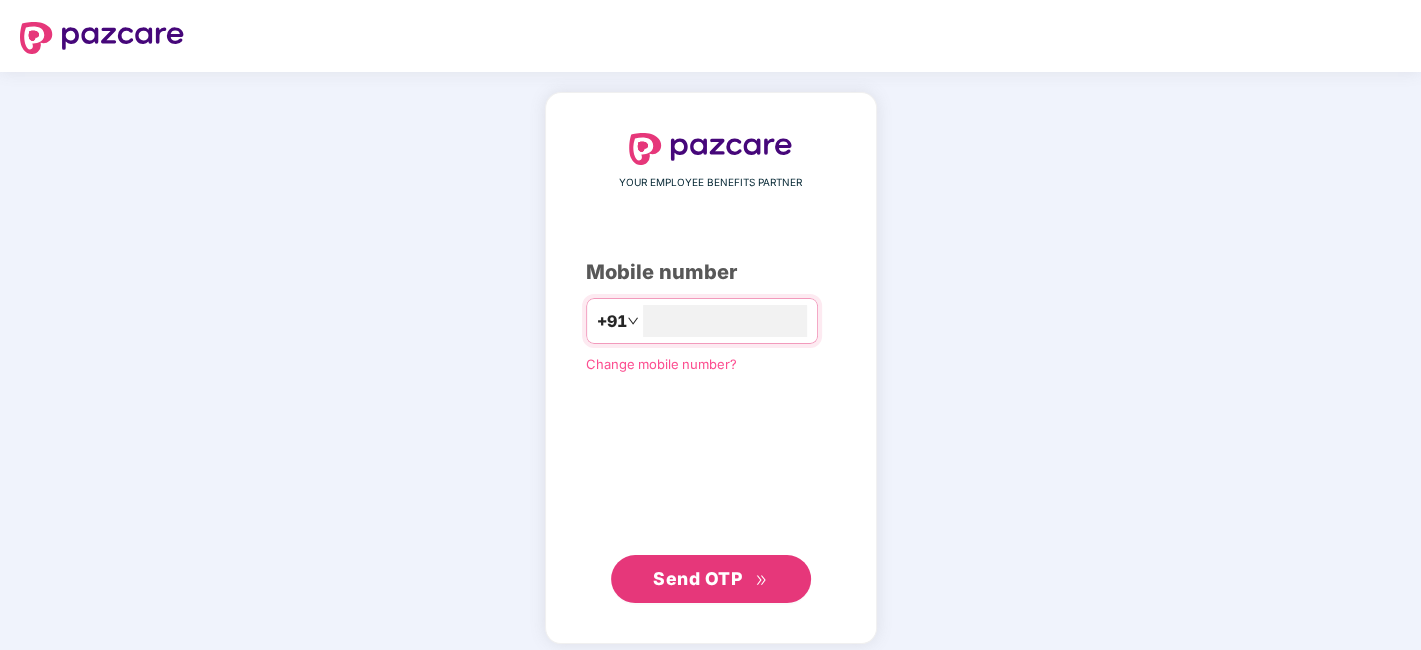 click on "Send OTP" at bounding box center [710, 579] 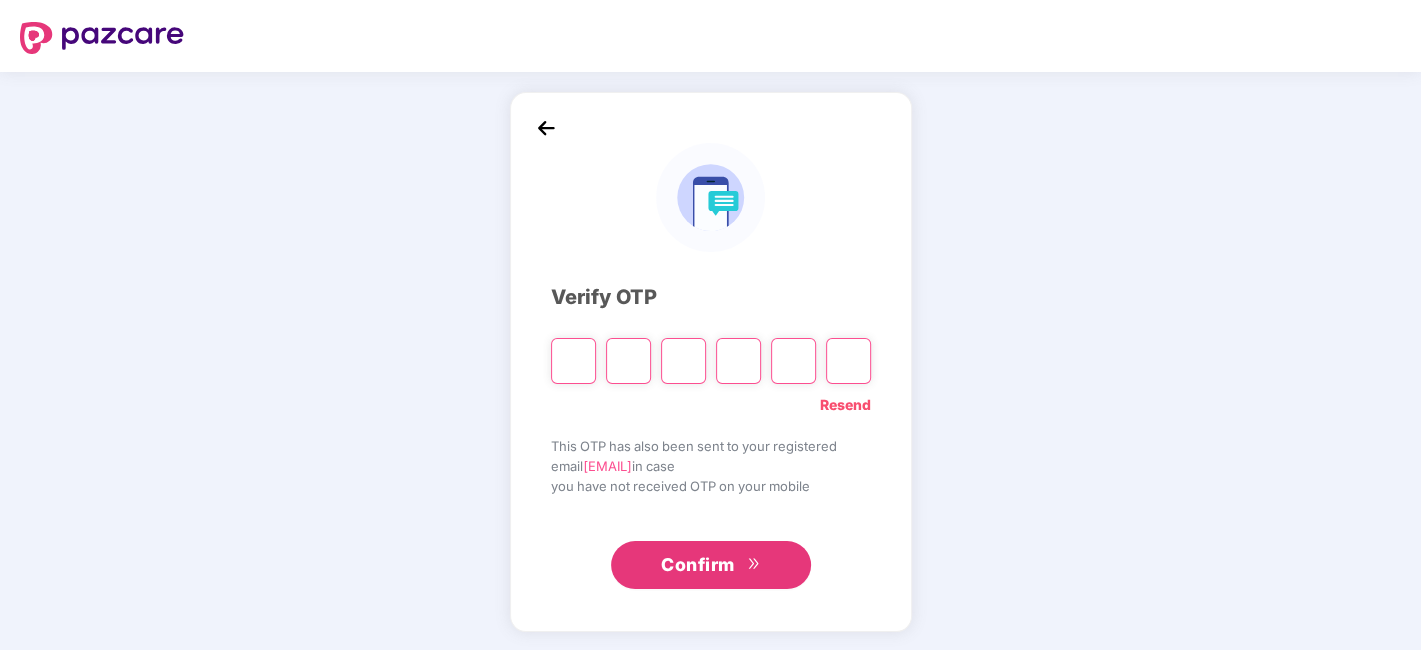paste on "*" 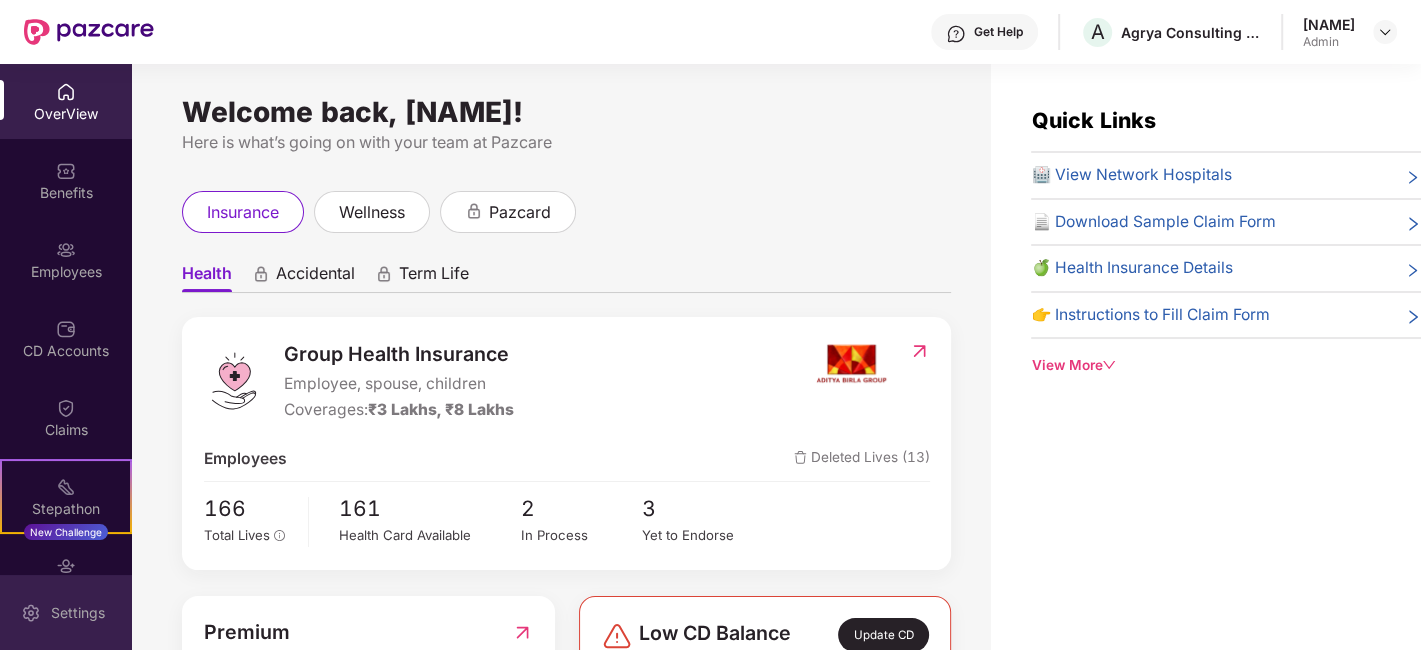 click on "Settings" at bounding box center (78, 613) 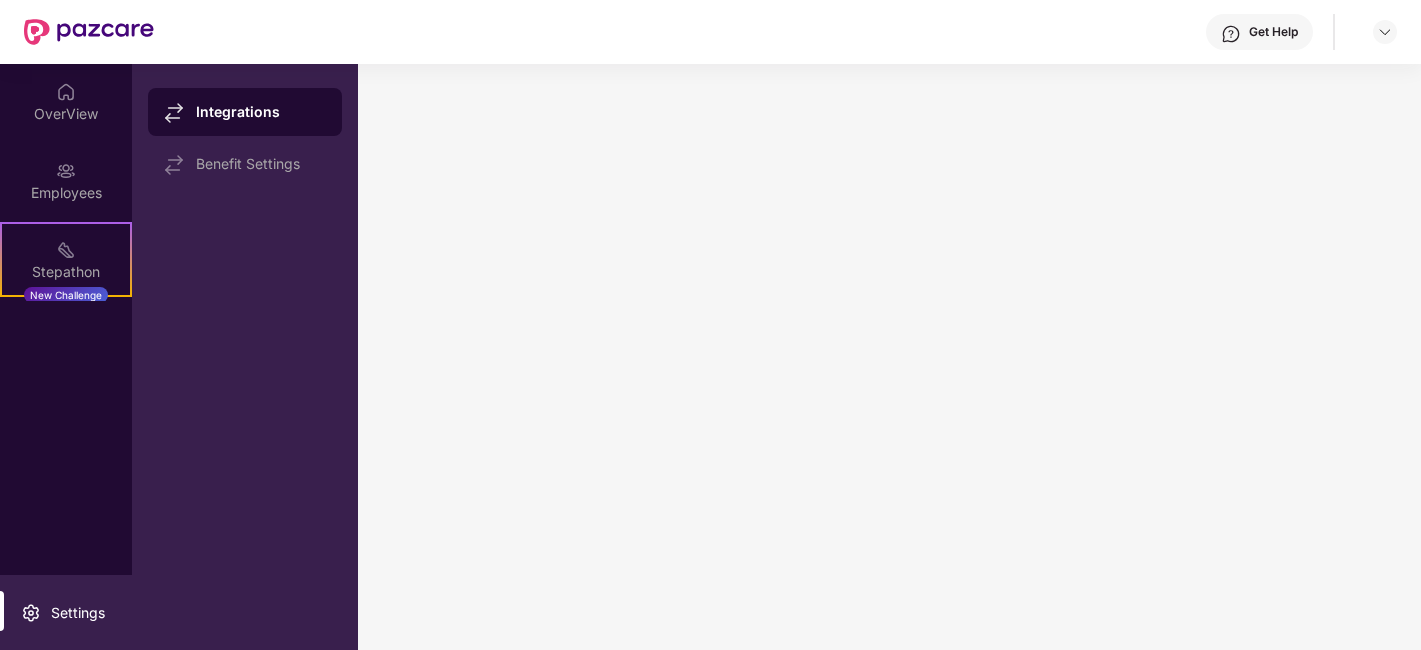 scroll, scrollTop: 0, scrollLeft: 0, axis: both 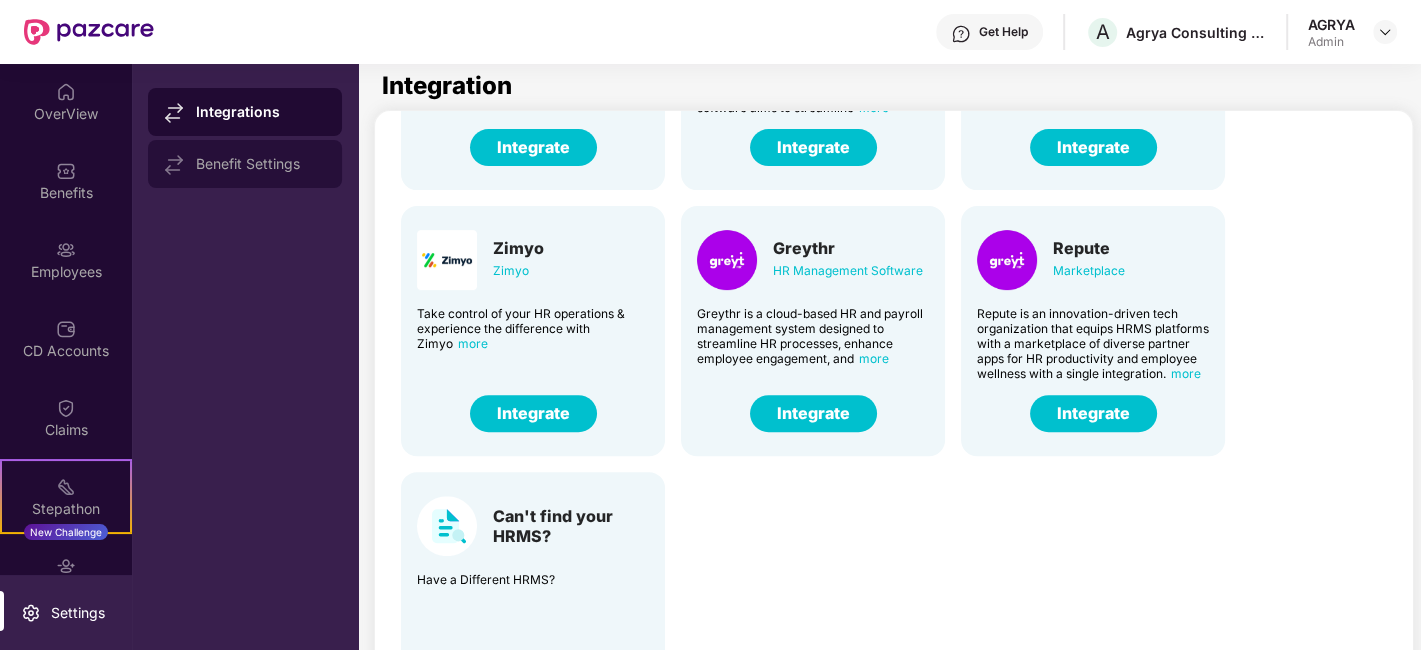 click on "Benefit Settings" at bounding box center (261, 164) 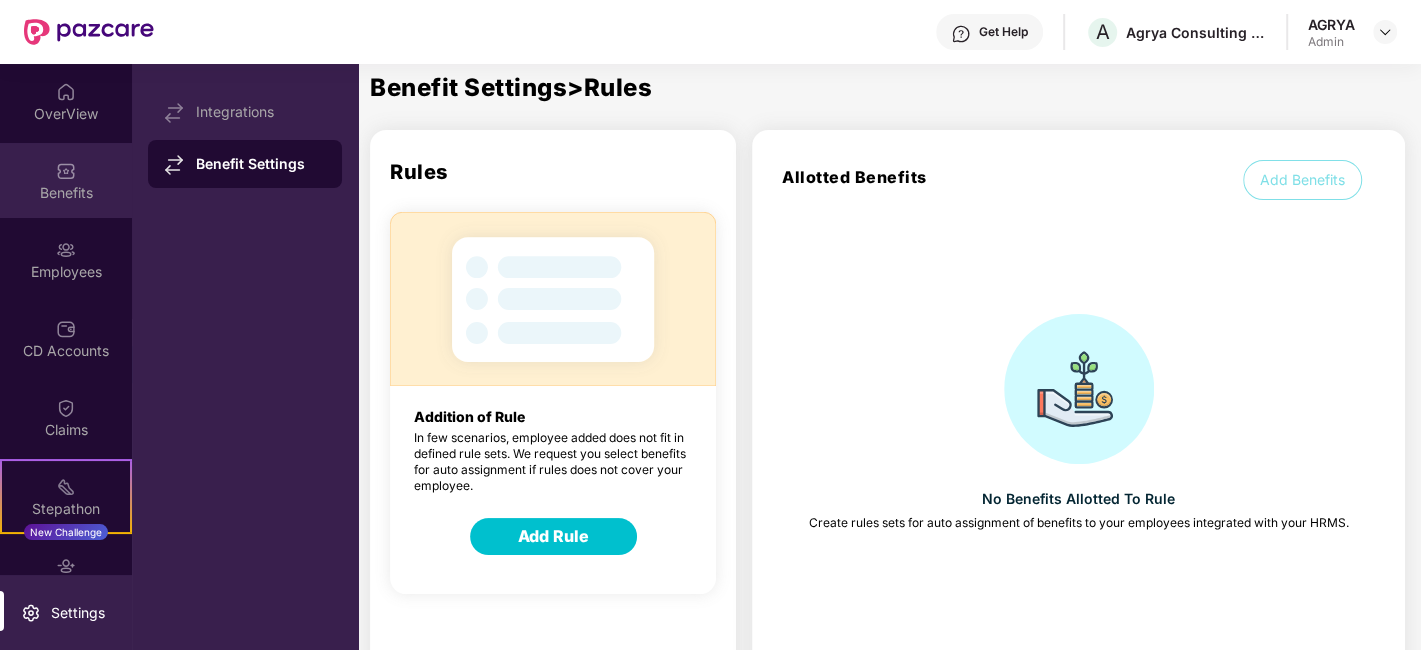 click on "Benefits" at bounding box center (66, 193) 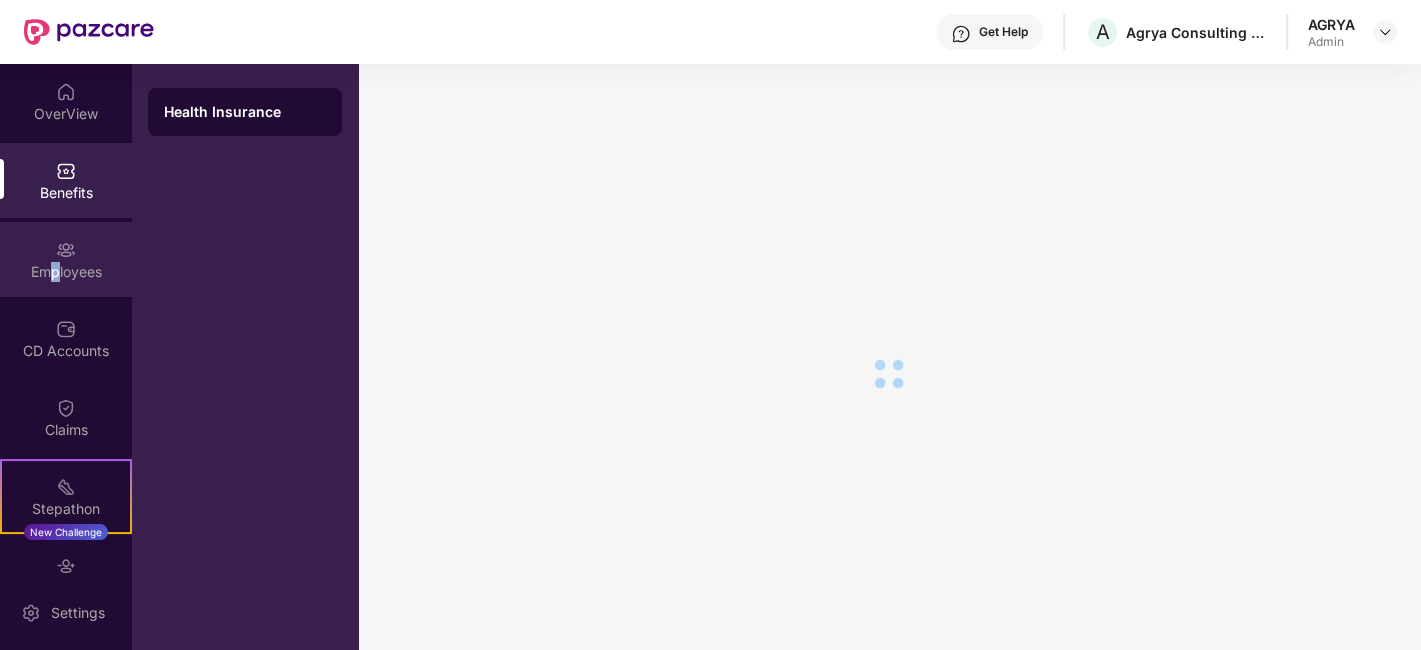 click on "Employees" at bounding box center (66, 272) 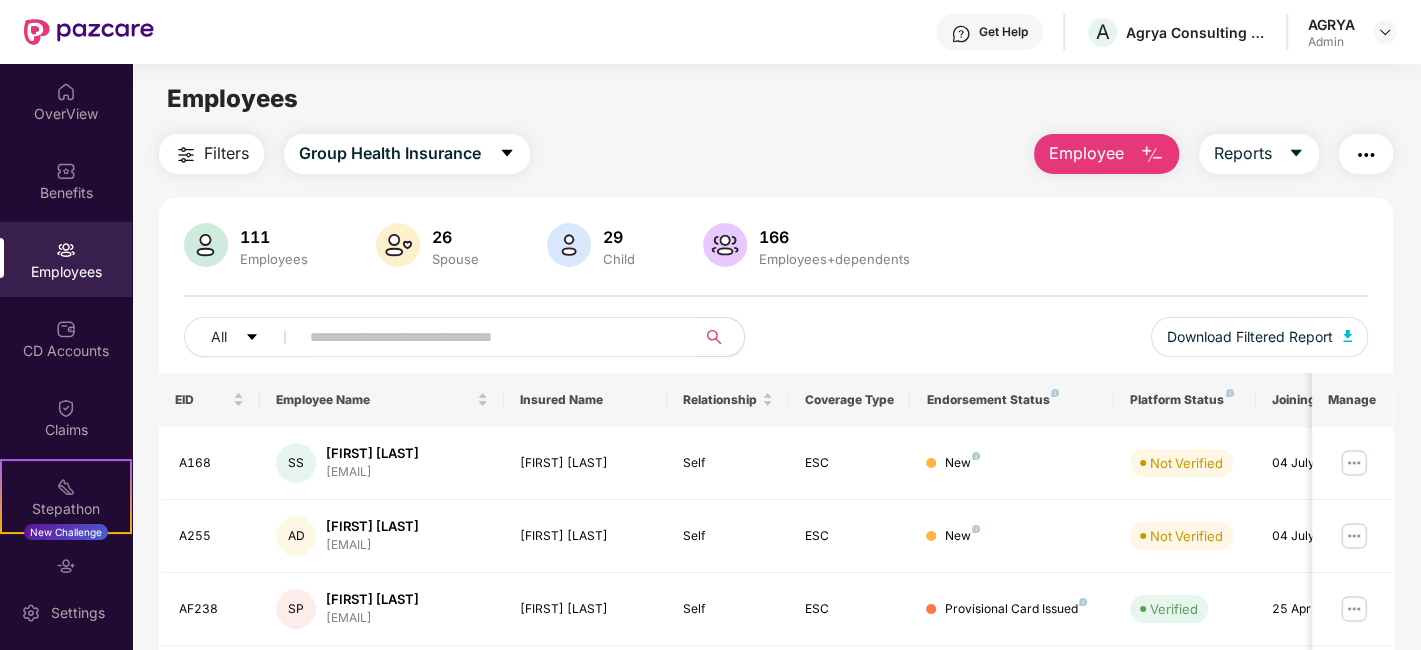 click at bounding box center (489, 337) 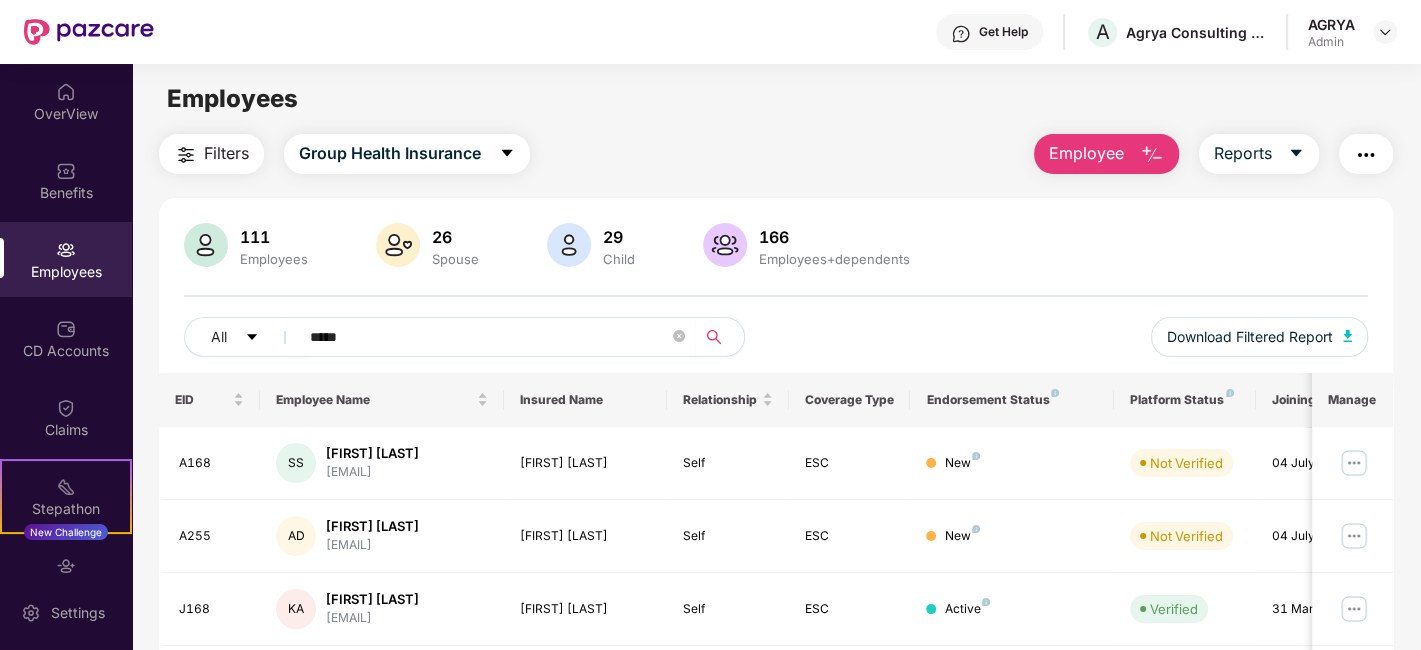 click 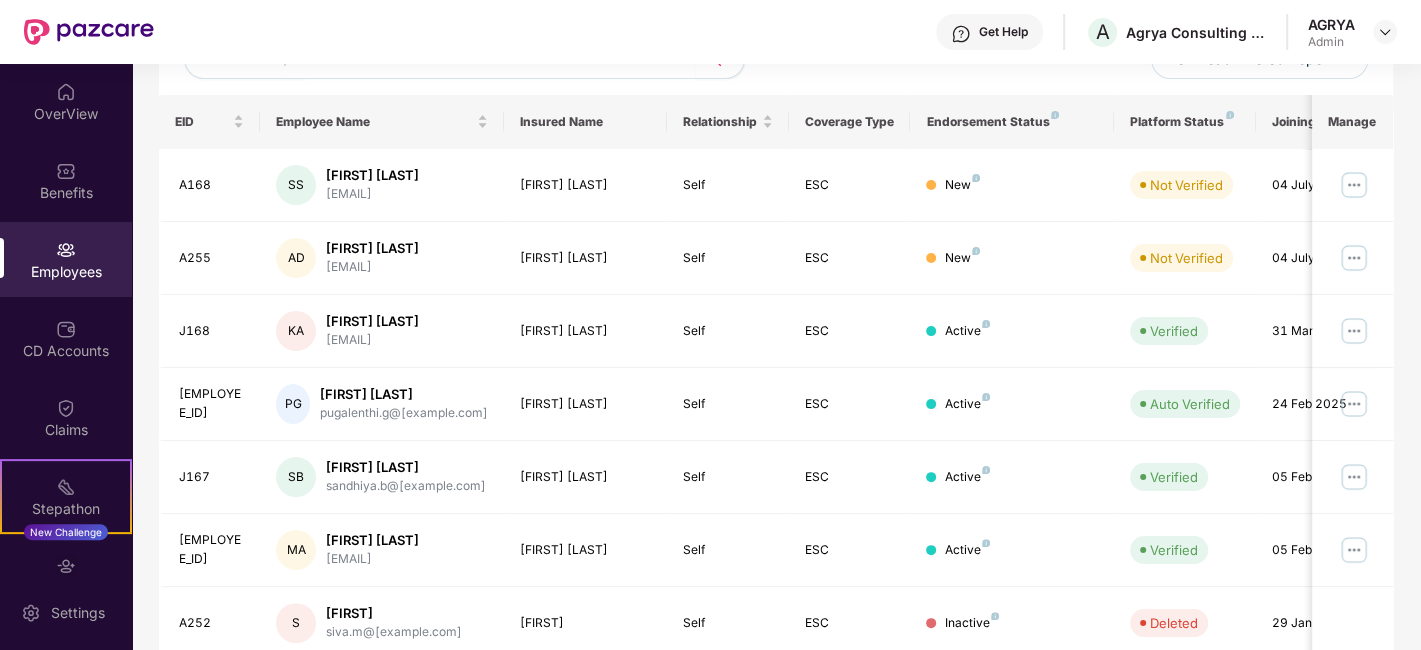 scroll, scrollTop: 130, scrollLeft: 0, axis: vertical 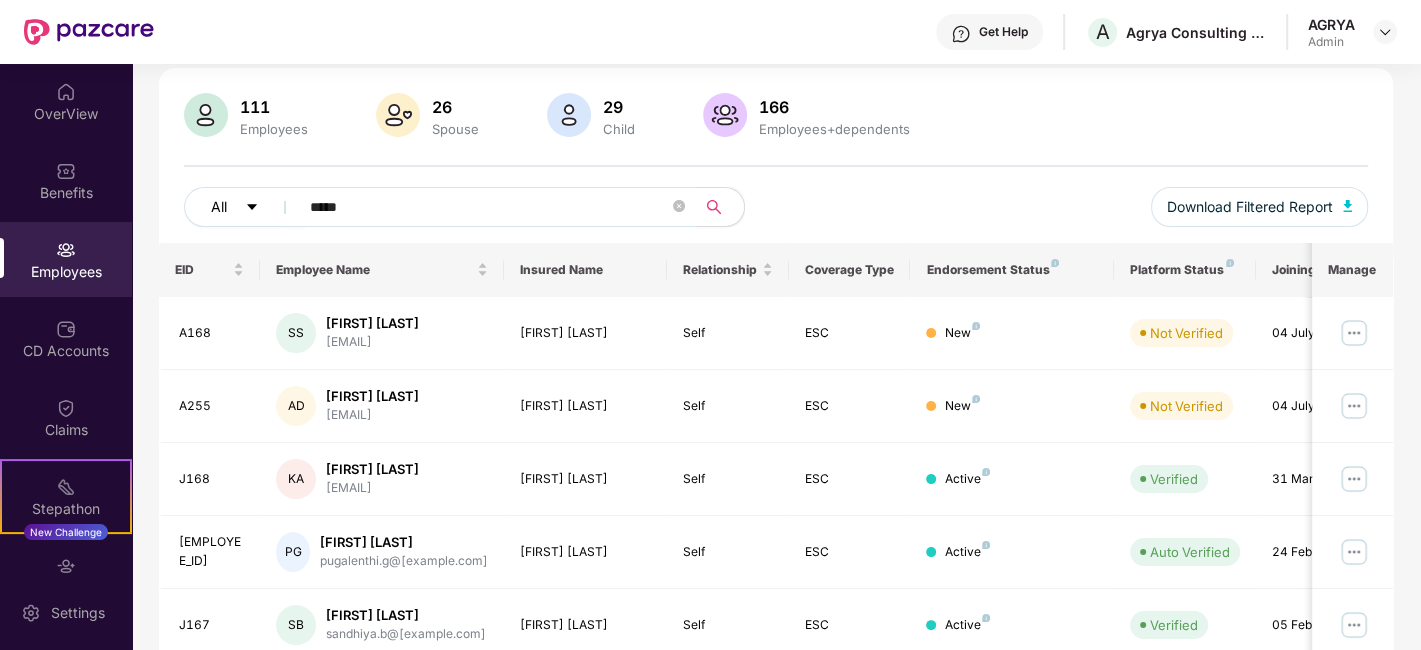 drag, startPoint x: 368, startPoint y: 215, endPoint x: 223, endPoint y: 185, distance: 148.07092 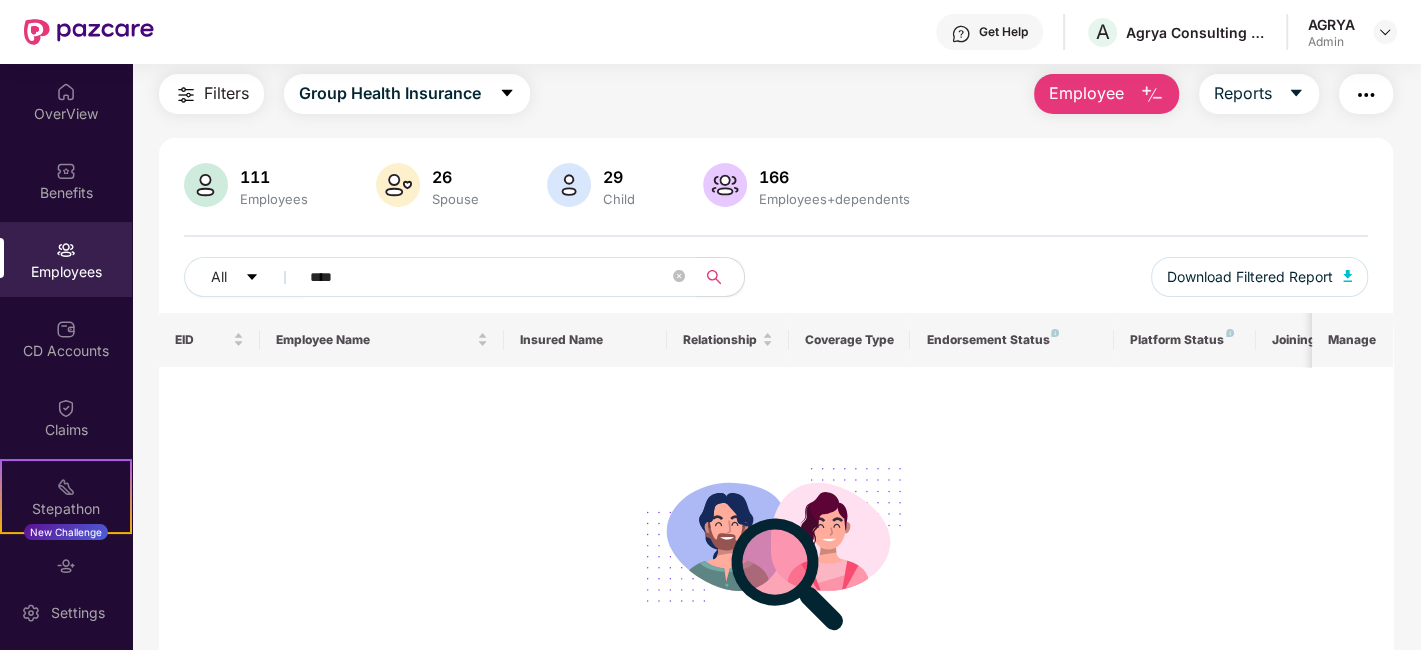scroll, scrollTop: 0, scrollLeft: 0, axis: both 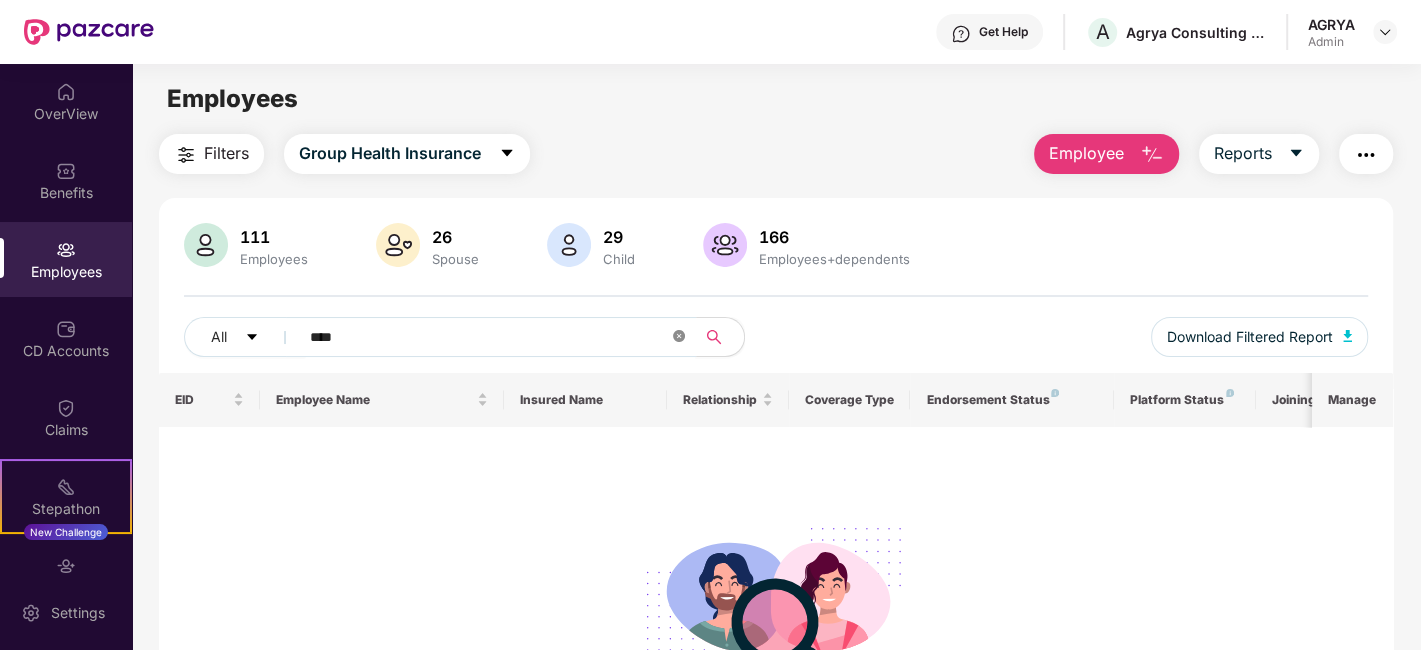 click 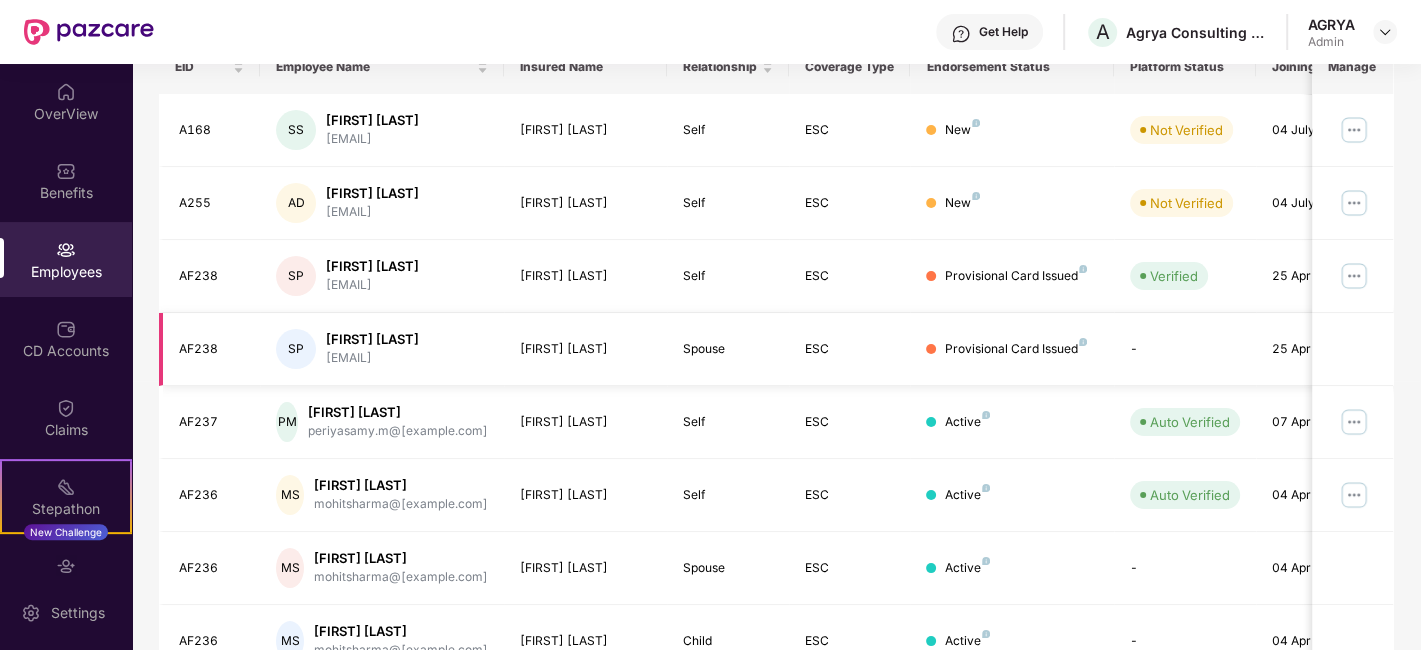 scroll, scrollTop: 222, scrollLeft: 0, axis: vertical 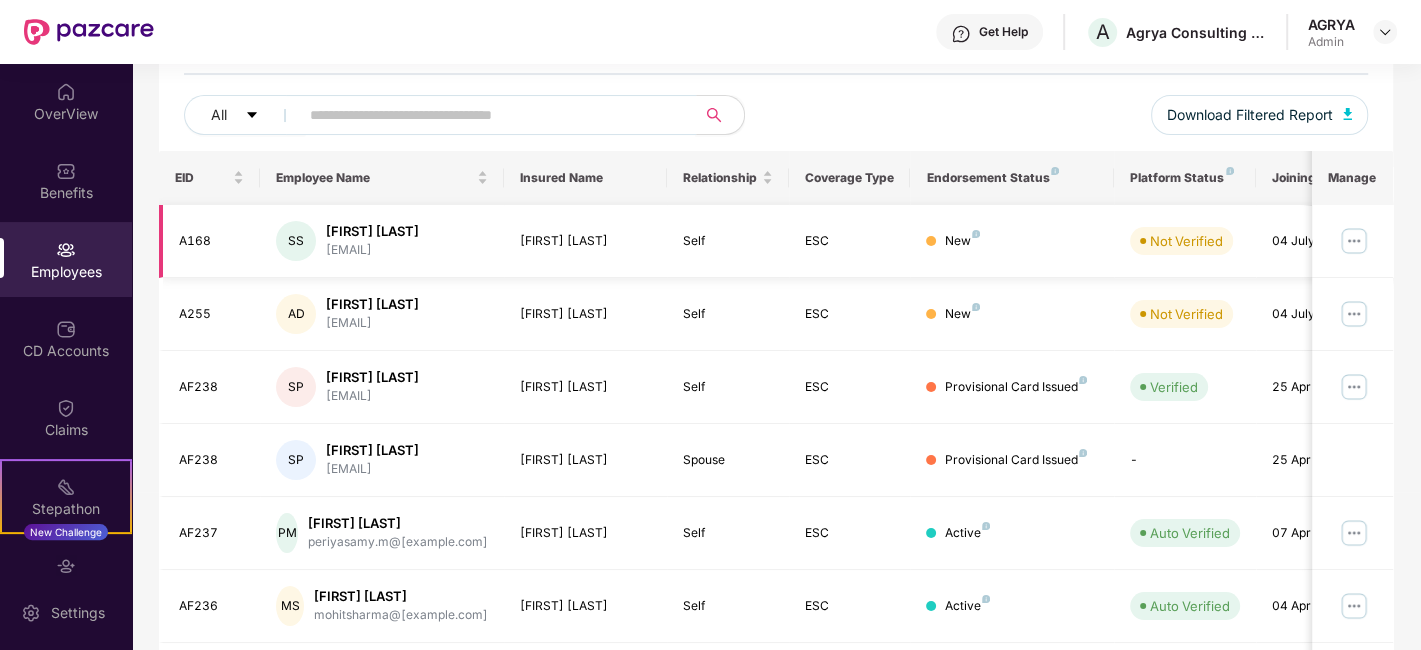 type 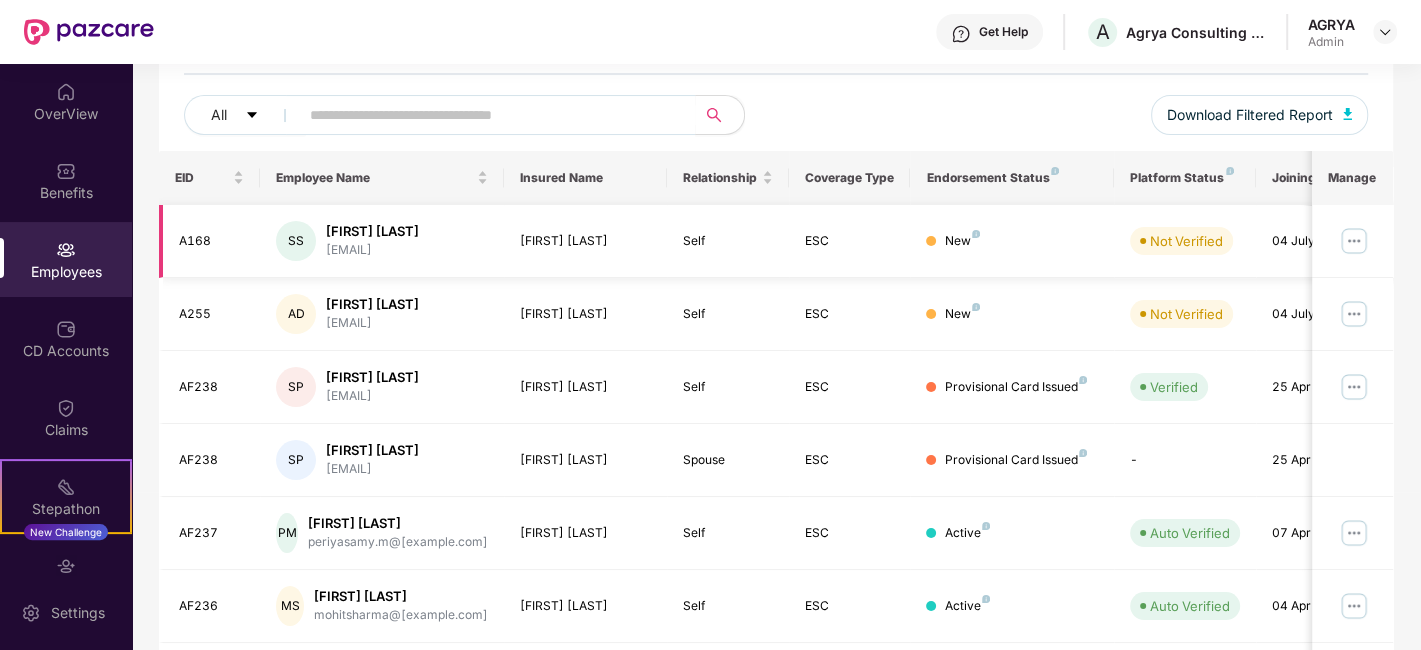 click on "[FIRST] [LAST]" at bounding box center [372, 231] 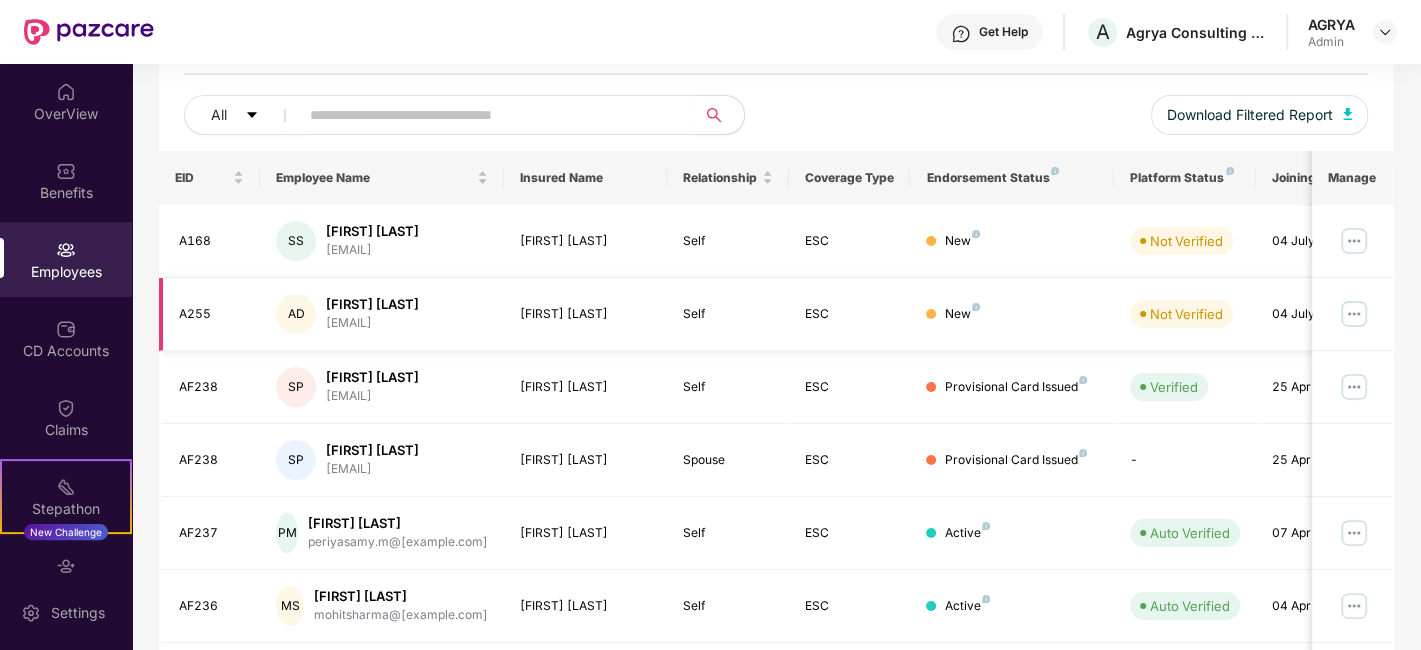 click on "[EMAIL]" at bounding box center (372, 323) 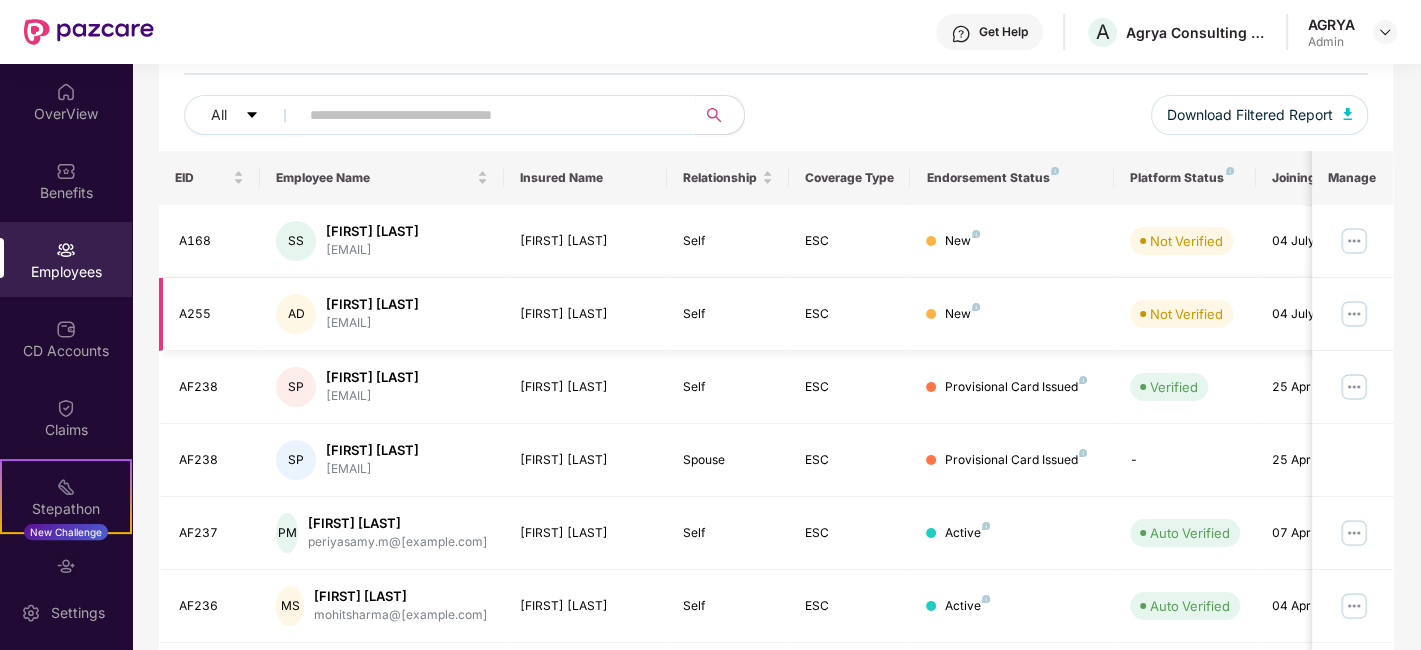 click at bounding box center [976, 307] 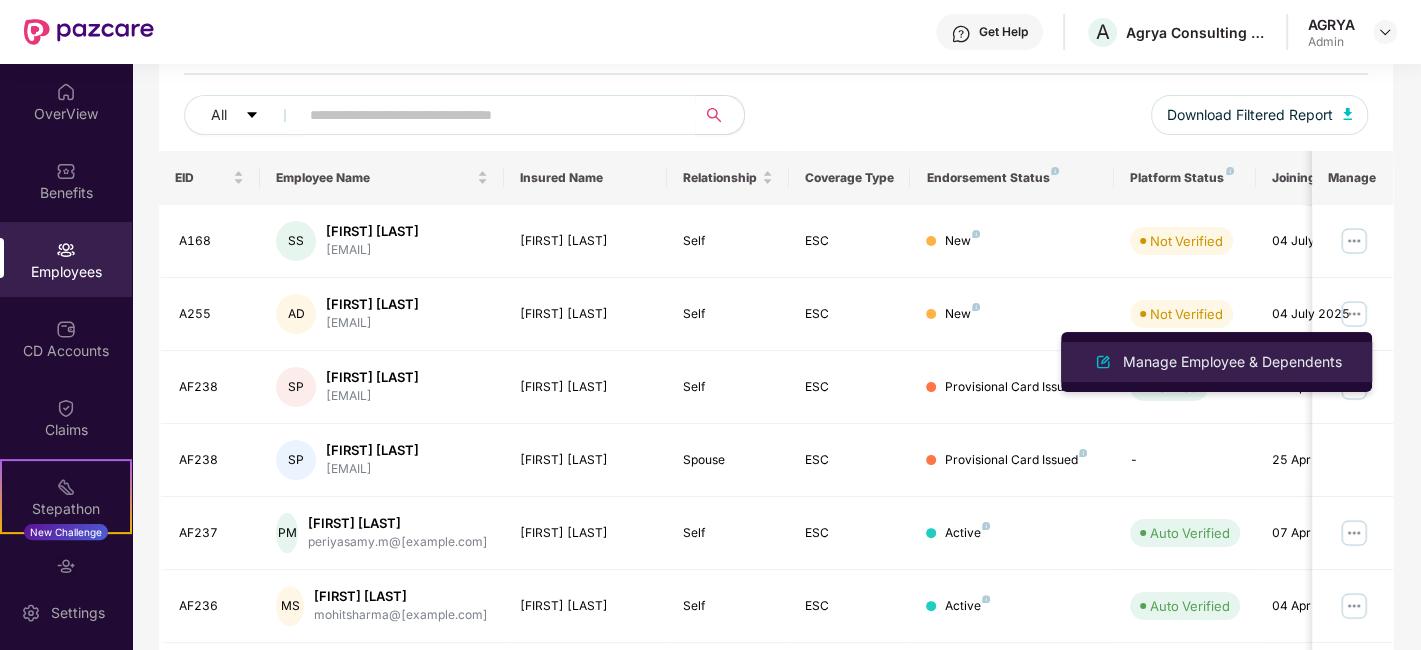click on "Manage Employee & Dependents" at bounding box center (1232, 362) 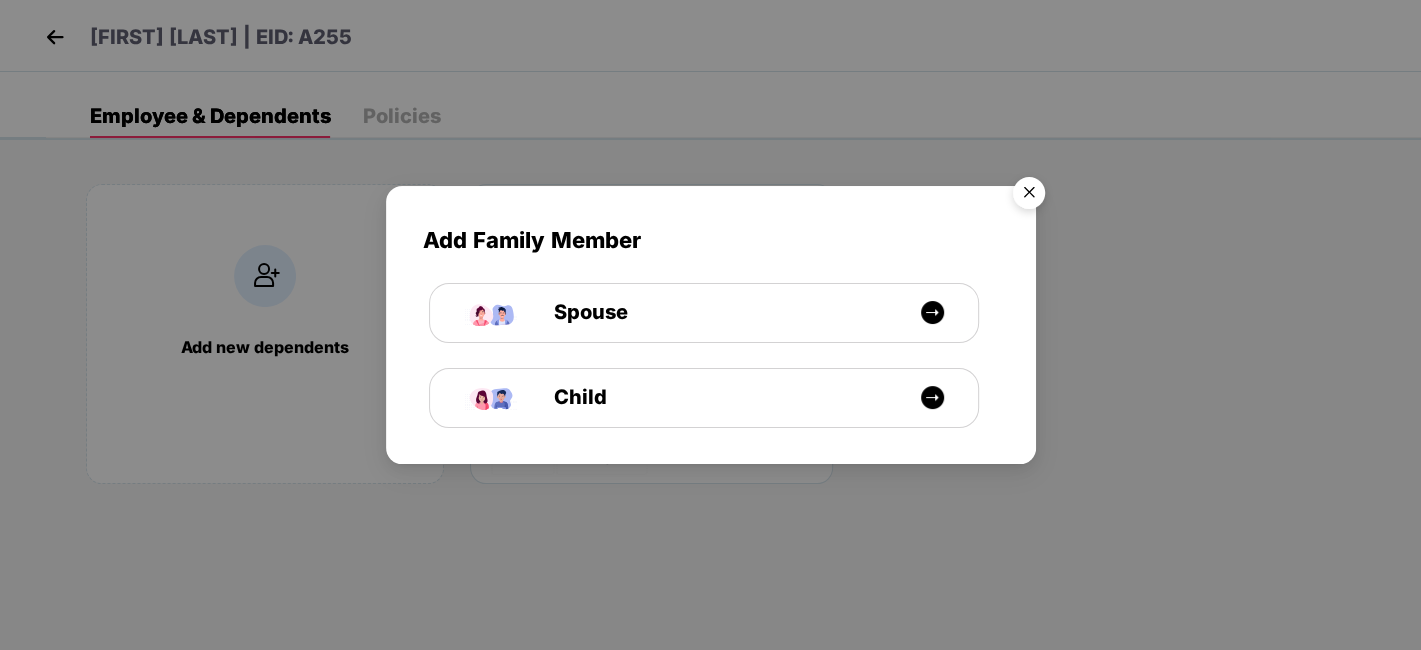 click at bounding box center [1029, 196] 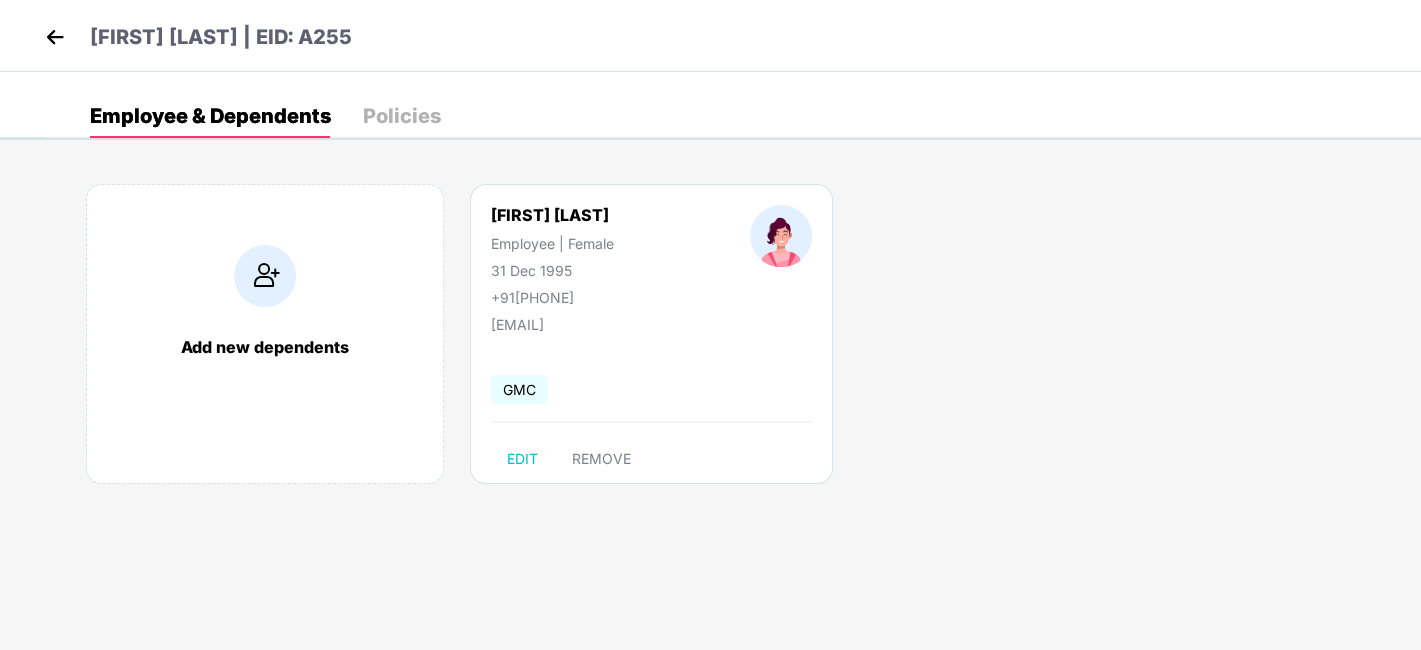click on "Policies" at bounding box center [402, 116] 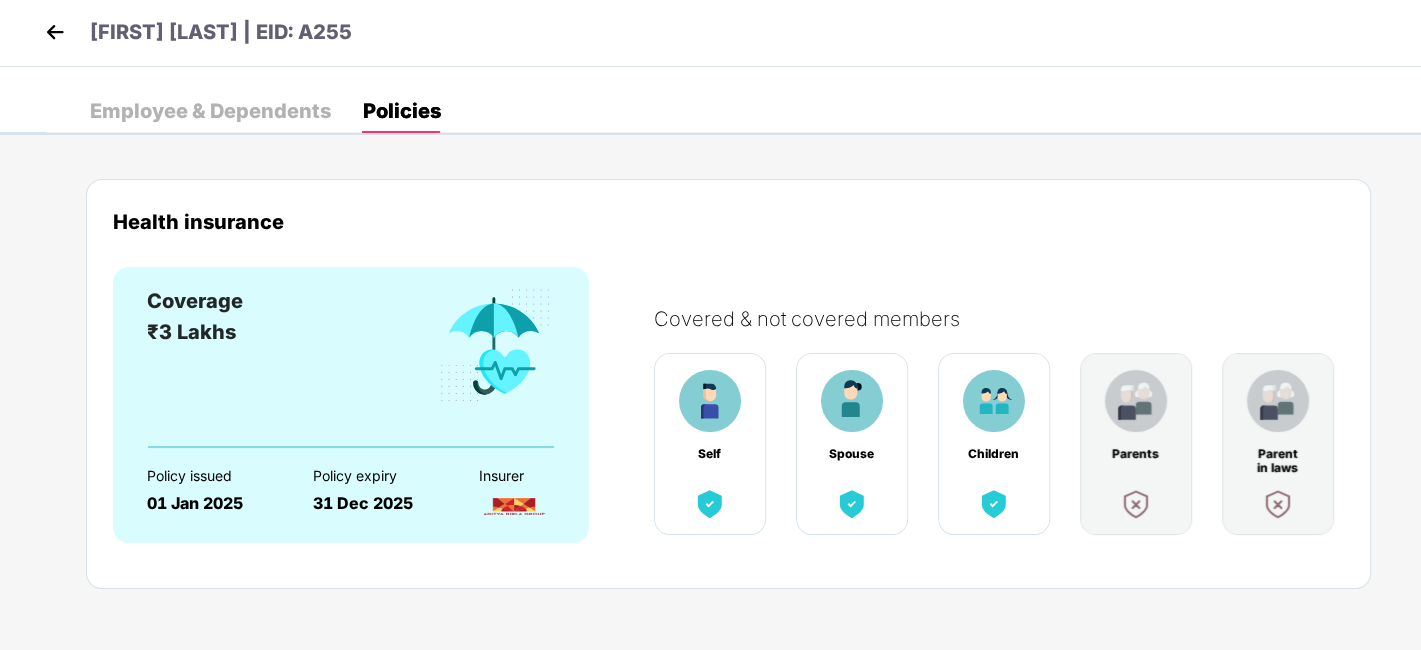 scroll, scrollTop: 9, scrollLeft: 0, axis: vertical 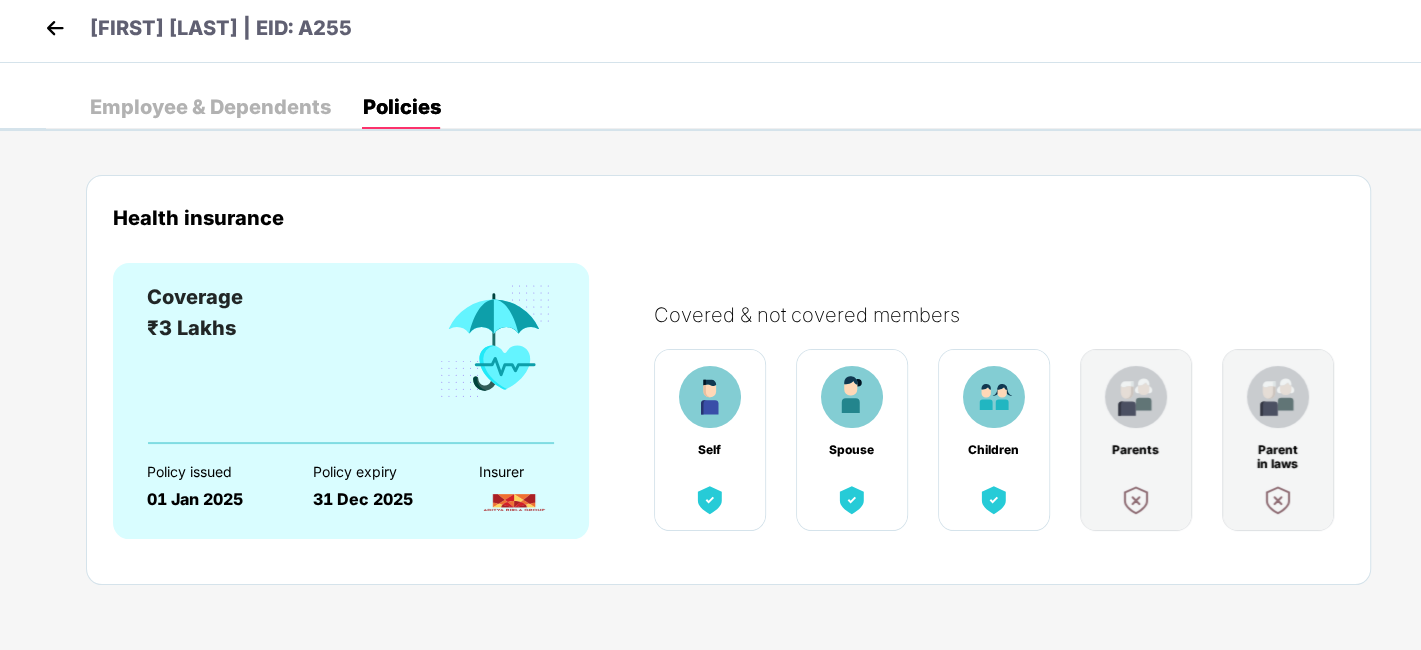 click on "Coverage ₹3 Lakhs" at bounding box center [195, 362] 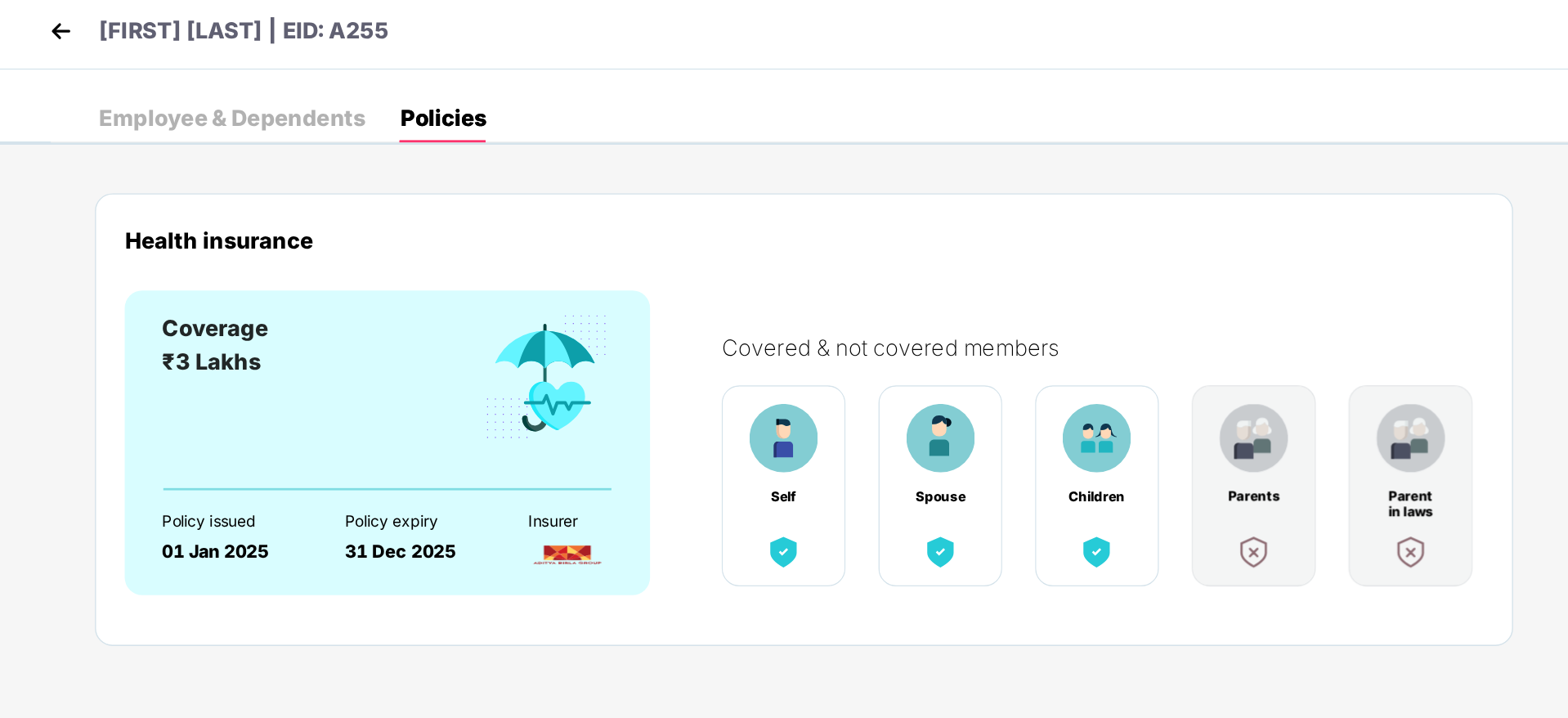 scroll, scrollTop: 0, scrollLeft: 0, axis: both 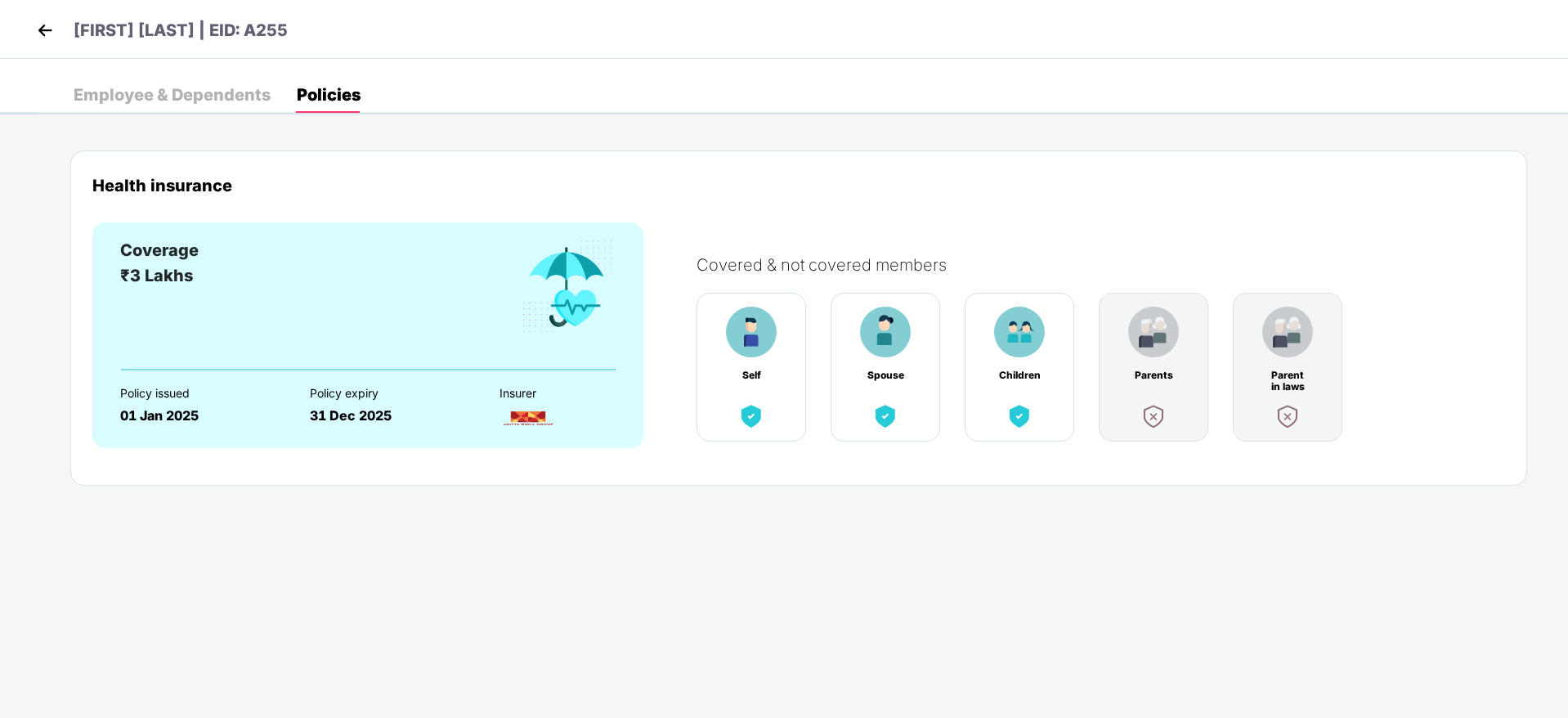 click at bounding box center [751, 332] 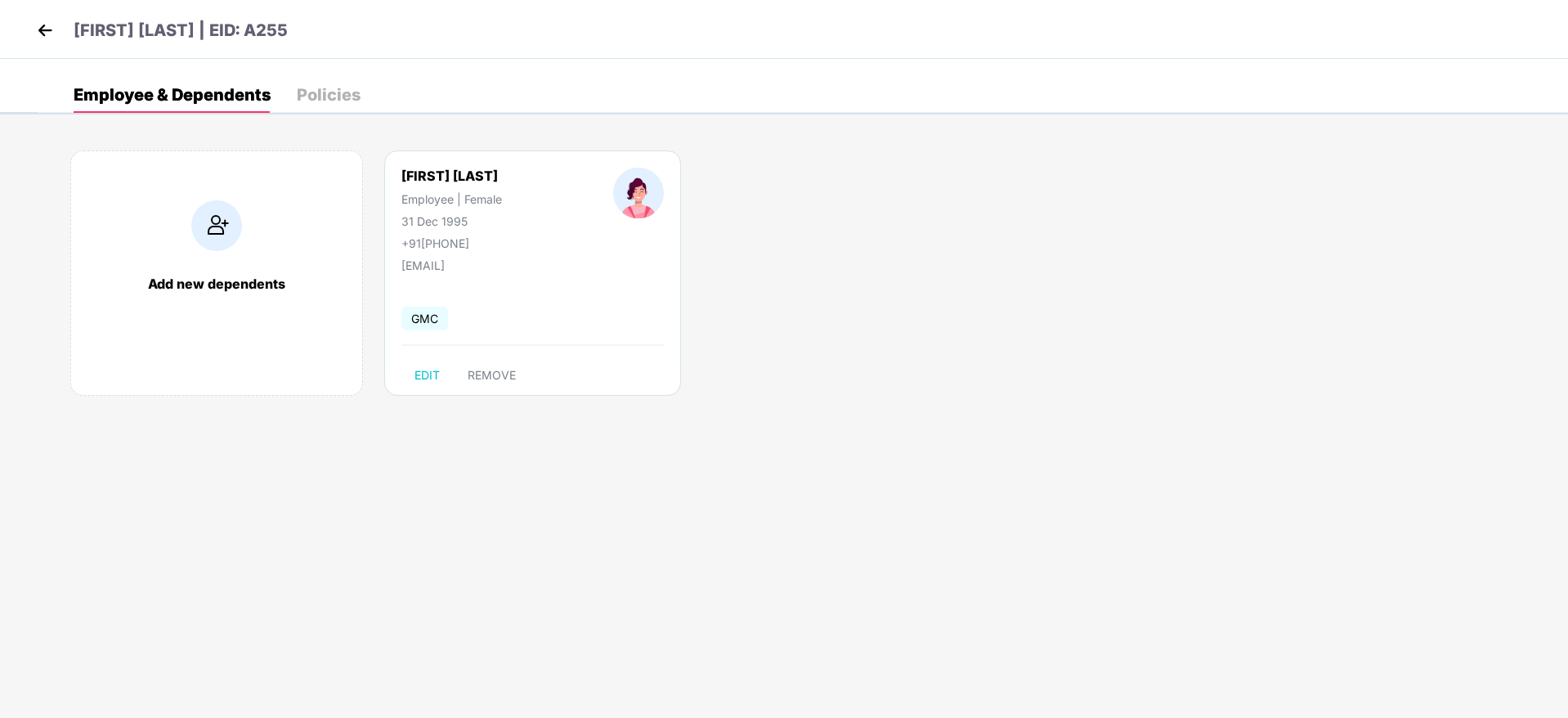 click on "GMC" at bounding box center (424, 318) 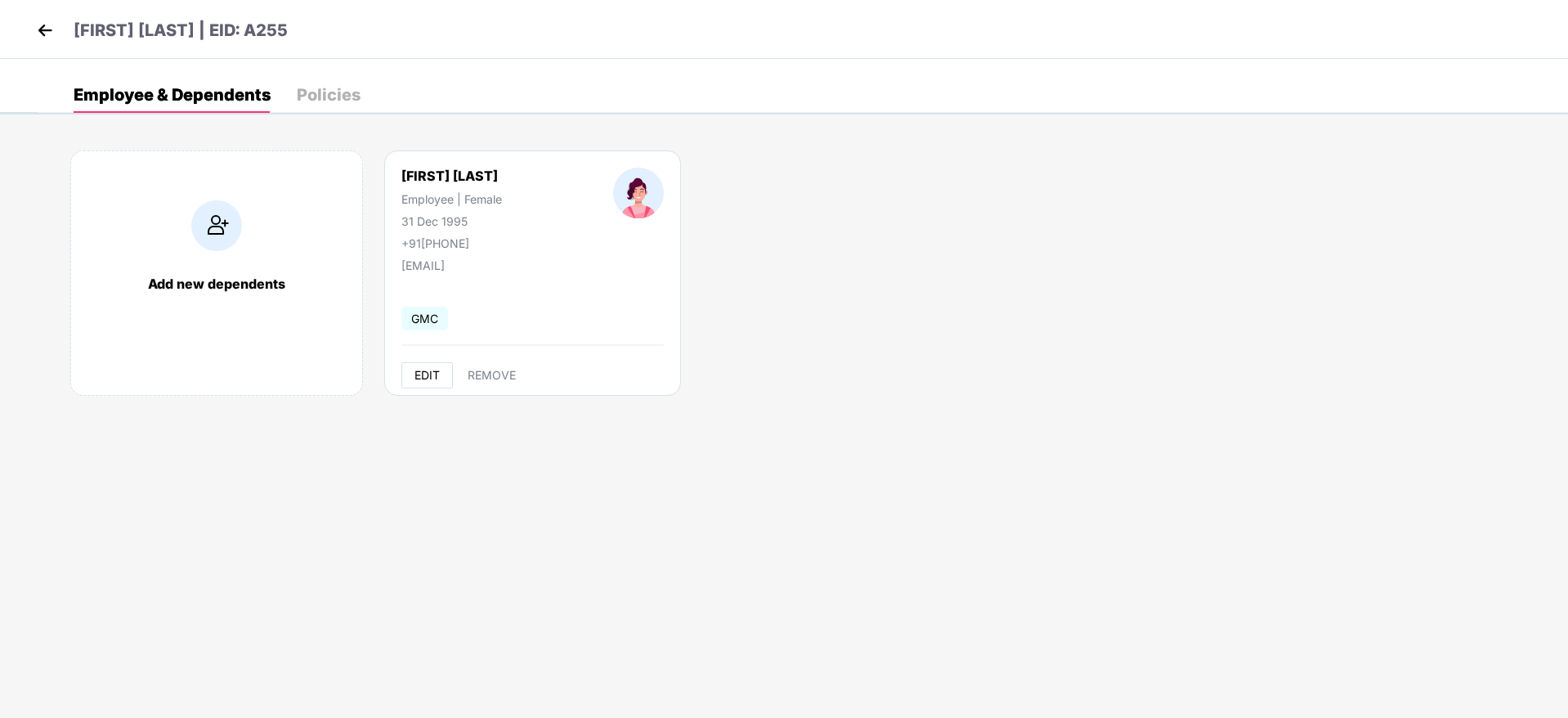 click on "EDIT" at bounding box center [427, 375] 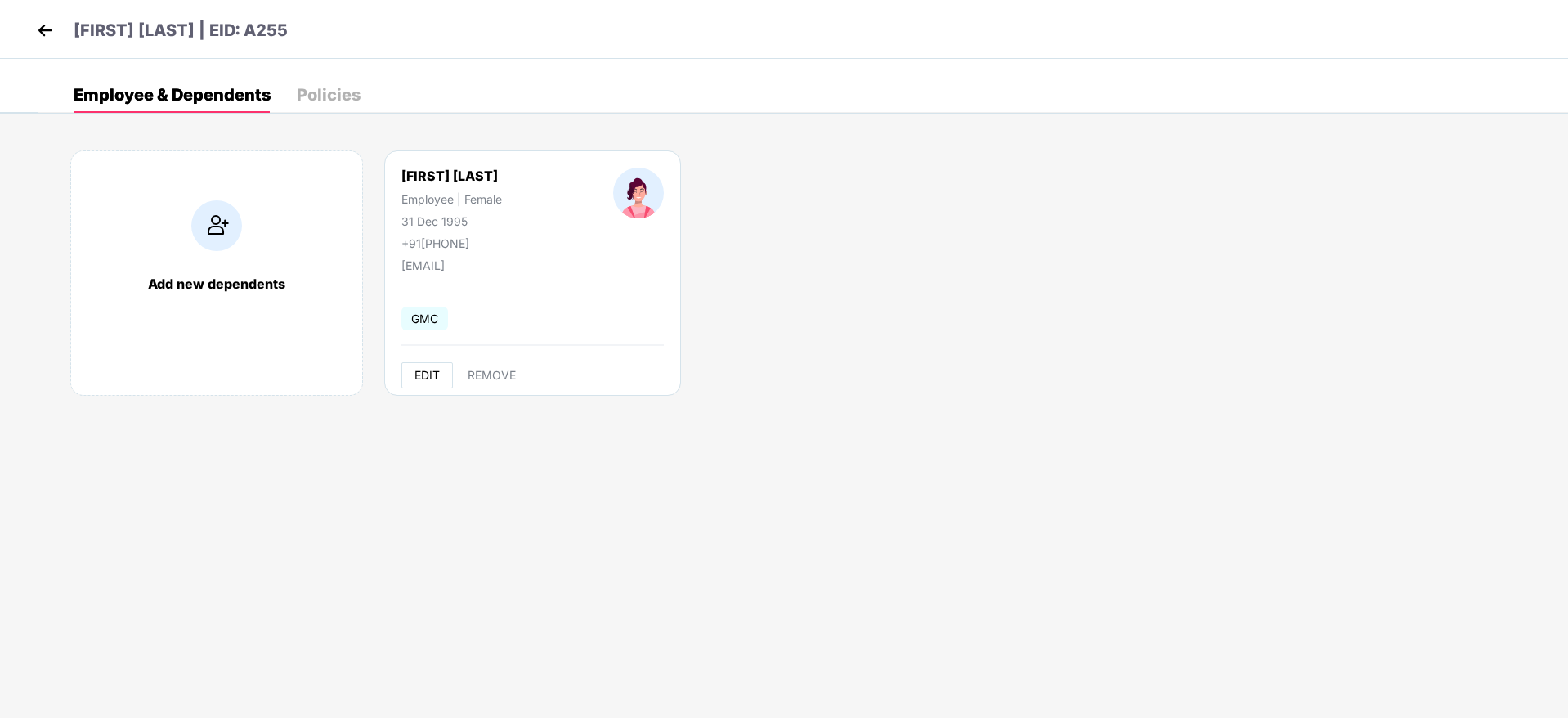 select on "******" 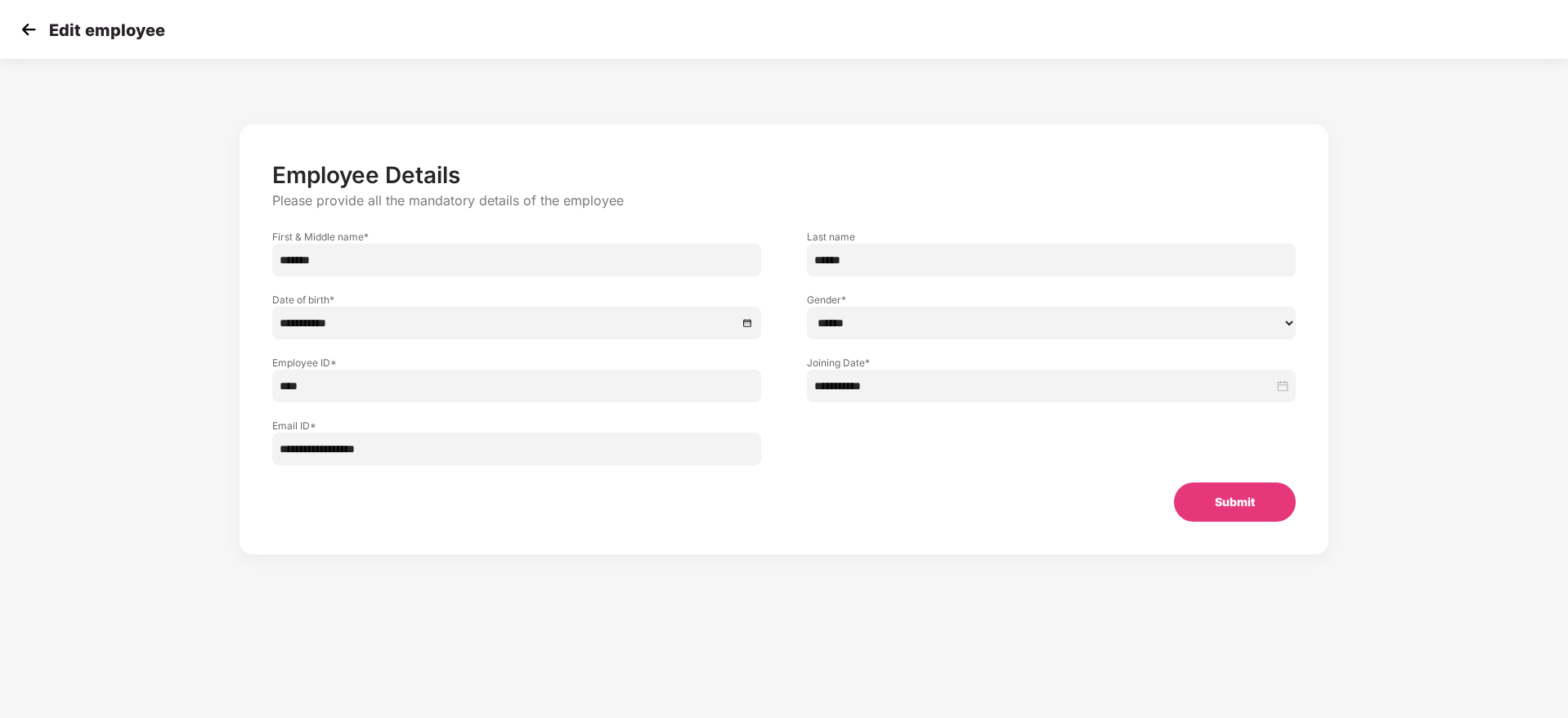 click on "Submit" at bounding box center [1234, 502] 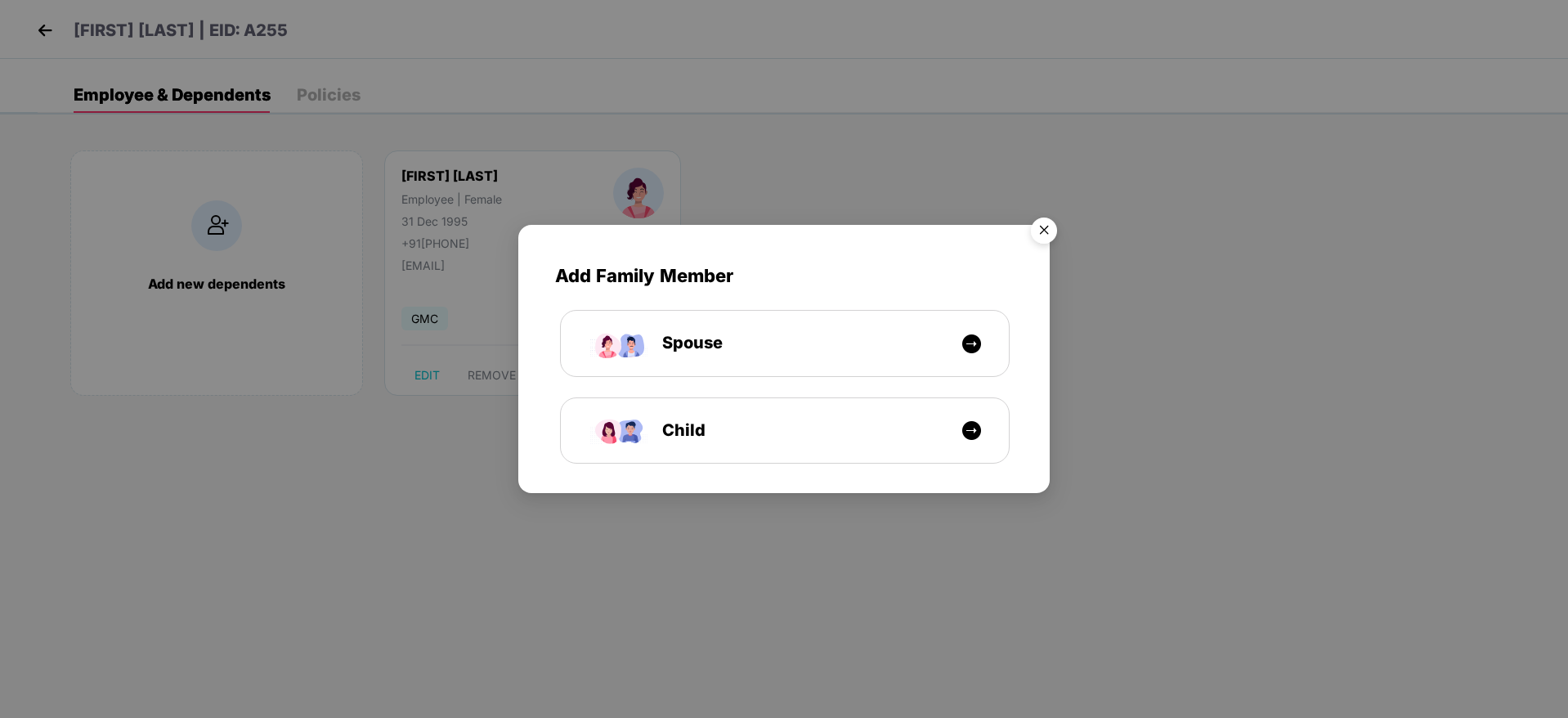 click at bounding box center (1044, 233) 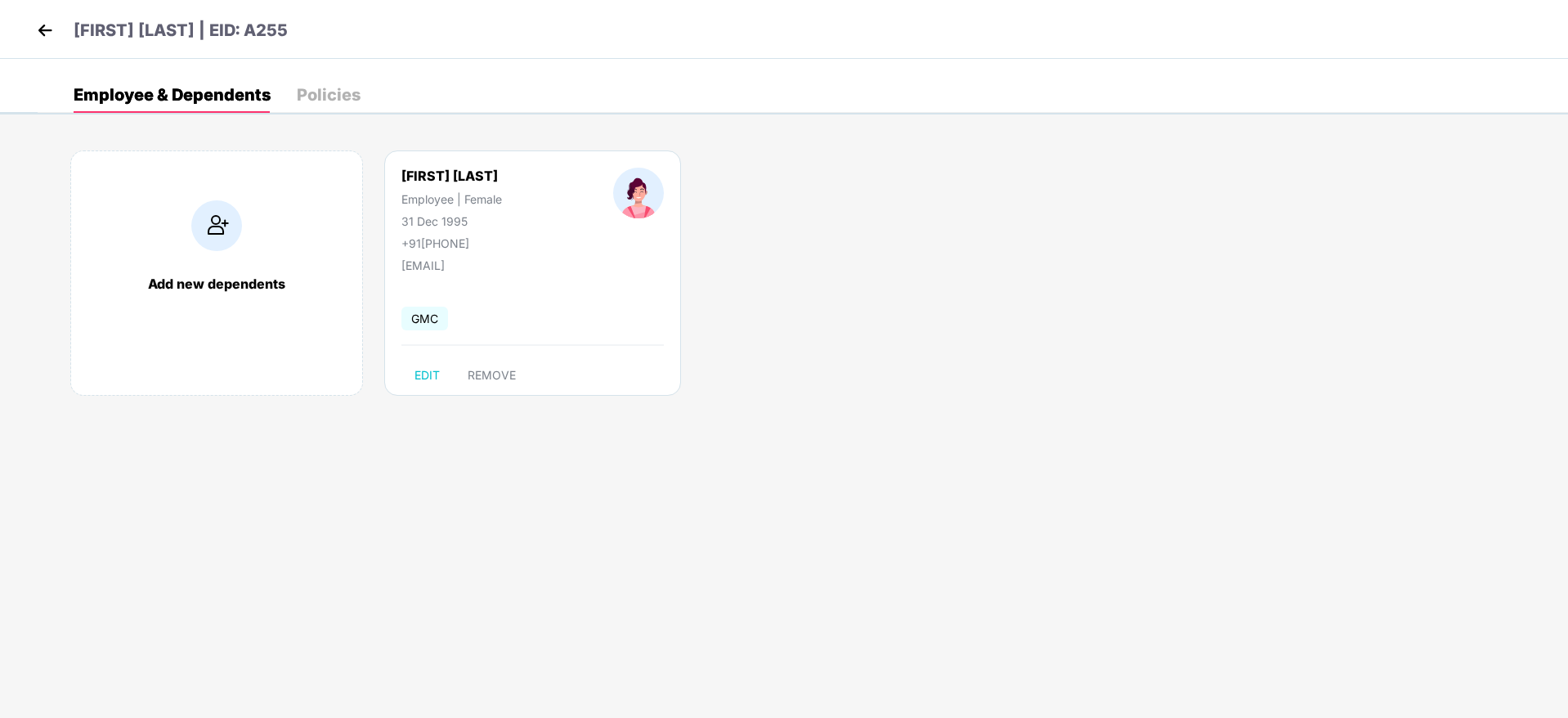 click on "Policies" at bounding box center (329, 95) 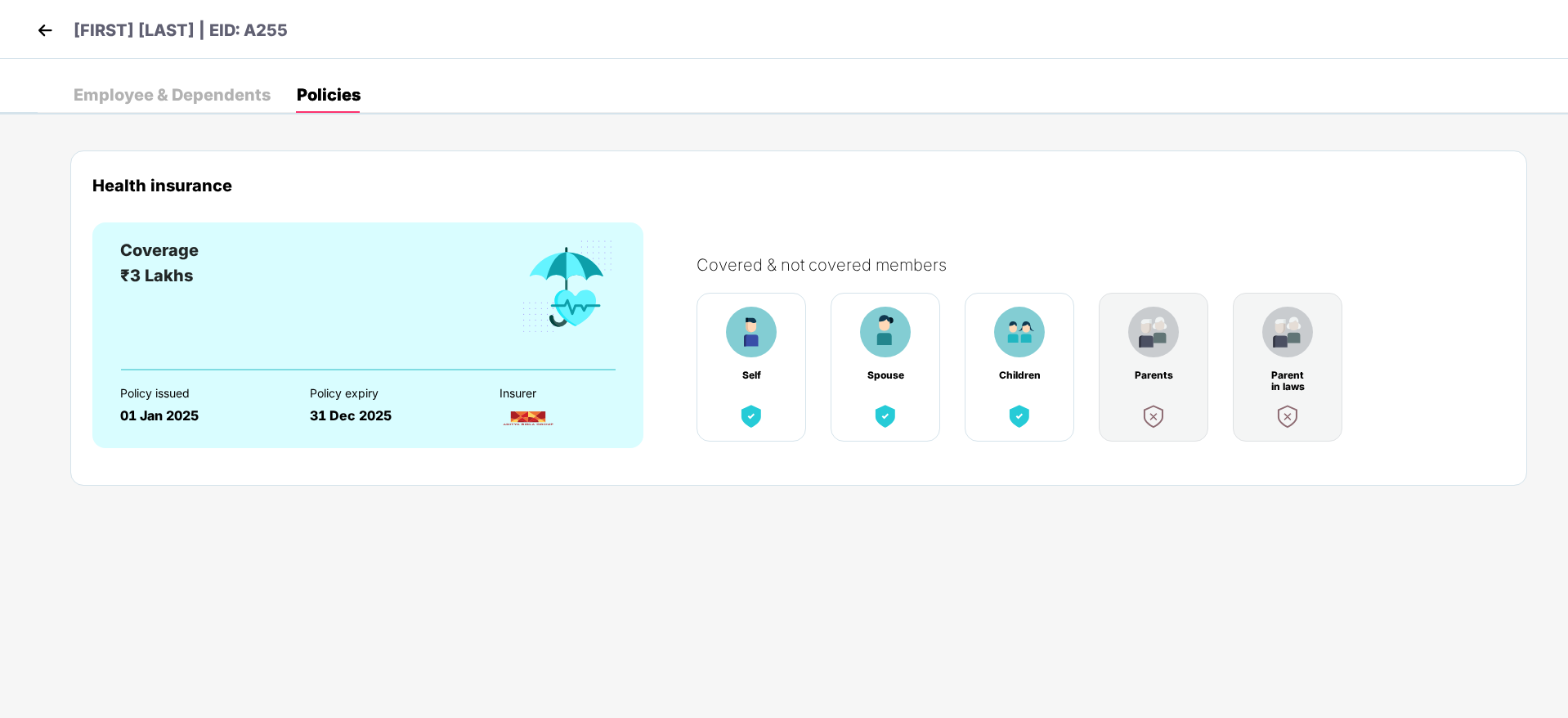 click on "Coverage ₹3 Lakhs" at bounding box center (368, 303) 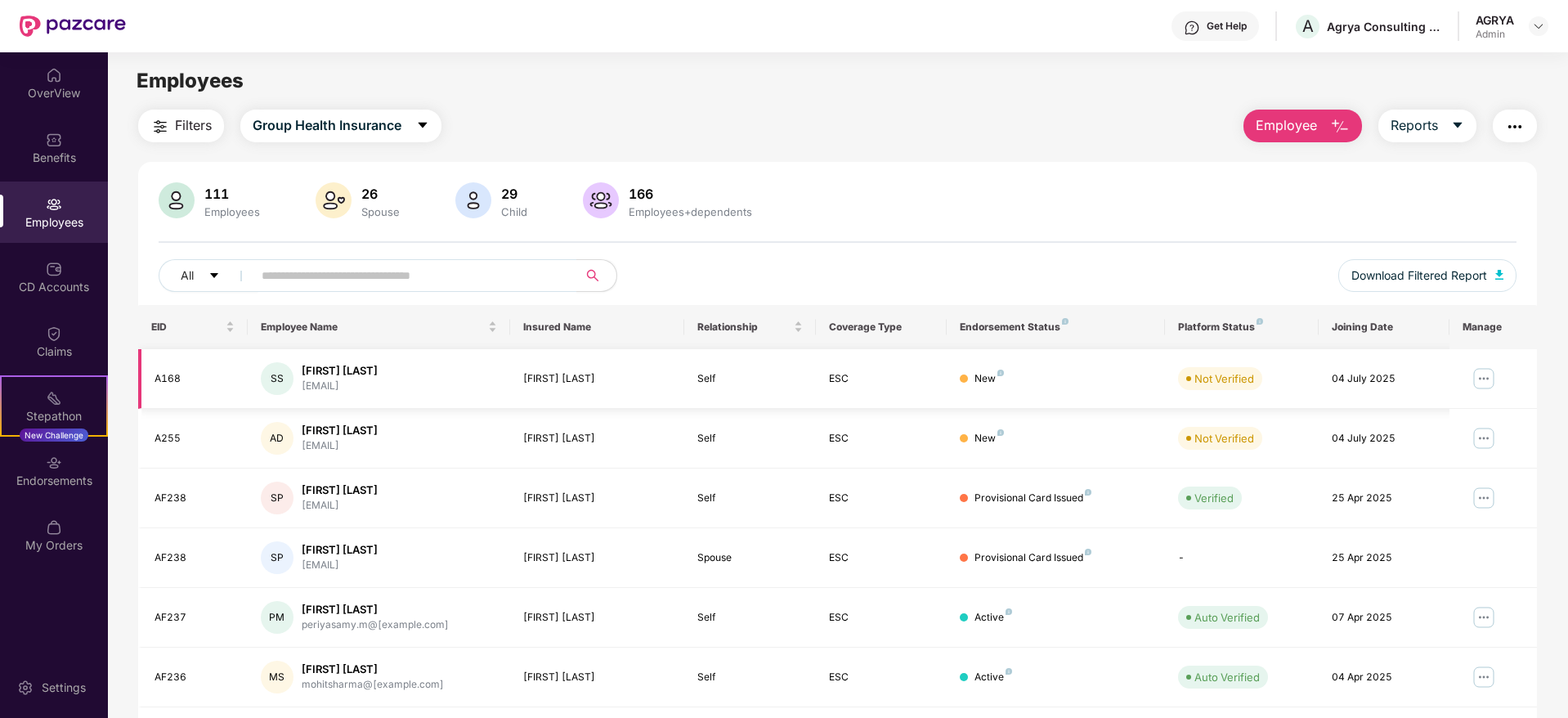 click at bounding box center (1484, 379) 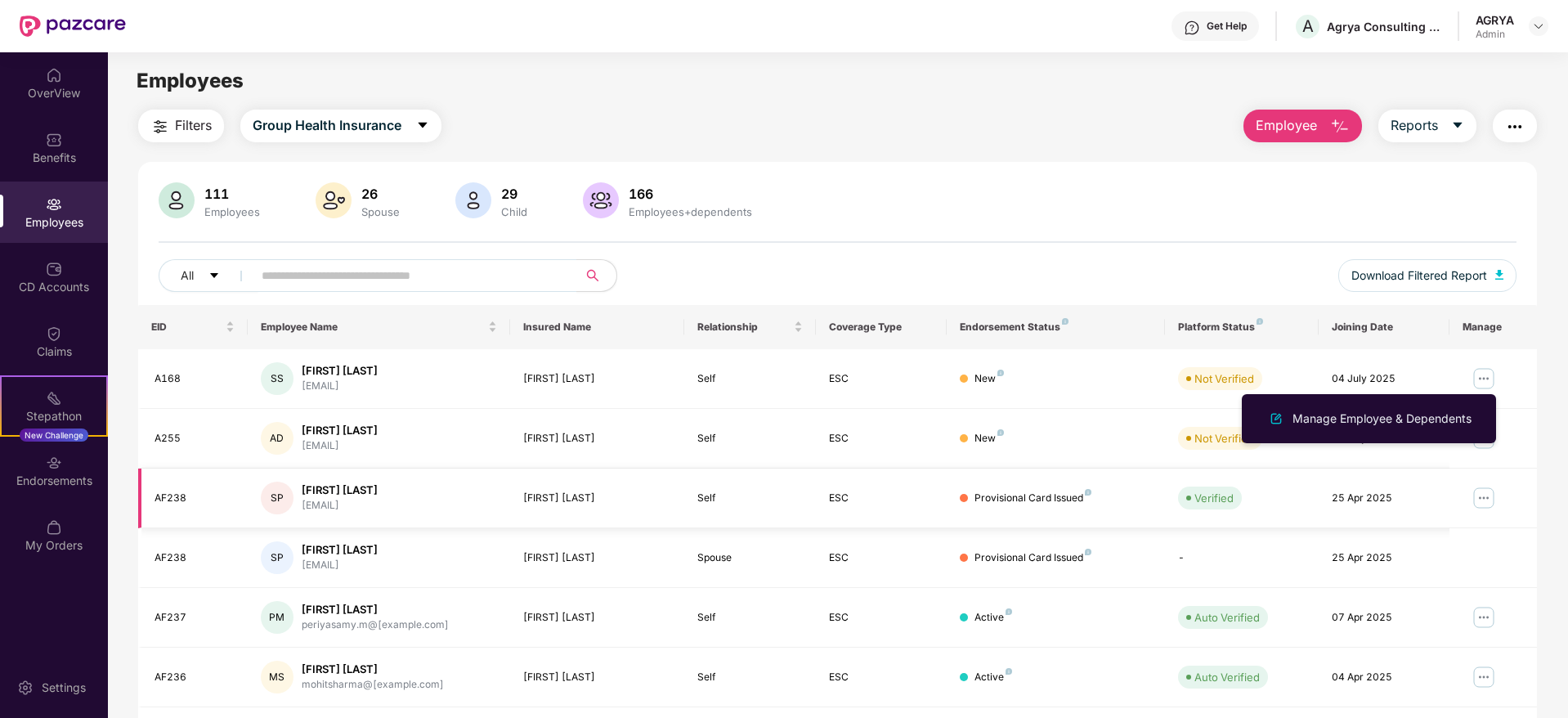 click at bounding box center (1484, 498) 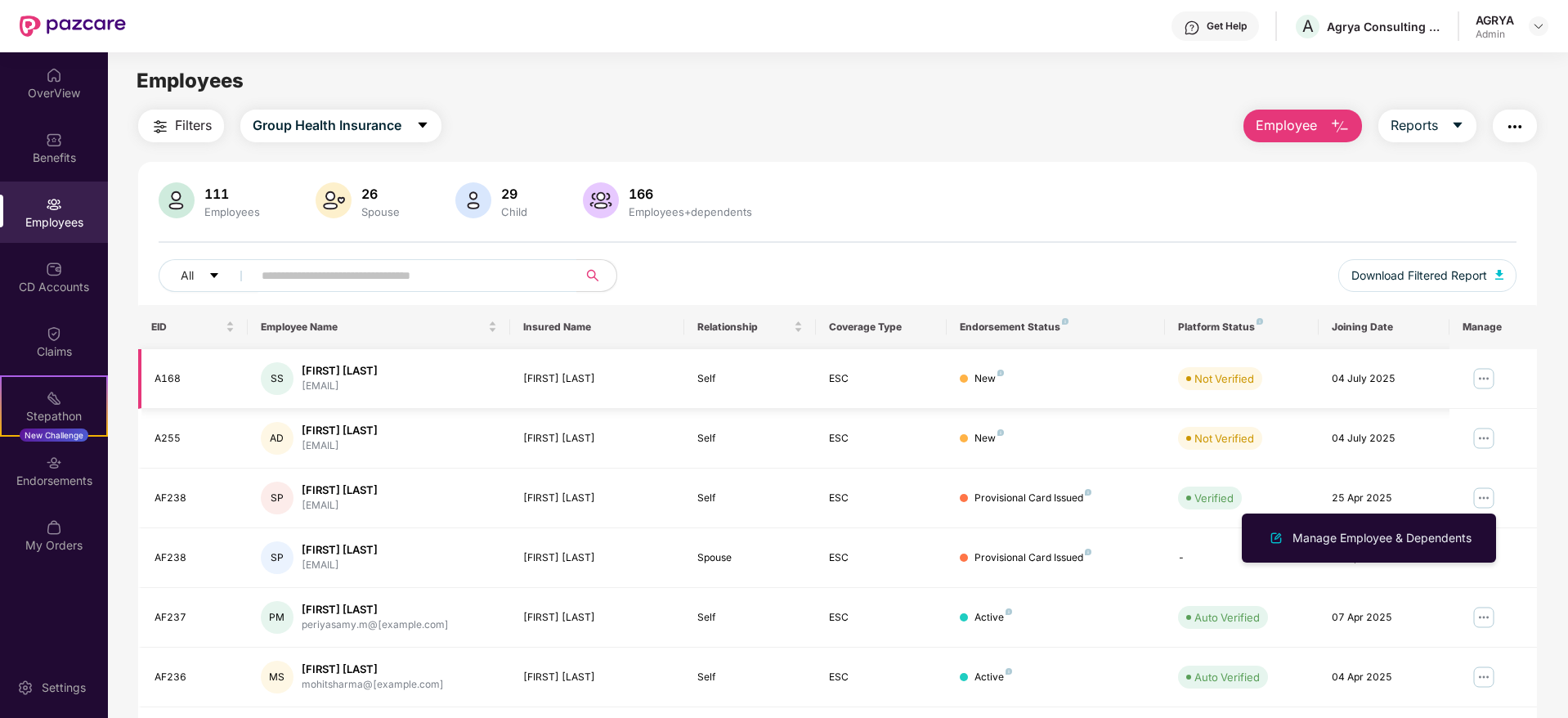 click on "Employee has not yet added/verified self and their dependents (verification window open)" at bounding box center [262, 27] 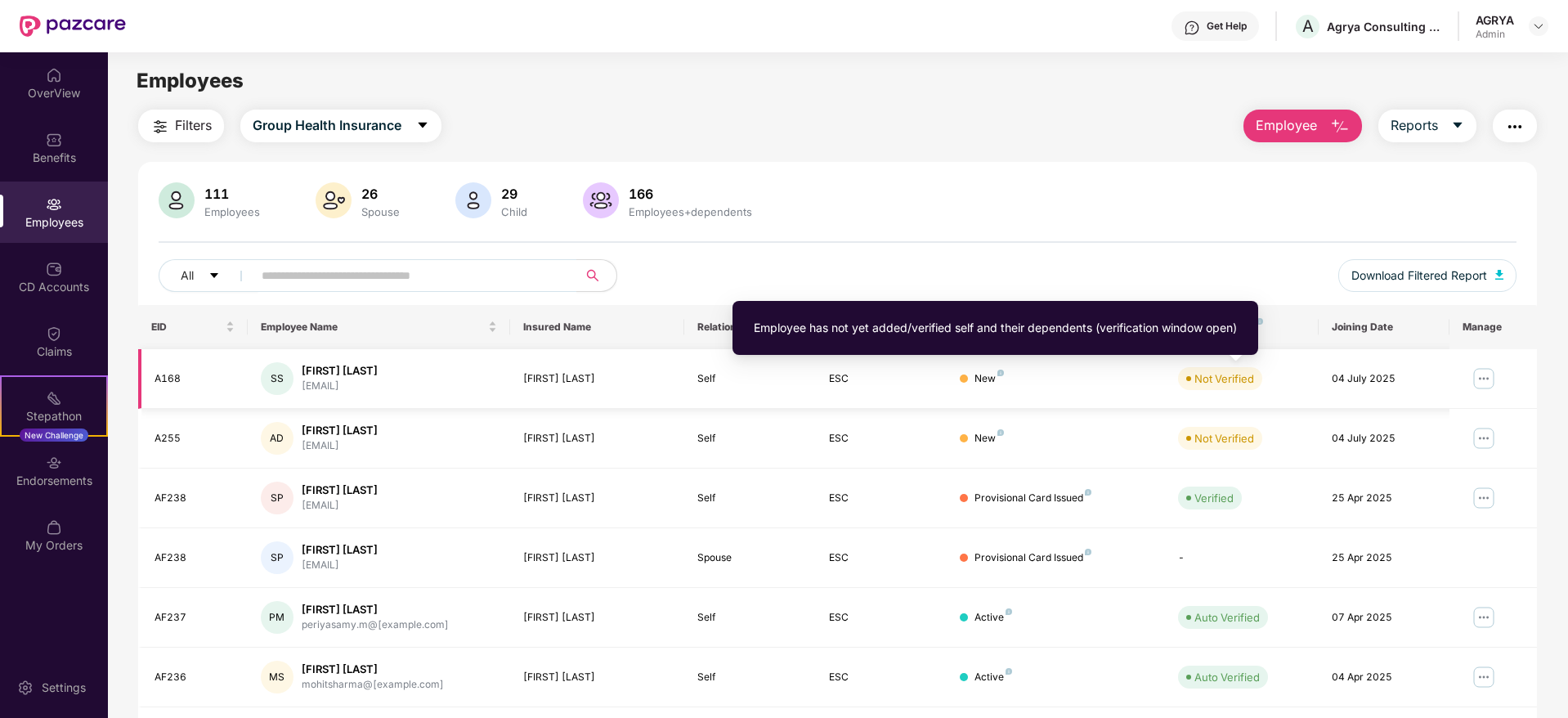 click on "Not Verified" at bounding box center [1224, 379] 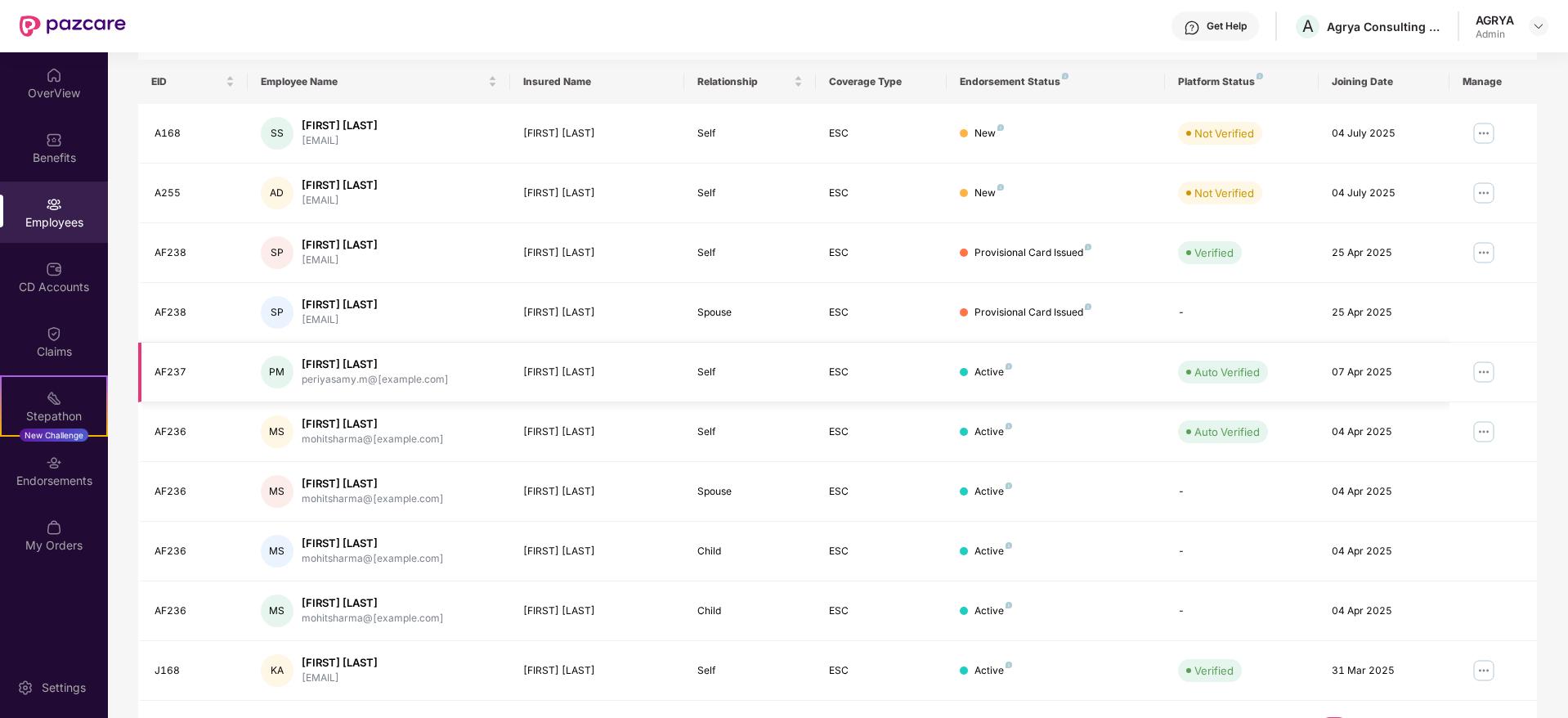 scroll, scrollTop: 287, scrollLeft: 0, axis: vertical 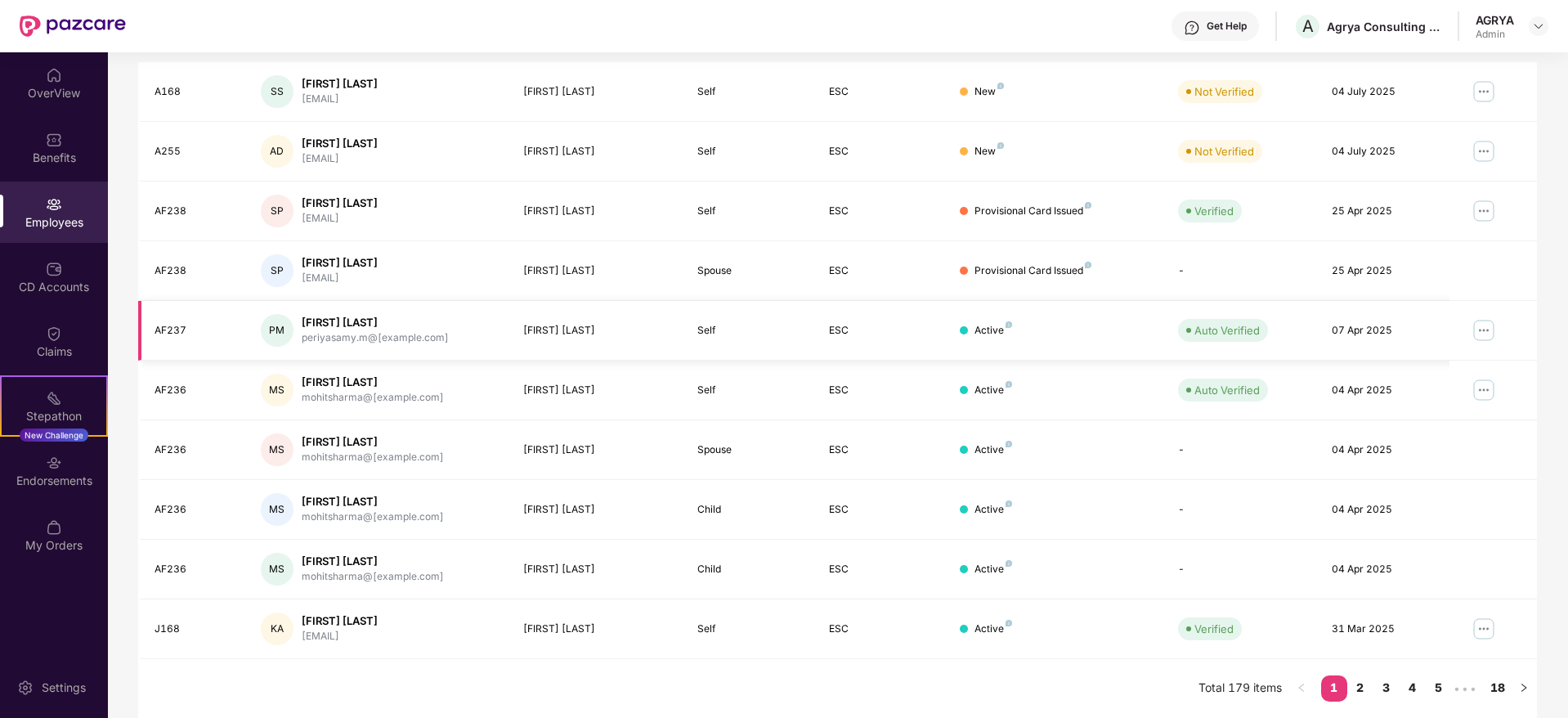 click on "Active" at bounding box center (1055, 330) 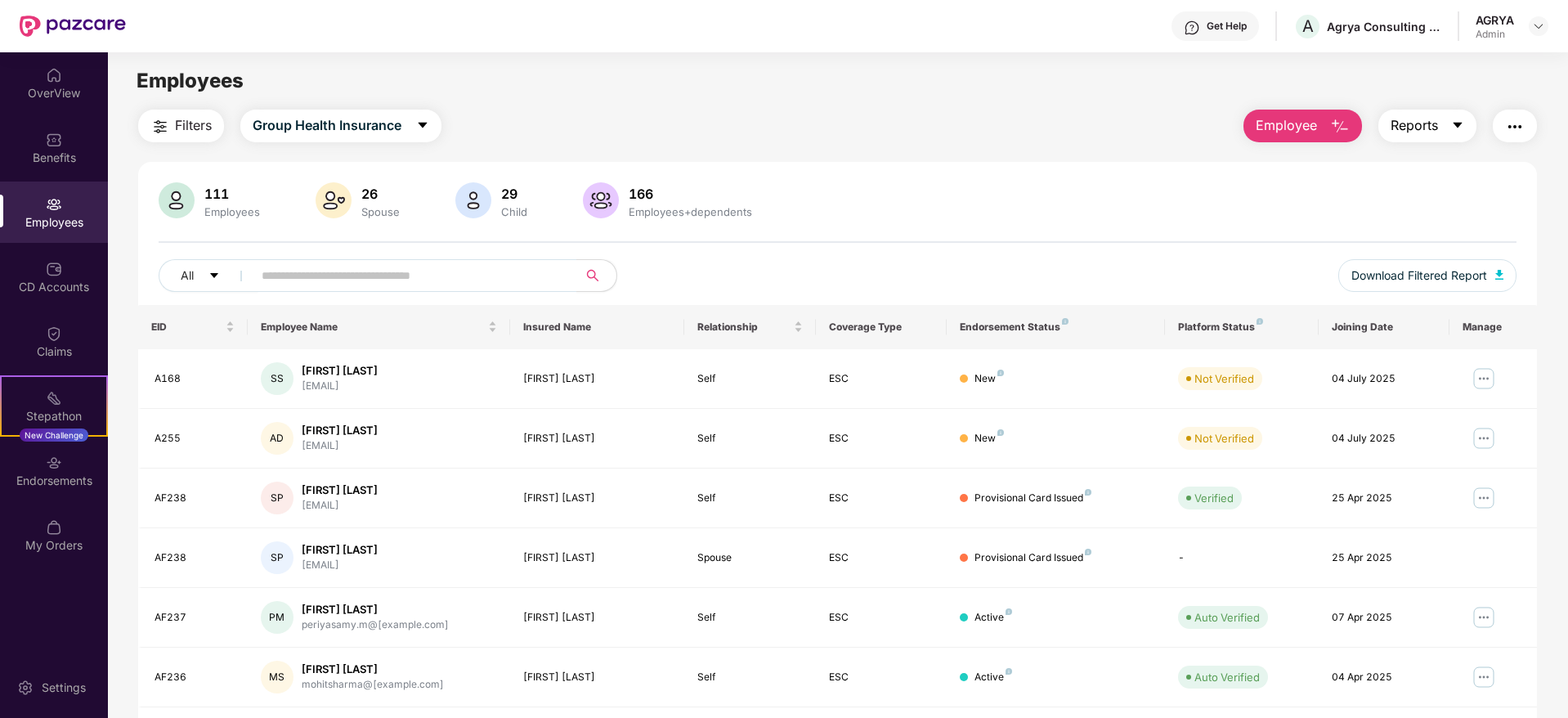 click on "Reports" at bounding box center [1414, 125] 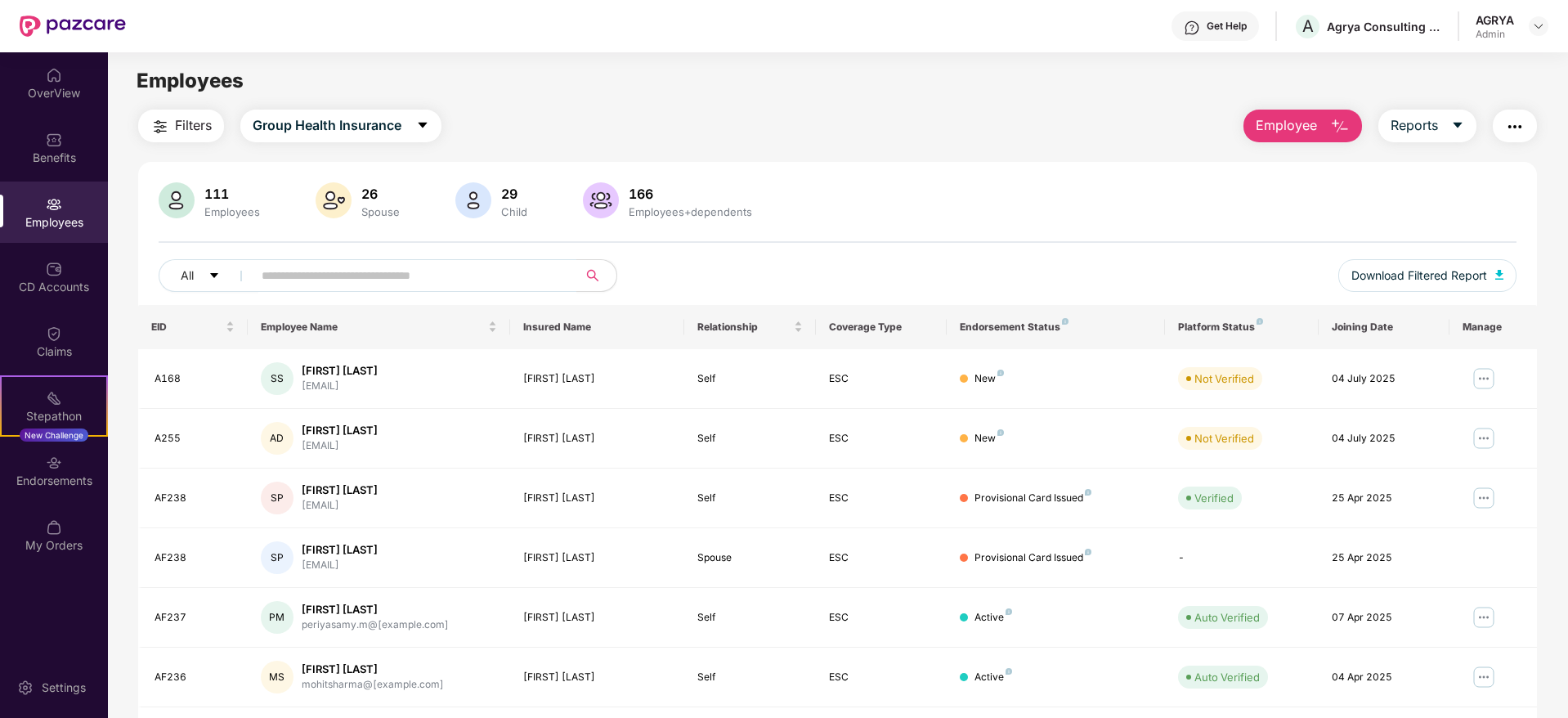 click on "All Download Filtered Report" at bounding box center [837, 282] 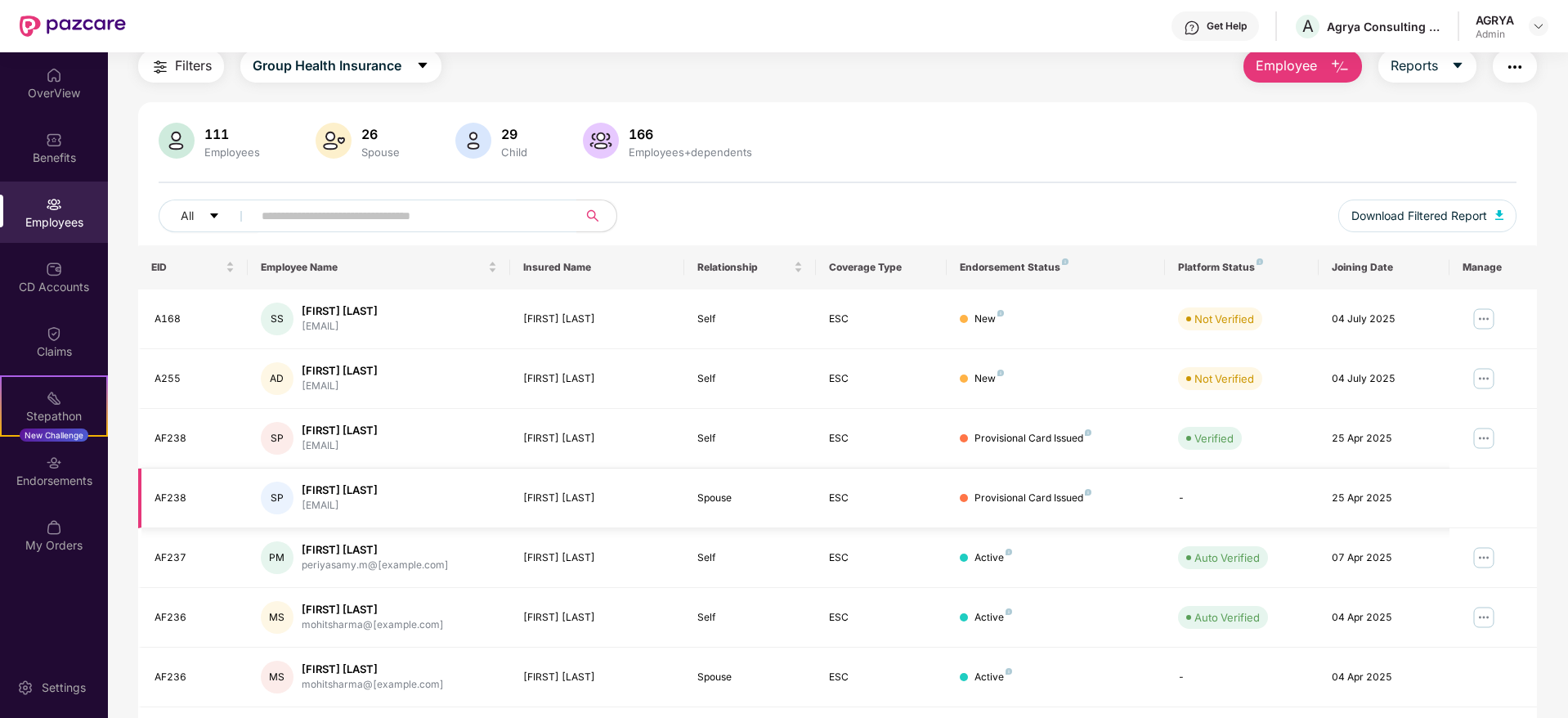 scroll, scrollTop: 0, scrollLeft: 0, axis: both 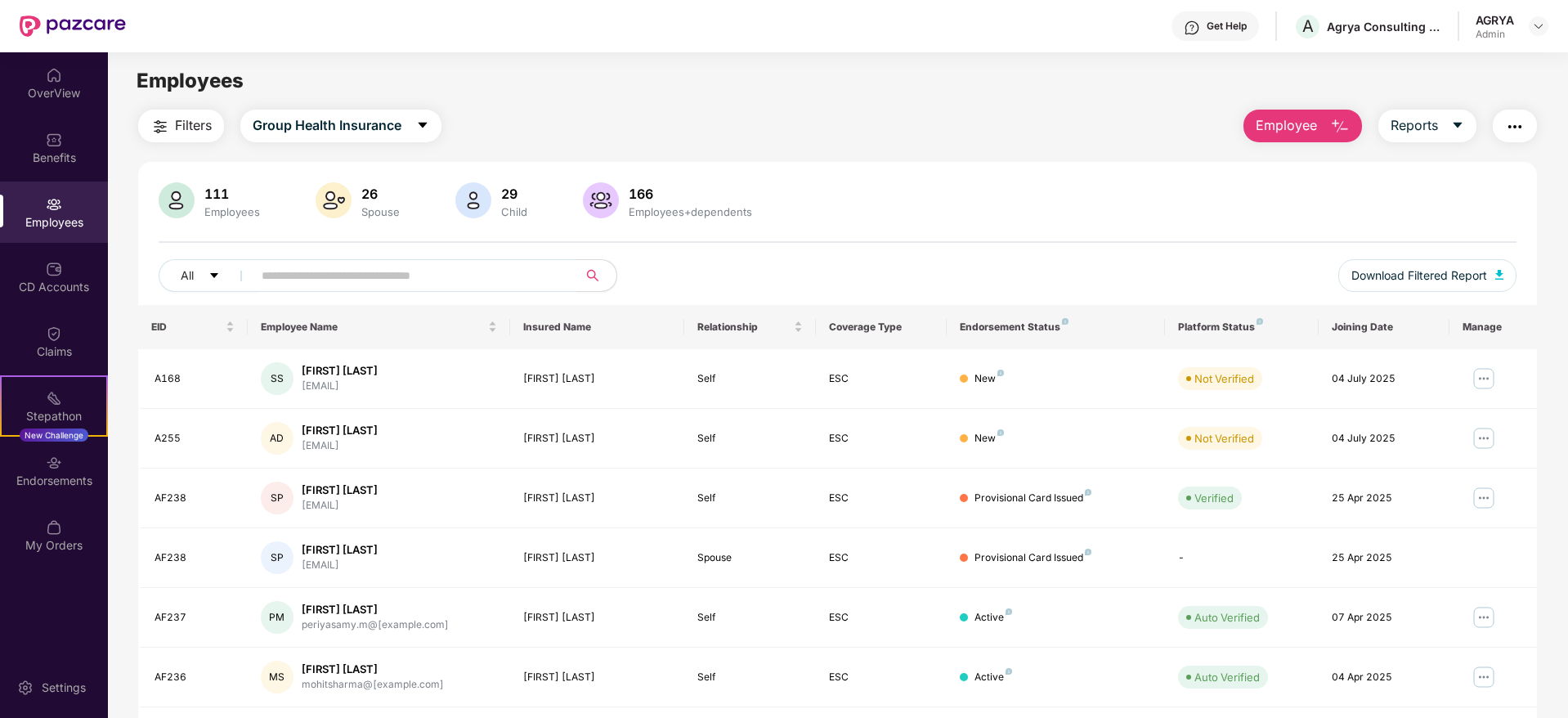 click on "111 Employees 26 Spouse 29 Child 166 Employees+dependents All Download Filtered Report" at bounding box center (837, 244) 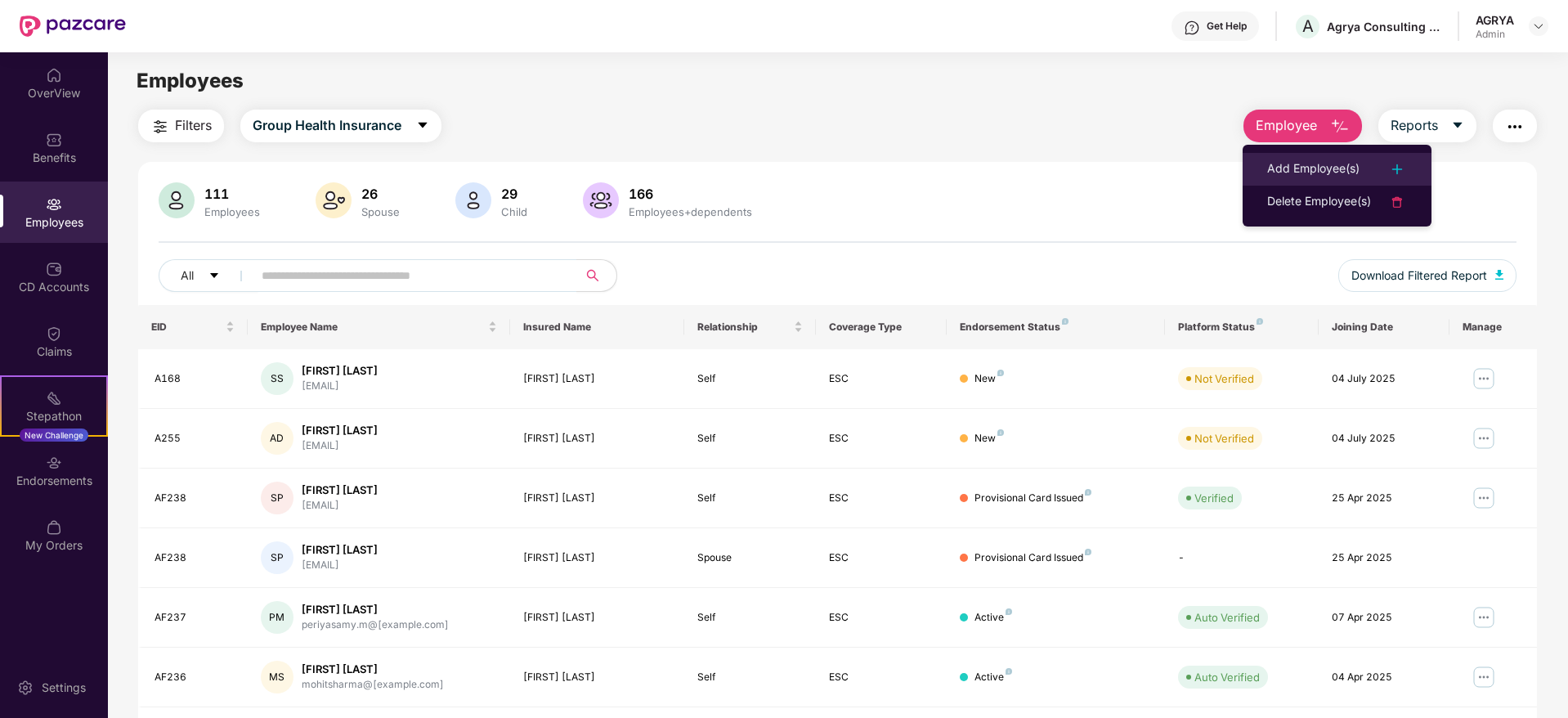 click on "Add Employee(s)" at bounding box center (1313, 169) 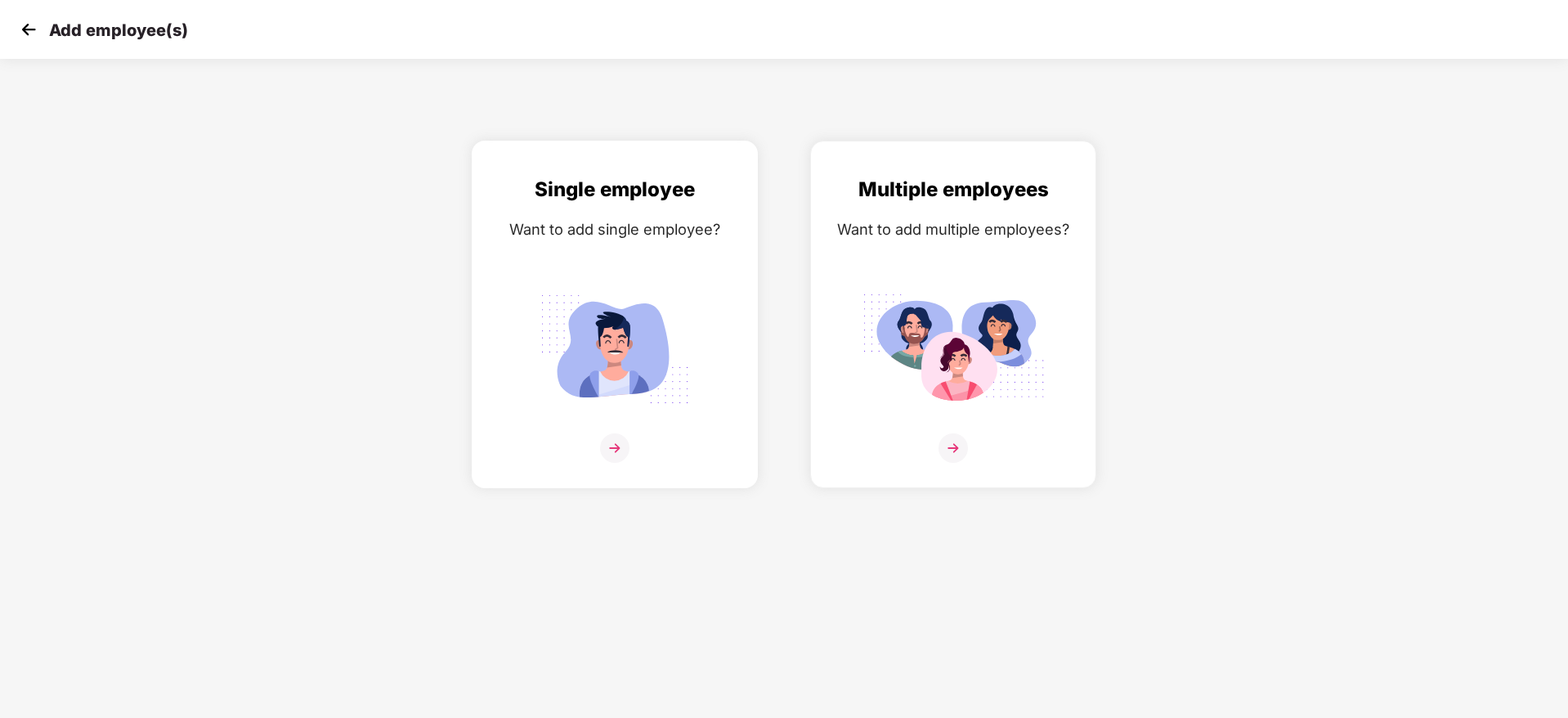 click at bounding box center [615, 448] 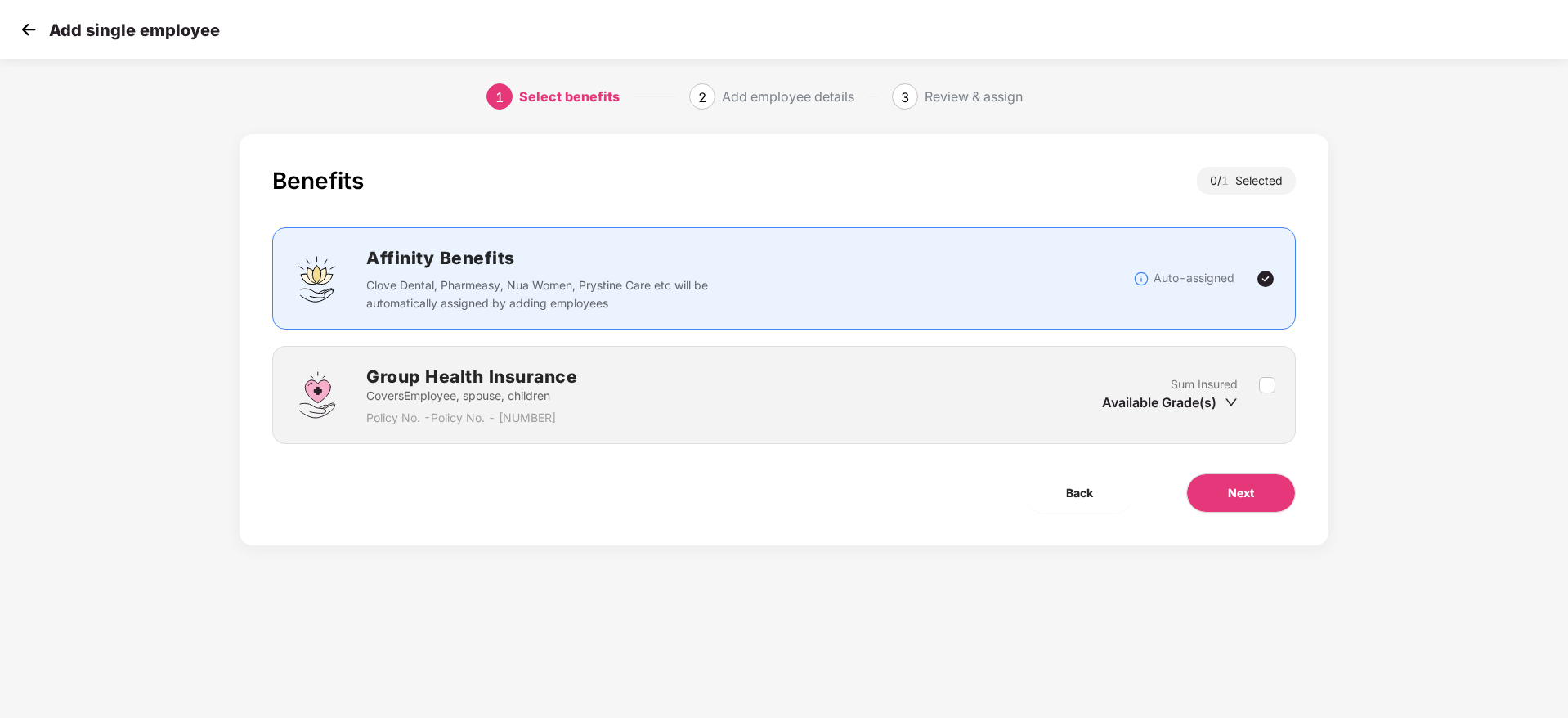 click at bounding box center [1266, 279] 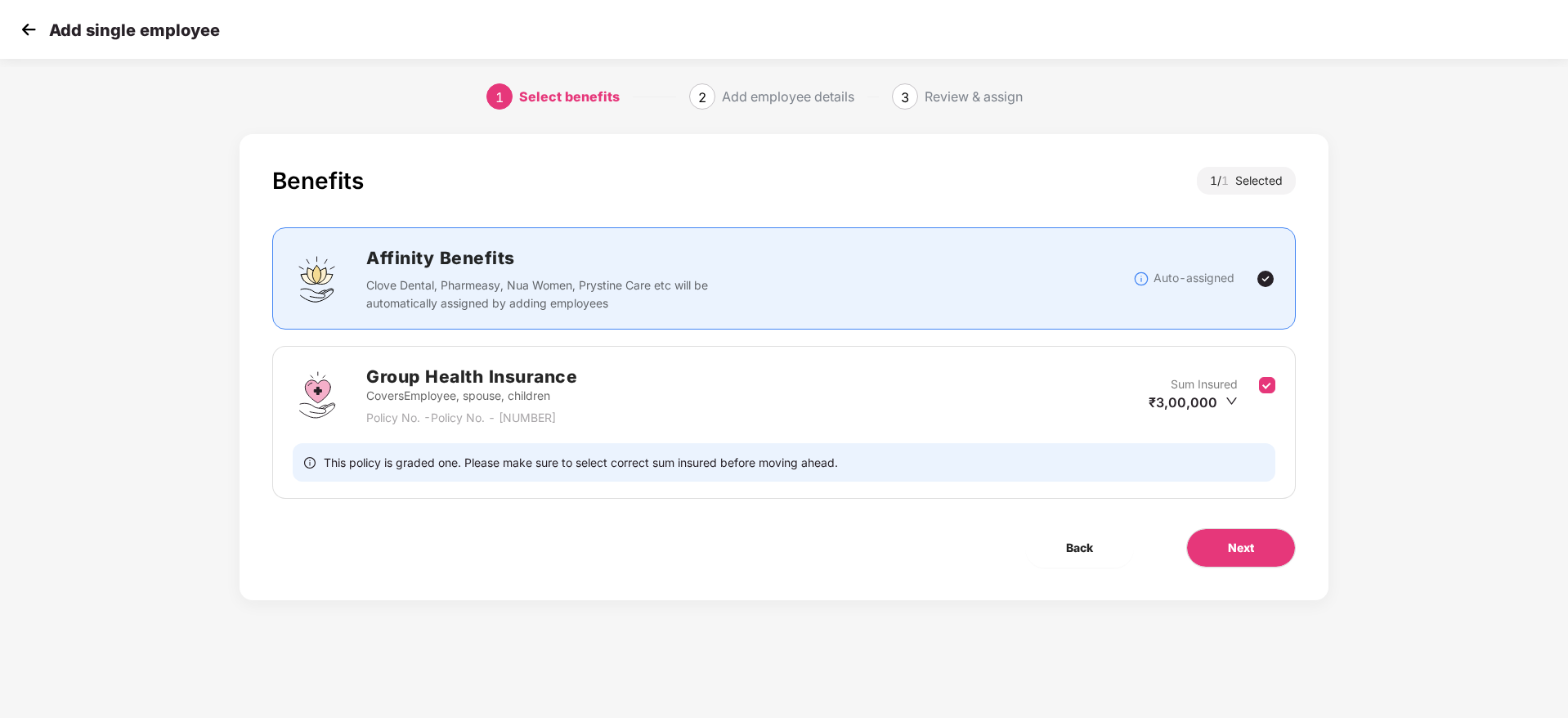 click on "Group Health Insurance Covers  Employee, spouse, children Policy No. -  2-81-25-00003967-000 Sum Insured ₹3,00,000   This policy is graded one. Please make sure to select correct sum insured before moving ahead." at bounding box center [784, 422] 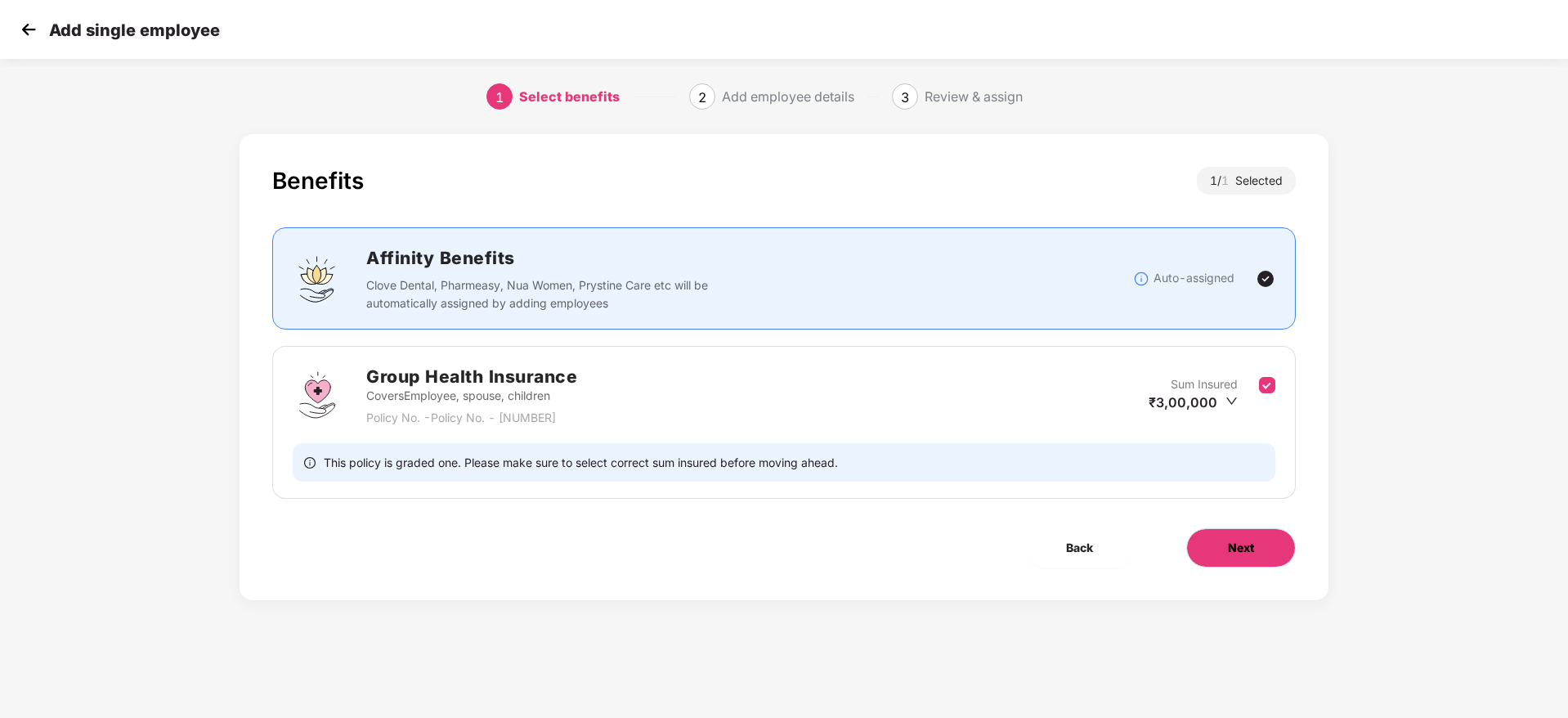 click on "Next" at bounding box center (1241, 548) 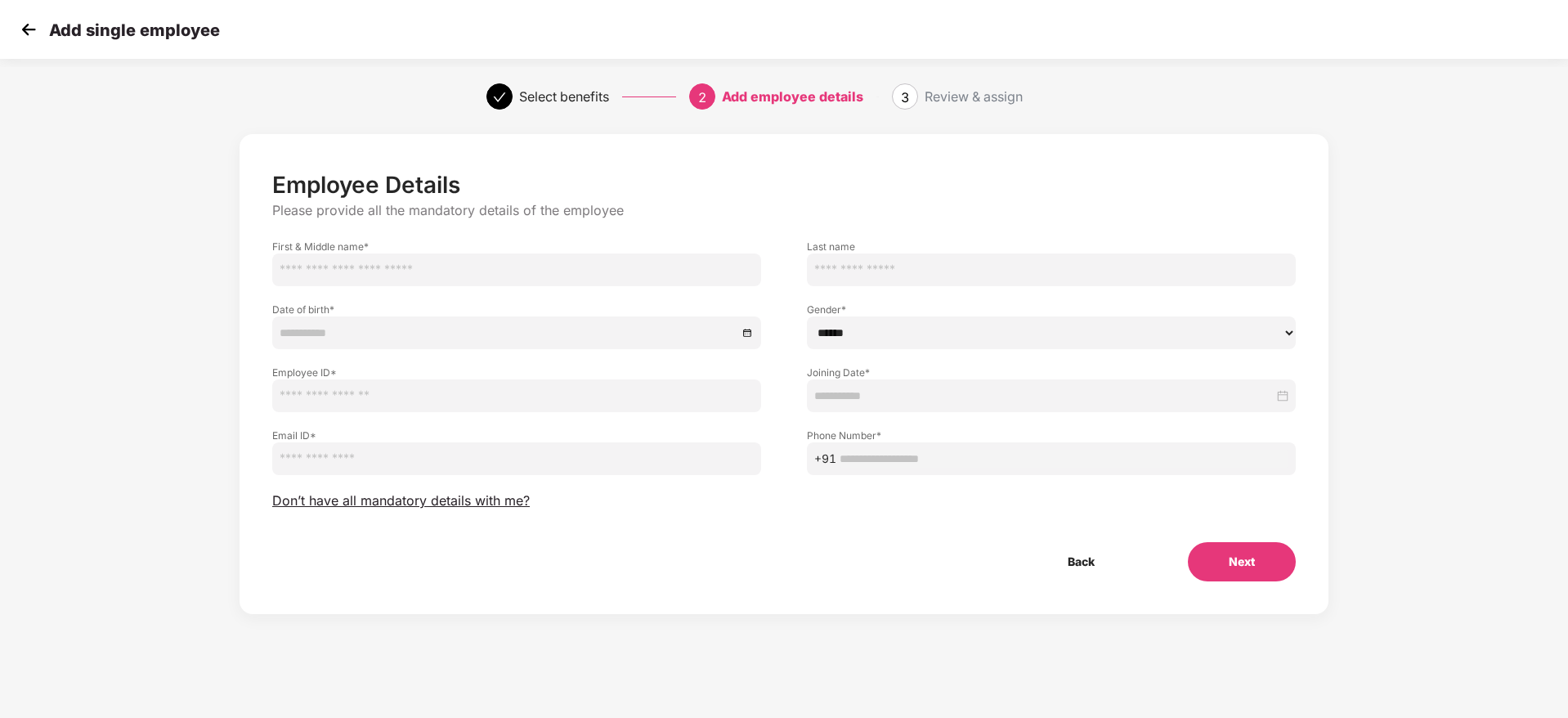 click at bounding box center (517, 270) 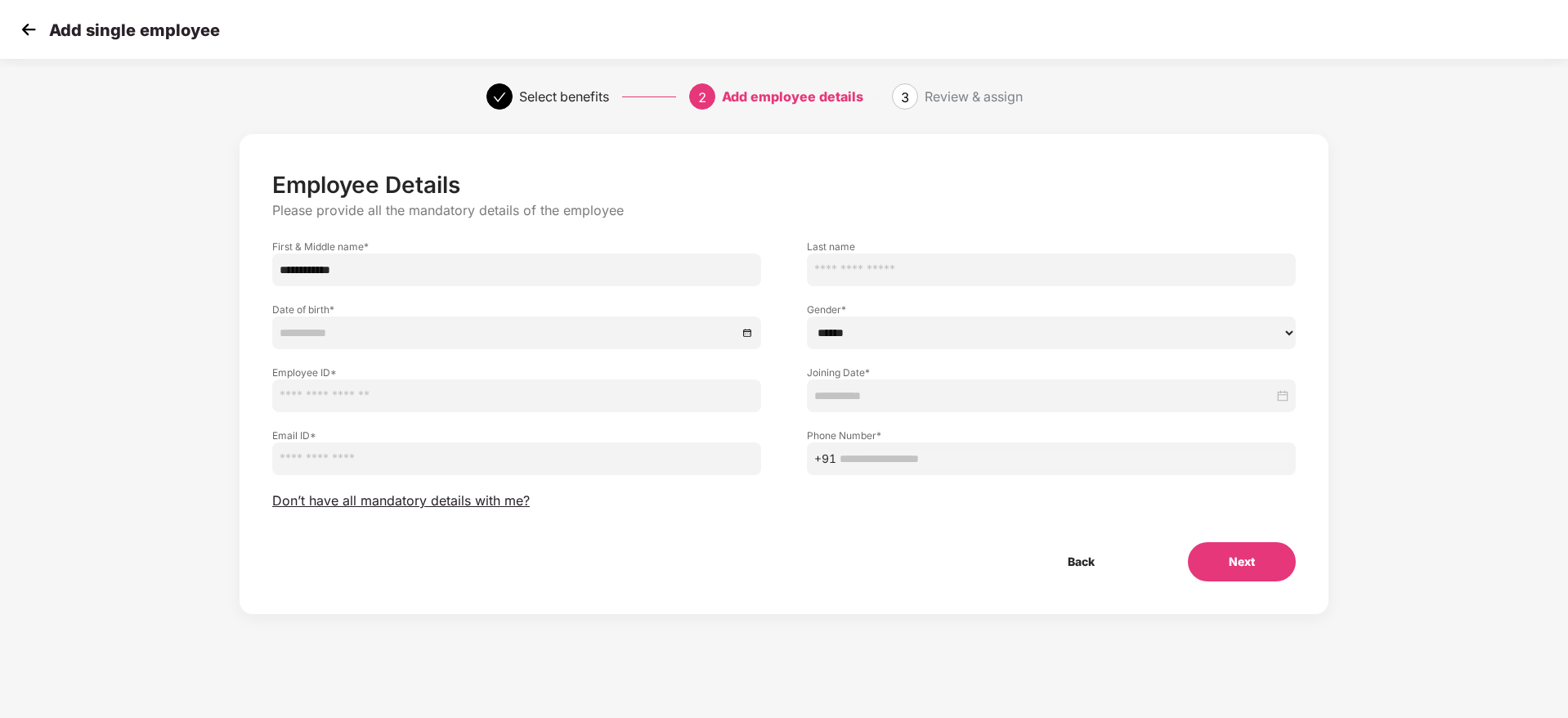 click on "**********" at bounding box center (517, 270) 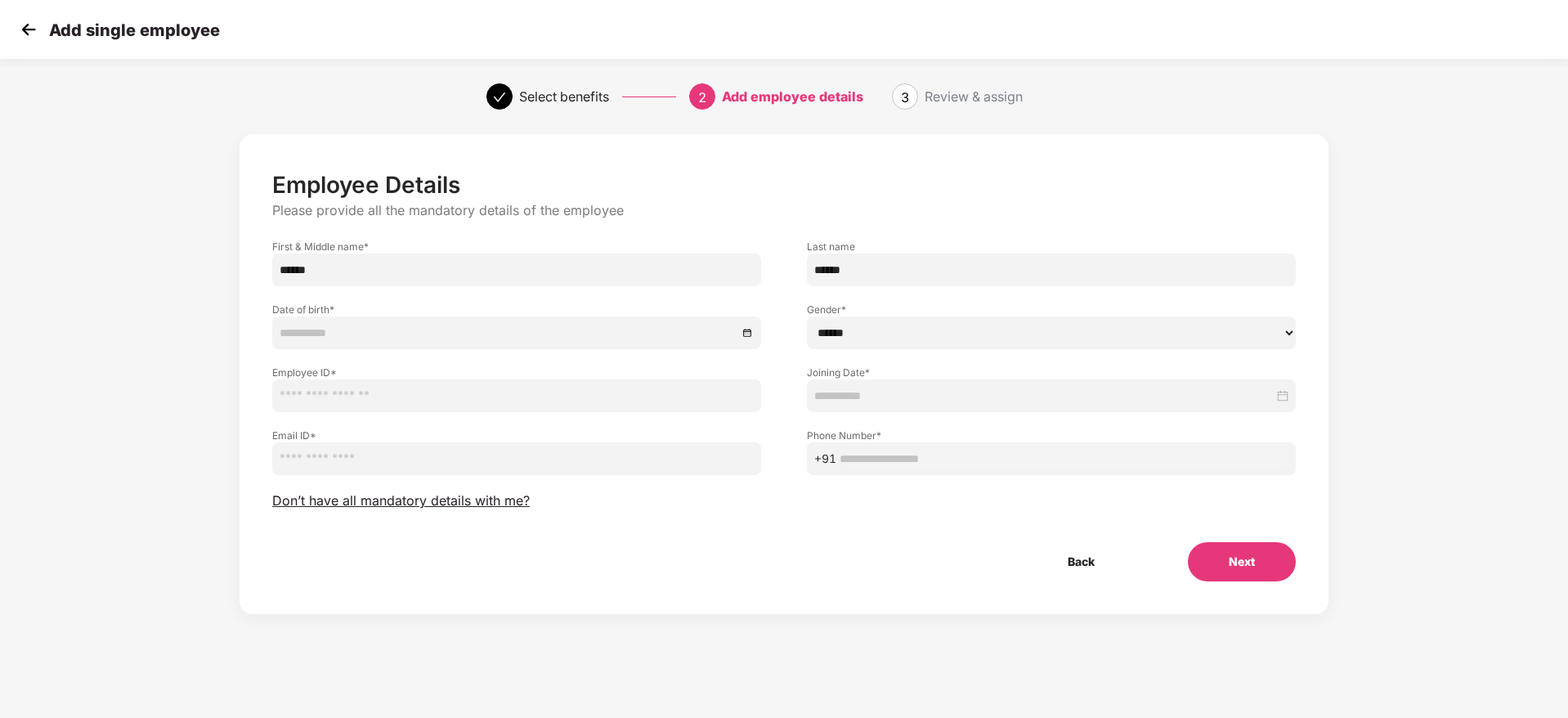 type on "******" 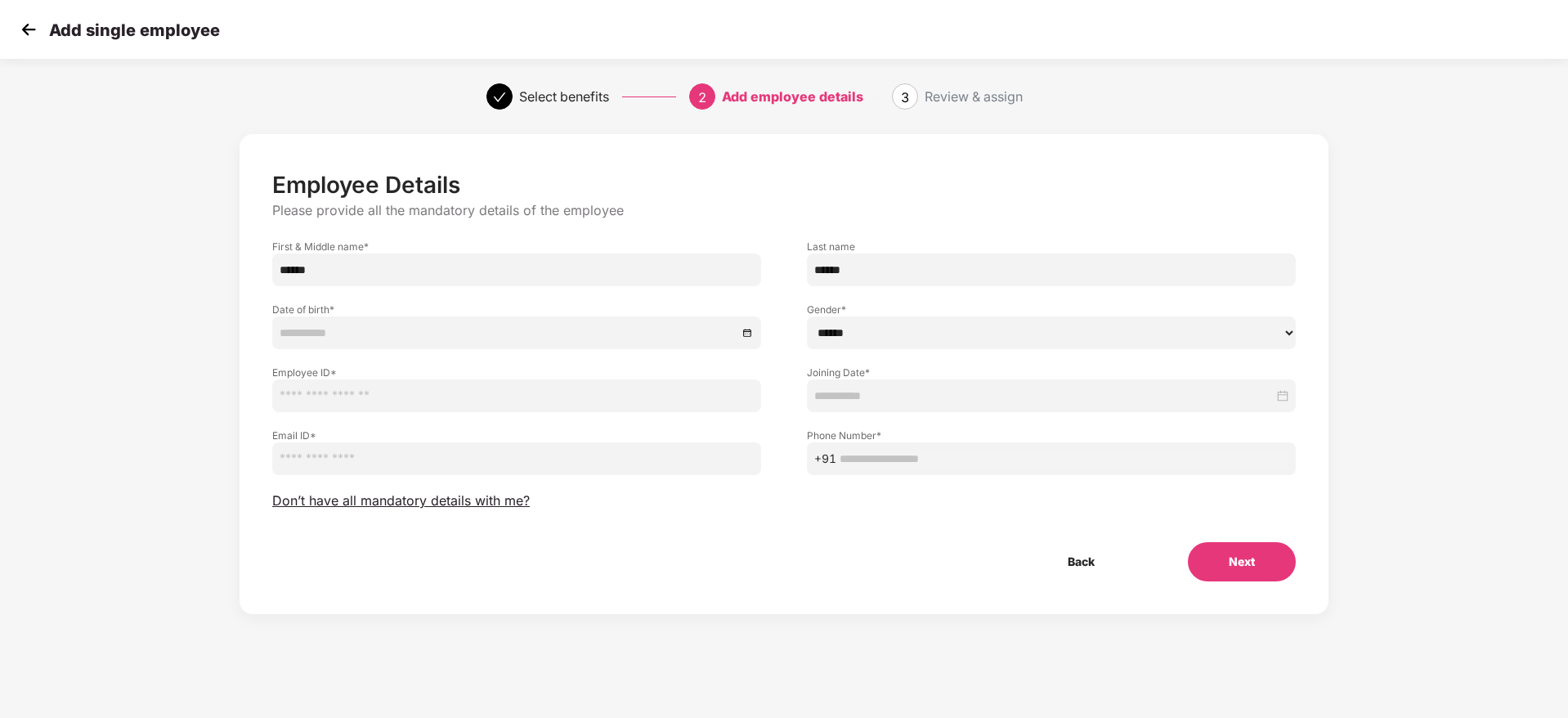 drag, startPoint x: 974, startPoint y: 333, endPoint x: 970, endPoint y: 342, distance: 9.8488578 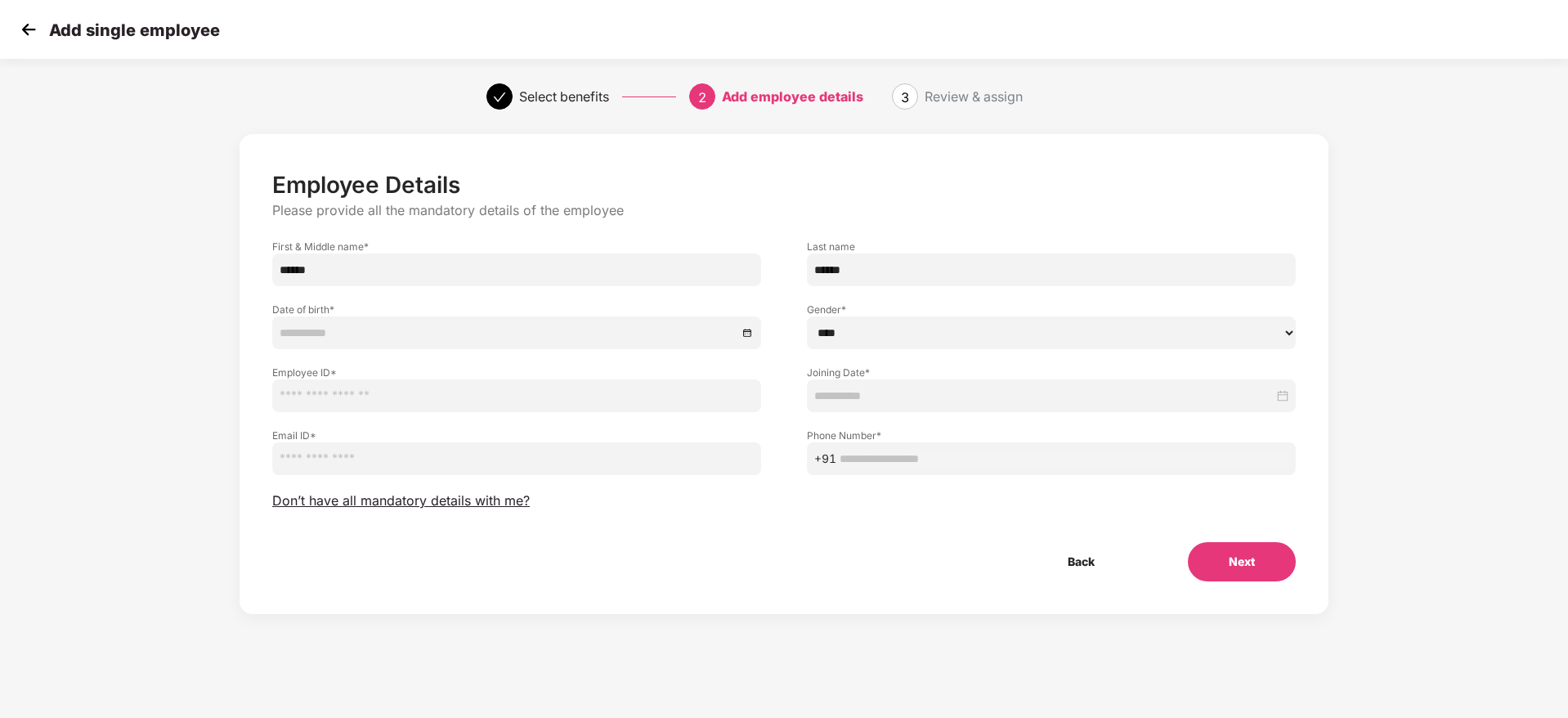 click on "****** **** ******" at bounding box center [1051, 333] 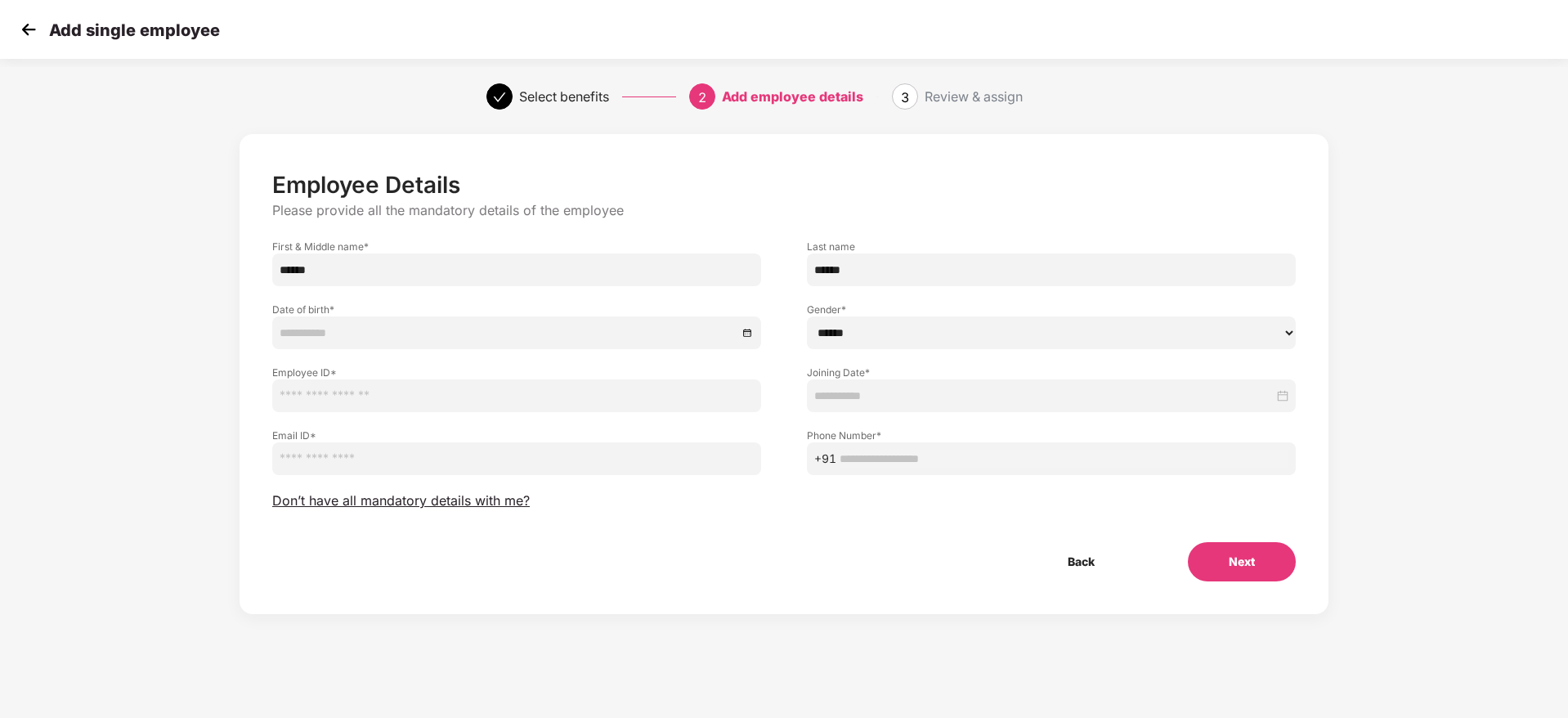 click on "****** **** ******" at bounding box center [1051, 333] 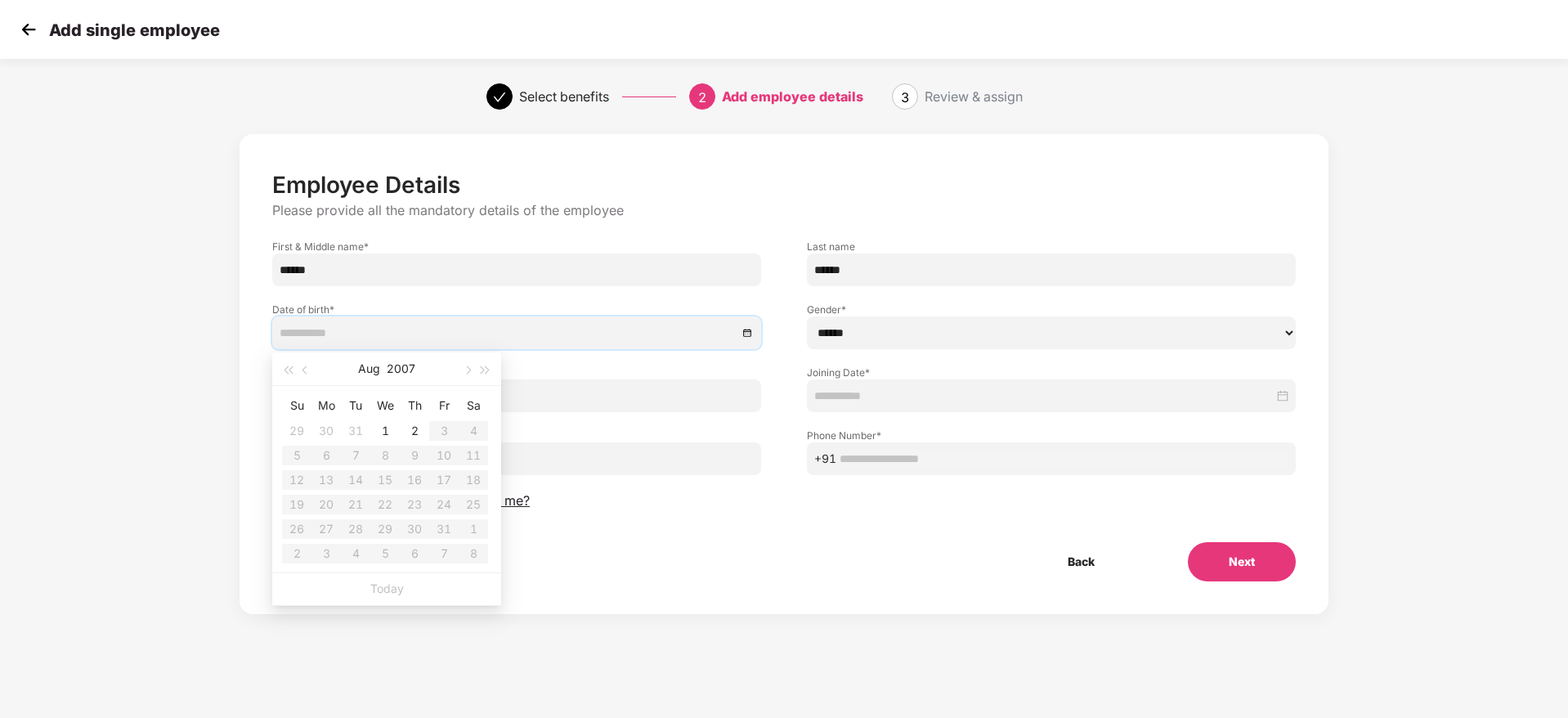 click on "Please provide all the mandatory details of the employee" at bounding box center [784, 210] 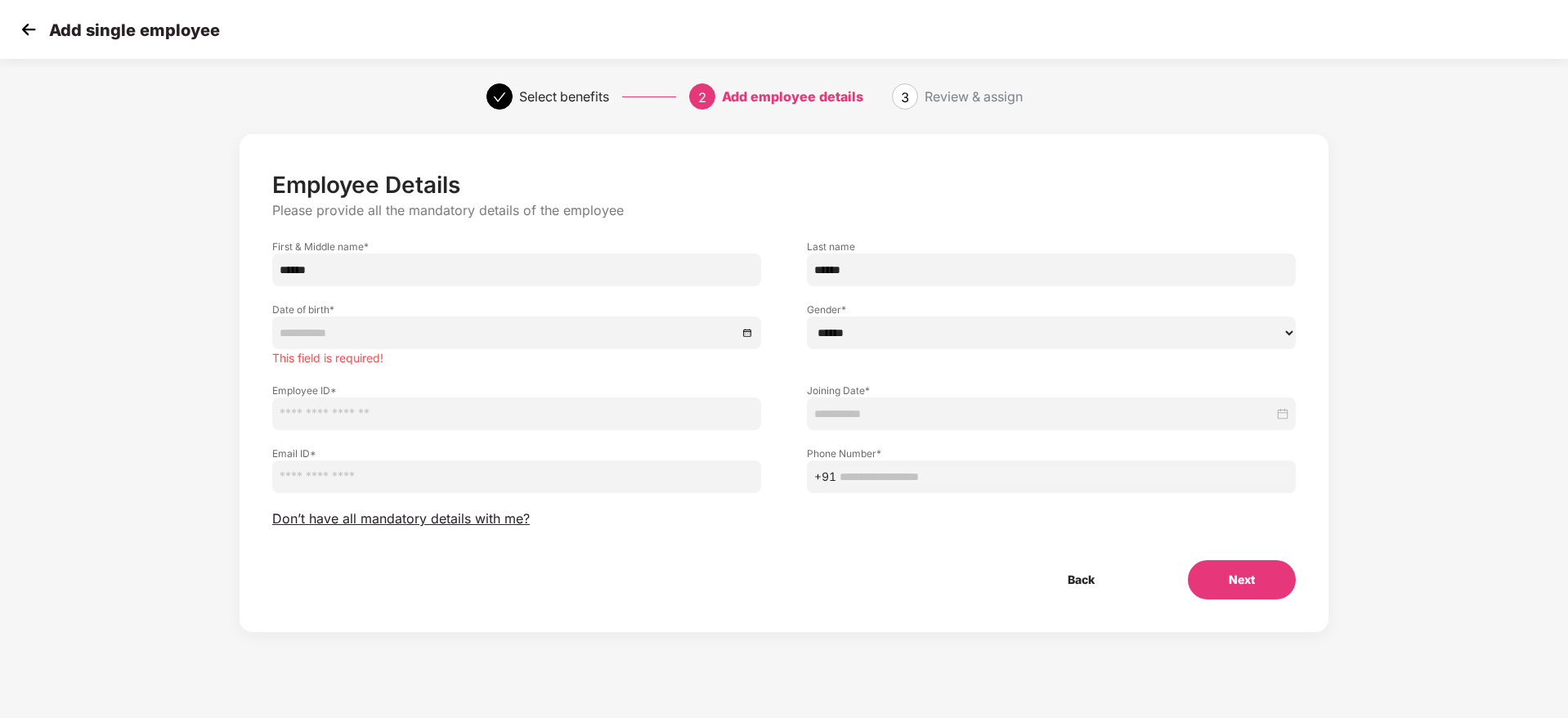 click at bounding box center [517, 414] 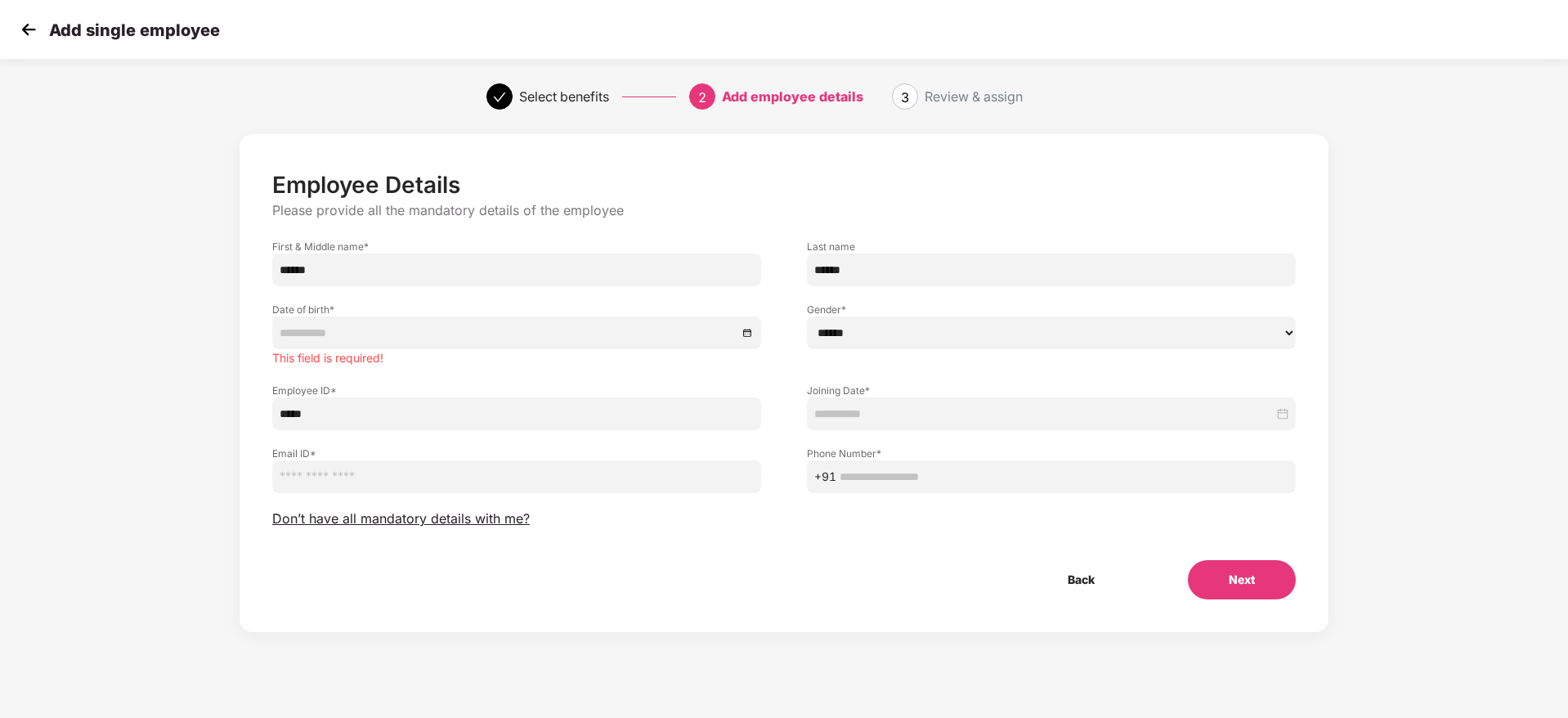 type on "*****" 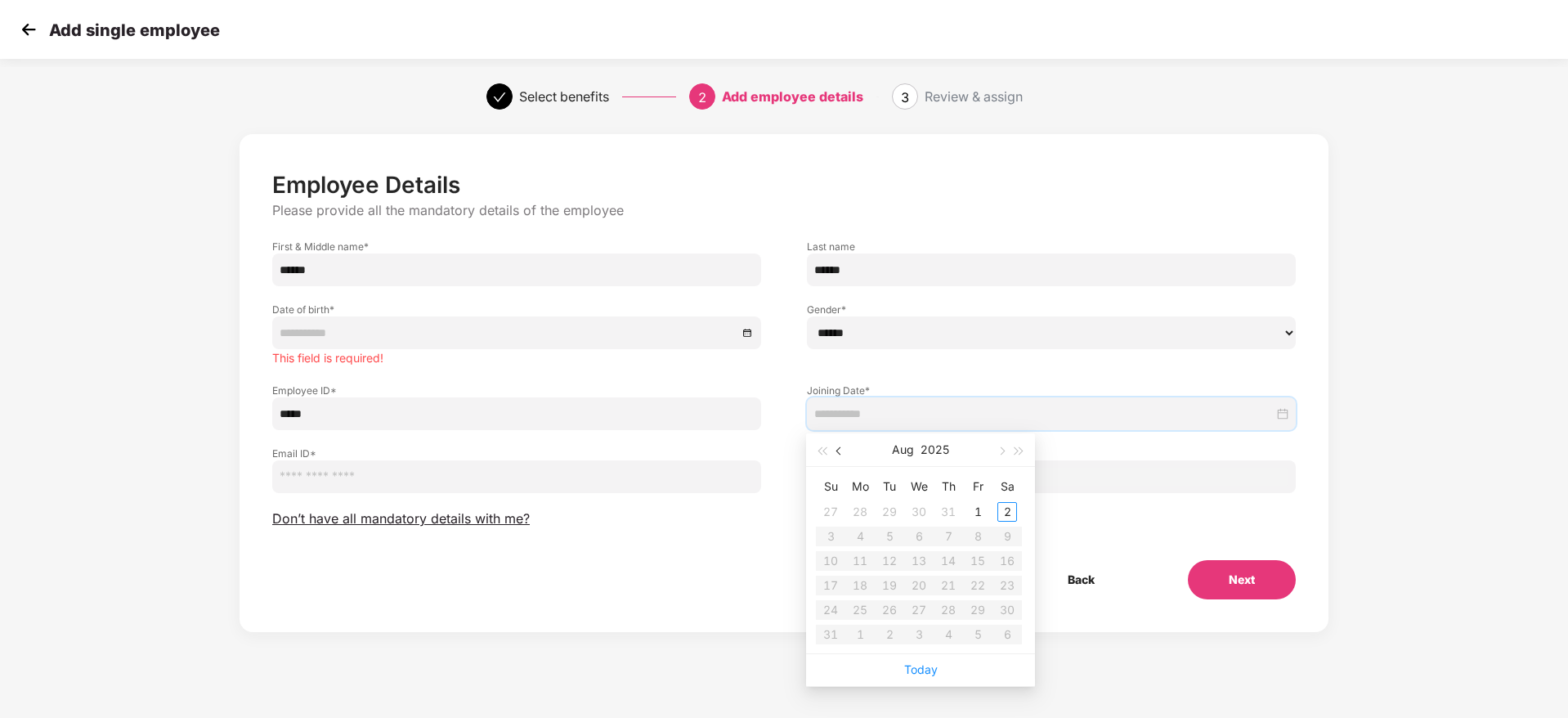 click at bounding box center (840, 451) 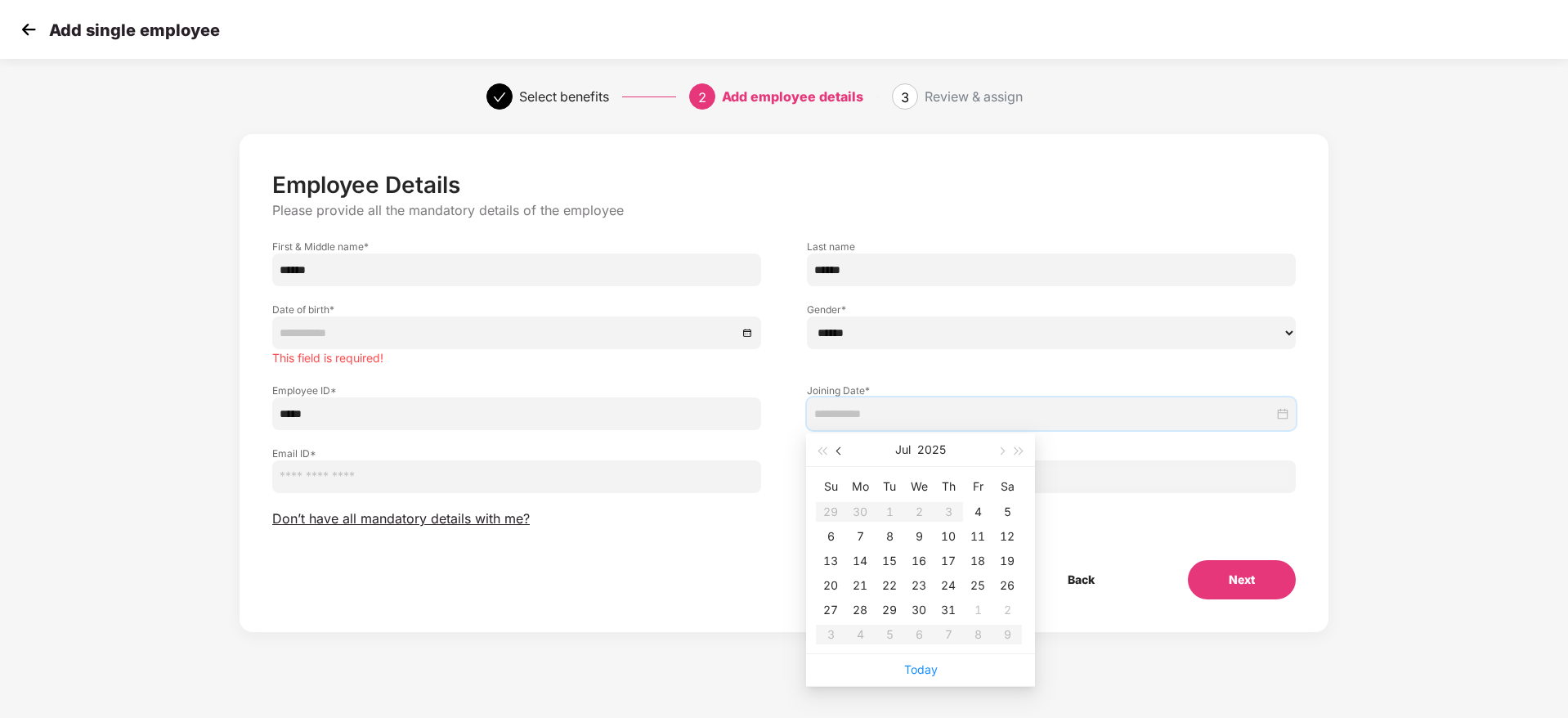 click at bounding box center [840, 451] 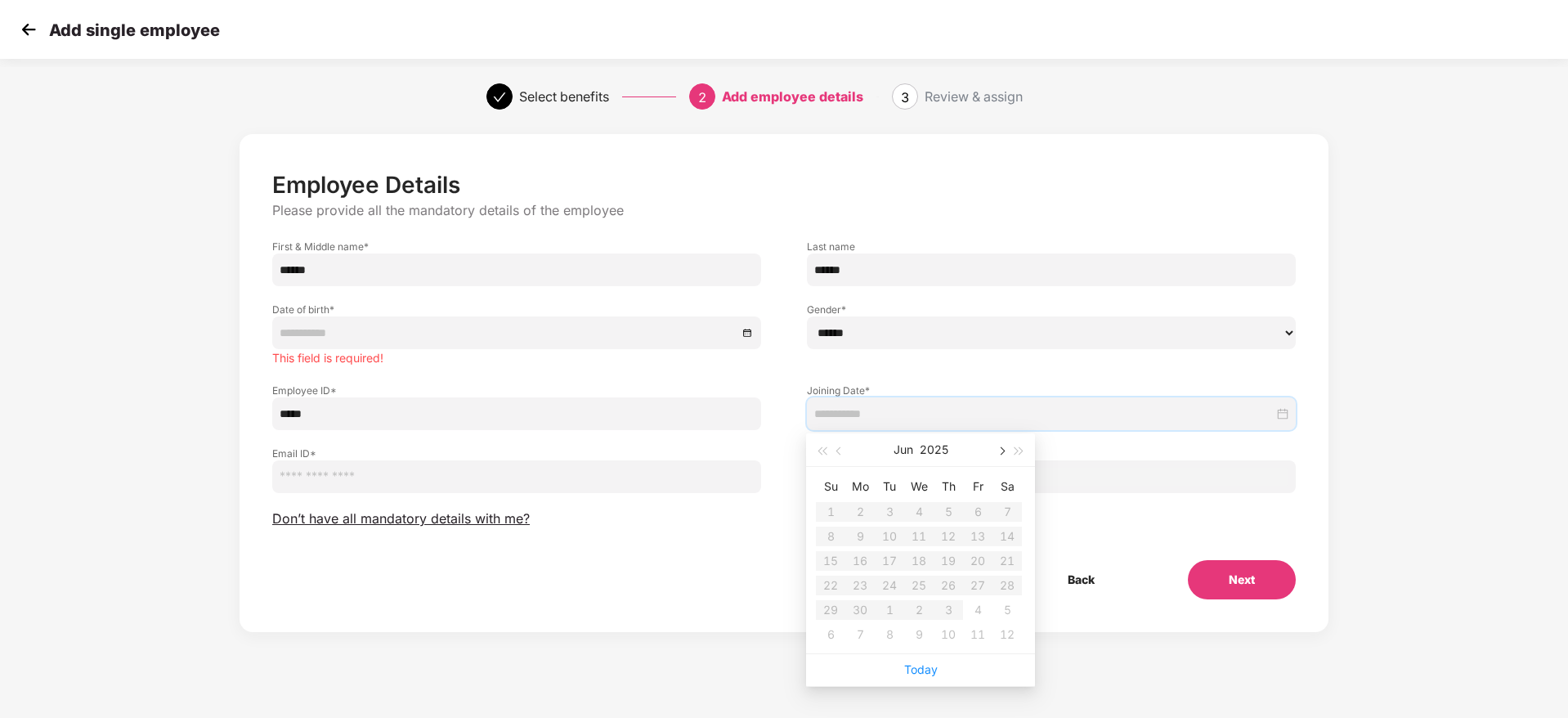 click at bounding box center [1001, 451] 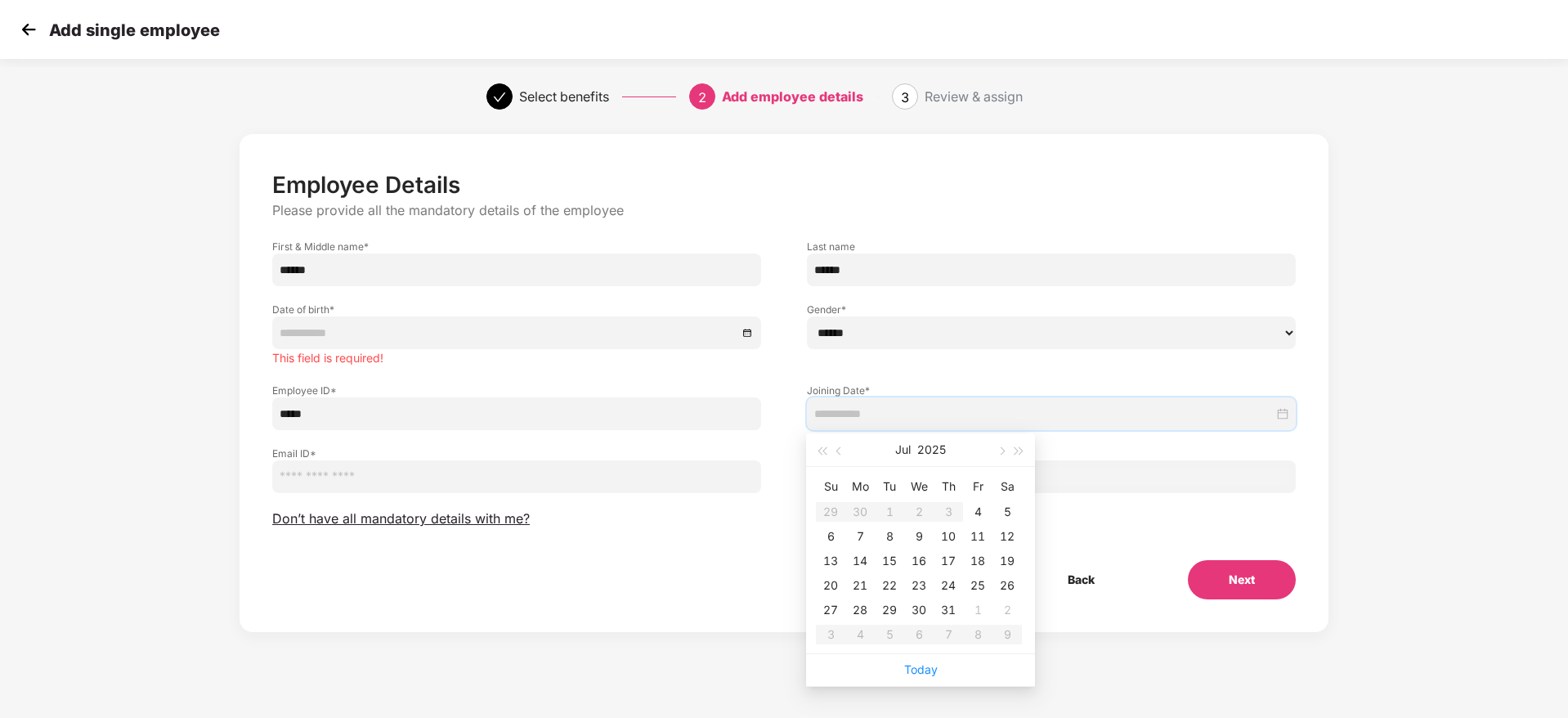 type on "**********" 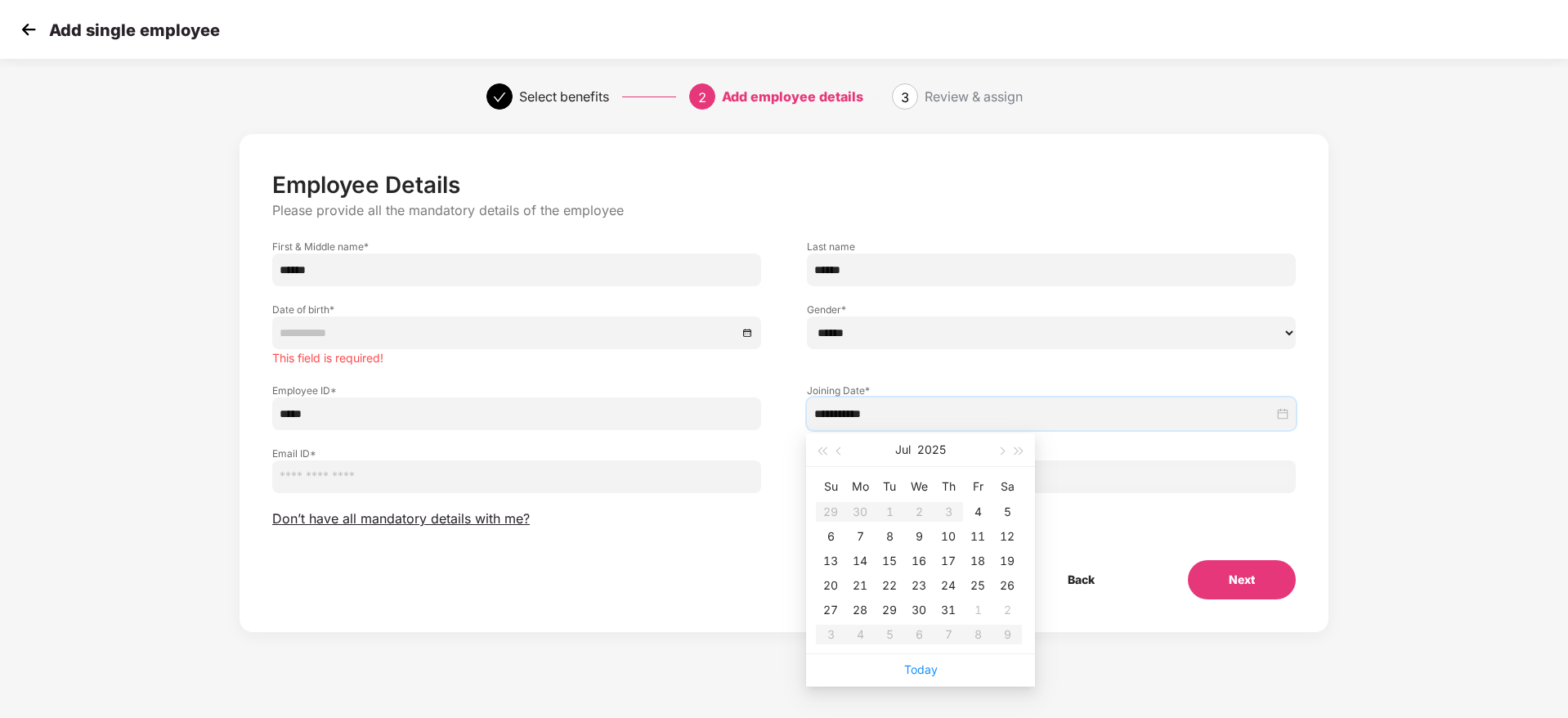 click on "4" at bounding box center (978, 512) 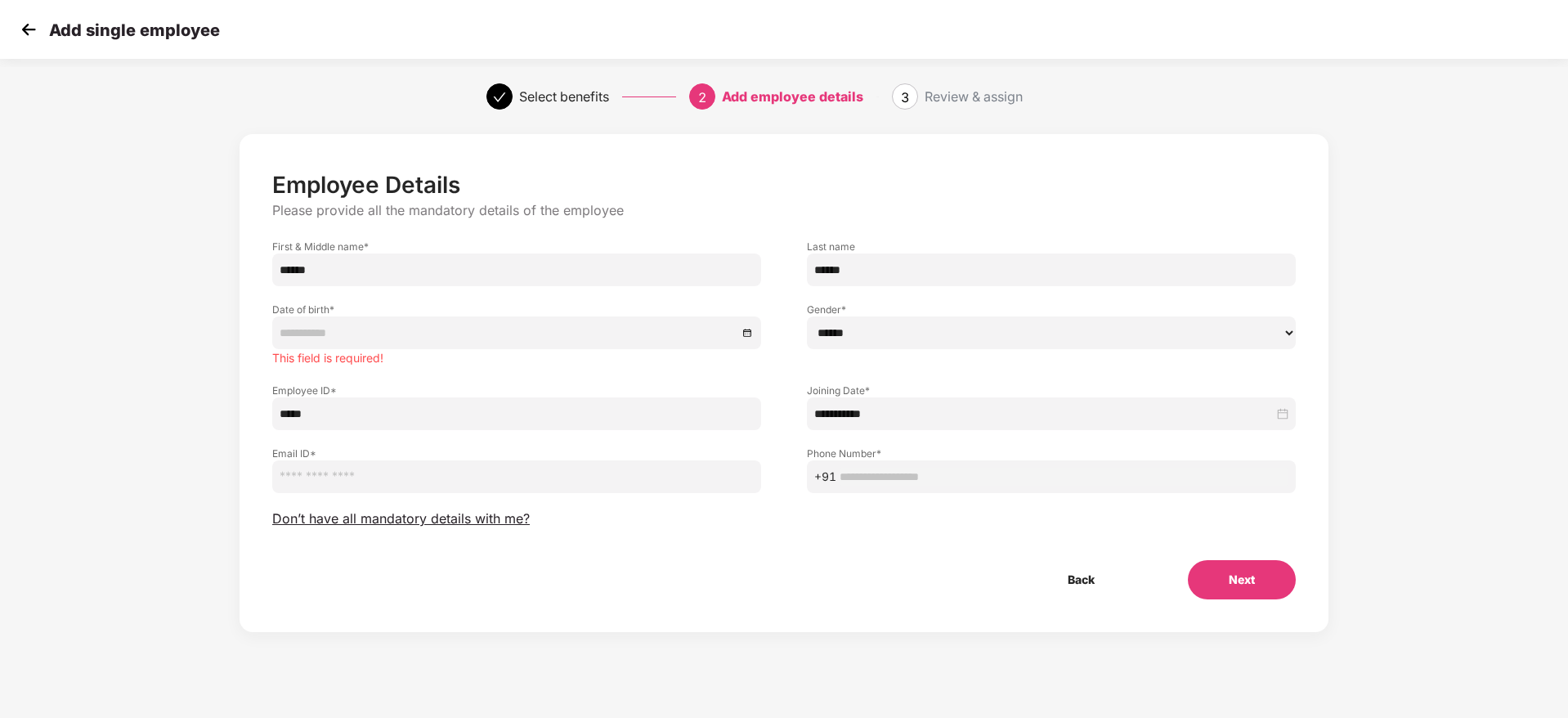 click on "**********" at bounding box center (784, 399) 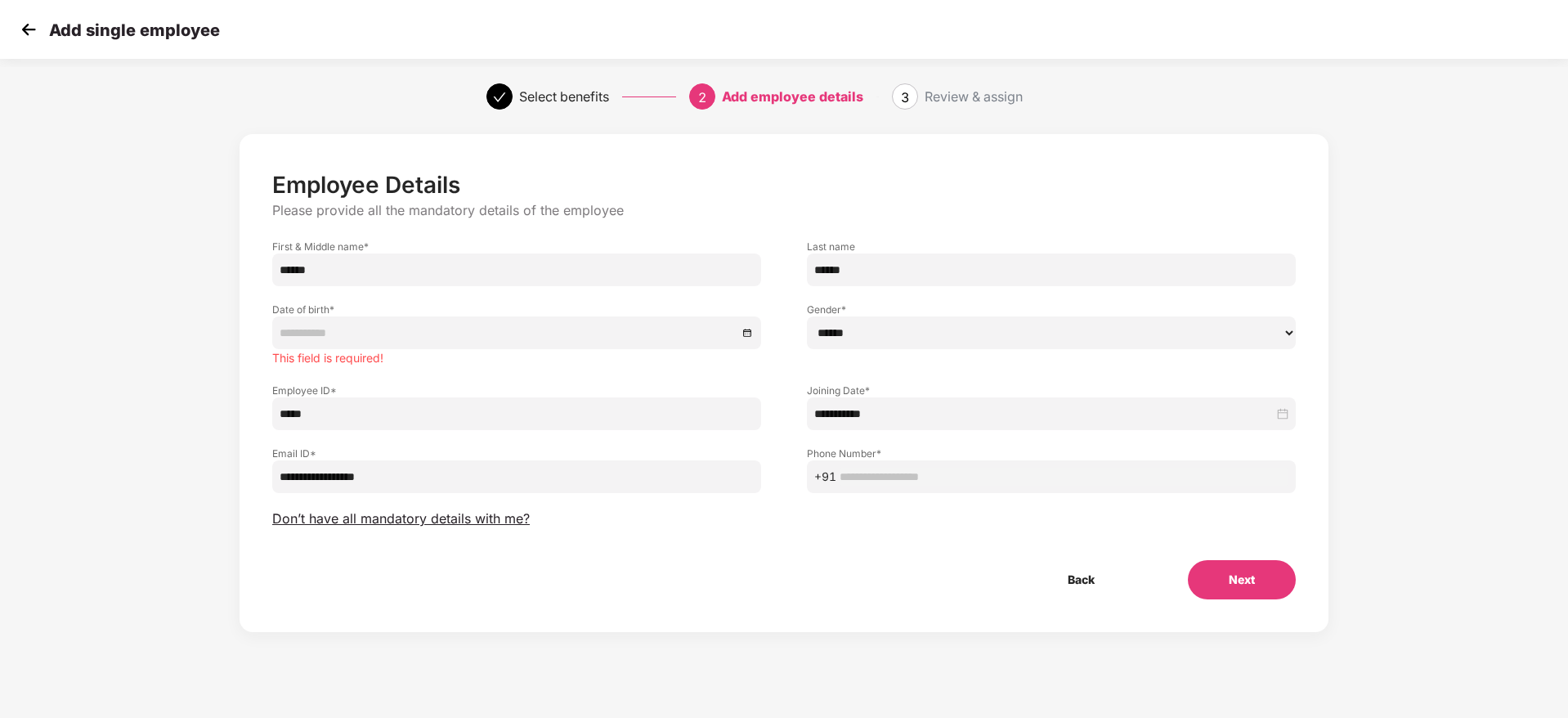 type on "**********" 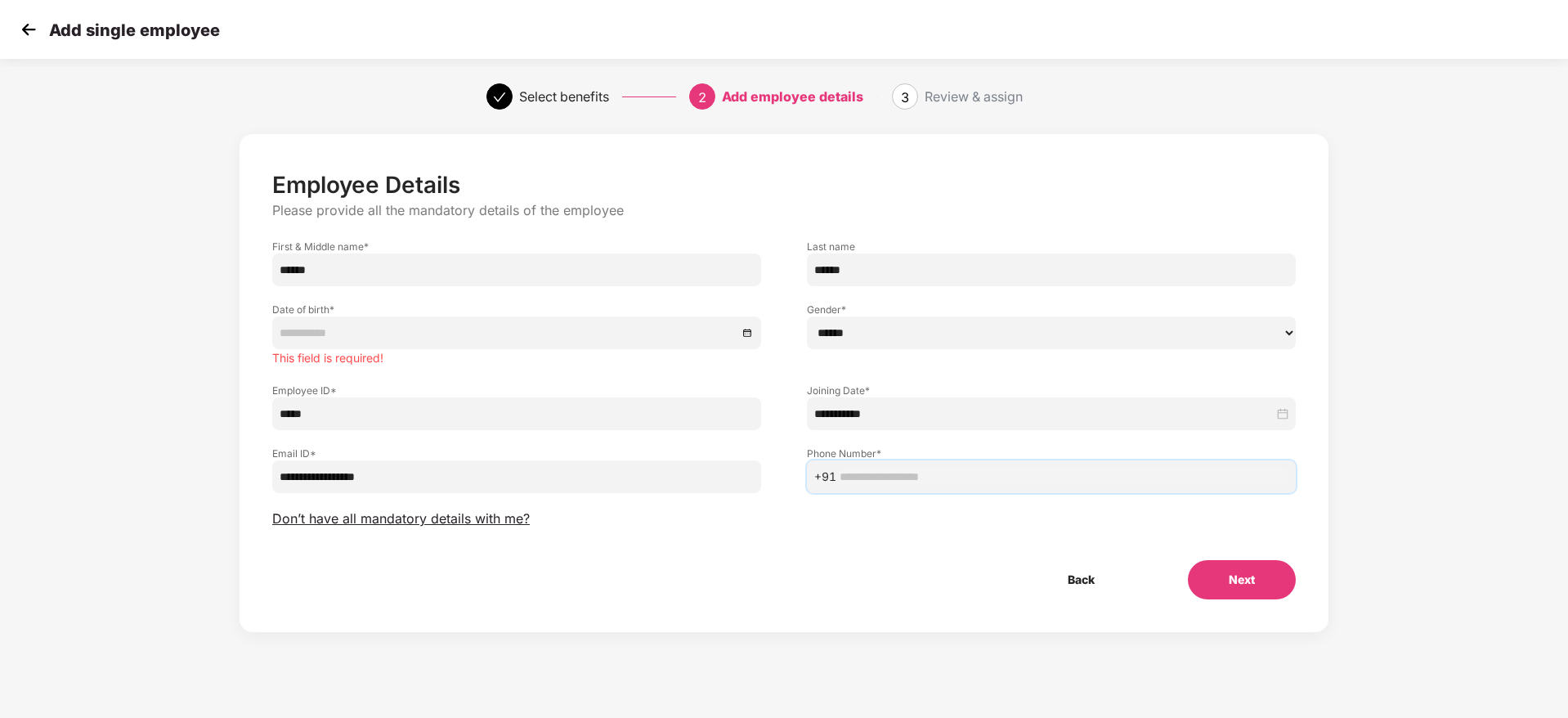 click at bounding box center [1064, 477] 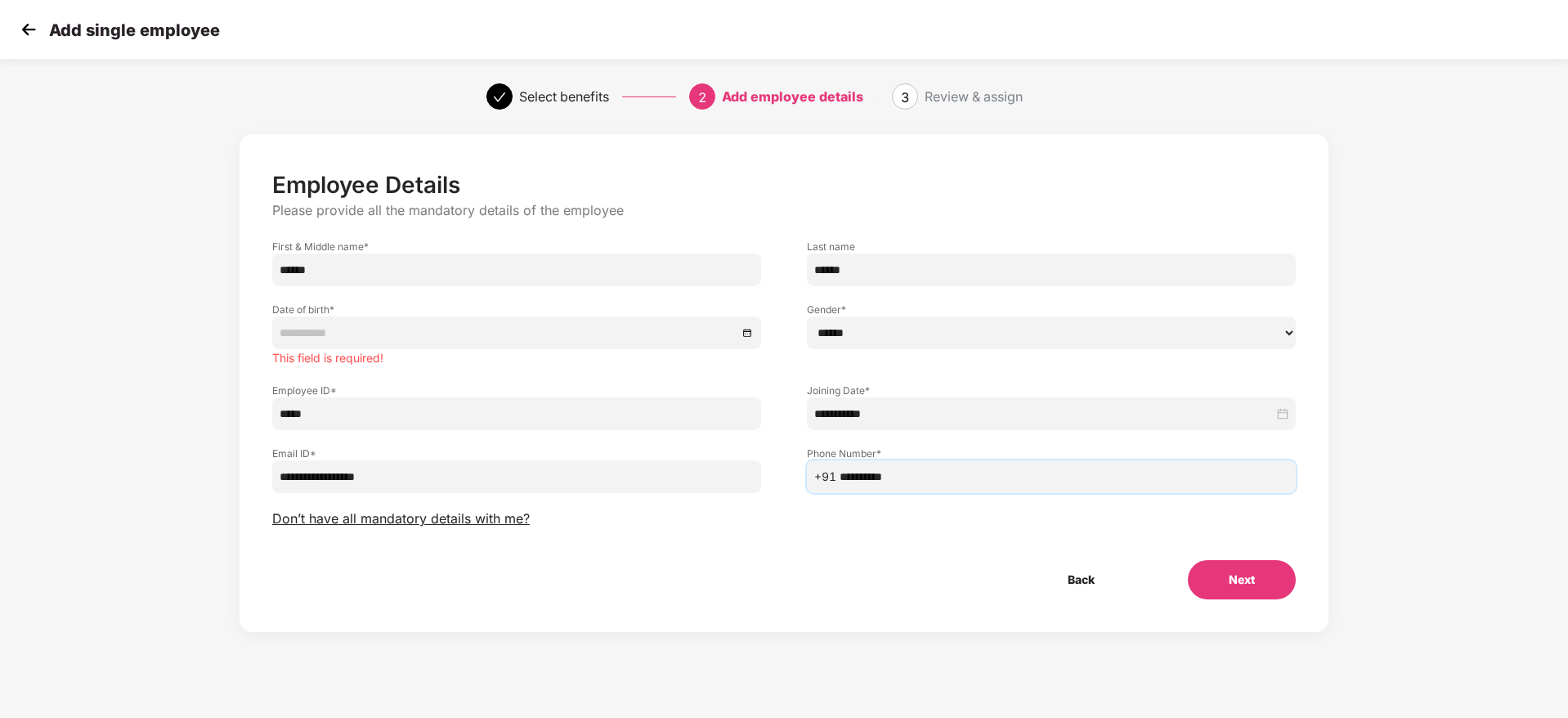 type on "**********" 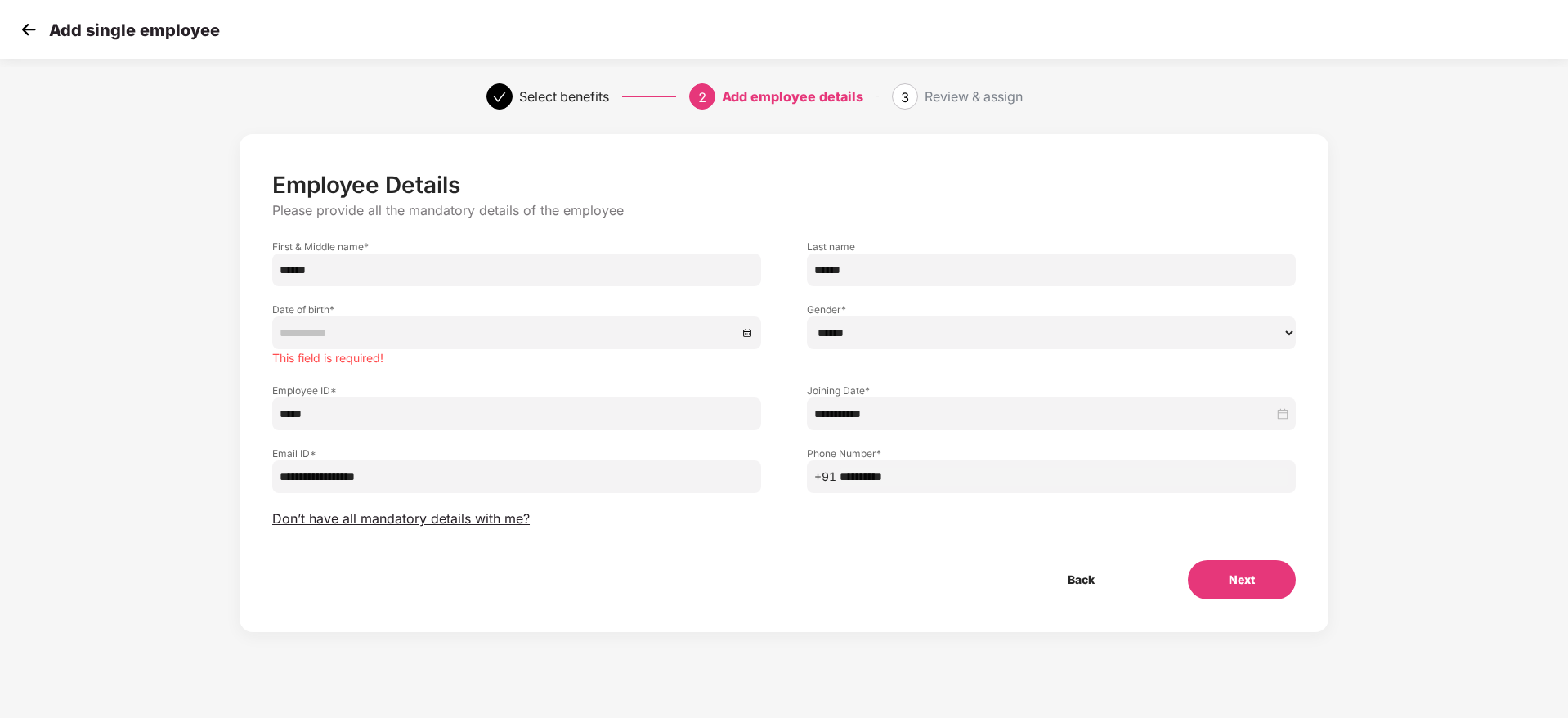 click on "**********" at bounding box center (784, 385) 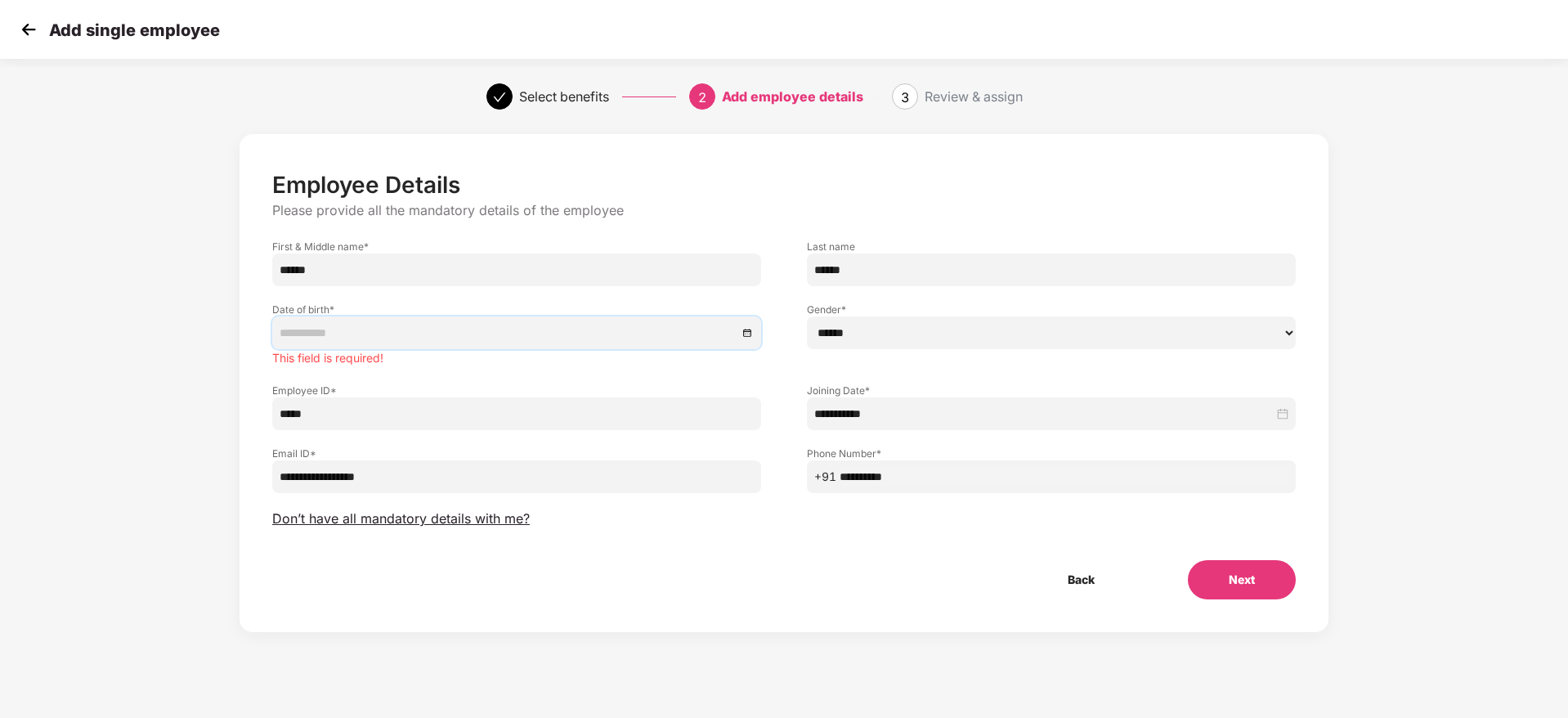 click at bounding box center (508, 333) 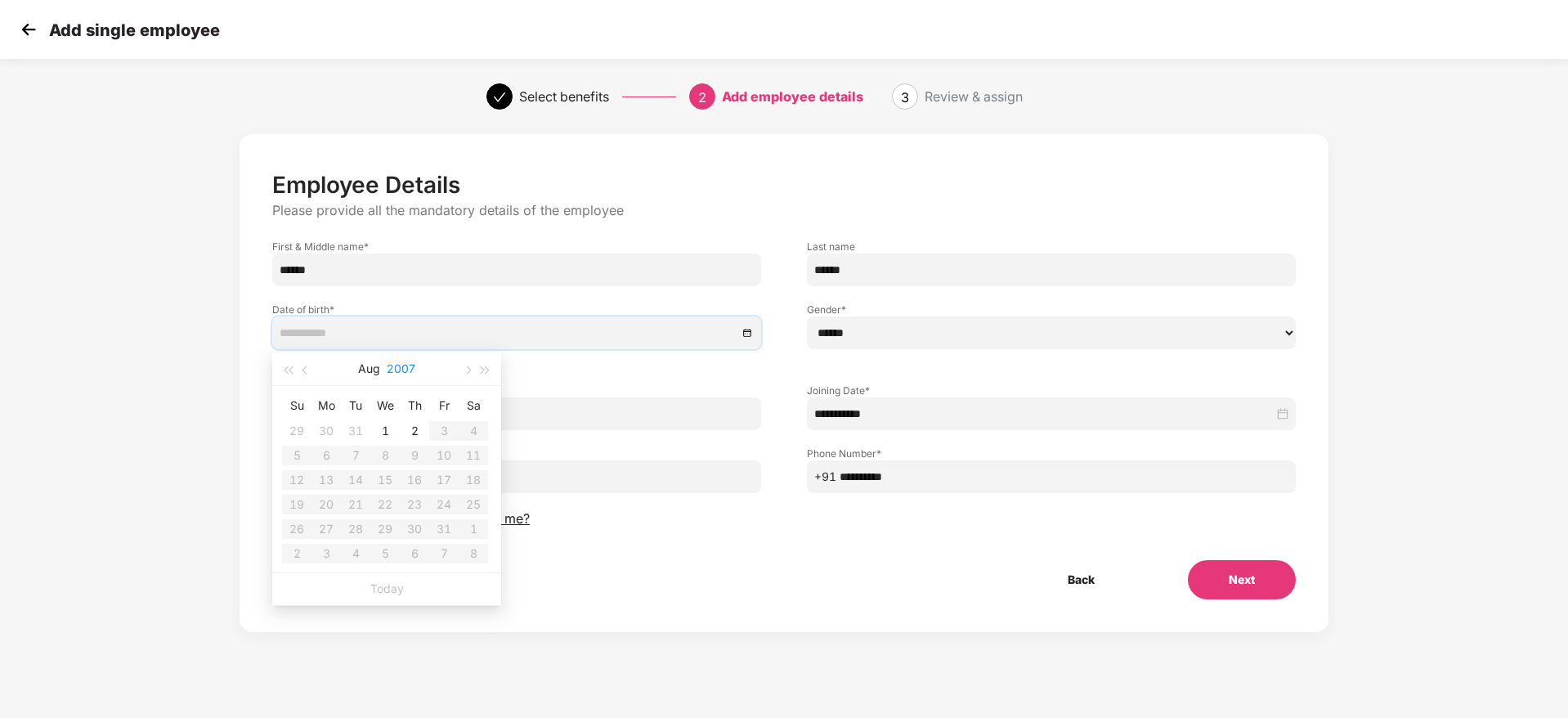 click on "2007" at bounding box center (401, 369) 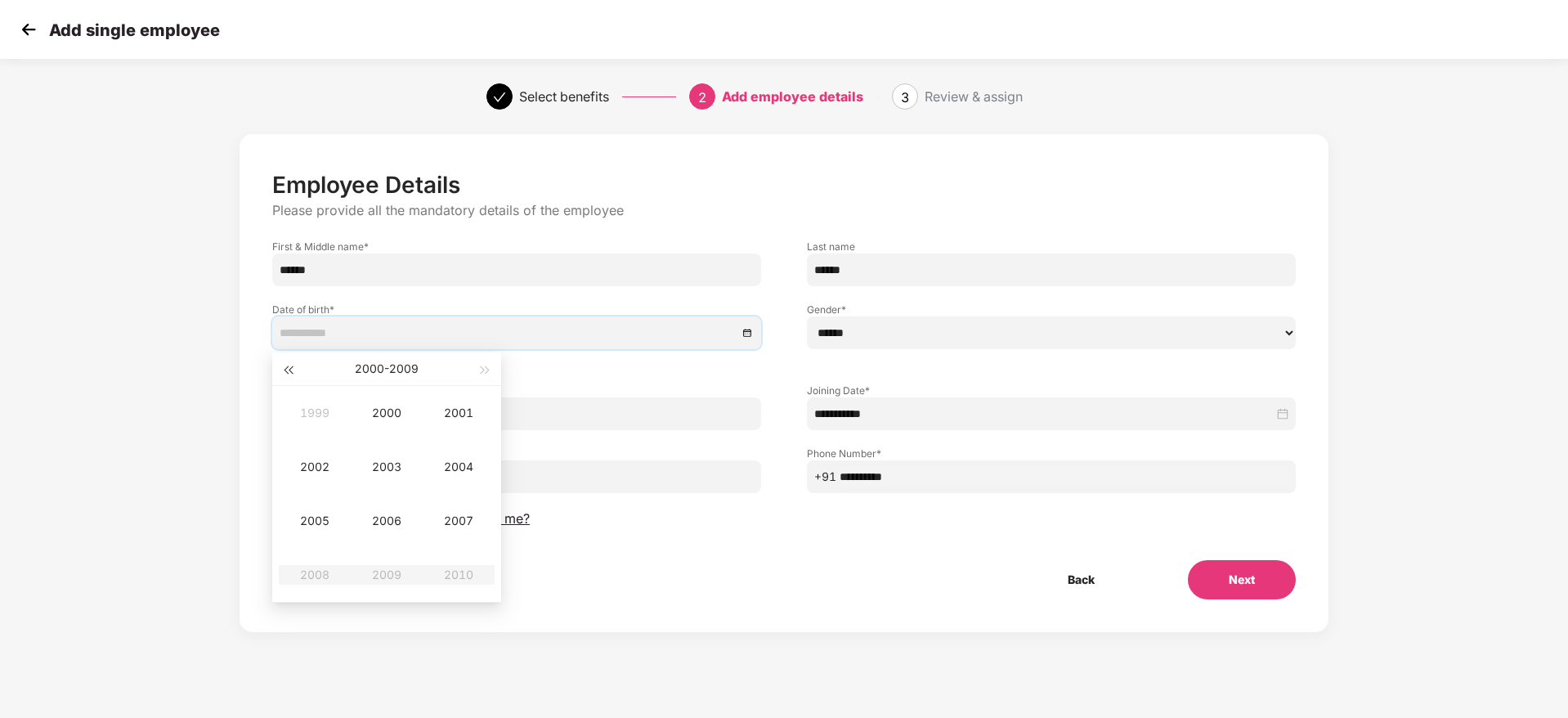 click at bounding box center [288, 369] 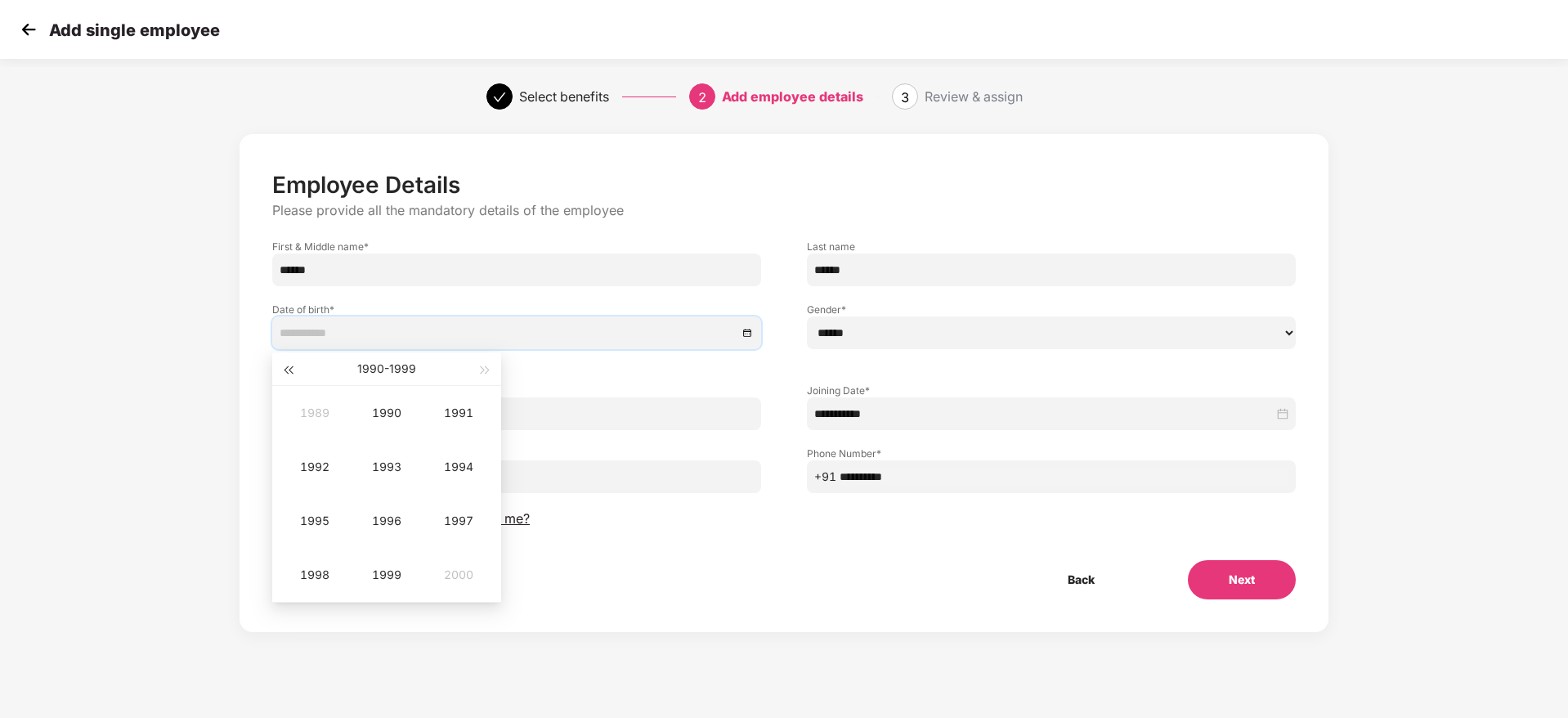 click at bounding box center [288, 369] 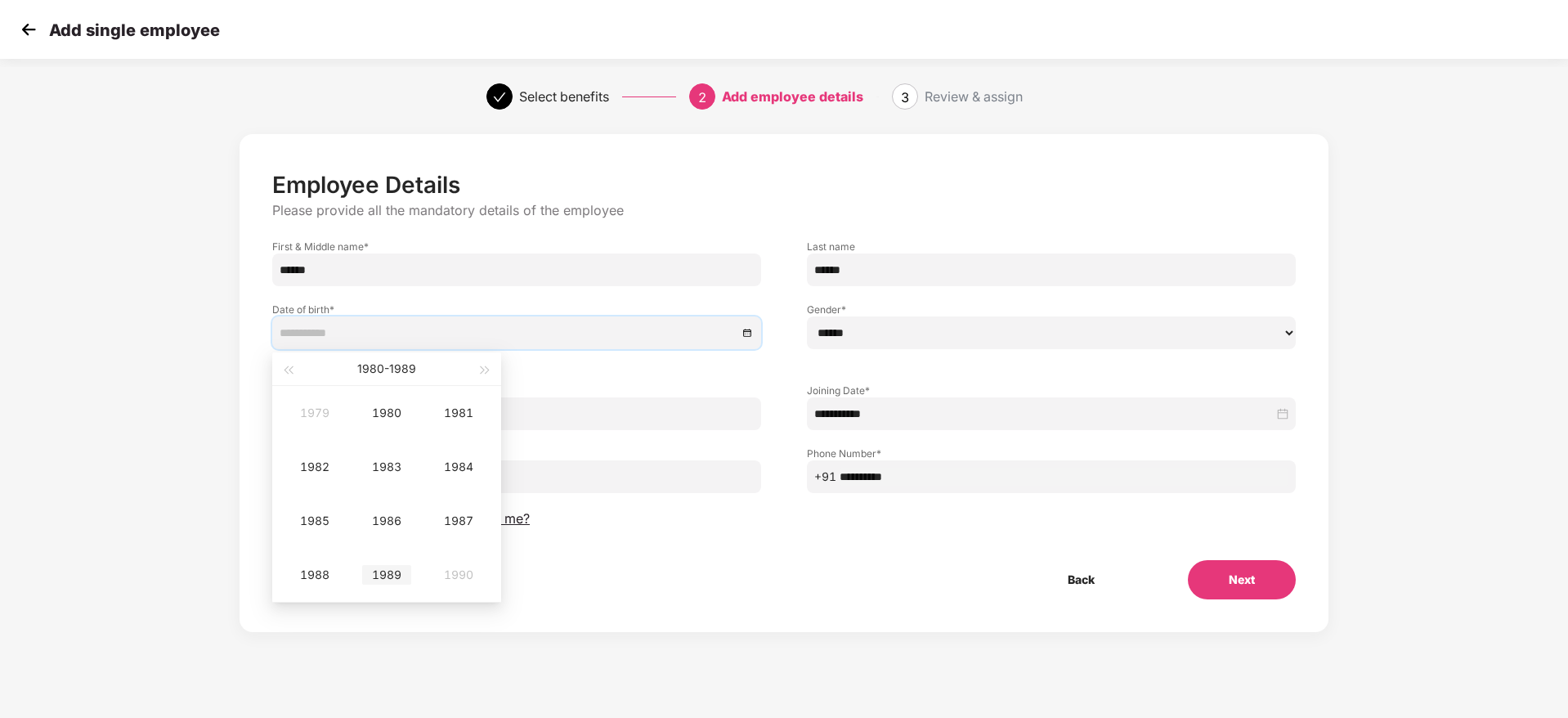 type on "**********" 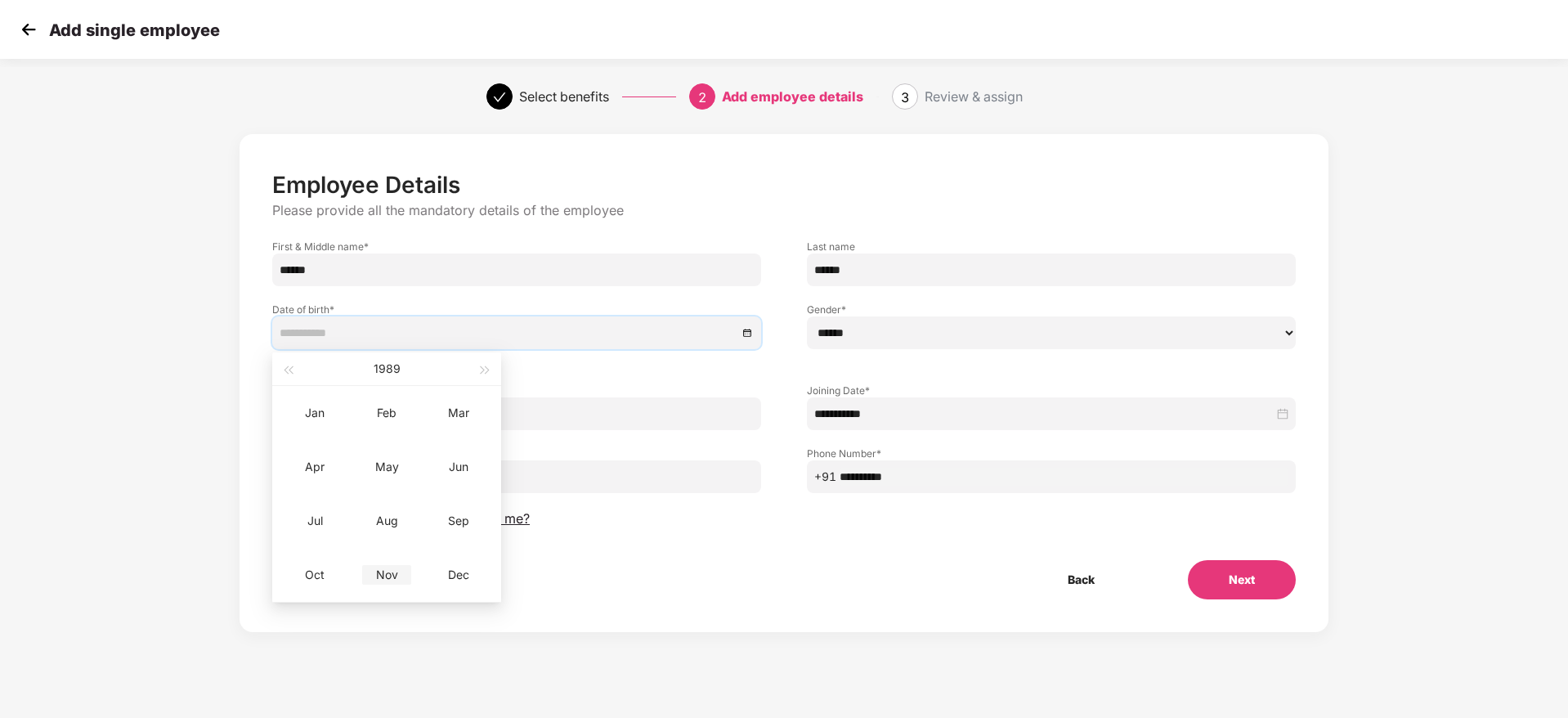 type on "**********" 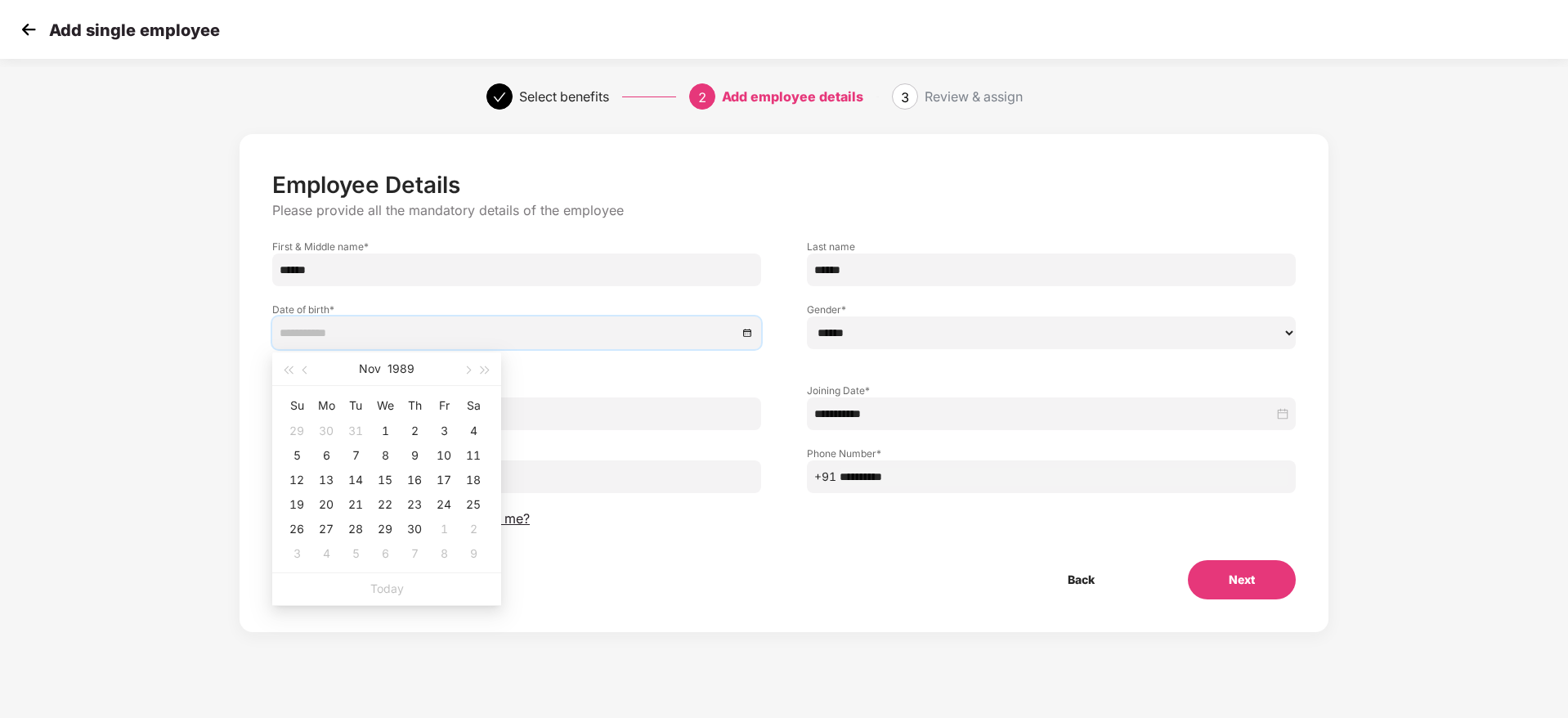 type on "**********" 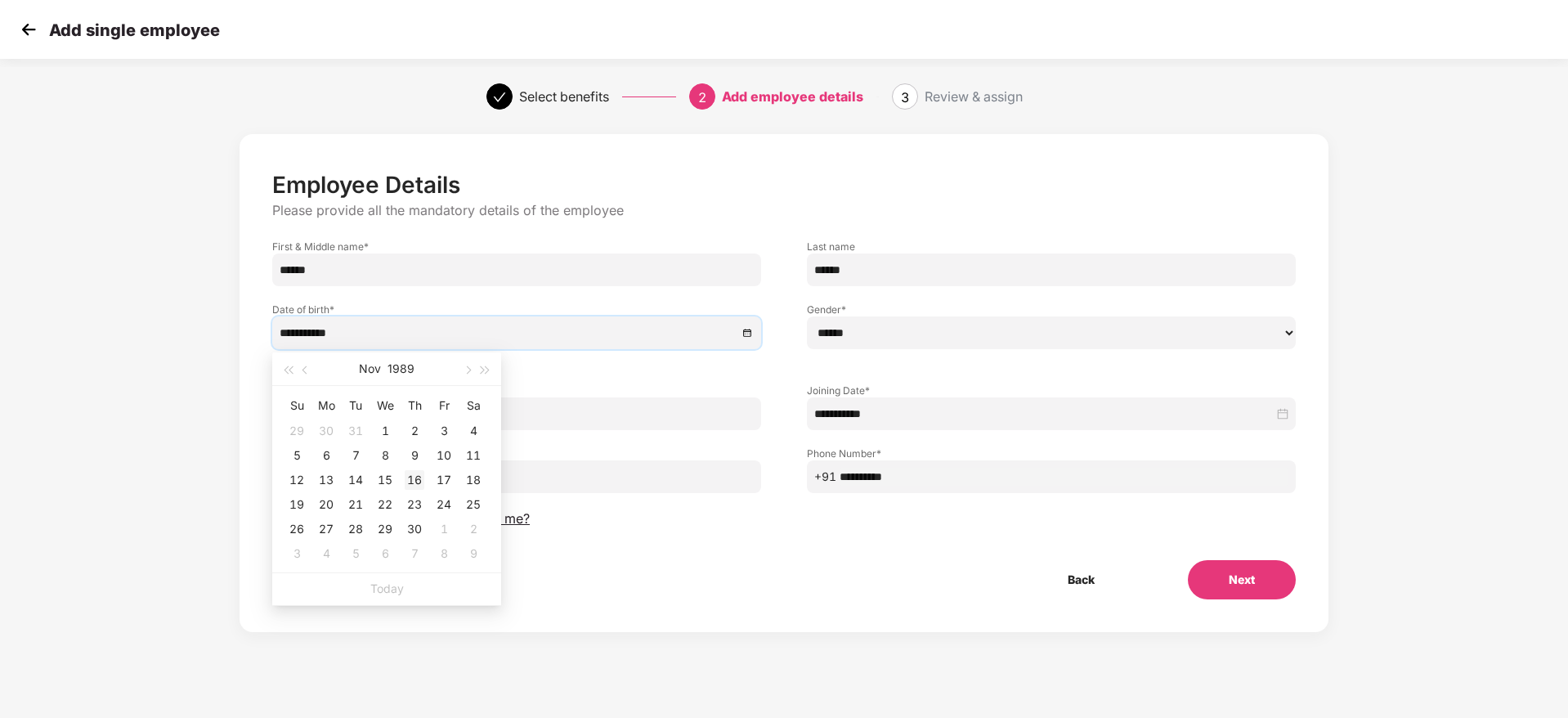 type on "**********" 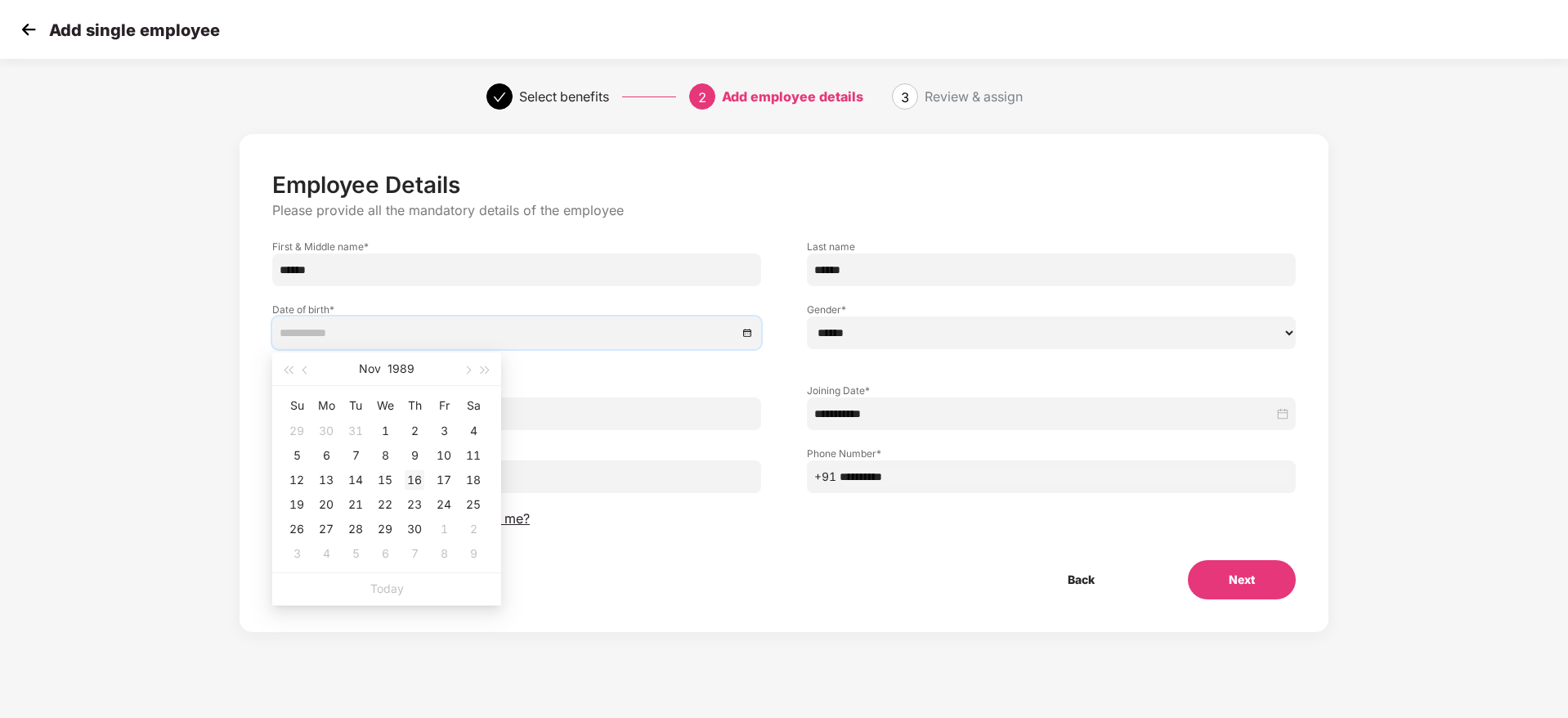 click on "16" at bounding box center (414, 480) 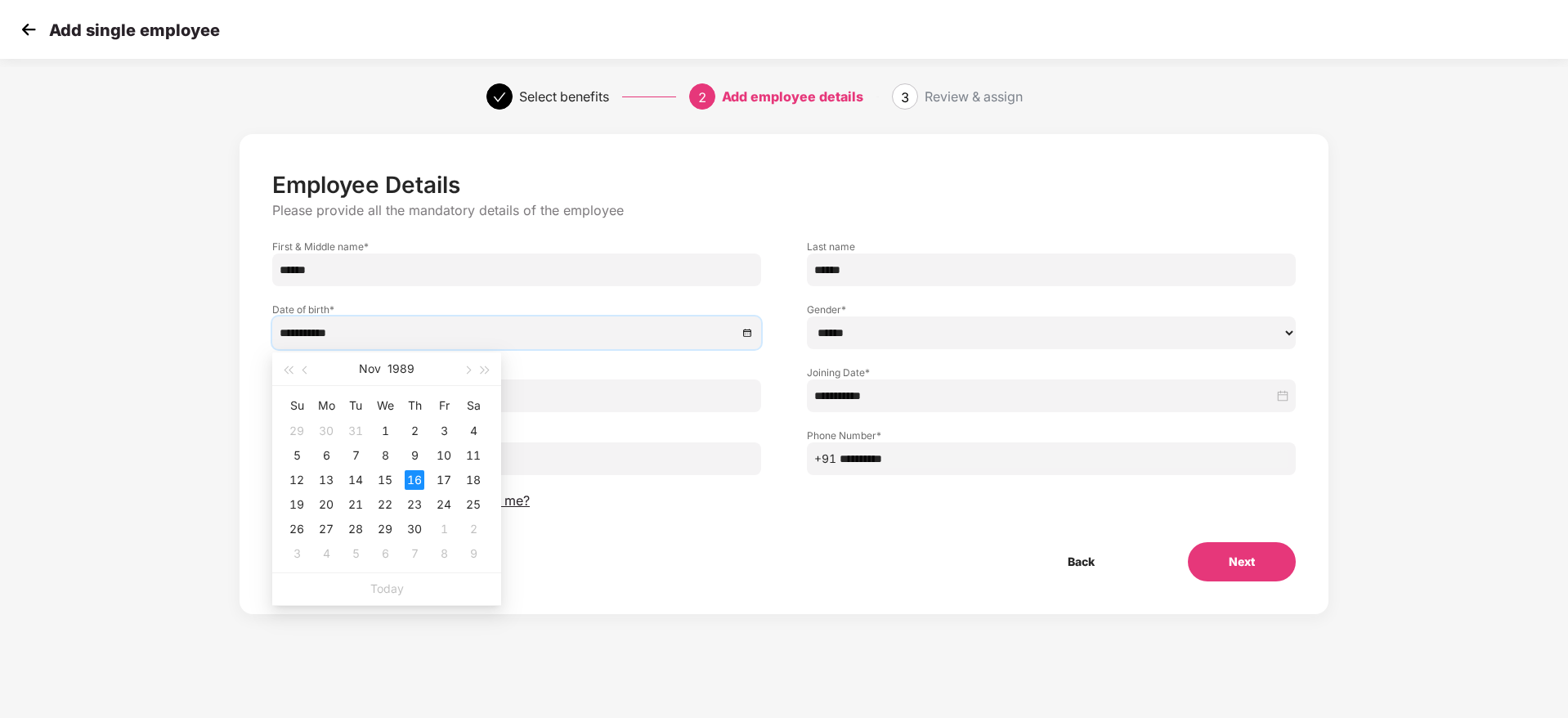 click on "Back Next" at bounding box center [784, 562] 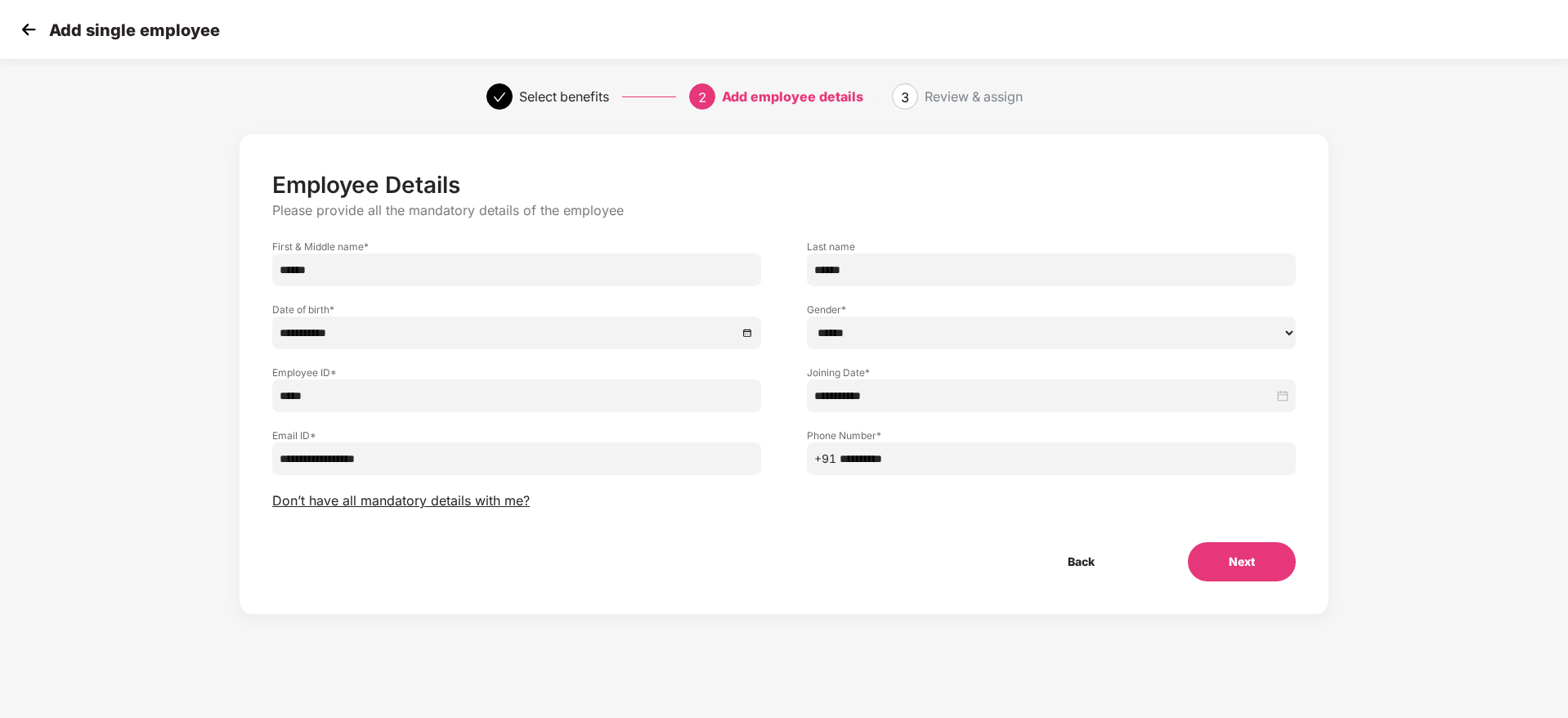 click on "Back Next" at bounding box center (784, 562) 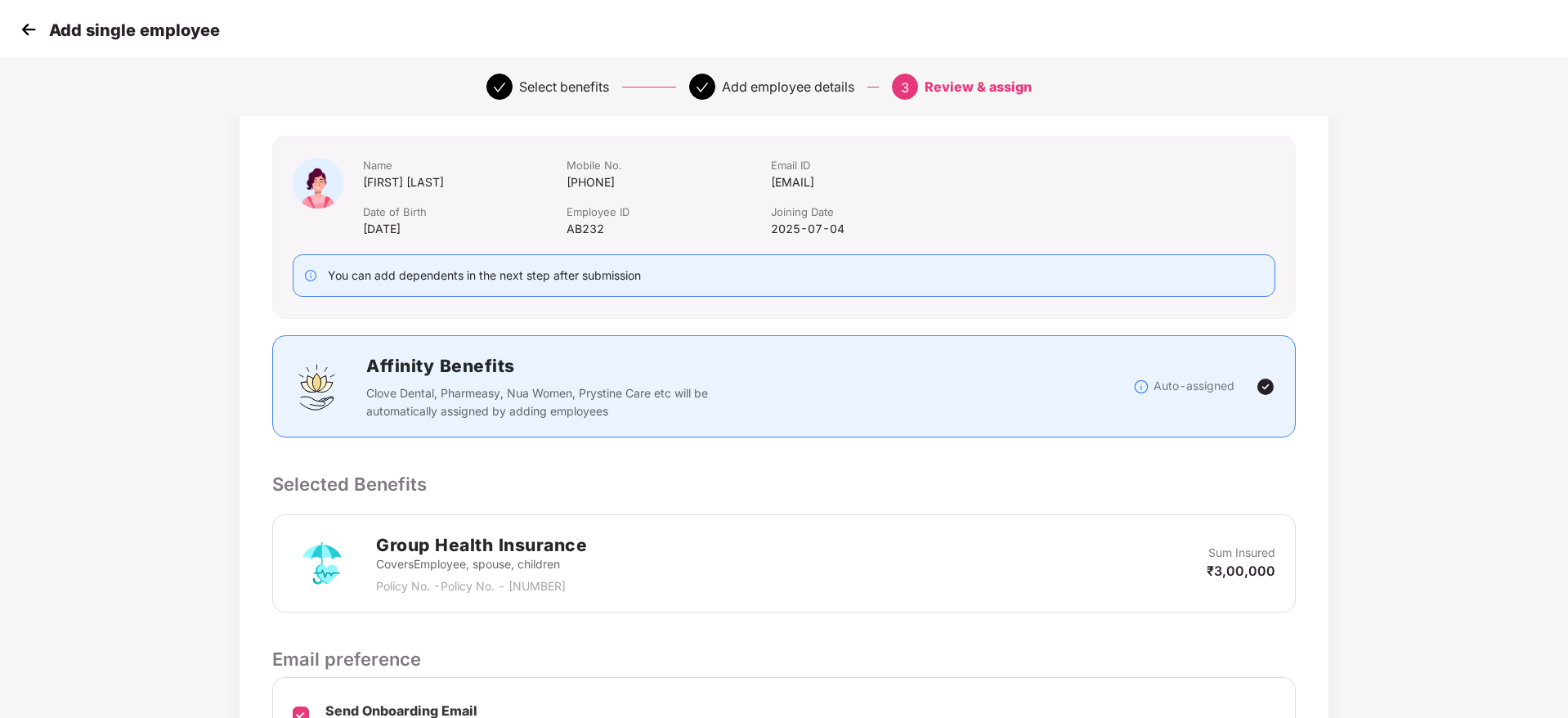 scroll, scrollTop: 284, scrollLeft: 0, axis: vertical 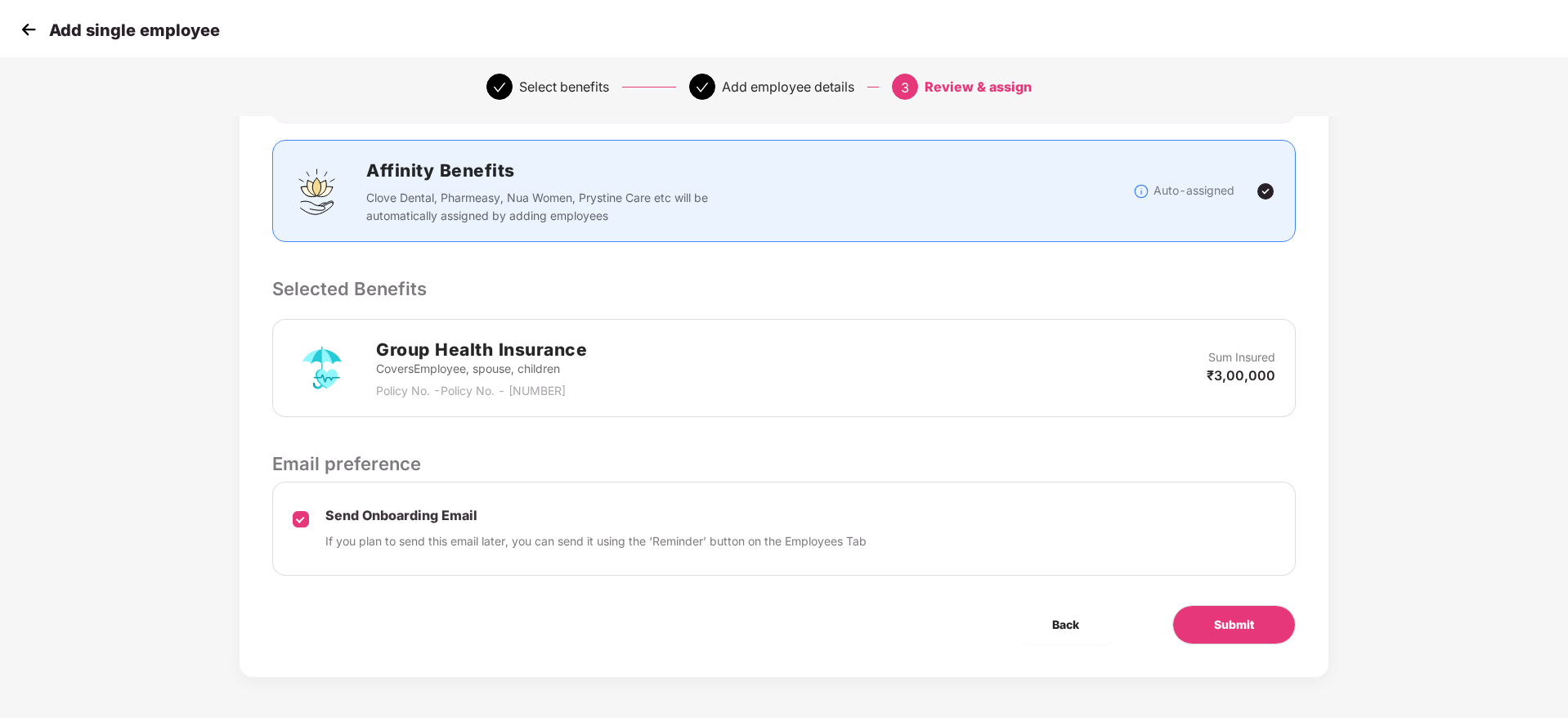 click at bounding box center [1266, 191] 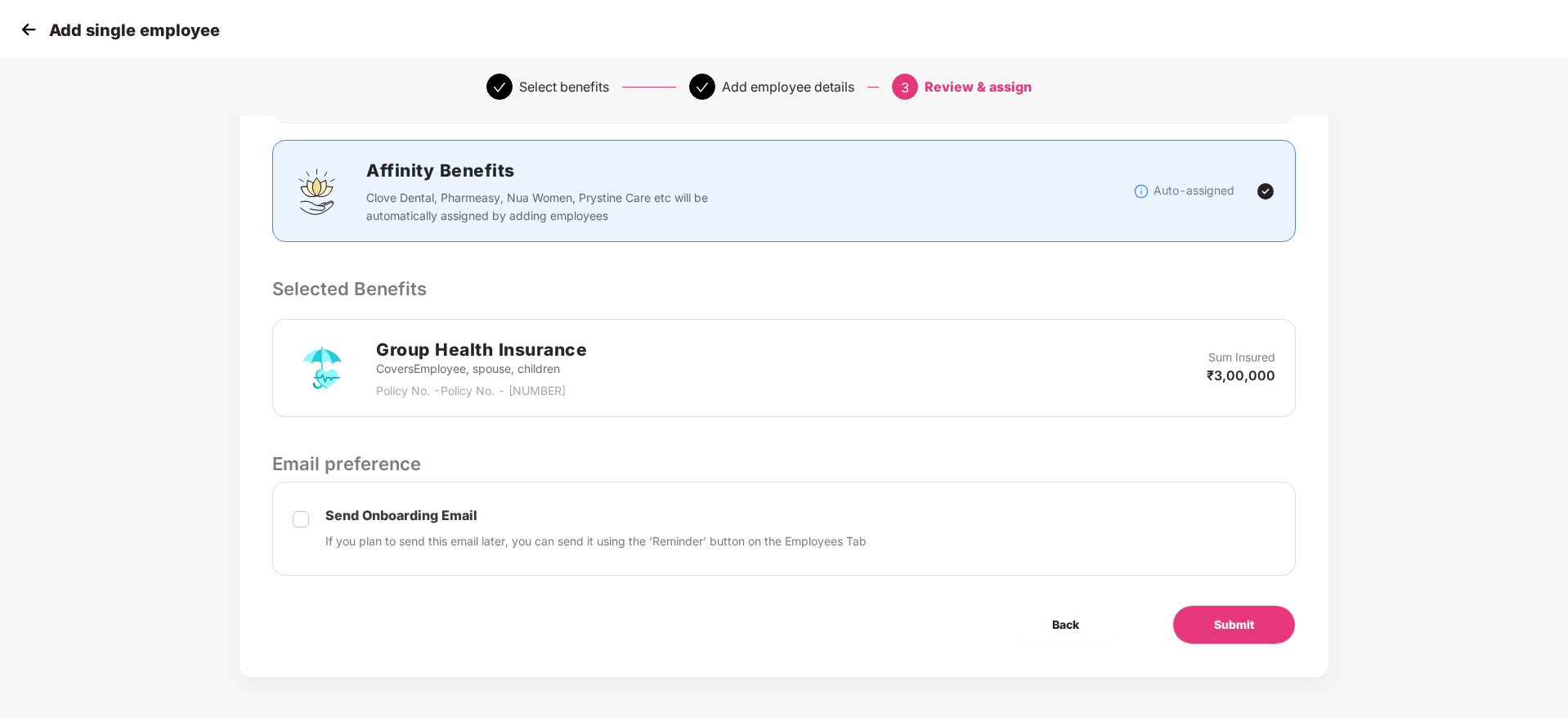 click on "Send Onboarding Email If you plan to send this email later, you can send it using the ‘Reminder’ button on the Employees Tab" at bounding box center (784, 528) 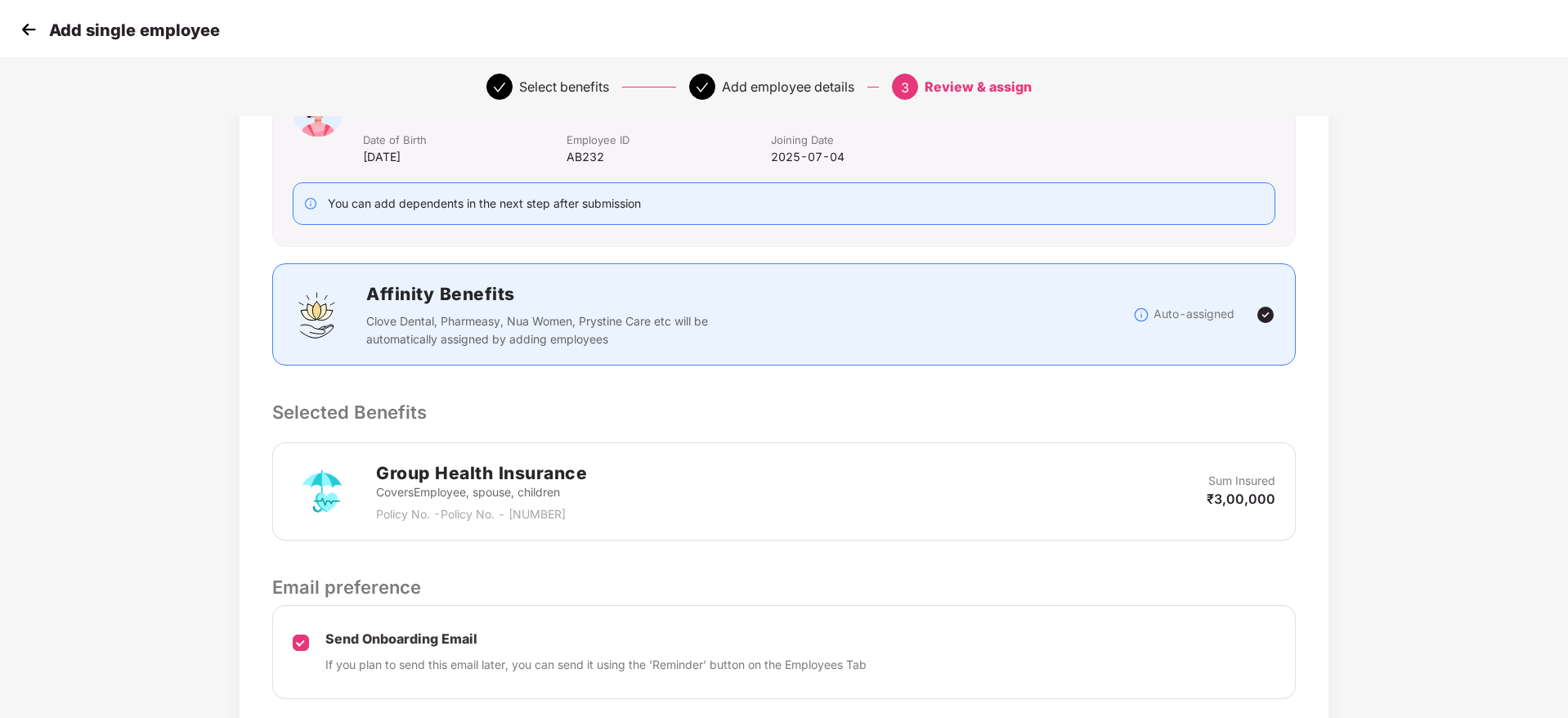 scroll, scrollTop: 284, scrollLeft: 0, axis: vertical 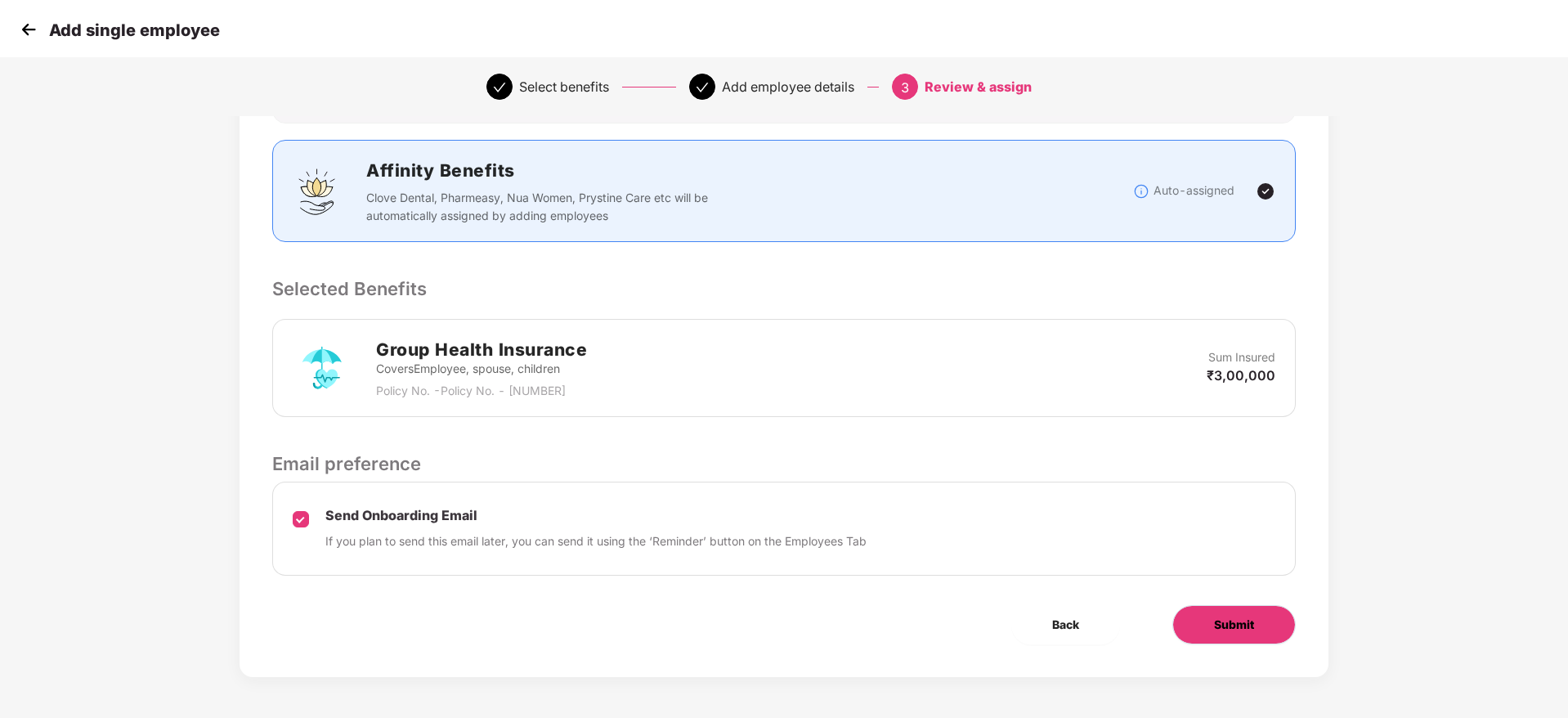 click on "Submit" at bounding box center (1234, 625) 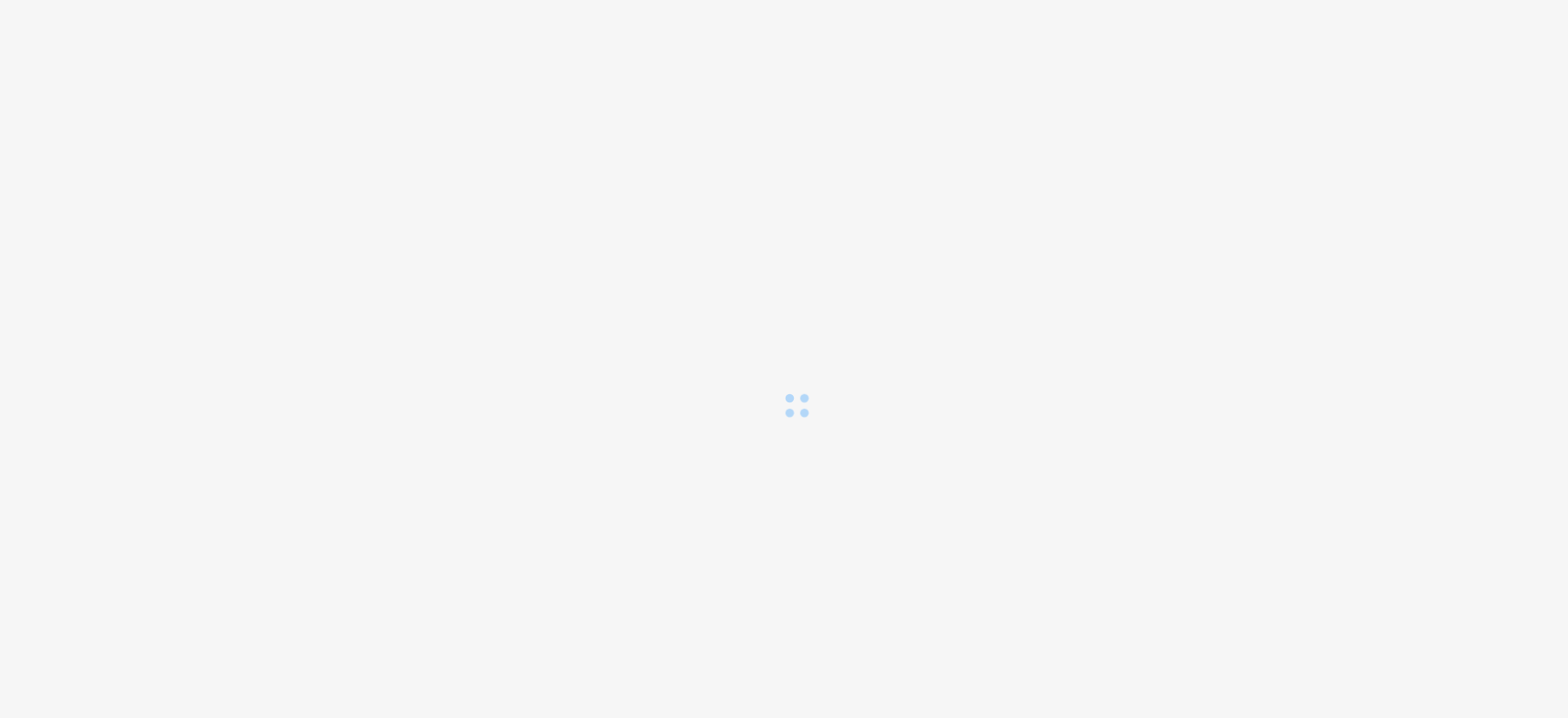 scroll, scrollTop: 0, scrollLeft: 0, axis: both 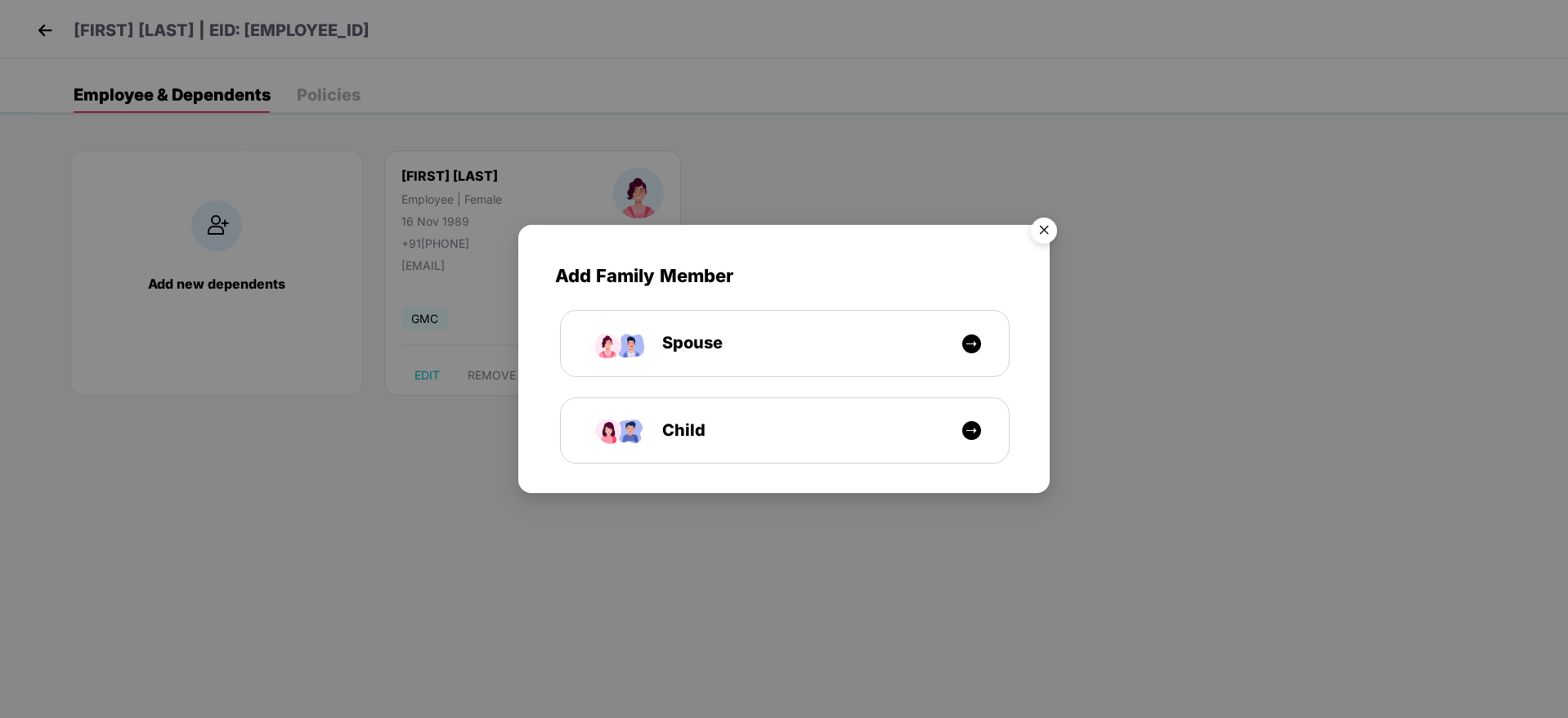 click at bounding box center (1044, 233) 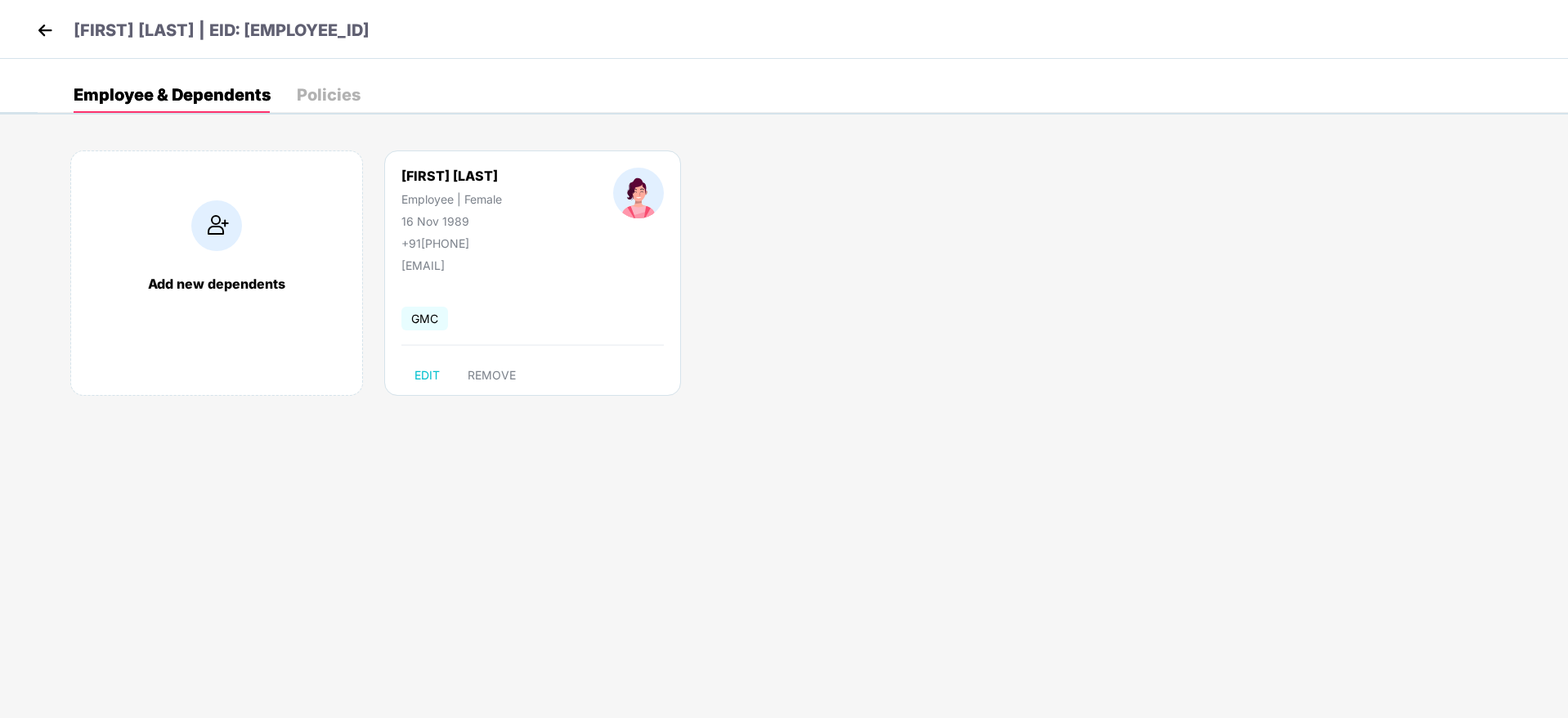 click on "Policies" at bounding box center (329, 95) 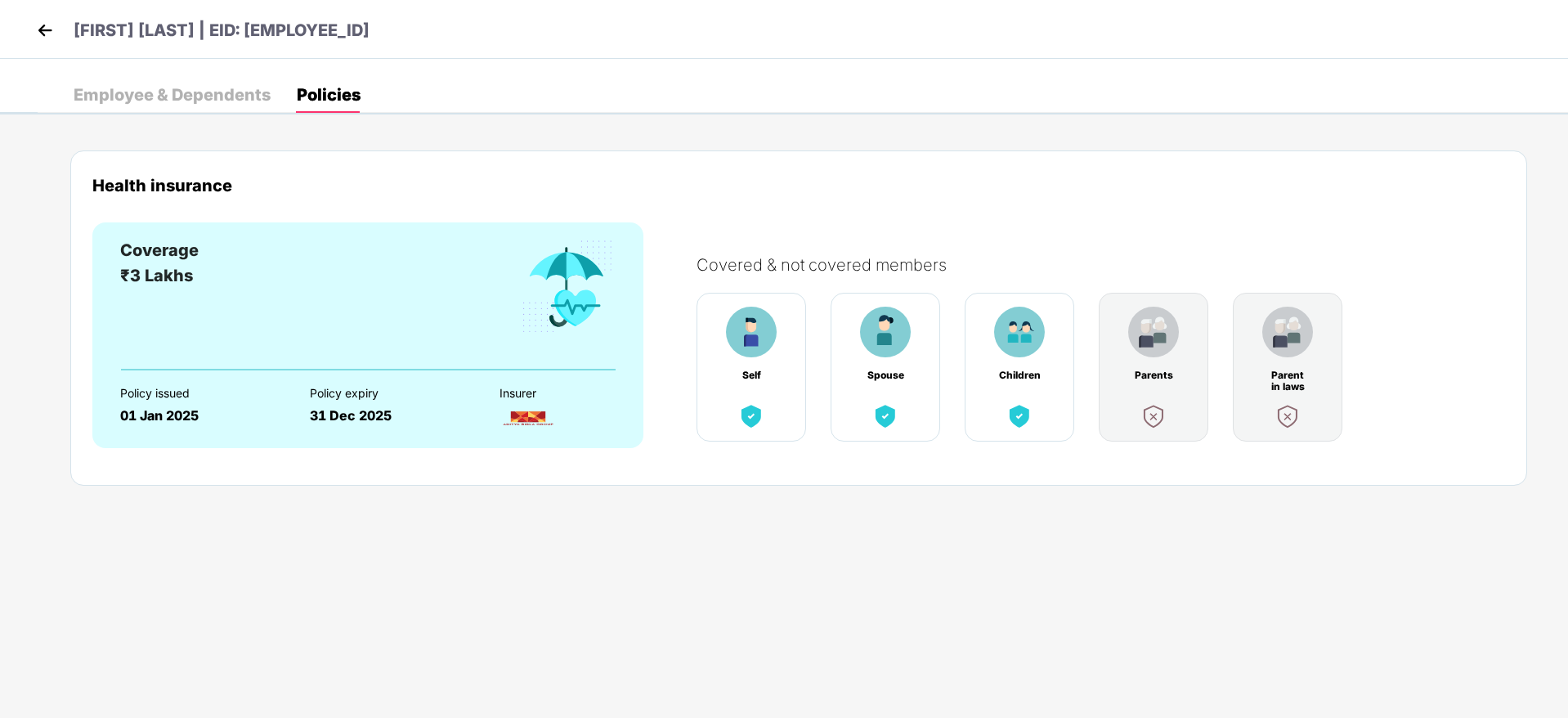 click on "Employee & Dependents" at bounding box center [172, 95] 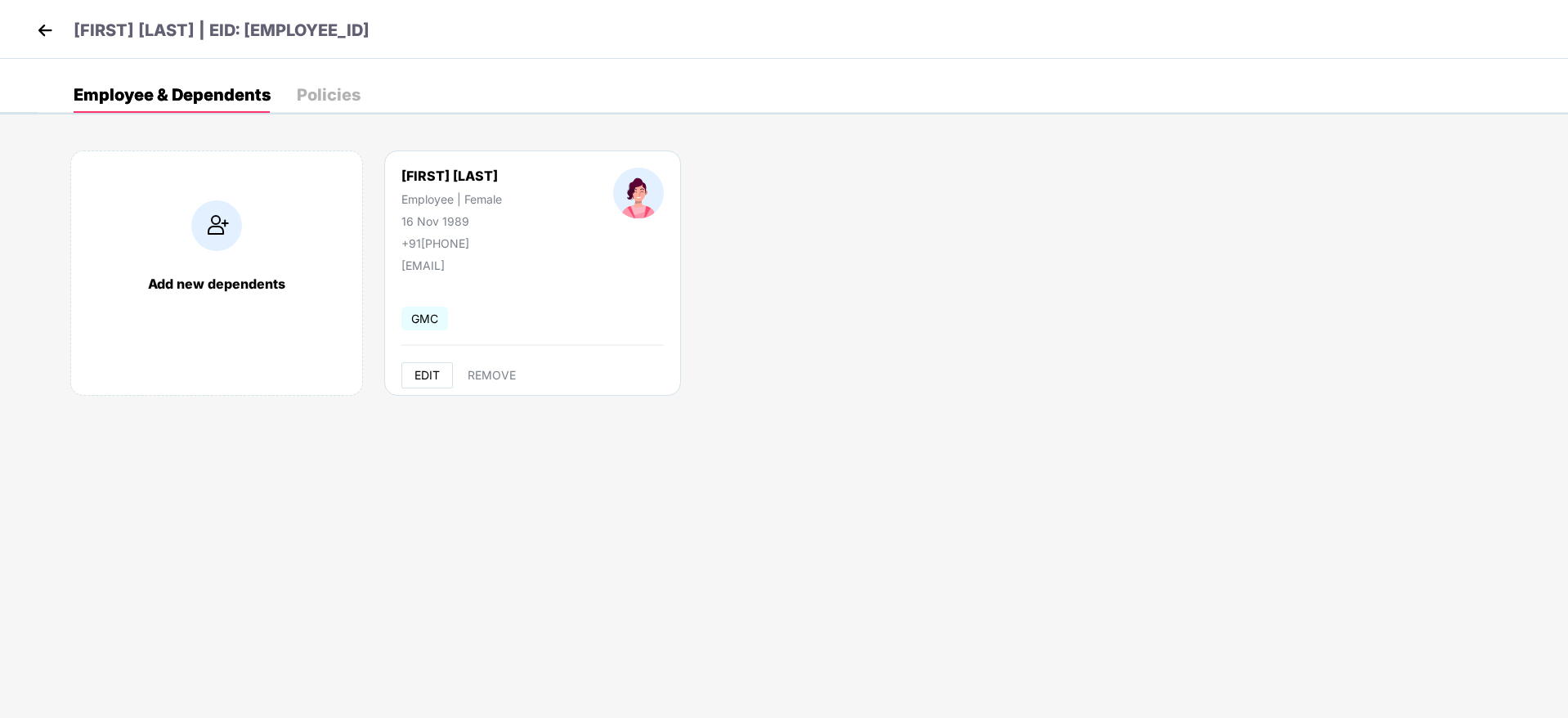 click on "EDIT" at bounding box center [427, 375] 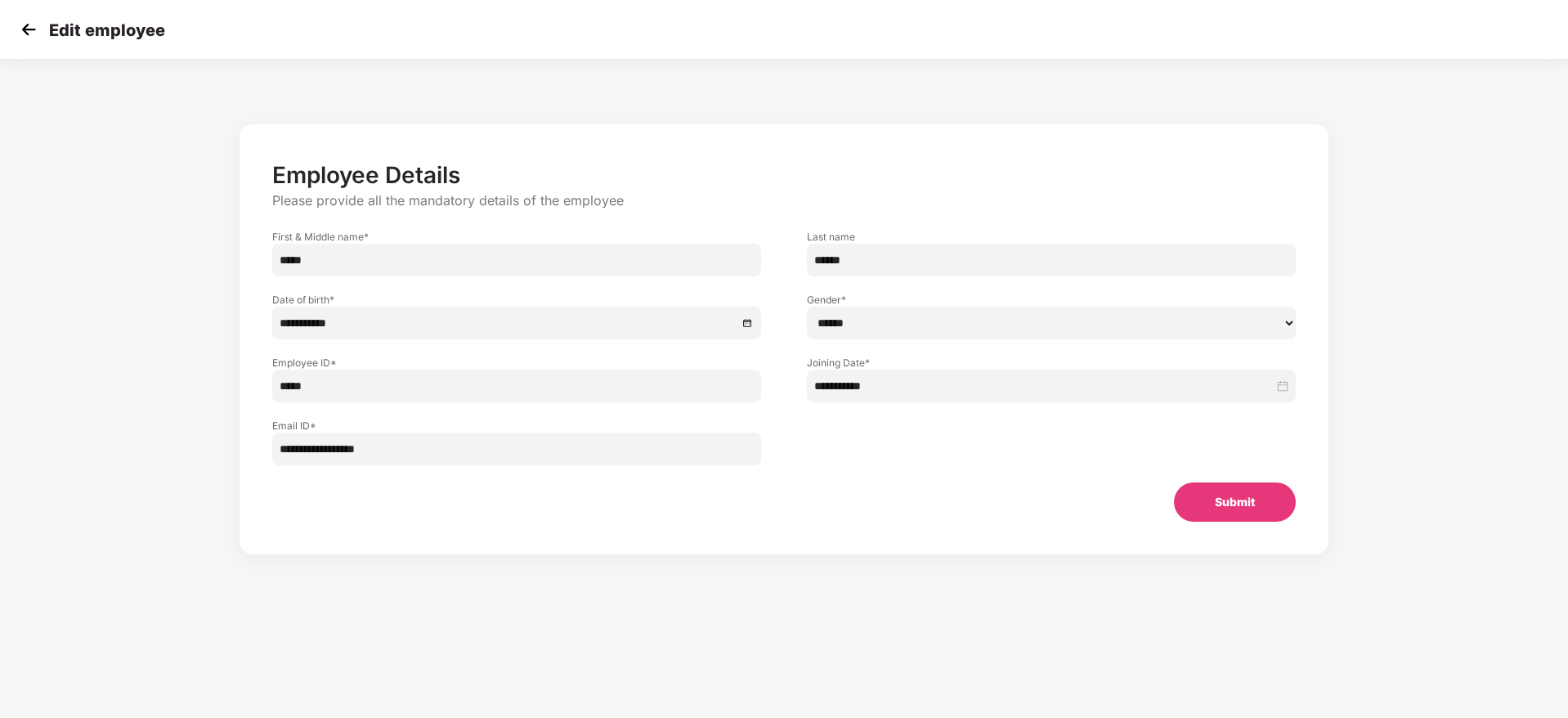 click on "Submit" at bounding box center [1234, 502] 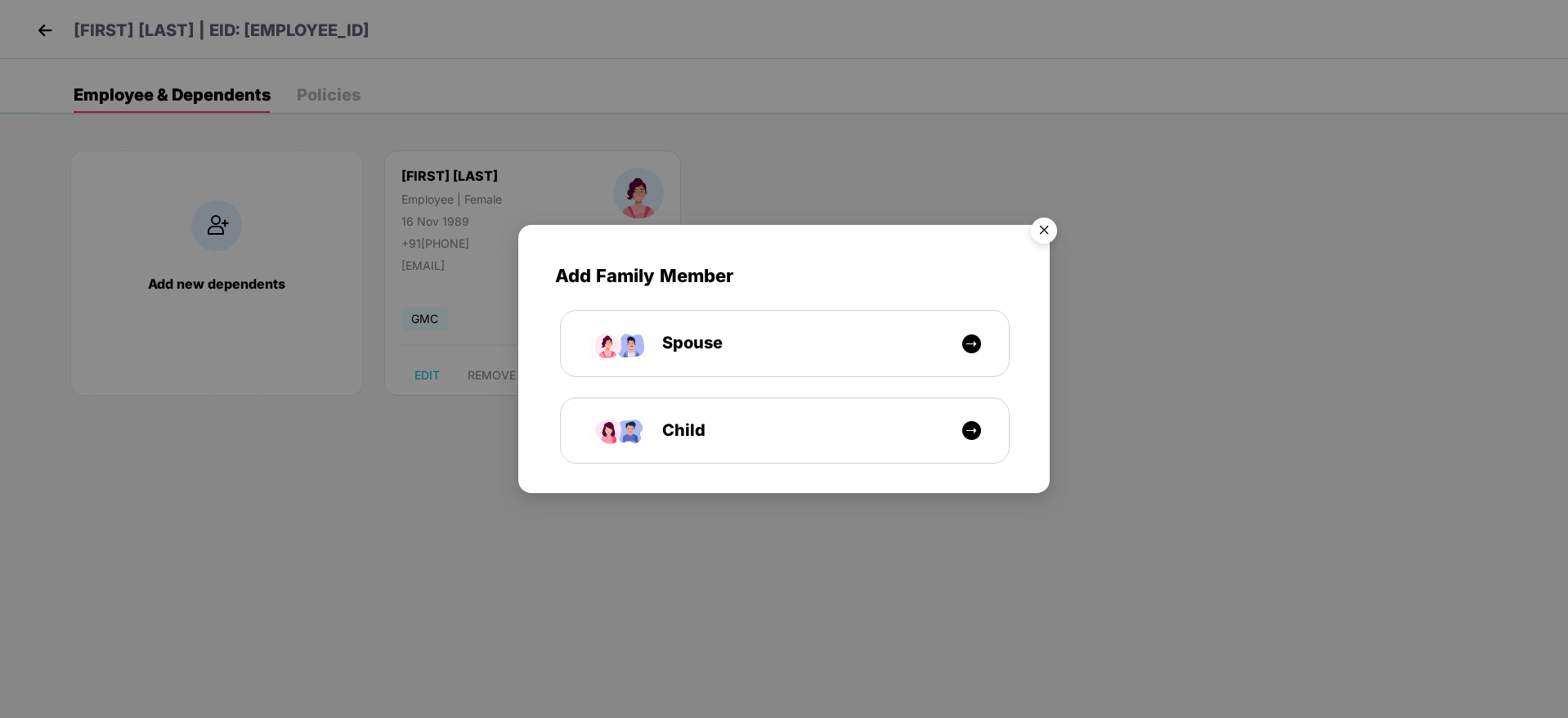 click at bounding box center (1044, 233) 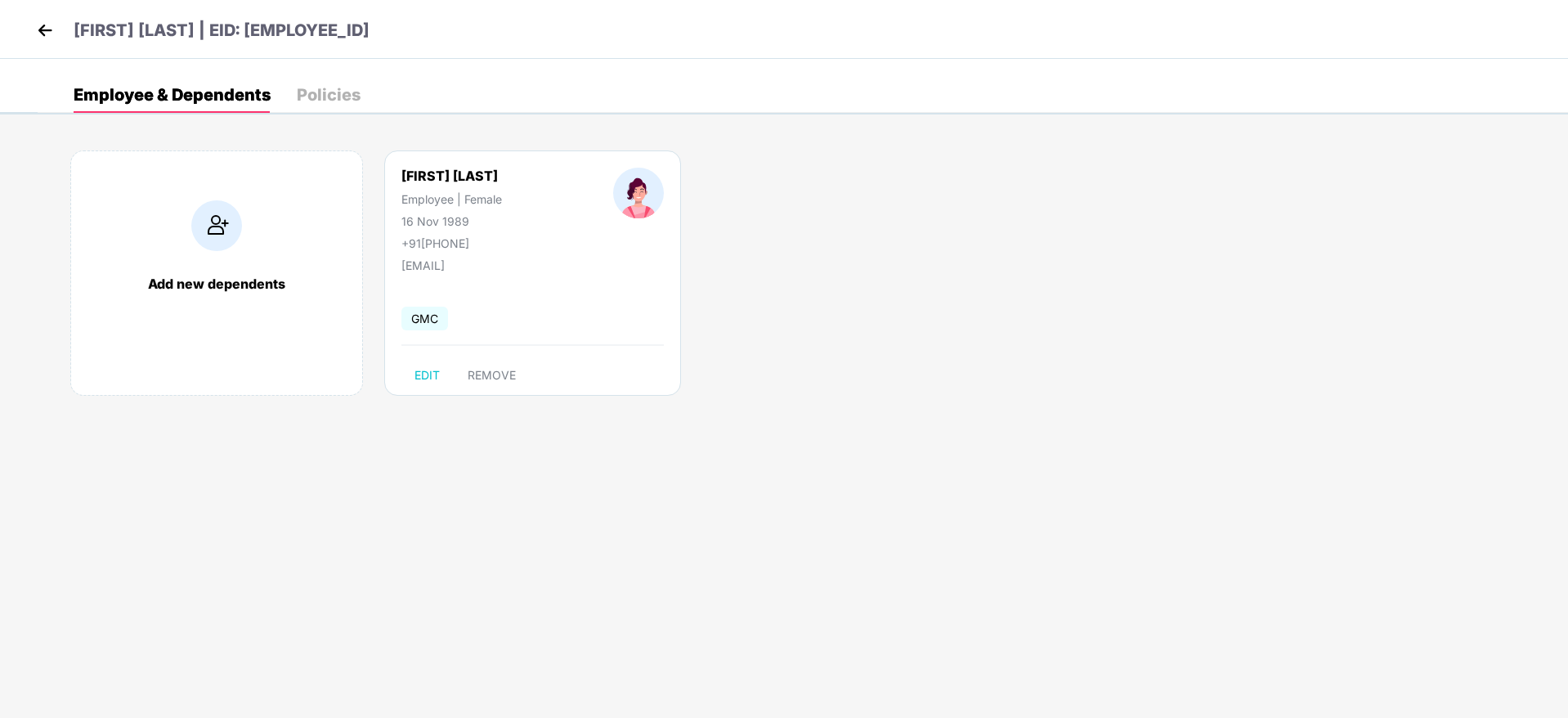 click at bounding box center (45, 30) 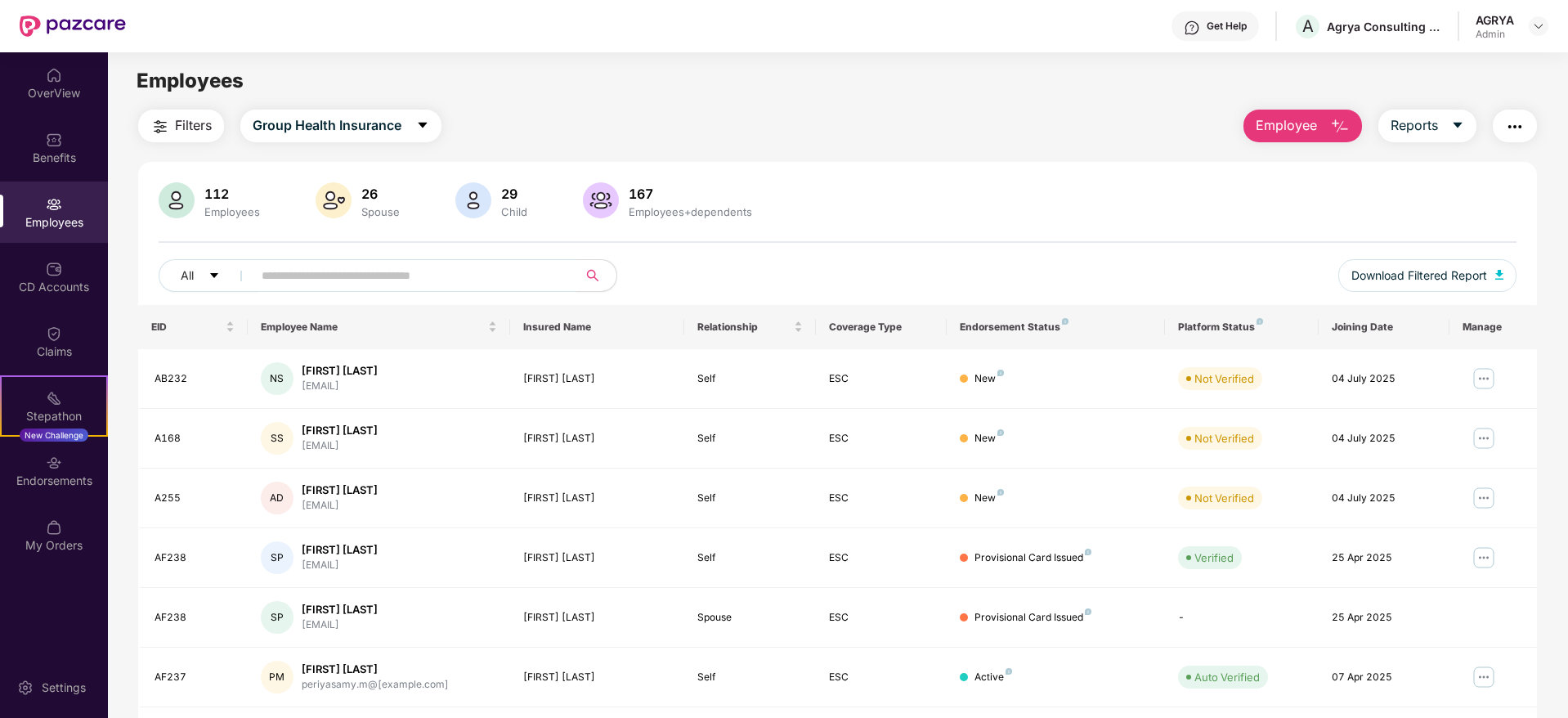 click on "Employee" at bounding box center [1286, 125] 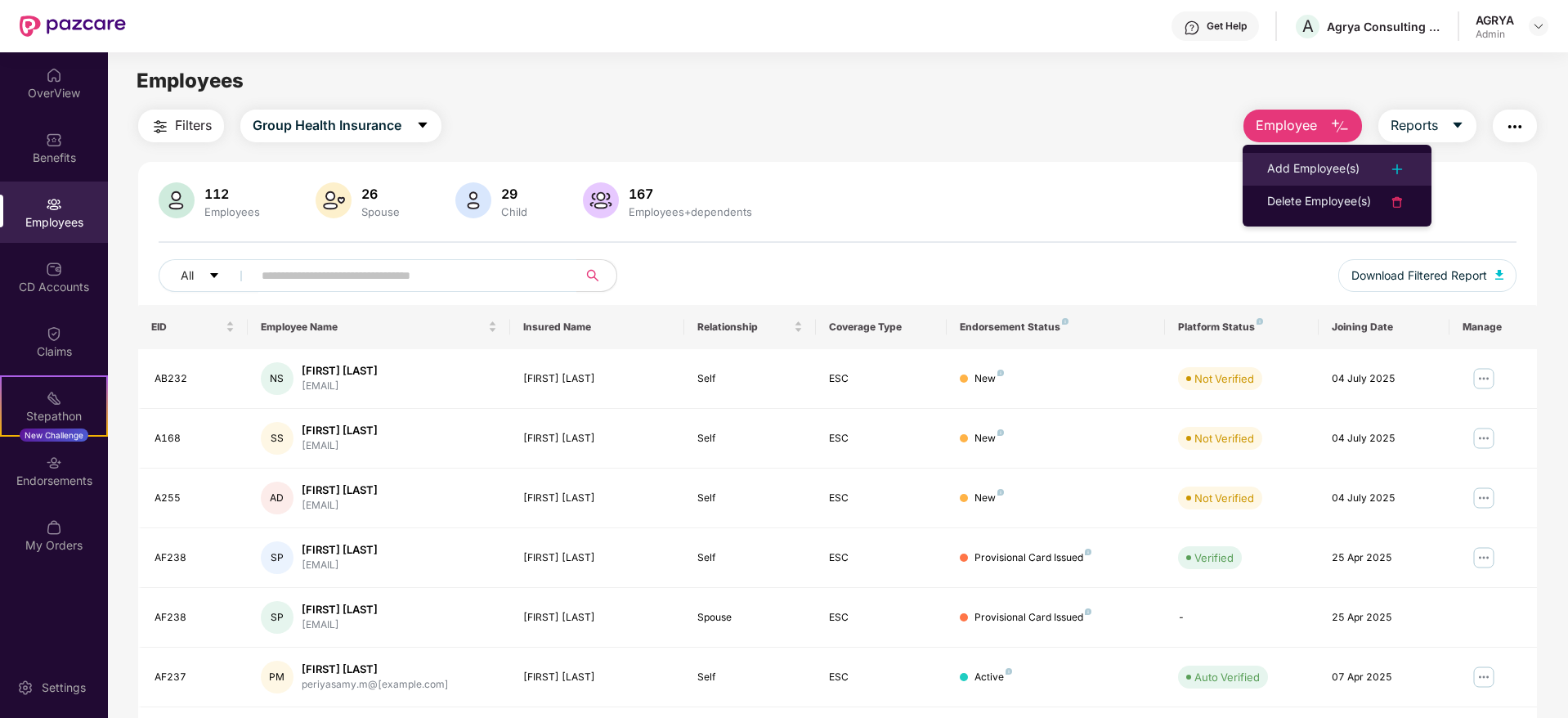 click on "Add Employee(s)" at bounding box center [1313, 169] 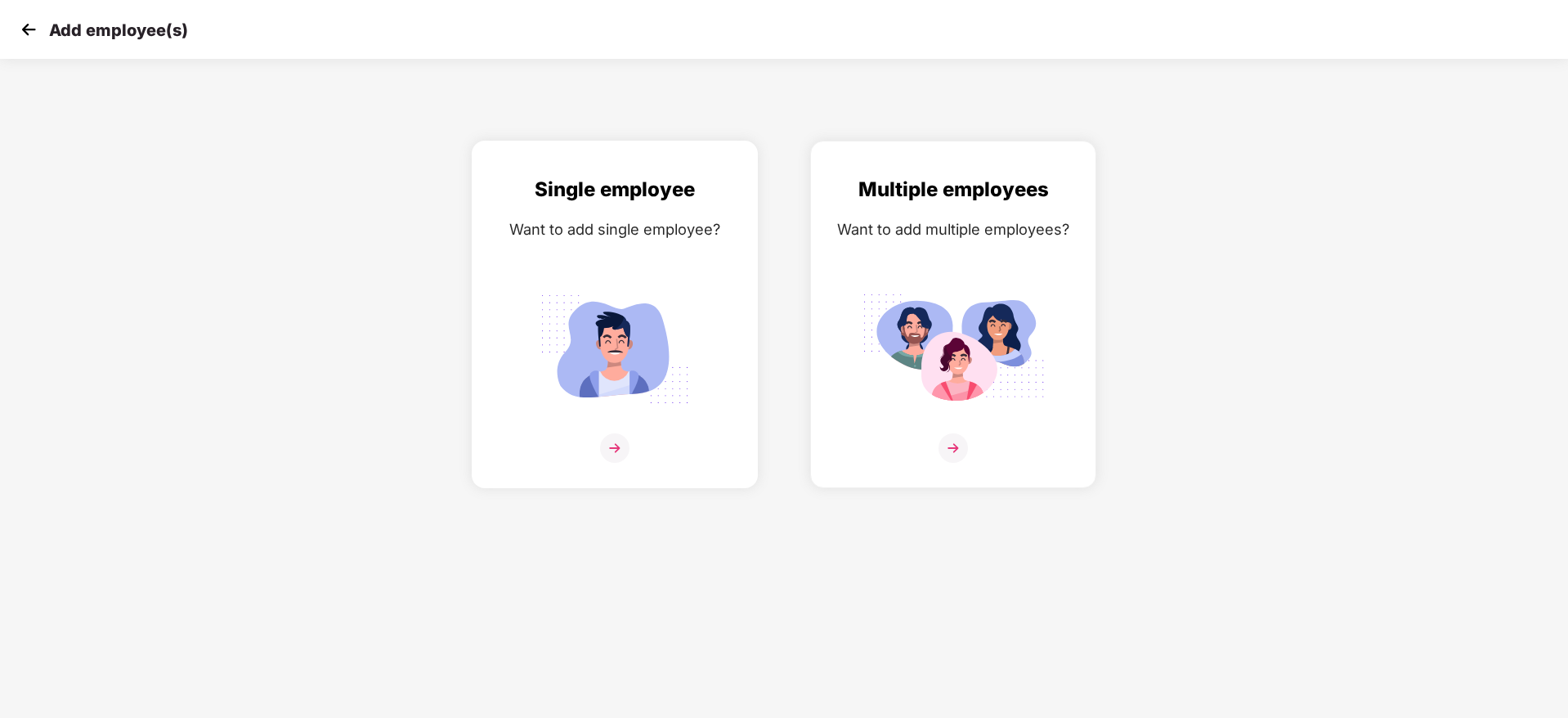 click at bounding box center [615, 448] 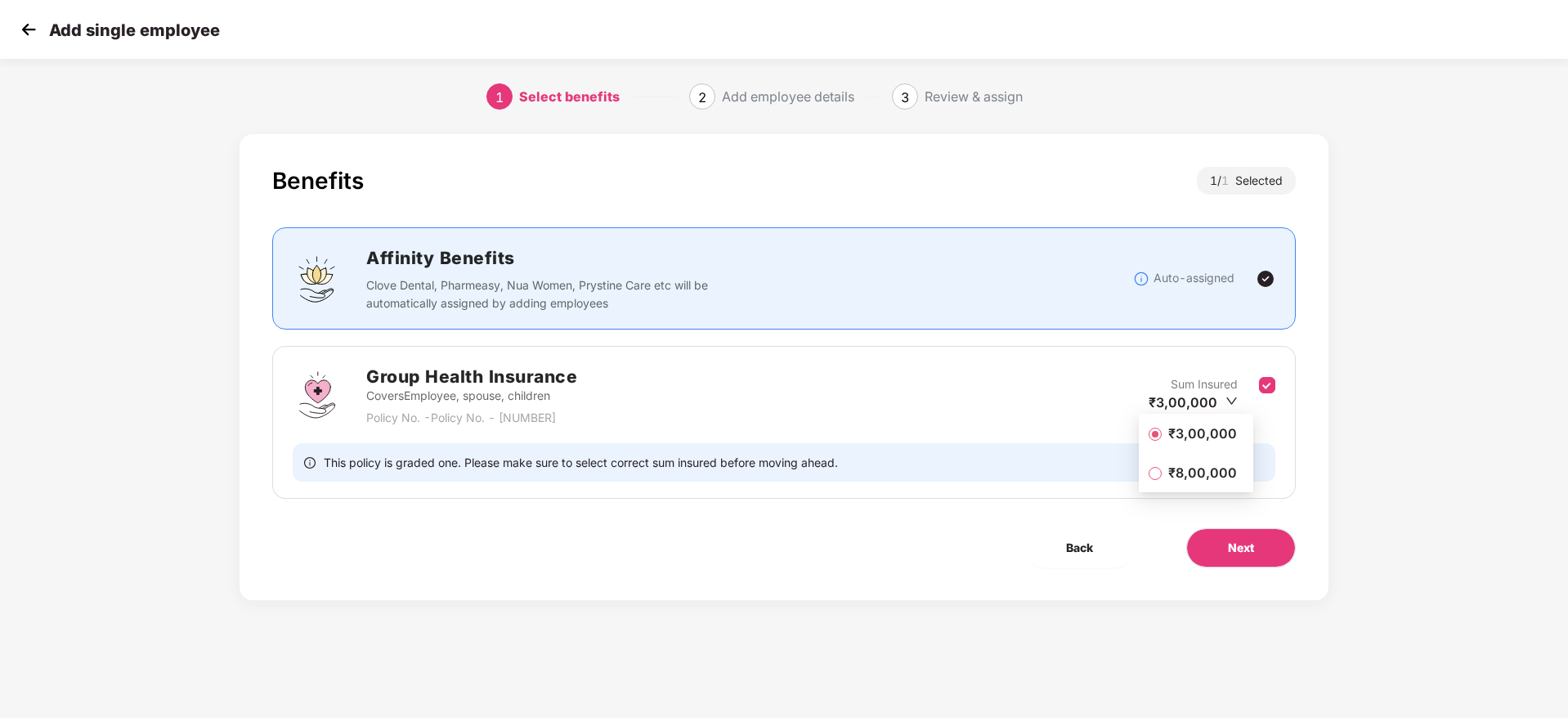click on "₹3,00,000" at bounding box center [1203, 433] 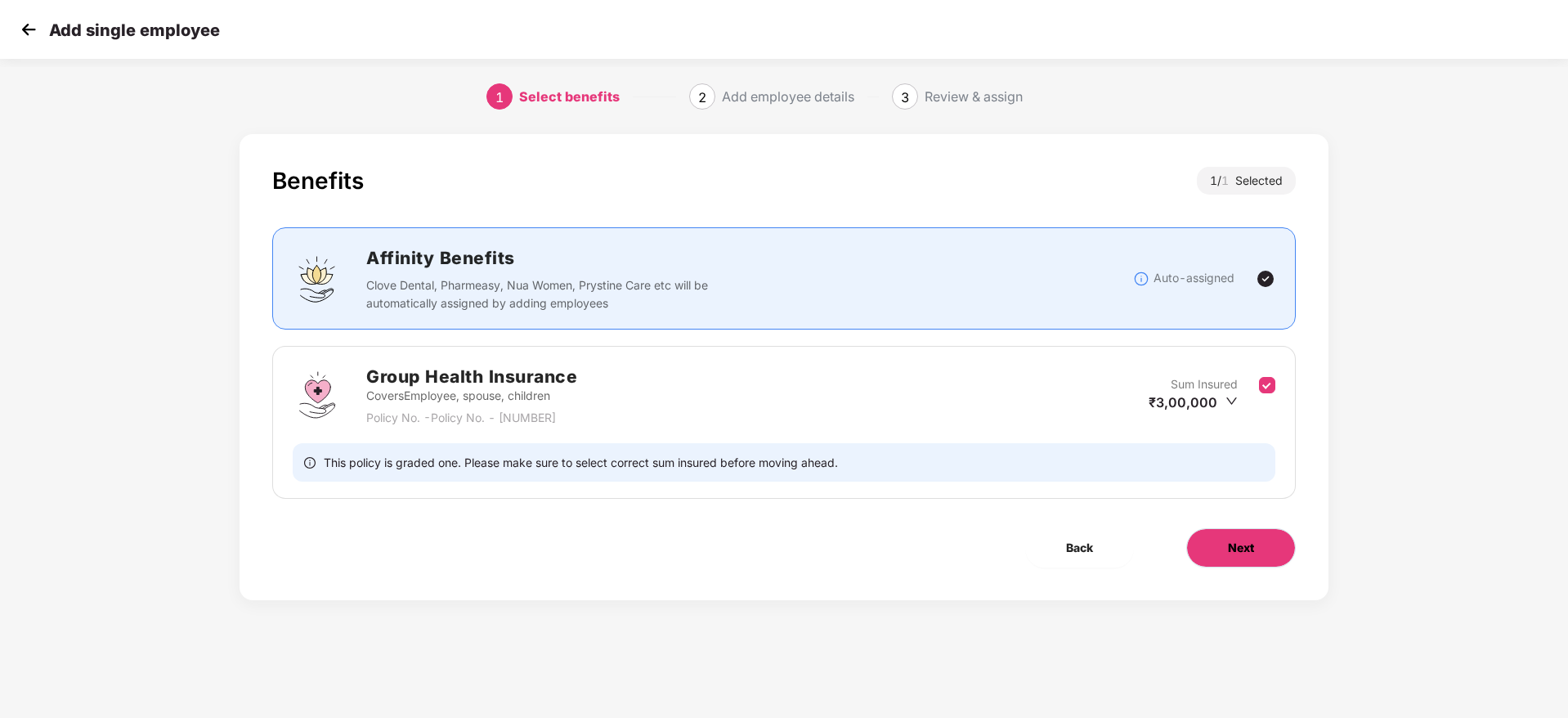 click on "Next" at bounding box center (1241, 548) 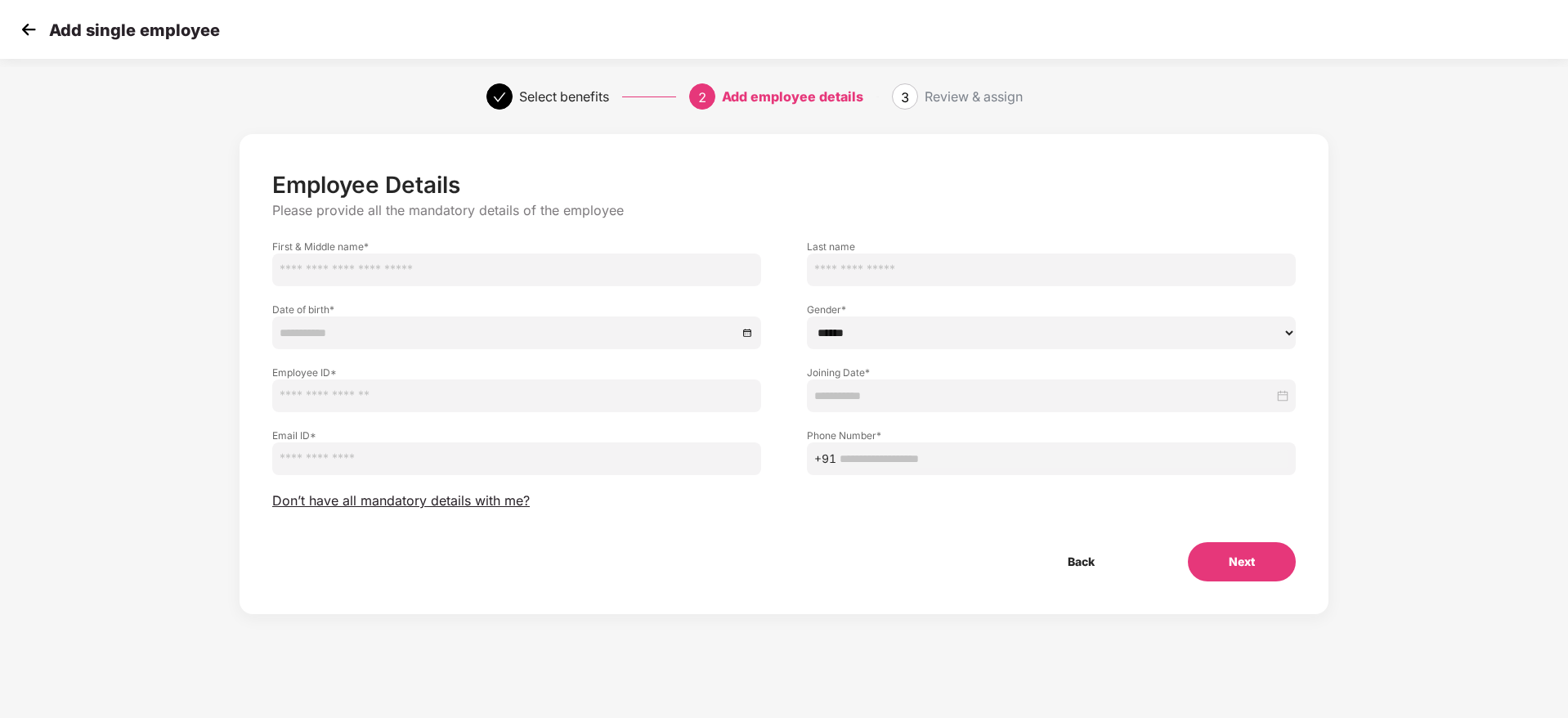 click at bounding box center [517, 270] 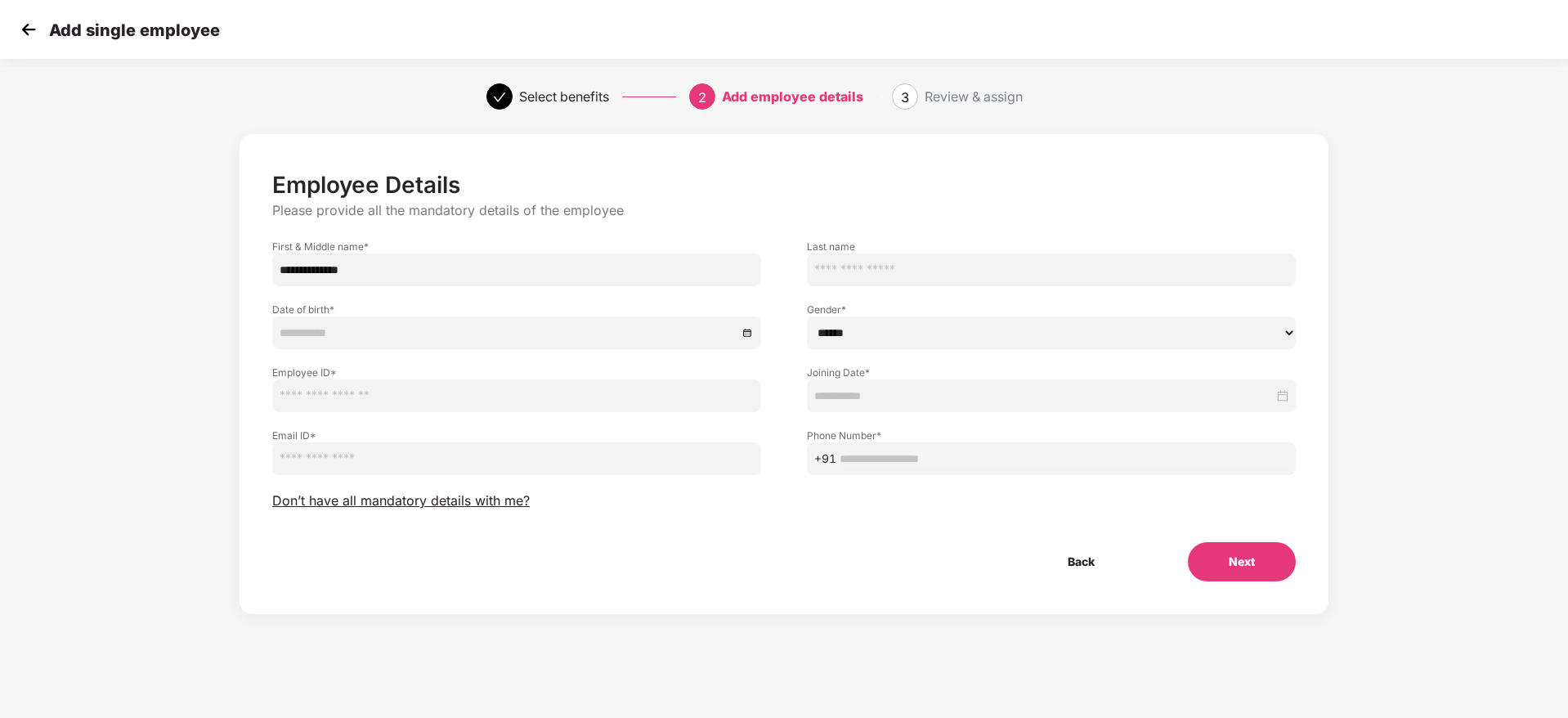 drag, startPoint x: 339, startPoint y: 273, endPoint x: 401, endPoint y: 280, distance: 62.39391 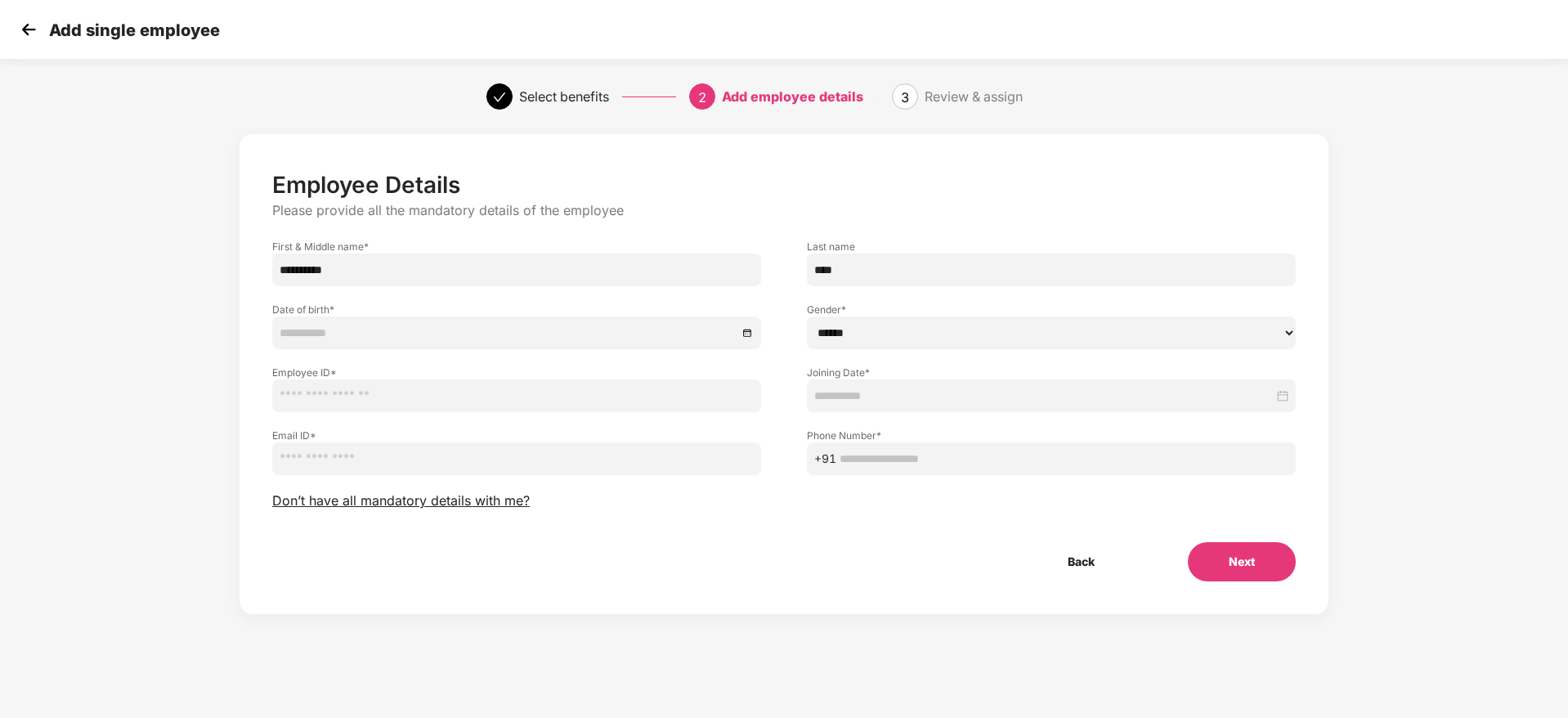 type on "****" 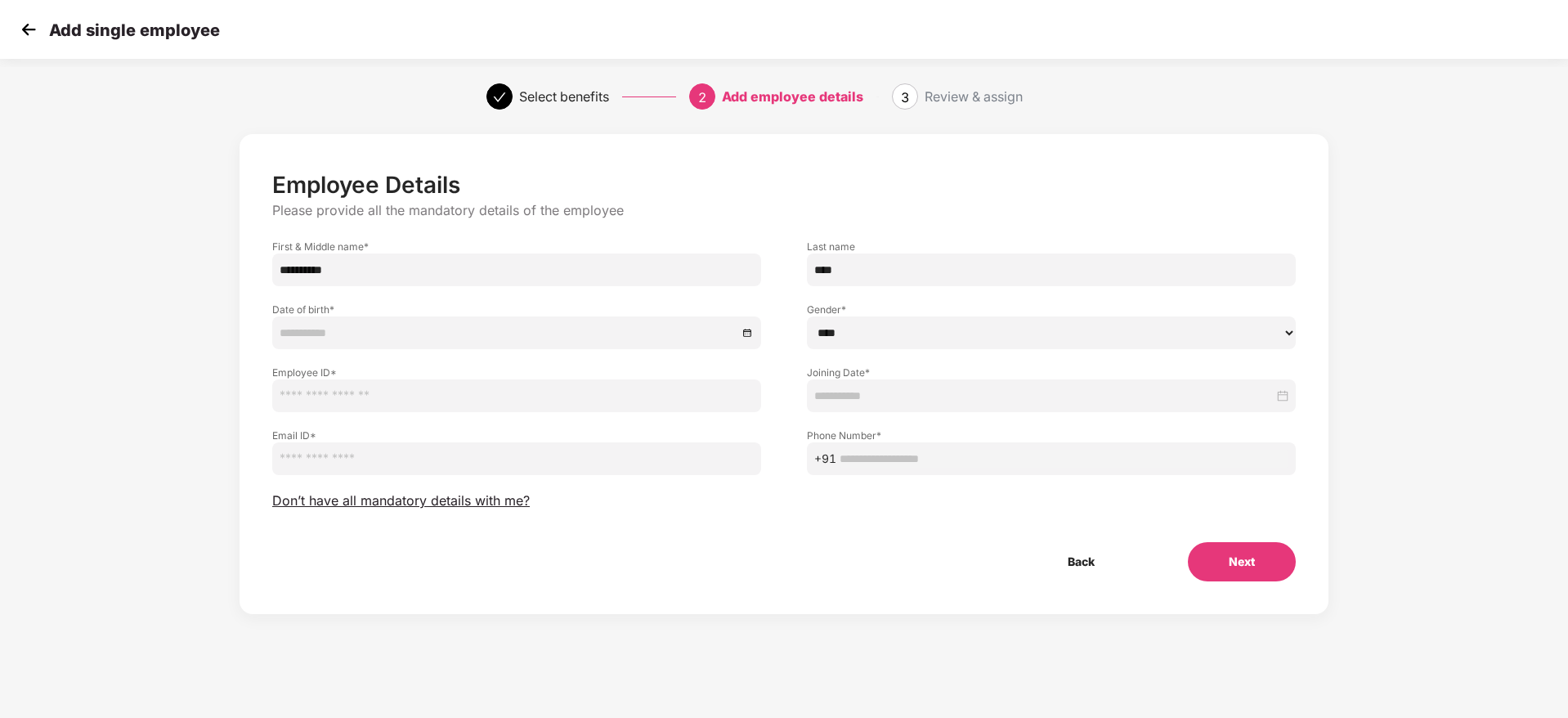 click on "****** **** ******" at bounding box center (1051, 333) 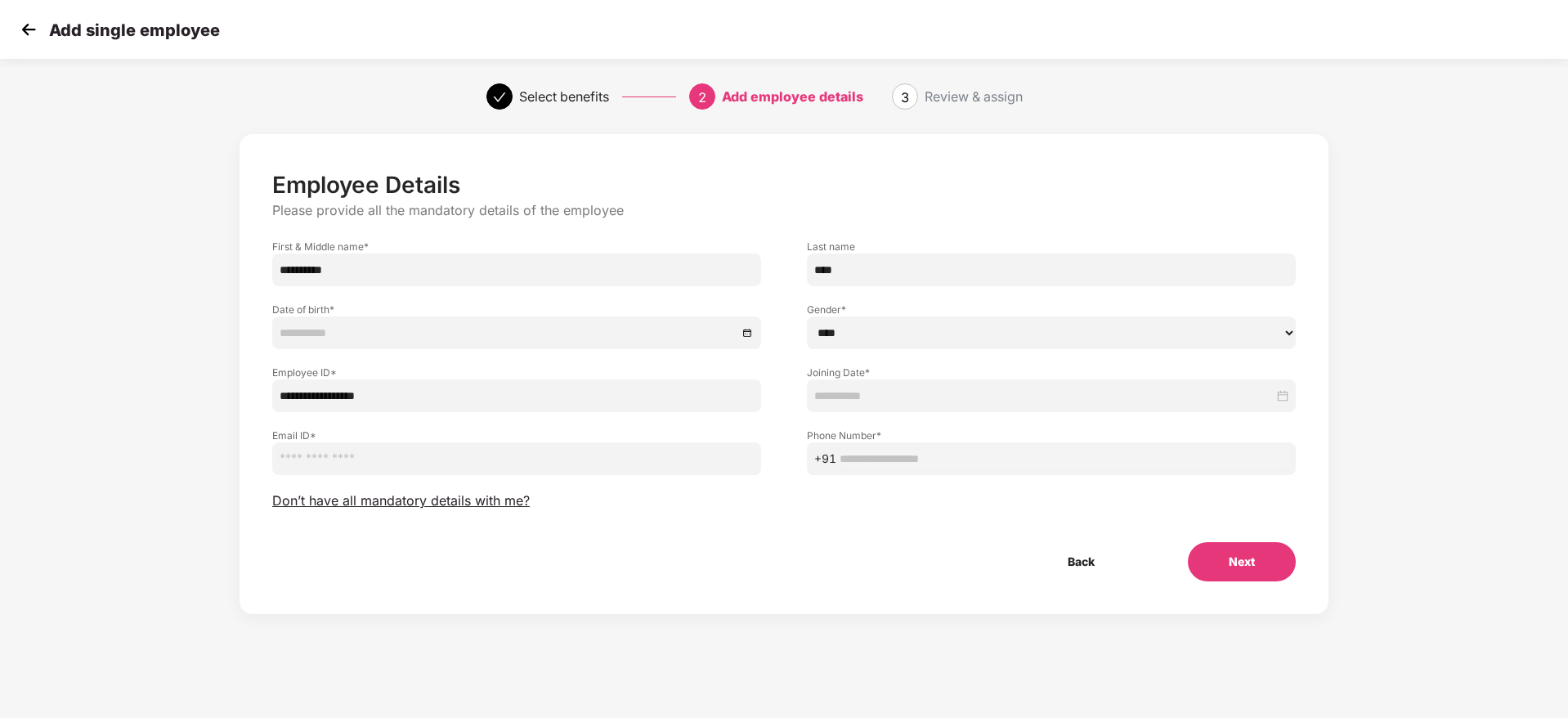 type on "**********" 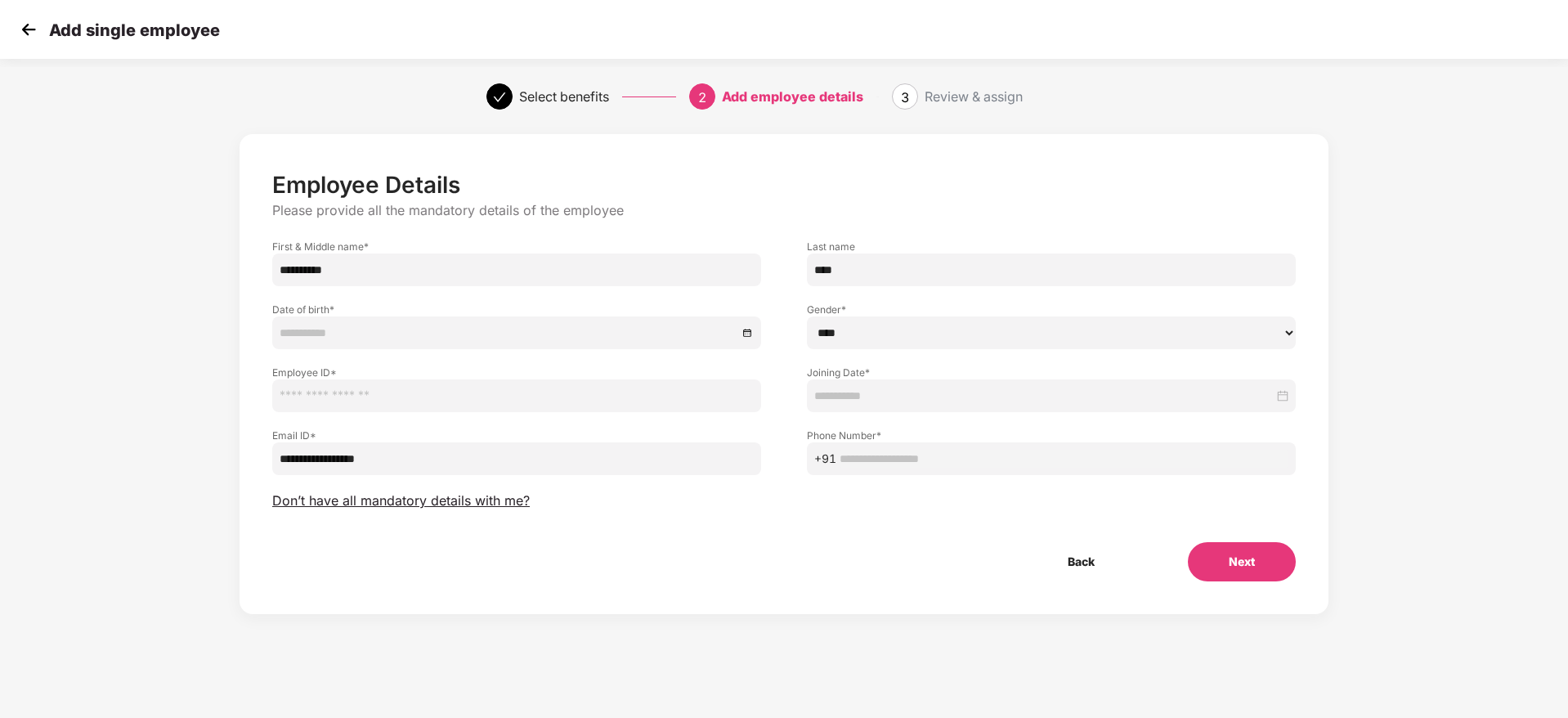 type on "**********" 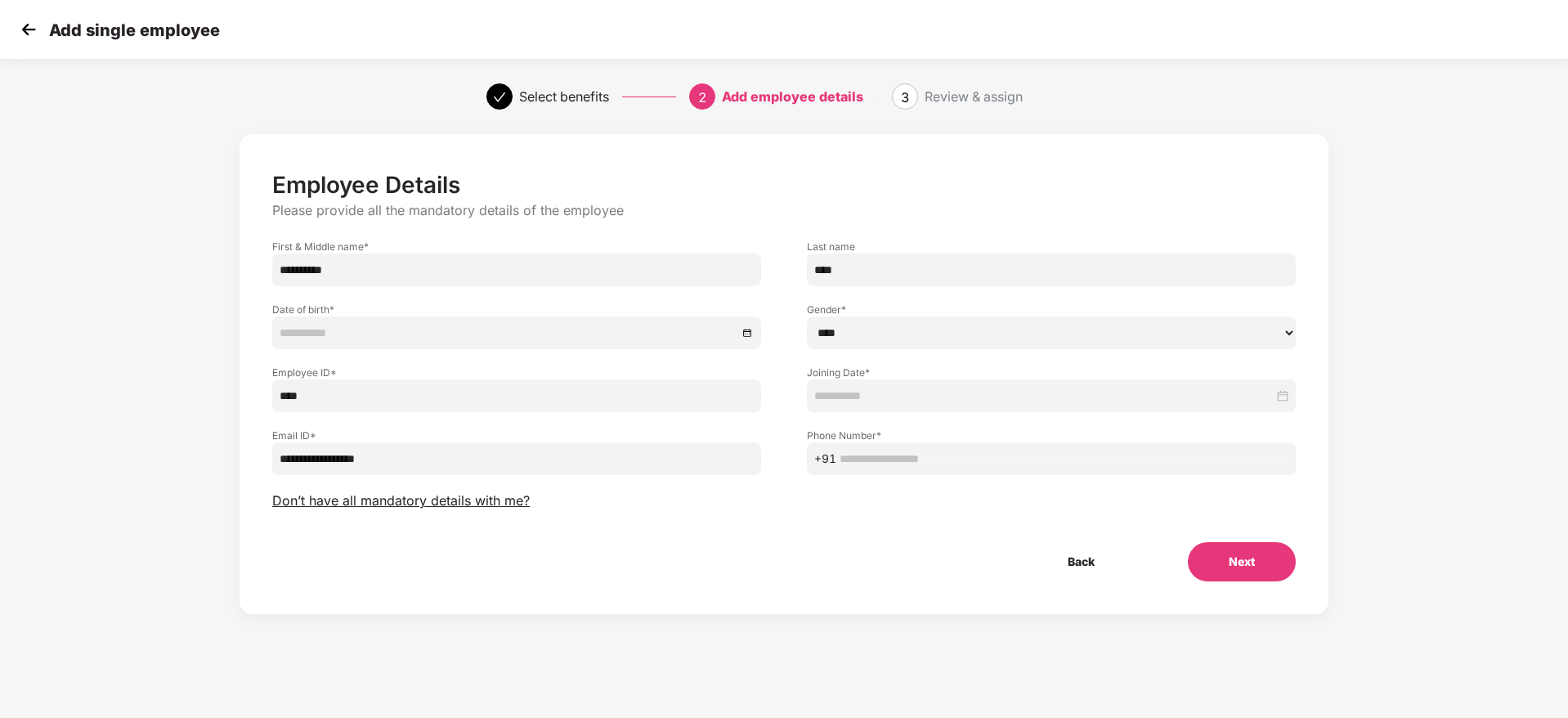type on "****" 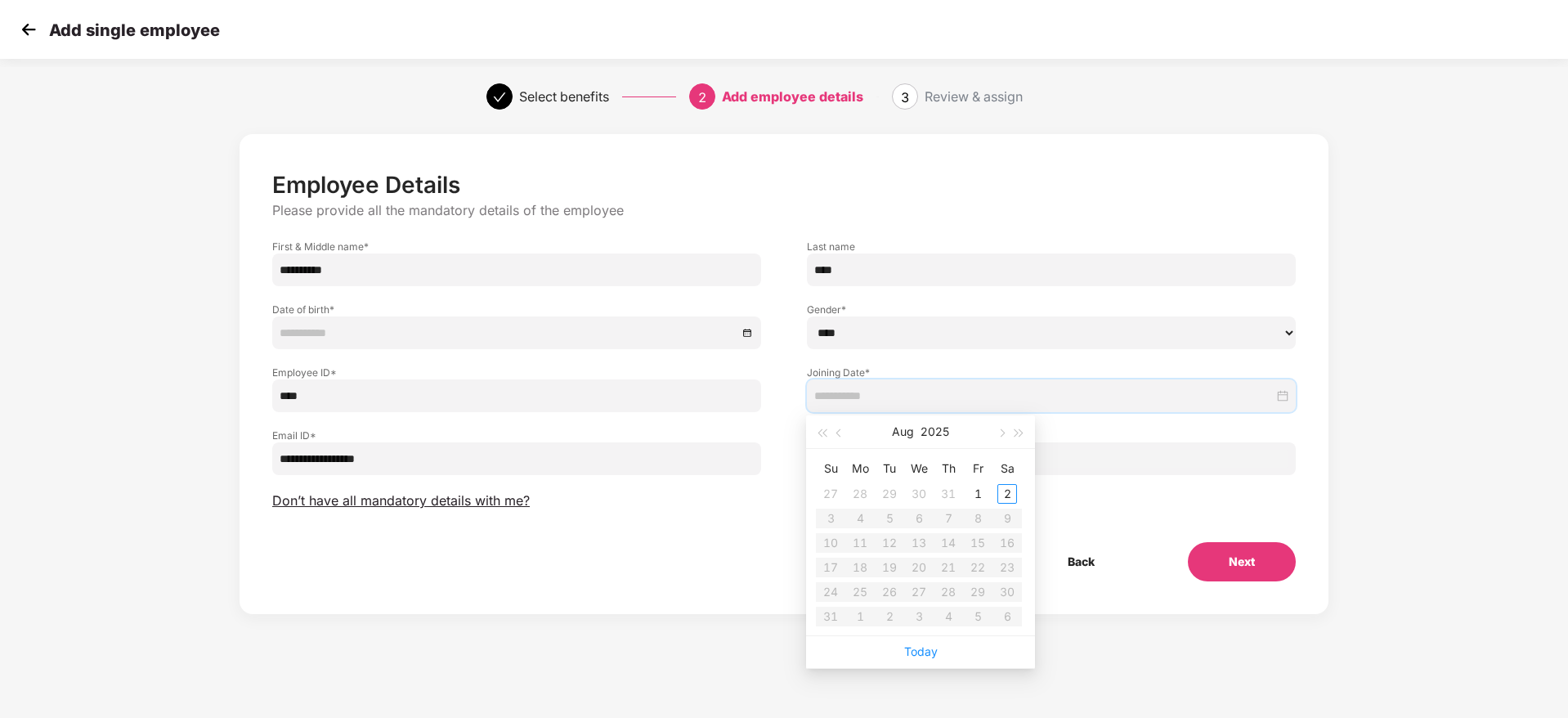 click on "Aug 2025" at bounding box center (921, 432) 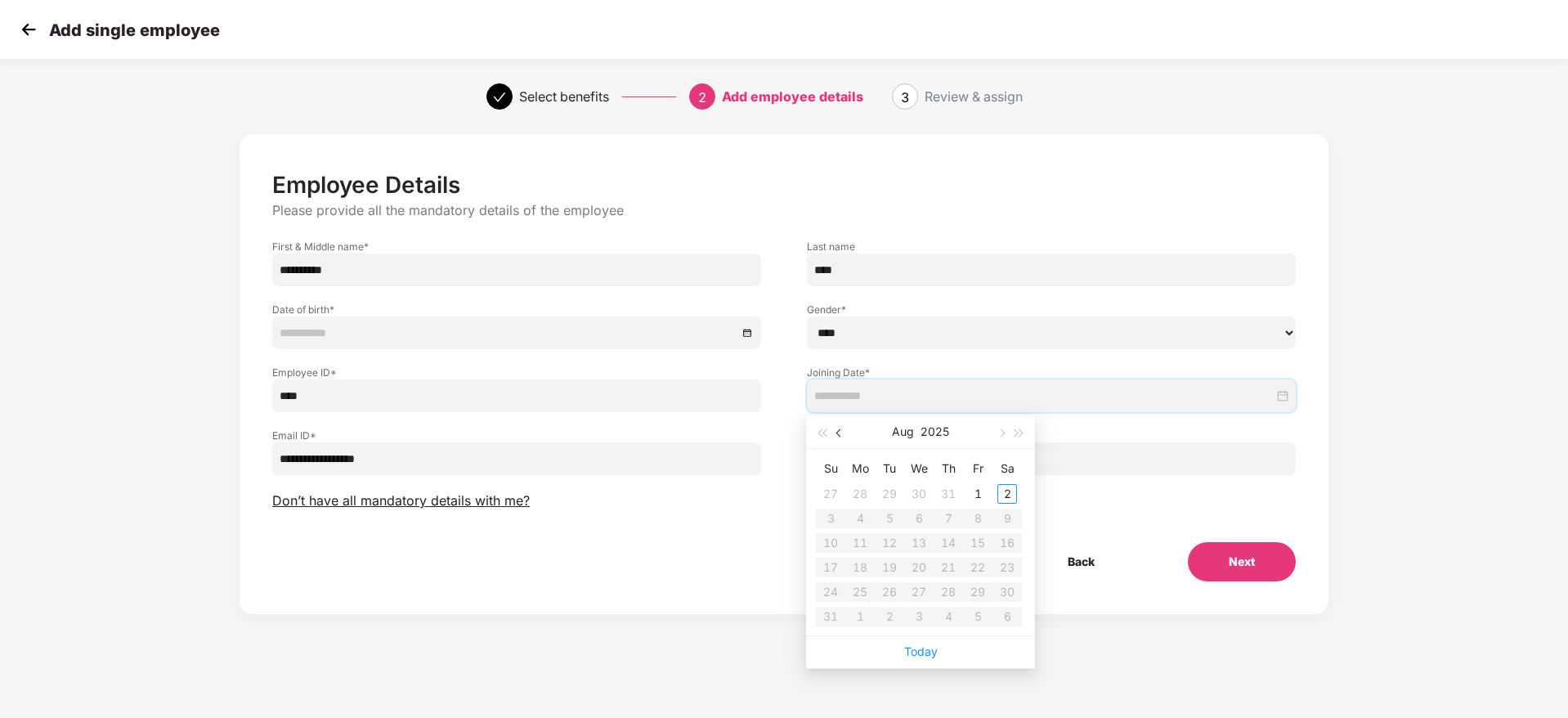click at bounding box center (840, 432) 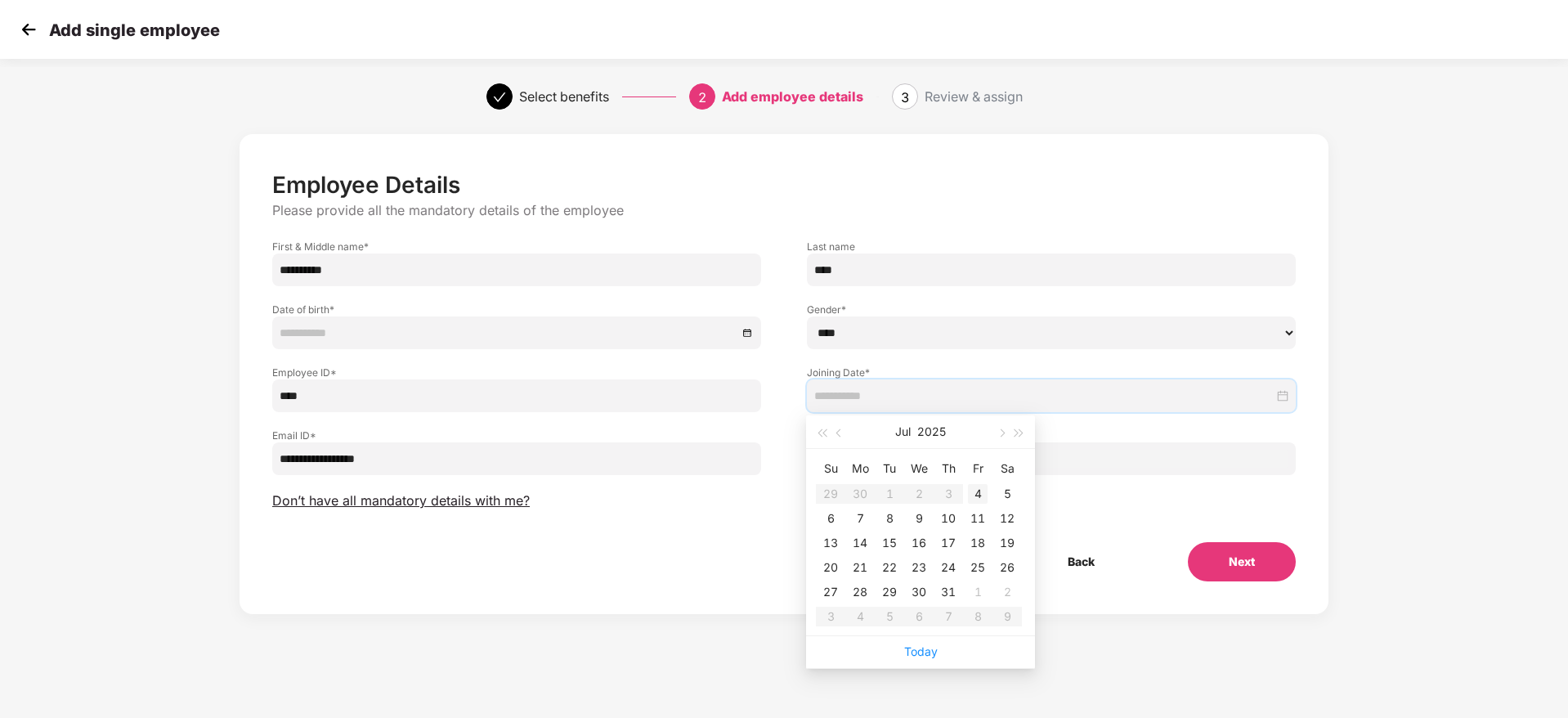 type on "**********" 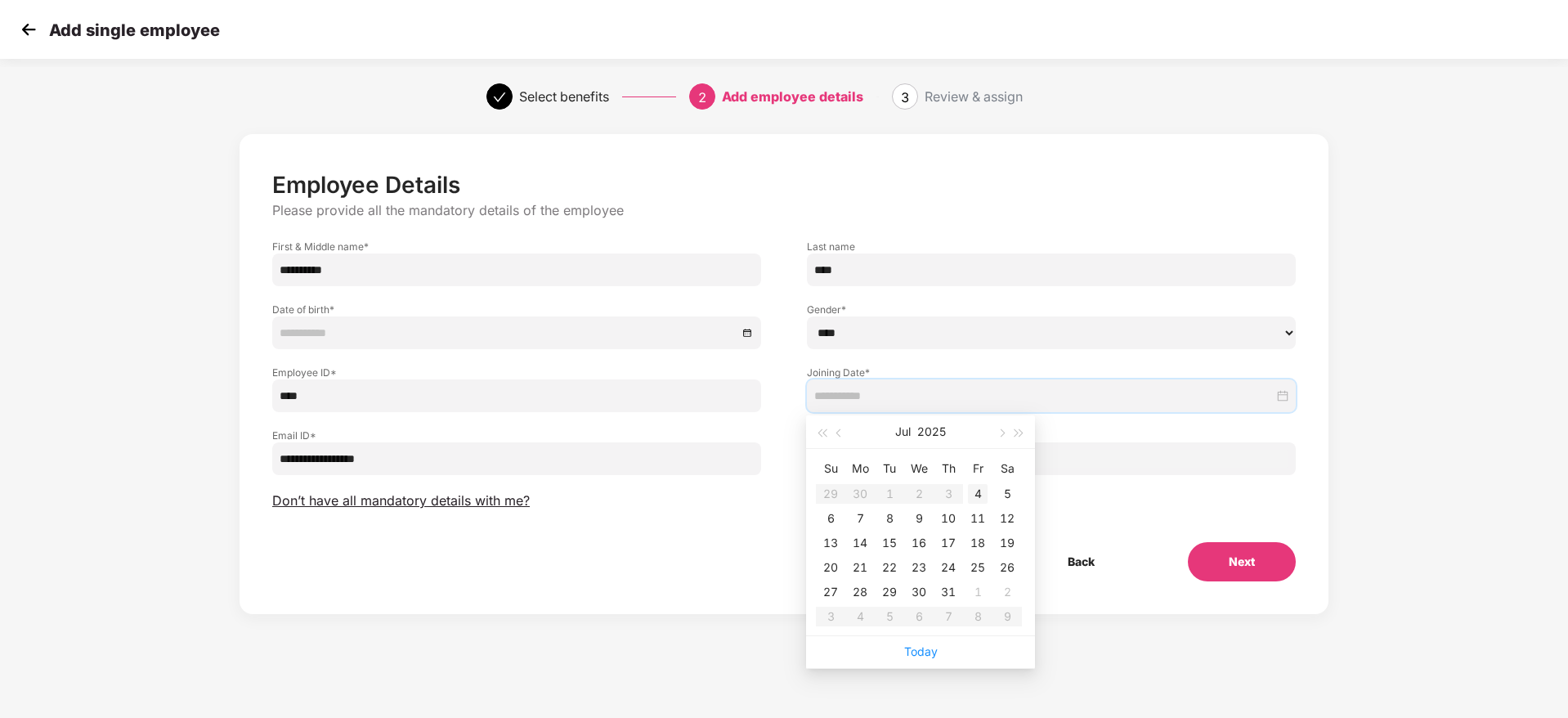 click on "4" at bounding box center (978, 494) 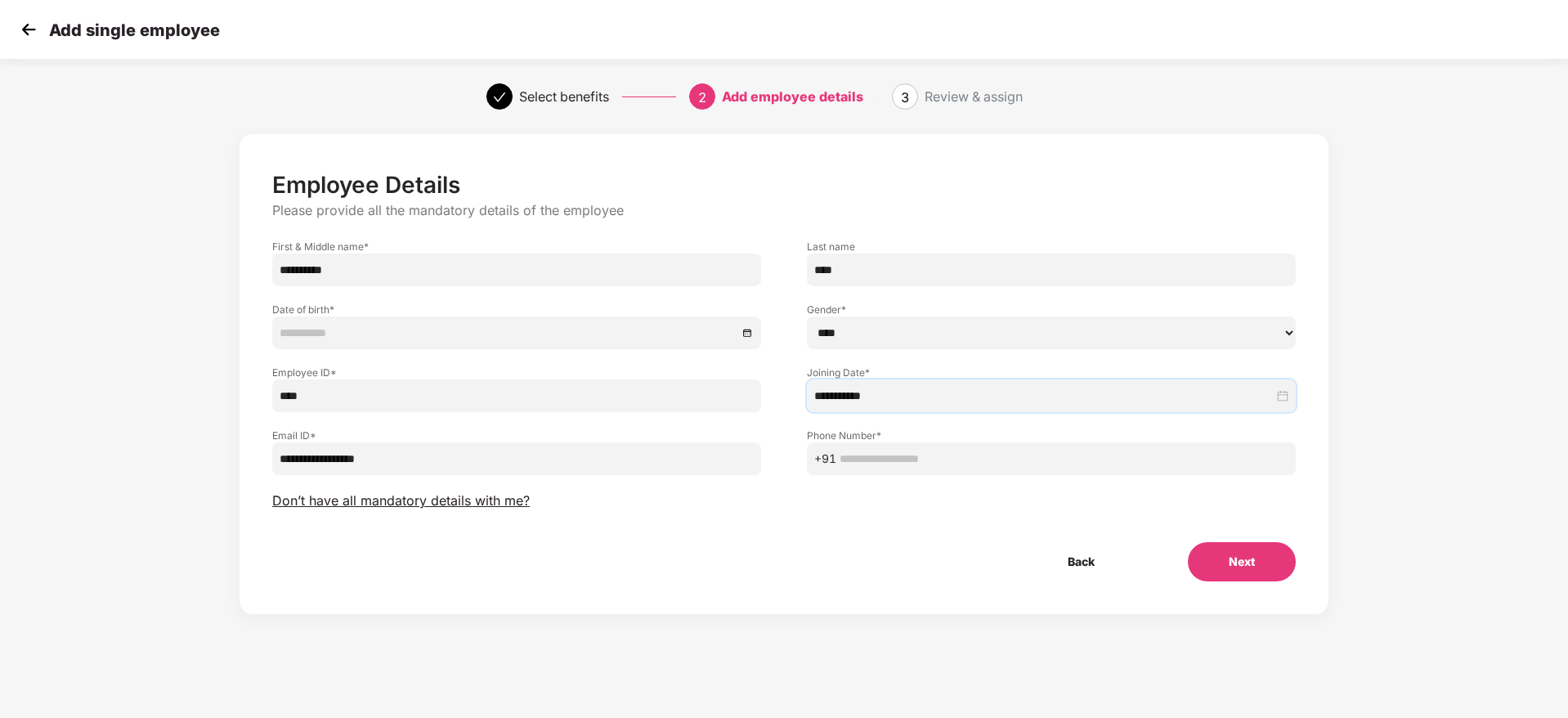 click on "Back Next" at bounding box center (784, 562) 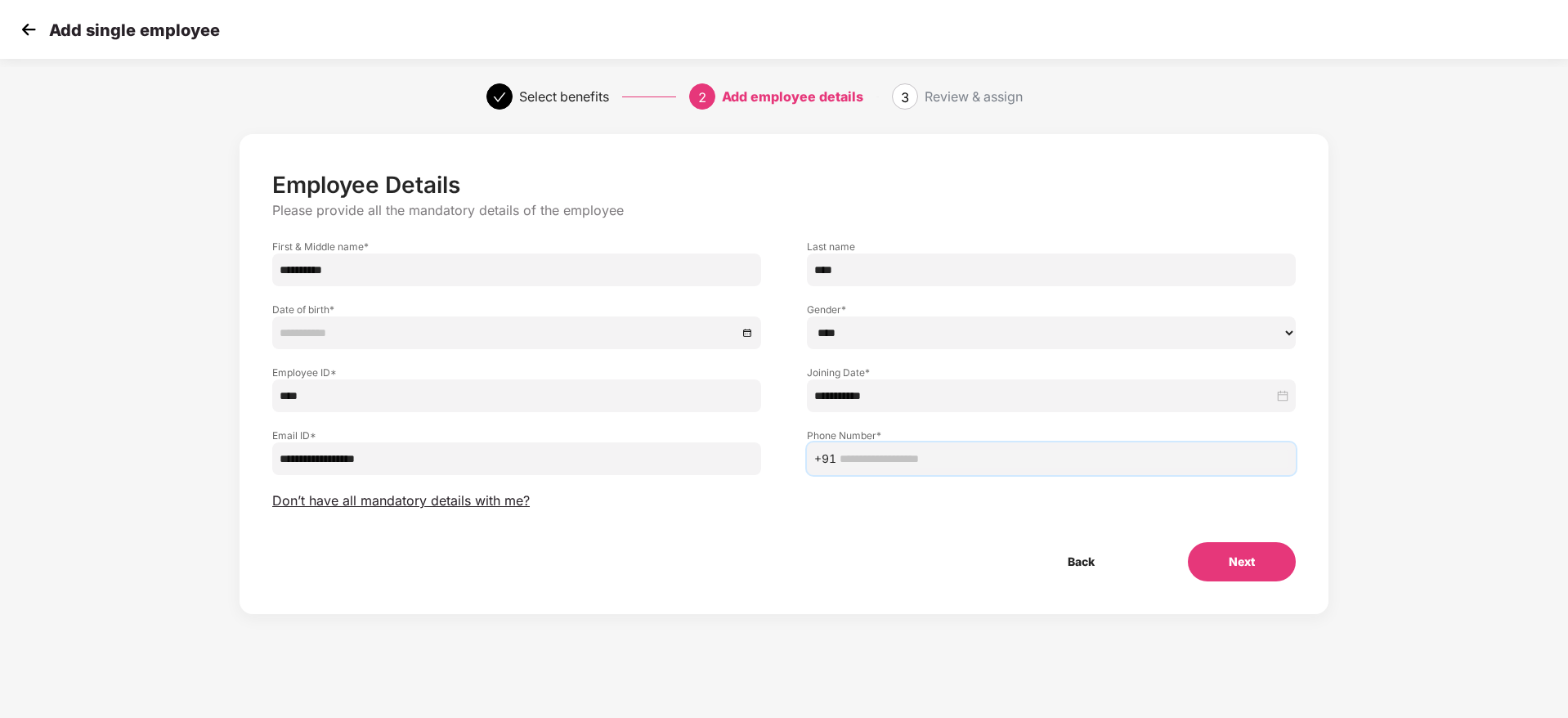 click at bounding box center [1064, 459] 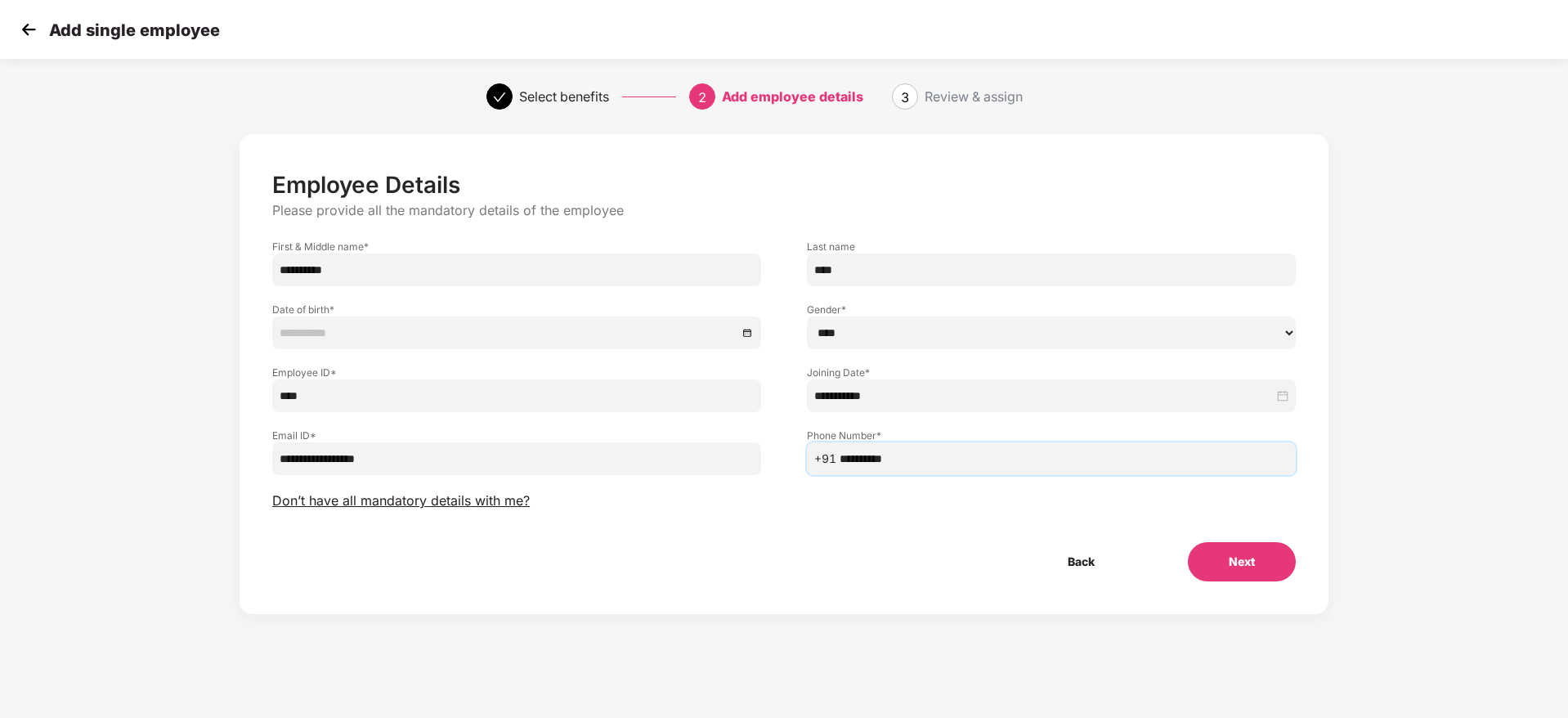 type on "**********" 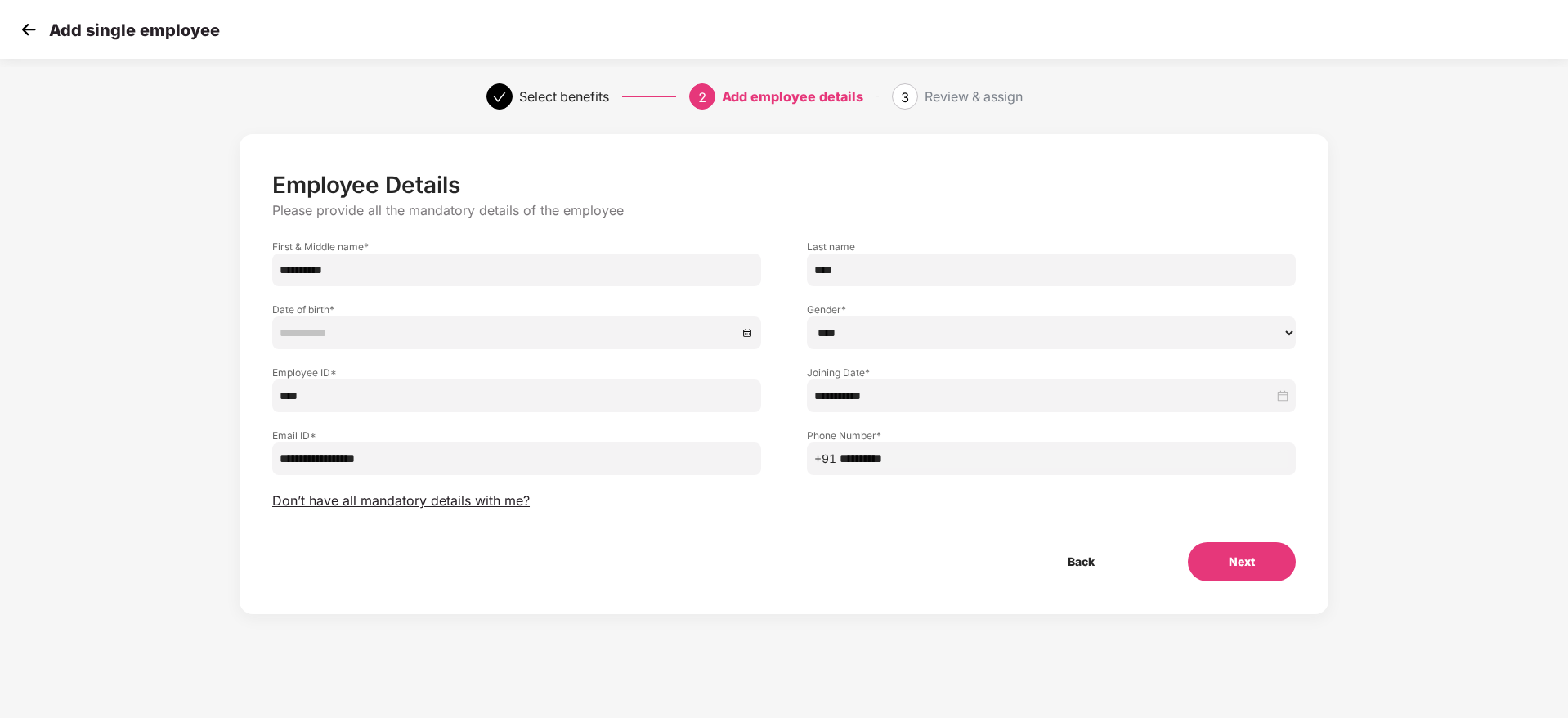 click at bounding box center [508, 333] 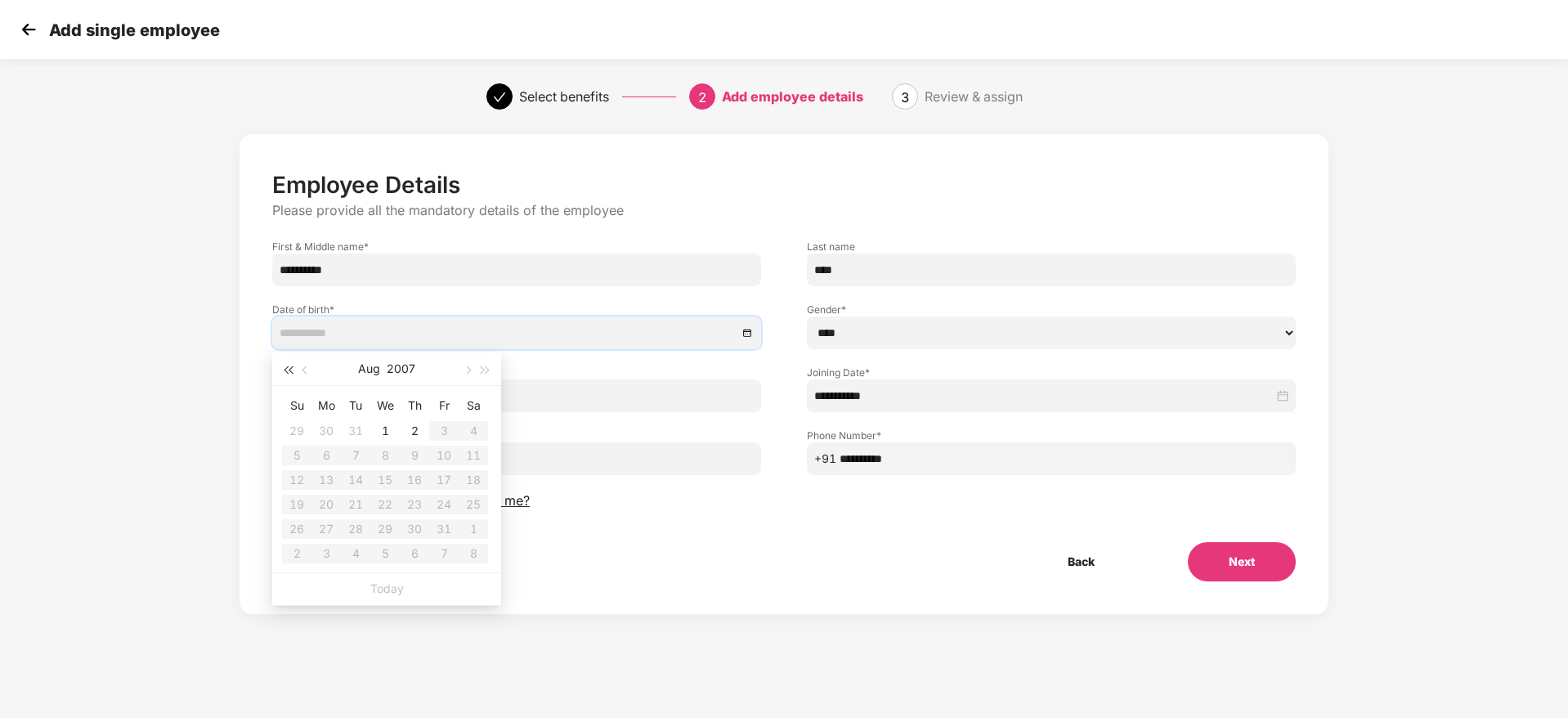 click at bounding box center (288, 369) 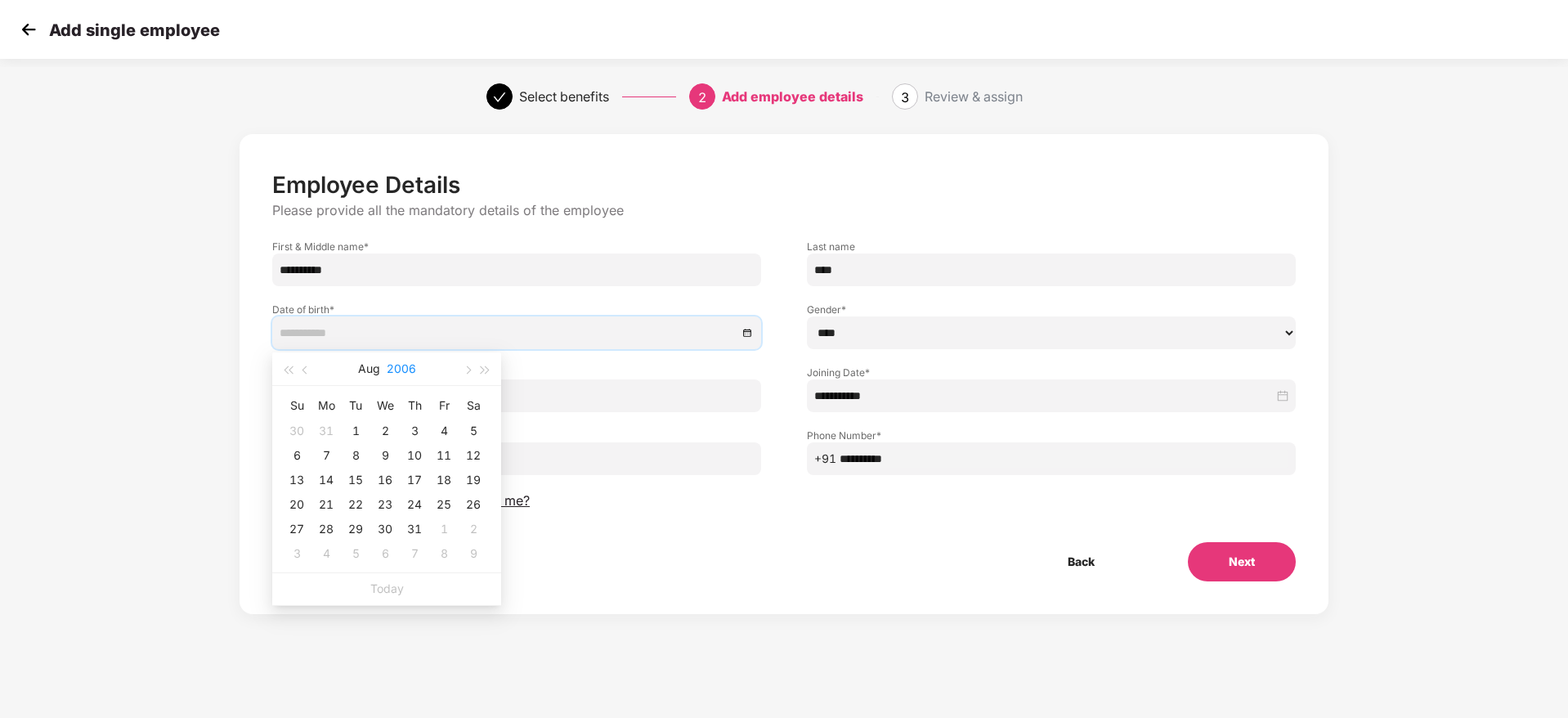 click on "2006" at bounding box center (401, 369) 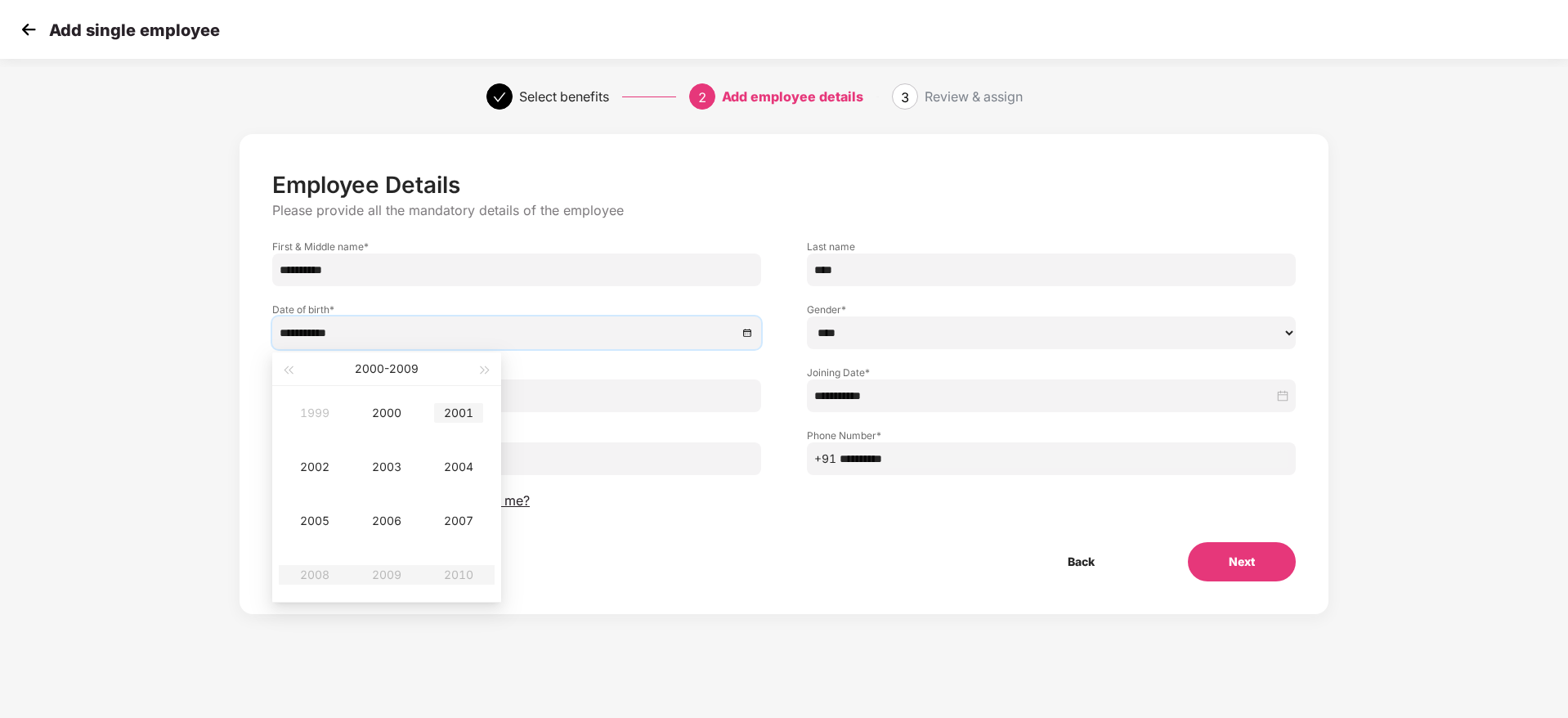 type on "**********" 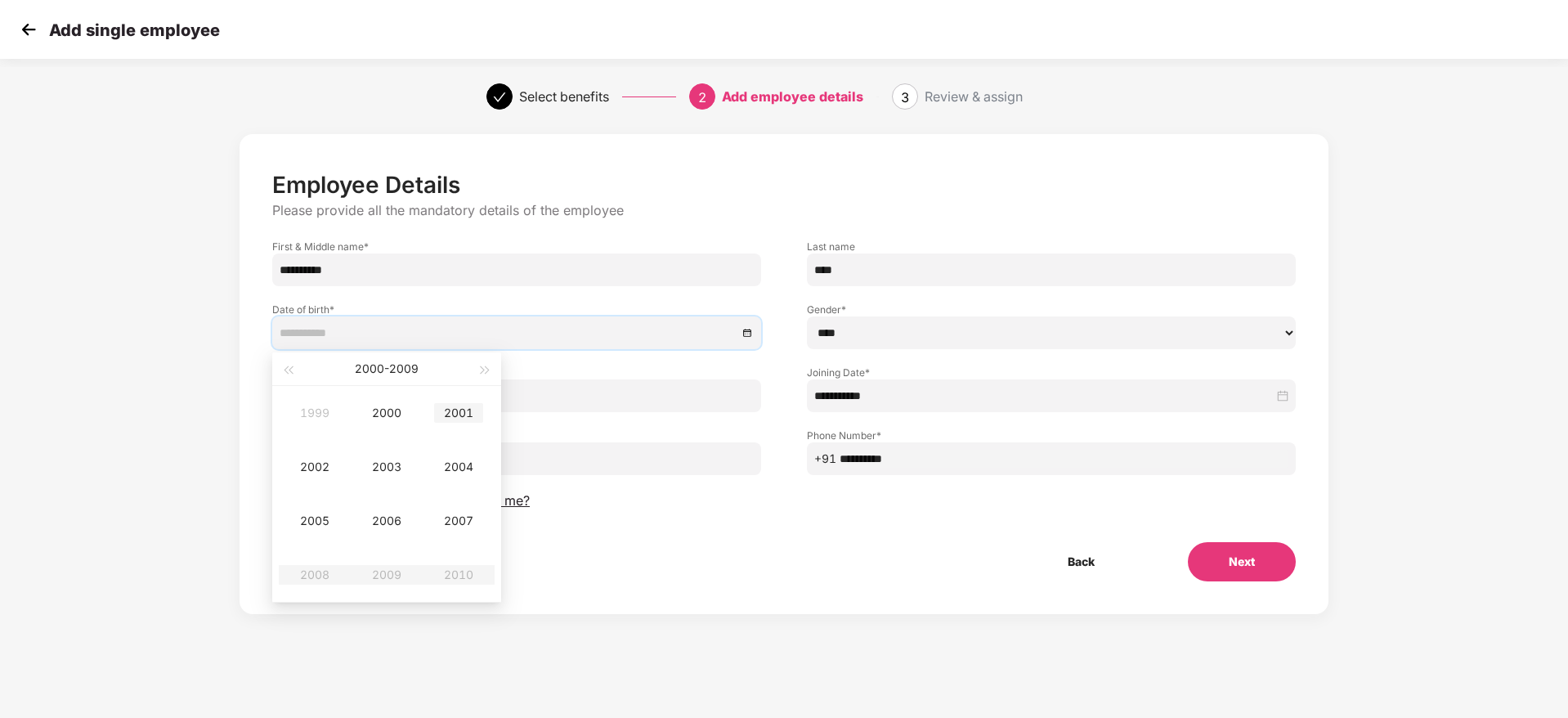click on "2001" at bounding box center (459, 413) 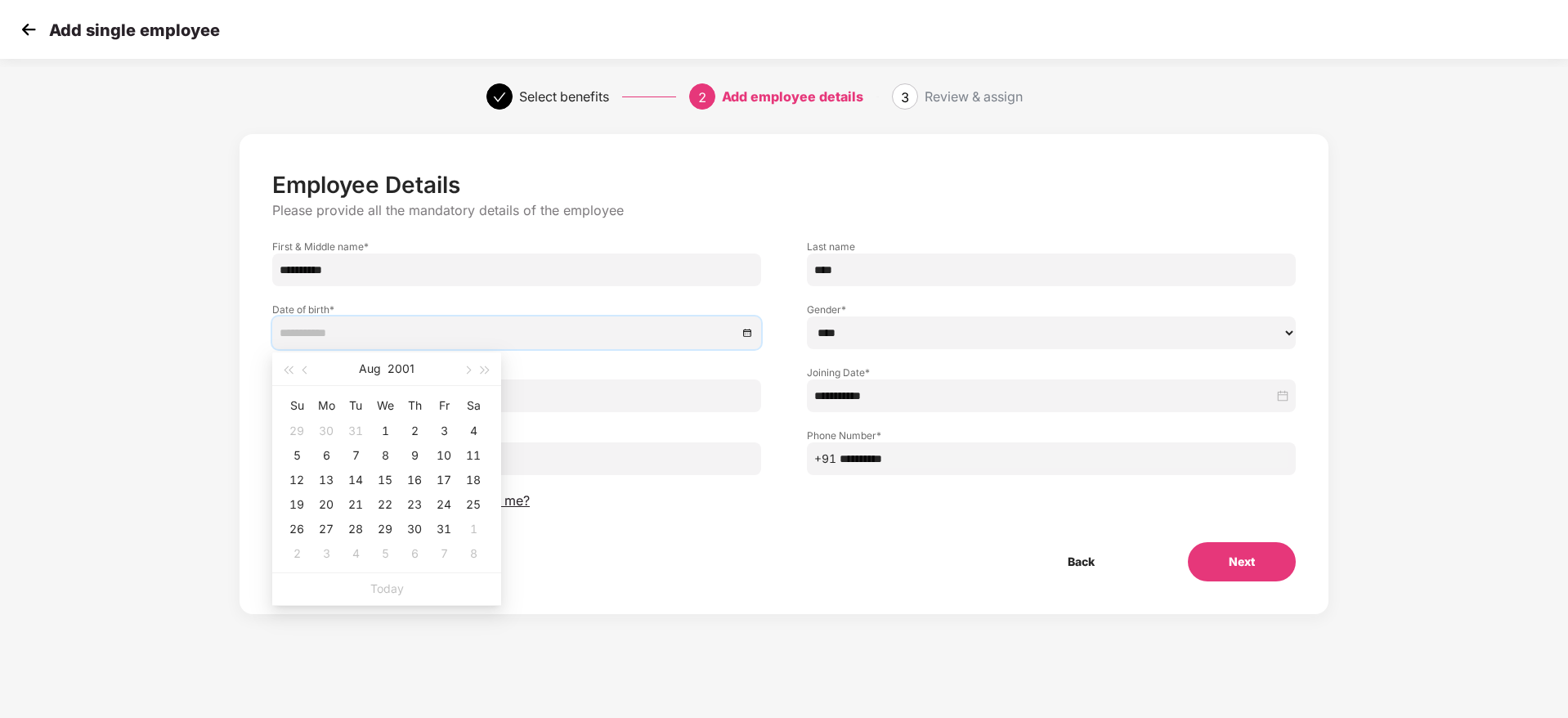 type on "**********" 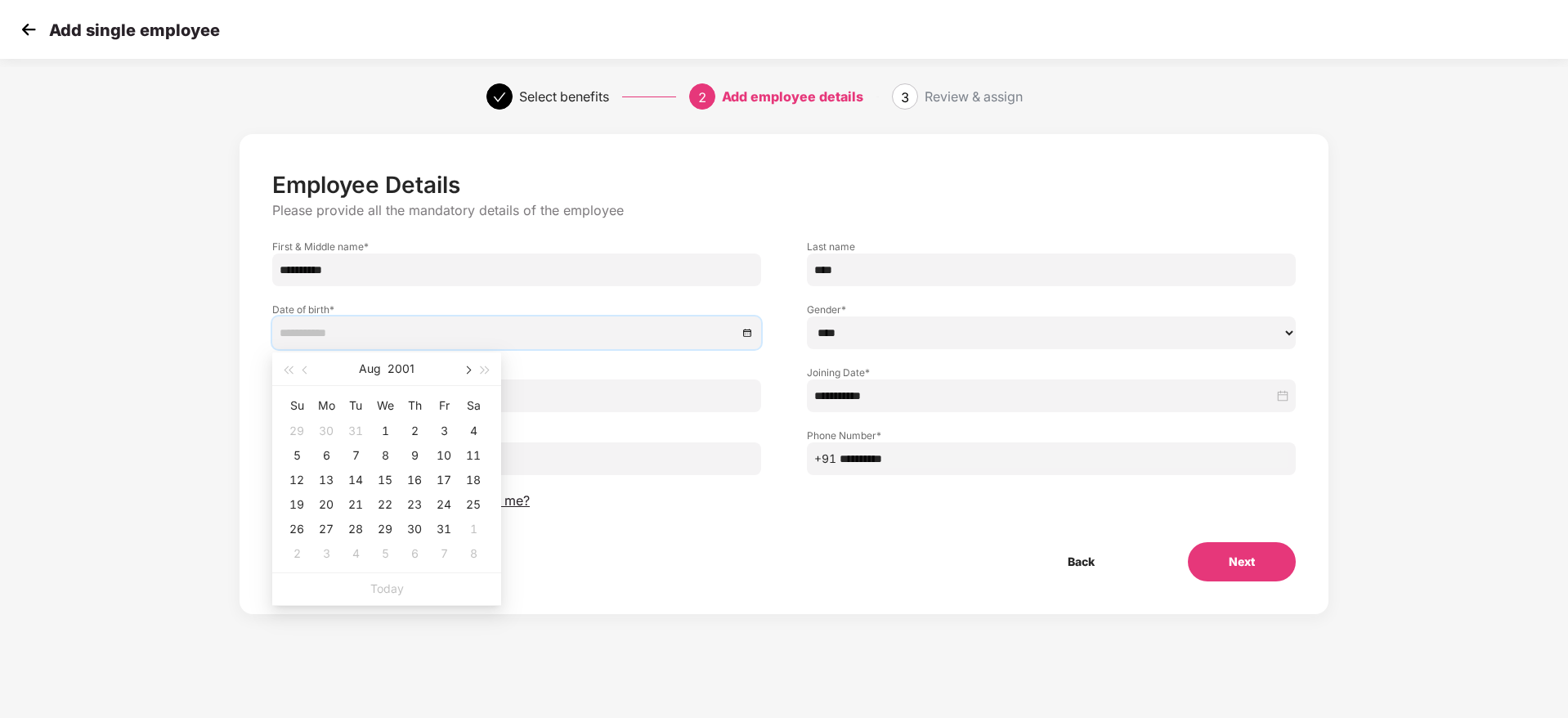 click at bounding box center (467, 370) 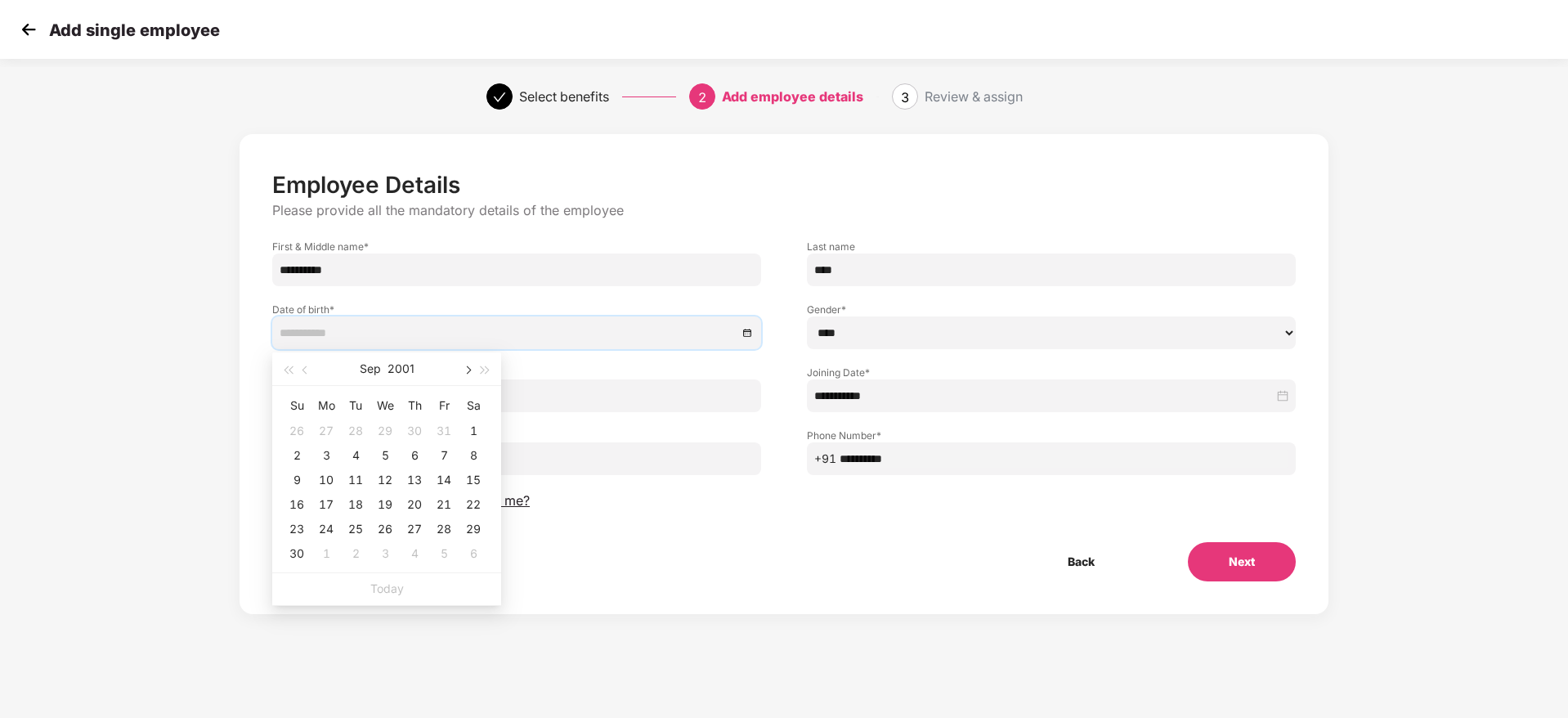 click at bounding box center (467, 370) 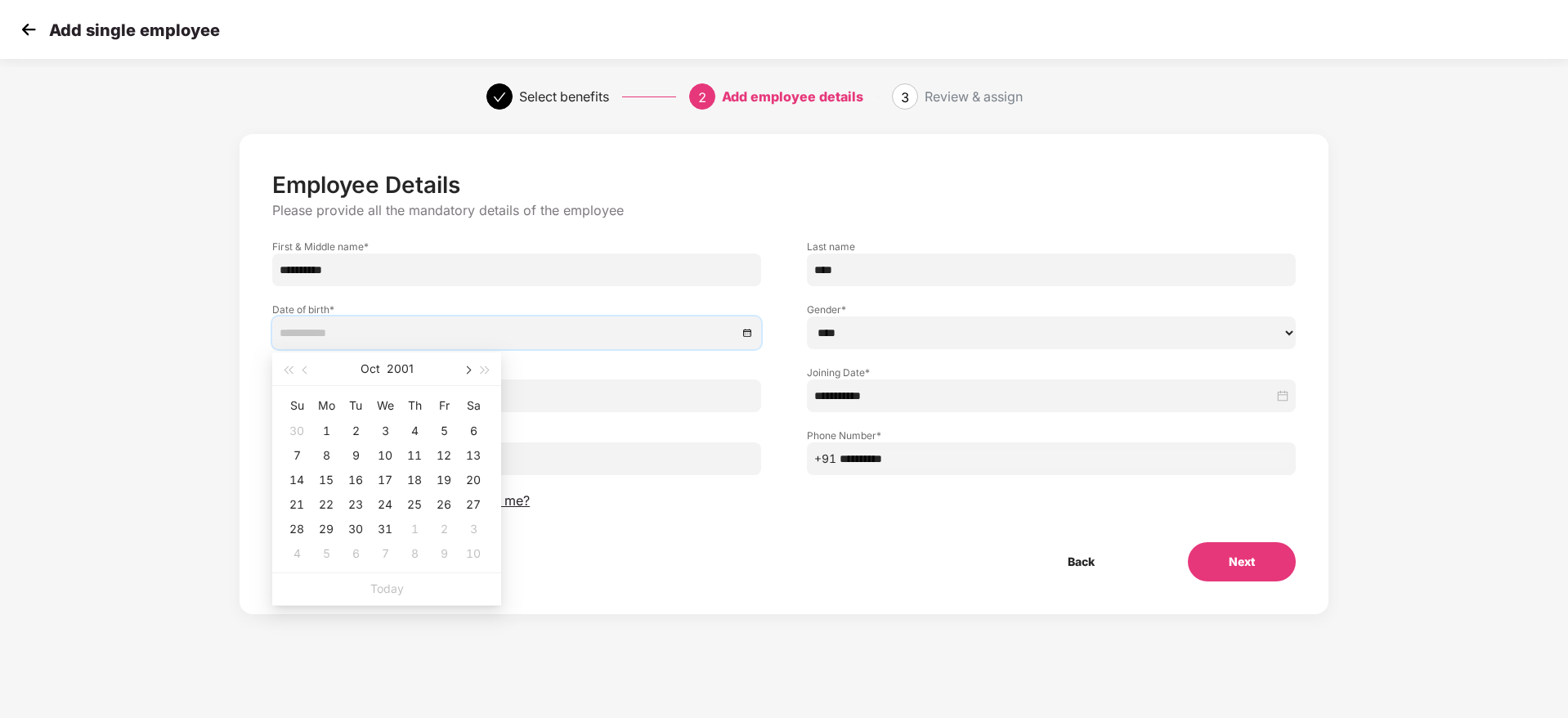 click at bounding box center (467, 370) 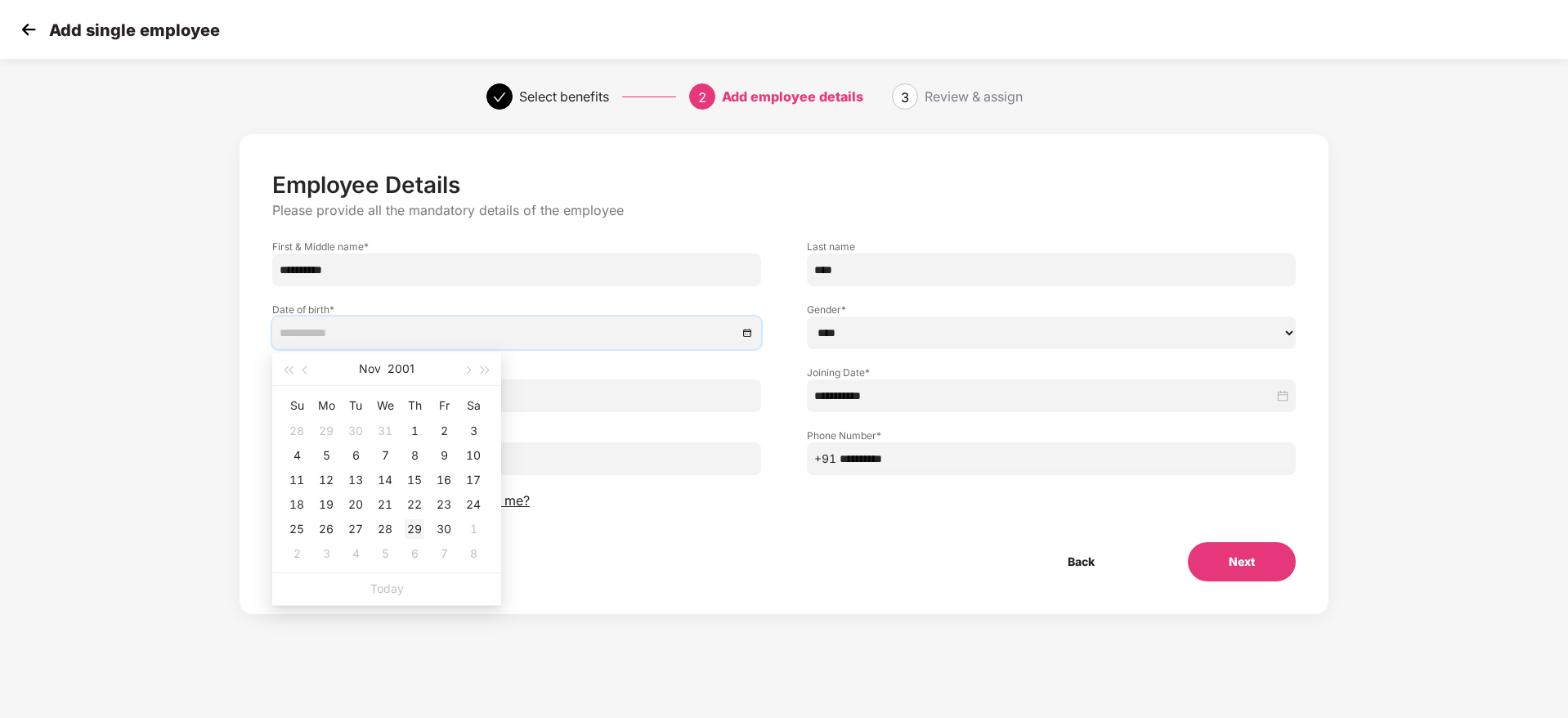 type on "**********" 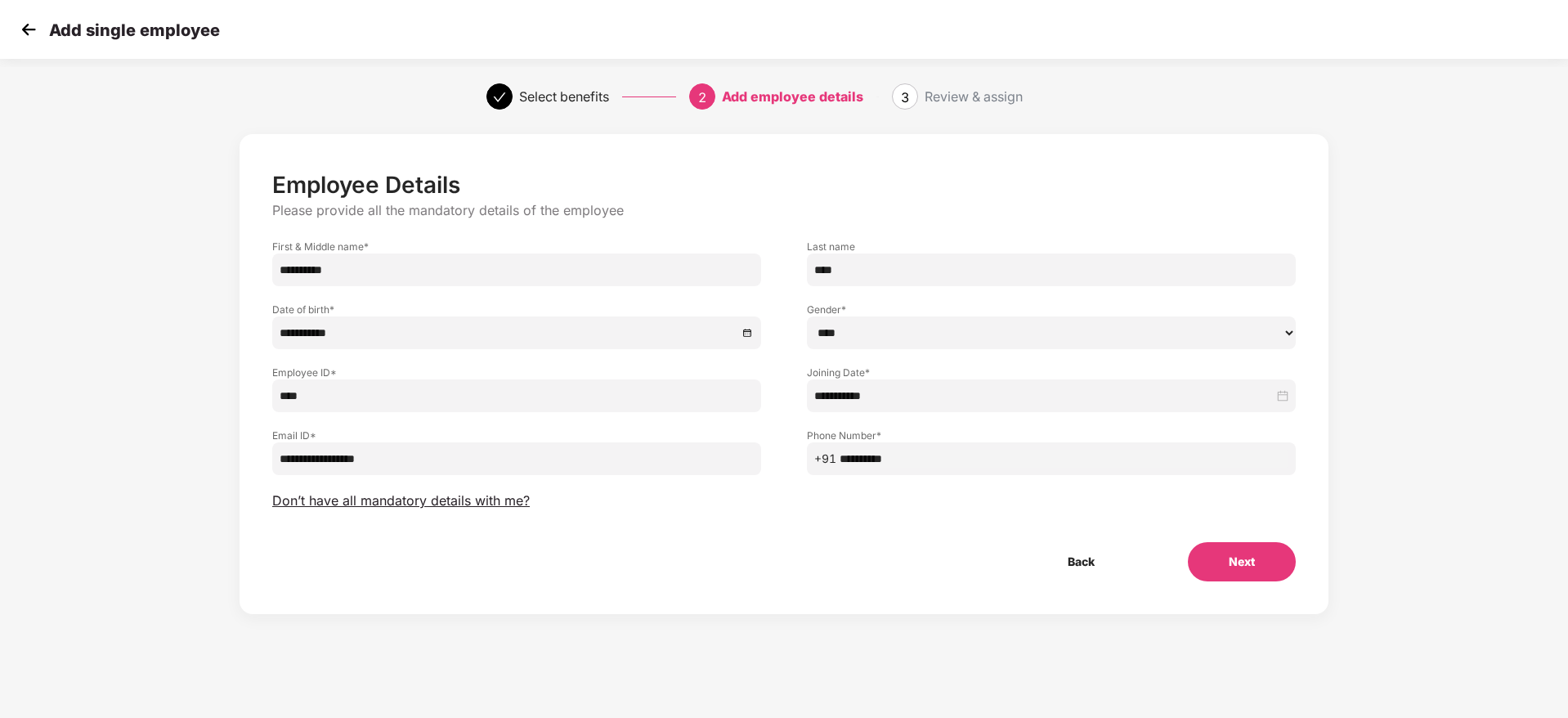 click on "Back Next" at bounding box center [784, 562] 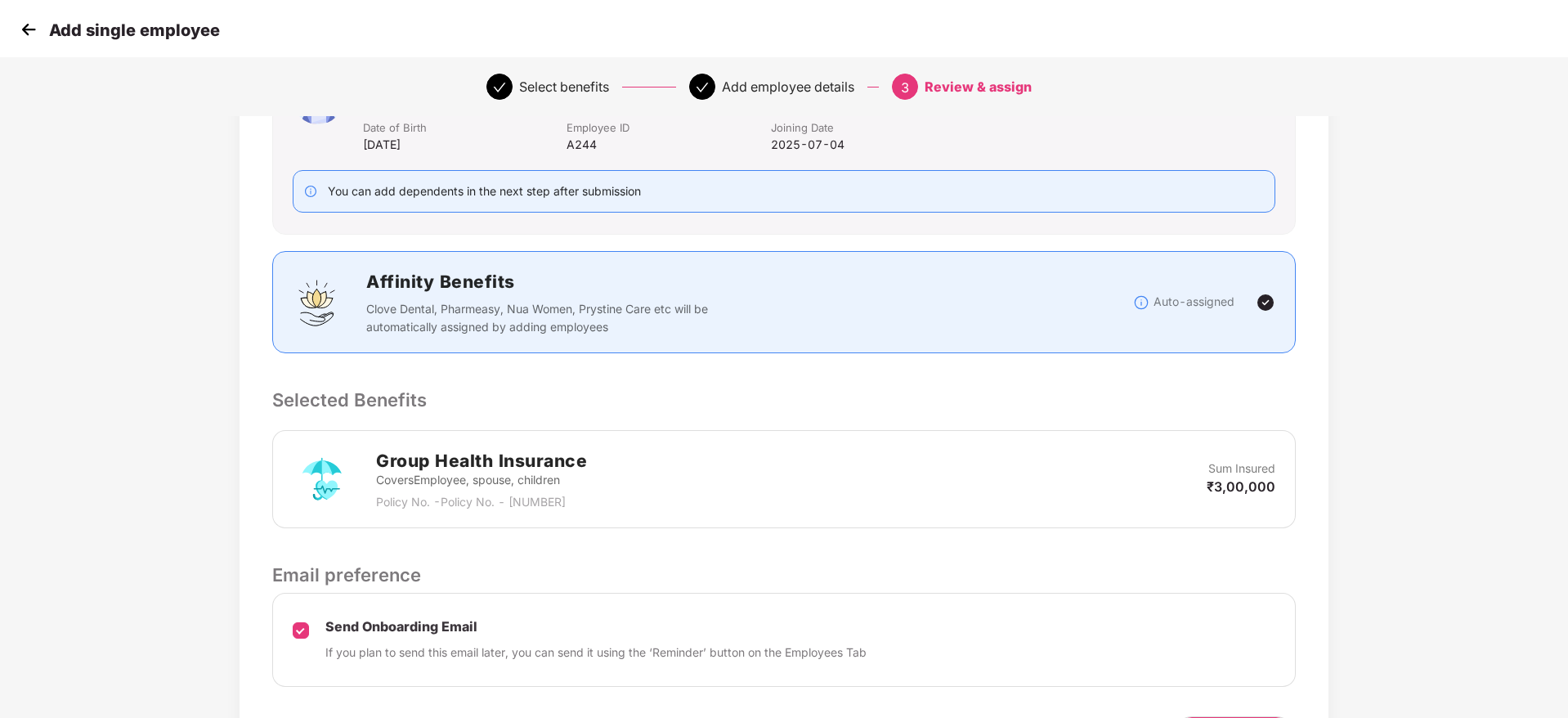 scroll, scrollTop: 284, scrollLeft: 0, axis: vertical 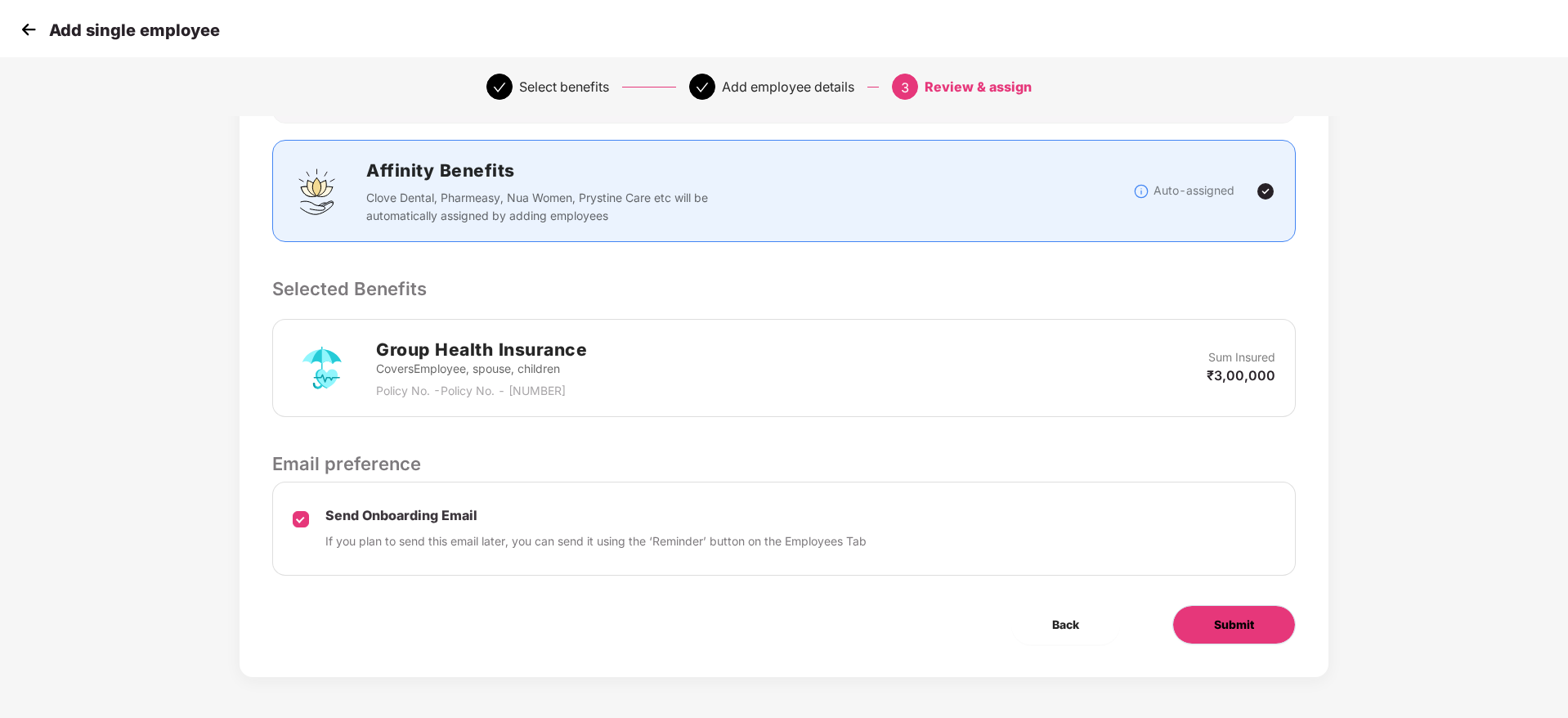 click on "Submit" at bounding box center [1234, 625] 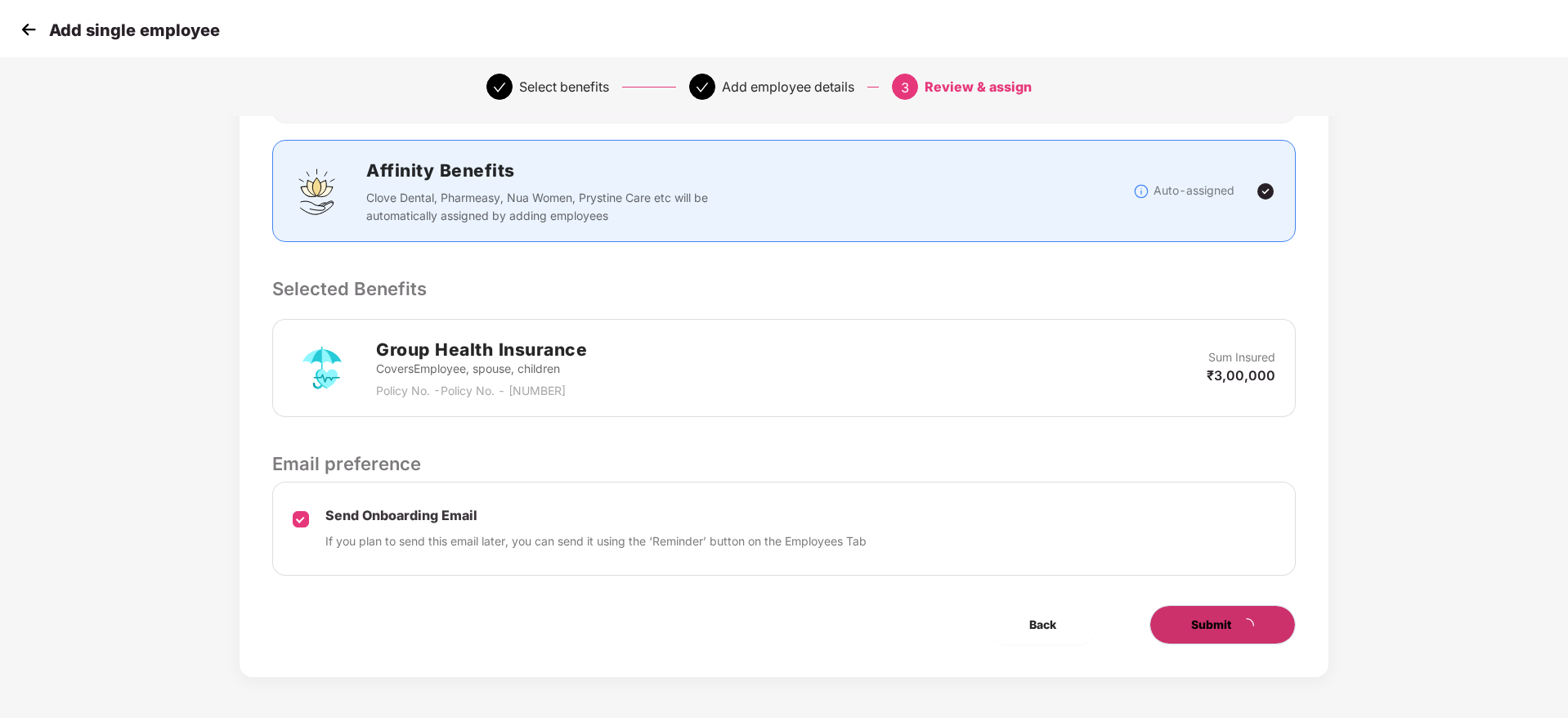 scroll, scrollTop: 0, scrollLeft: 0, axis: both 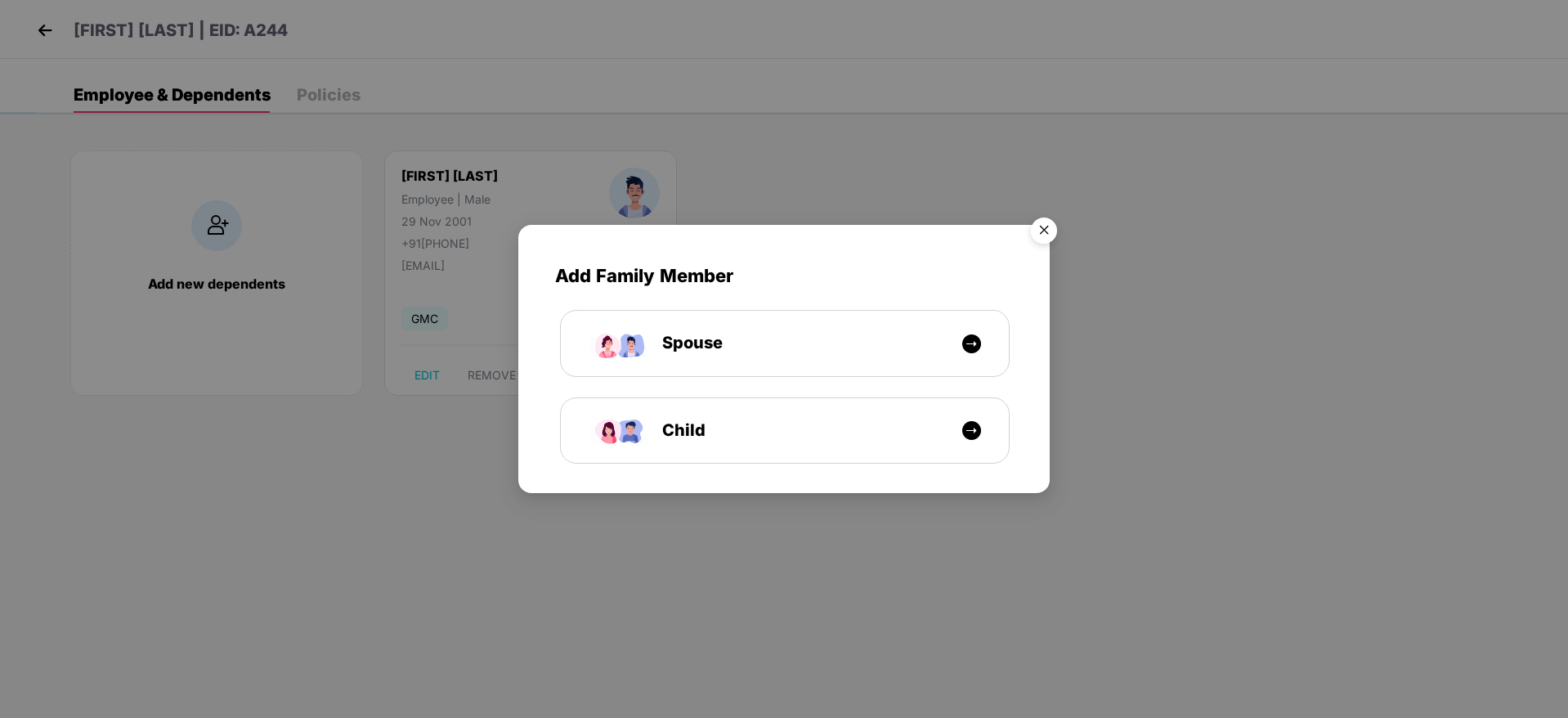 click at bounding box center [1044, 233] 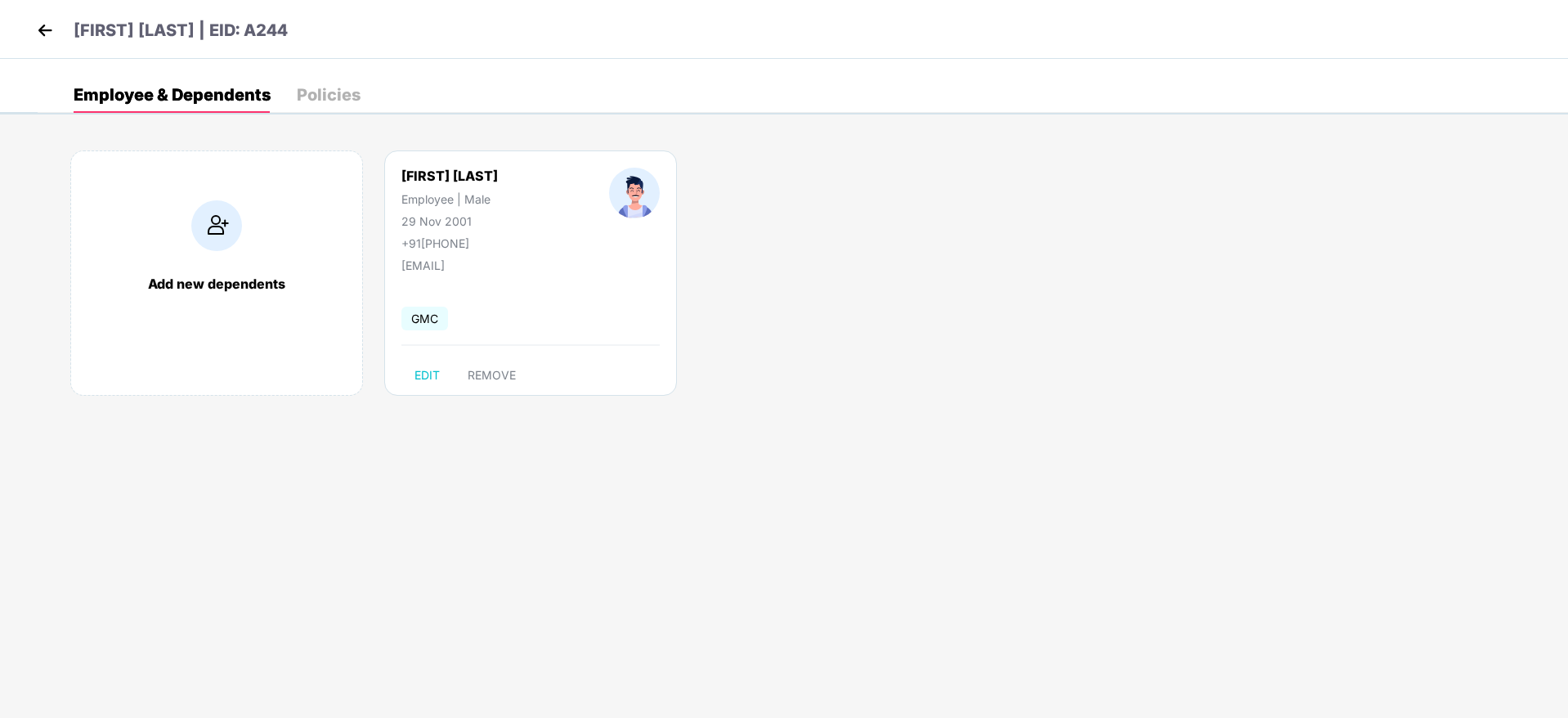 click on "Policies" at bounding box center (329, 95) 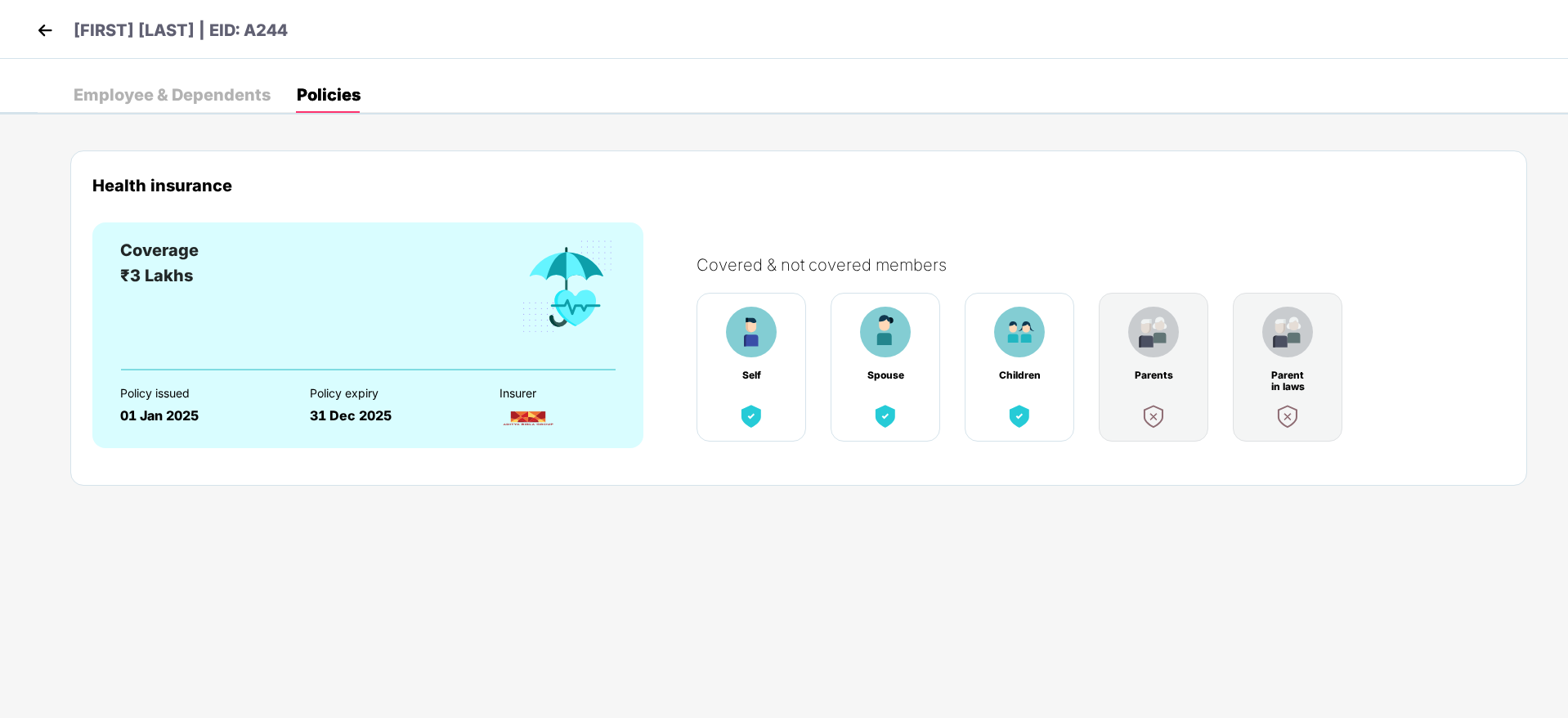 click at bounding box center (1154, 416) 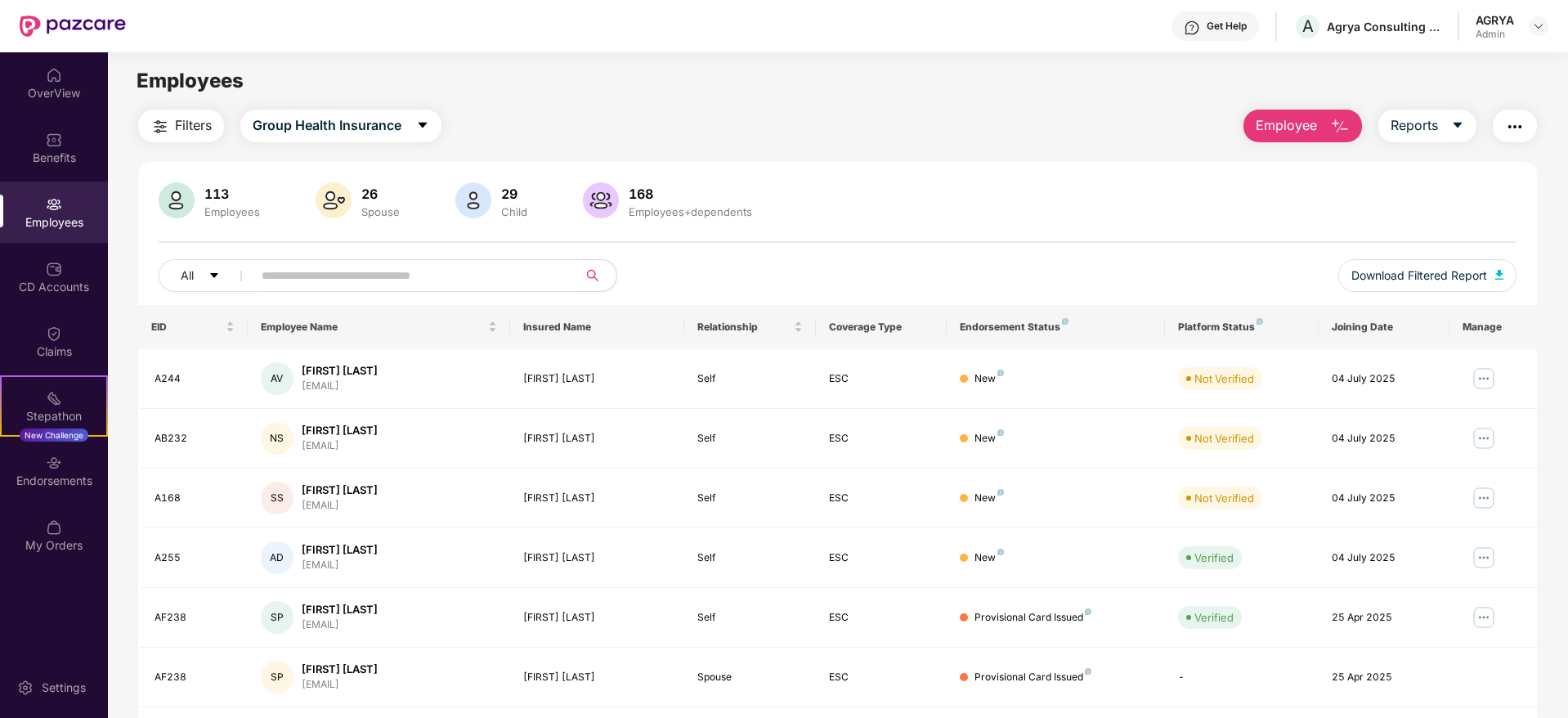 click on "Employee" at bounding box center (1286, 125) 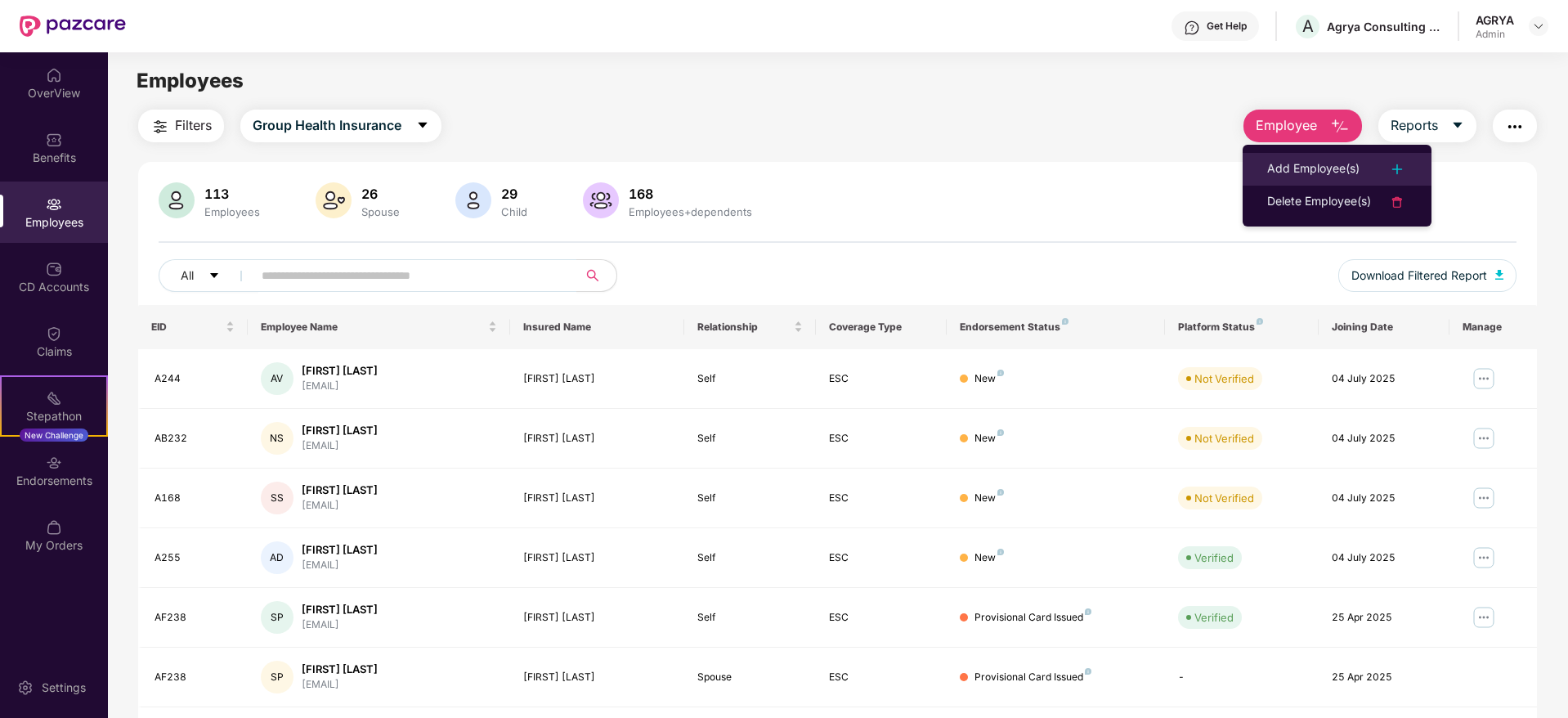 click on "Add Employee(s)" at bounding box center [1313, 169] 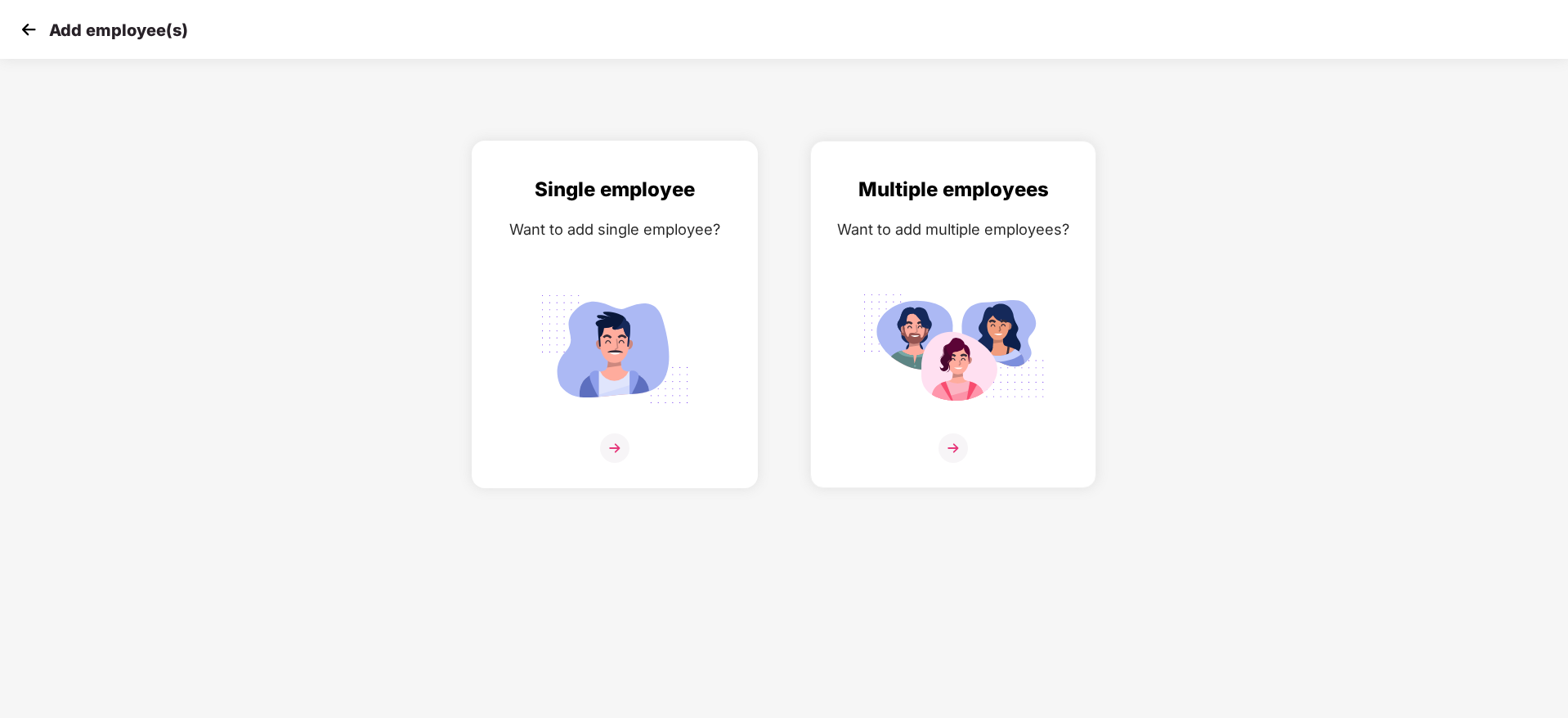 click at bounding box center (615, 448) 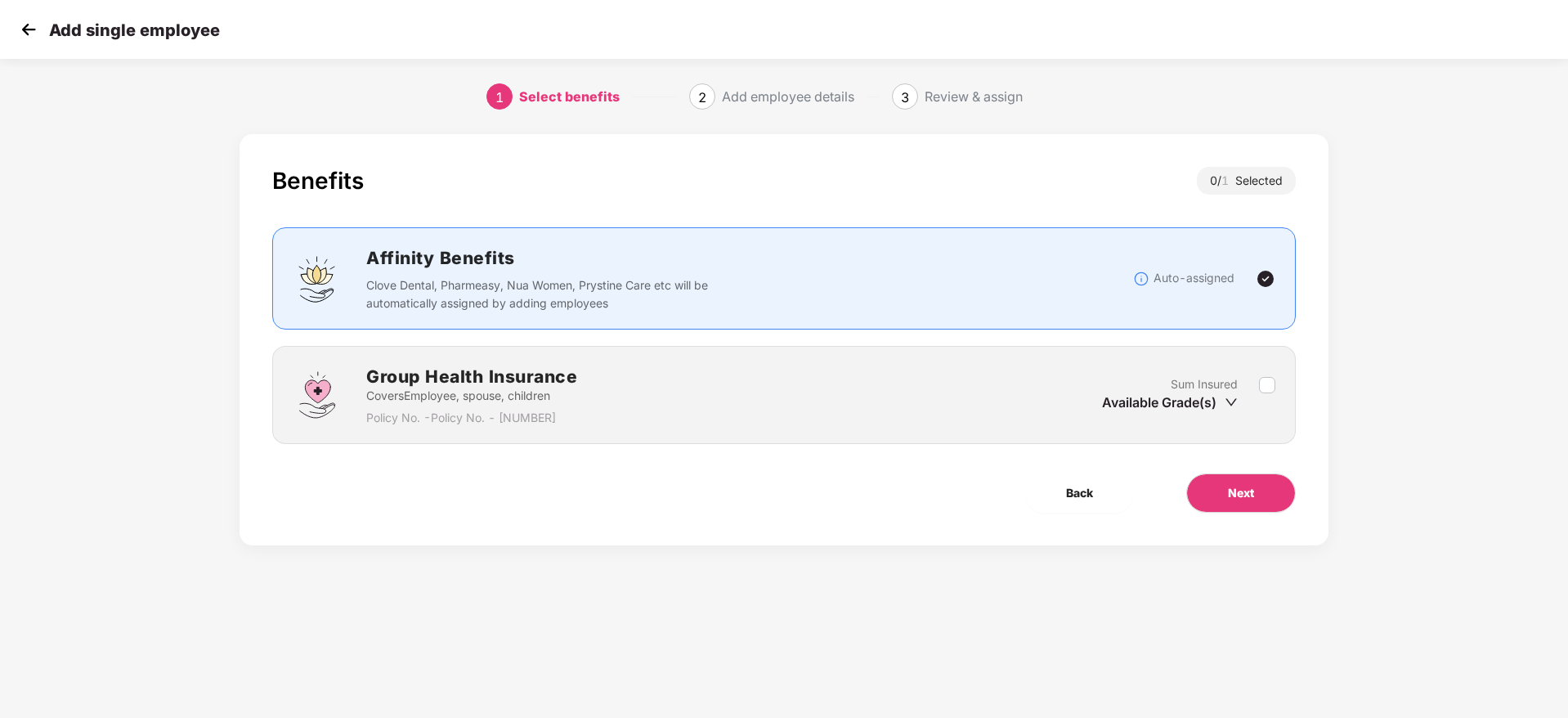 click on "Group Health Insurance Covers  Employee, spouse, children Policy No. -  2-81-25-00003967-000 Sum Insured Available Grade(s)" at bounding box center (784, 395) 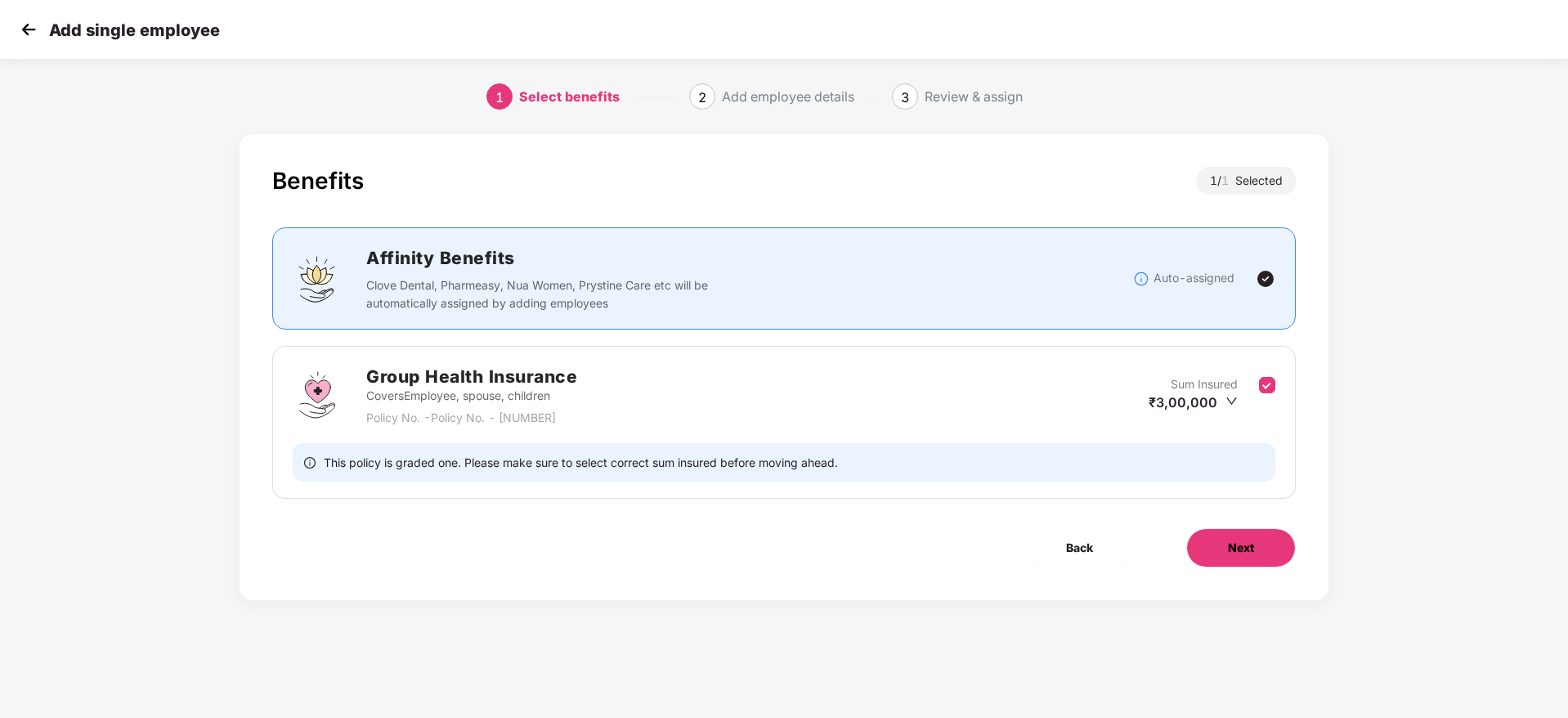 click on "Next" at bounding box center (1241, 548) 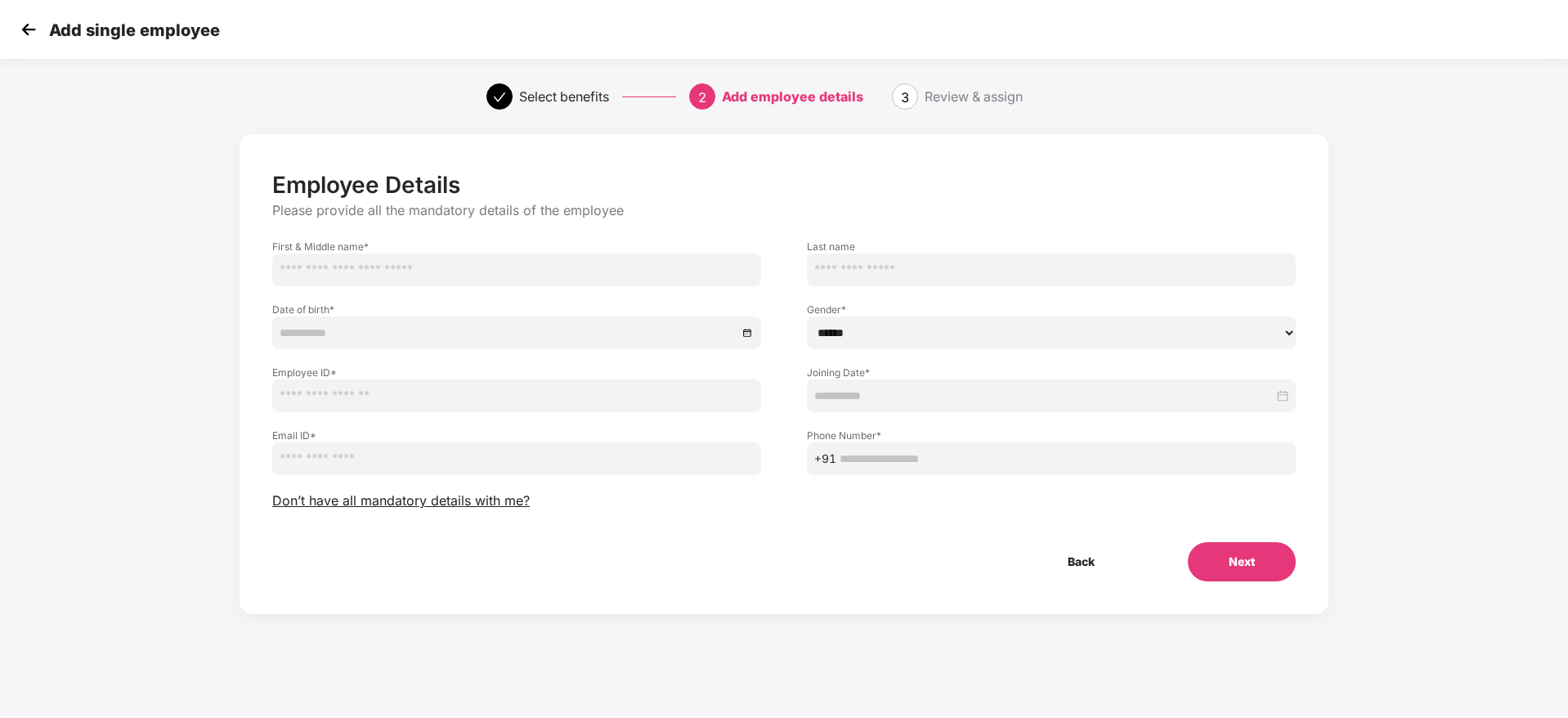 click at bounding box center [517, 270] 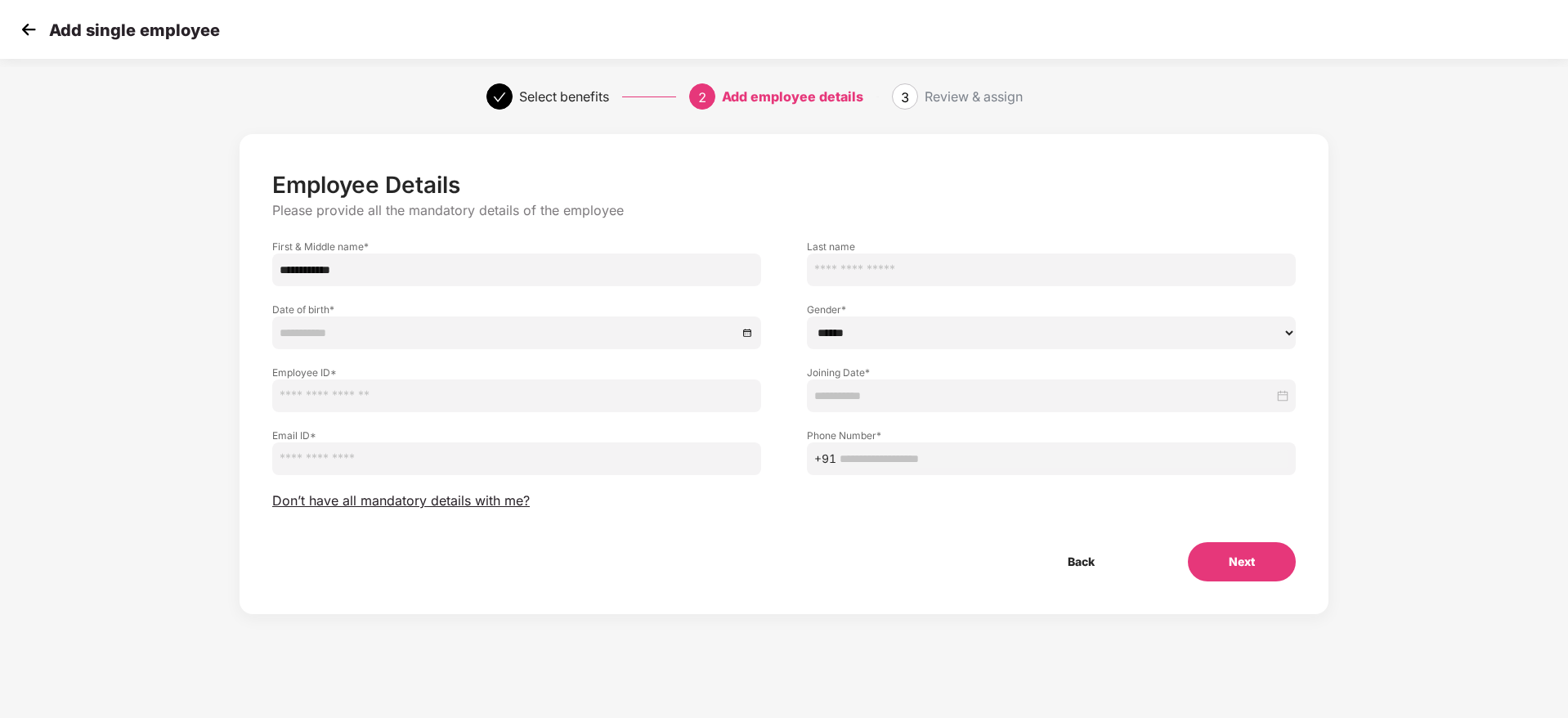 type on "**********" 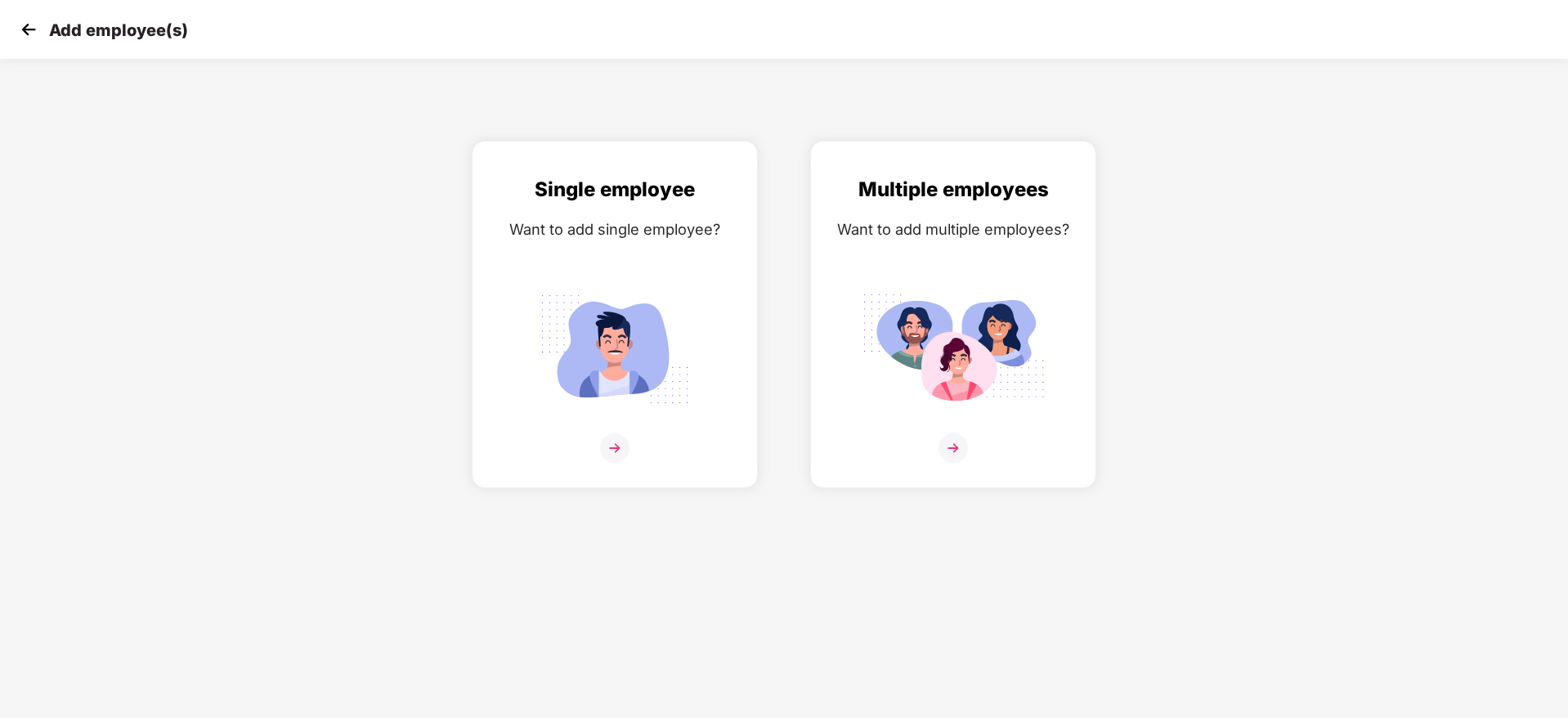click on "Add  employee(s)" at bounding box center (784, 29) 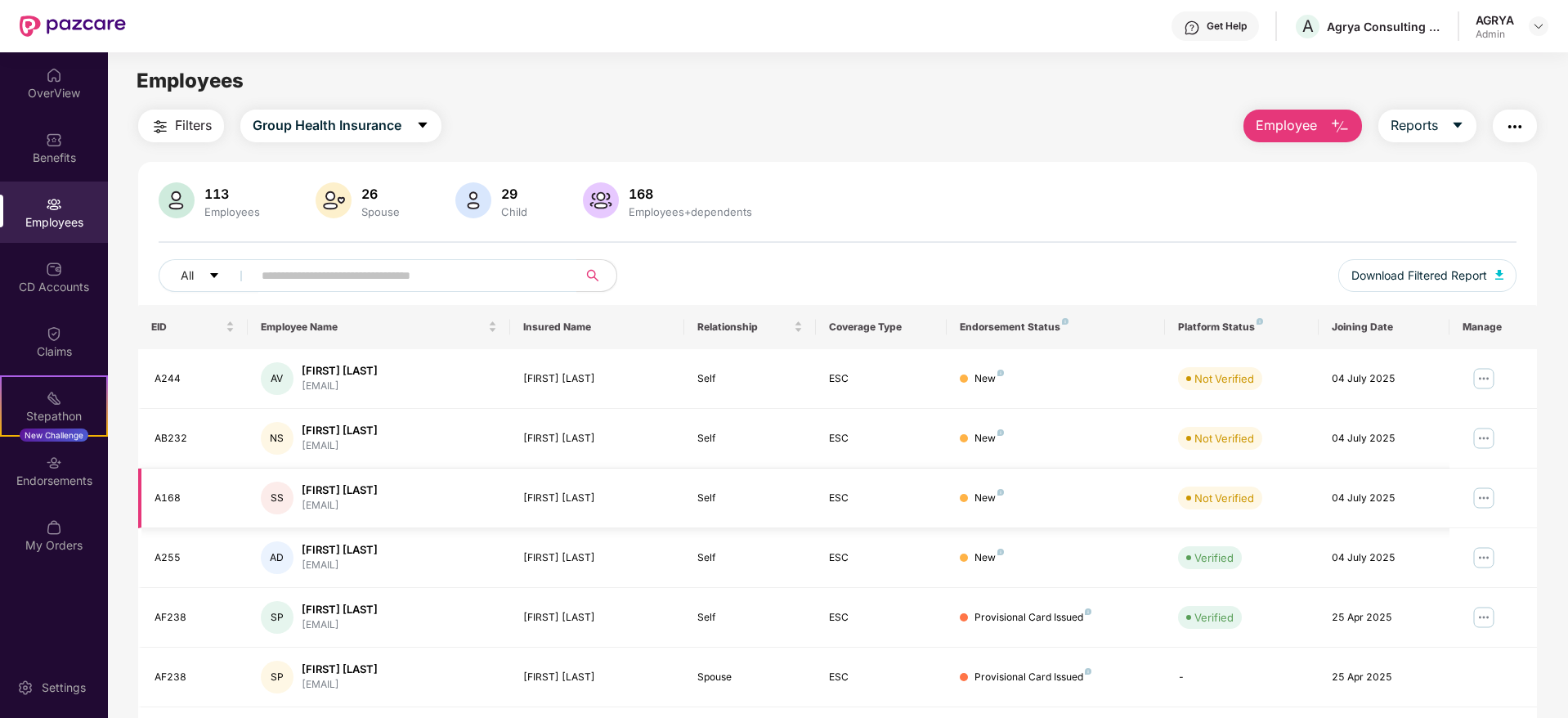 click at bounding box center (1484, 498) 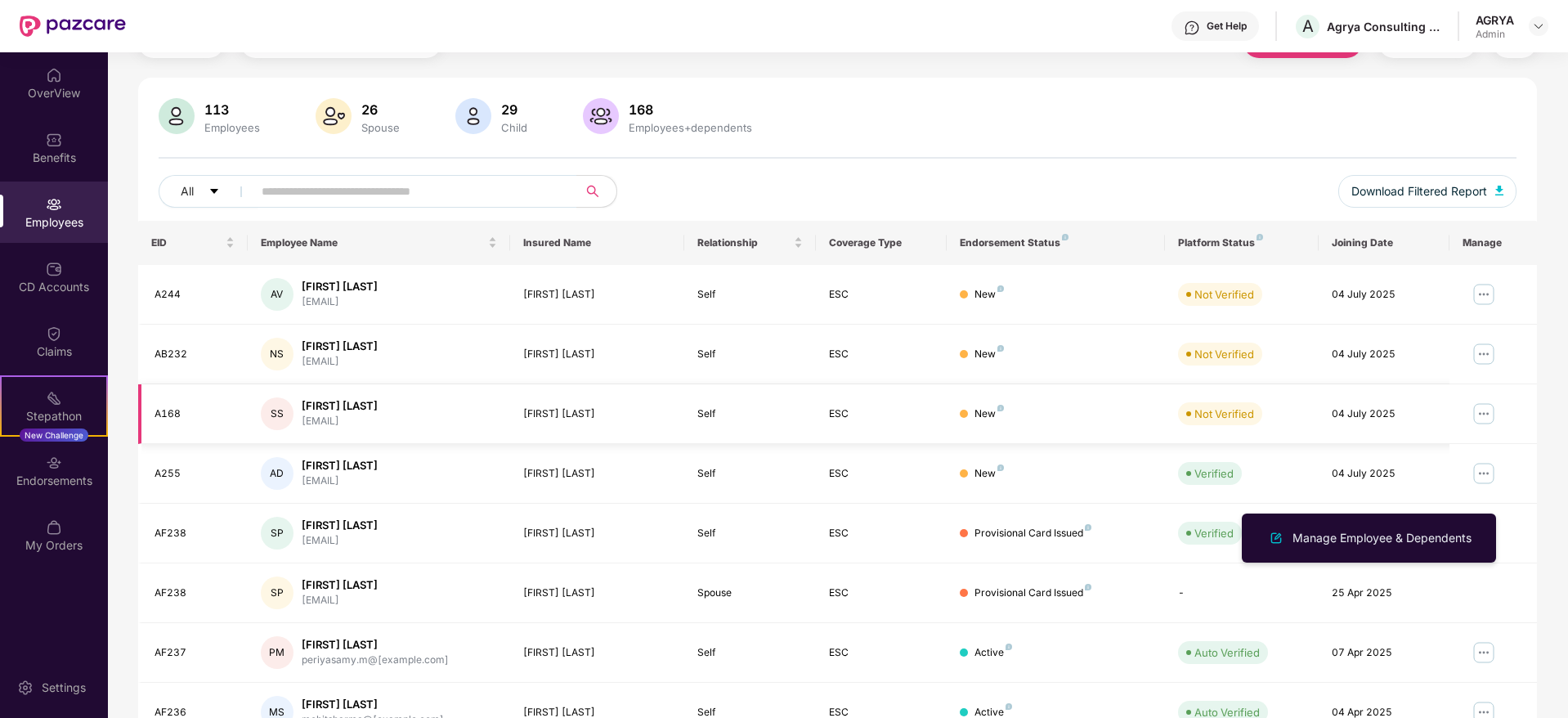 scroll, scrollTop: 123, scrollLeft: 0, axis: vertical 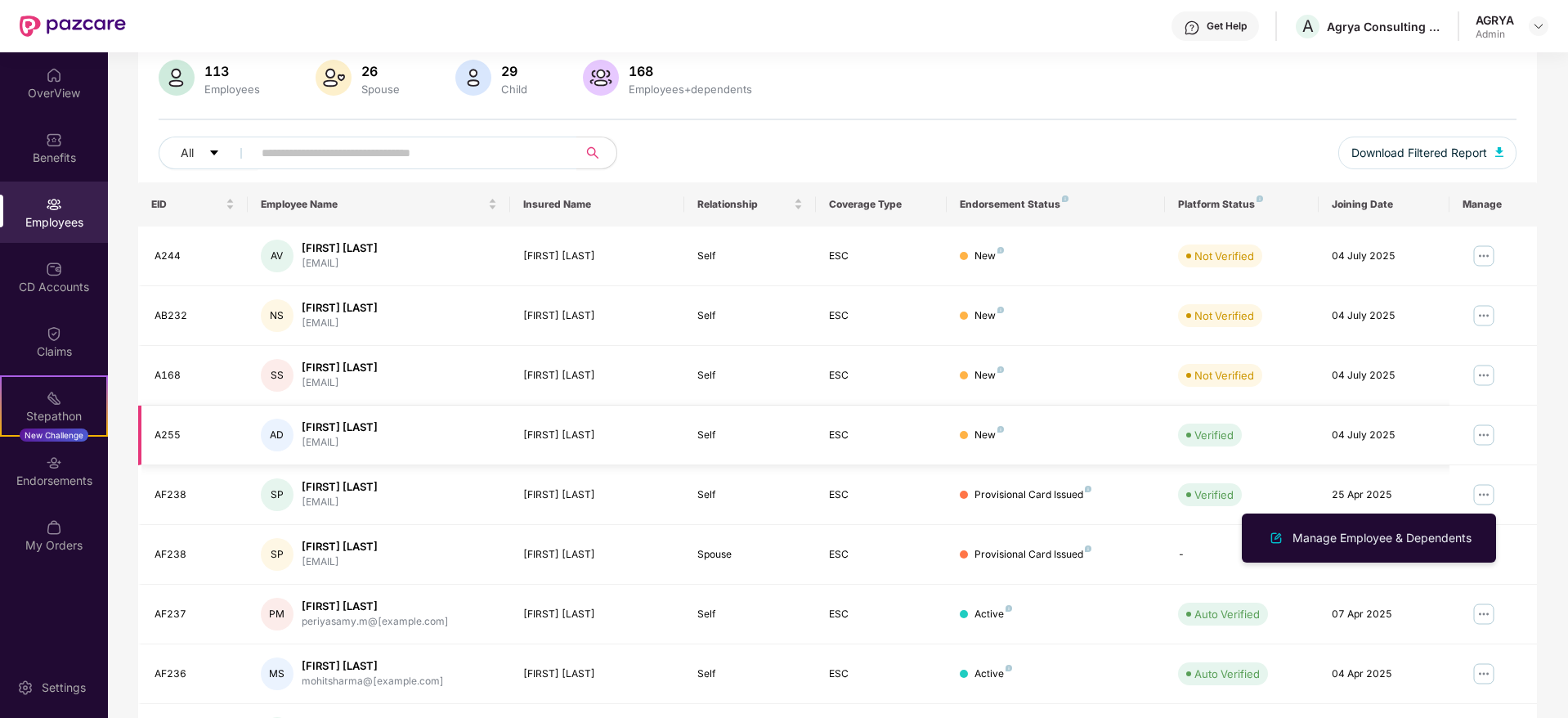 click at bounding box center (1484, 435) 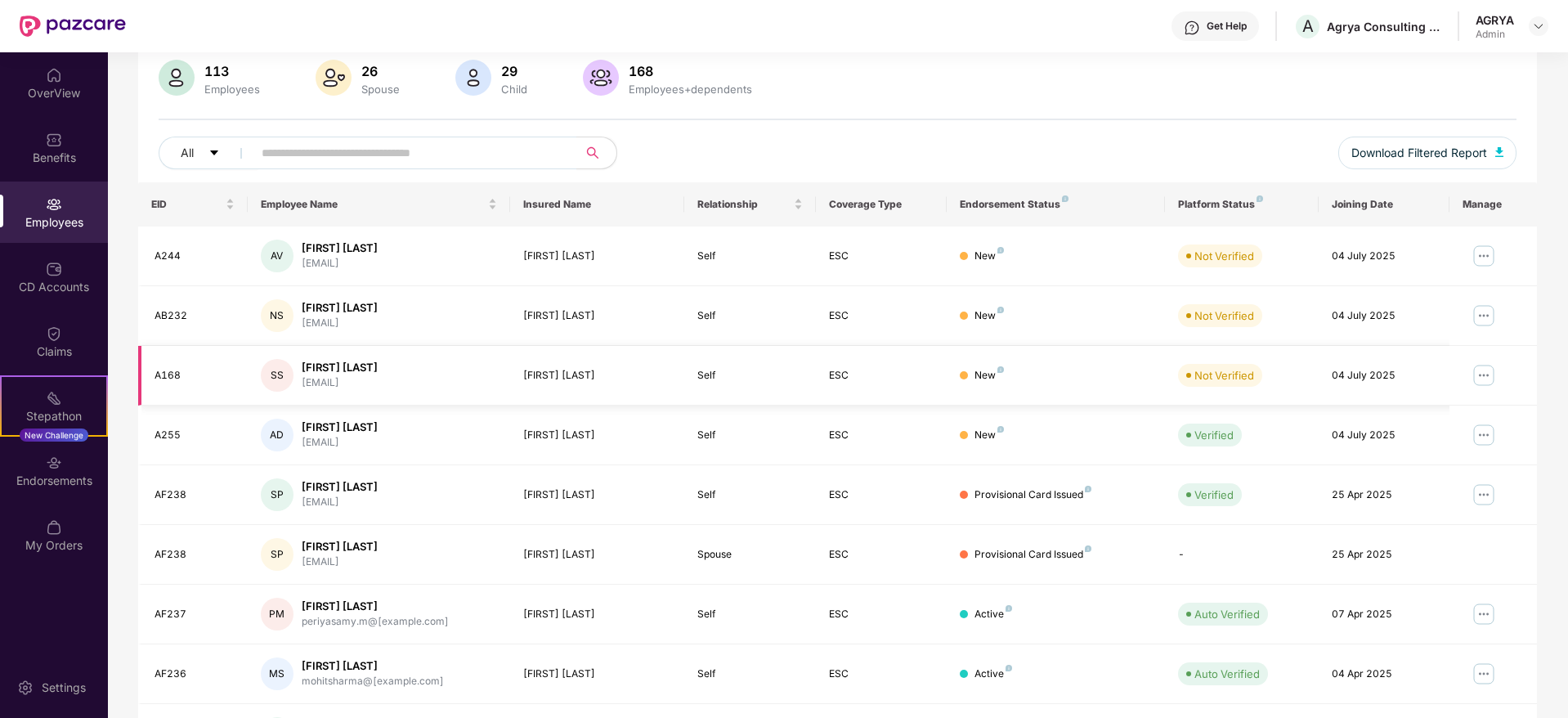 click at bounding box center [1484, 375] 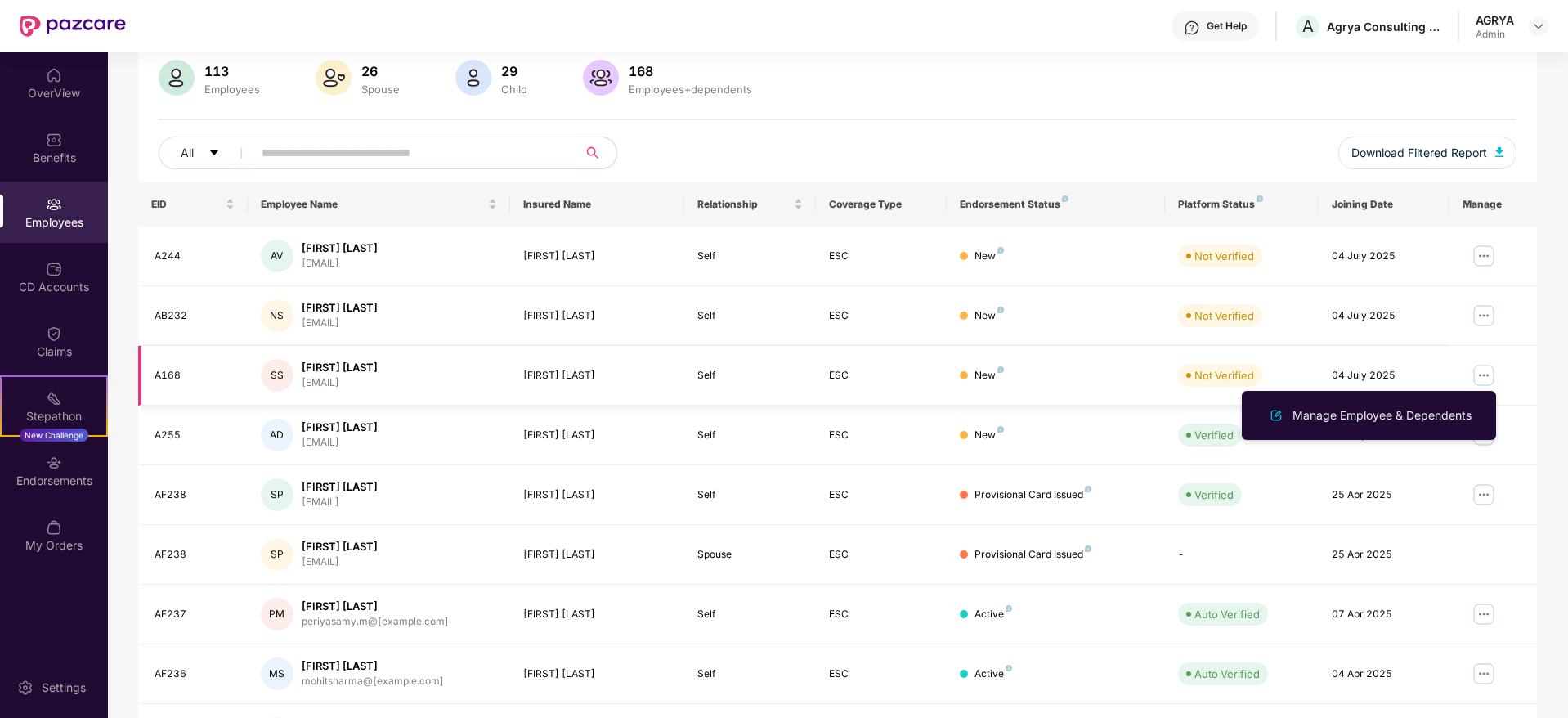 click on "New" at bounding box center (1055, 375) 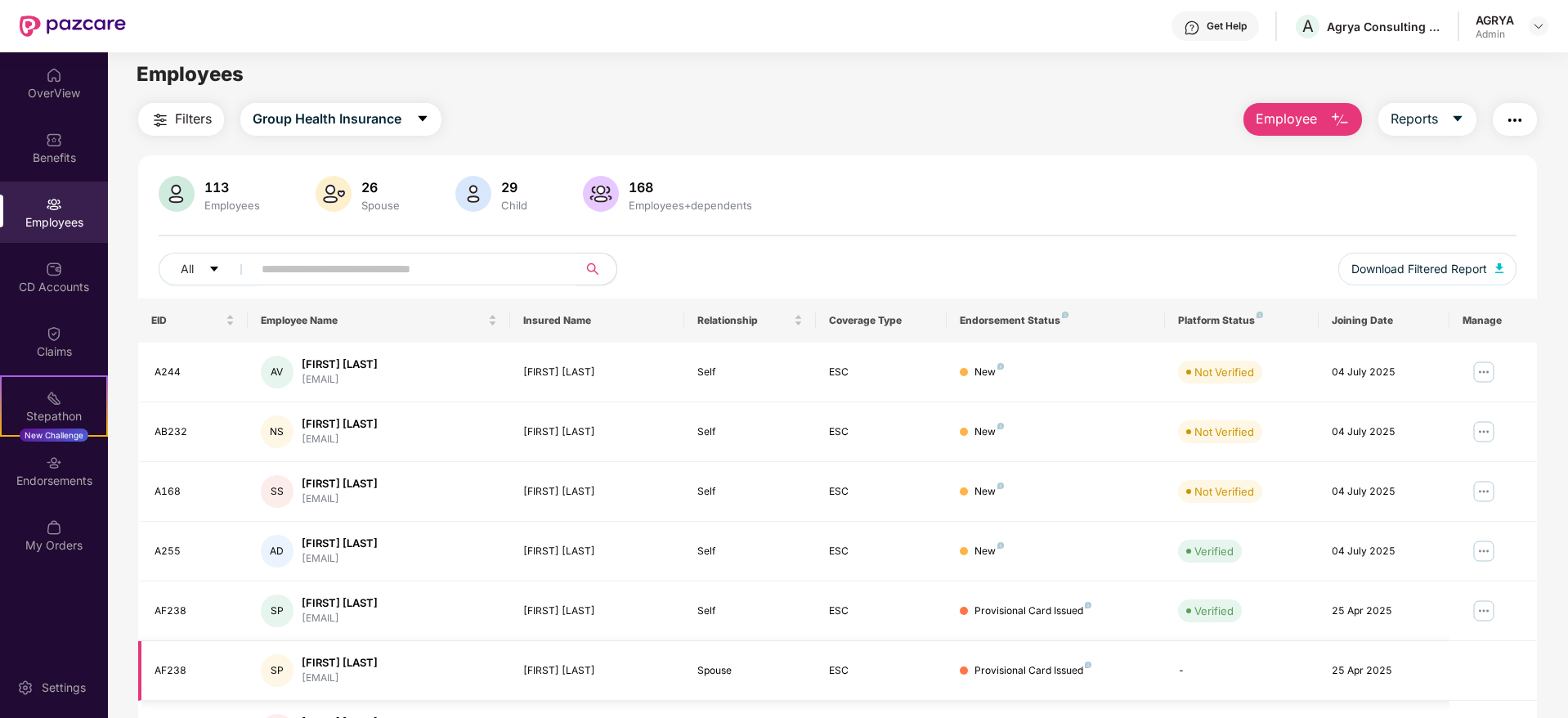 scroll, scrollTop: 0, scrollLeft: 0, axis: both 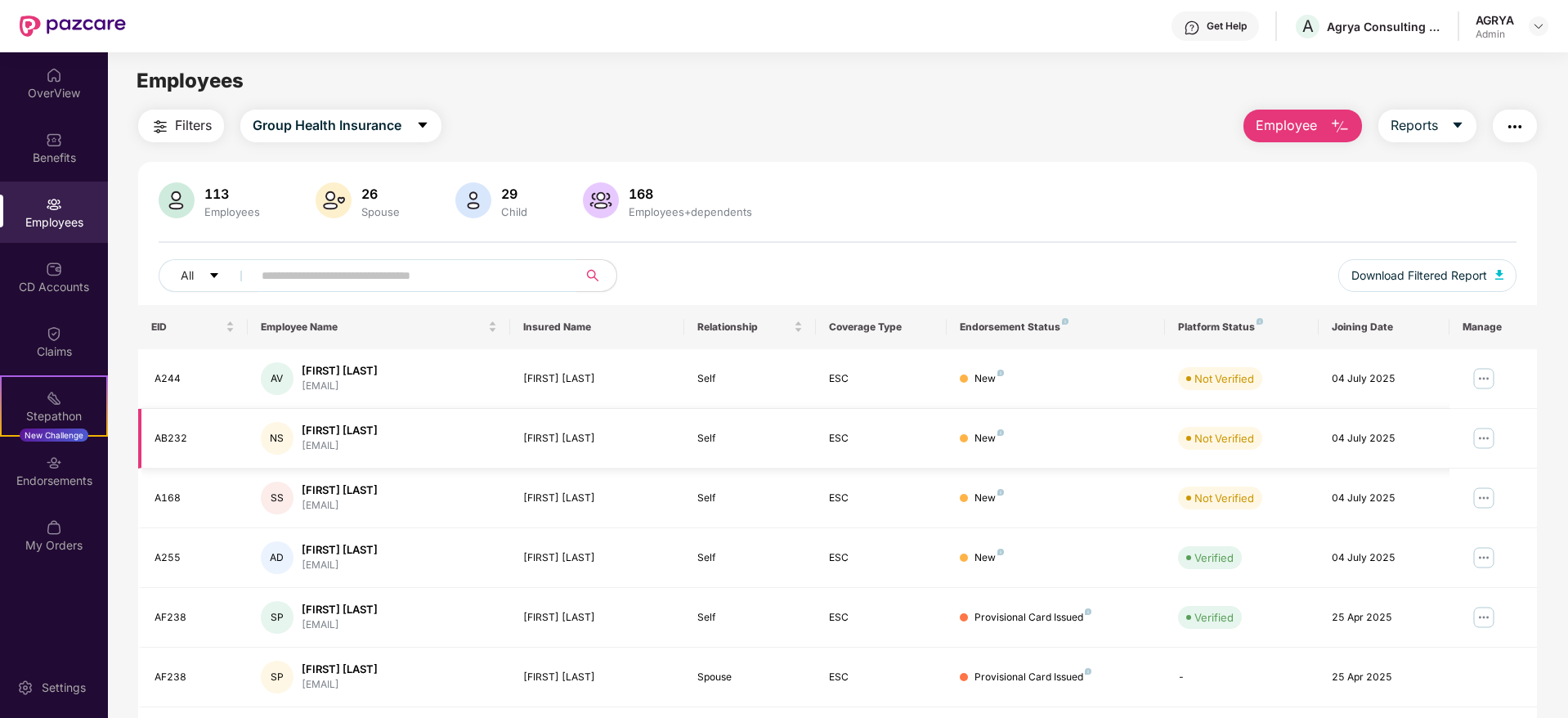 click at bounding box center (1484, 438) 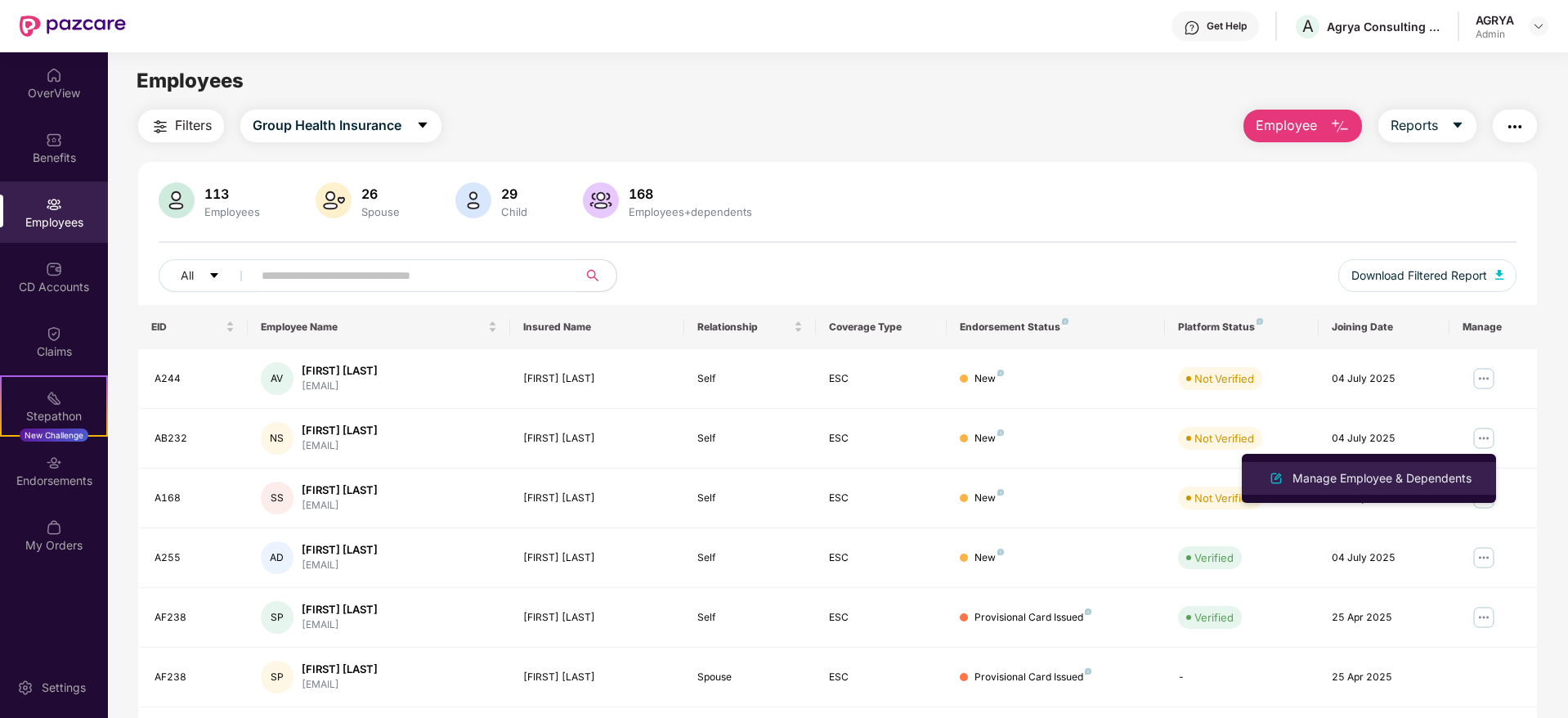 click on "Manage Employee & Dependents" at bounding box center [1382, 478] 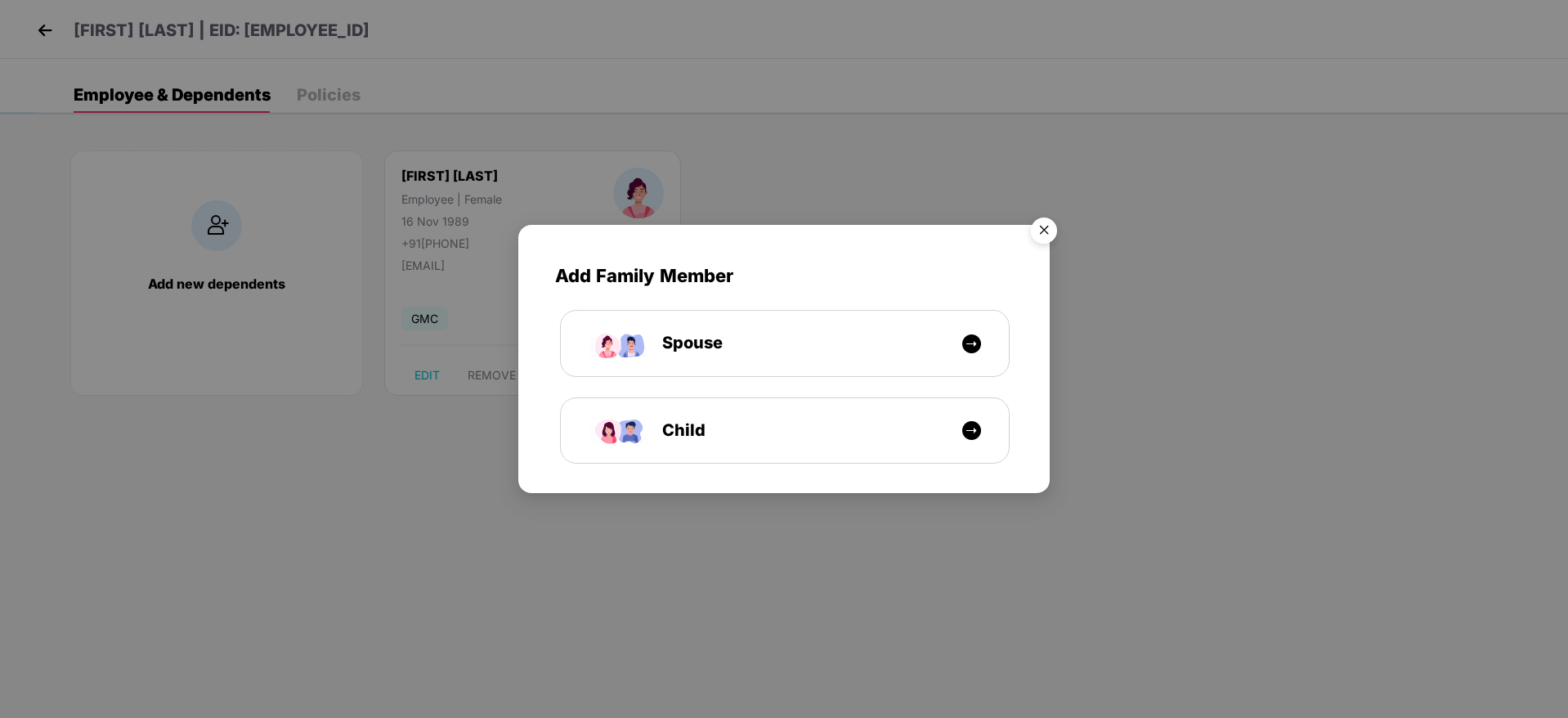 click at bounding box center (1044, 233) 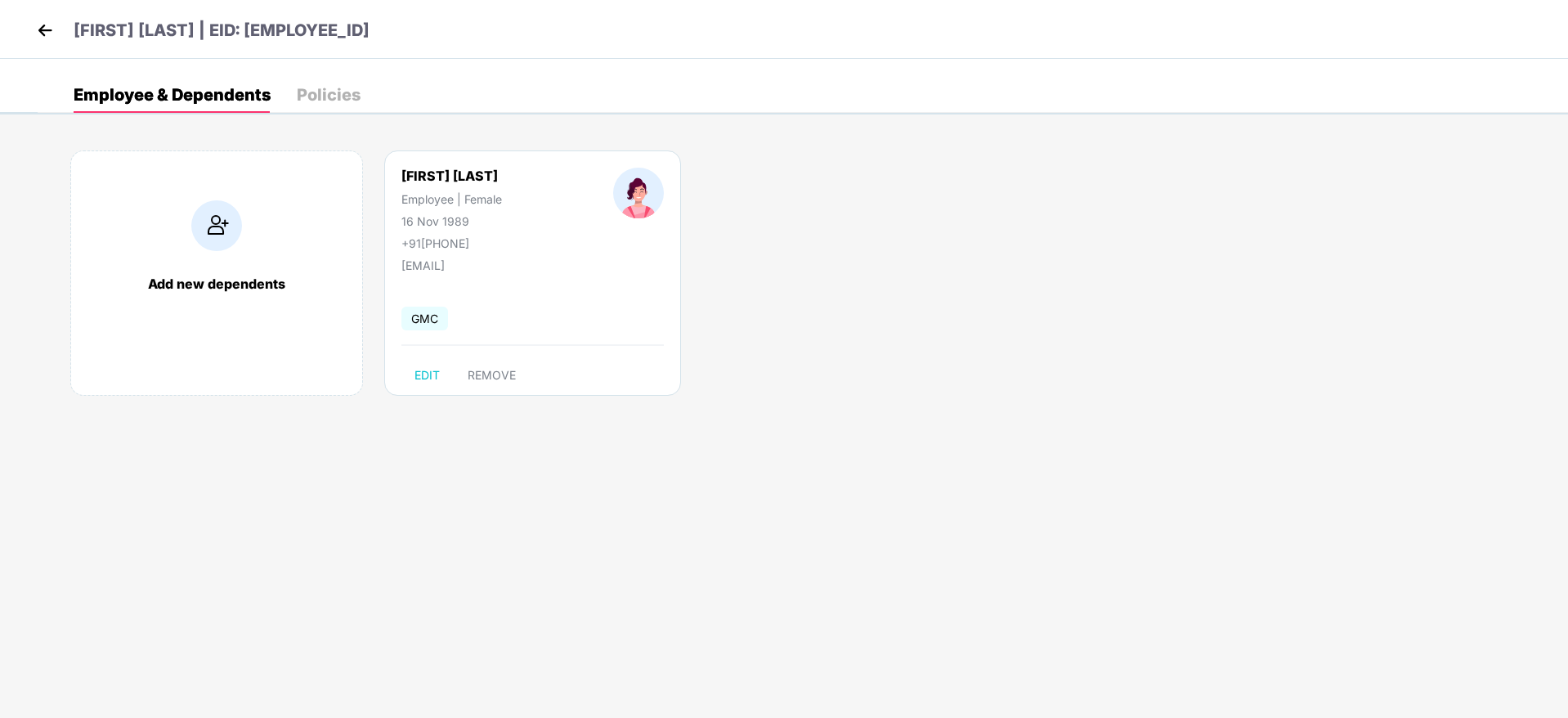 click on "Nidhi Sethia | EID: AB232" at bounding box center [784, 29] 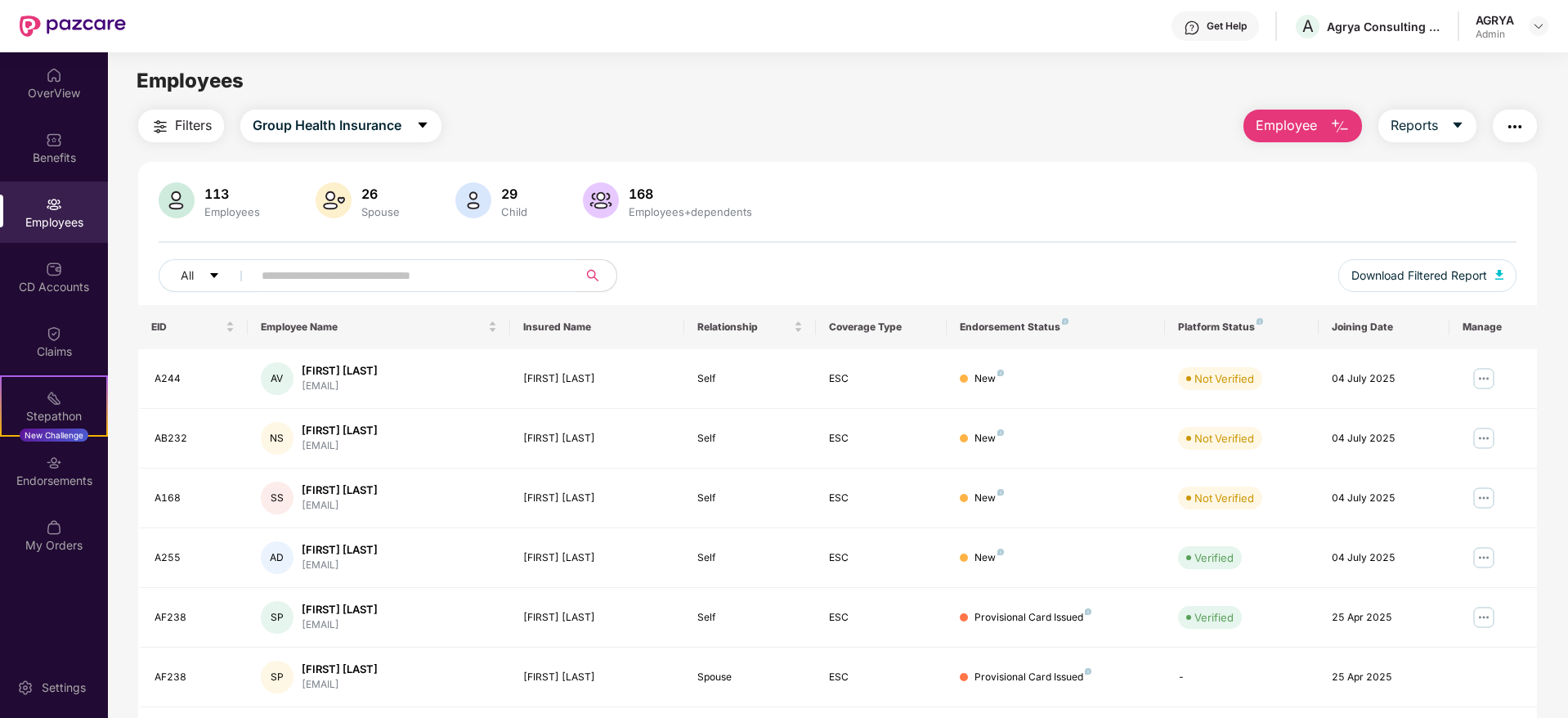 click on "Employee" at bounding box center [1286, 125] 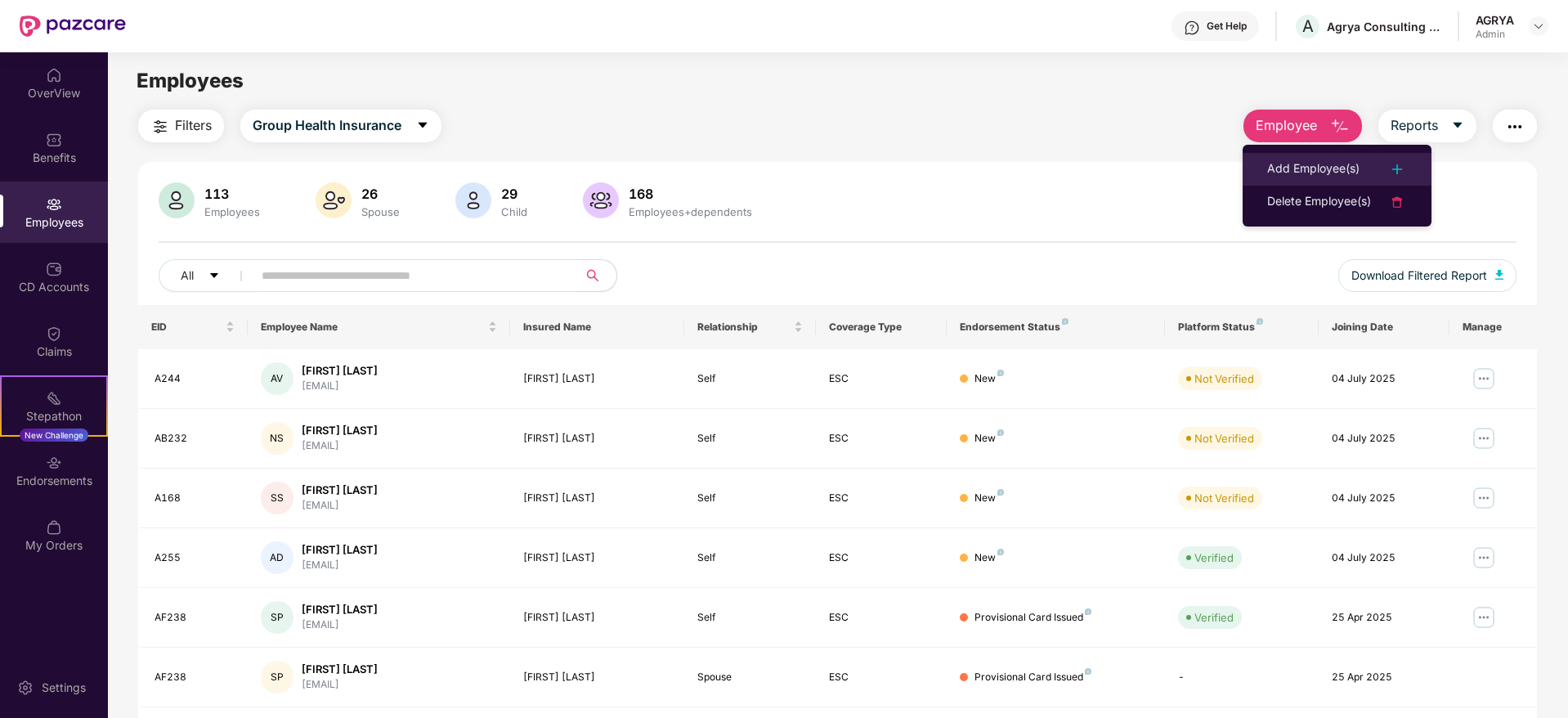 click on "Add Employee(s)" at bounding box center [1313, 169] 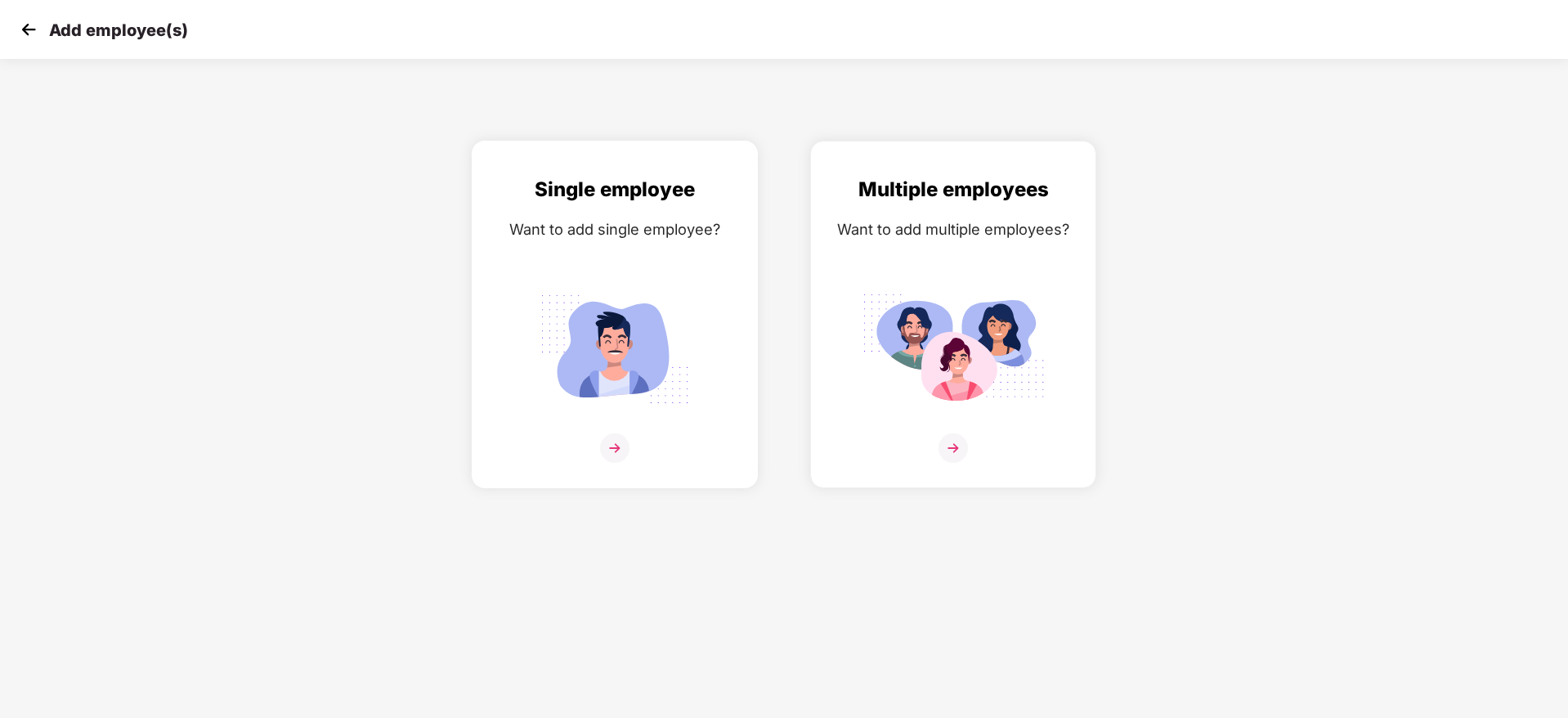 click at bounding box center (615, 448) 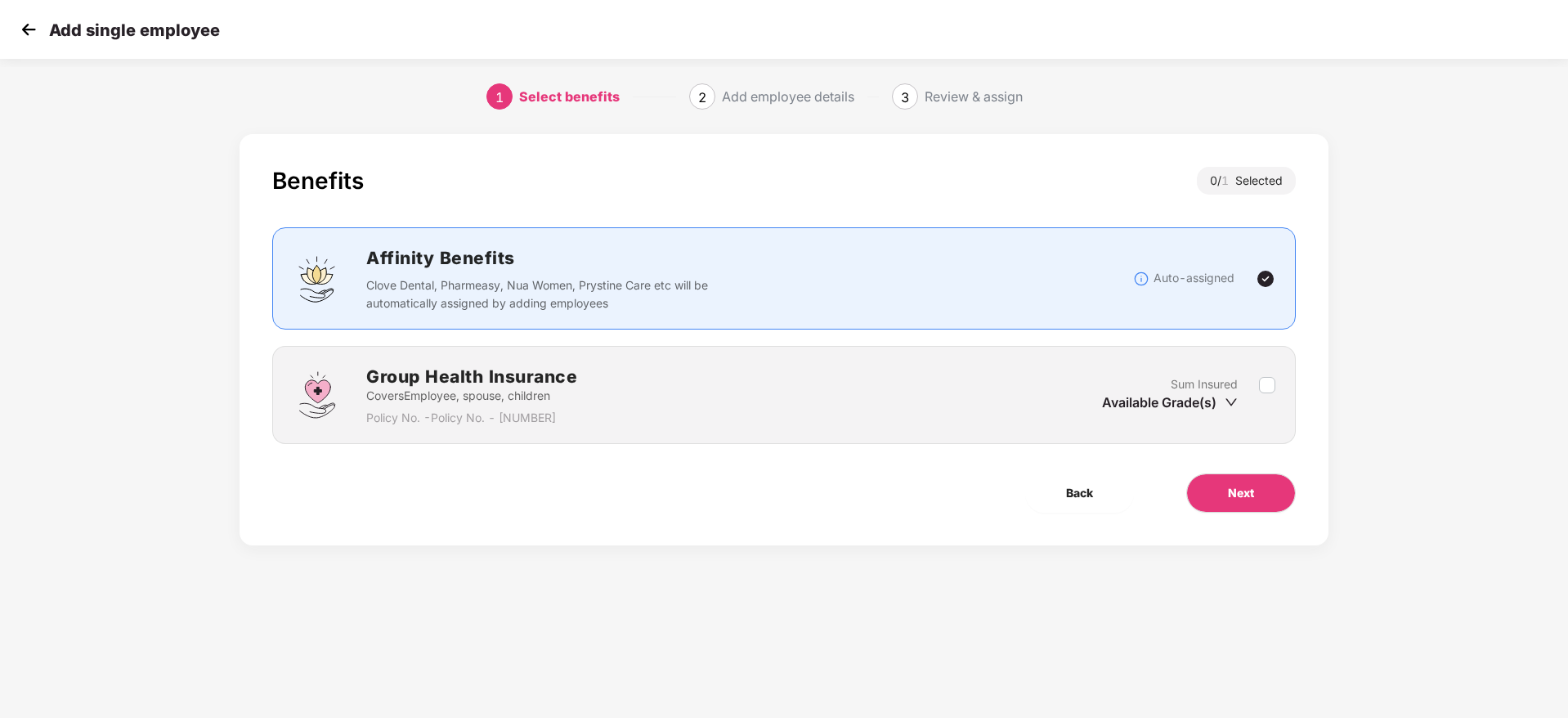 click at bounding box center [1267, 395] 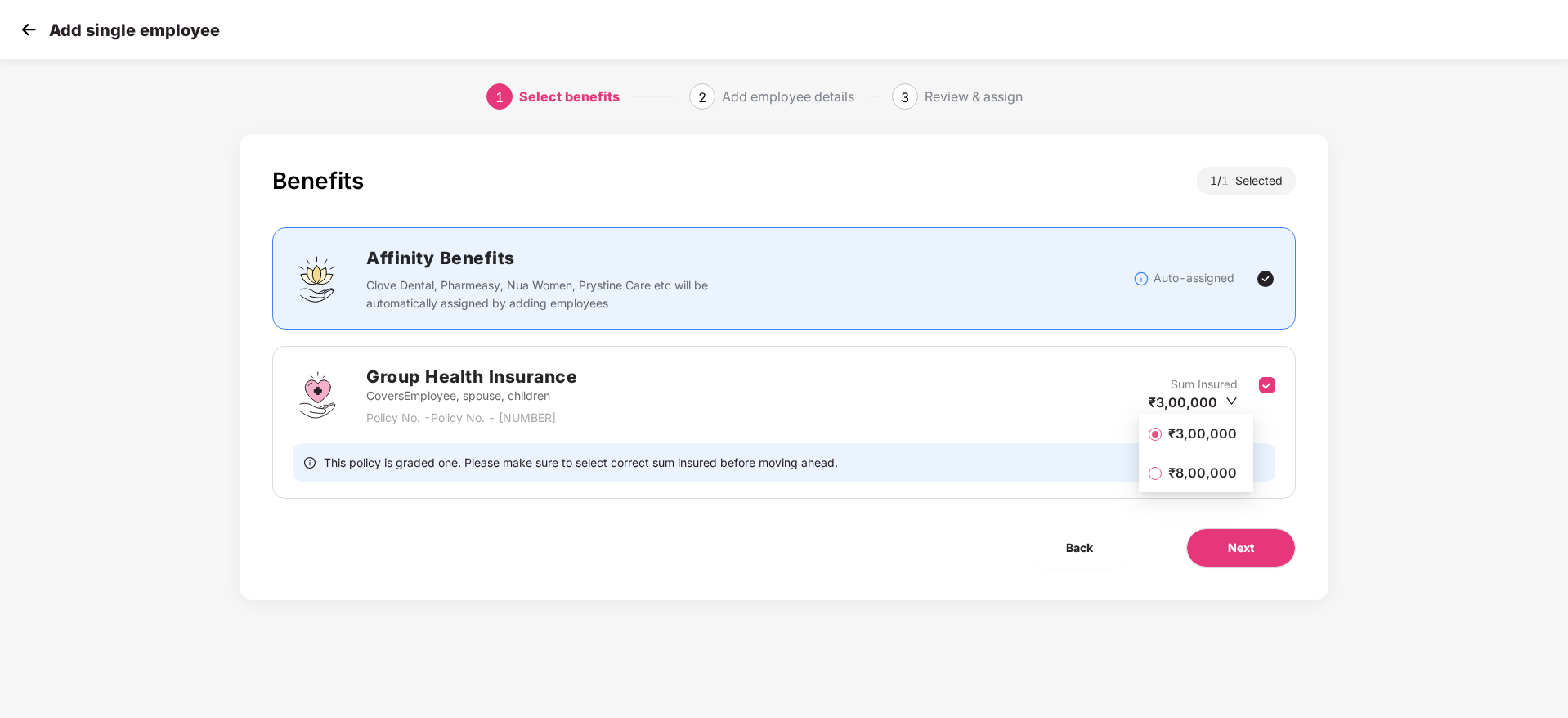 click on "₹3,00,000" at bounding box center [1203, 433] 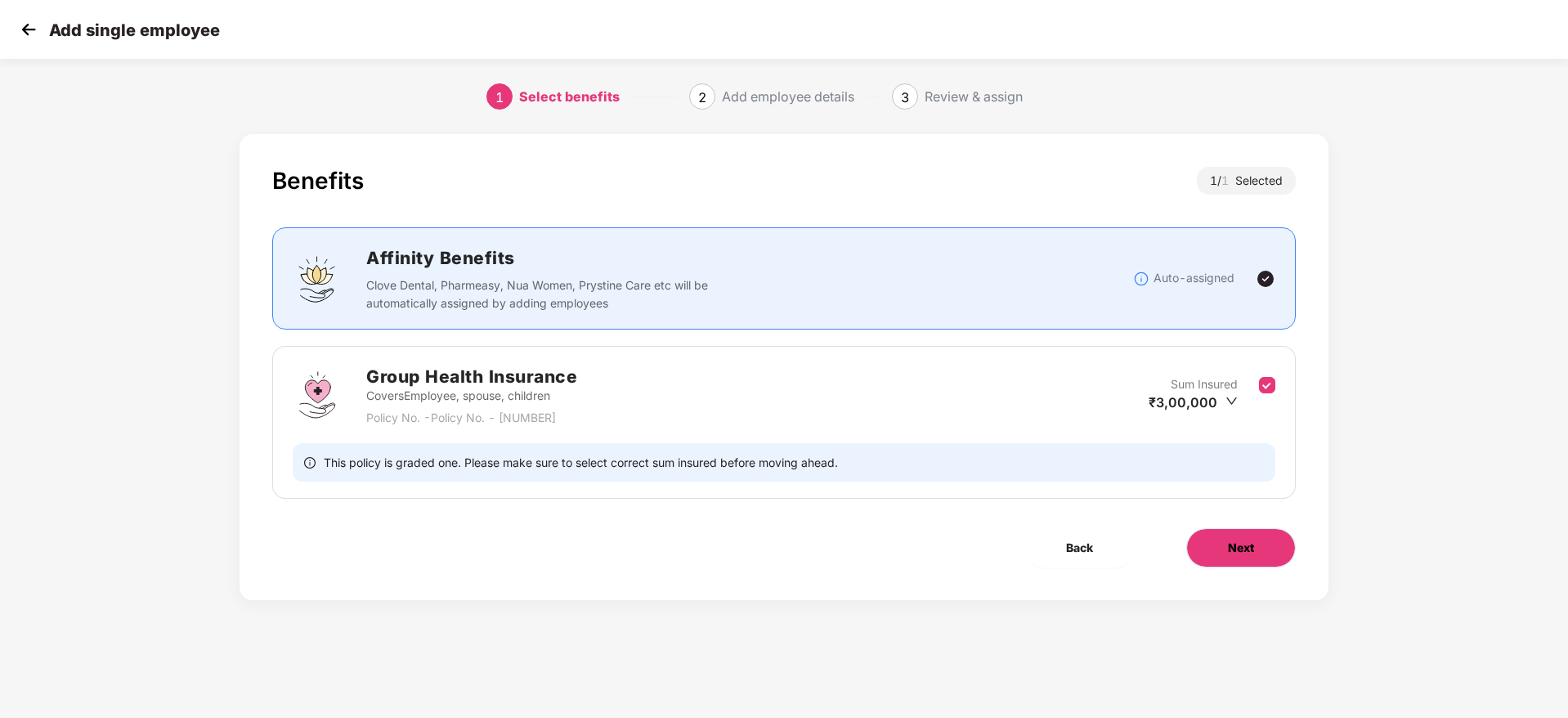 click on "Next" at bounding box center [1241, 548] 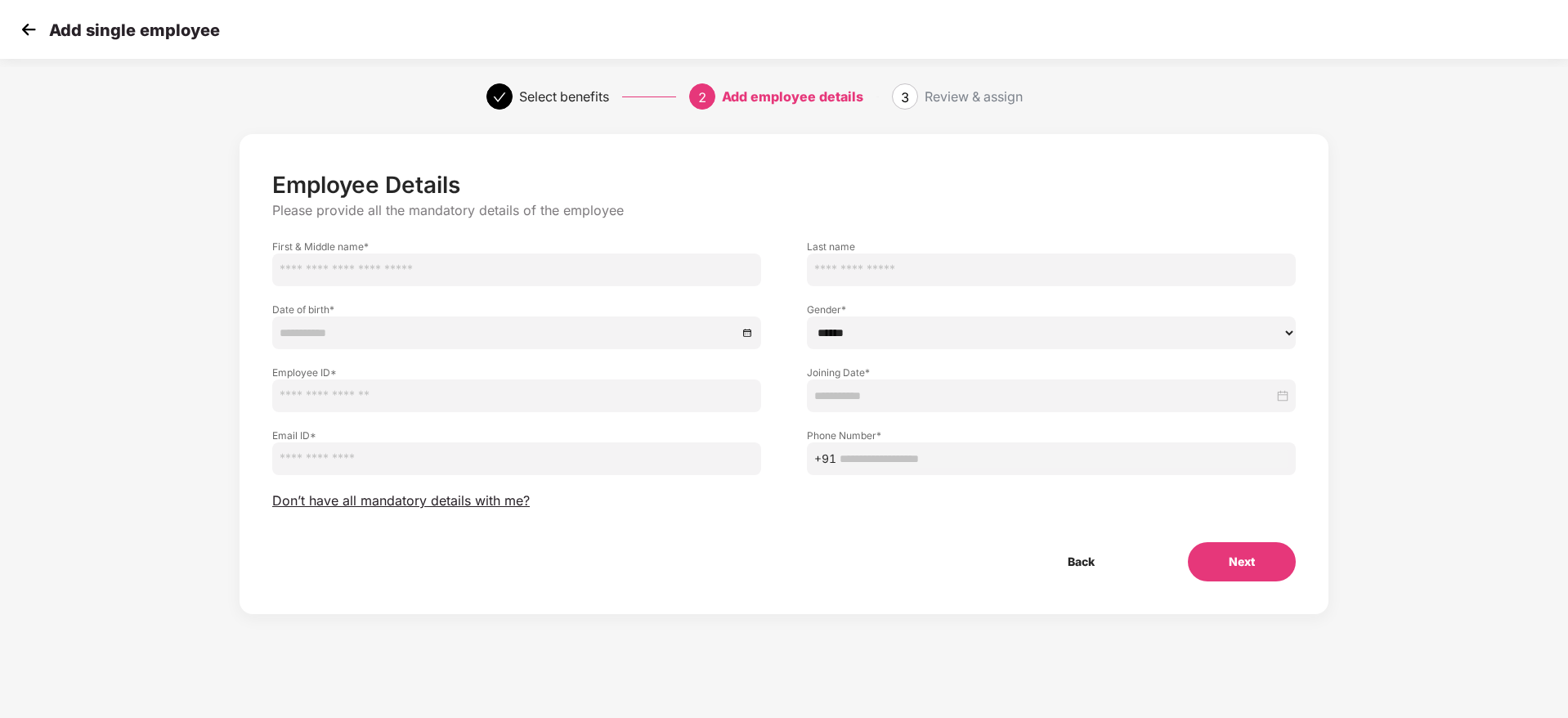 click at bounding box center [29, 29] 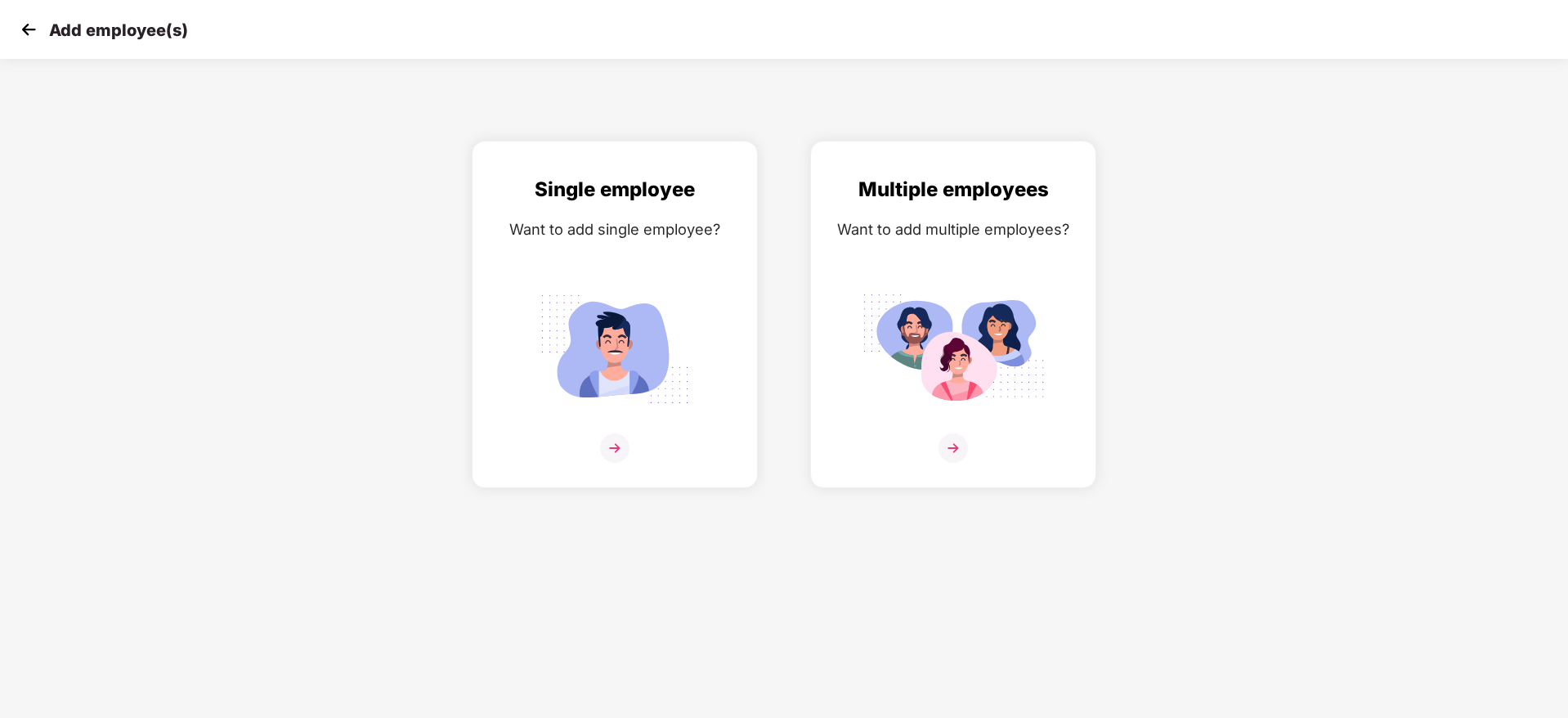 click at bounding box center [29, 29] 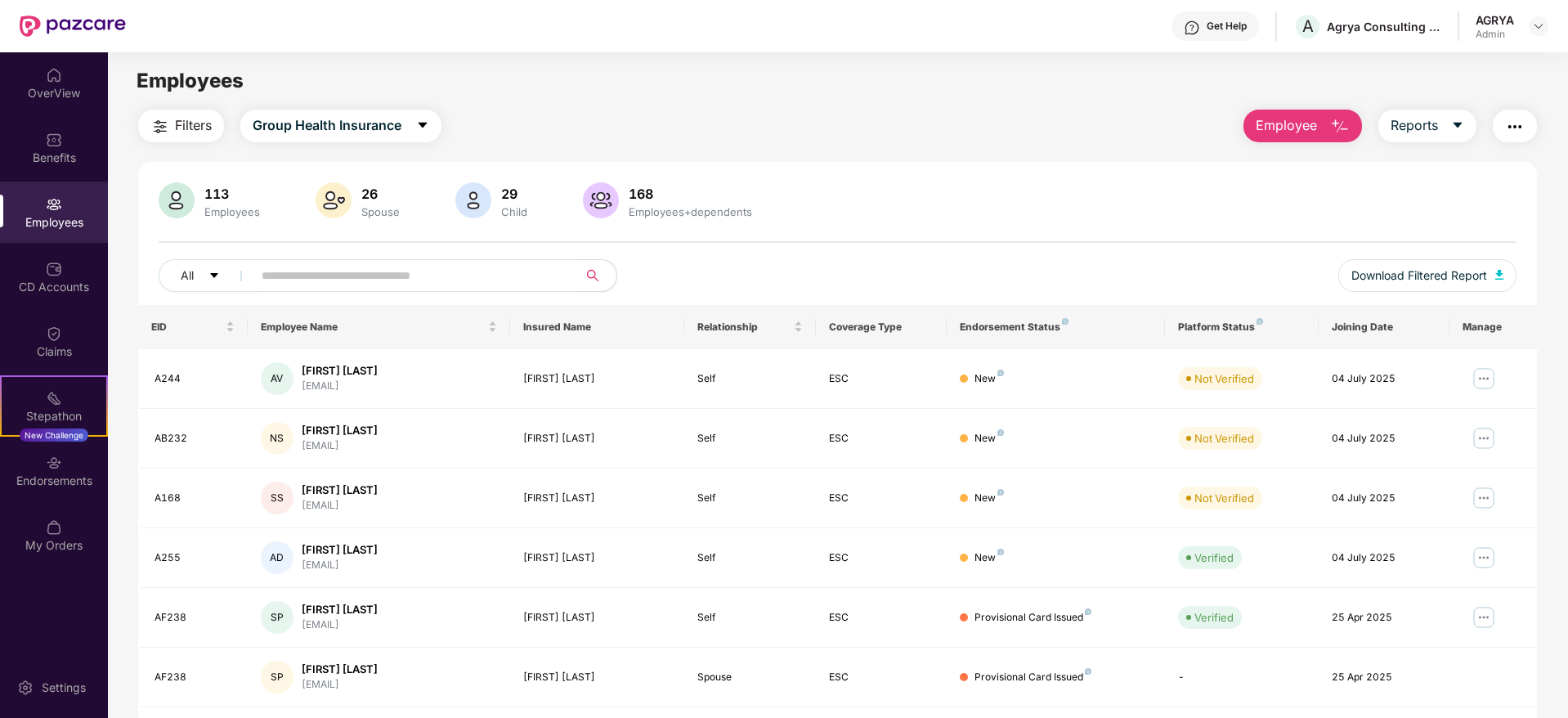 click on "Employee" at bounding box center (1286, 125) 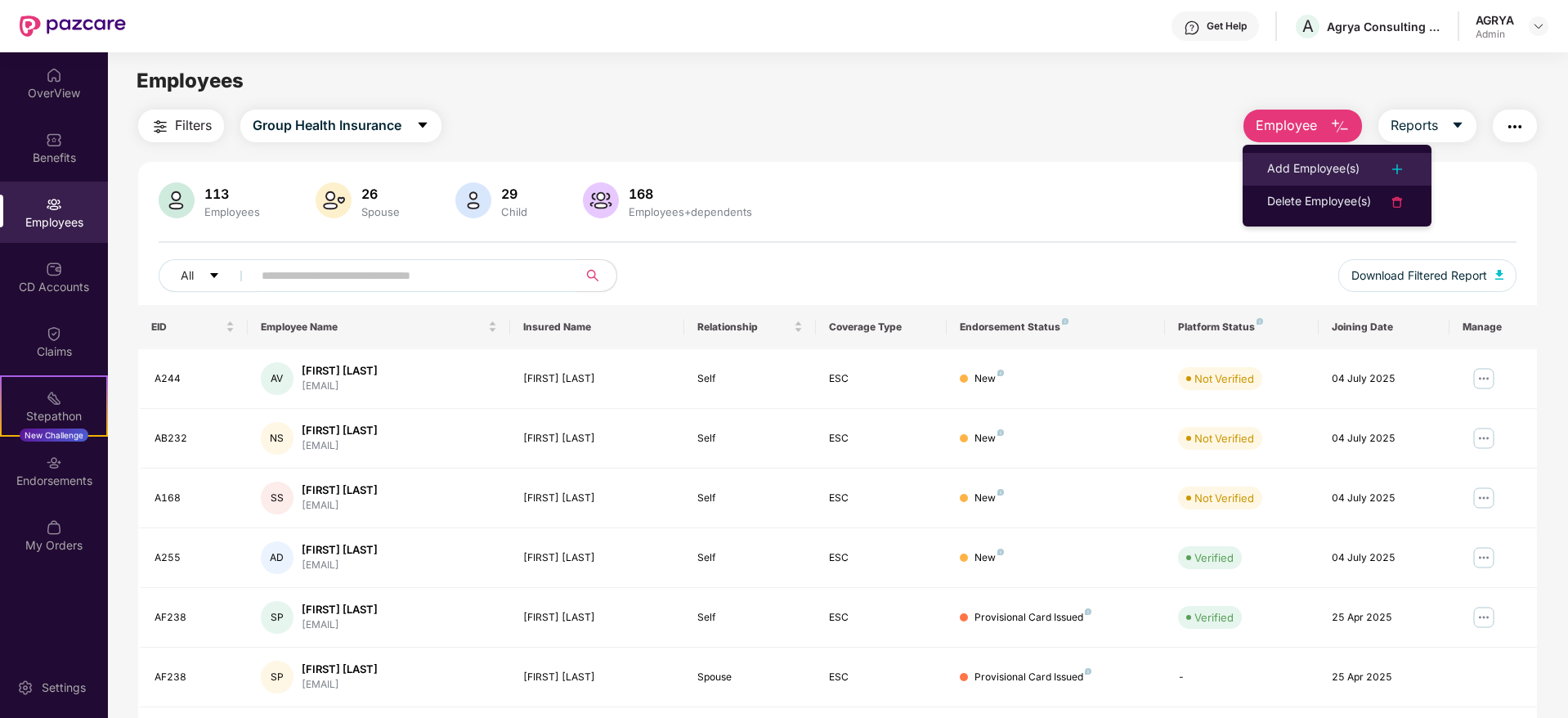 click on "Add Employee(s)" at bounding box center (1313, 169) 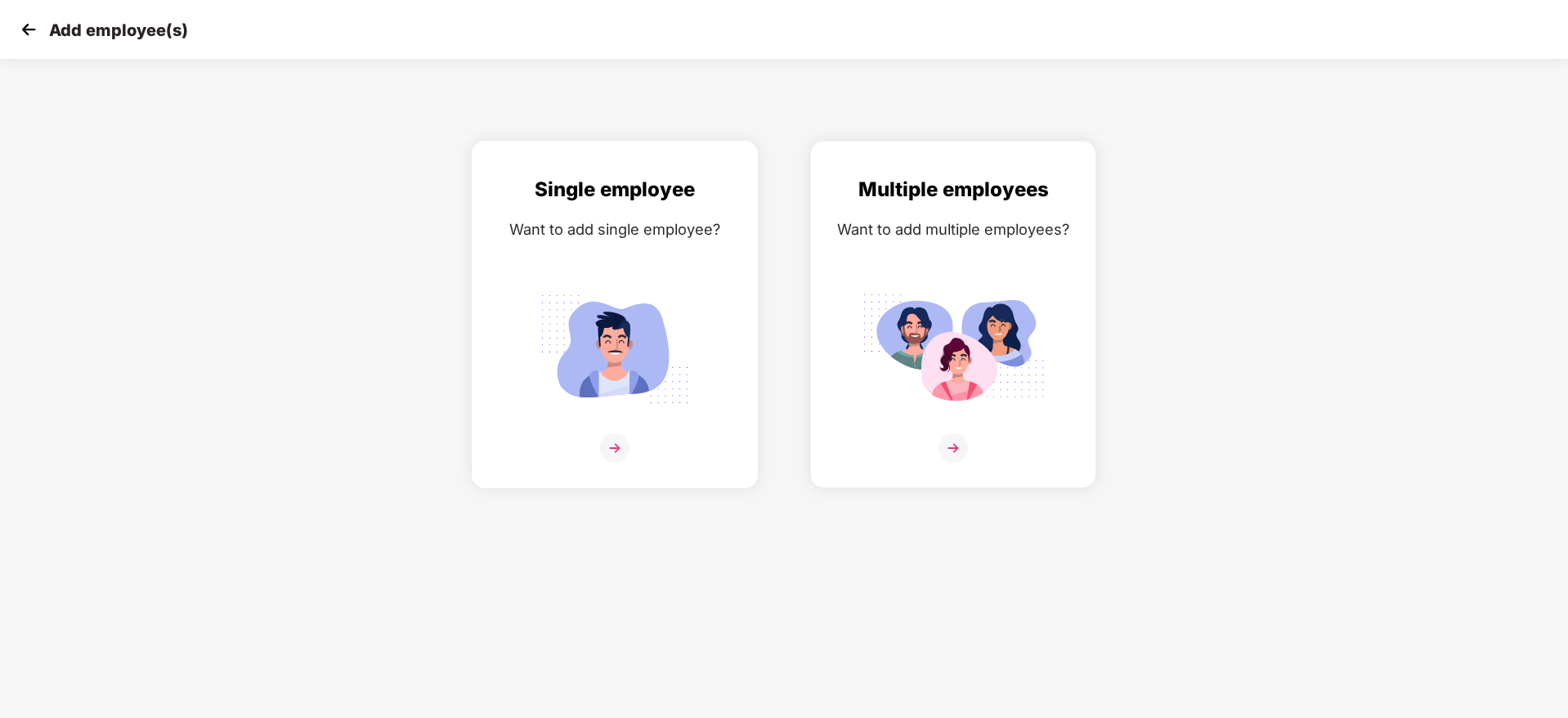 click at bounding box center [615, 448] 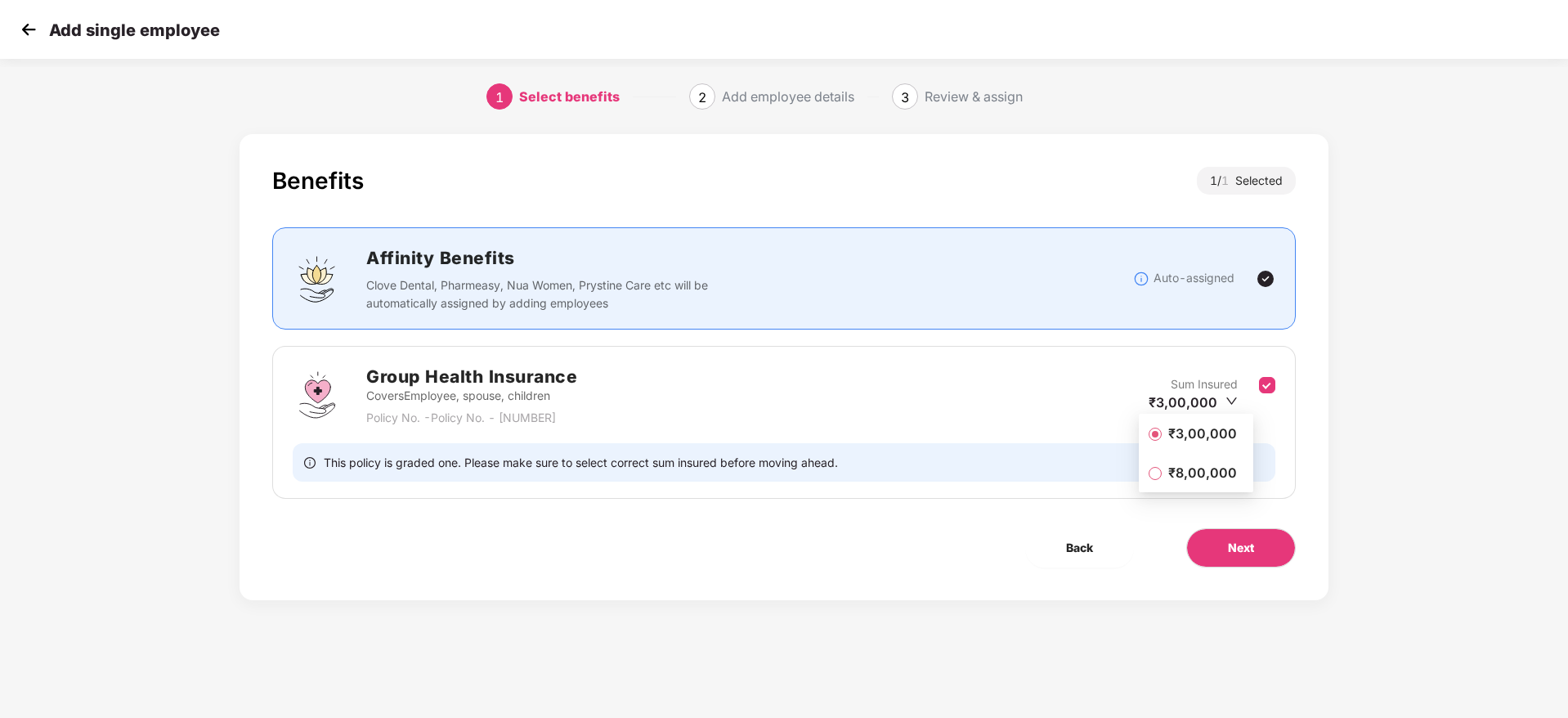 click on "₹3,00,000" at bounding box center (1196, 433) 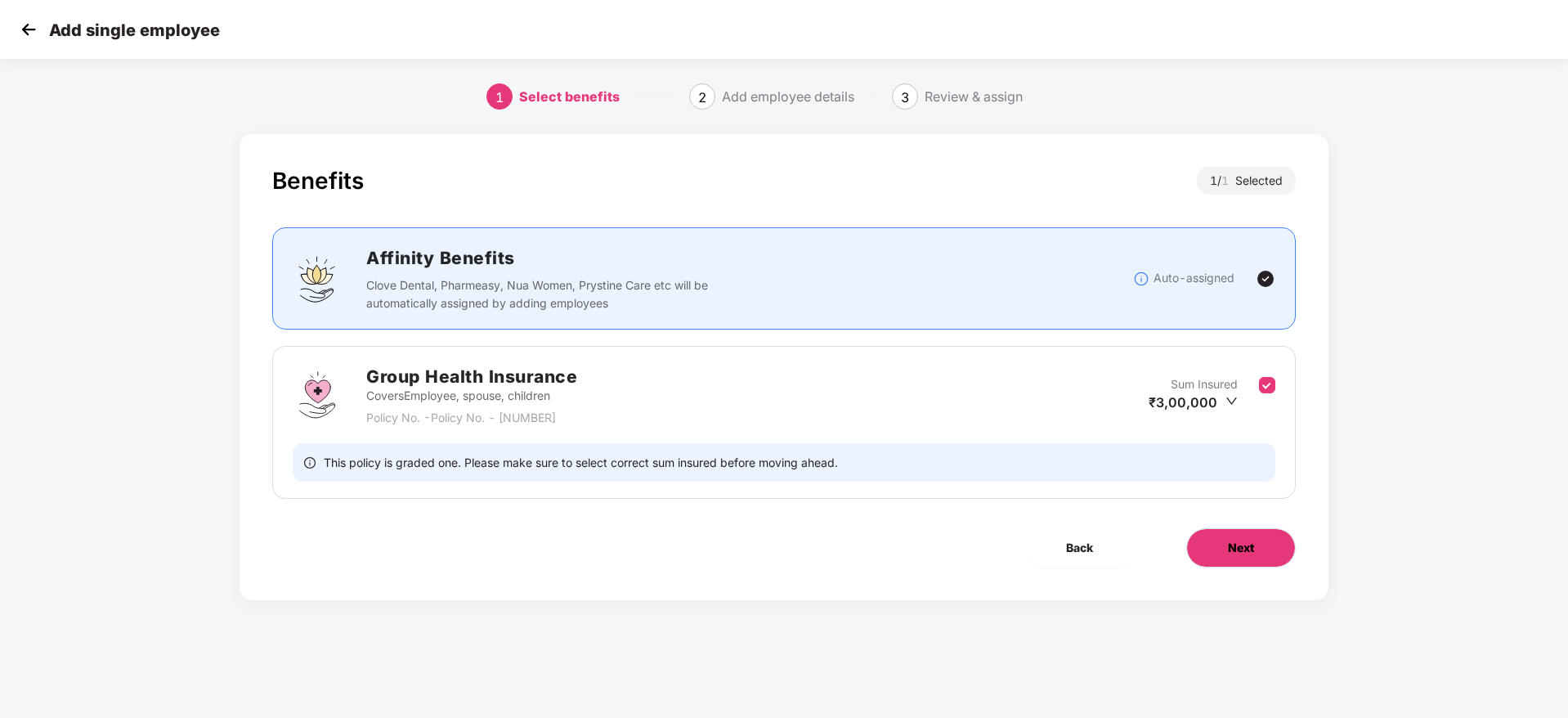click on "Next" at bounding box center [1241, 548] 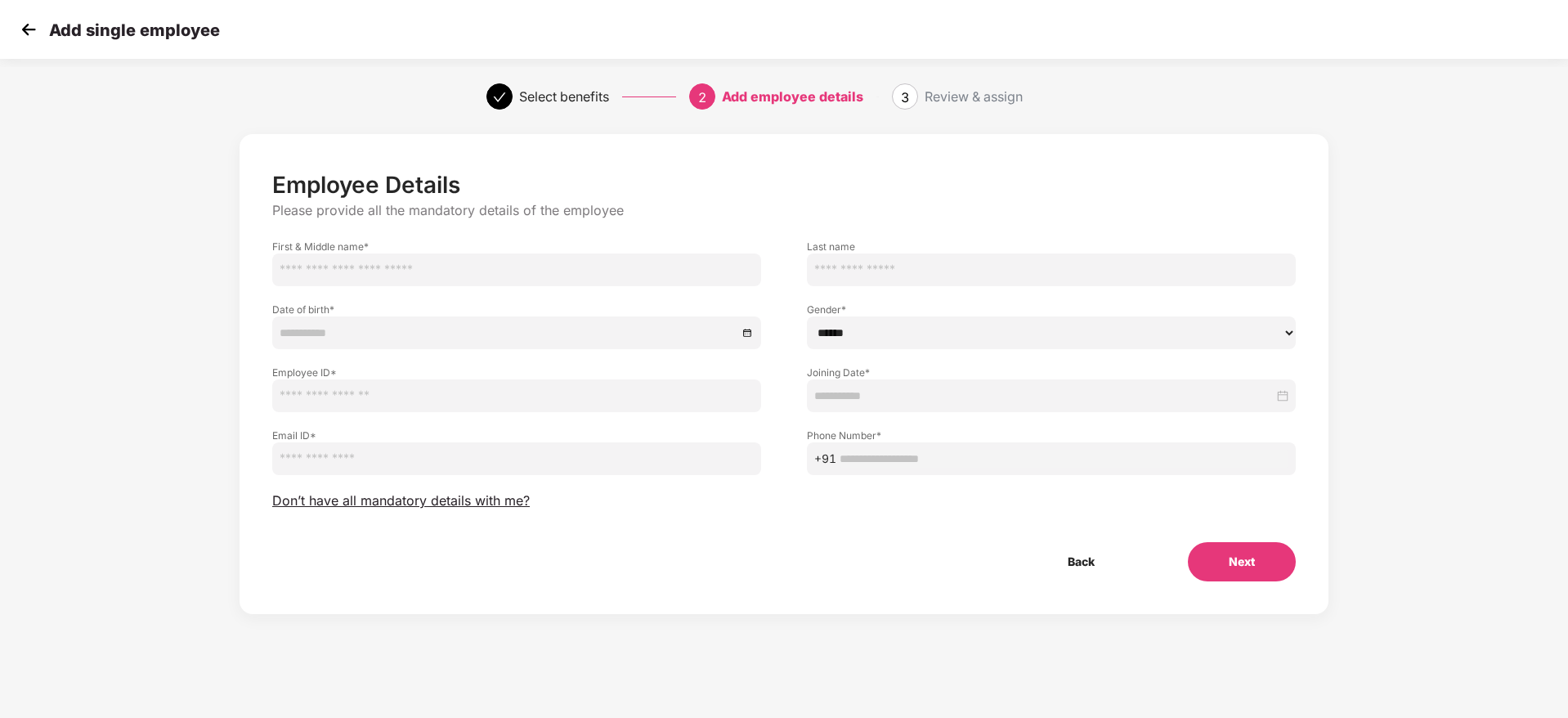 click at bounding box center (517, 270) 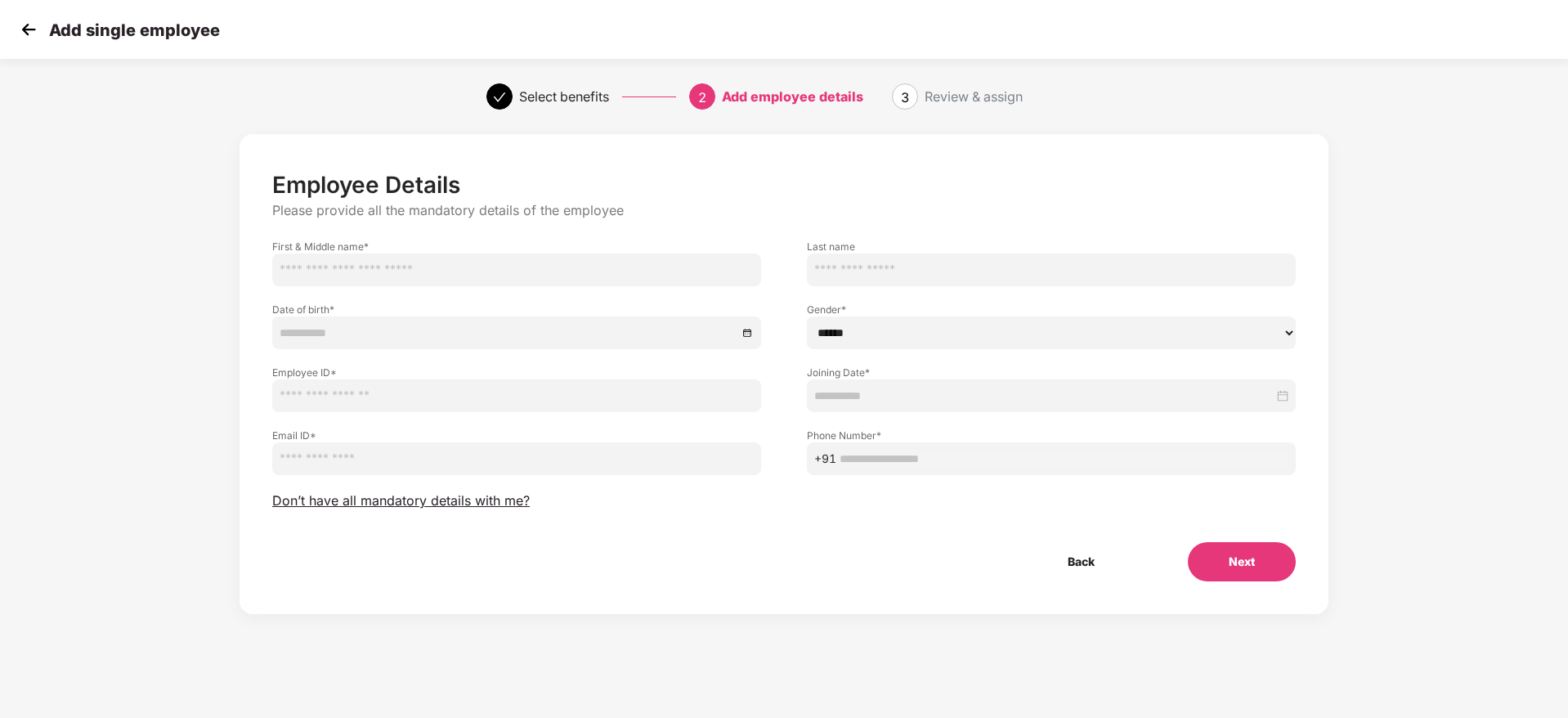 click at bounding box center (517, 270) 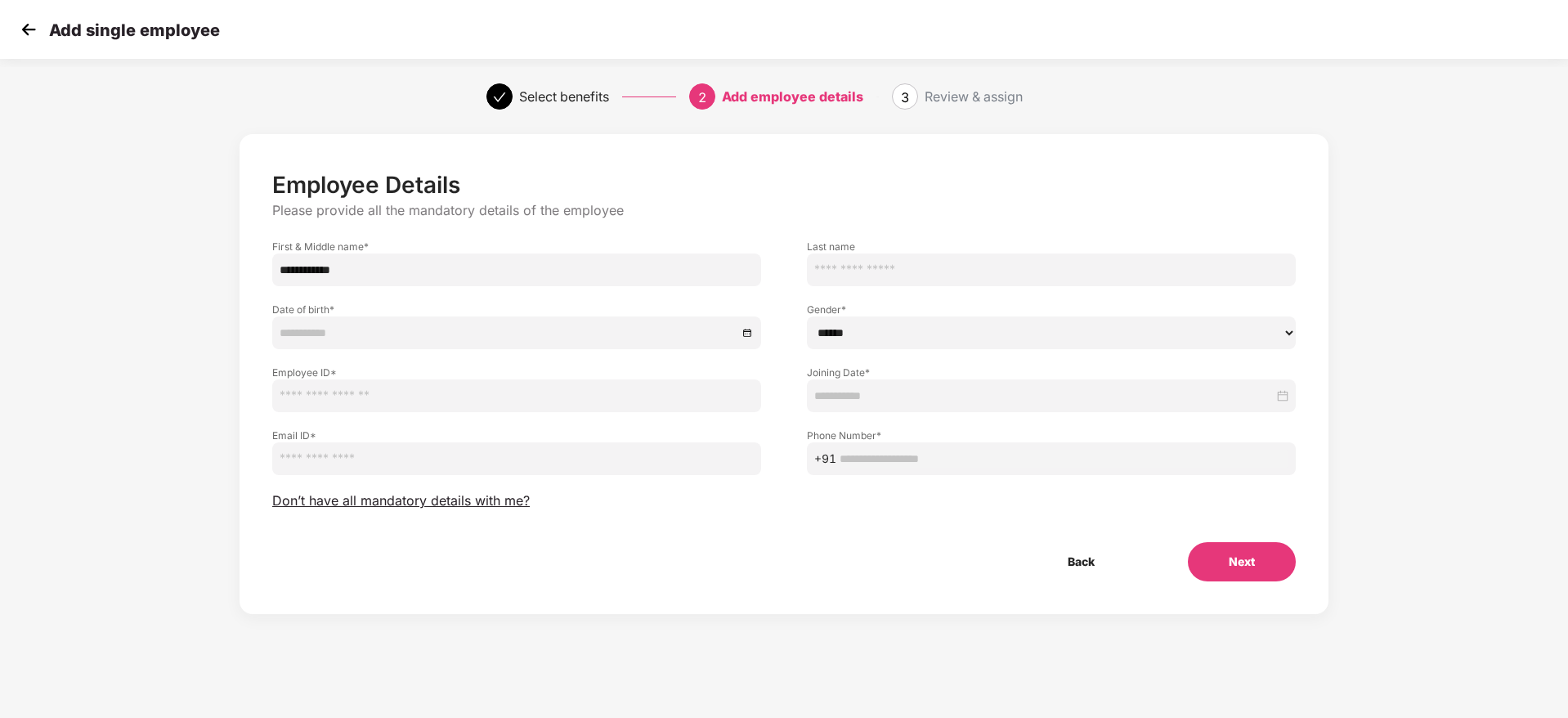 type on "**********" 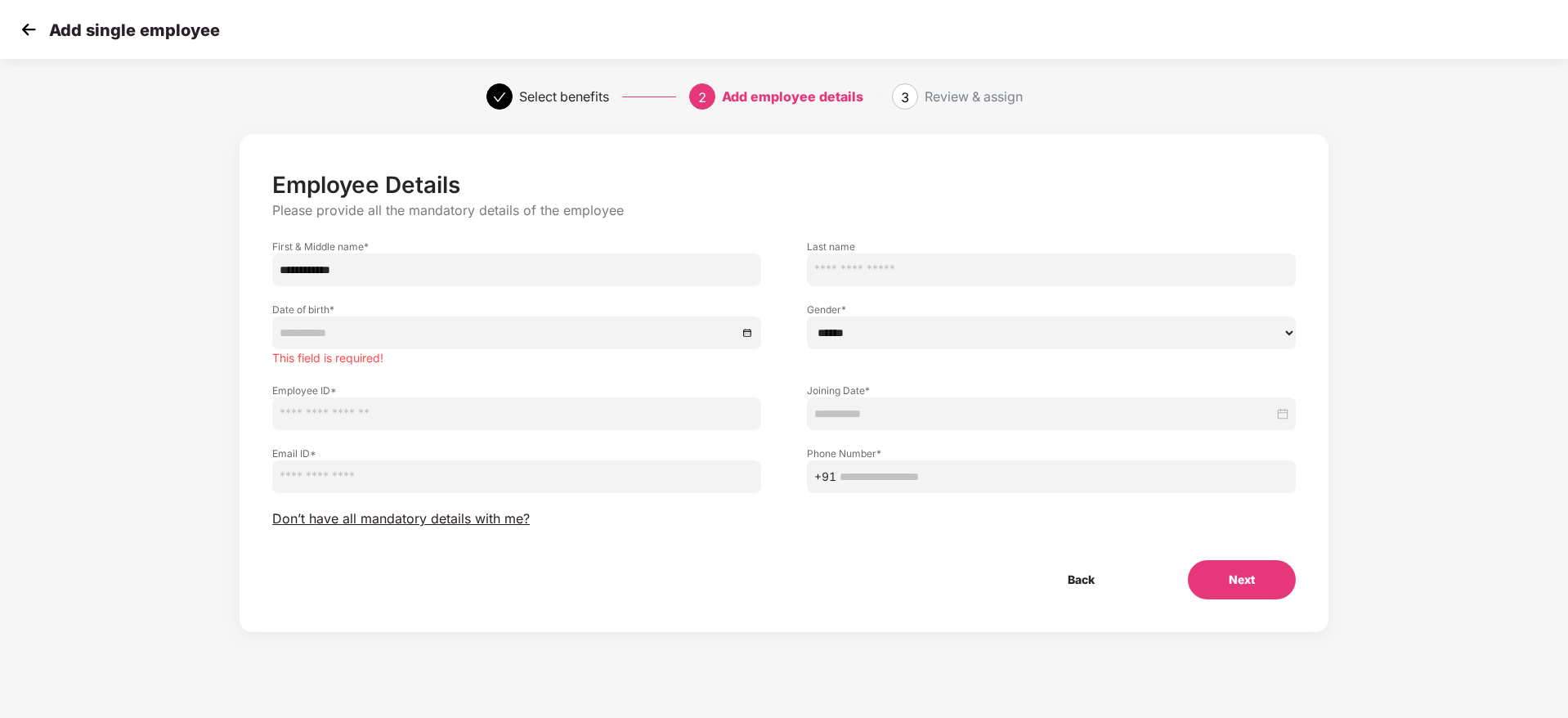 click on "**********" at bounding box center (517, 270) 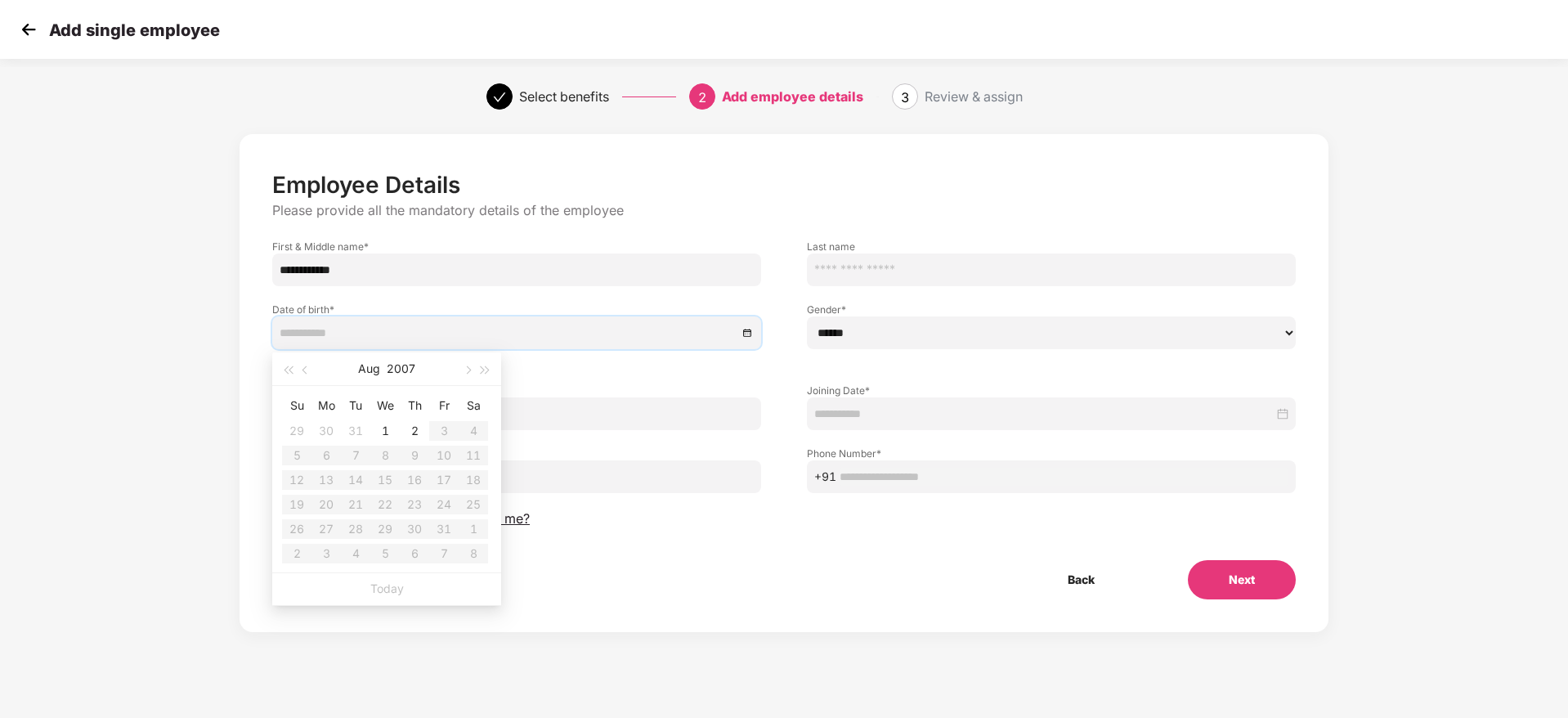 click on "Date of birth  * This field is required!" at bounding box center (517, 326) 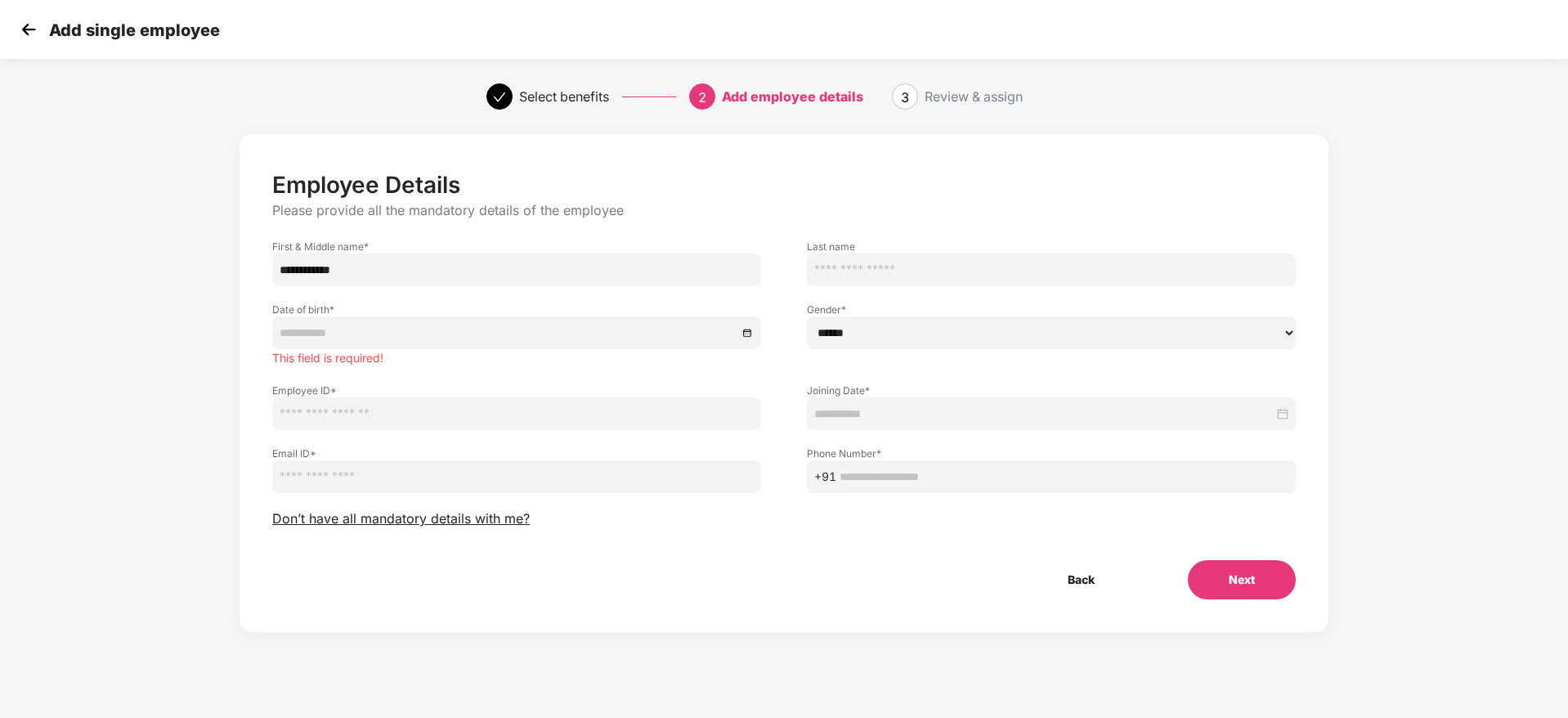 click at bounding box center [517, 414] 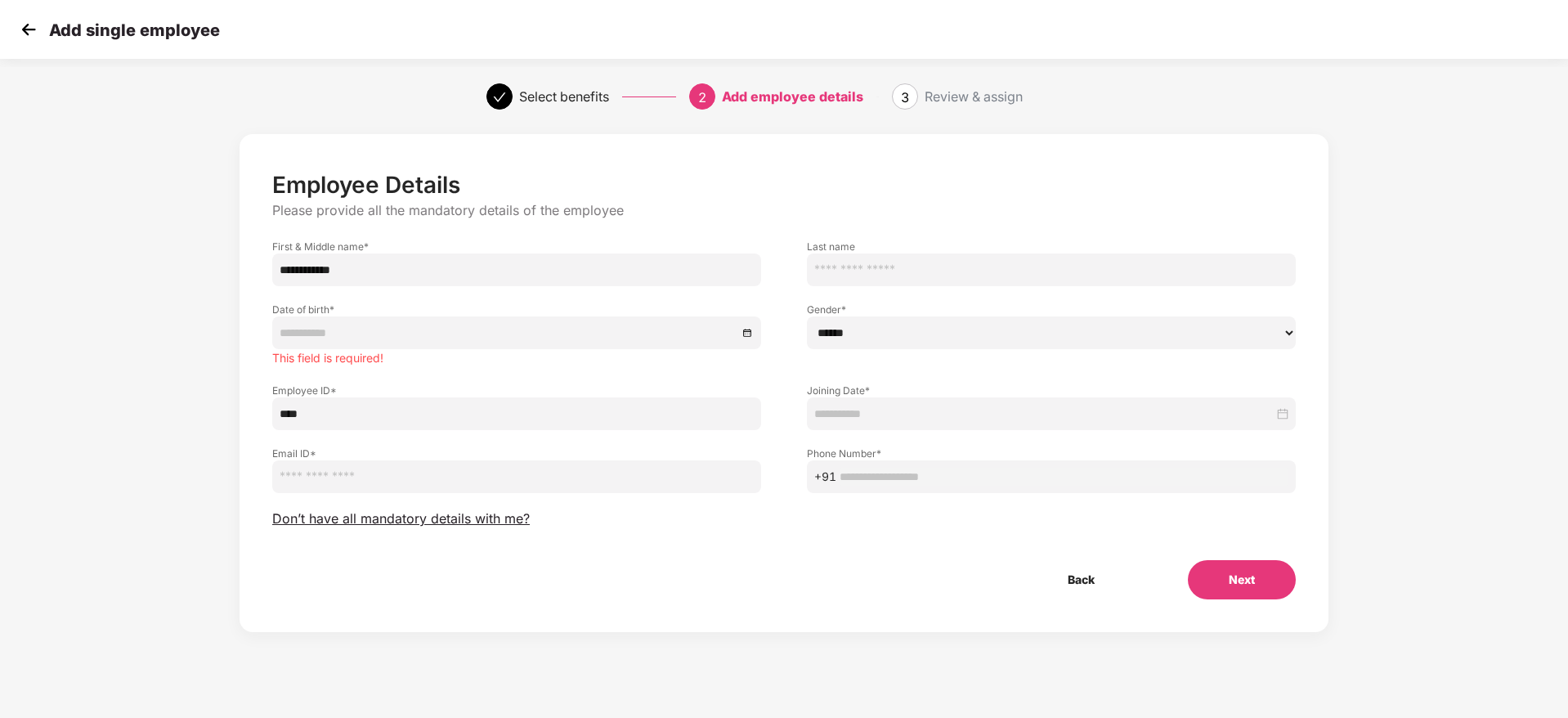 type on "****" 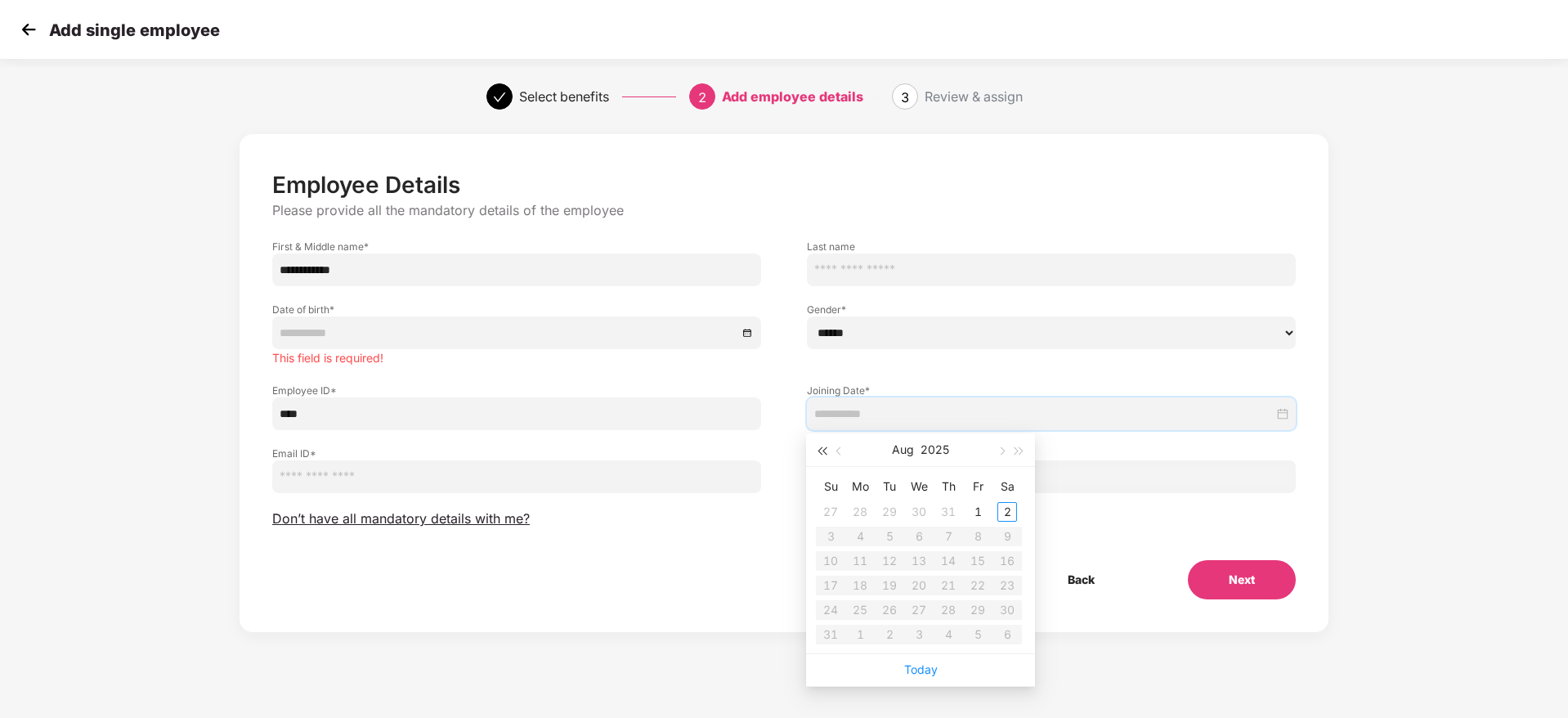 click at bounding box center (822, 450) 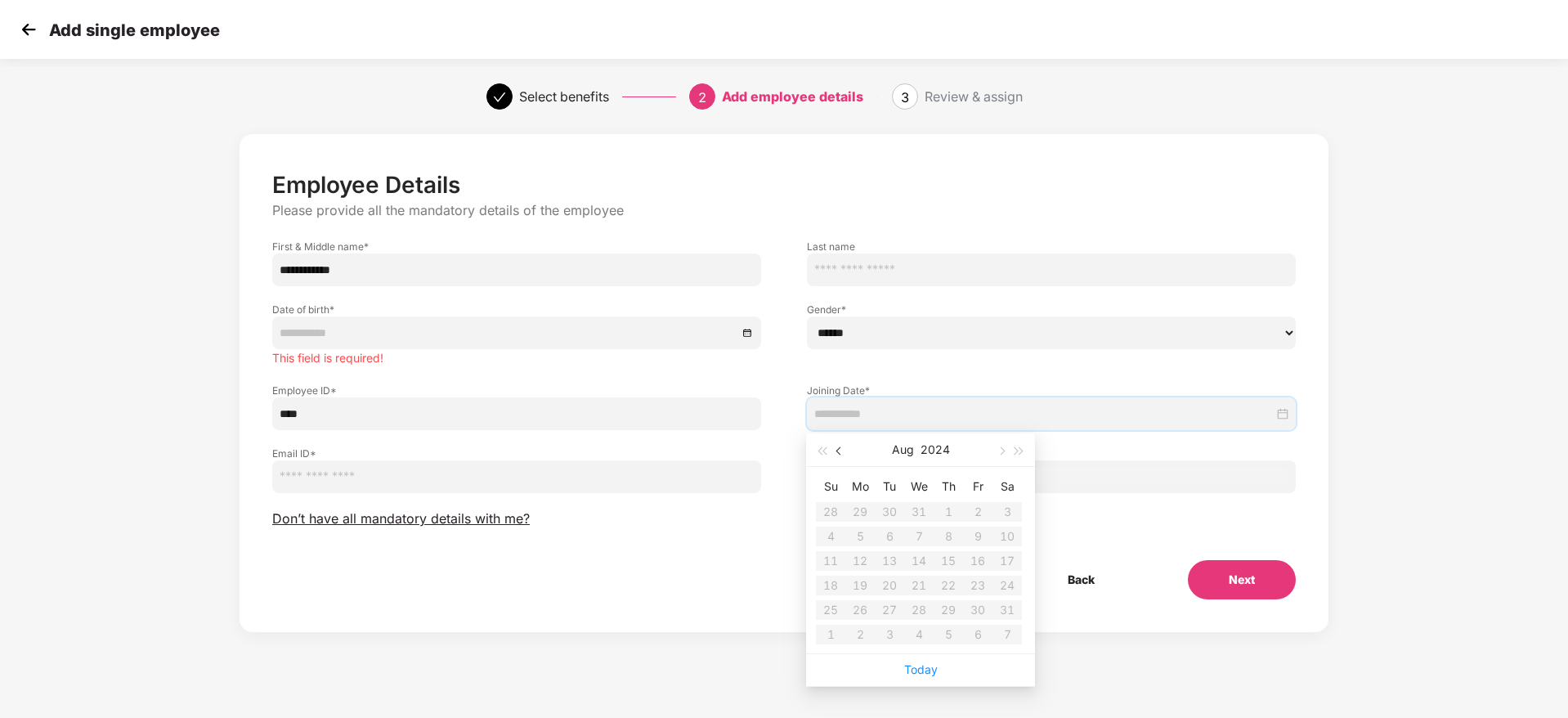 click at bounding box center [840, 451] 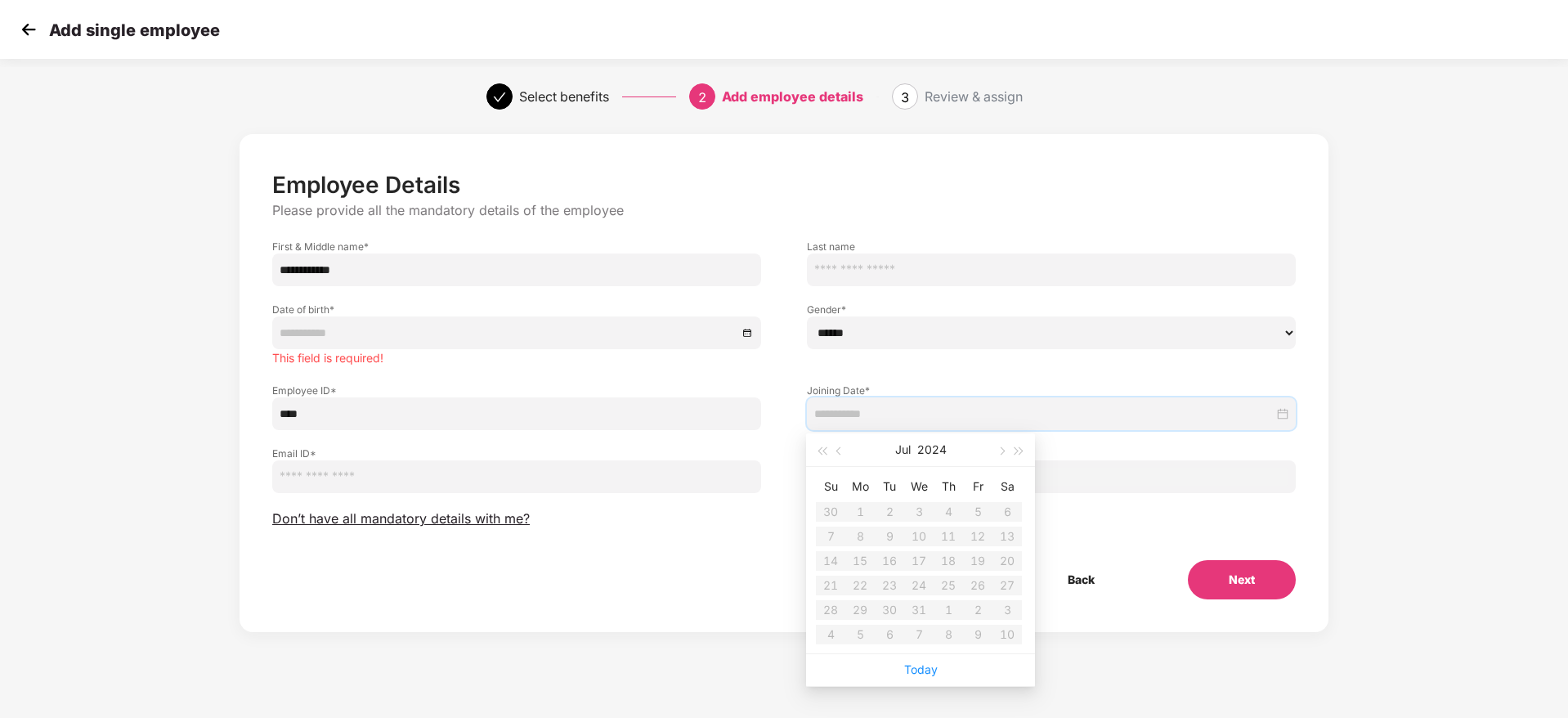 click on "Phone Number  *" at bounding box center (1051, 453) 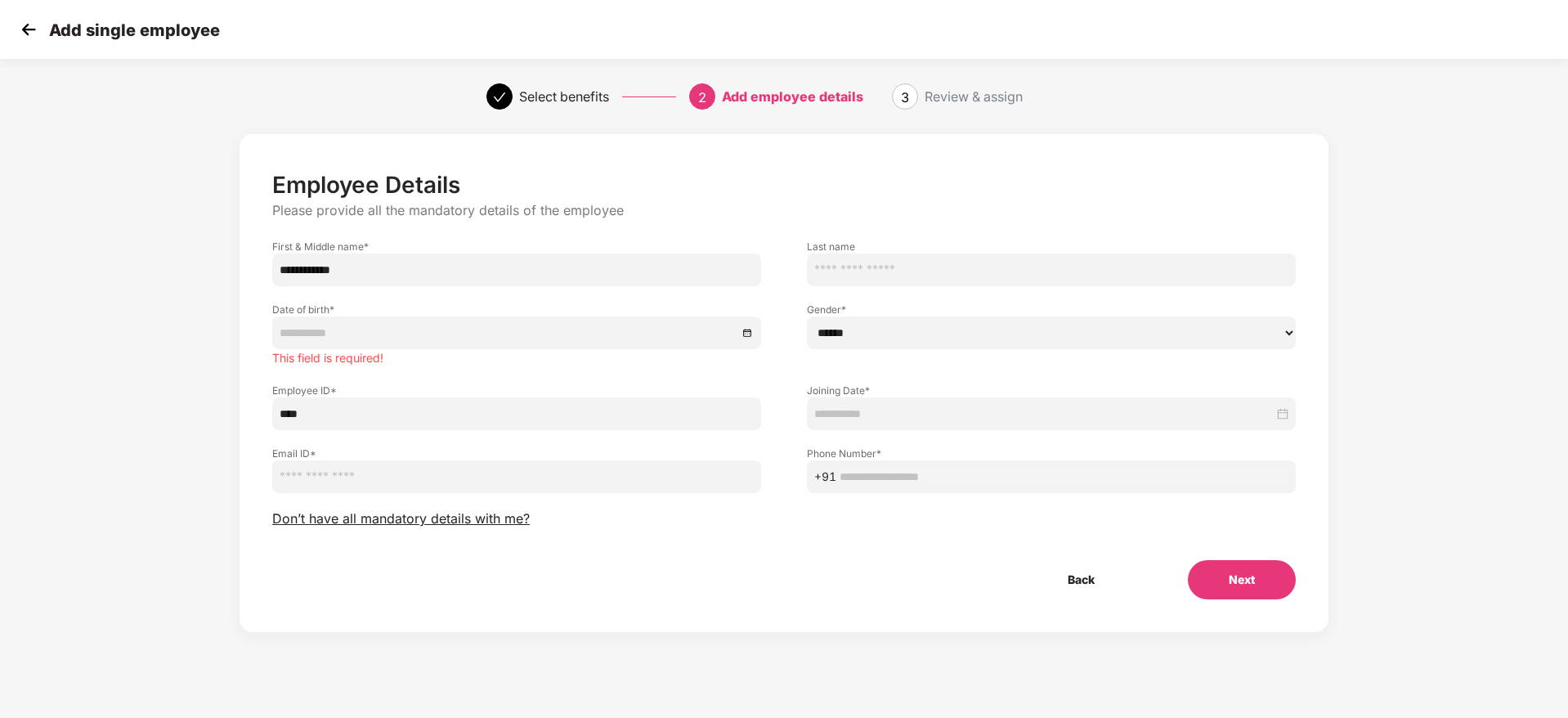 click at bounding box center (1051, 414) 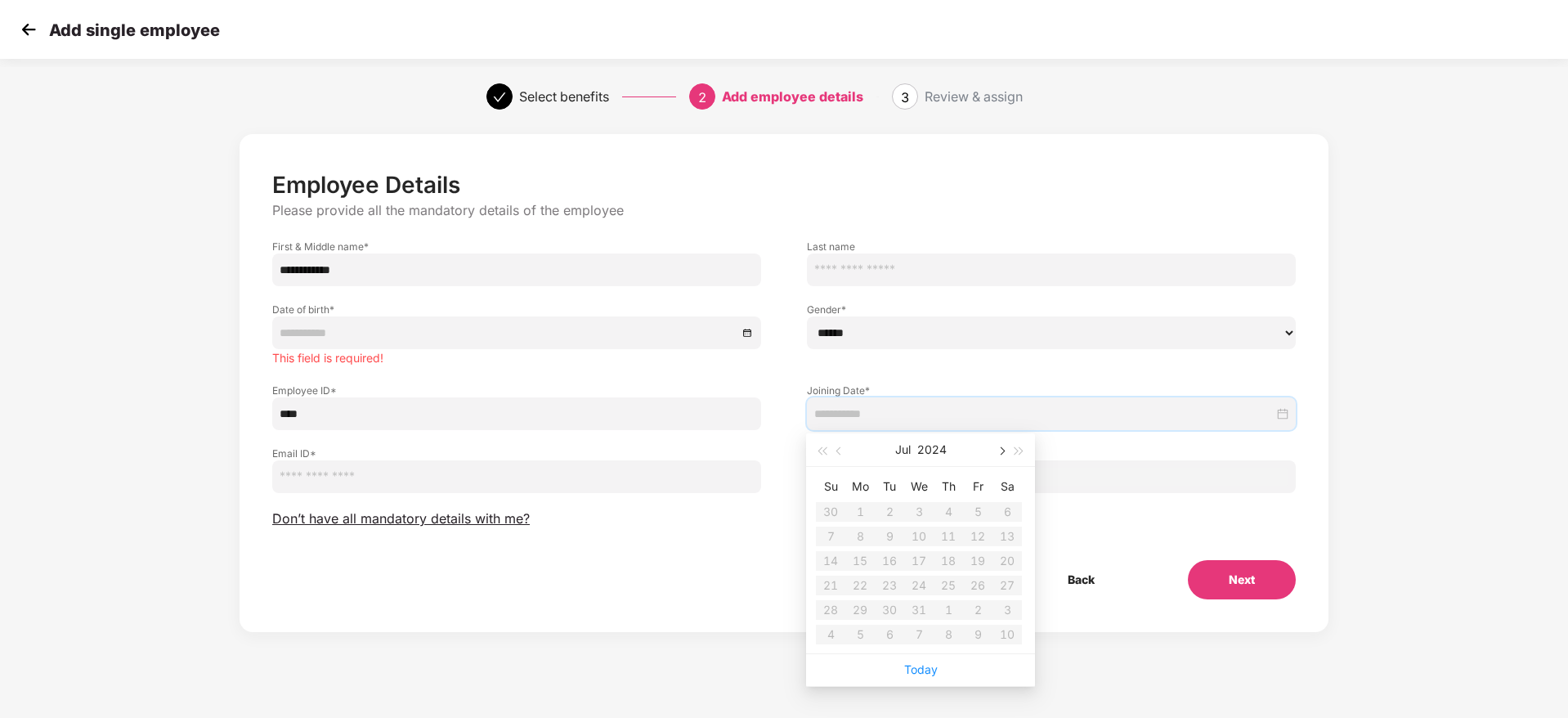 click at bounding box center [1001, 451] 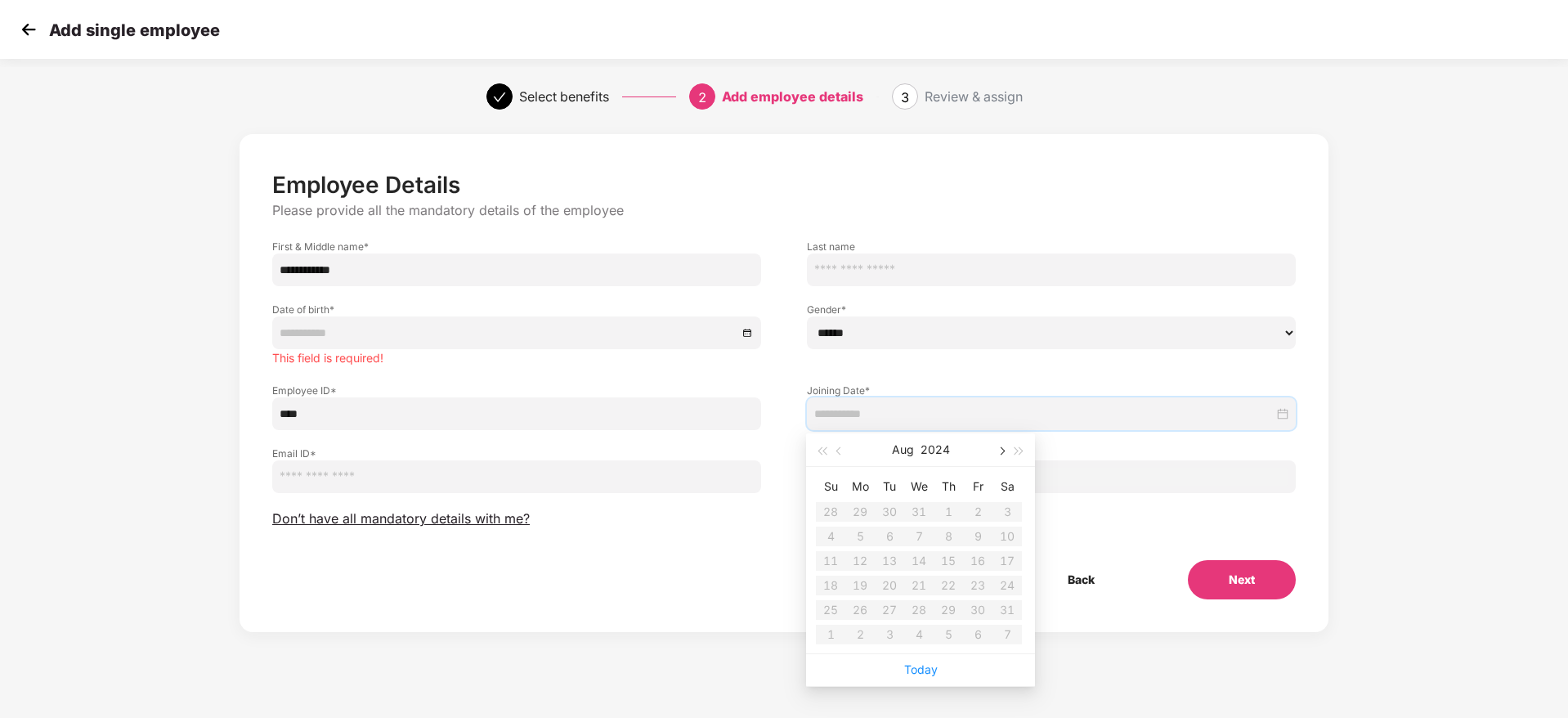 click at bounding box center (1001, 451) 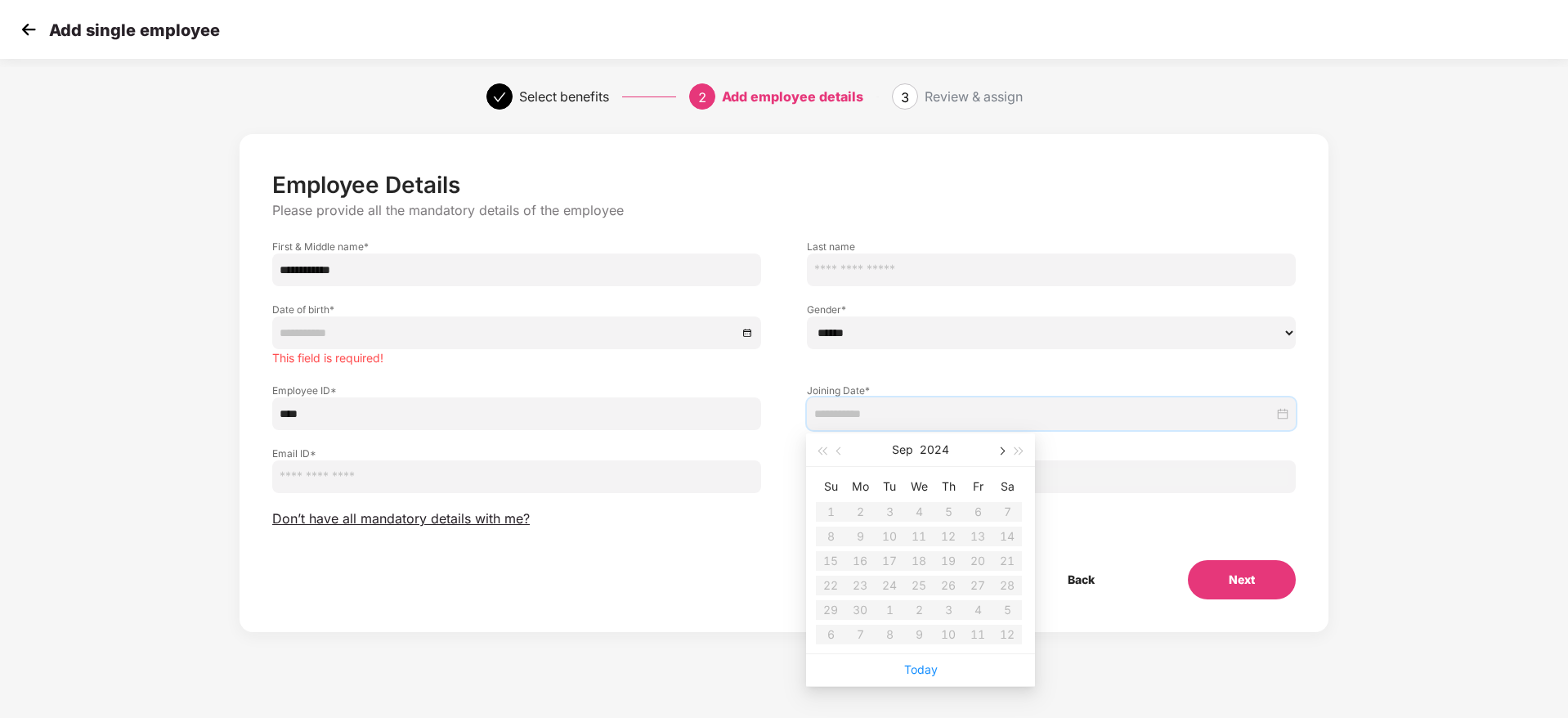 click at bounding box center (1001, 451) 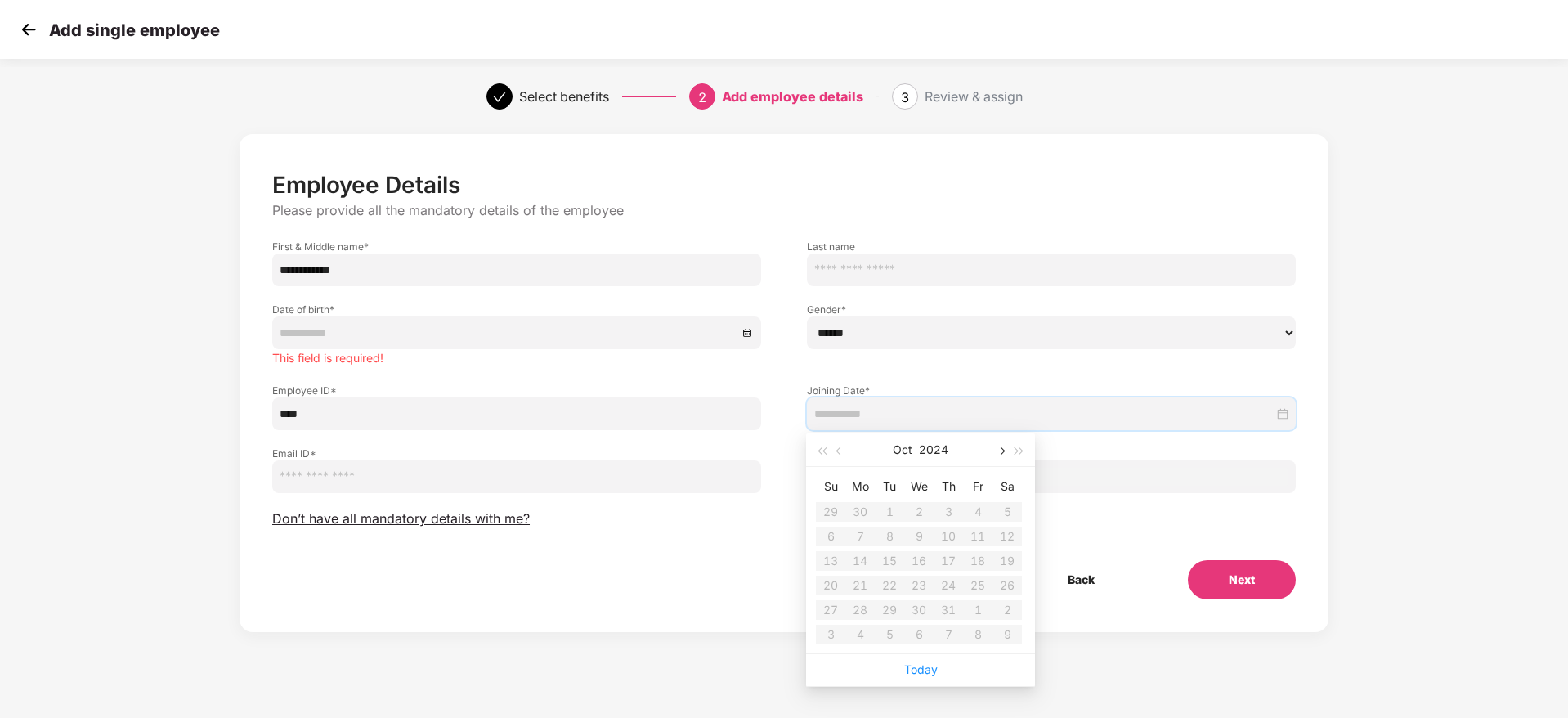 click at bounding box center [1001, 450] 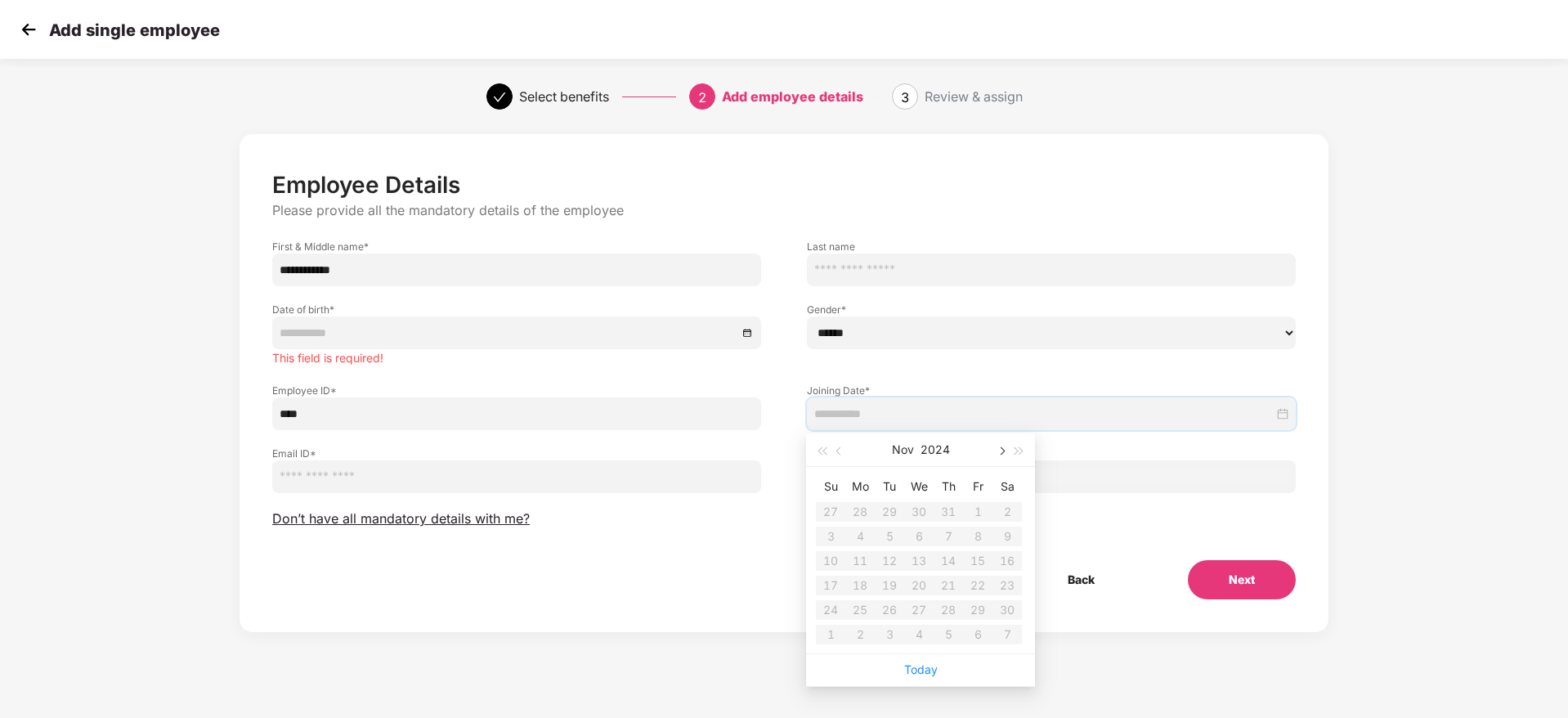 click at bounding box center [1001, 450] 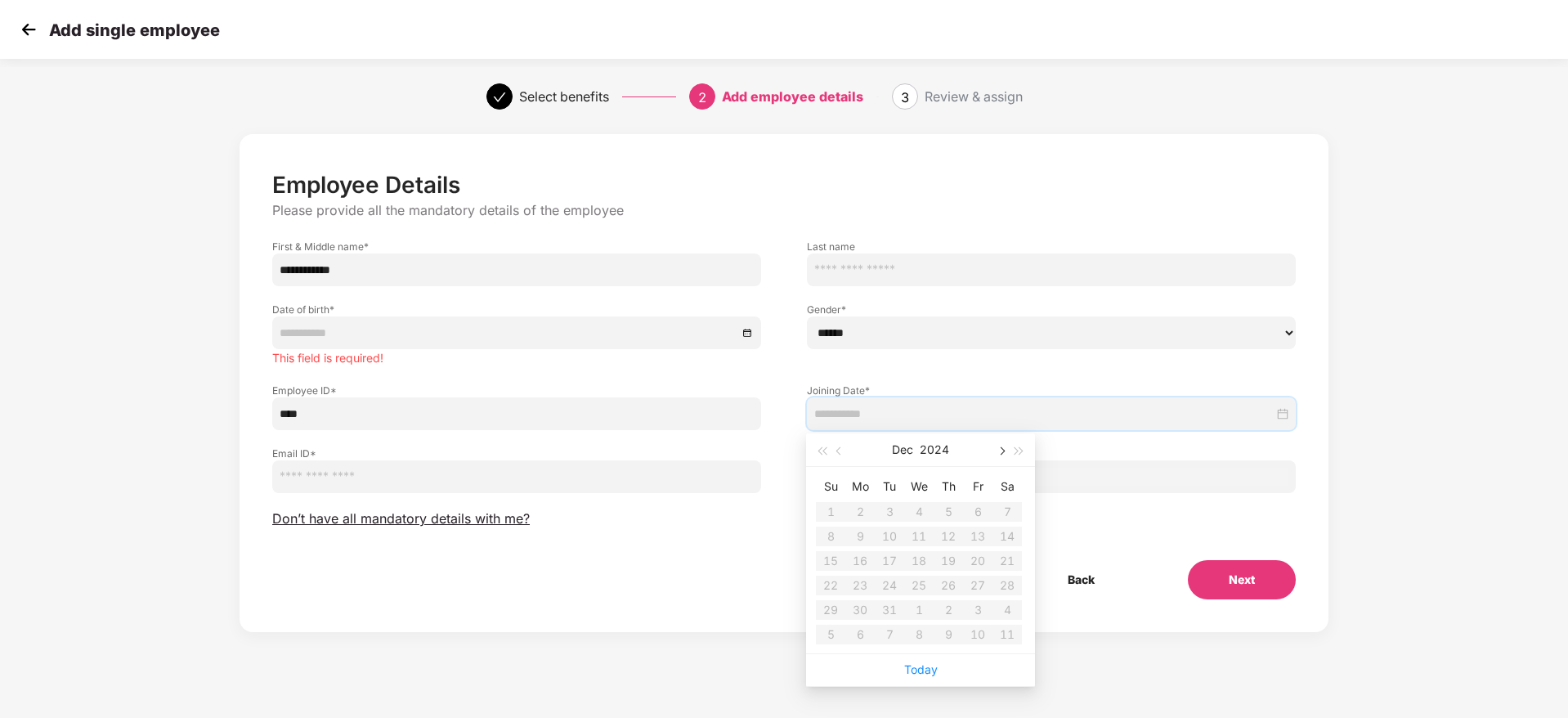 click at bounding box center (1001, 450) 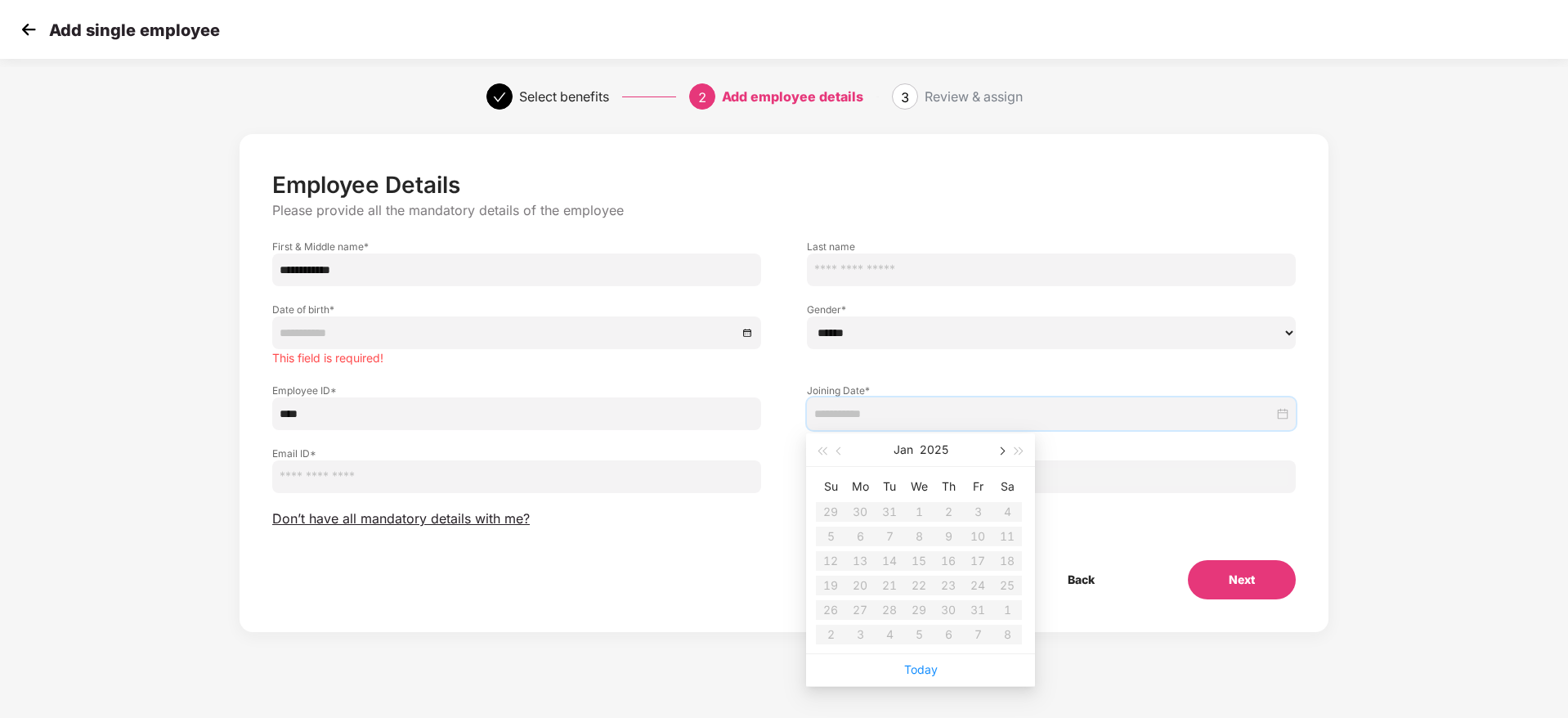 click at bounding box center [1001, 450] 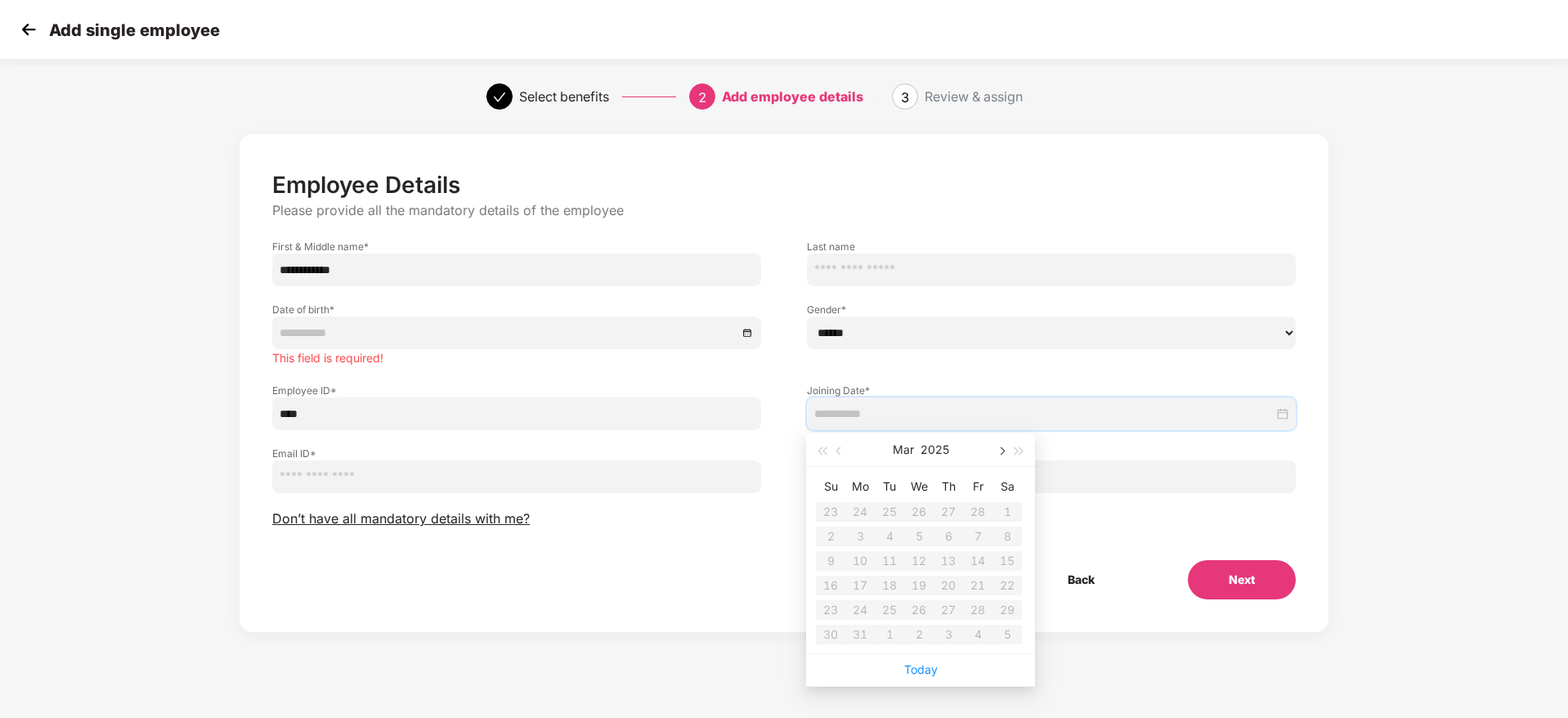 click at bounding box center [1001, 450] 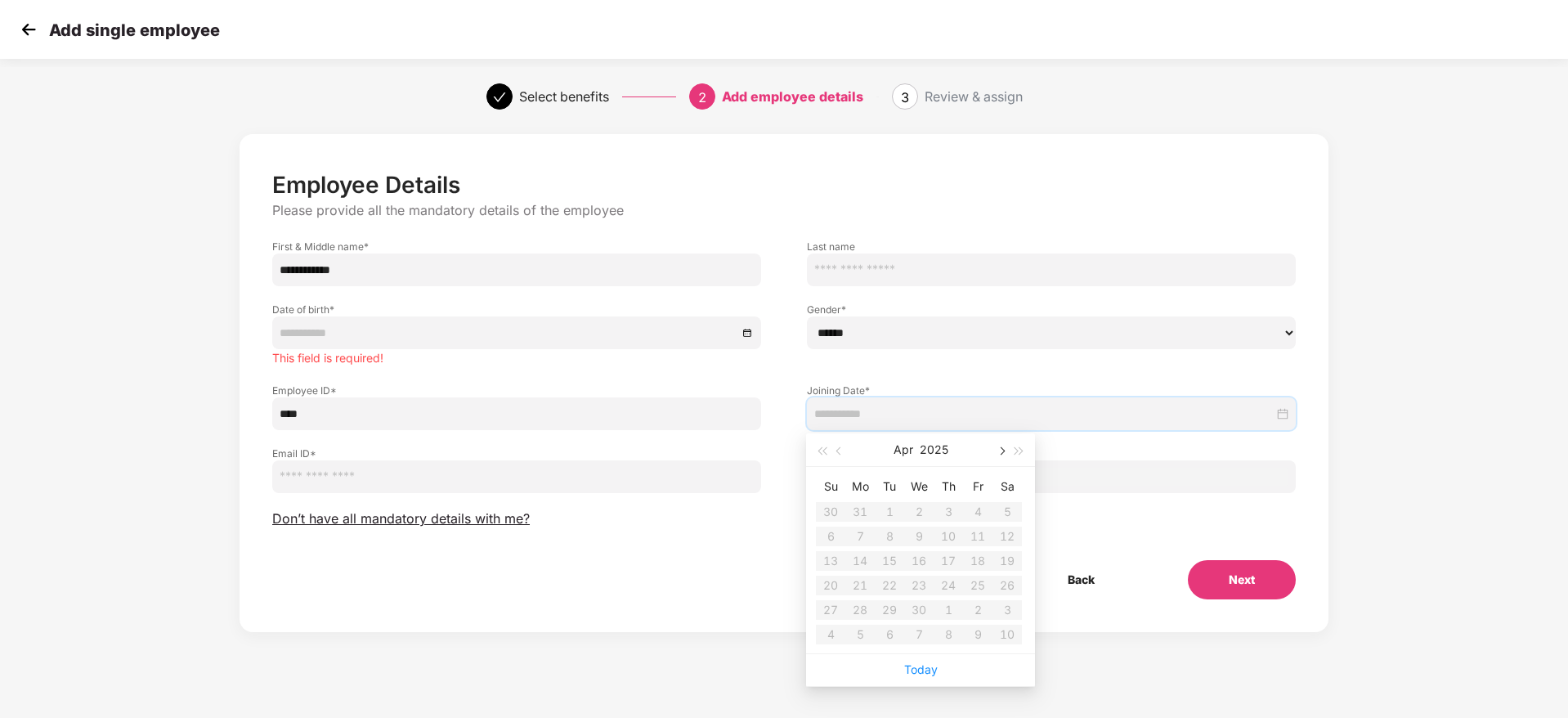 click at bounding box center [1001, 450] 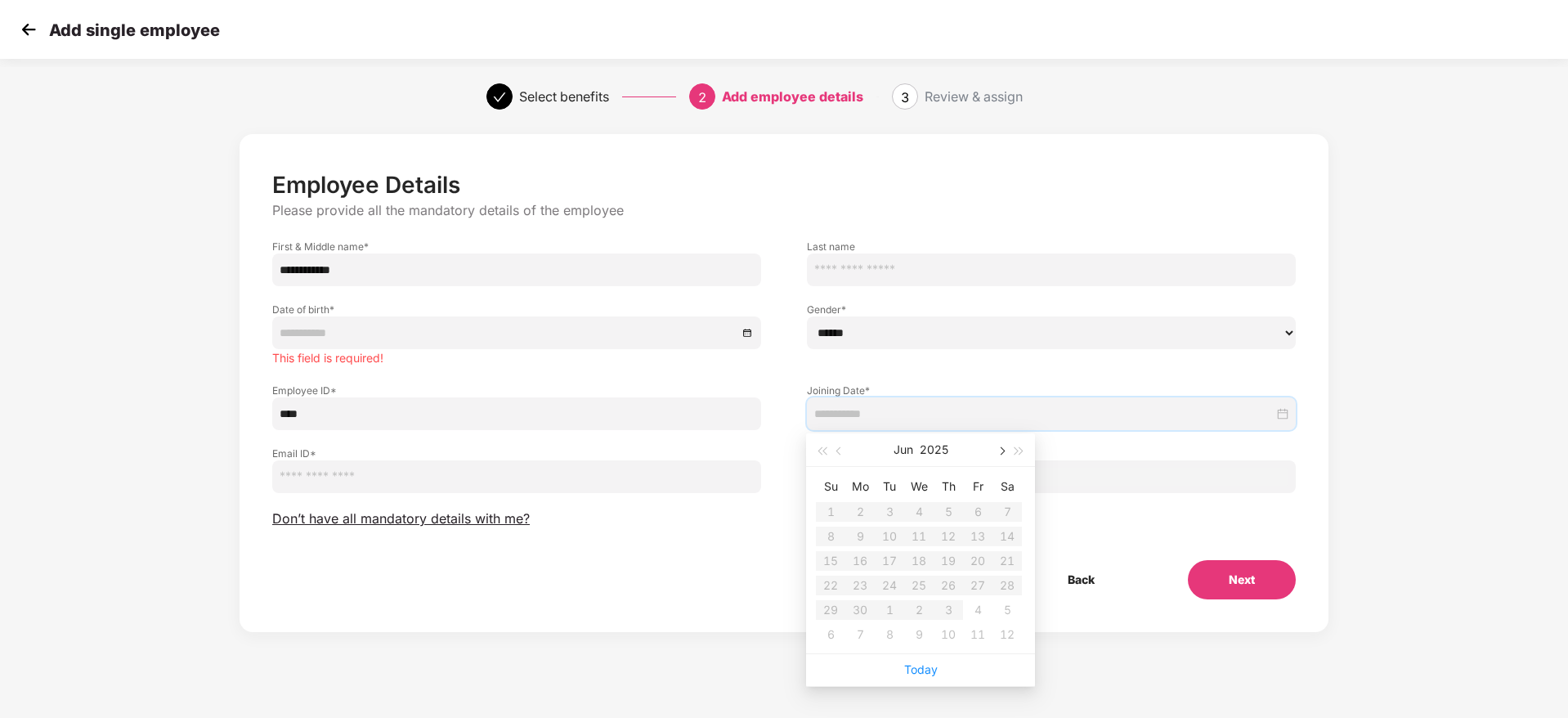 click at bounding box center (1001, 450) 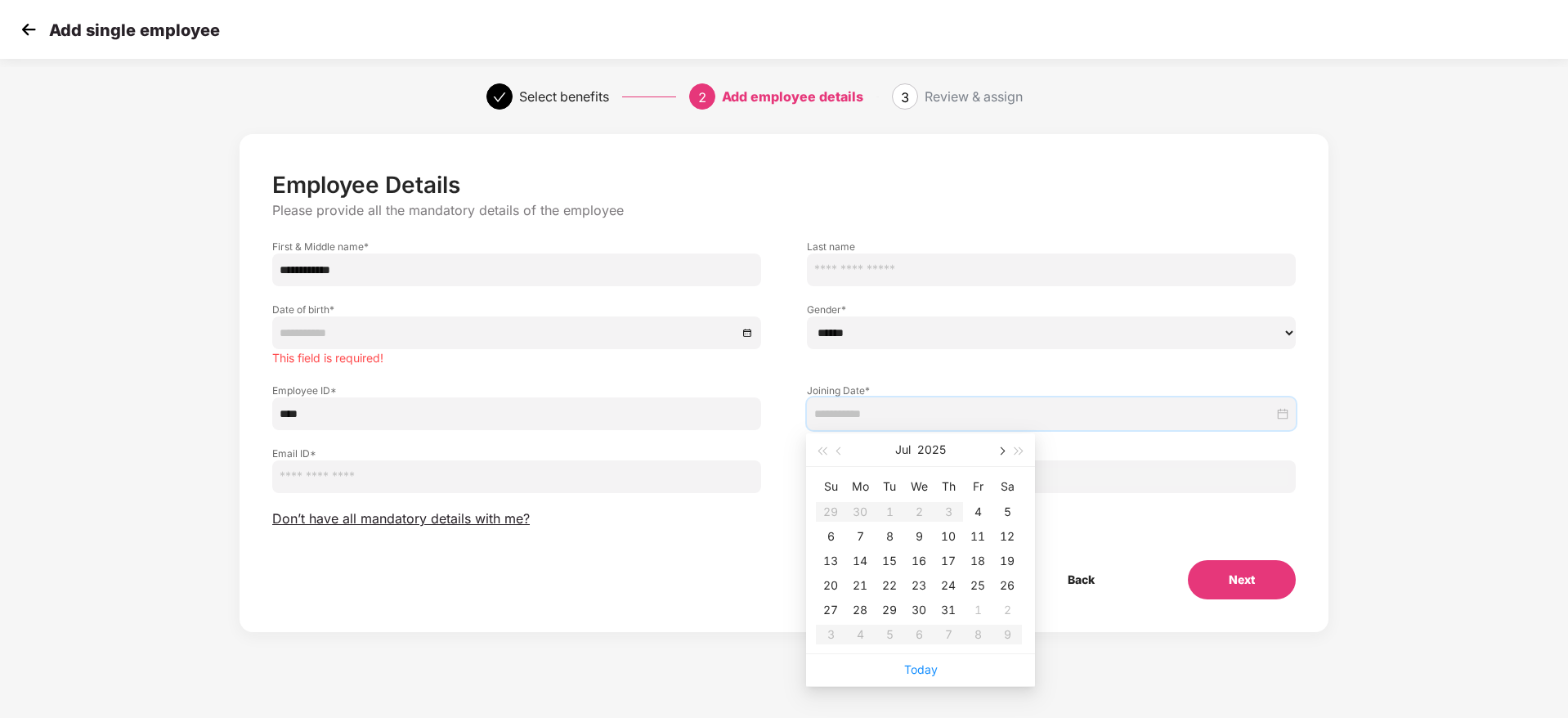 click at bounding box center (1001, 450) 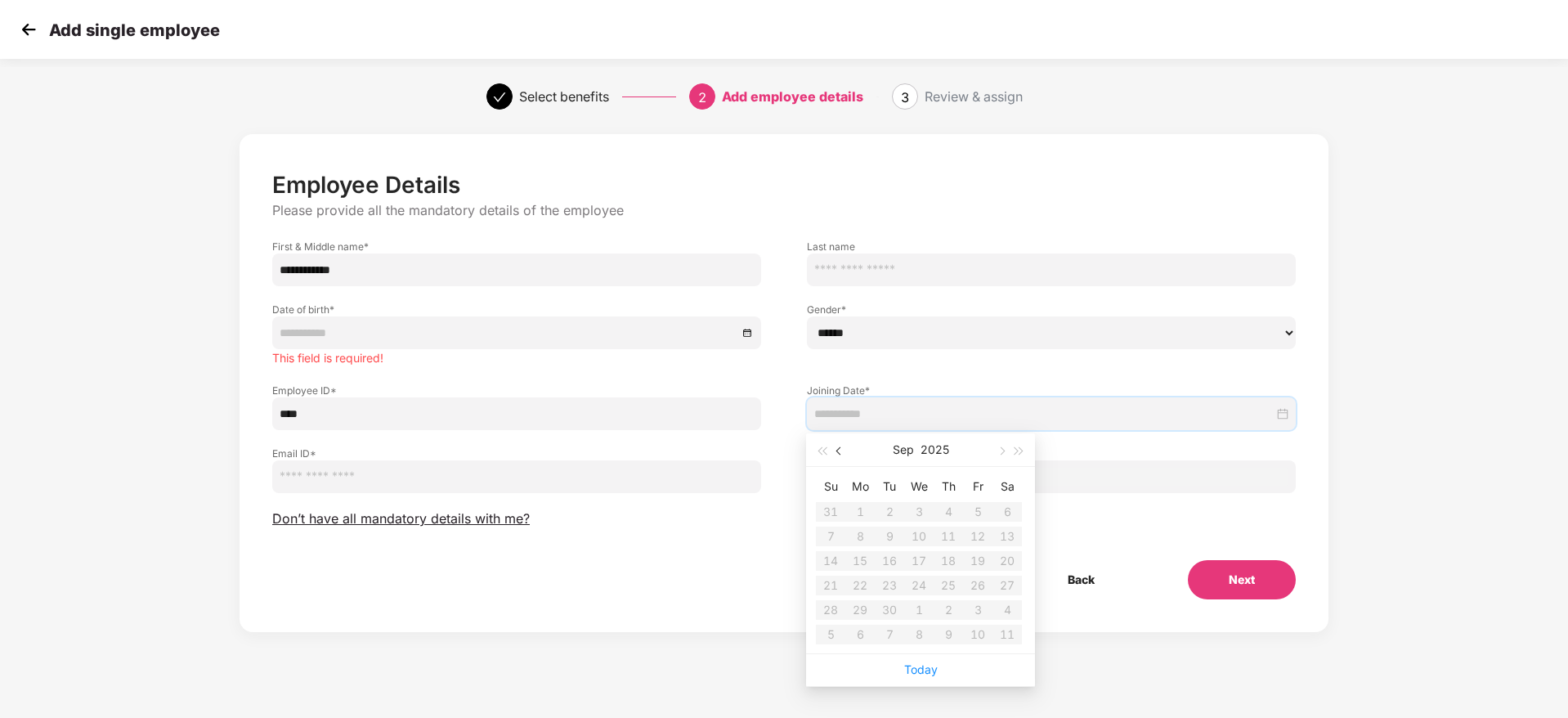 click at bounding box center (840, 450) 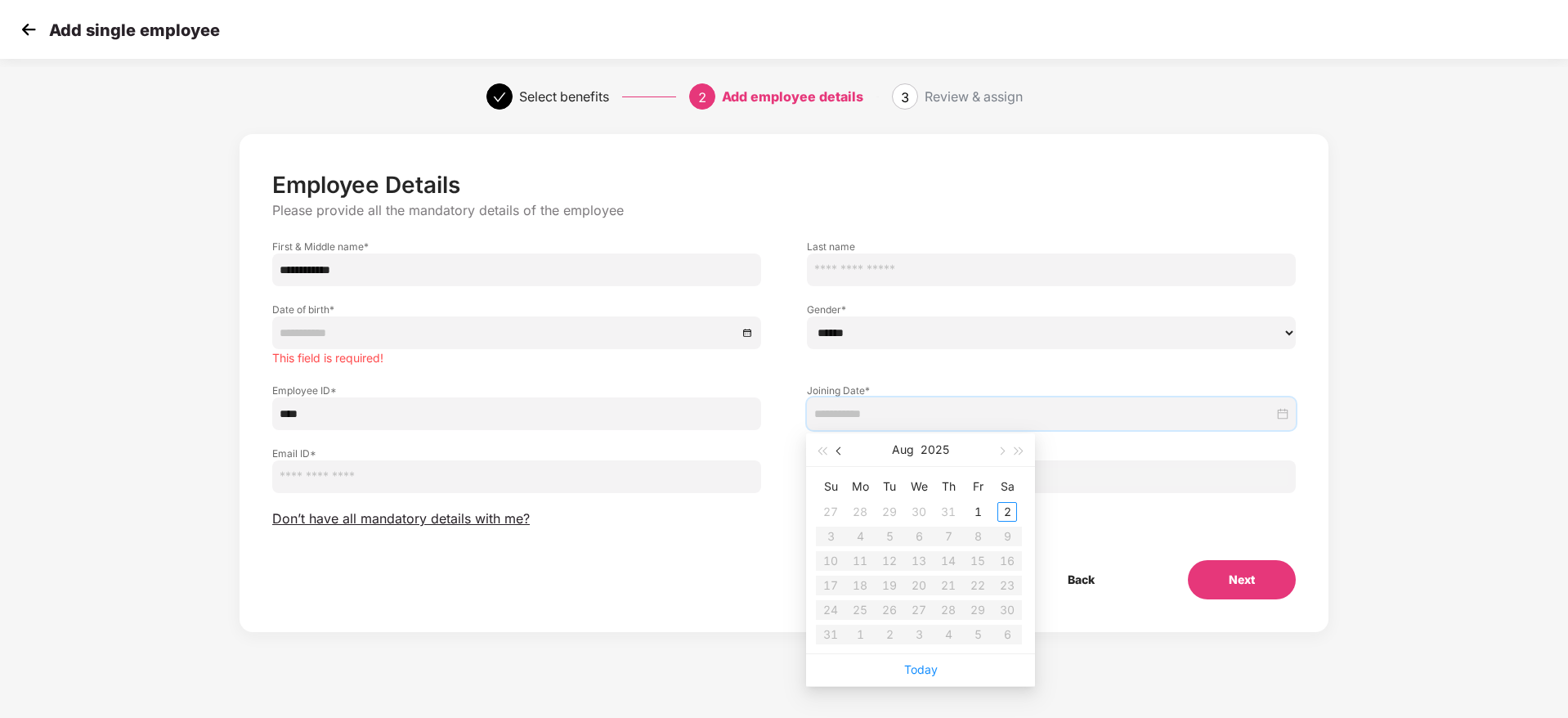 click at bounding box center (840, 450) 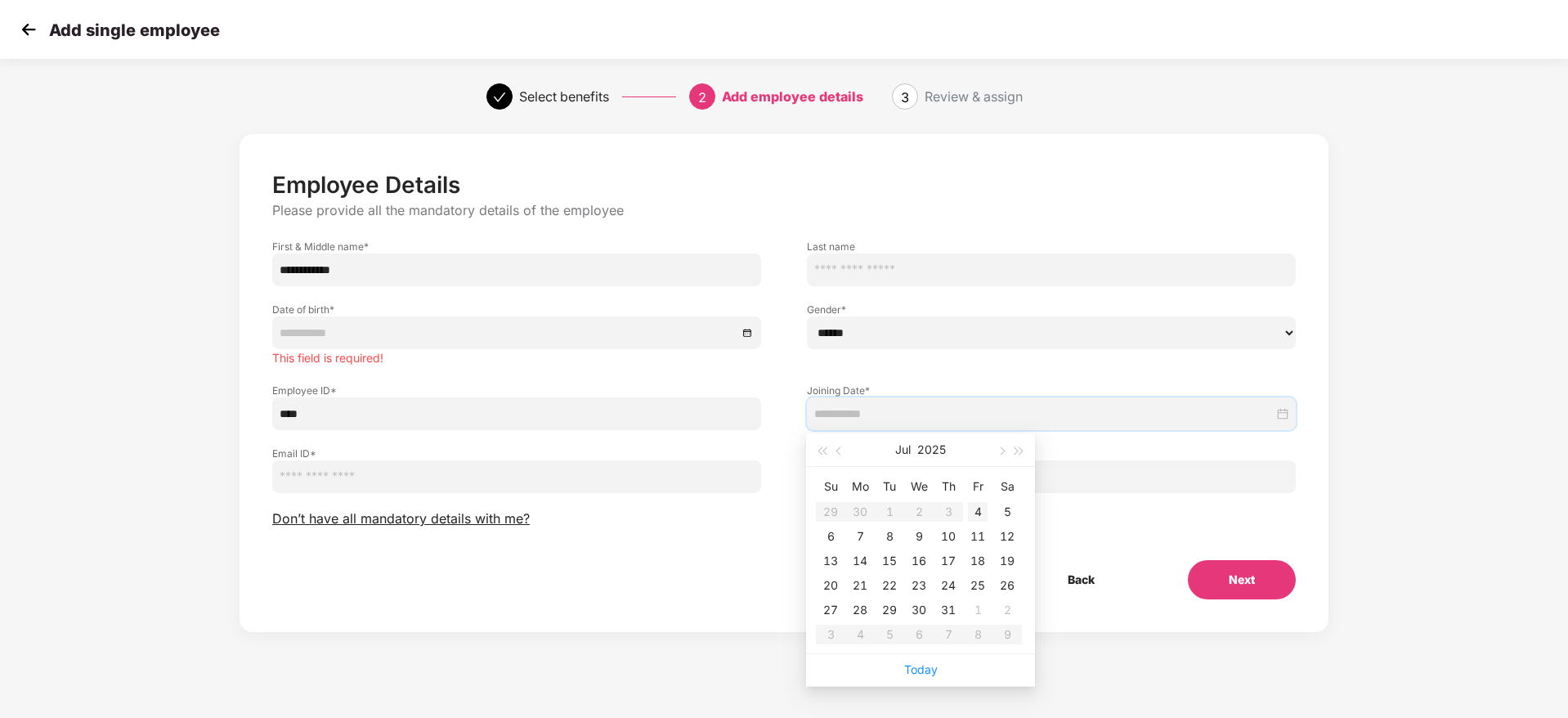type on "**********" 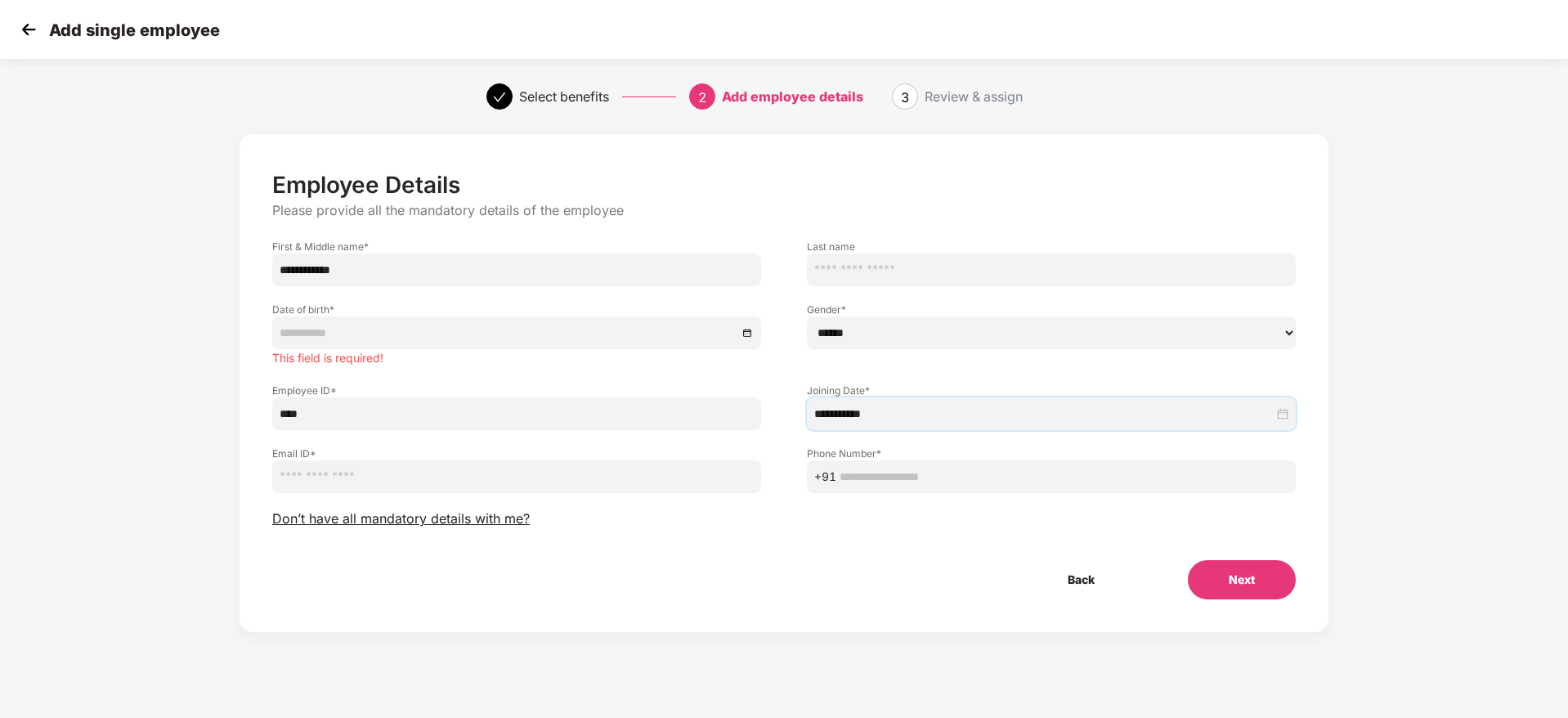 click on "**********" at bounding box center [784, 385] 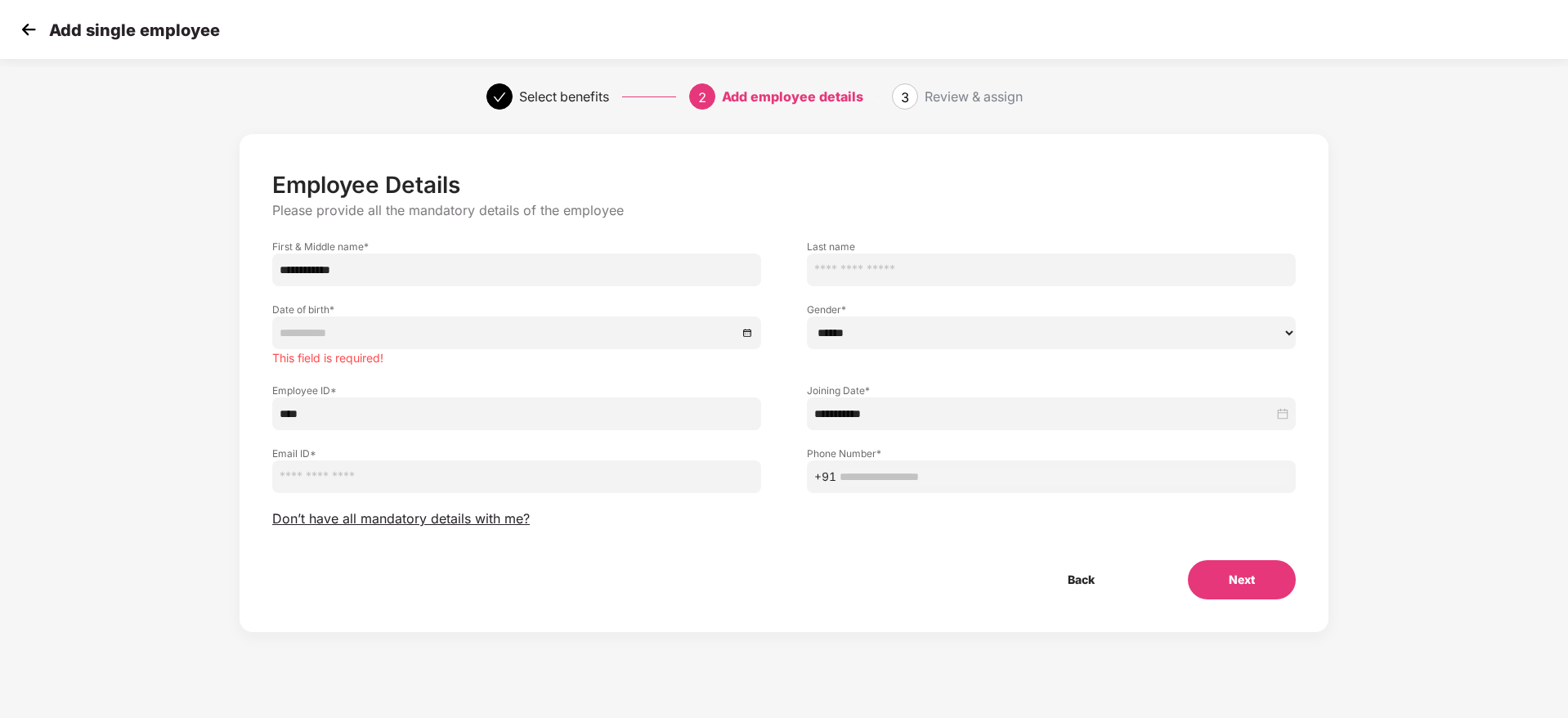 click at bounding box center (1064, 477) 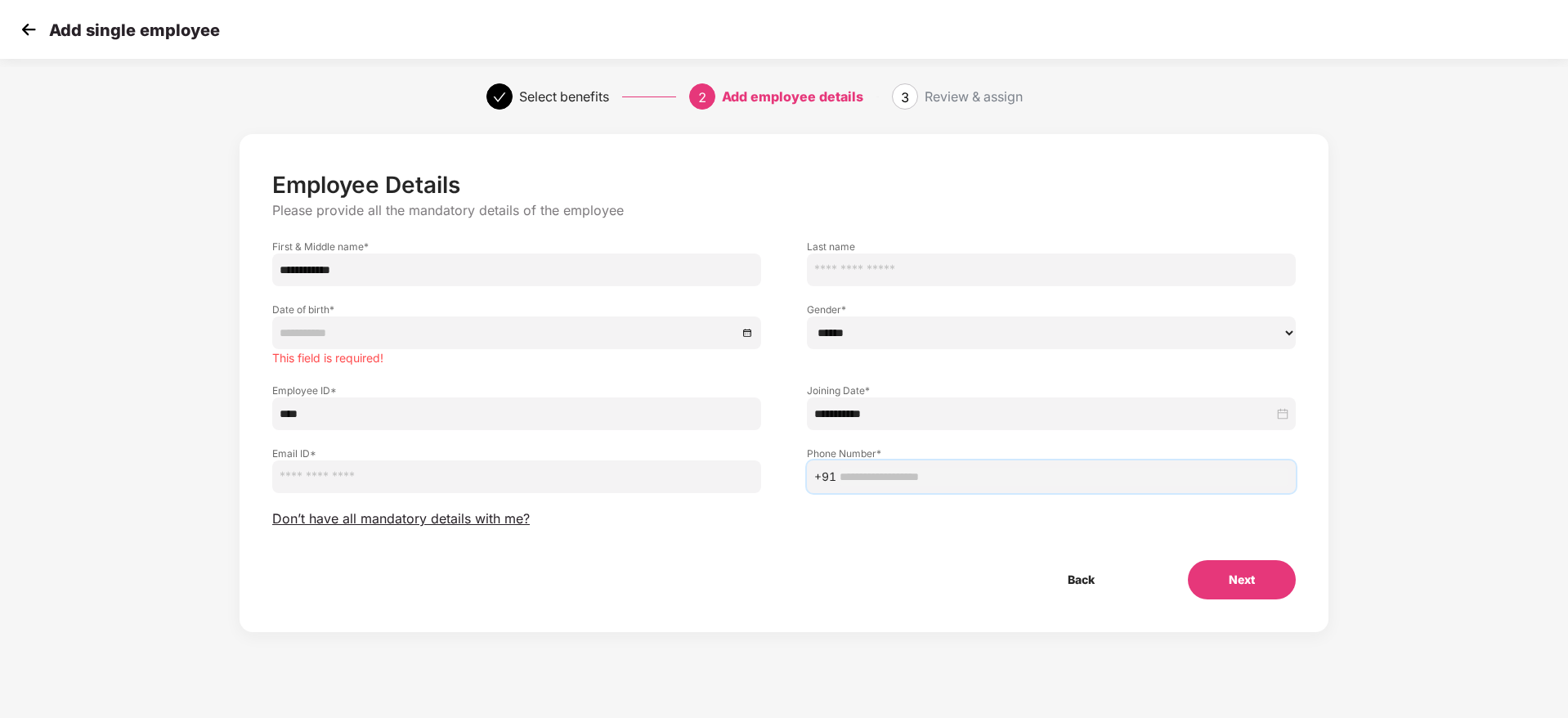 paste on "**********" 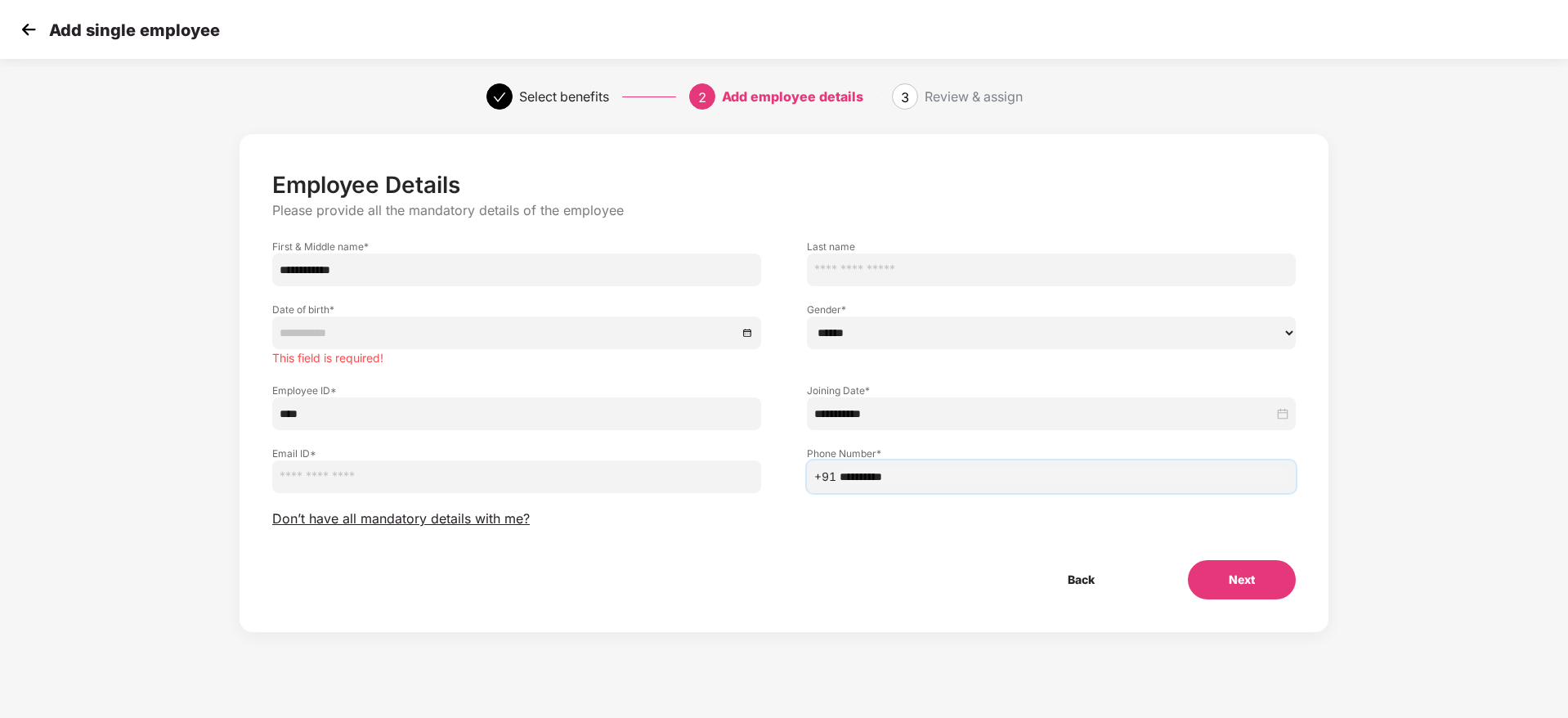 type on "**********" 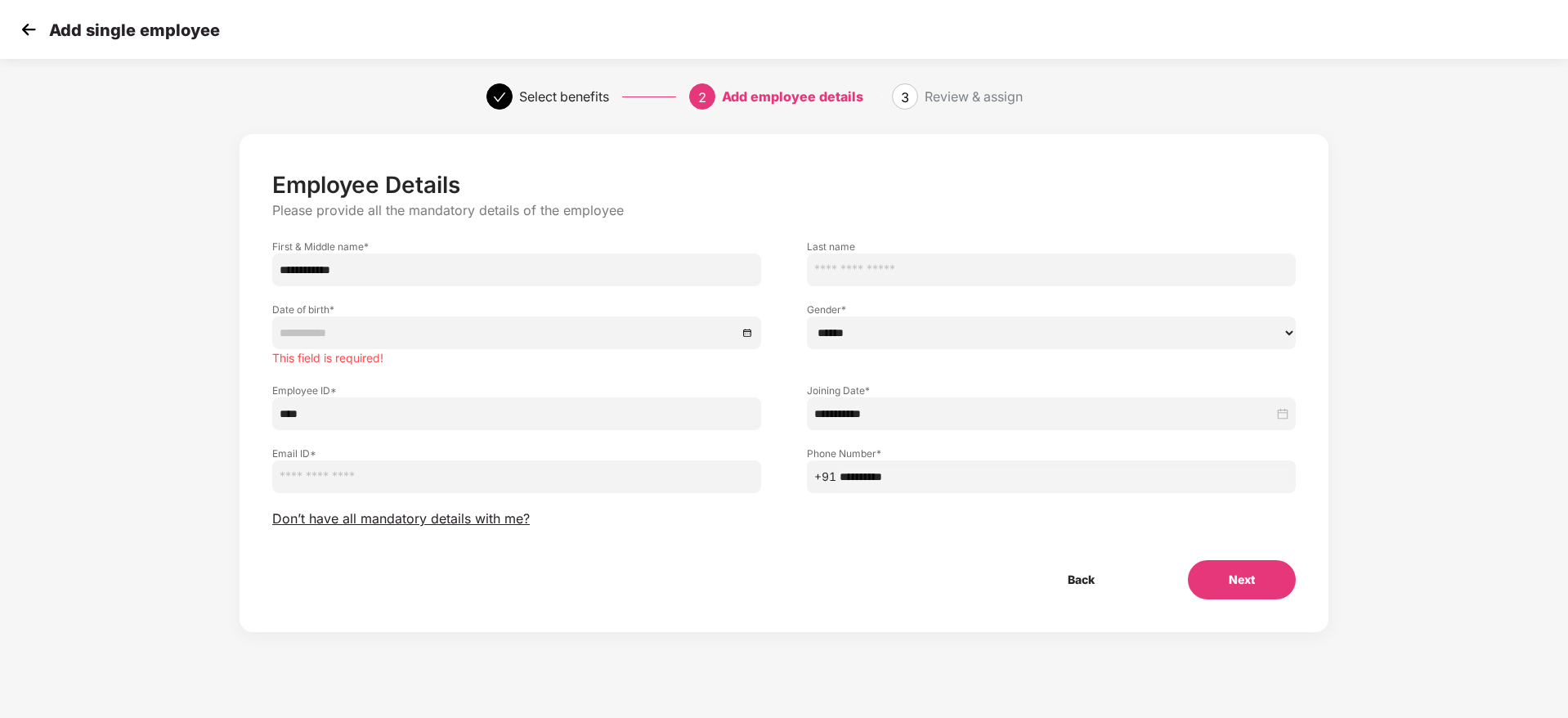 click on "Back Next" at bounding box center (784, 580) 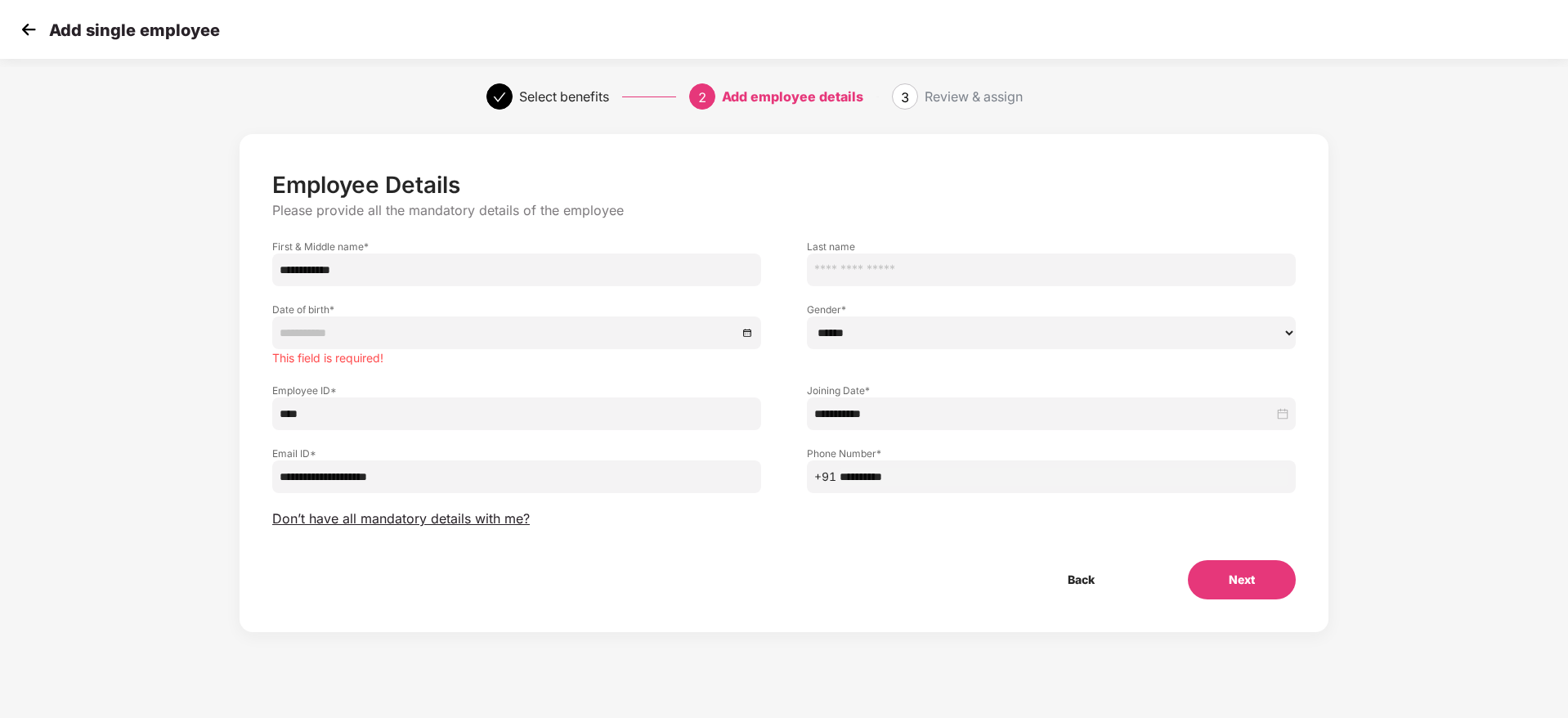 type on "**********" 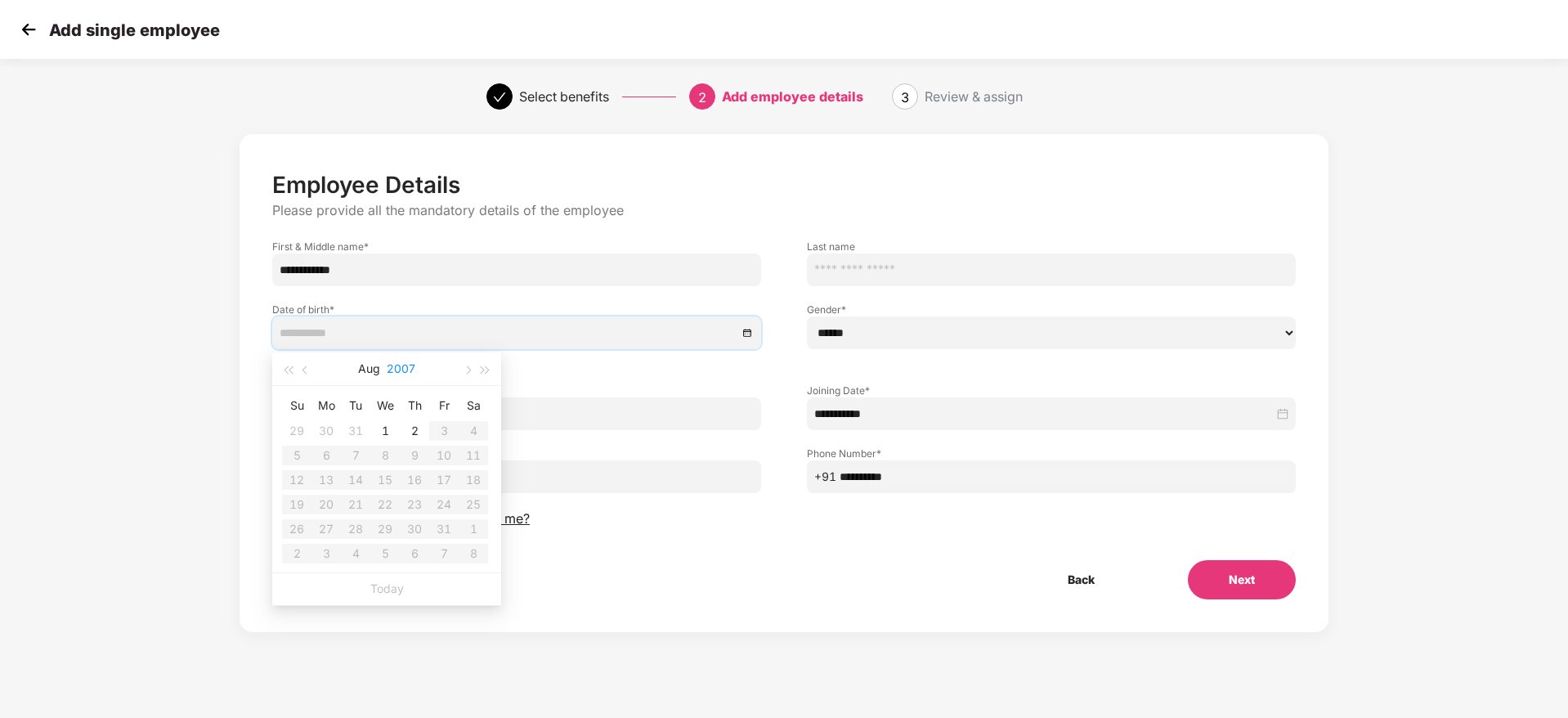 click on "2007" at bounding box center [401, 369] 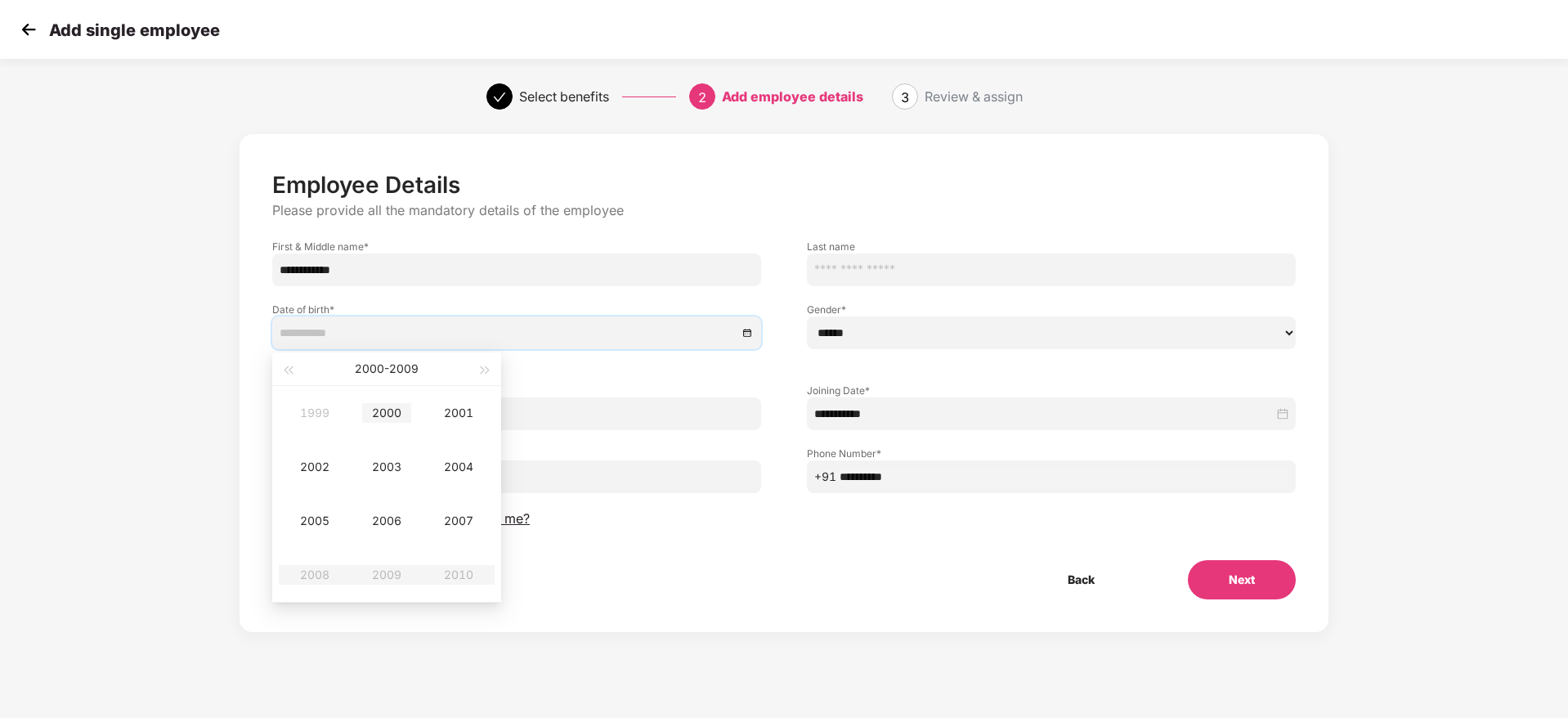 type on "**********" 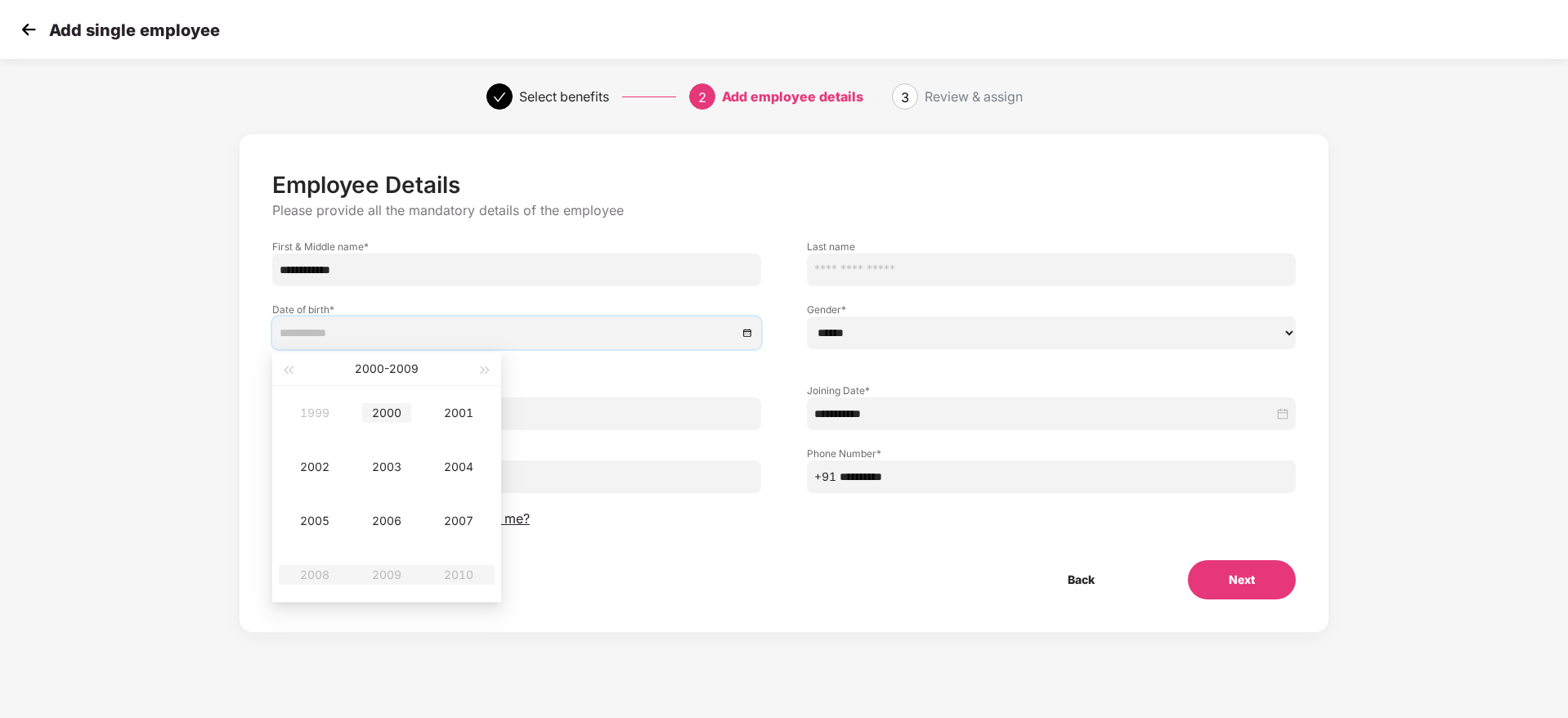 click on "2000" at bounding box center [387, 413] 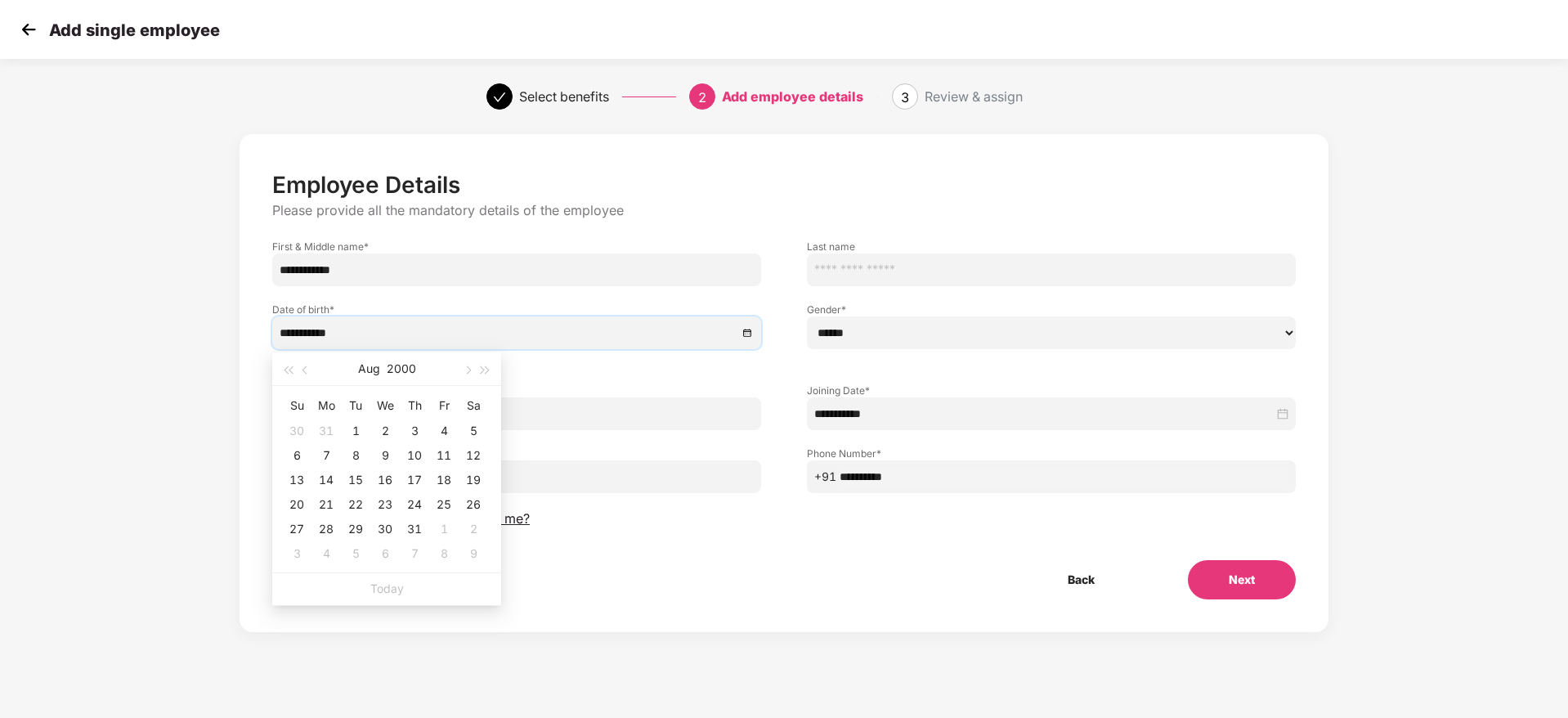 type on "**********" 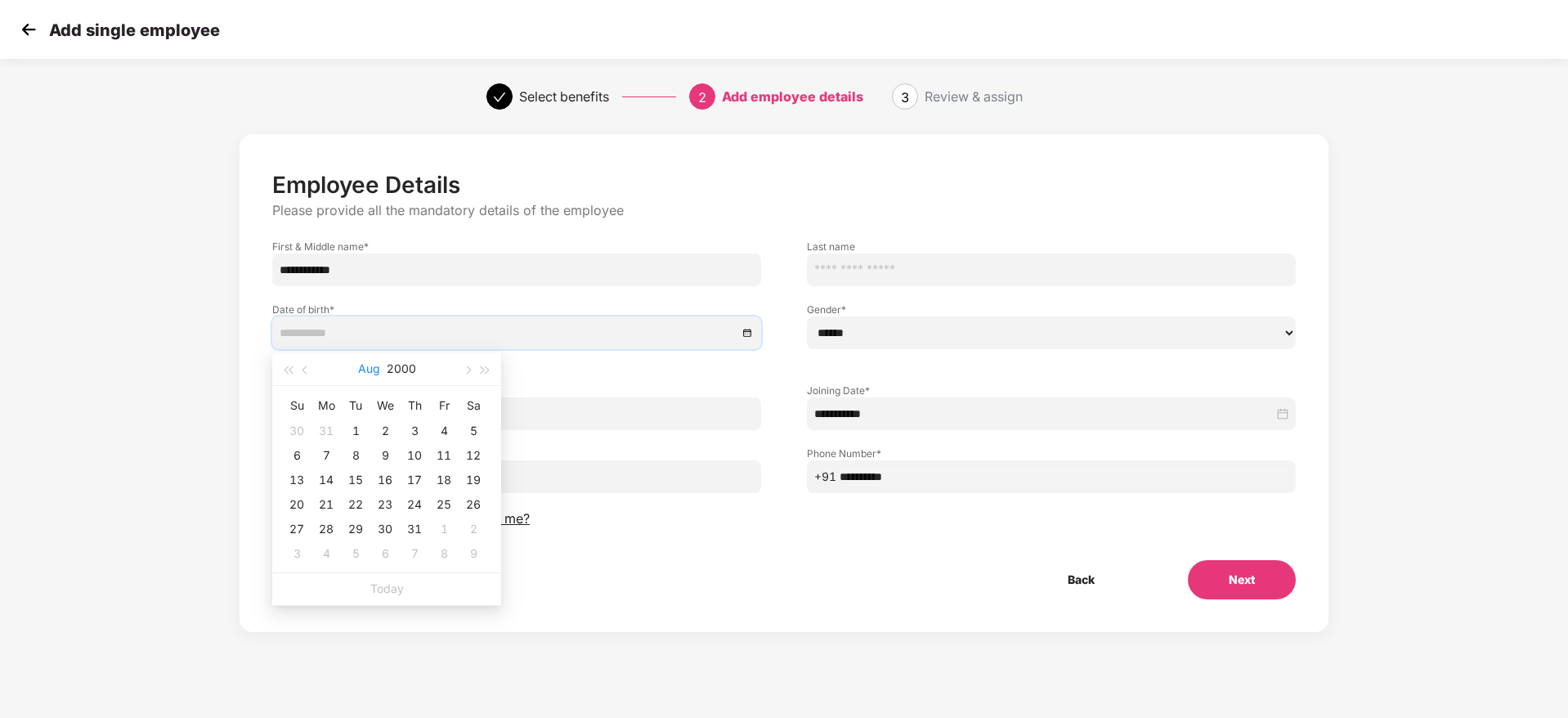 click on "Aug" at bounding box center (369, 369) 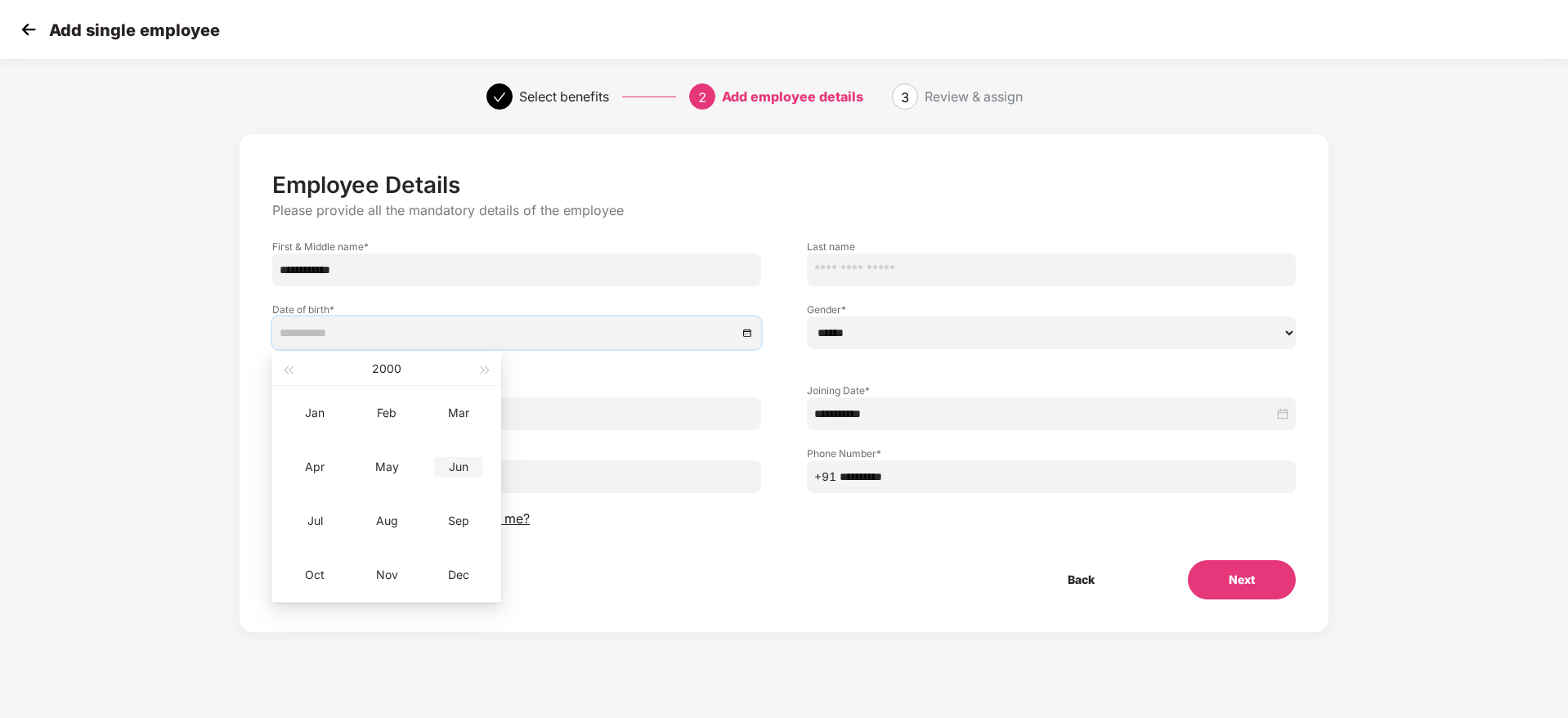 type on "**********" 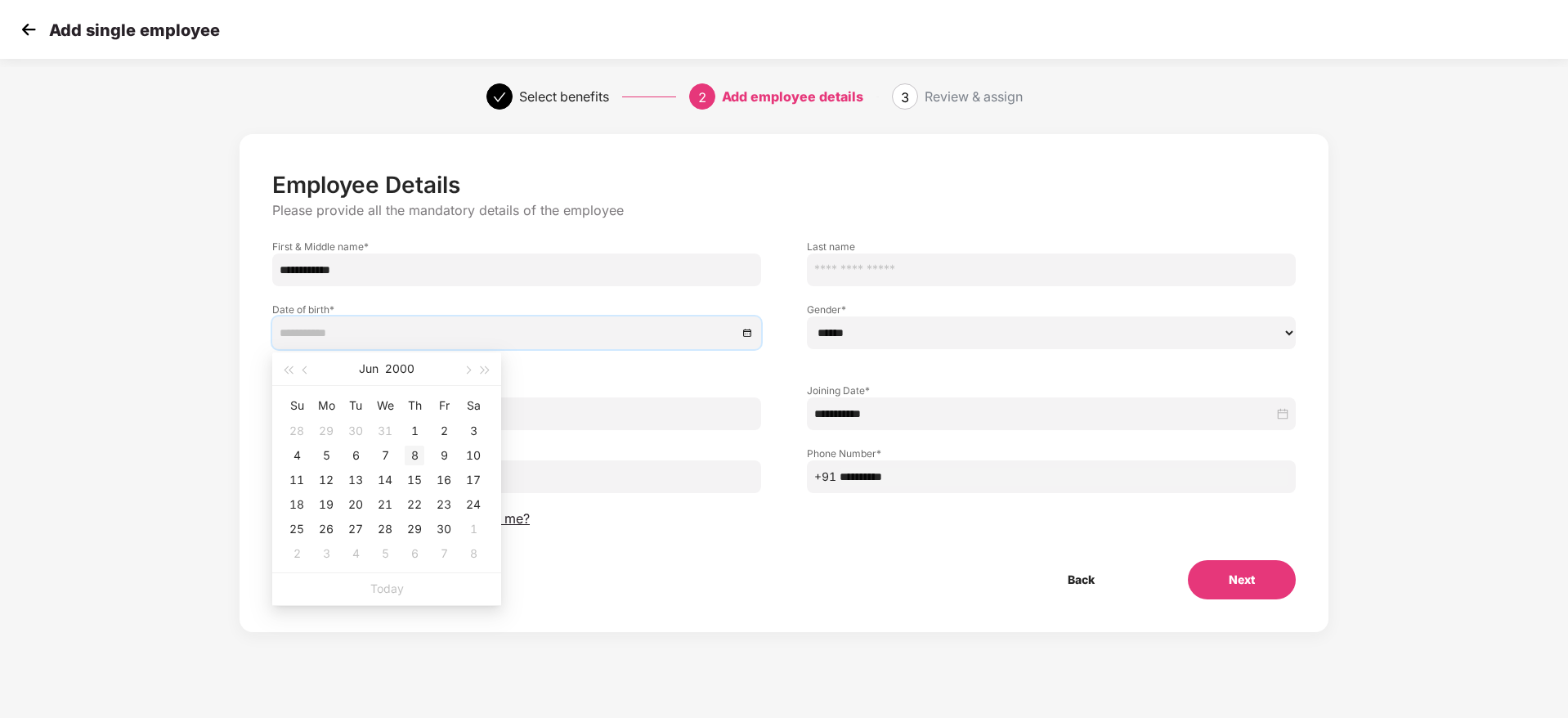 type on "**********" 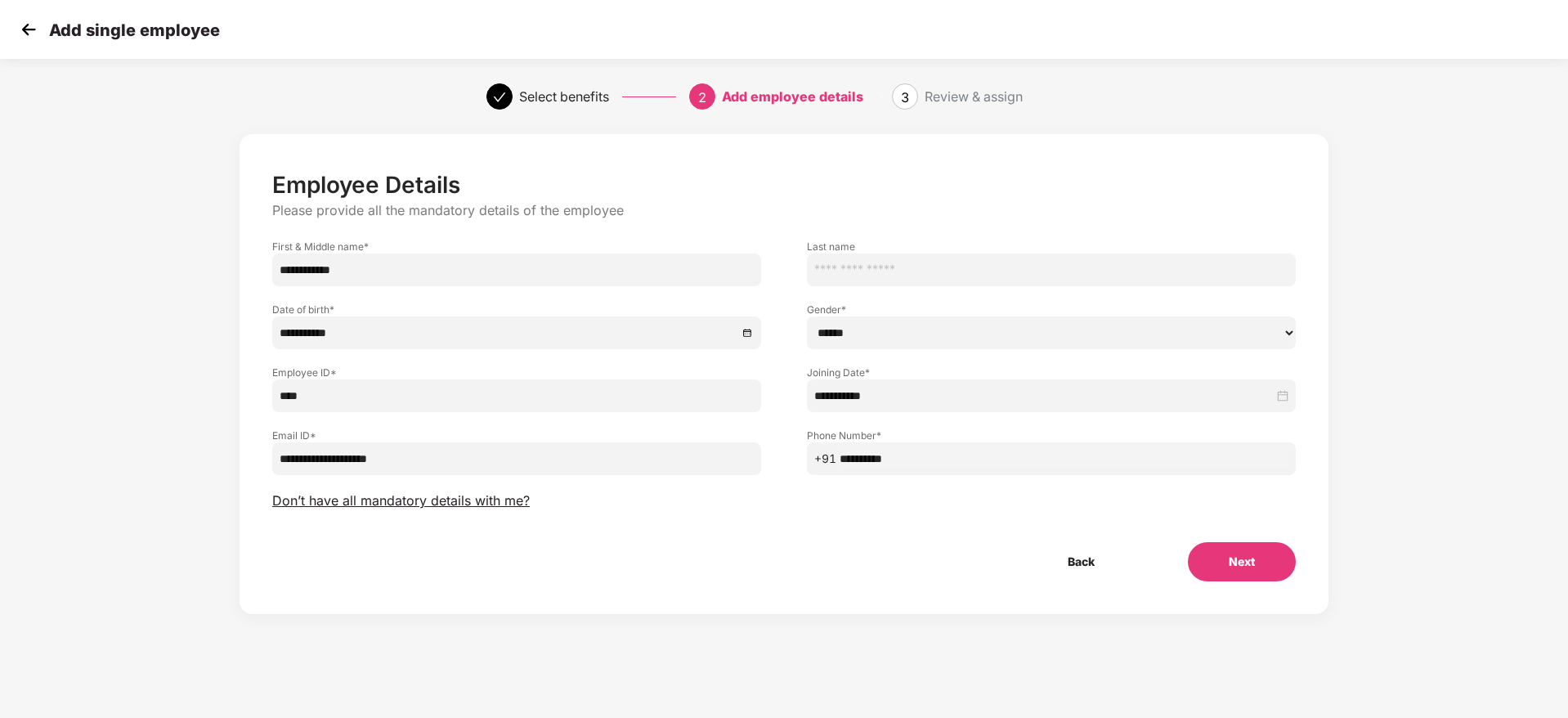 click on "Back Next" at bounding box center (784, 562) 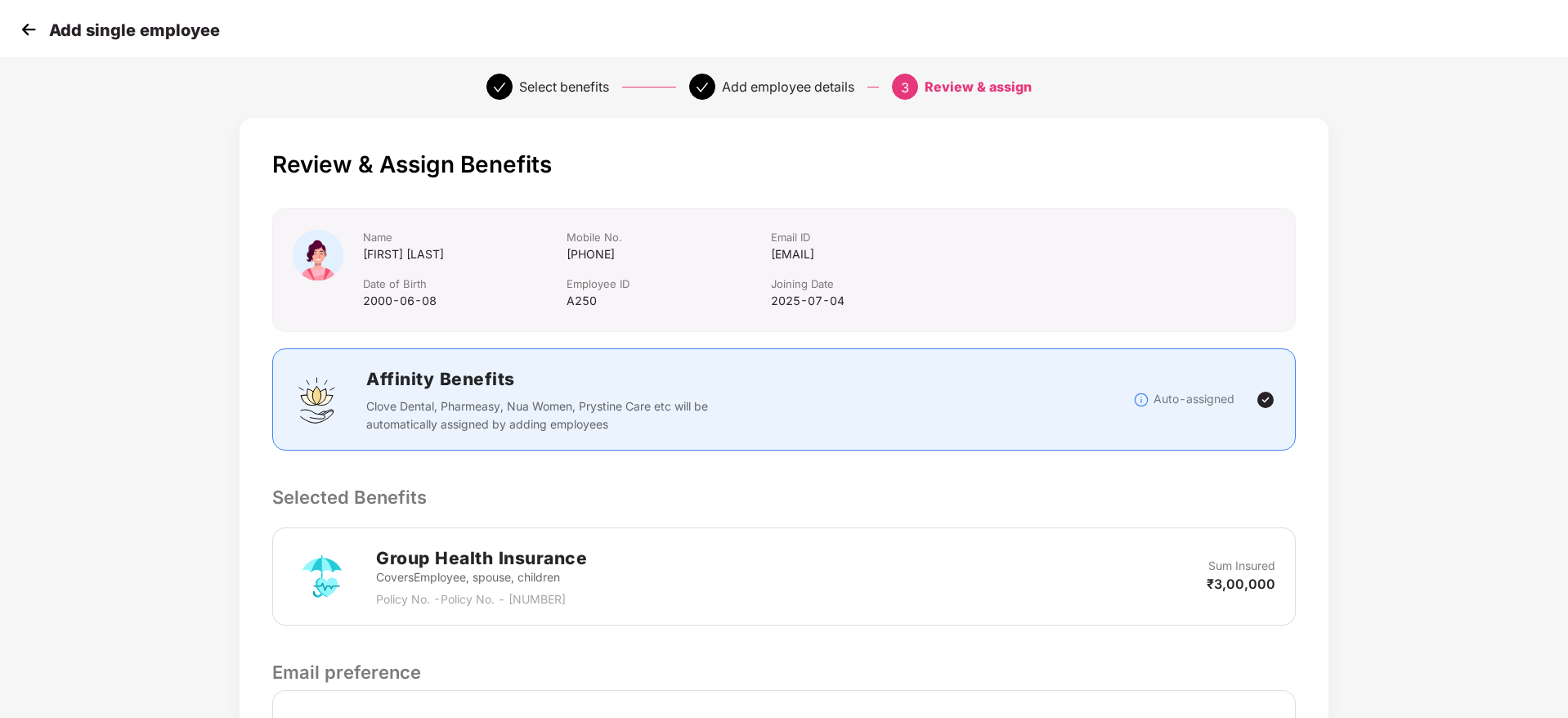 scroll, scrollTop: 225, scrollLeft: 0, axis: vertical 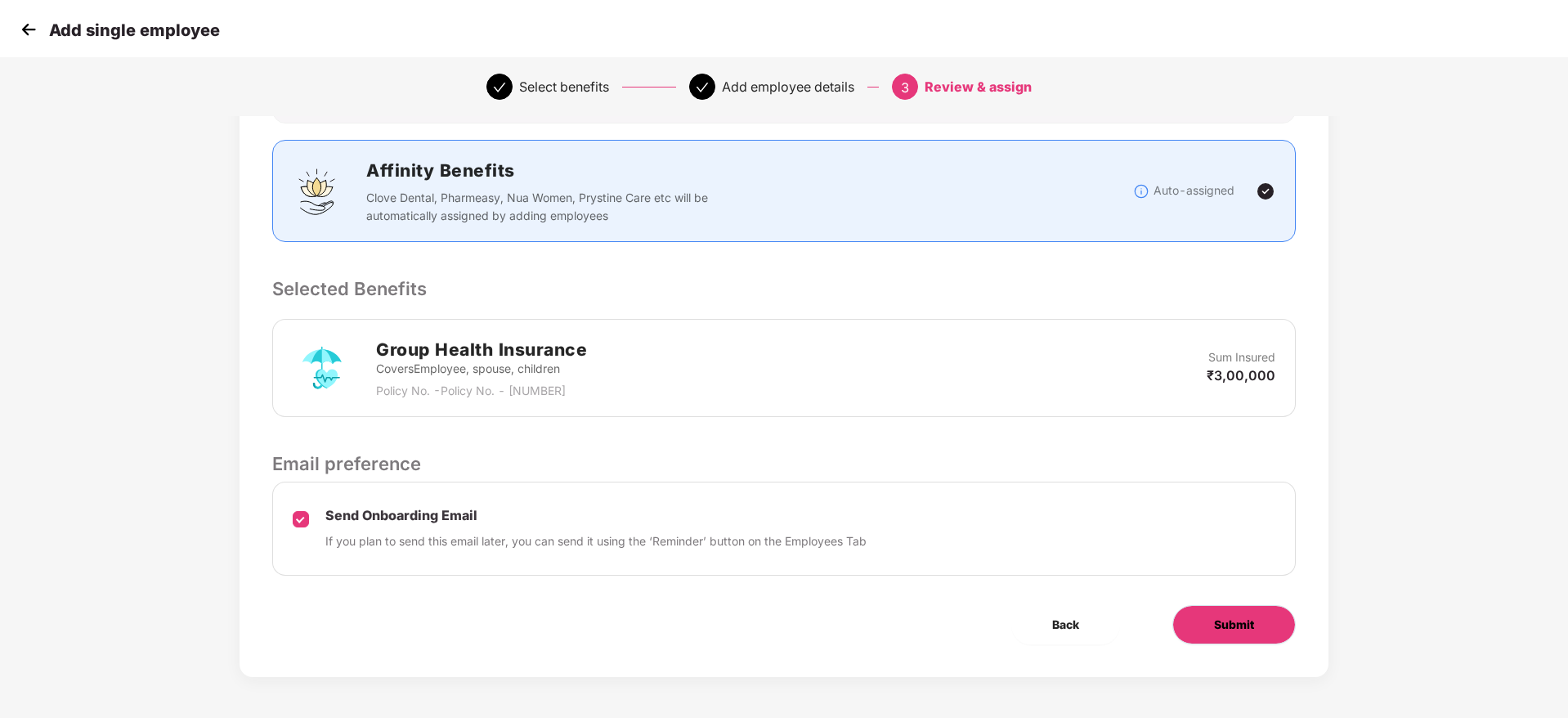 click on "Submit" at bounding box center (1234, 625) 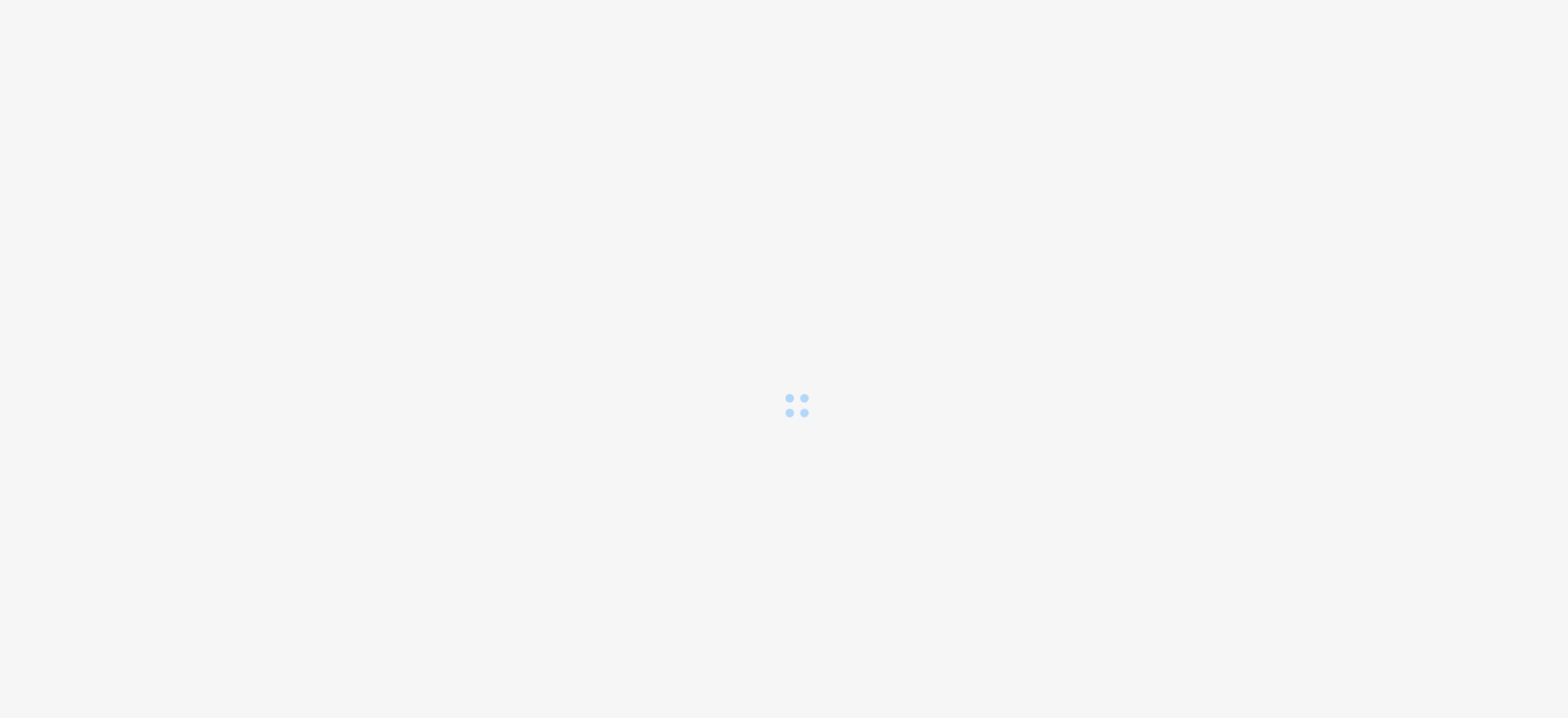 scroll, scrollTop: 0, scrollLeft: 0, axis: both 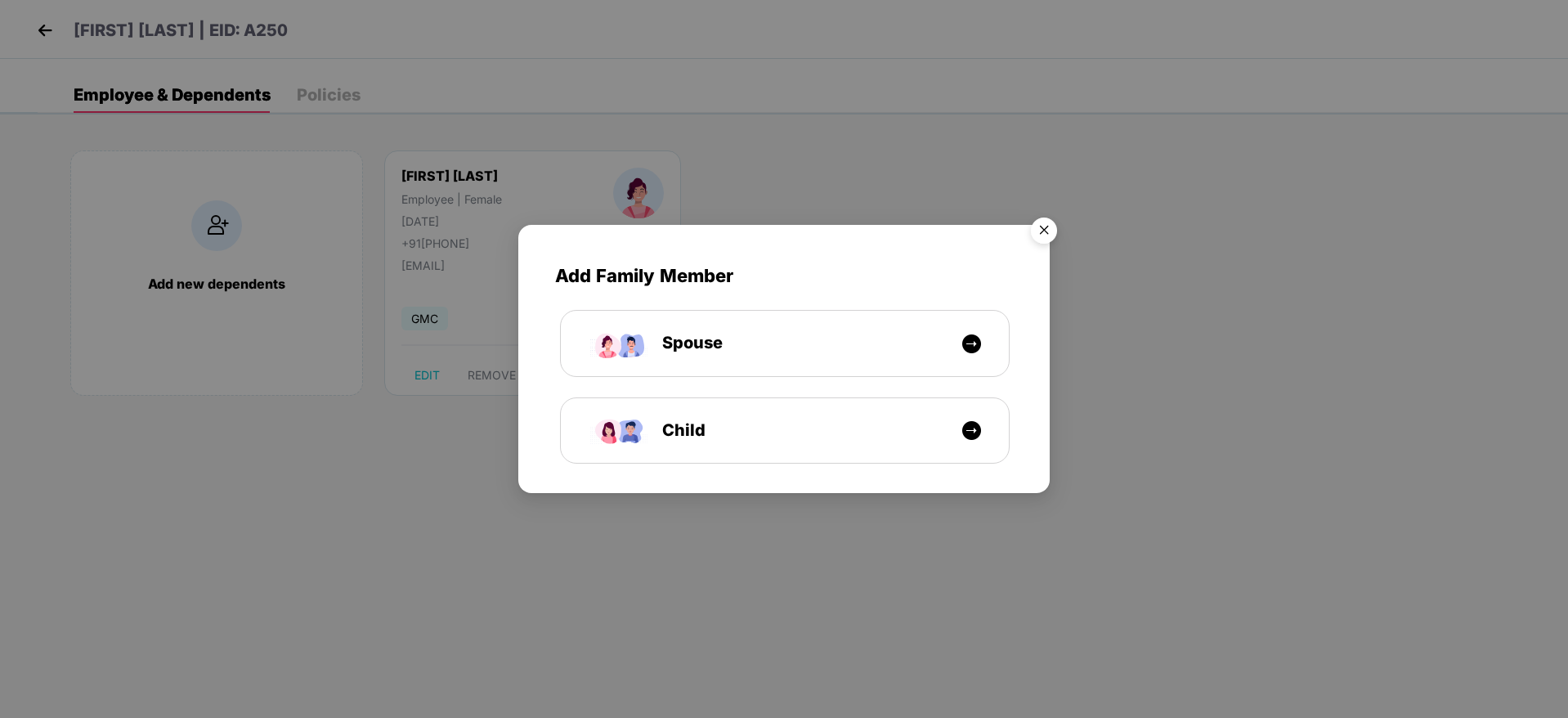 click at bounding box center [1044, 233] 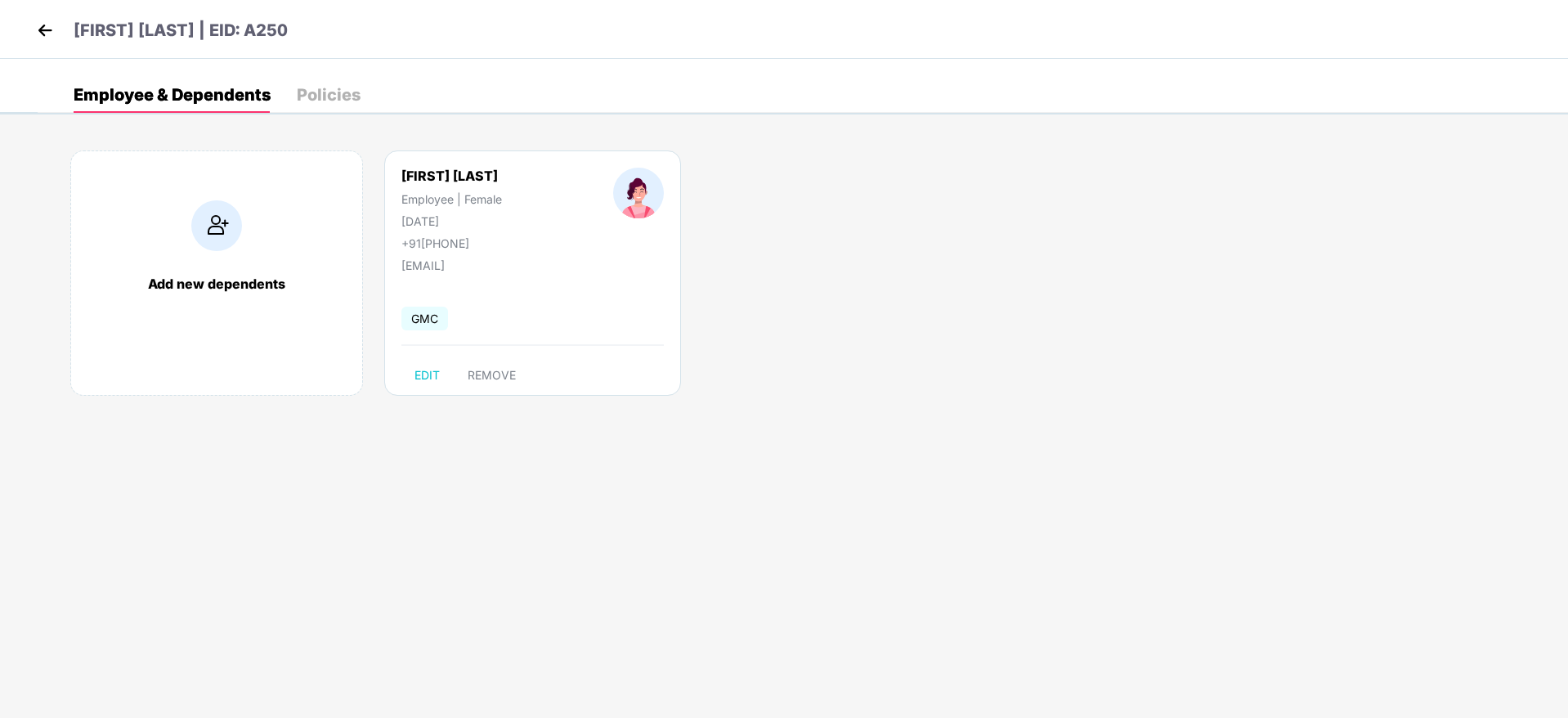click at bounding box center [45, 30] 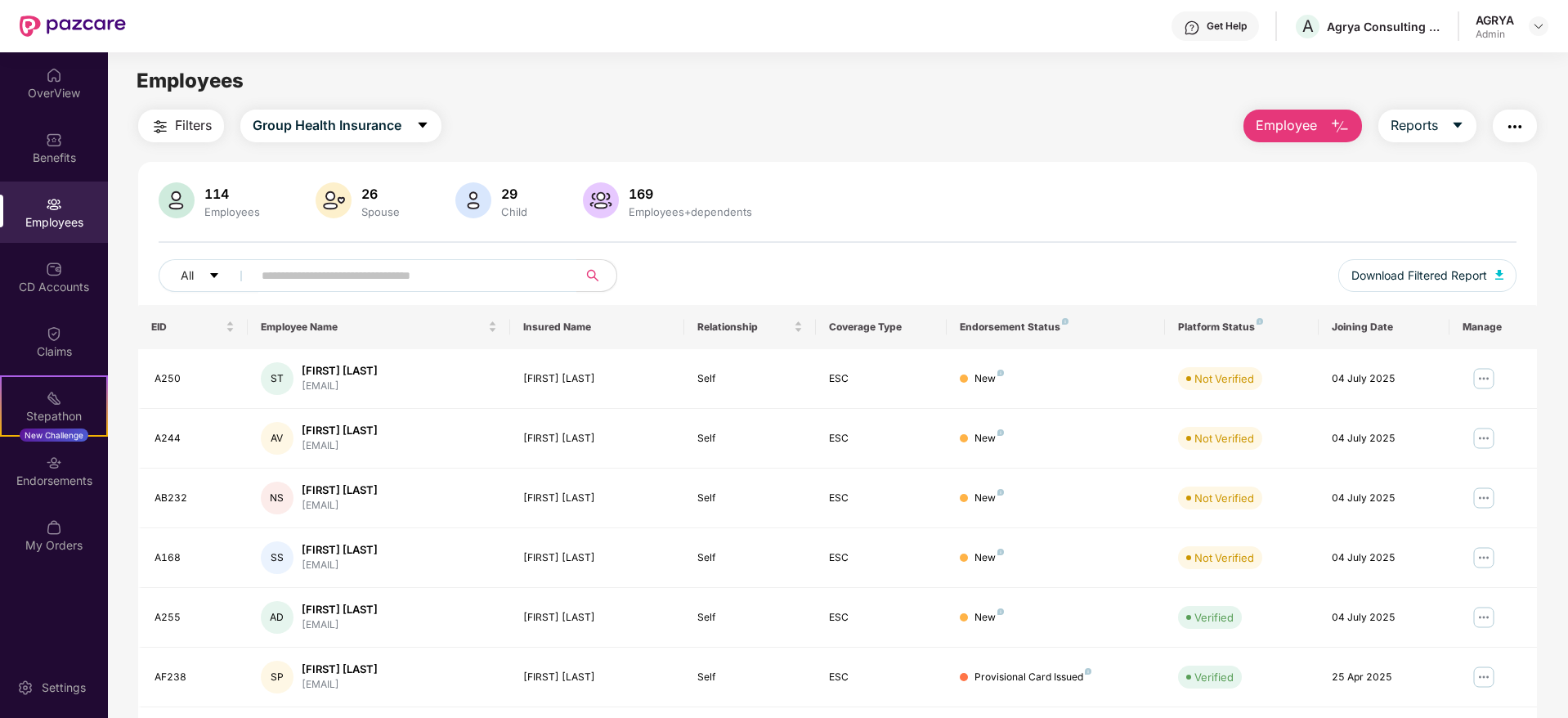 click on "Employee" at bounding box center (1302, 126) 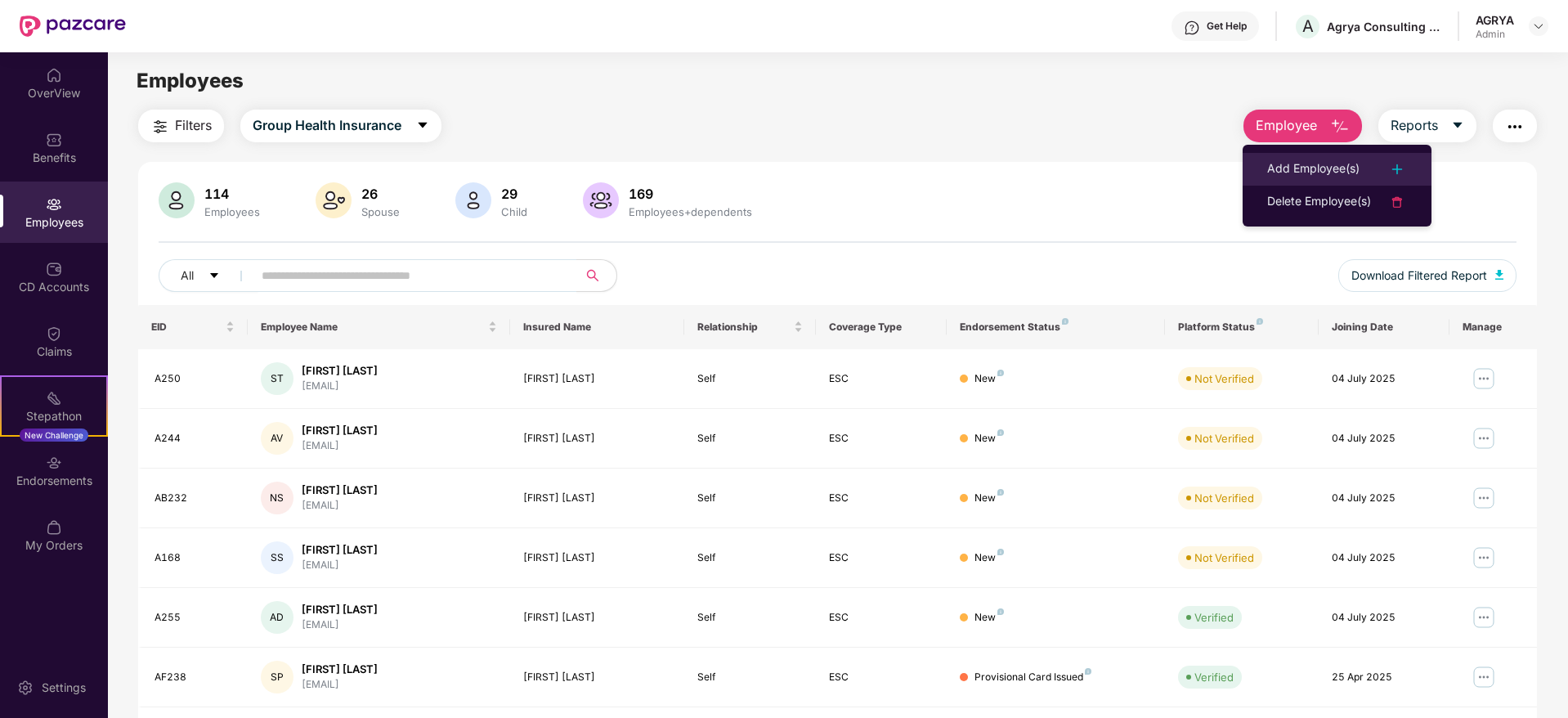 click at bounding box center [1397, 169] 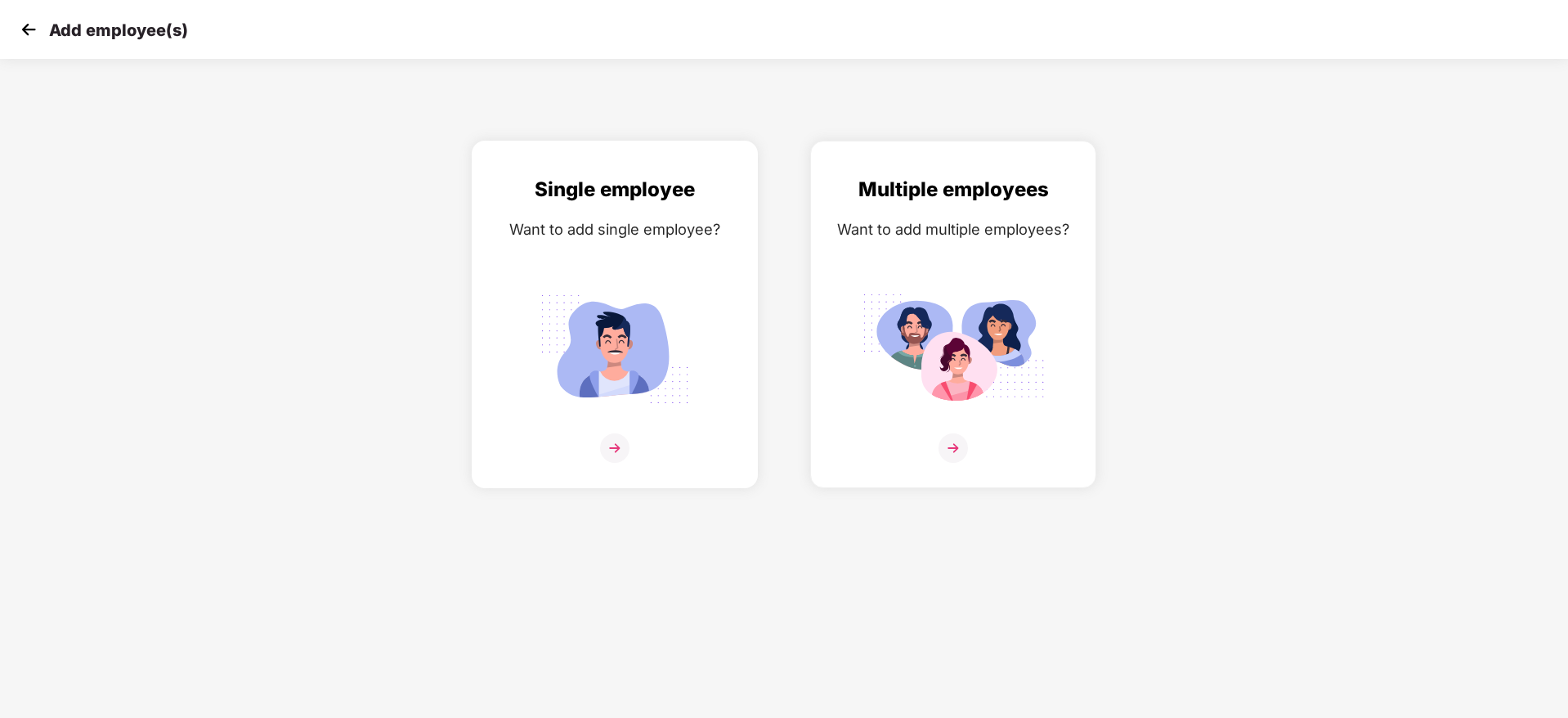 click at bounding box center (615, 448) 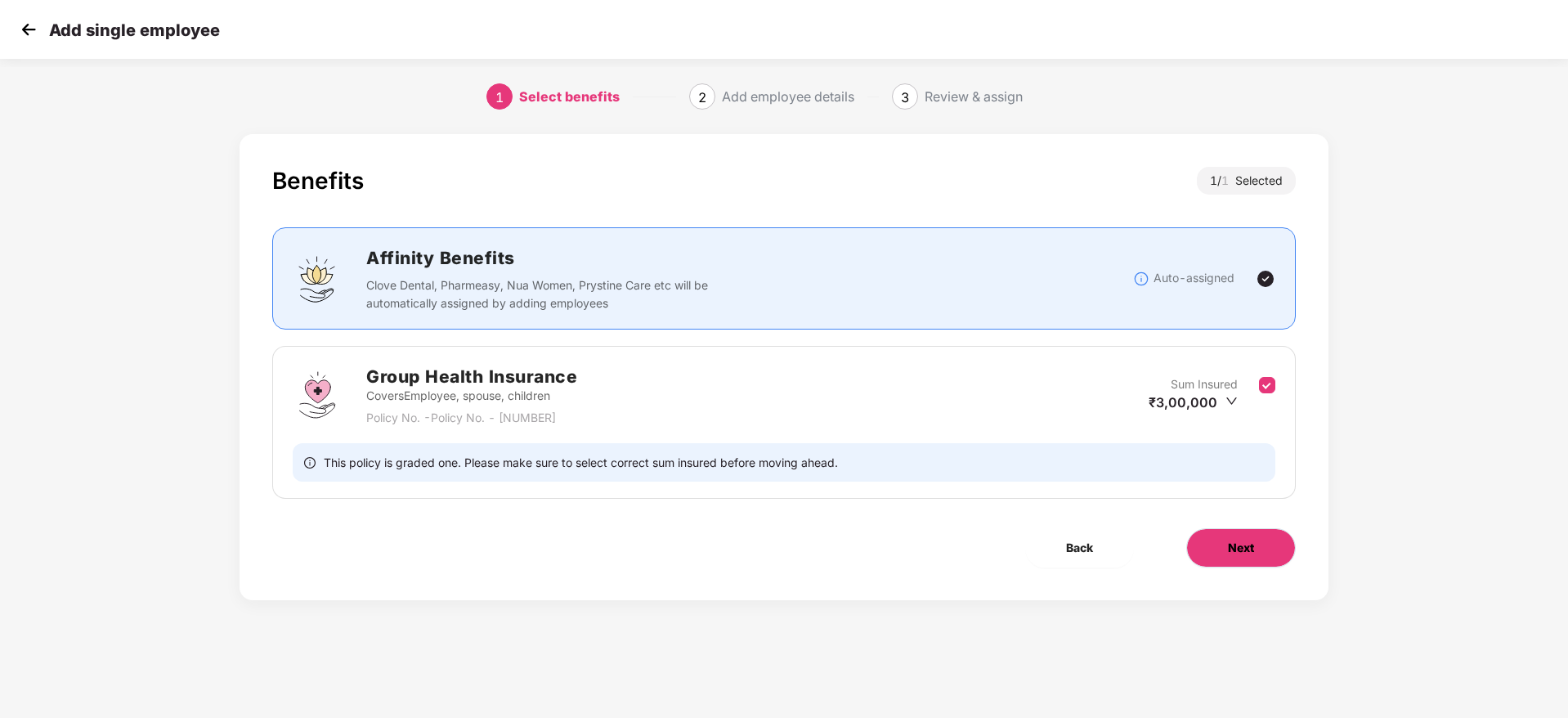 click on "Next" at bounding box center (1241, 548) 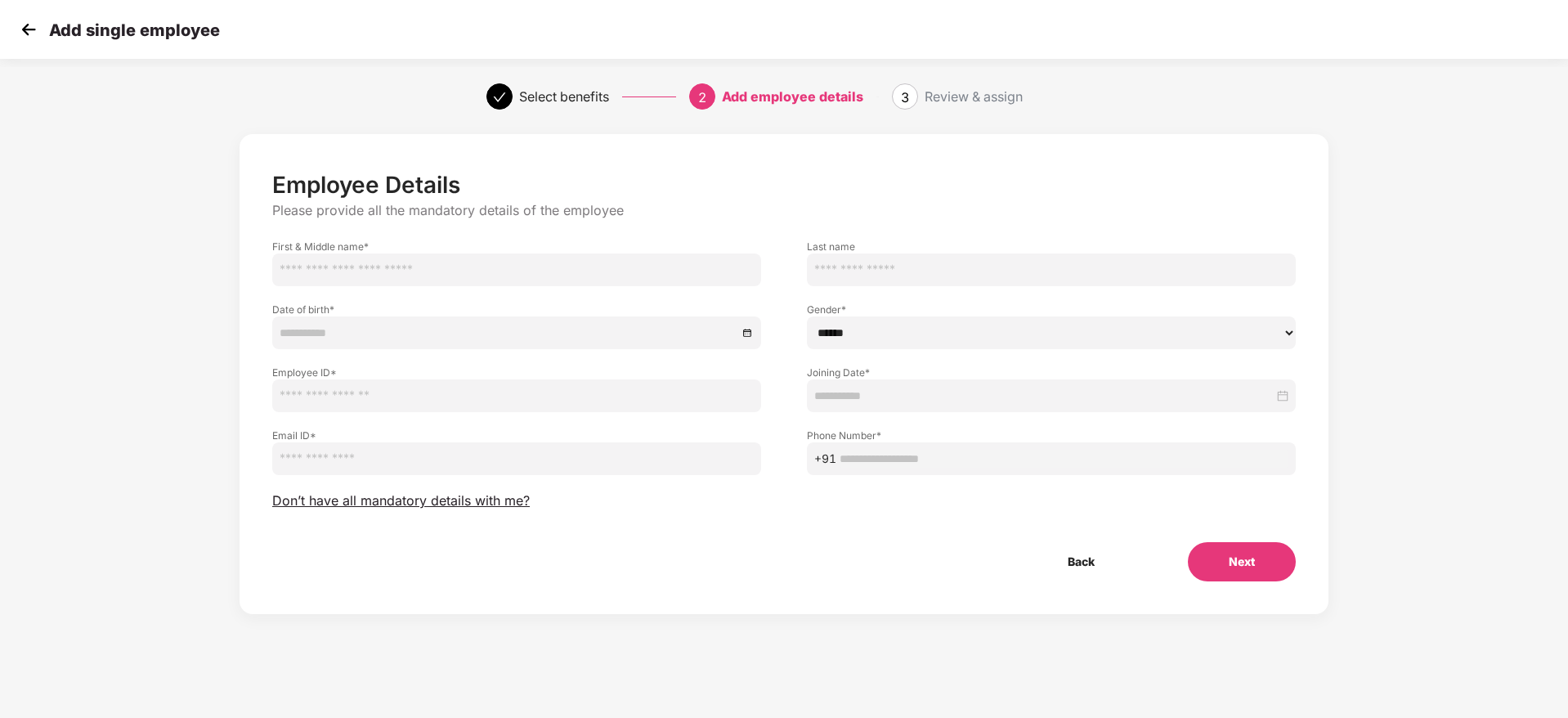 click at bounding box center (517, 270) 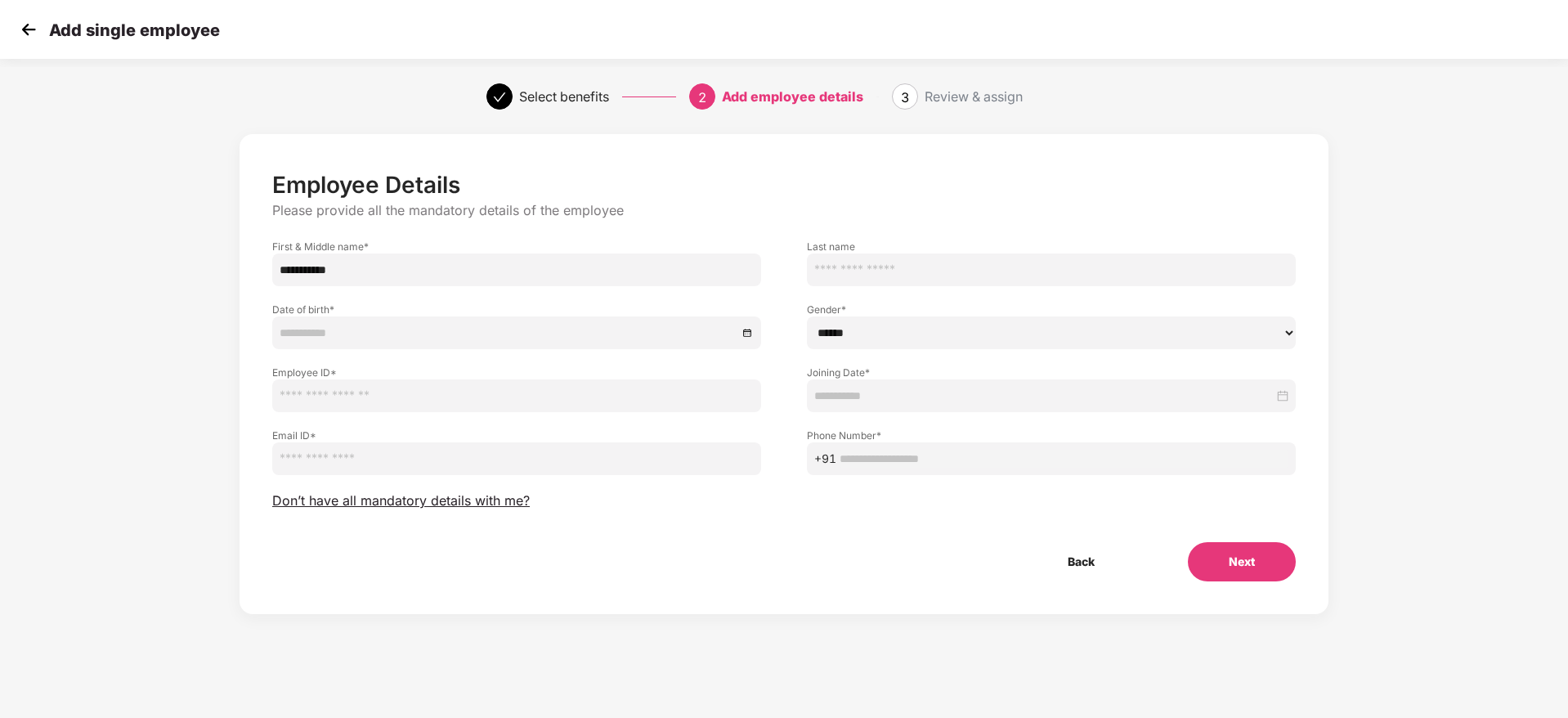 type on "**********" 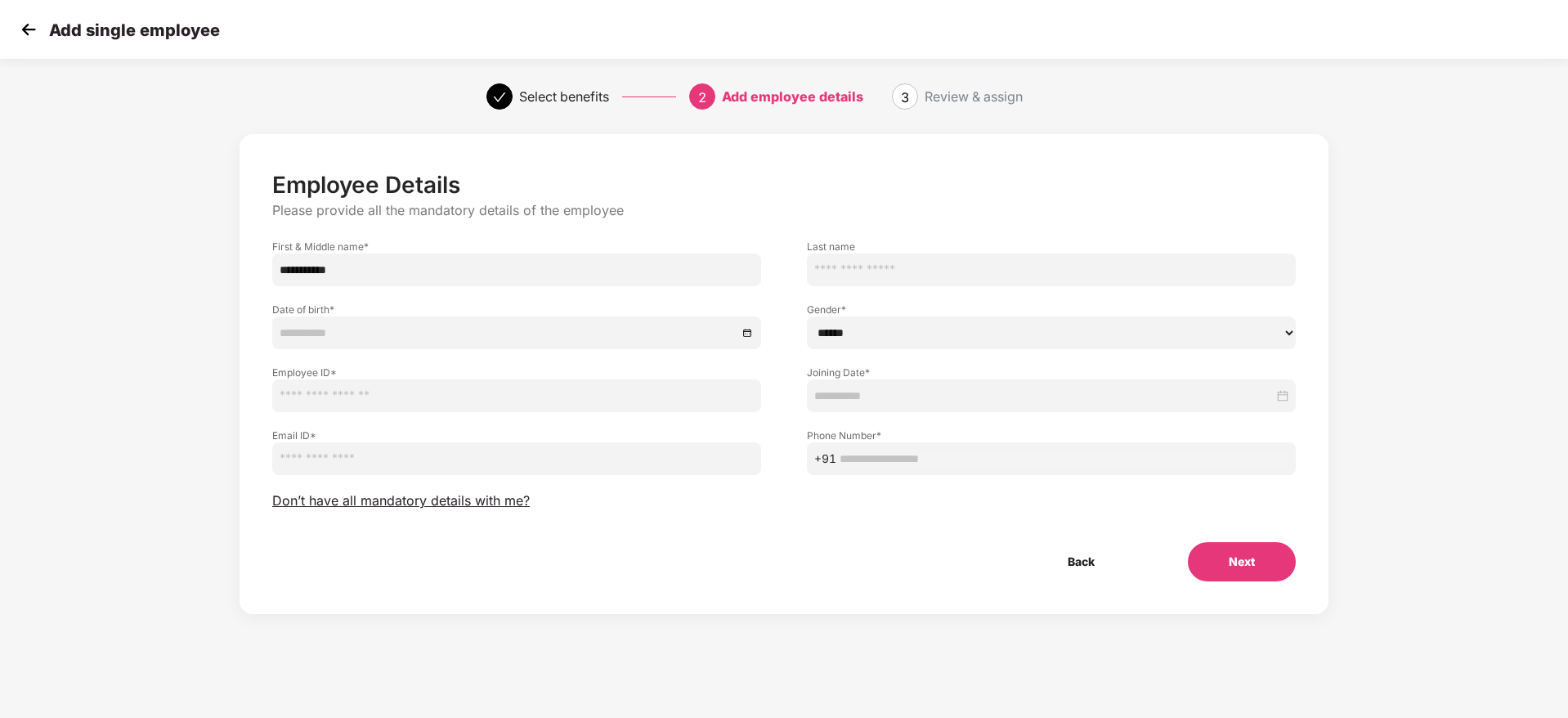 click at bounding box center [1044, 396] 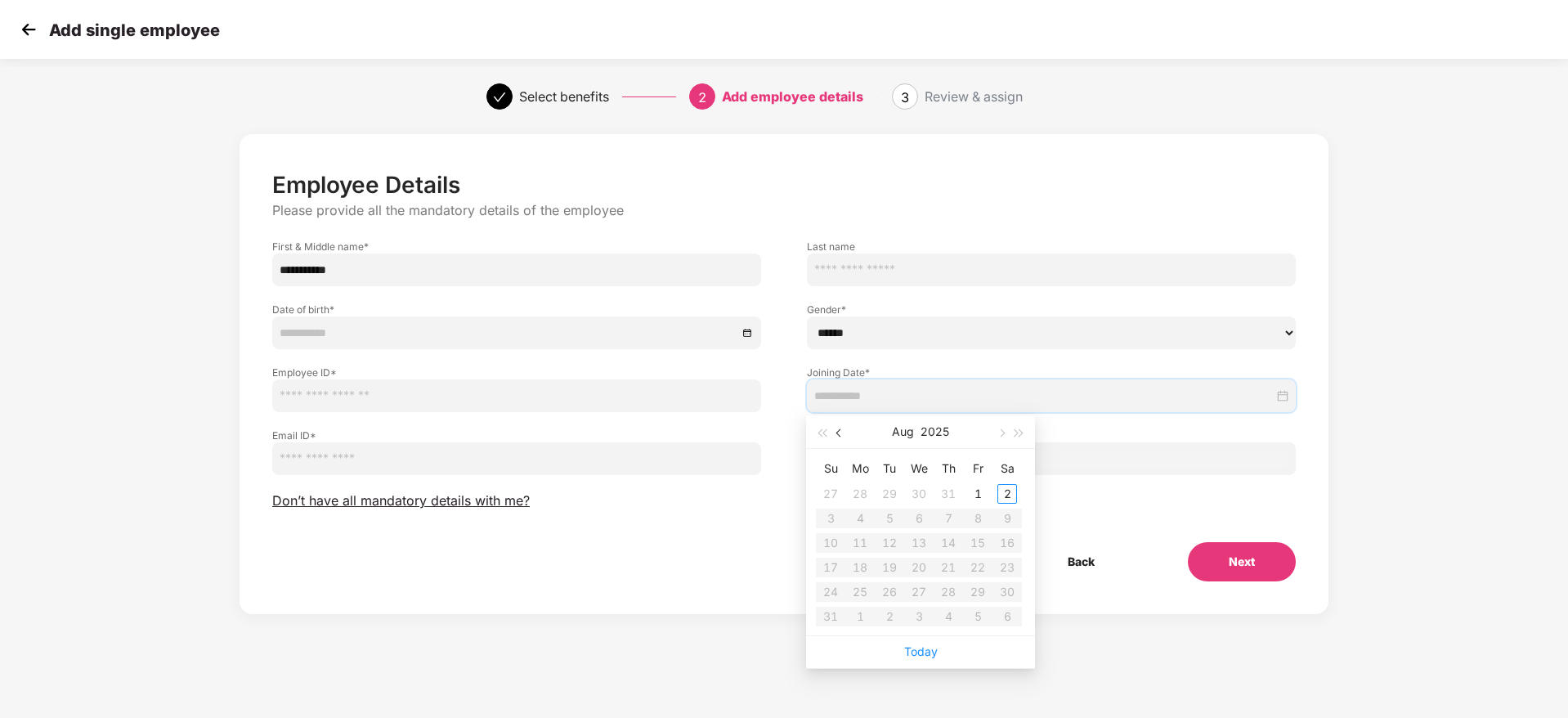 click at bounding box center [840, 432] 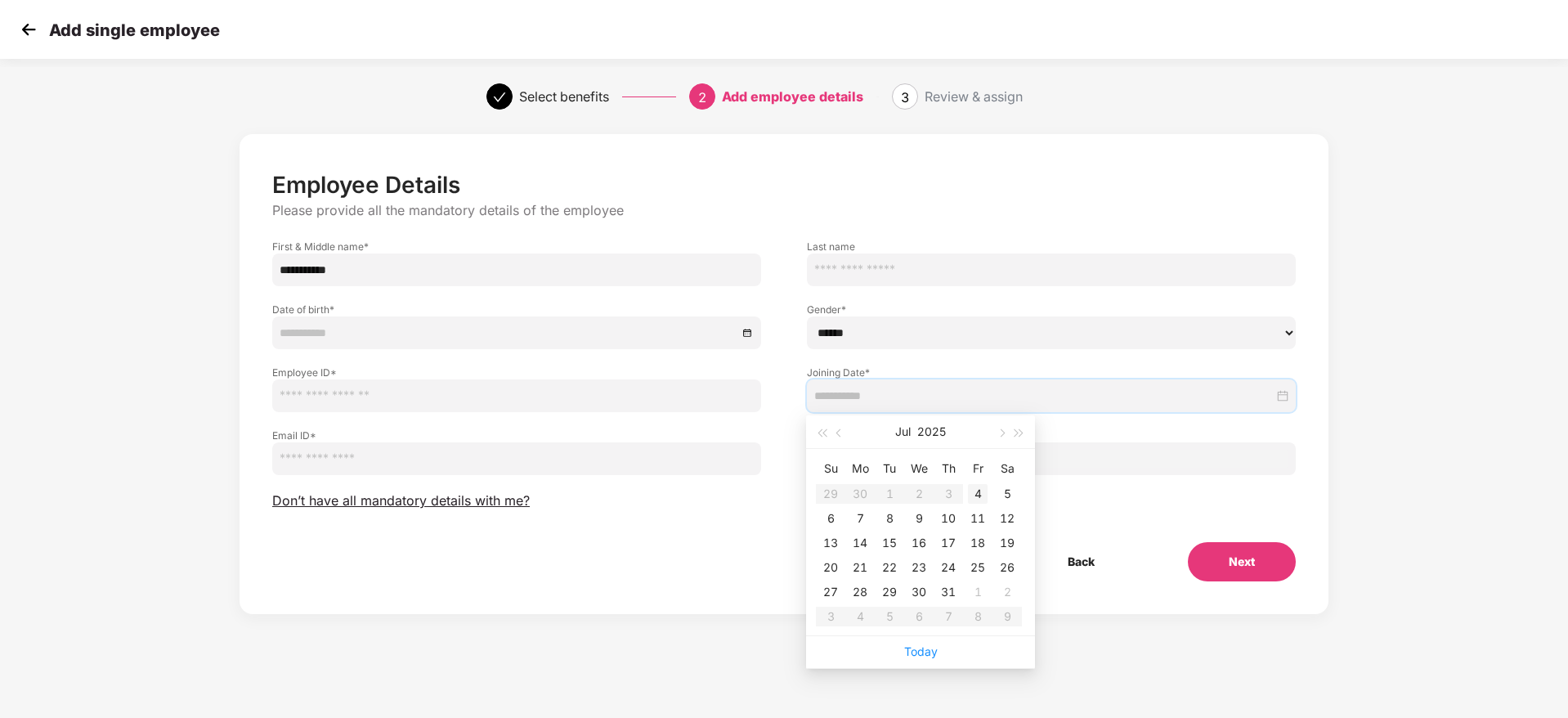 type on "**********" 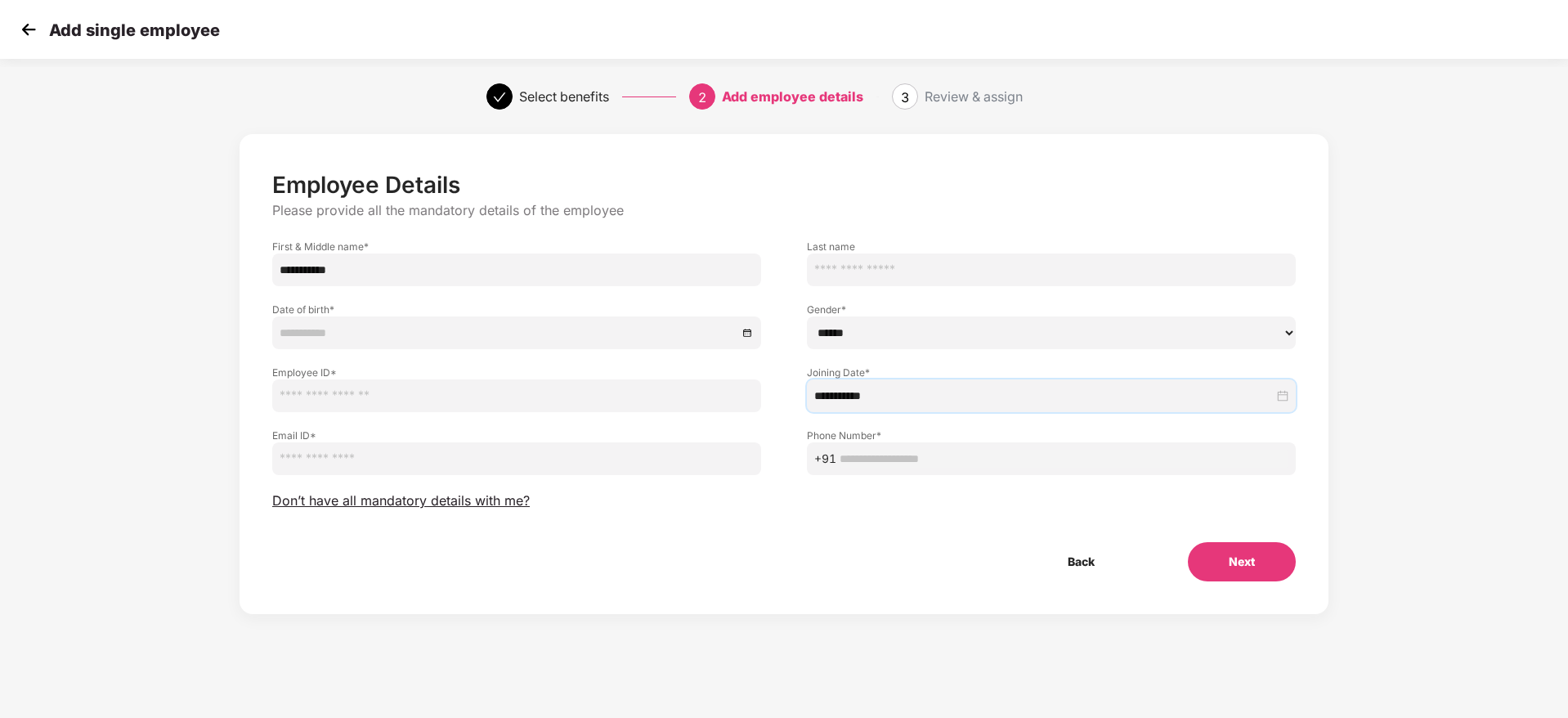 click on "Back Next" at bounding box center [784, 562] 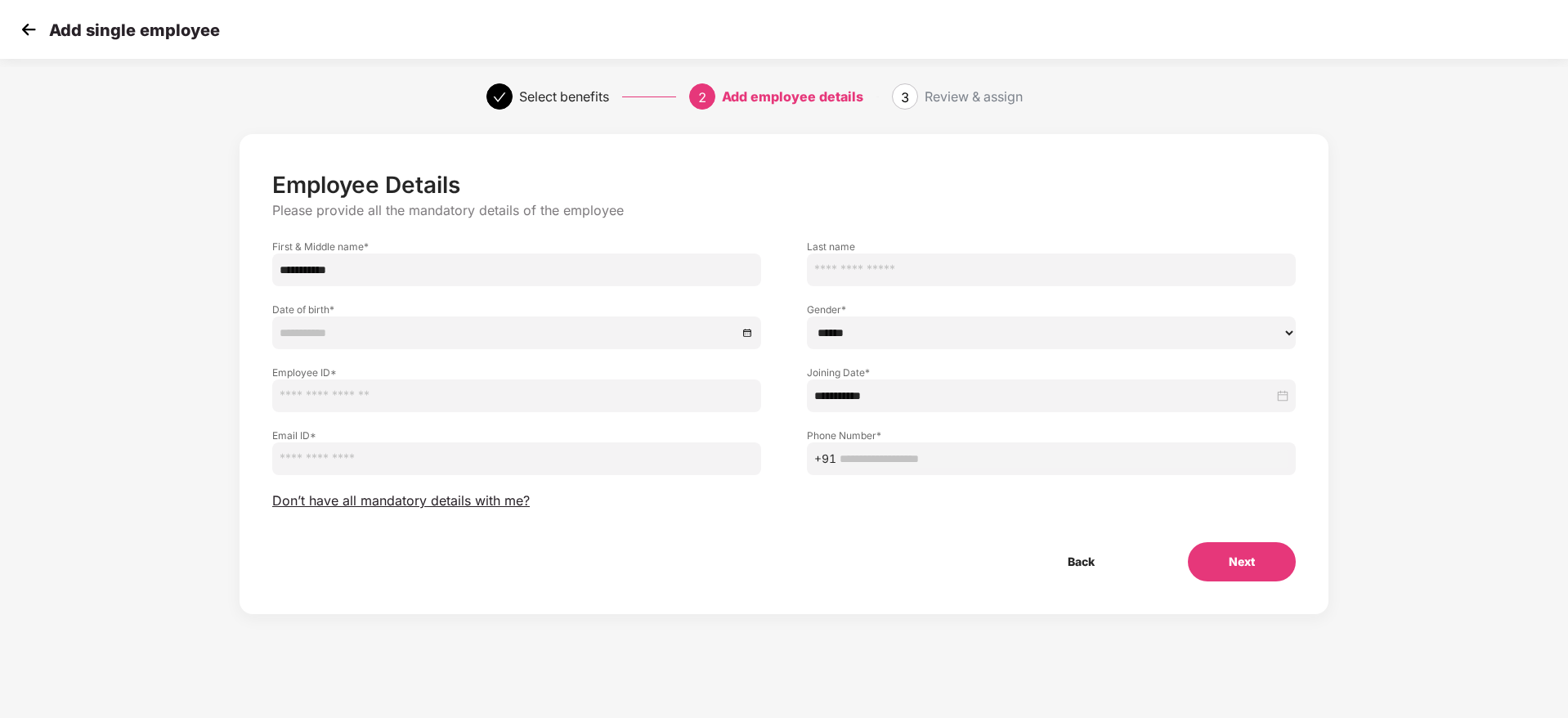 click at bounding box center [517, 396] 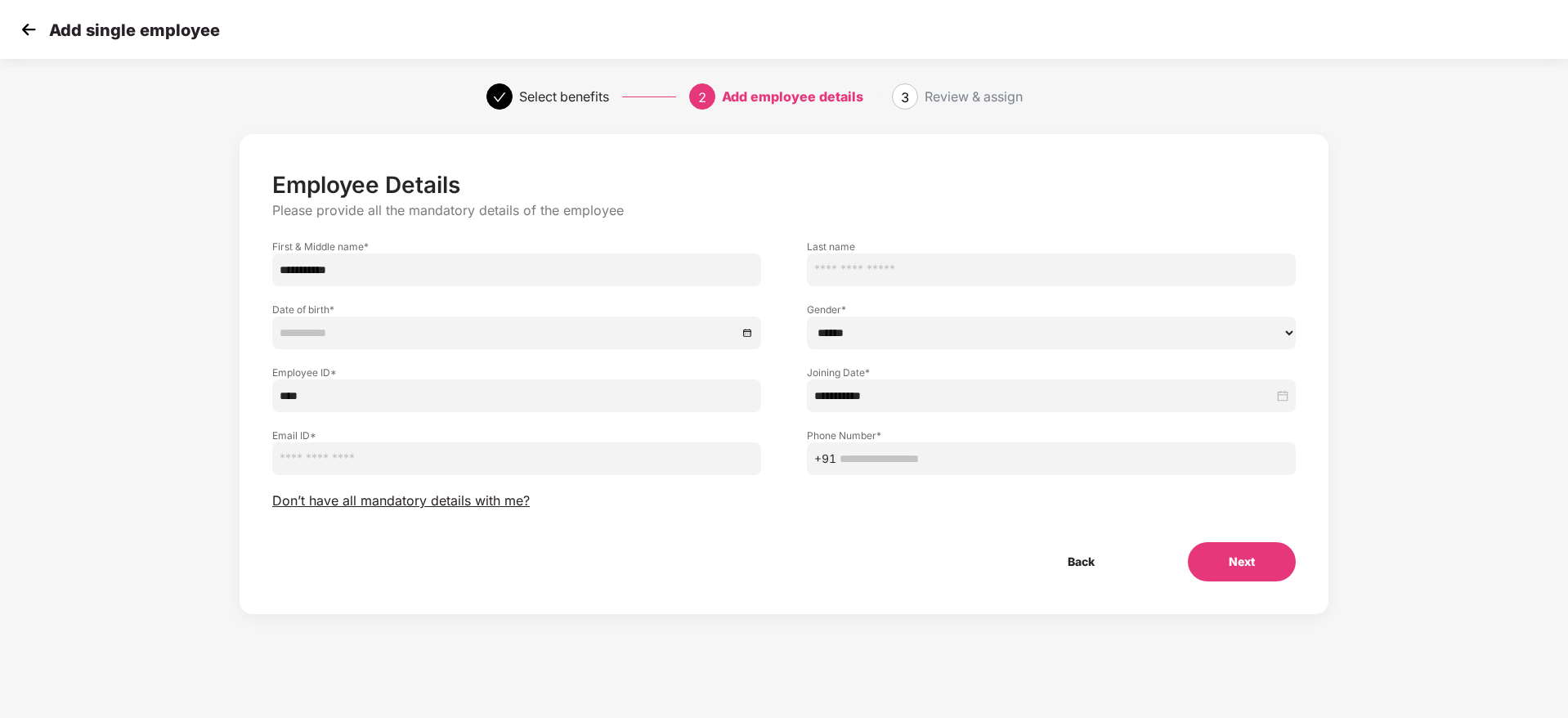 type on "****" 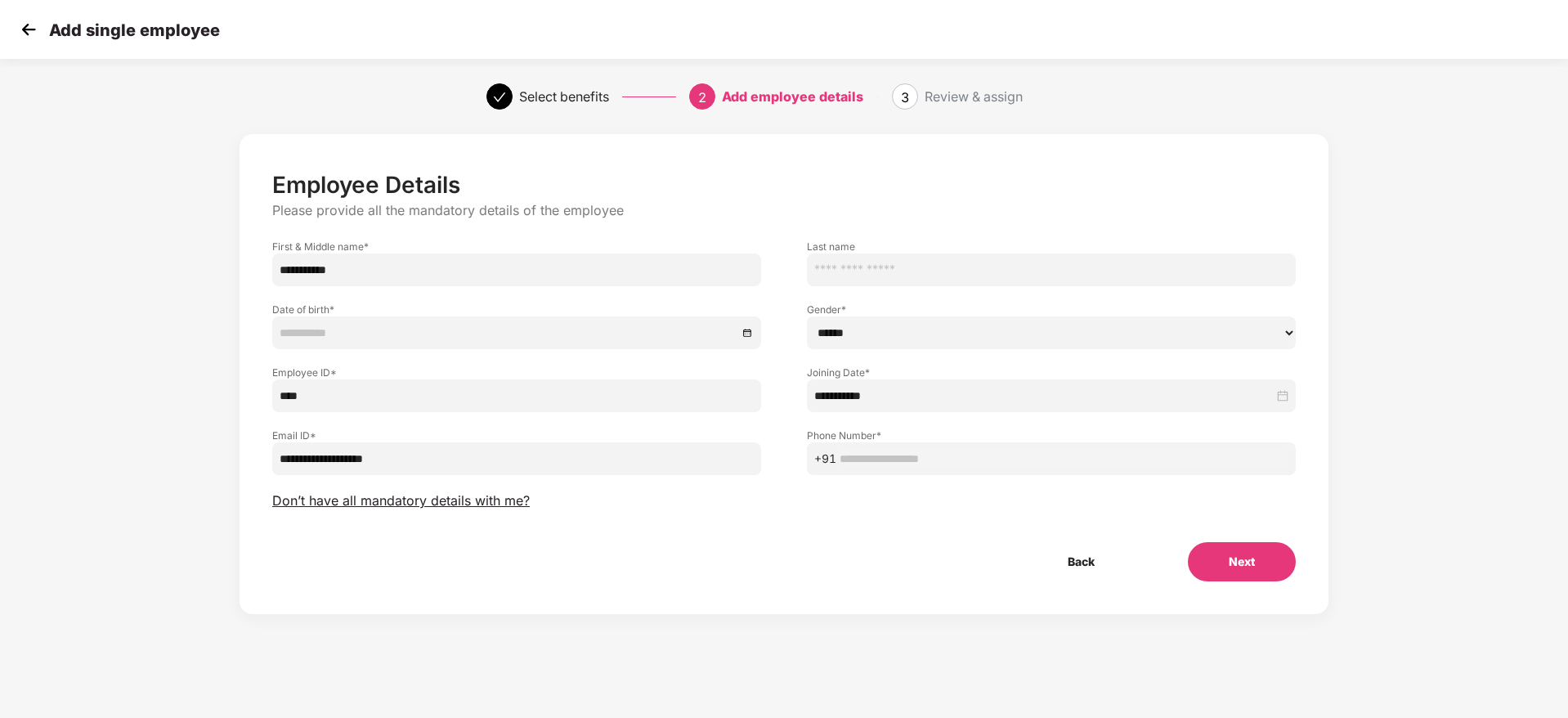 type on "**********" 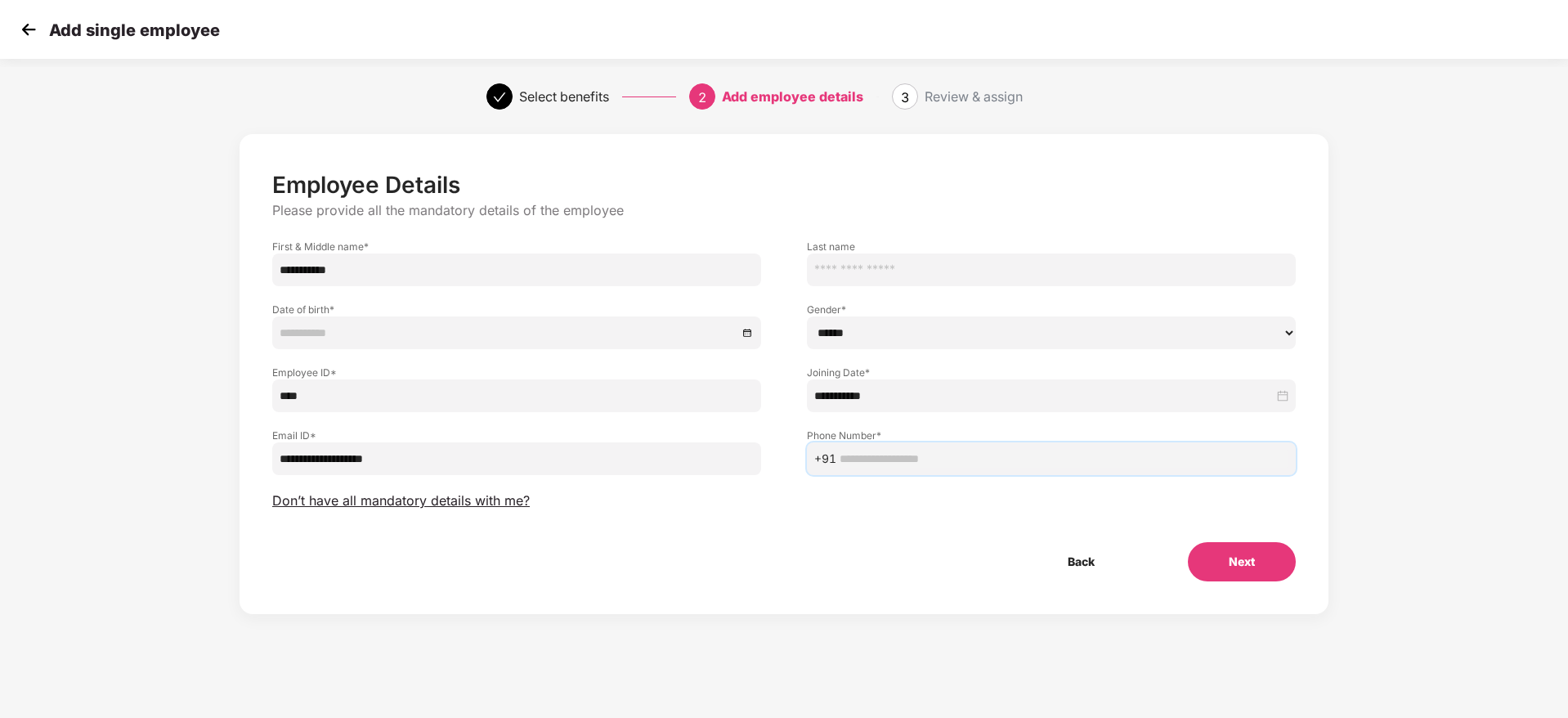 click at bounding box center [1064, 459] 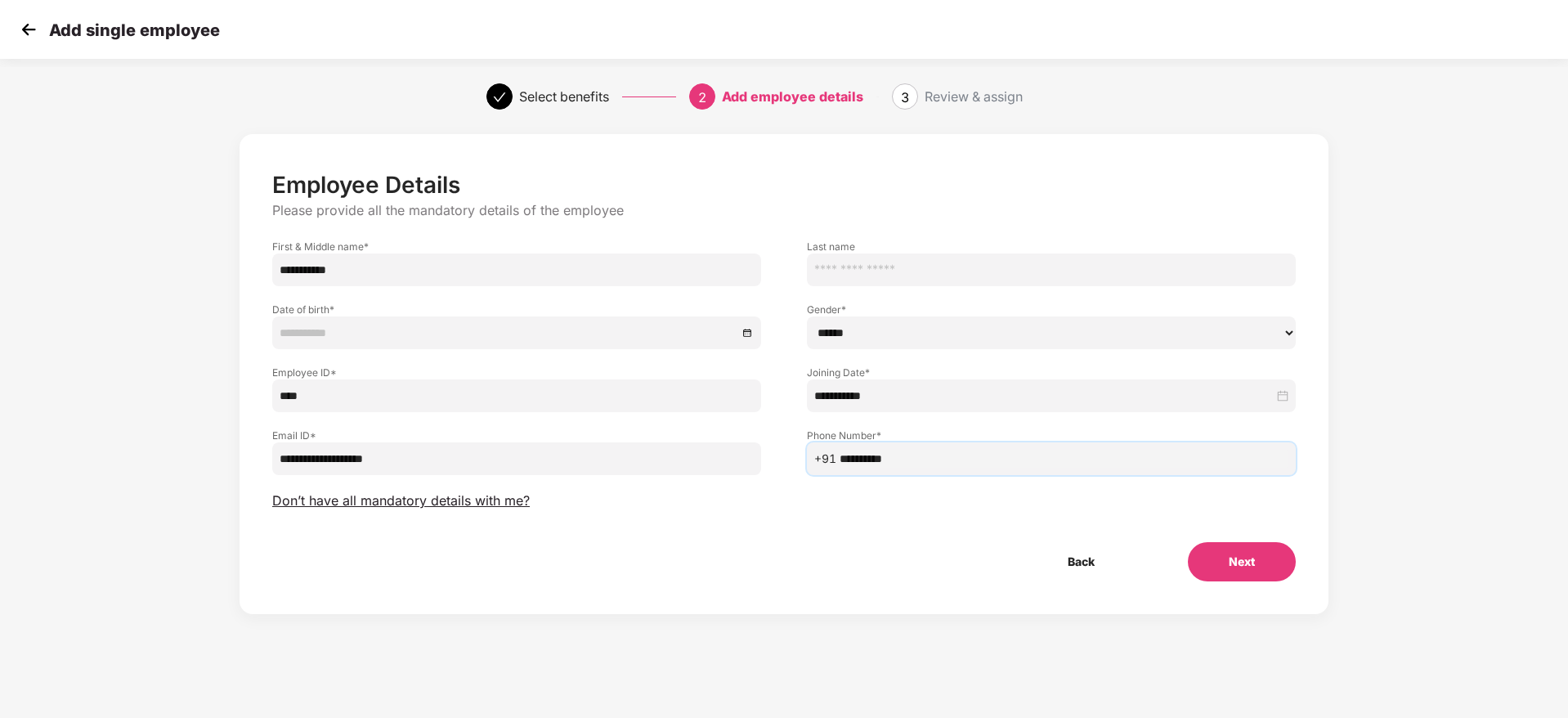 type on "**********" 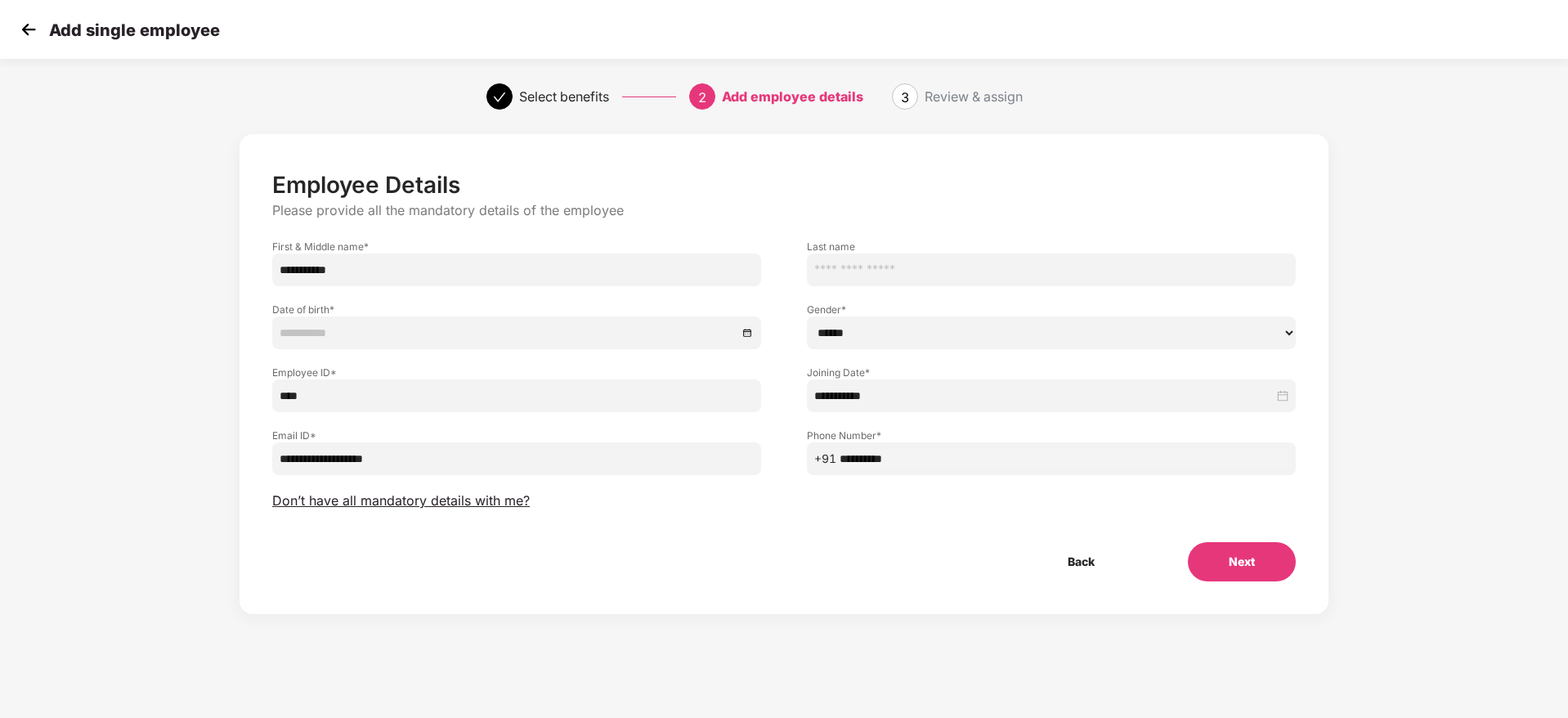 click on "**********" at bounding box center (784, 376) 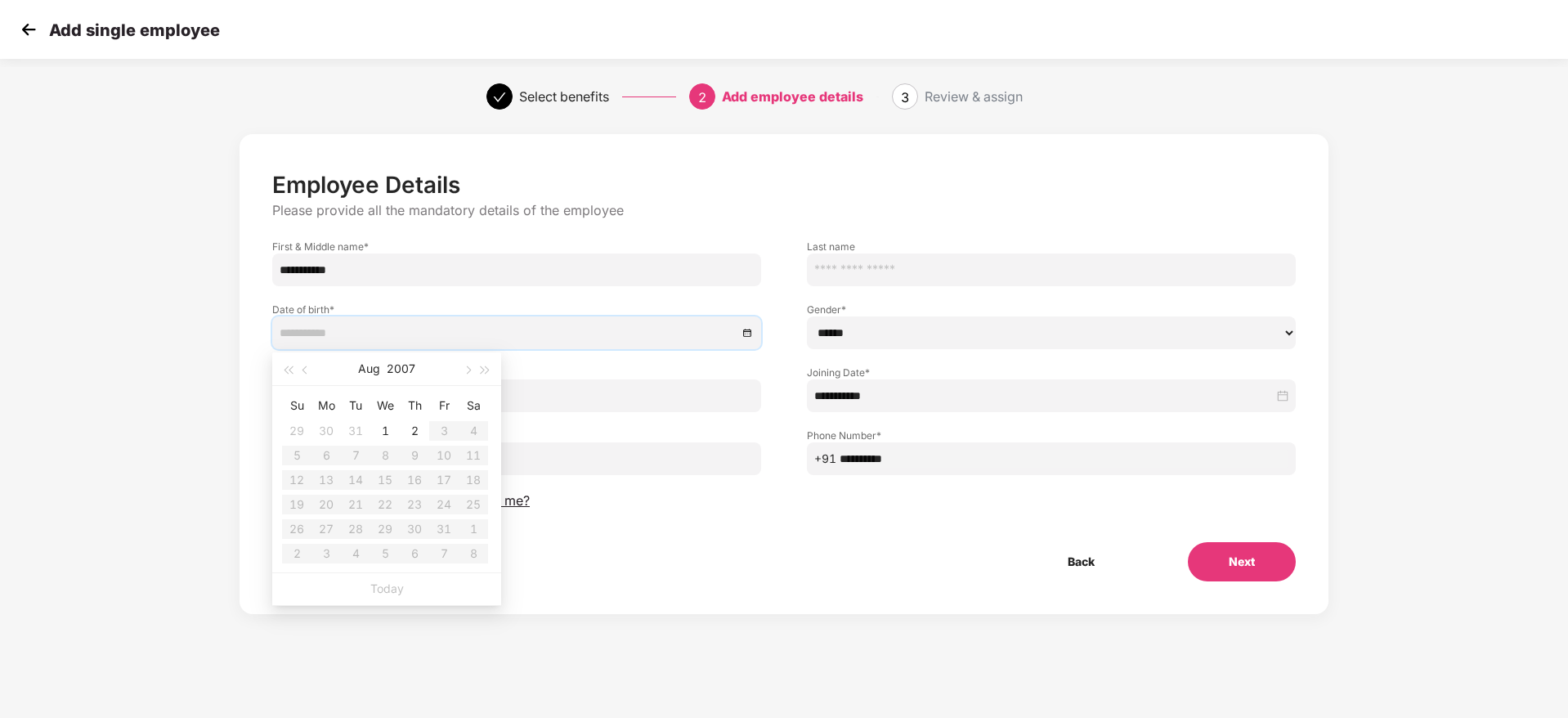 type on "**********" 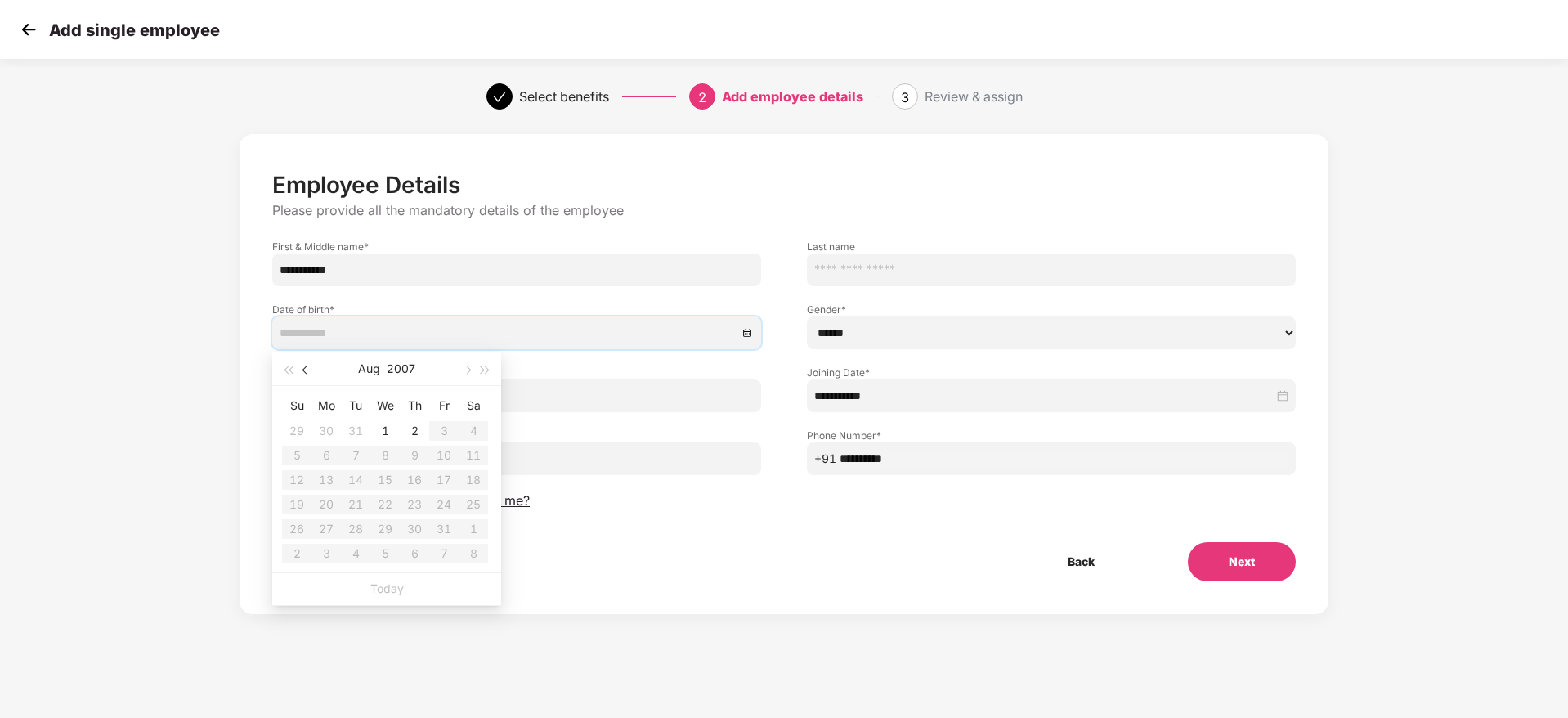 click at bounding box center [306, 369] 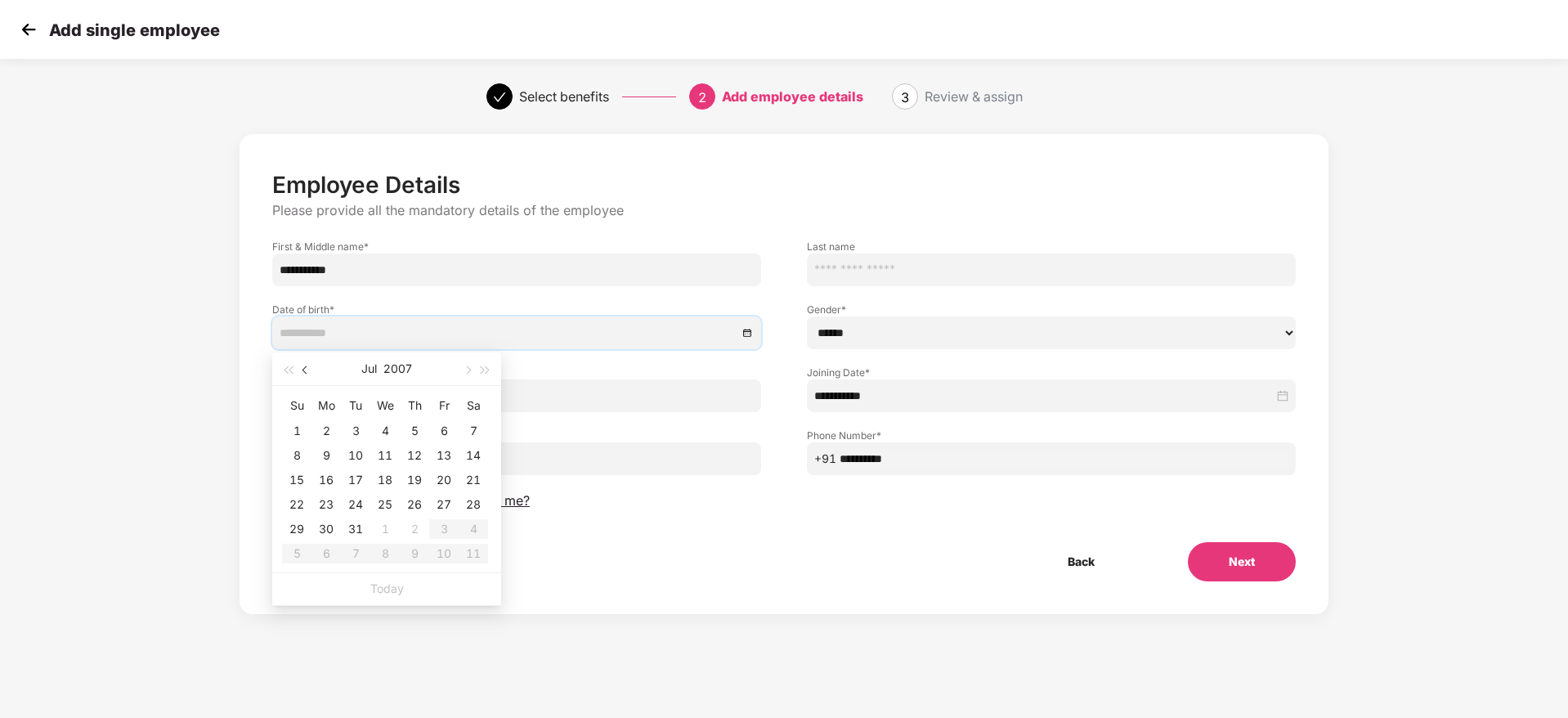 click at bounding box center (307, 370) 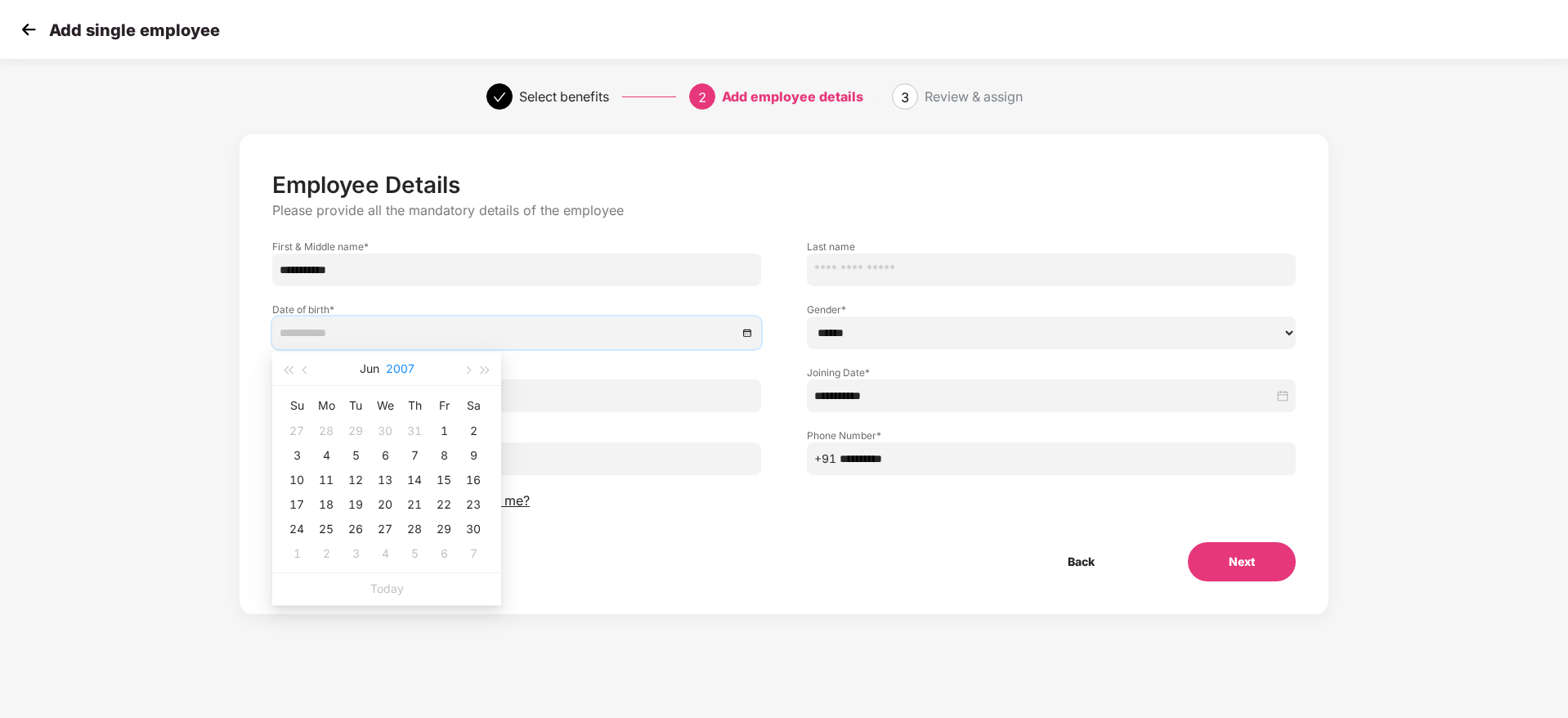 click on "2007" at bounding box center (400, 369) 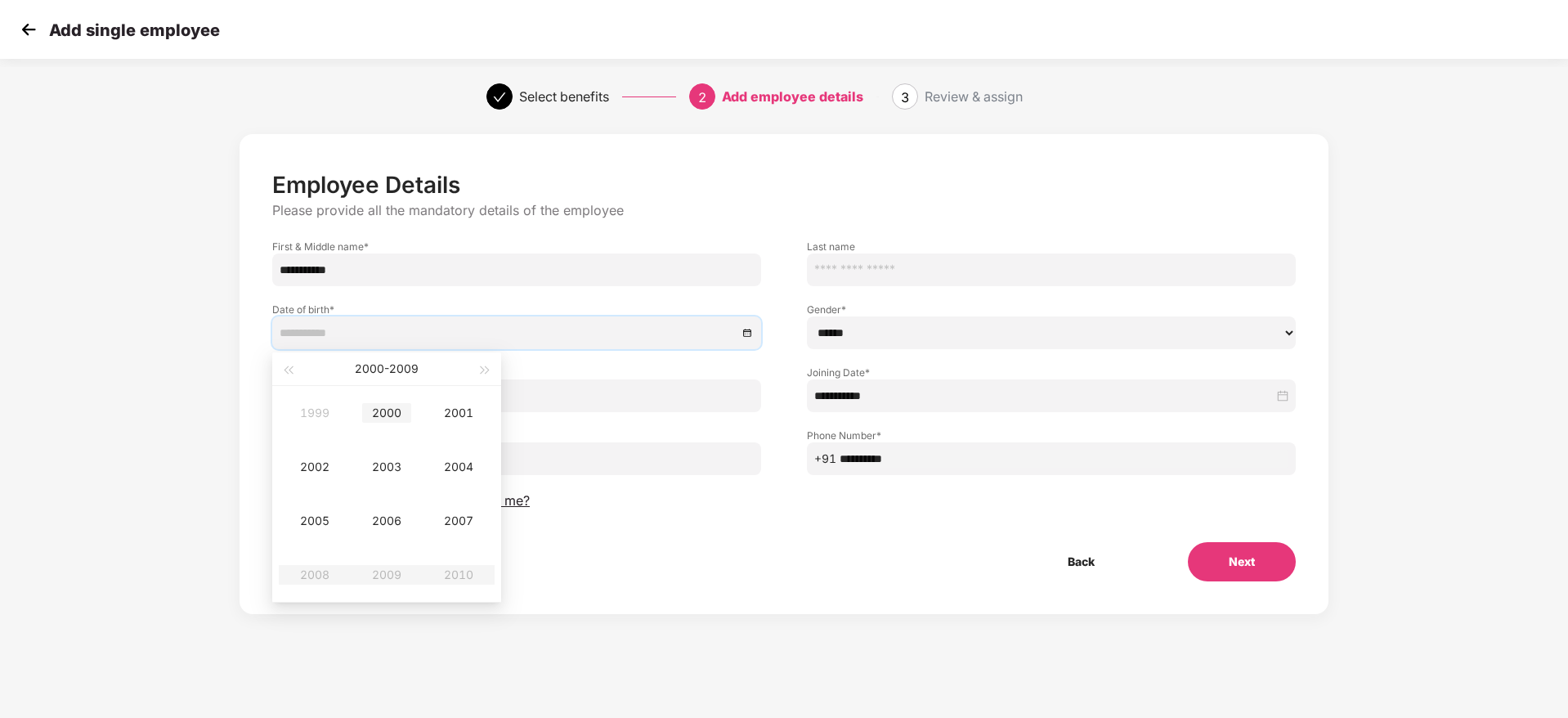 type on "**********" 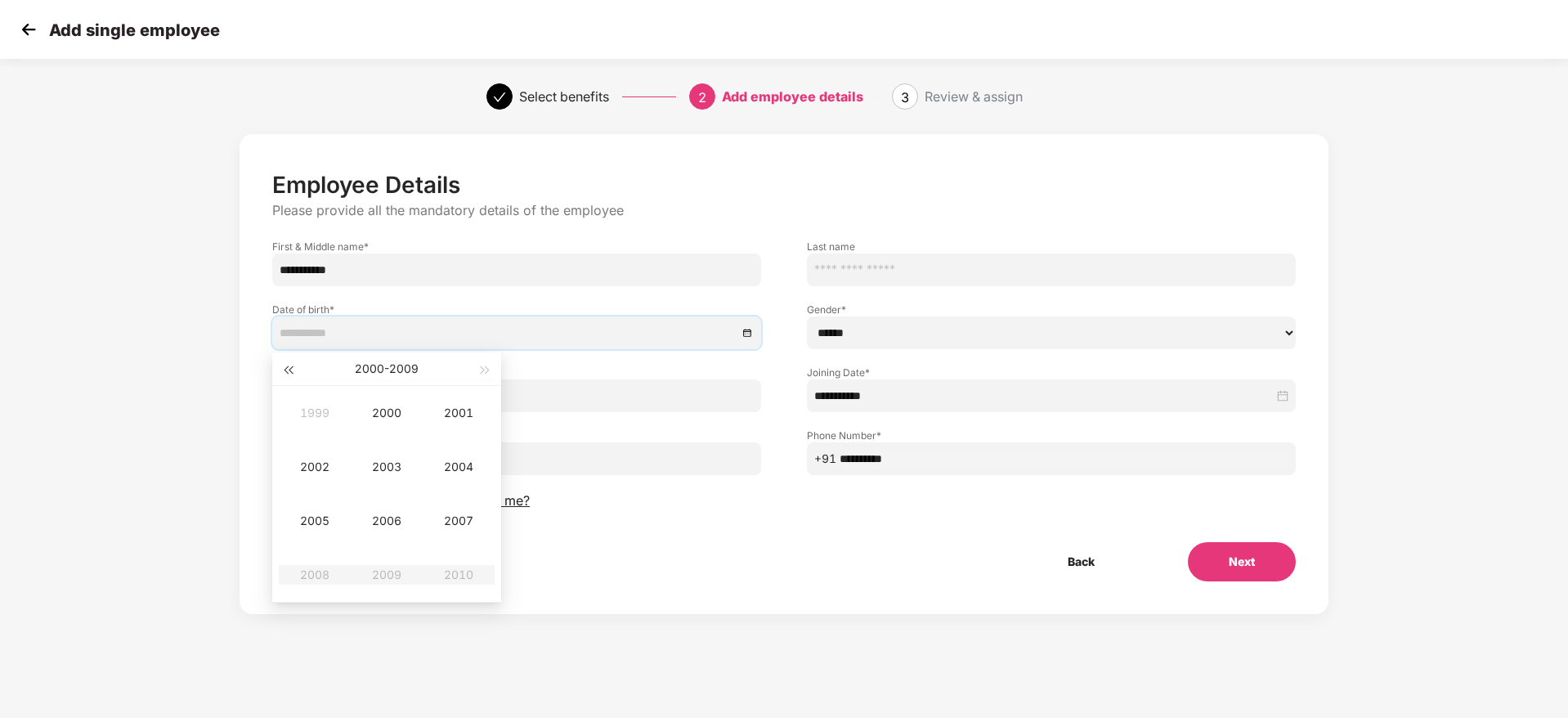 click at bounding box center (288, 370) 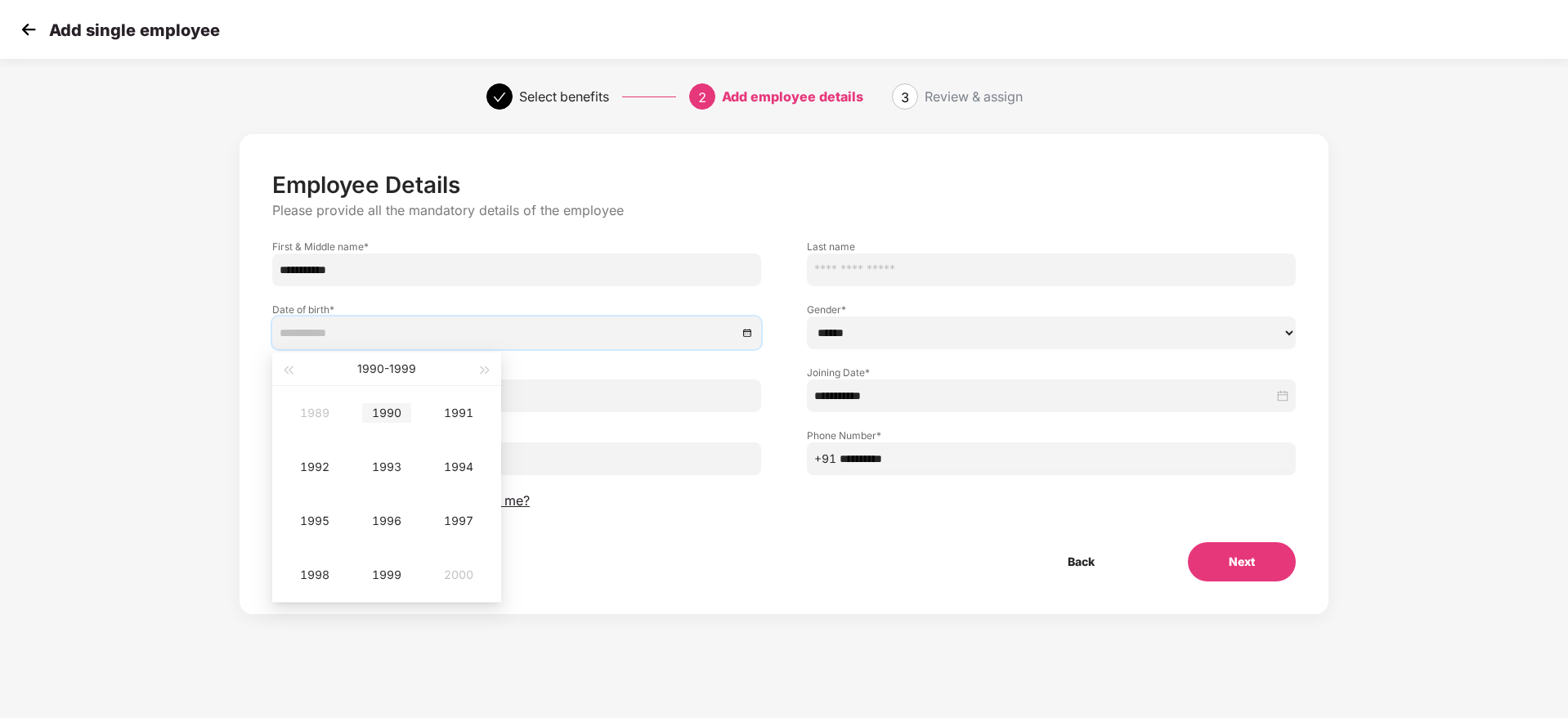 type on "**********" 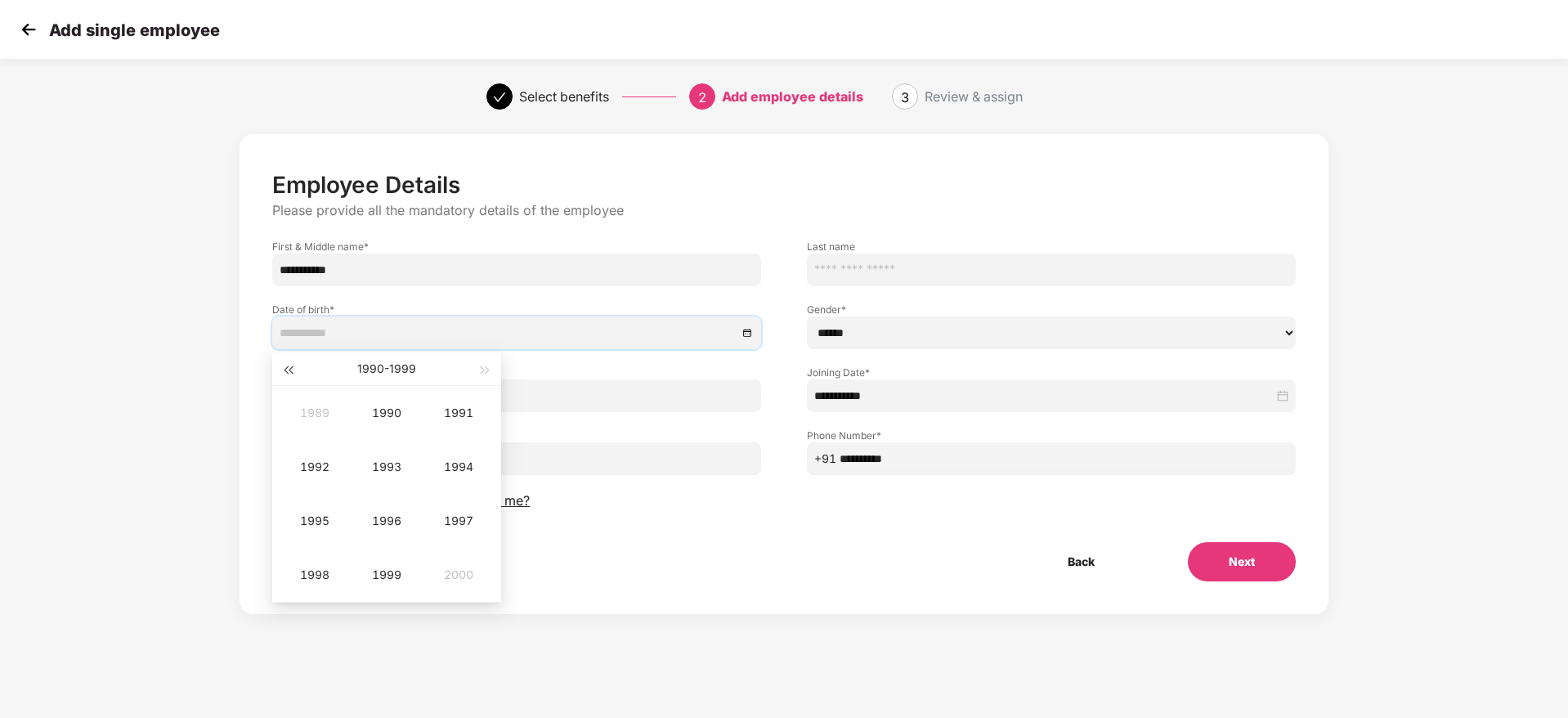 click at bounding box center (288, 370) 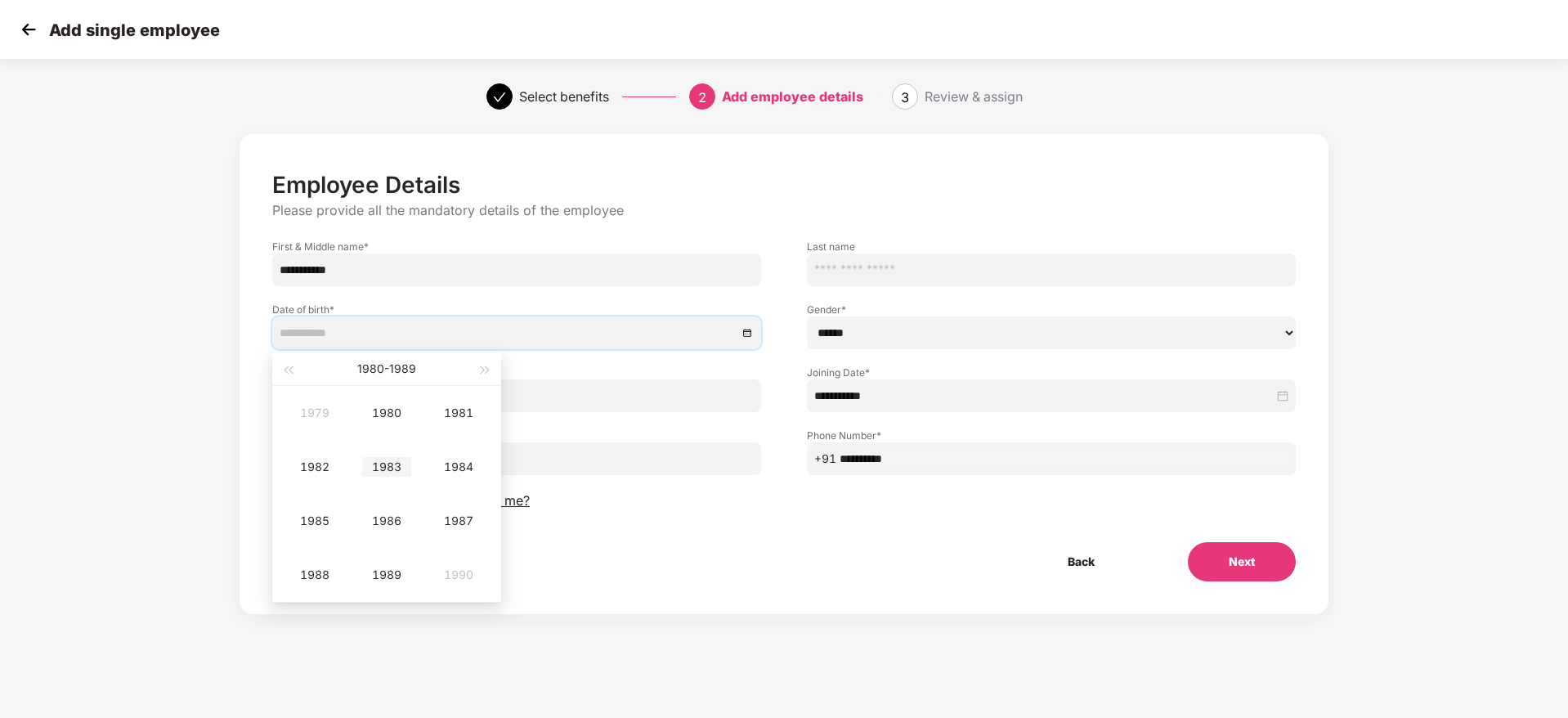 type on "**********" 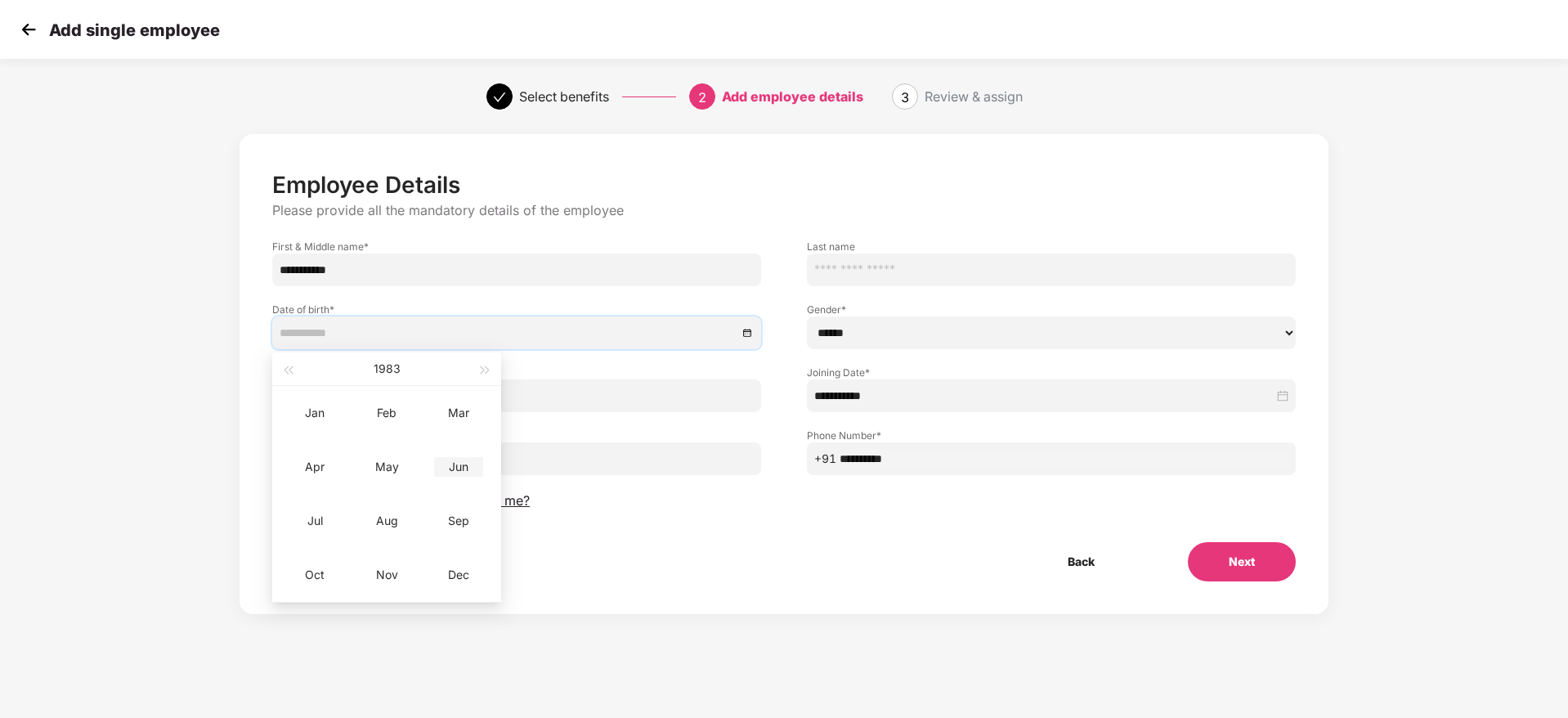 type on "**********" 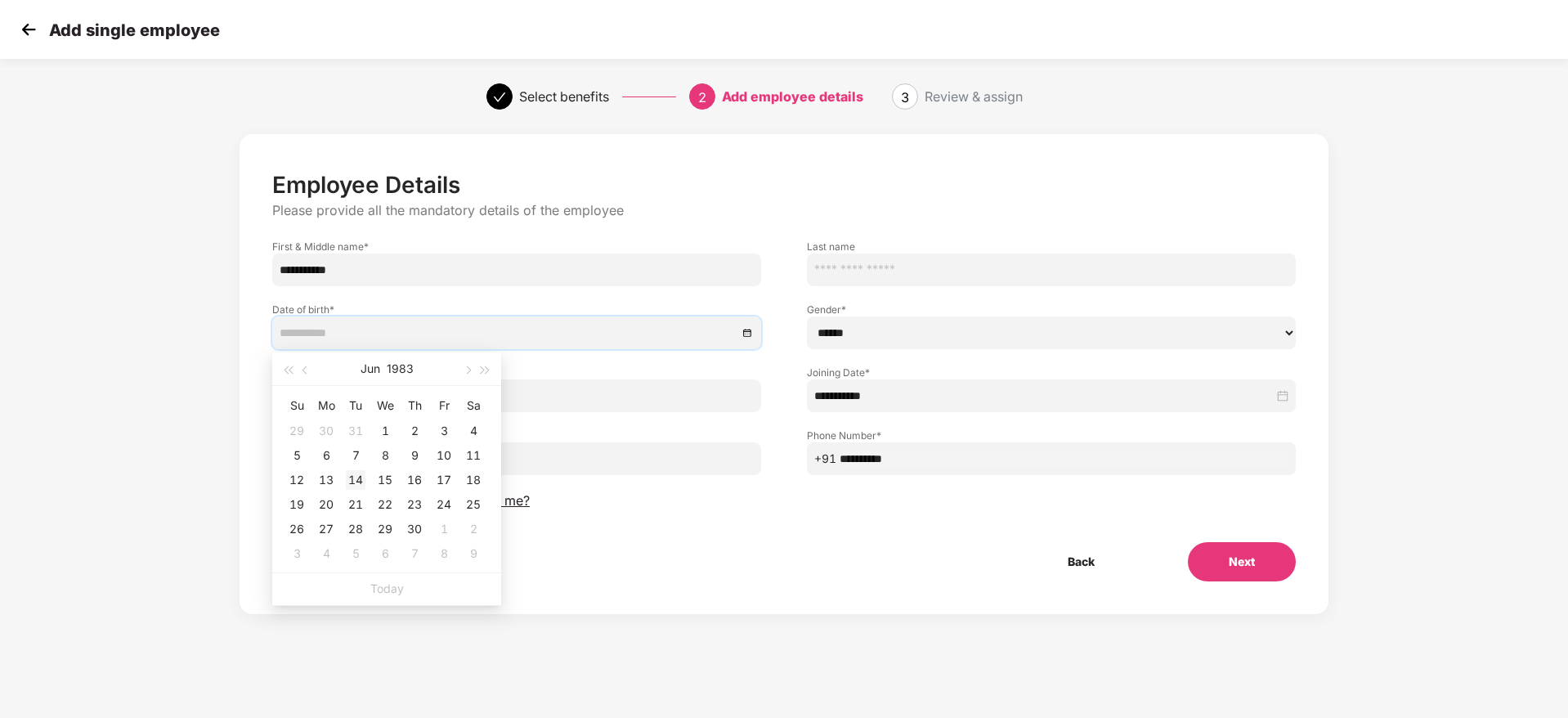 type on "**********" 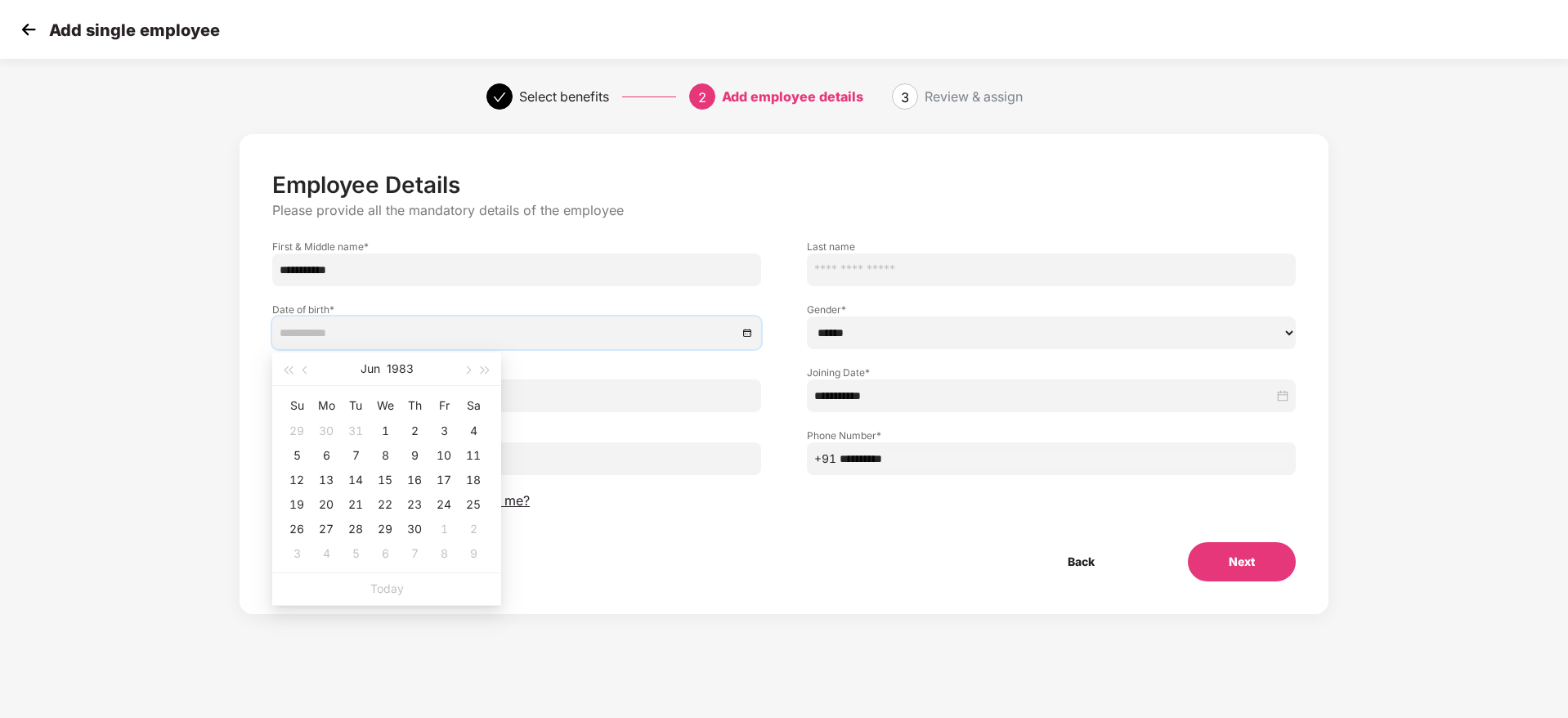 click on "14" at bounding box center (356, 480) 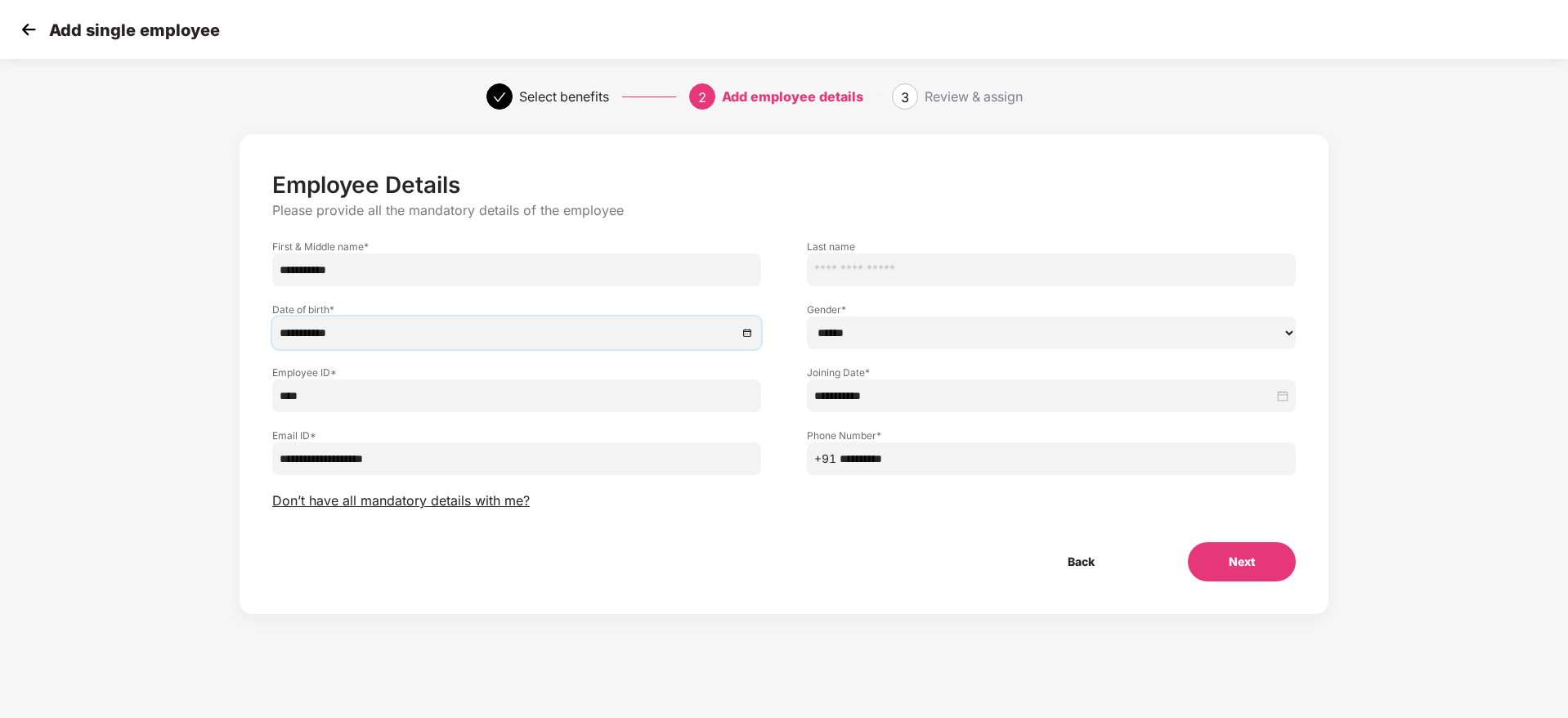 click on "Back Next" at bounding box center (784, 562) 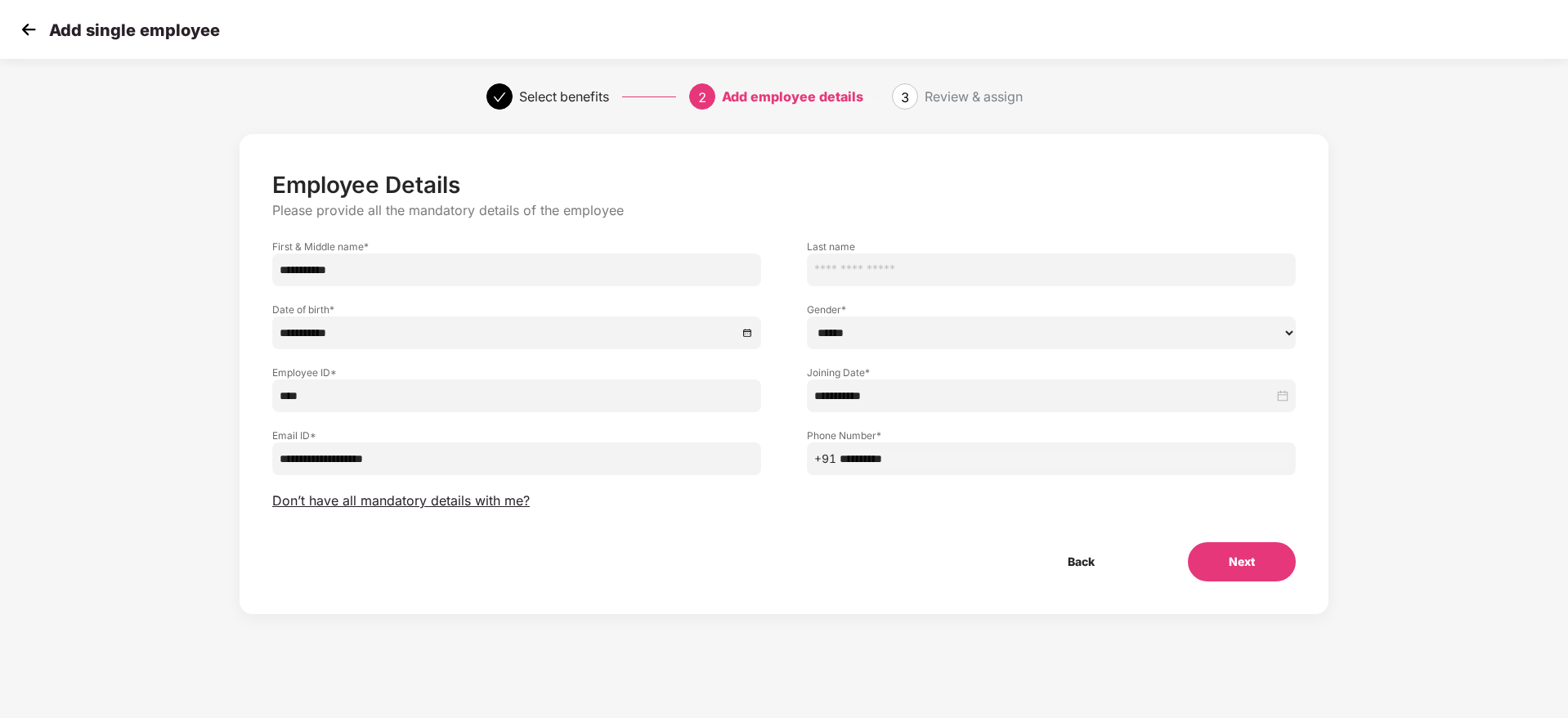 click on "Next" at bounding box center [1242, 562] 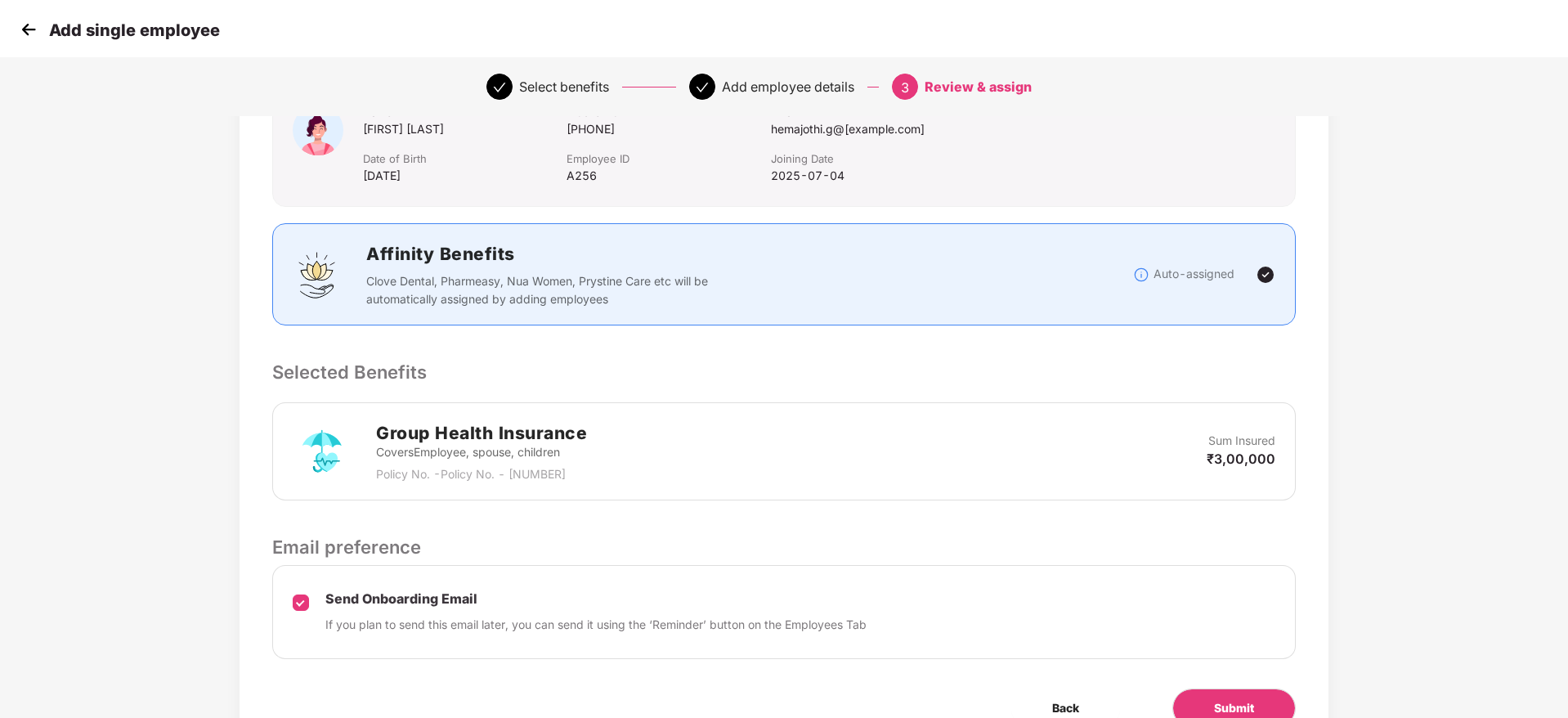 scroll, scrollTop: 225, scrollLeft: 0, axis: vertical 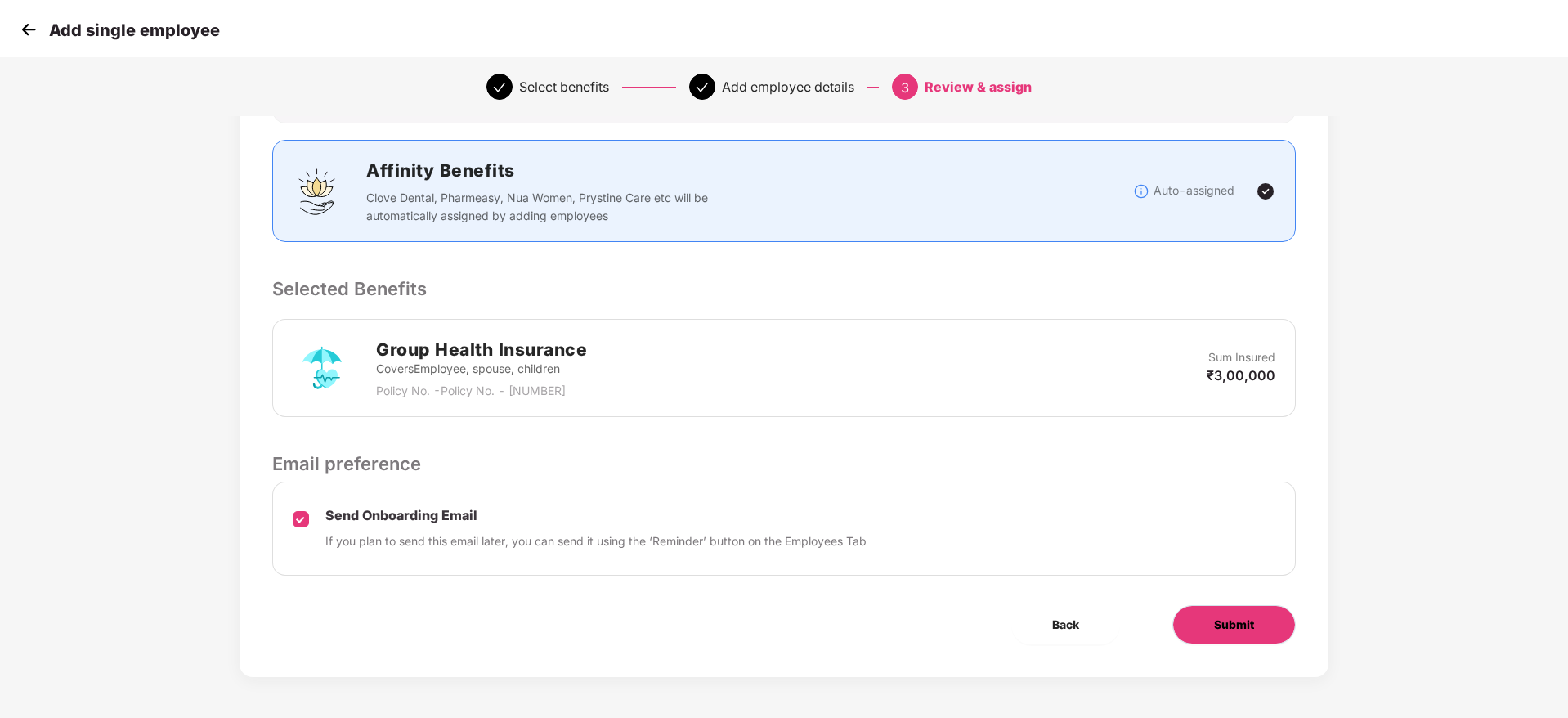 click on "Submit" at bounding box center (1234, 625) 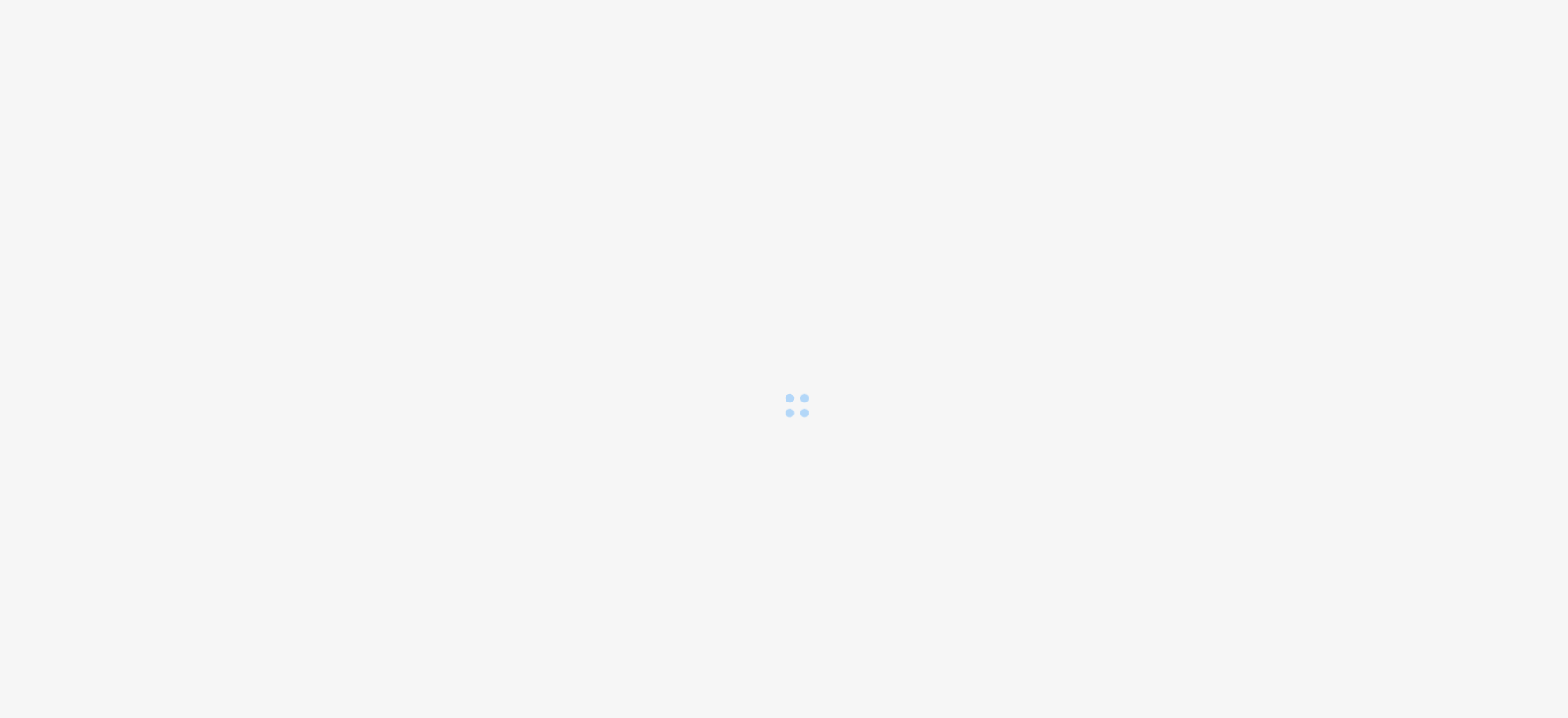 scroll, scrollTop: 0, scrollLeft: 0, axis: both 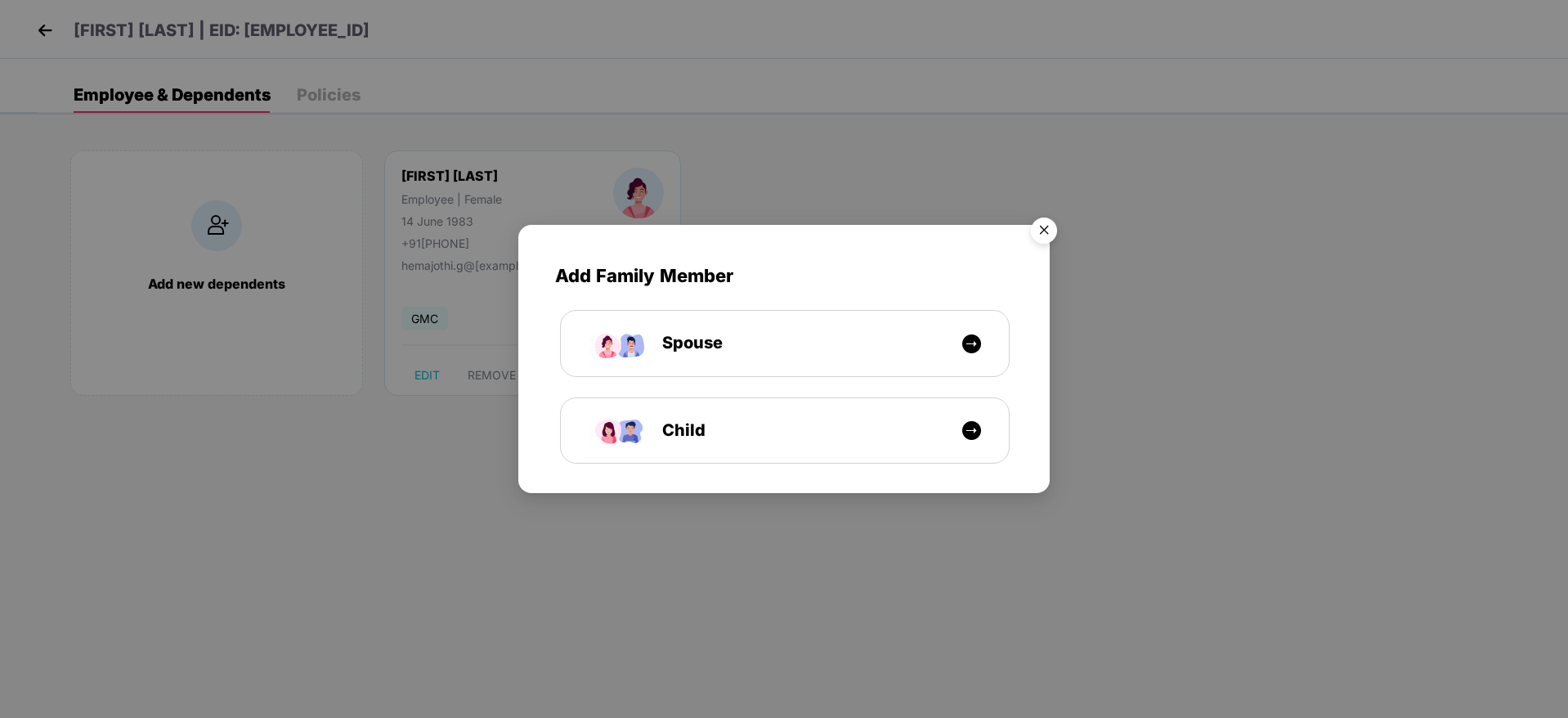 click at bounding box center (1044, 233) 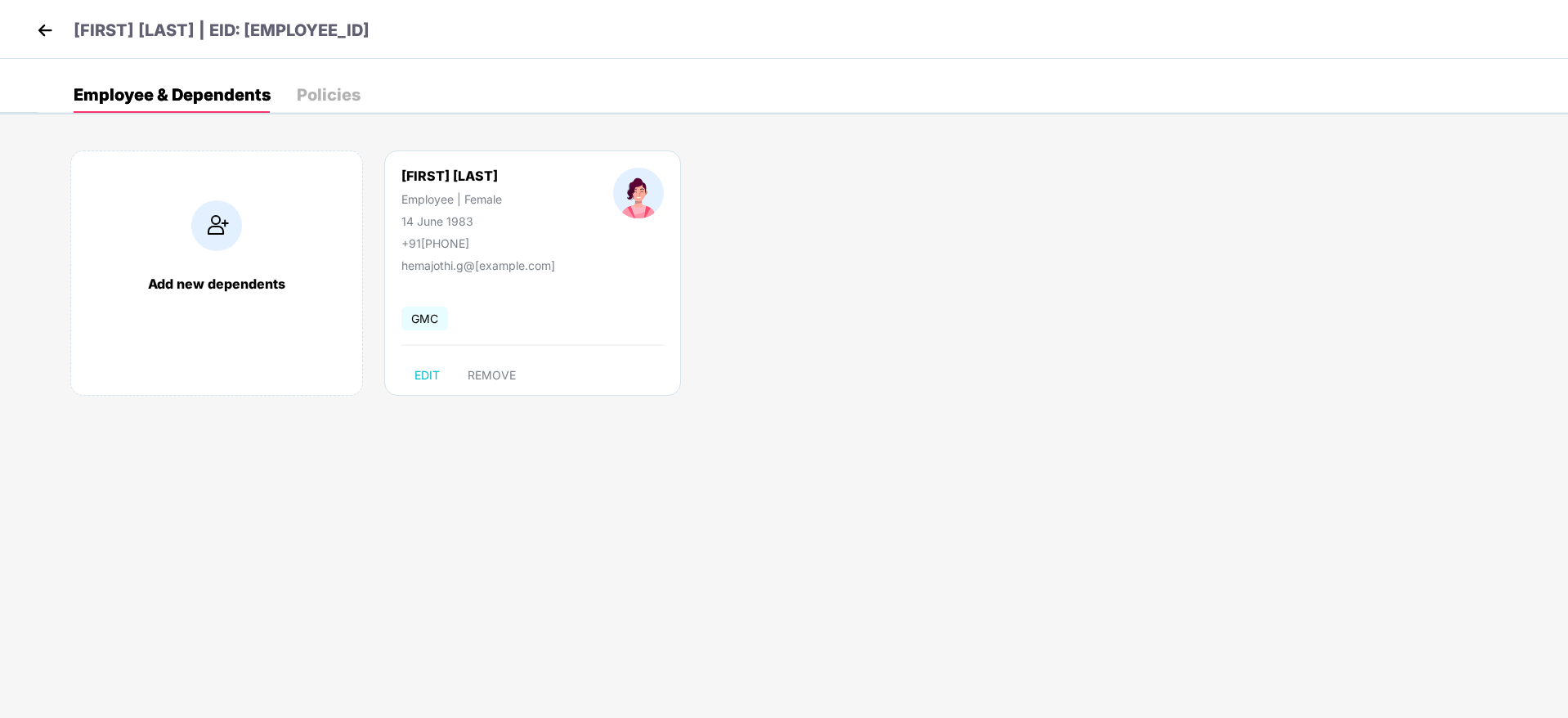 click on "Policies" at bounding box center [329, 95] 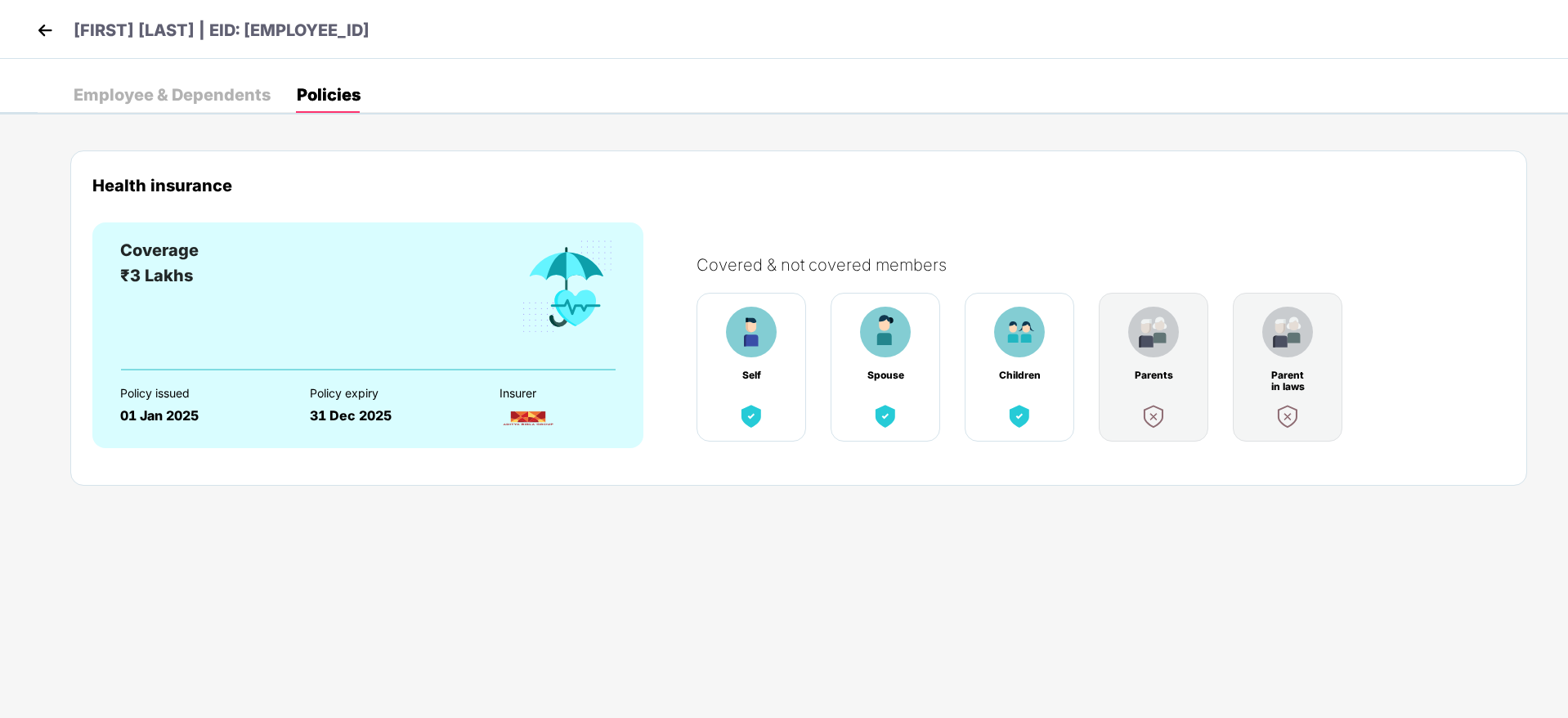 click at bounding box center (45, 30) 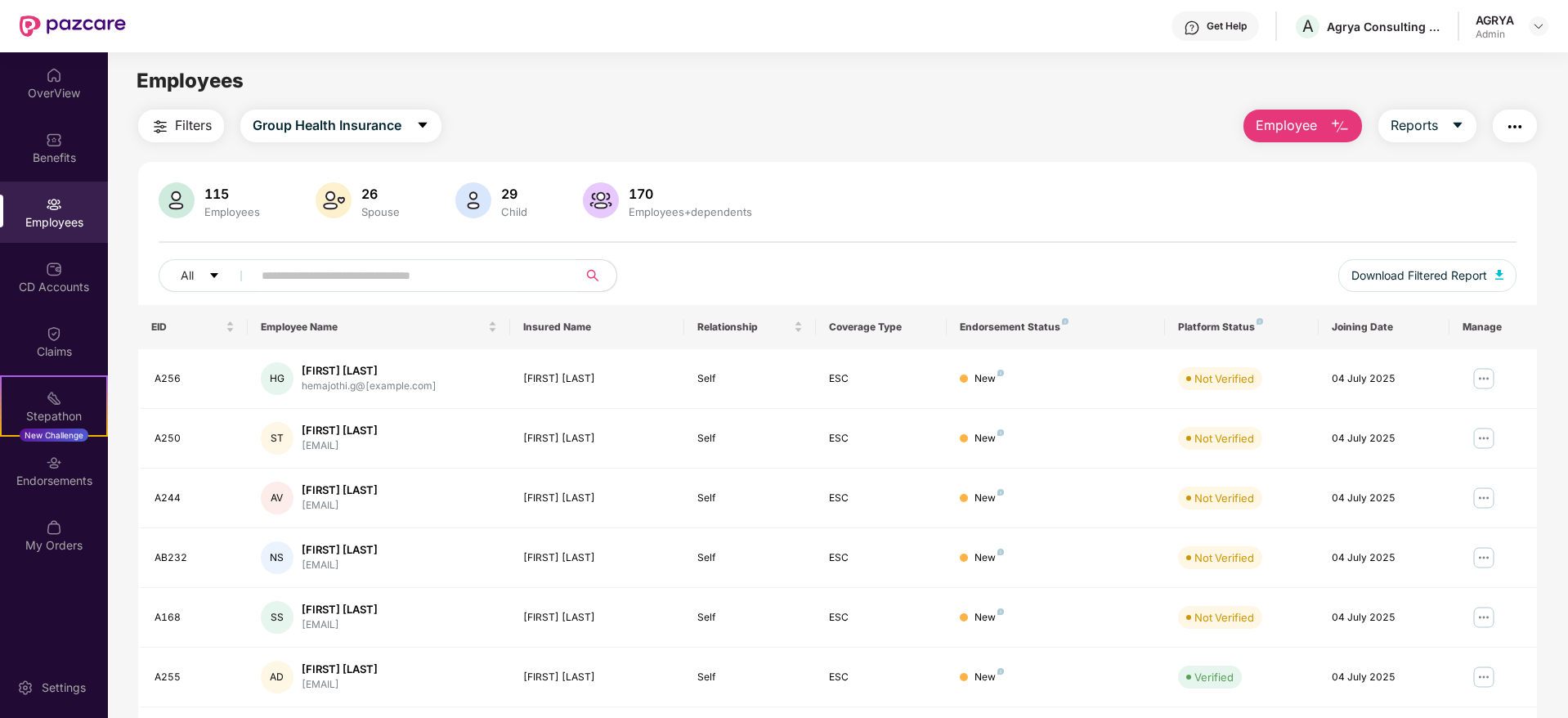 click on "Employee" at bounding box center (1286, 125) 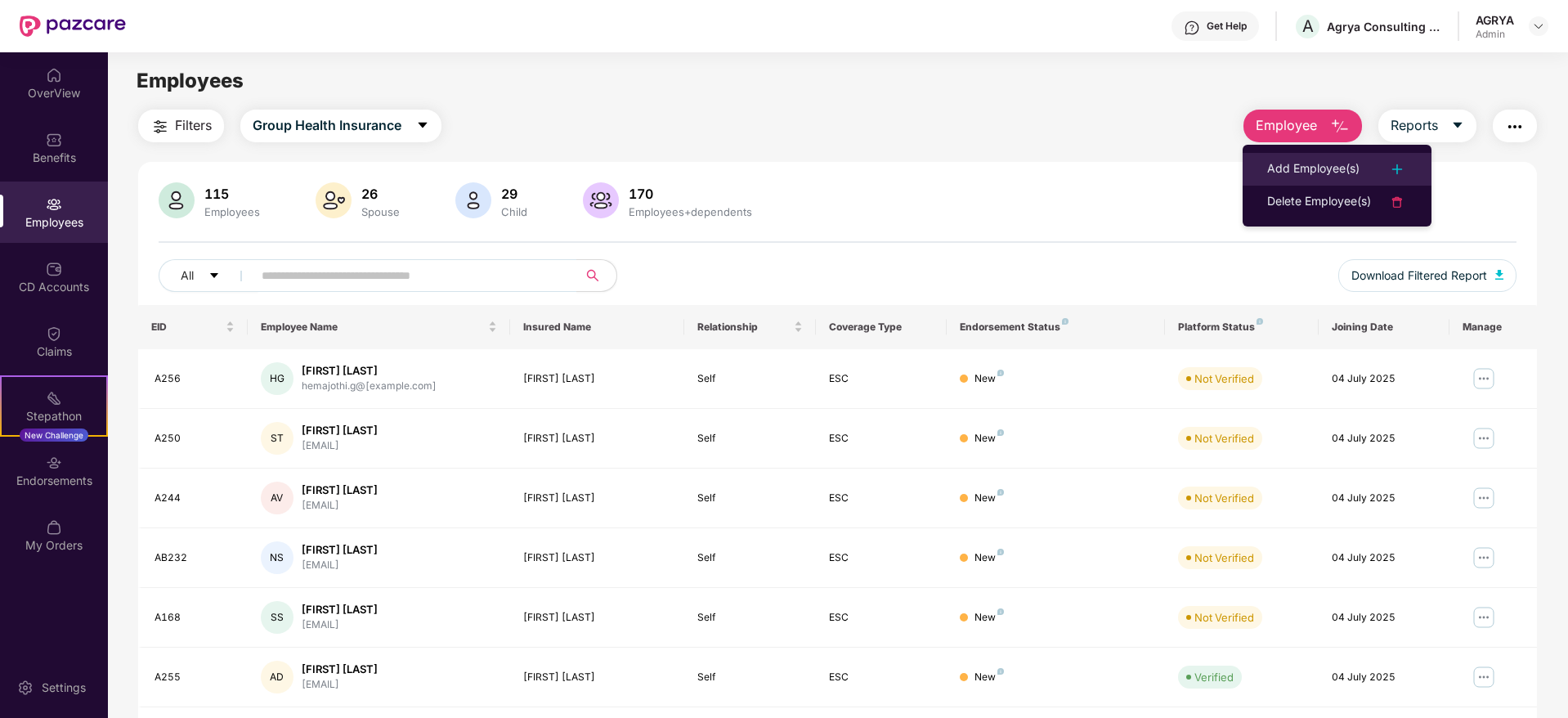 click on "Add Employee(s)" at bounding box center (1313, 169) 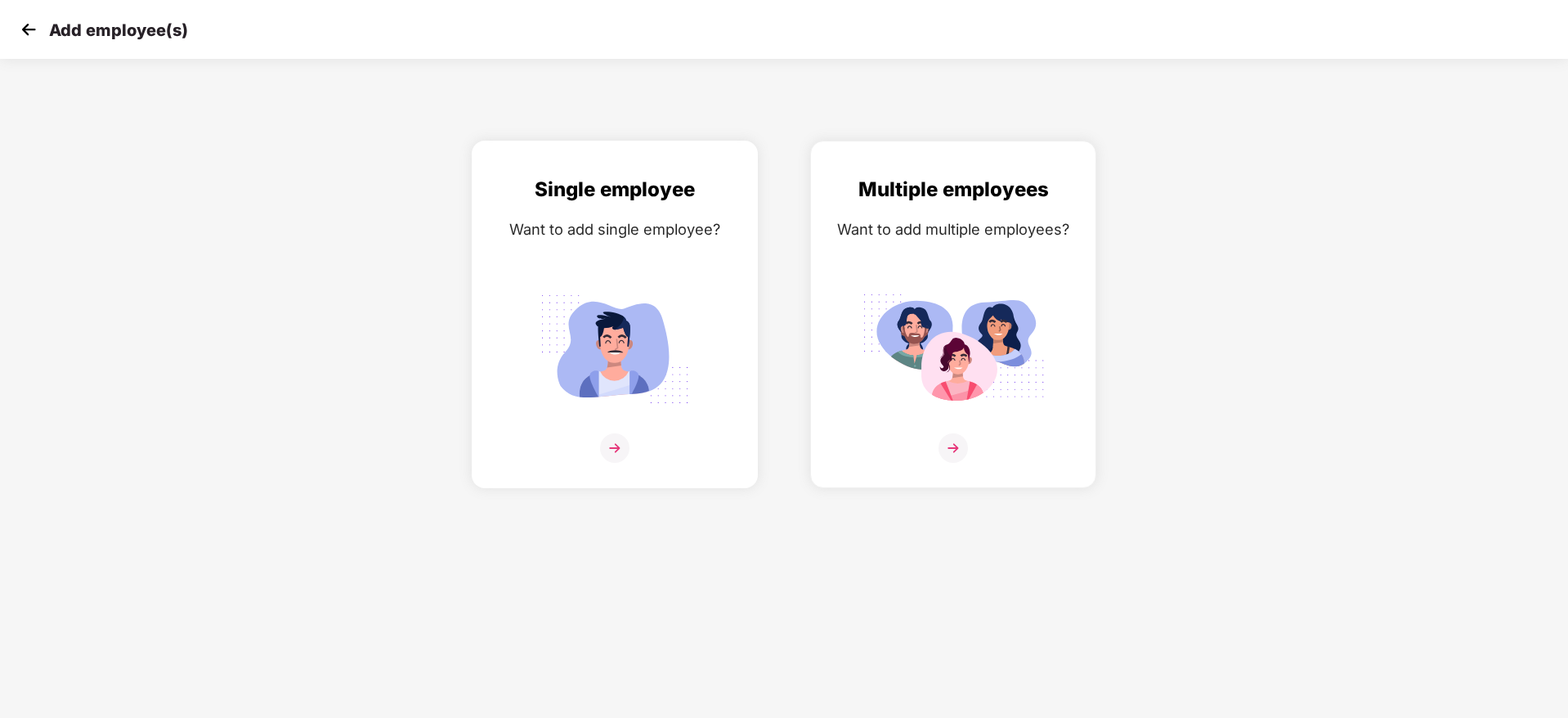 click at bounding box center [615, 448] 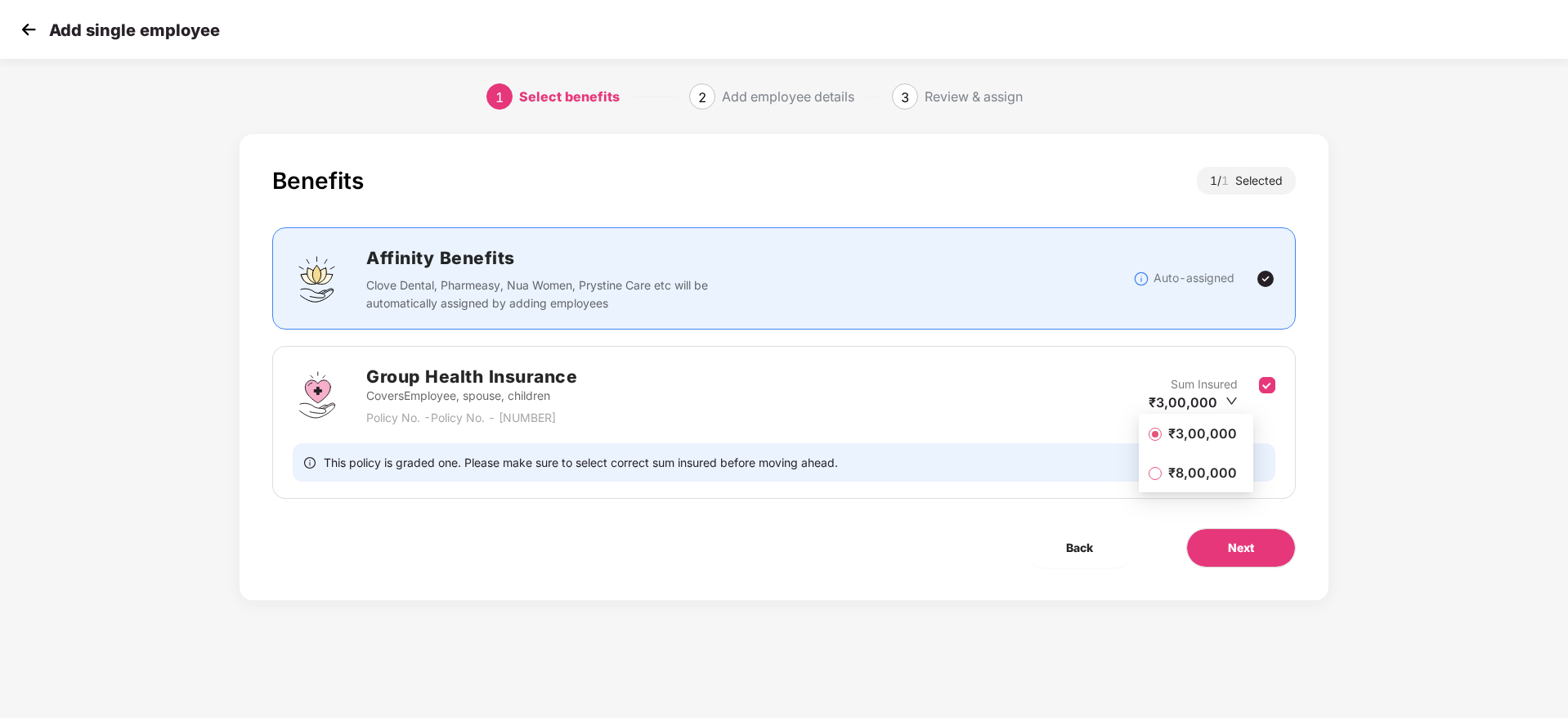 click on "₹3,00,000" at bounding box center [1203, 433] 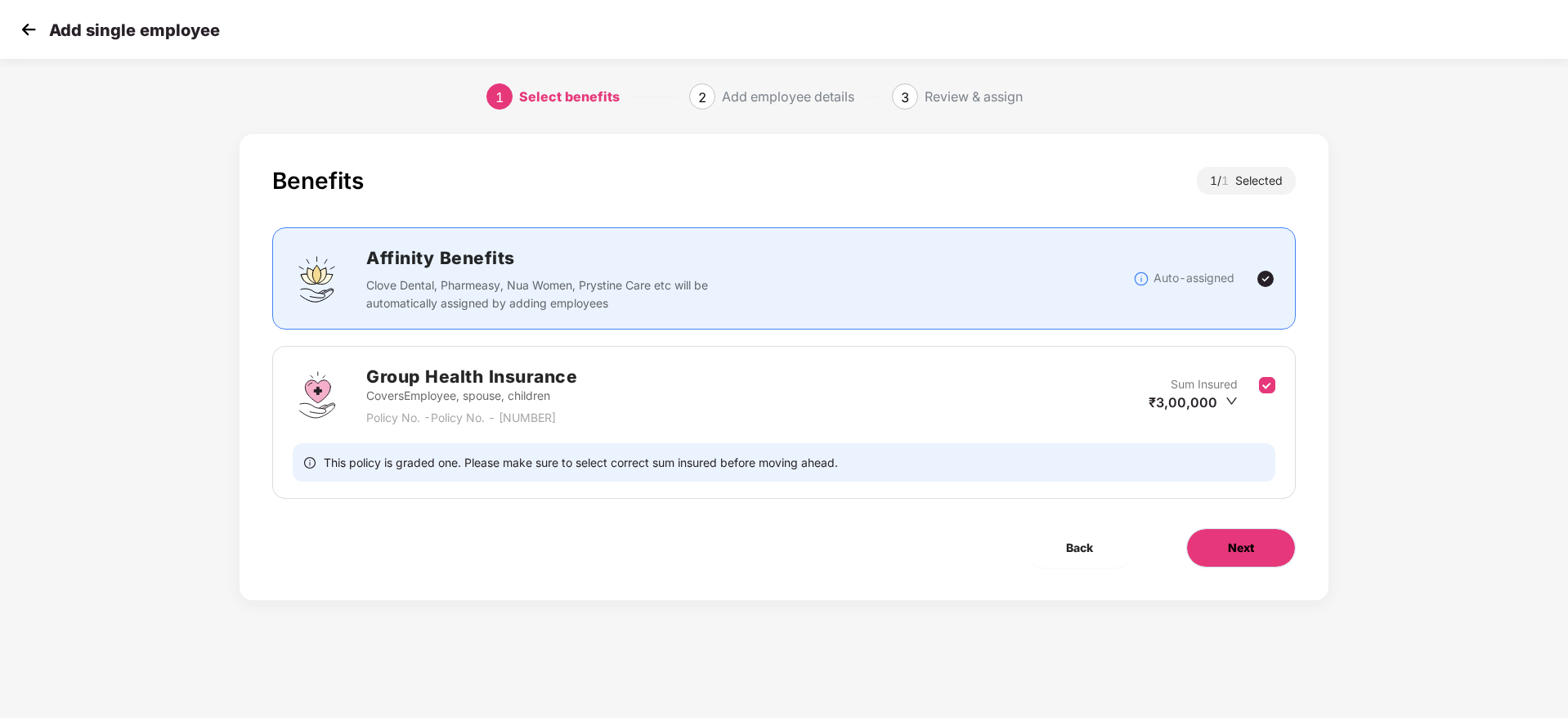 click on "Next" at bounding box center (1241, 548) 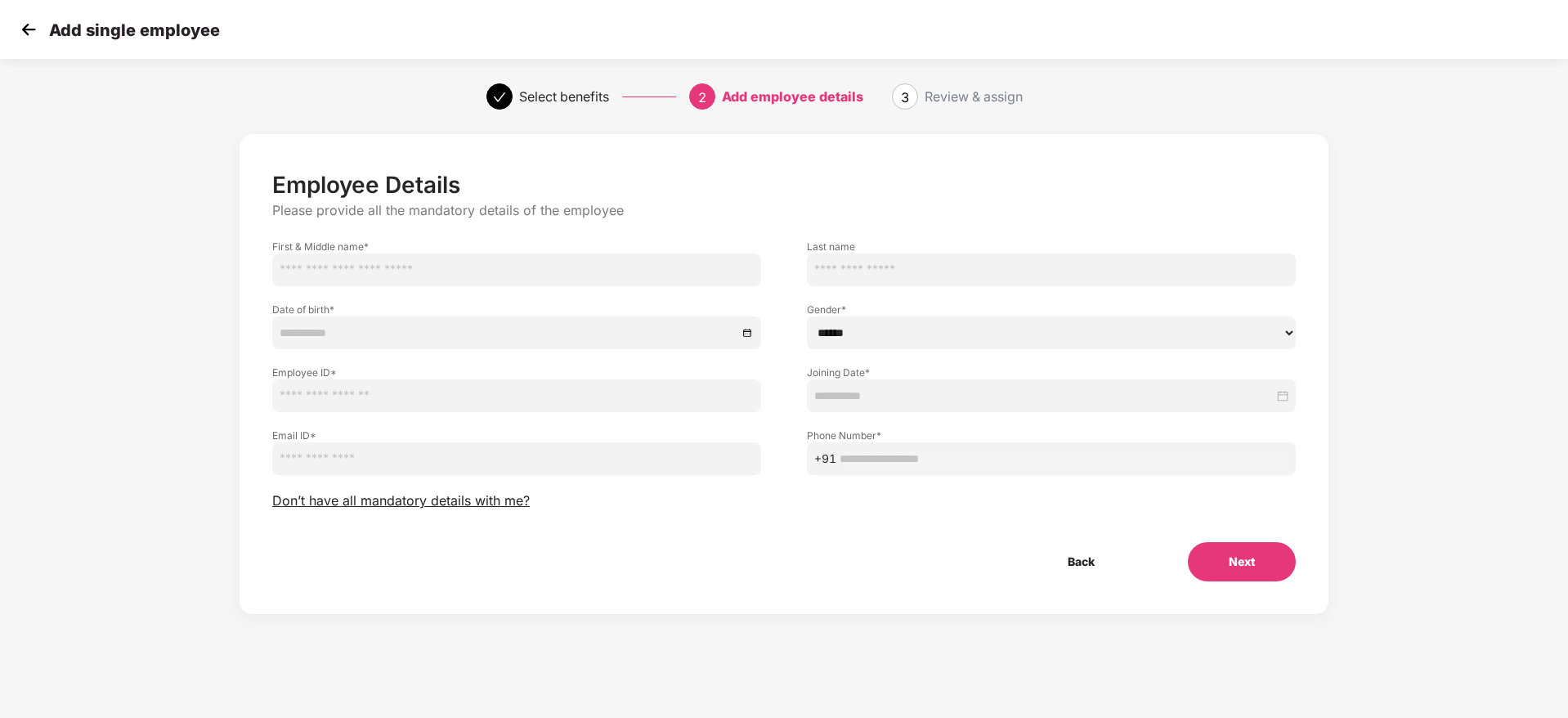 click at bounding box center (517, 270) 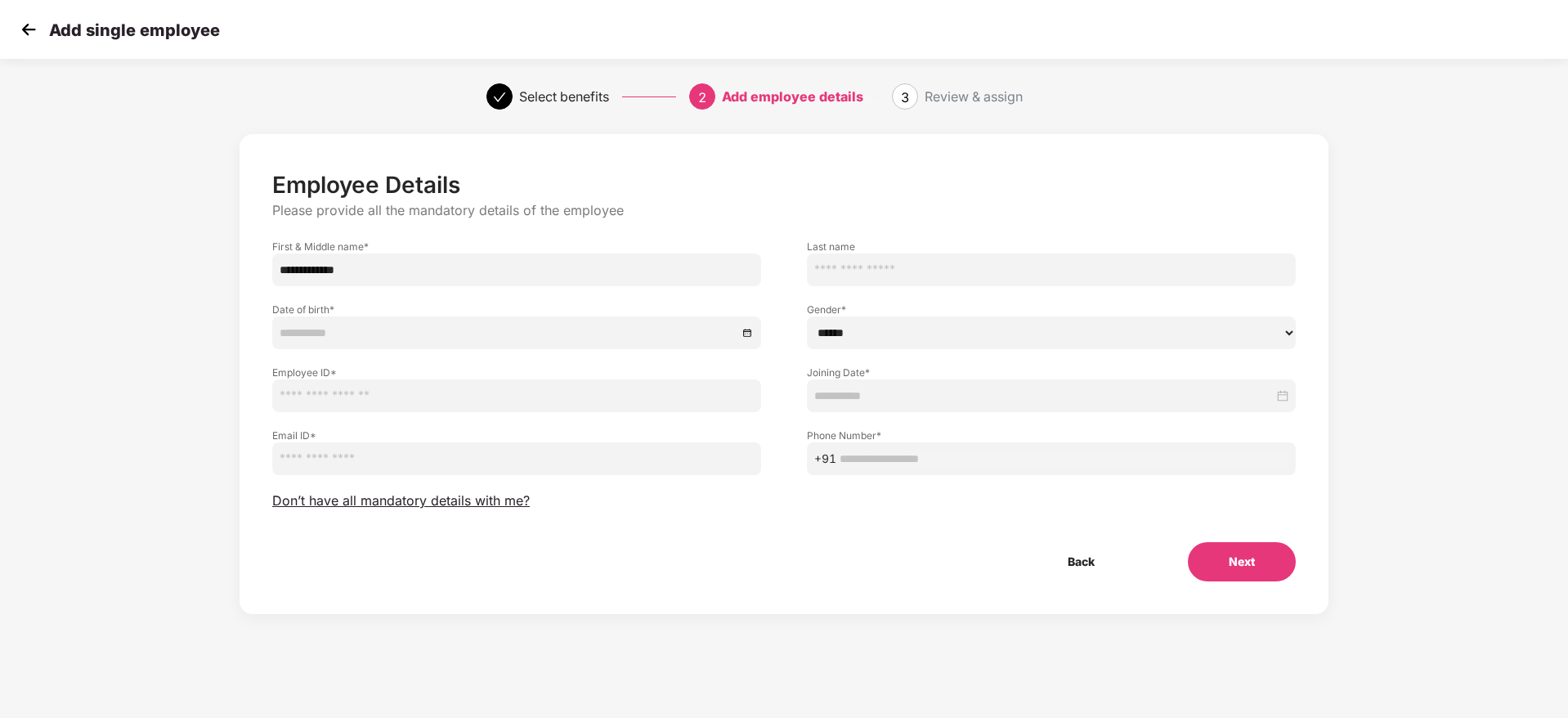 type on "**********" 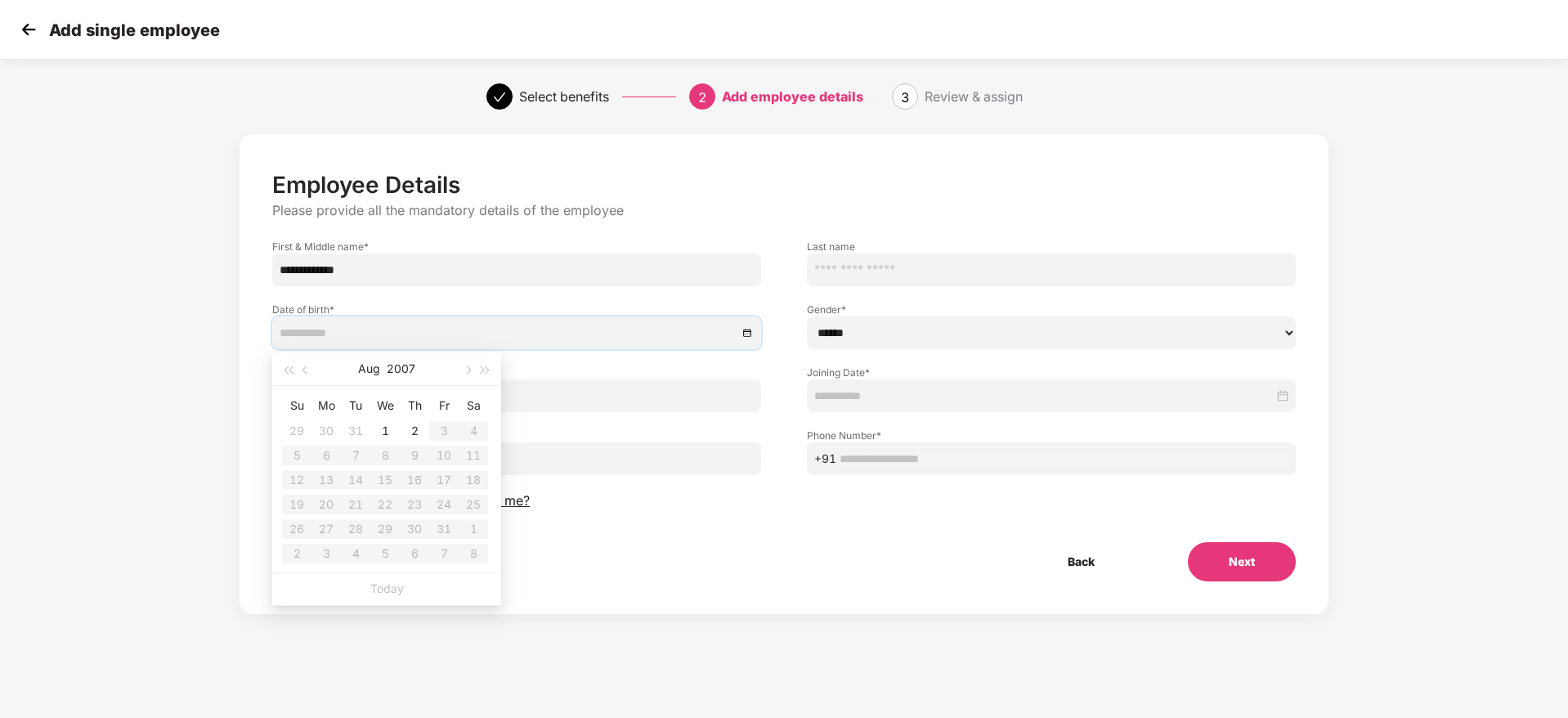 click on "****** **** ******" at bounding box center (1051, 333) 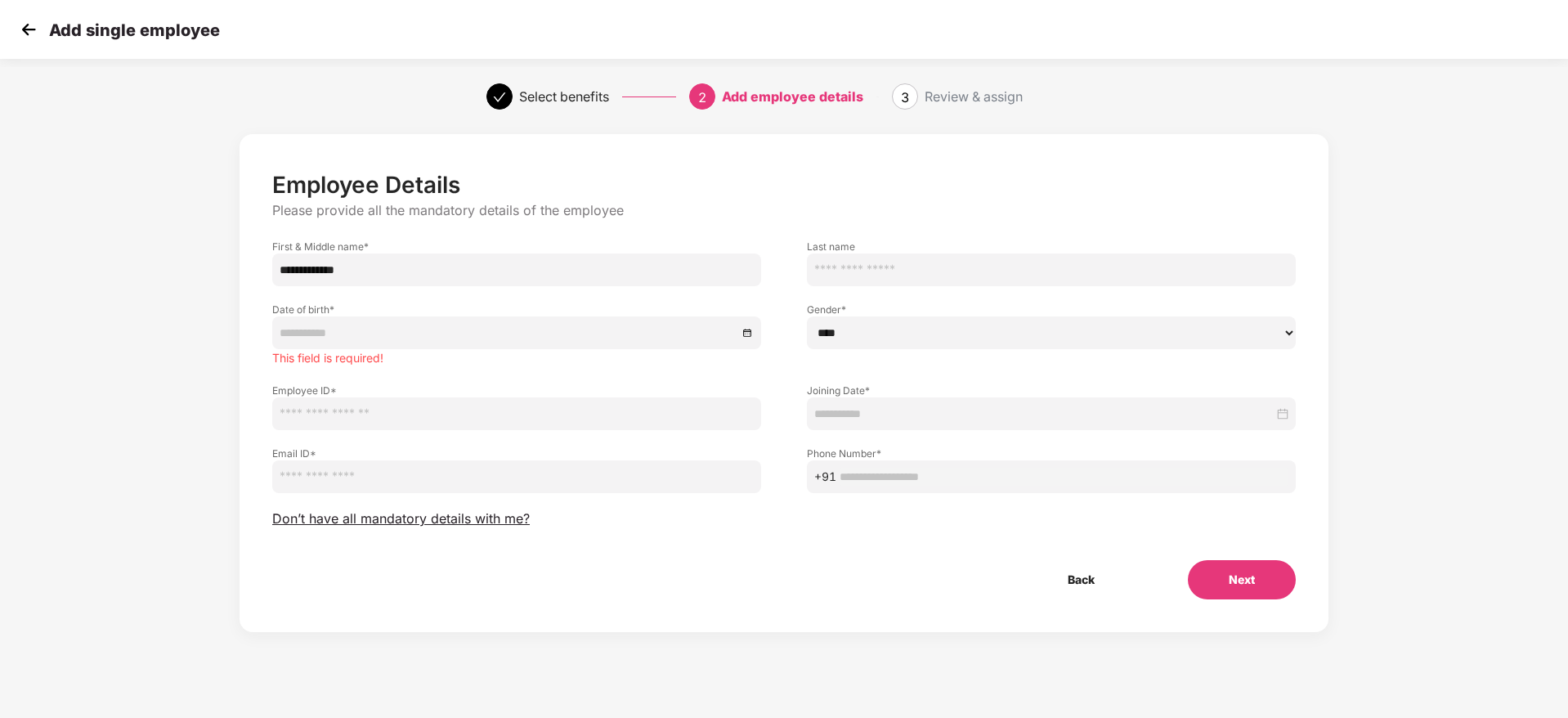 click on "****** **** ******" at bounding box center [1051, 333] 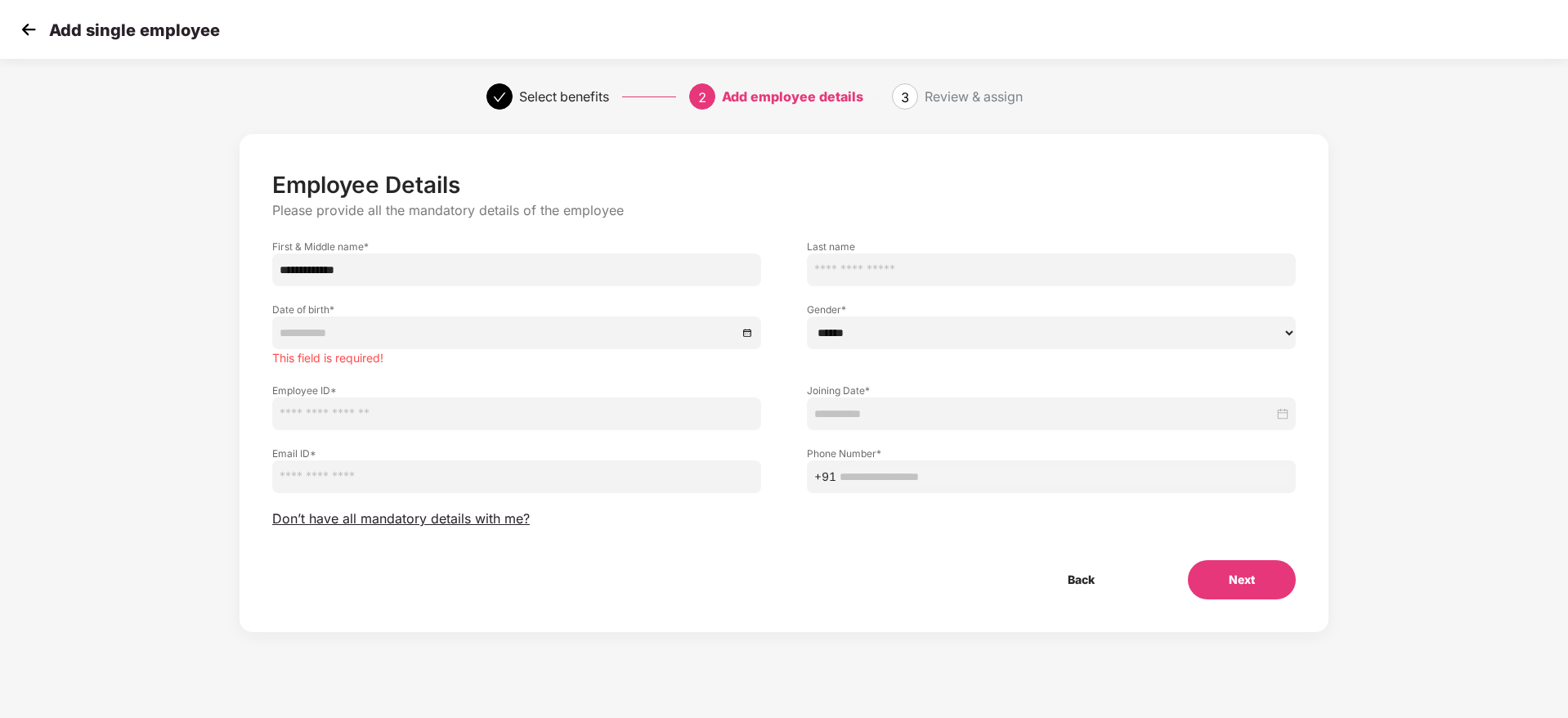 click on "****** **** ******" at bounding box center (1051, 333) 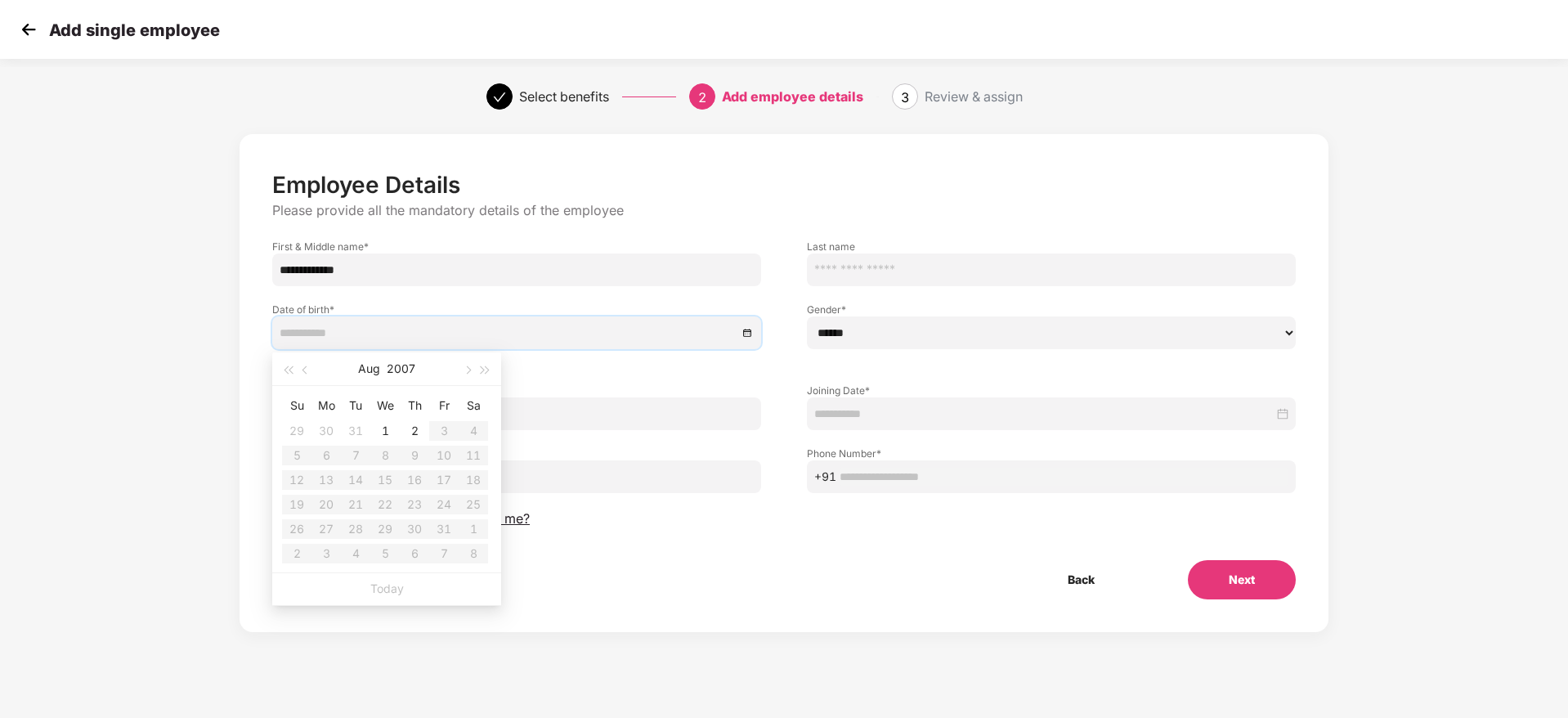 click on "Aug 2007" at bounding box center [387, 369] 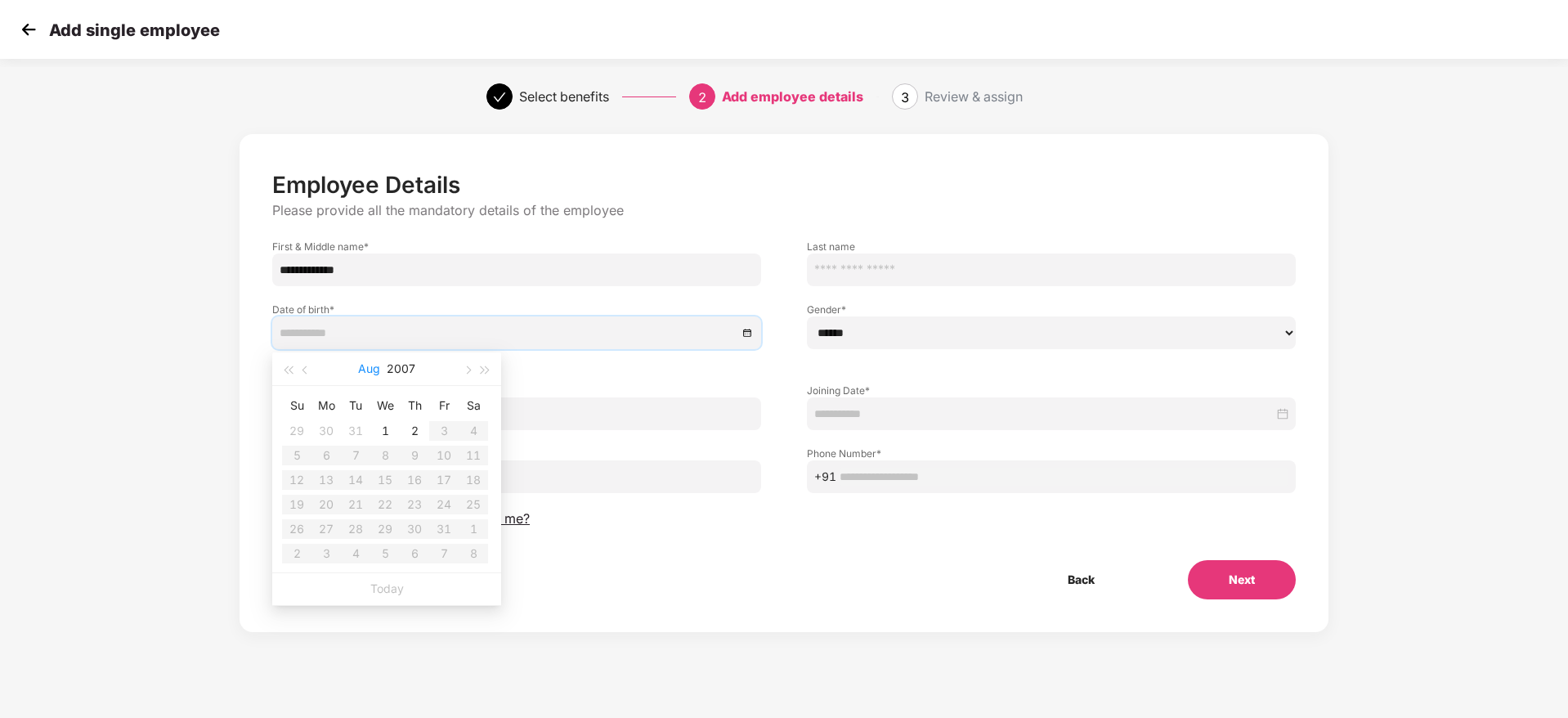click on "Aug" at bounding box center (369, 369) 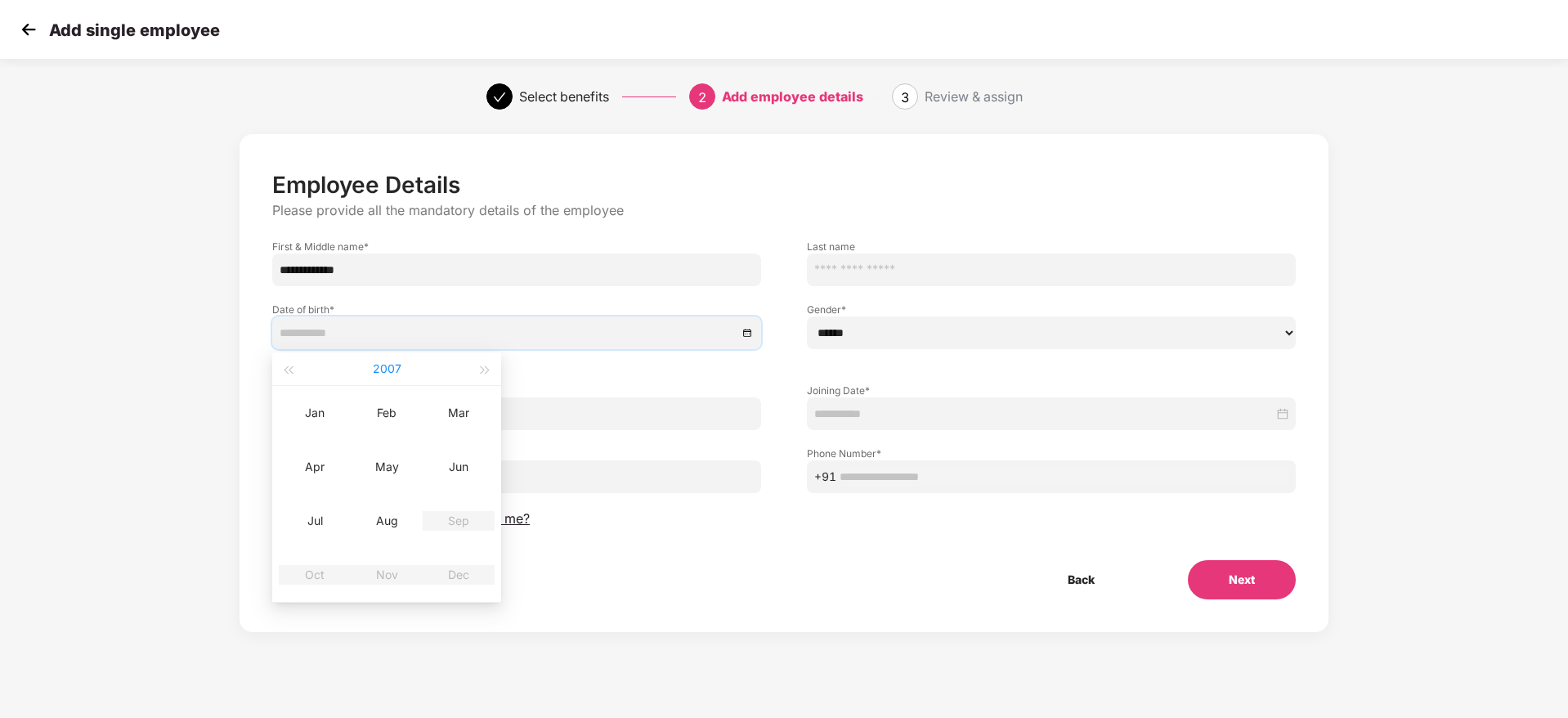 click on "2007" at bounding box center [387, 369] 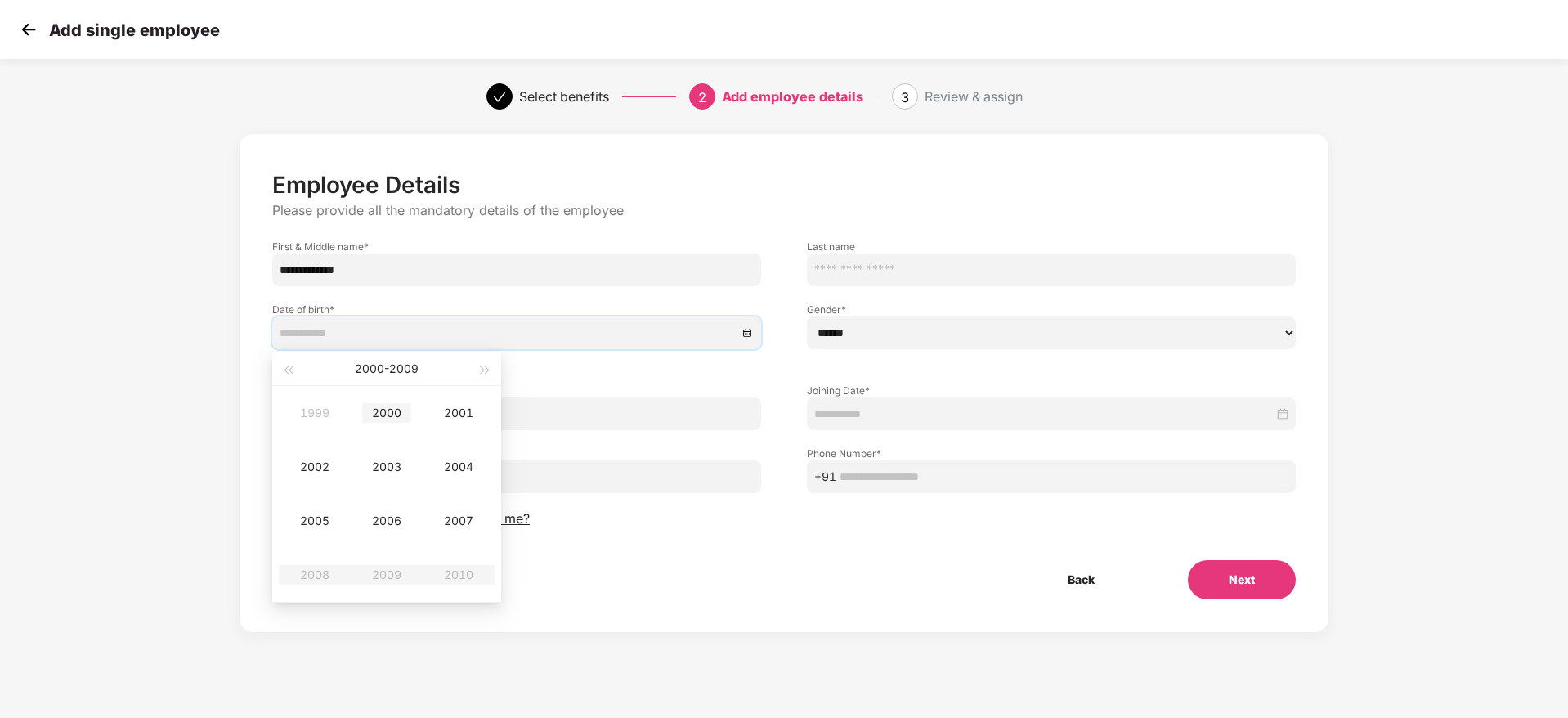 type on "**********" 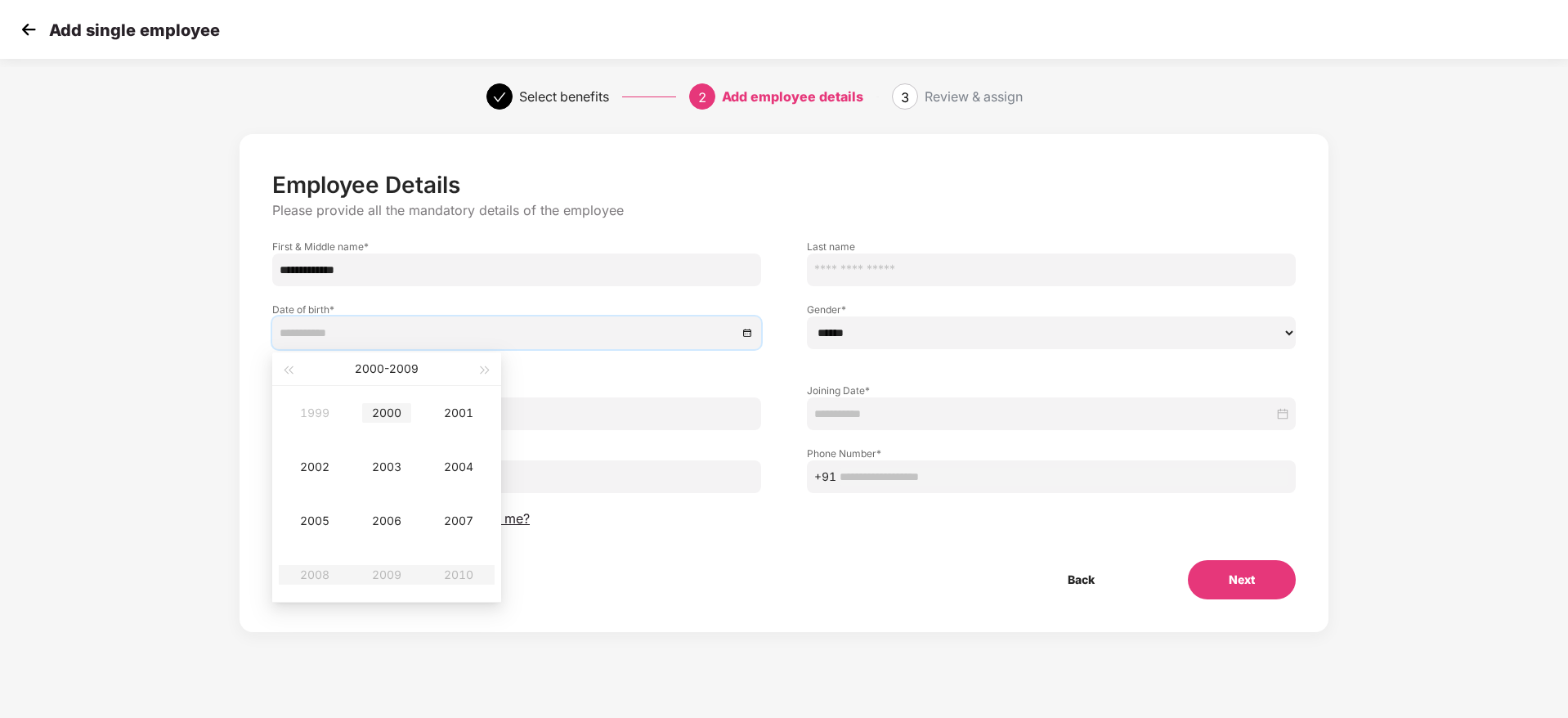 click on "2000" at bounding box center (387, 413) 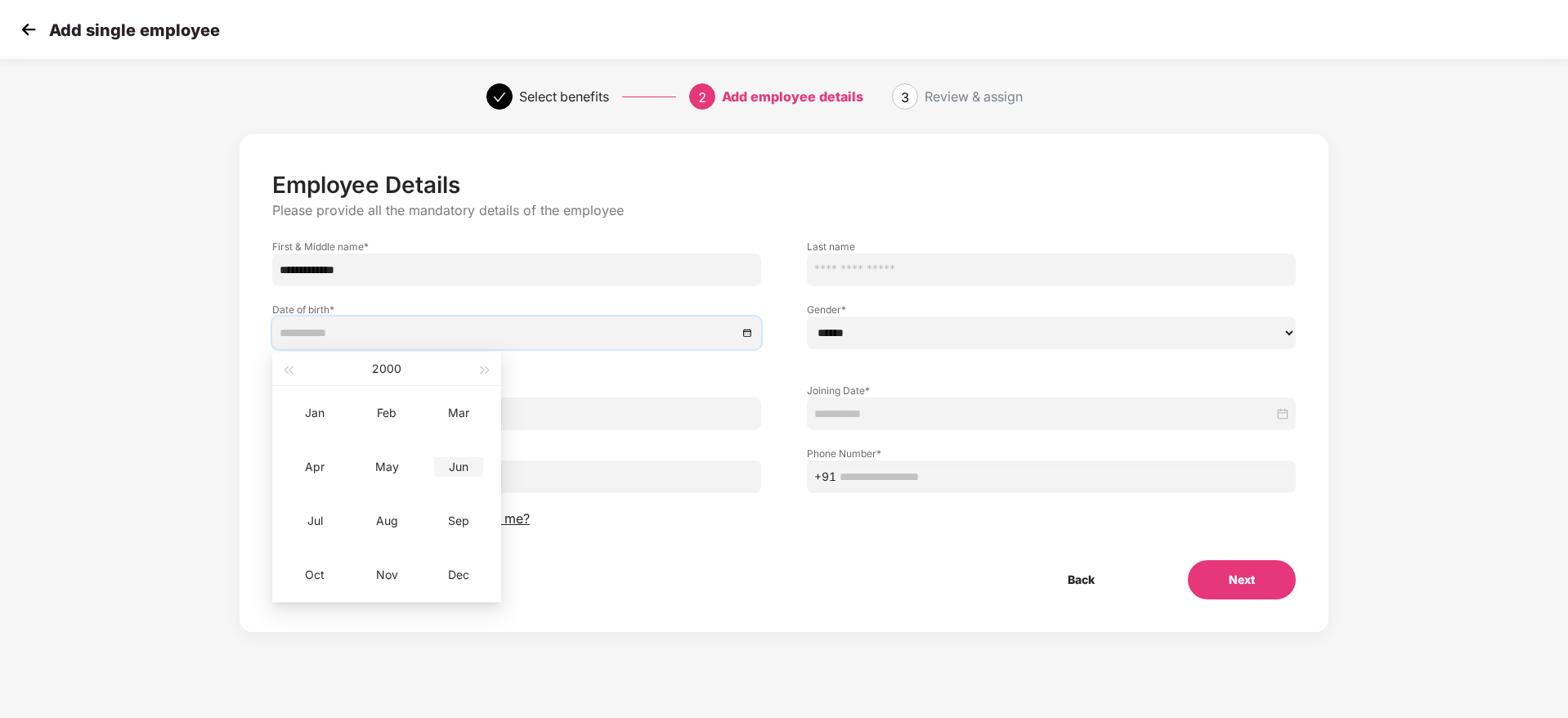 type on "**********" 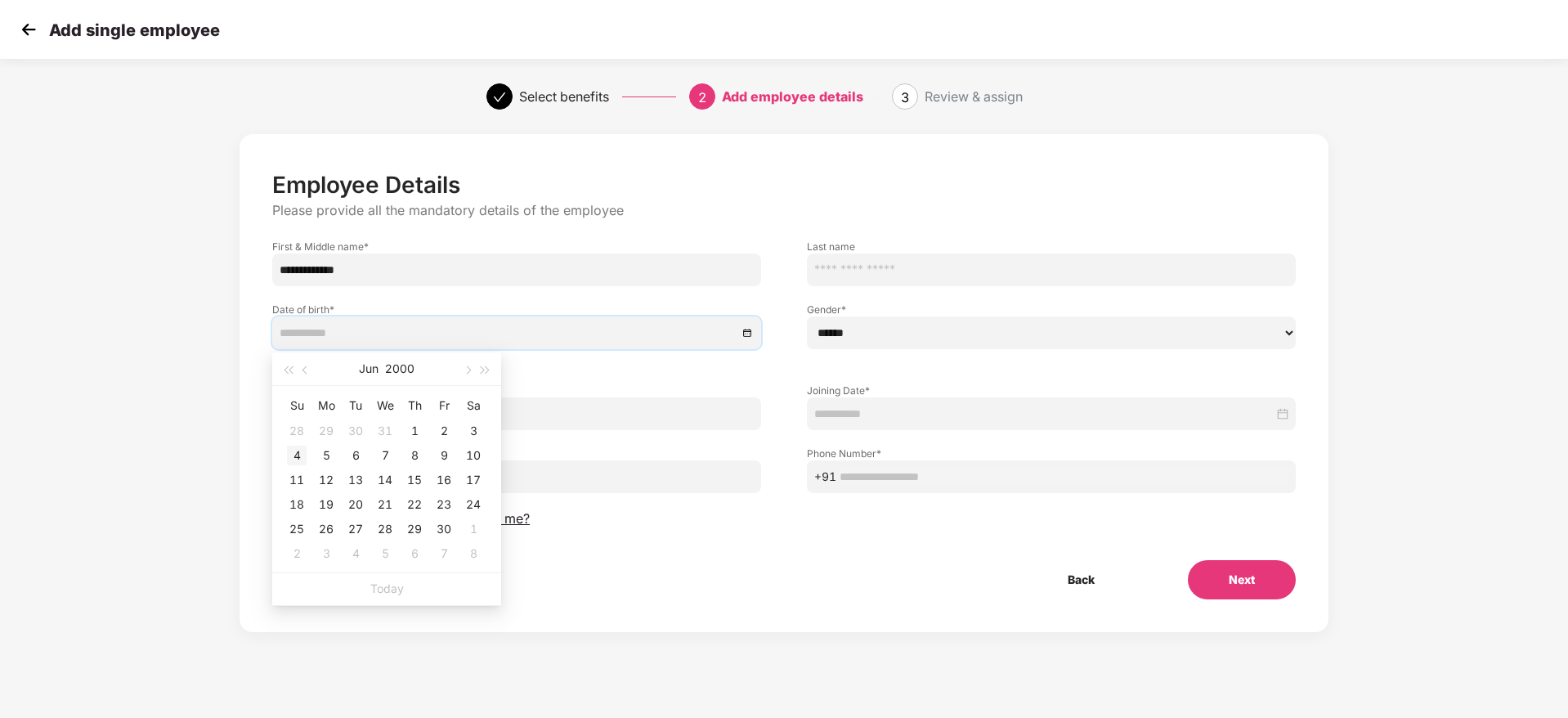 type on "**********" 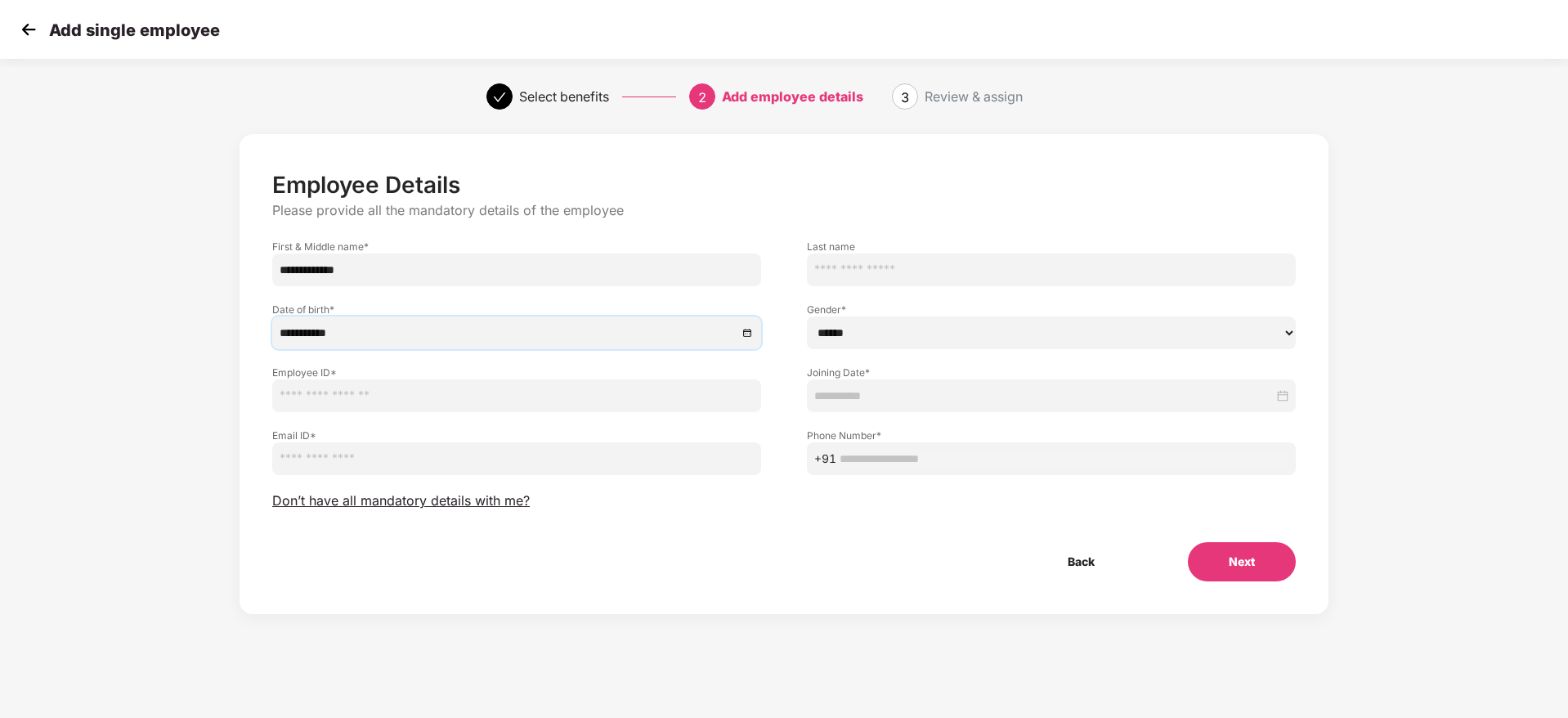 click on "**********" at bounding box center (784, 376) 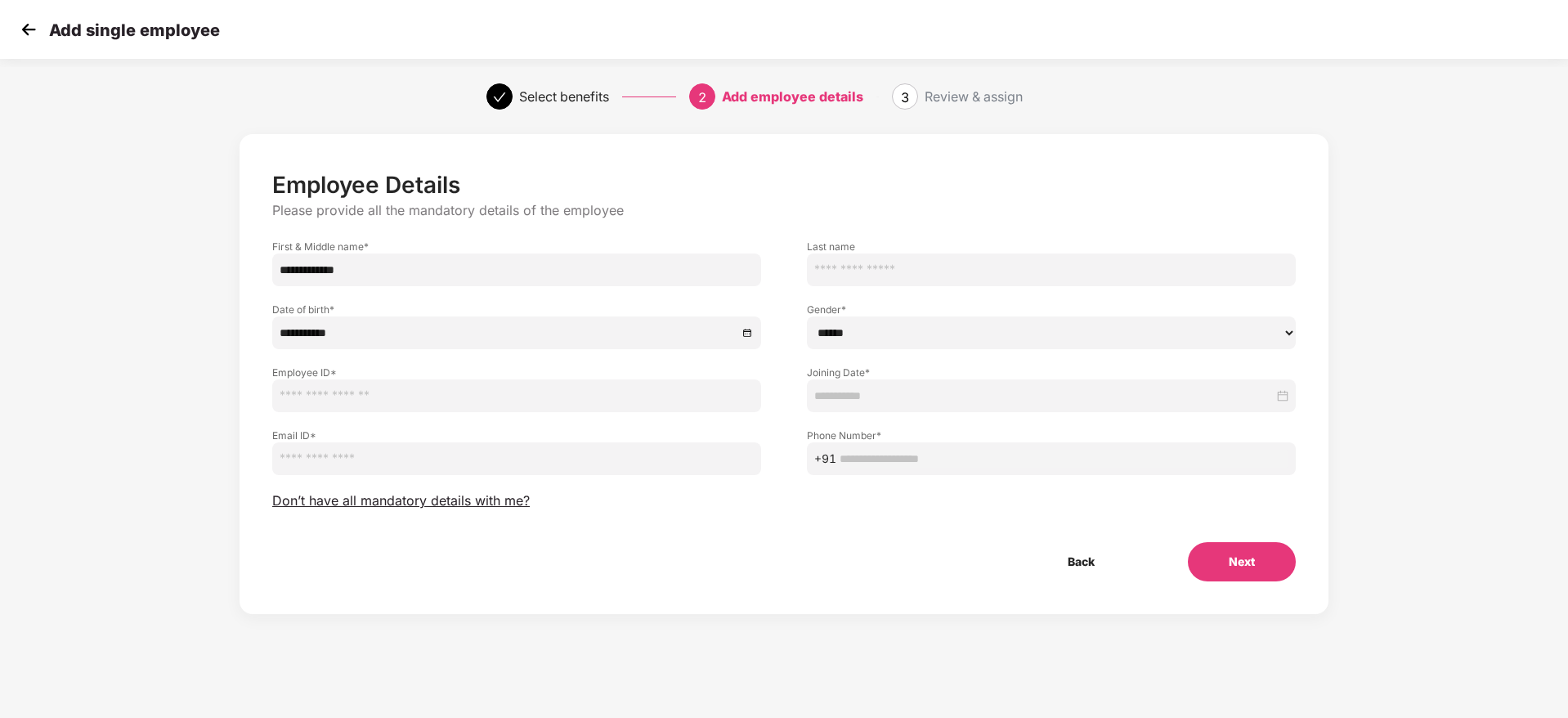 click at bounding box center (517, 396) 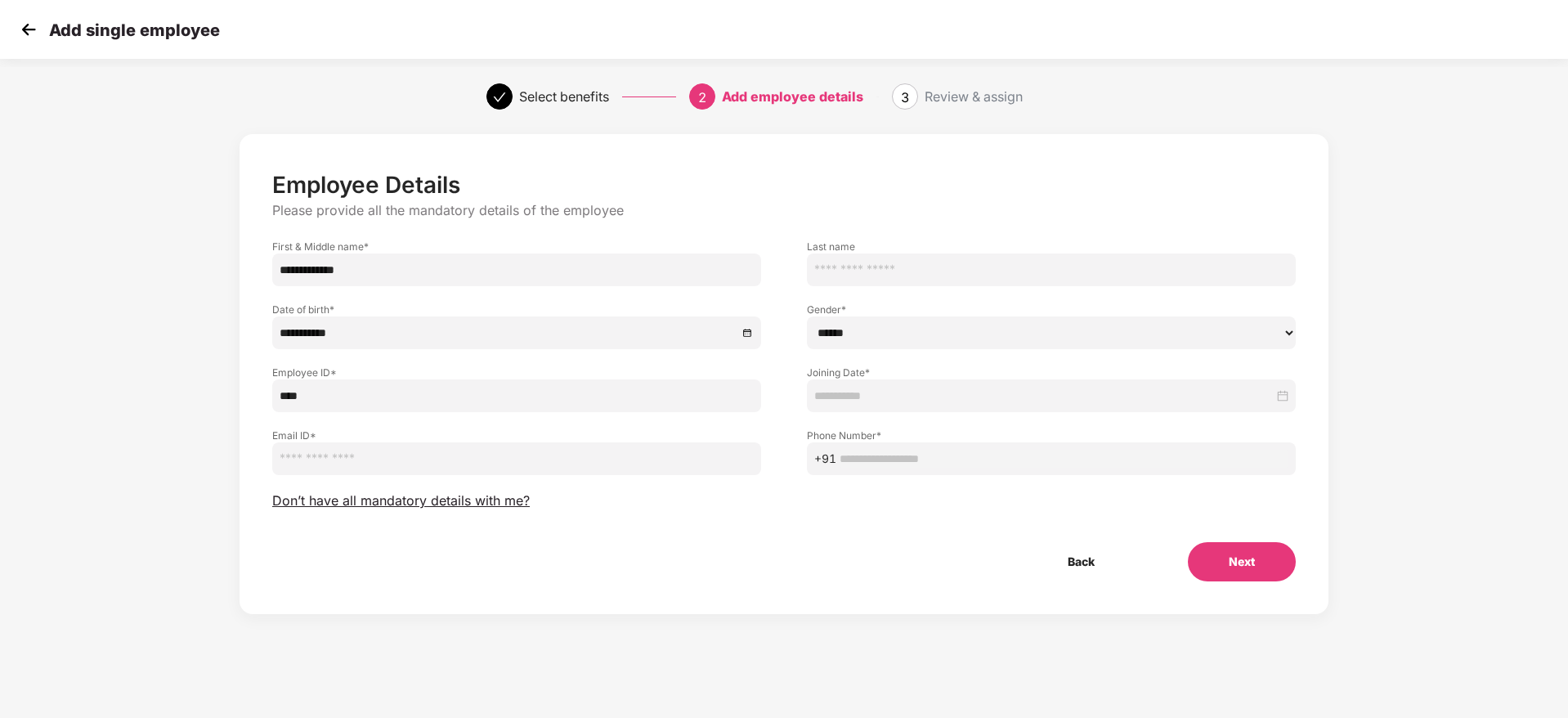 type on "****" 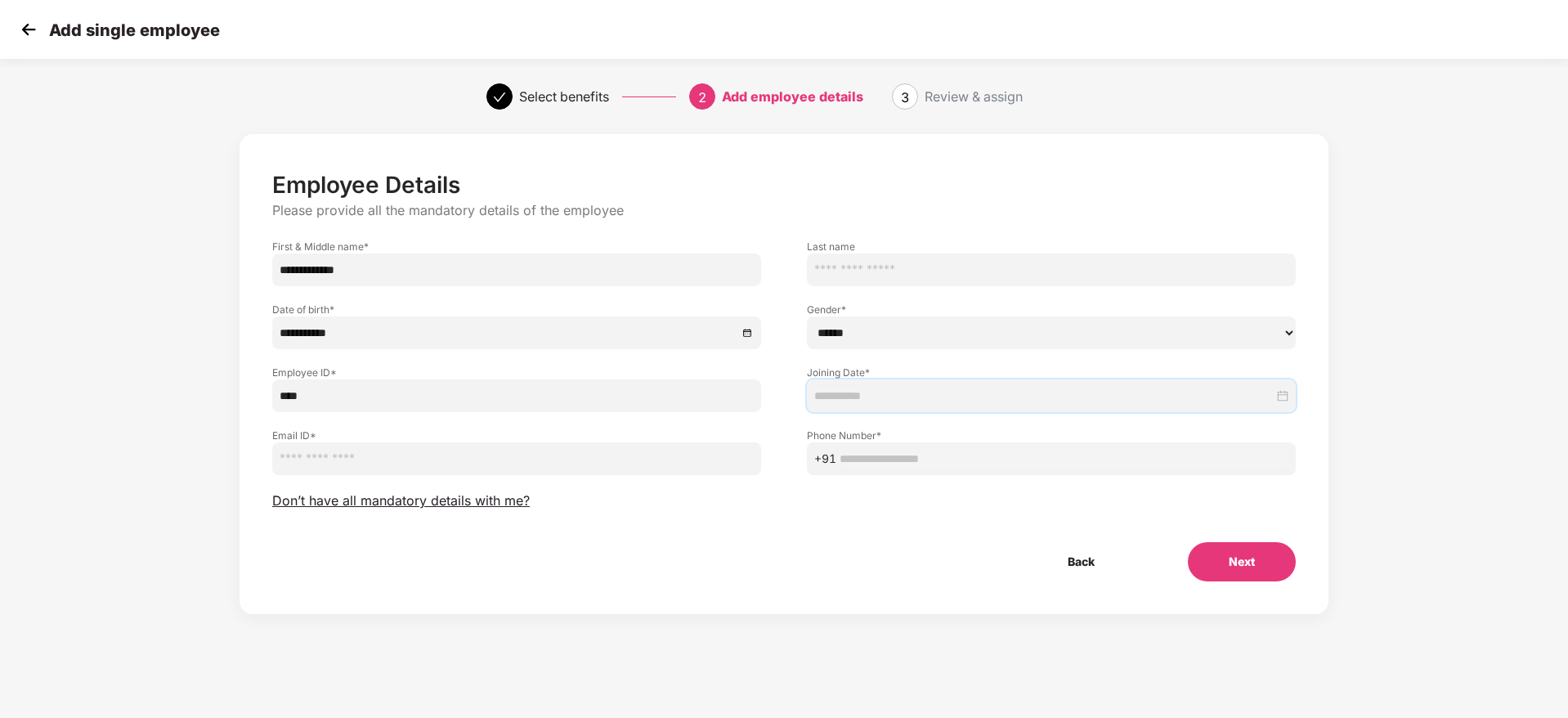 click at bounding box center [1044, 396] 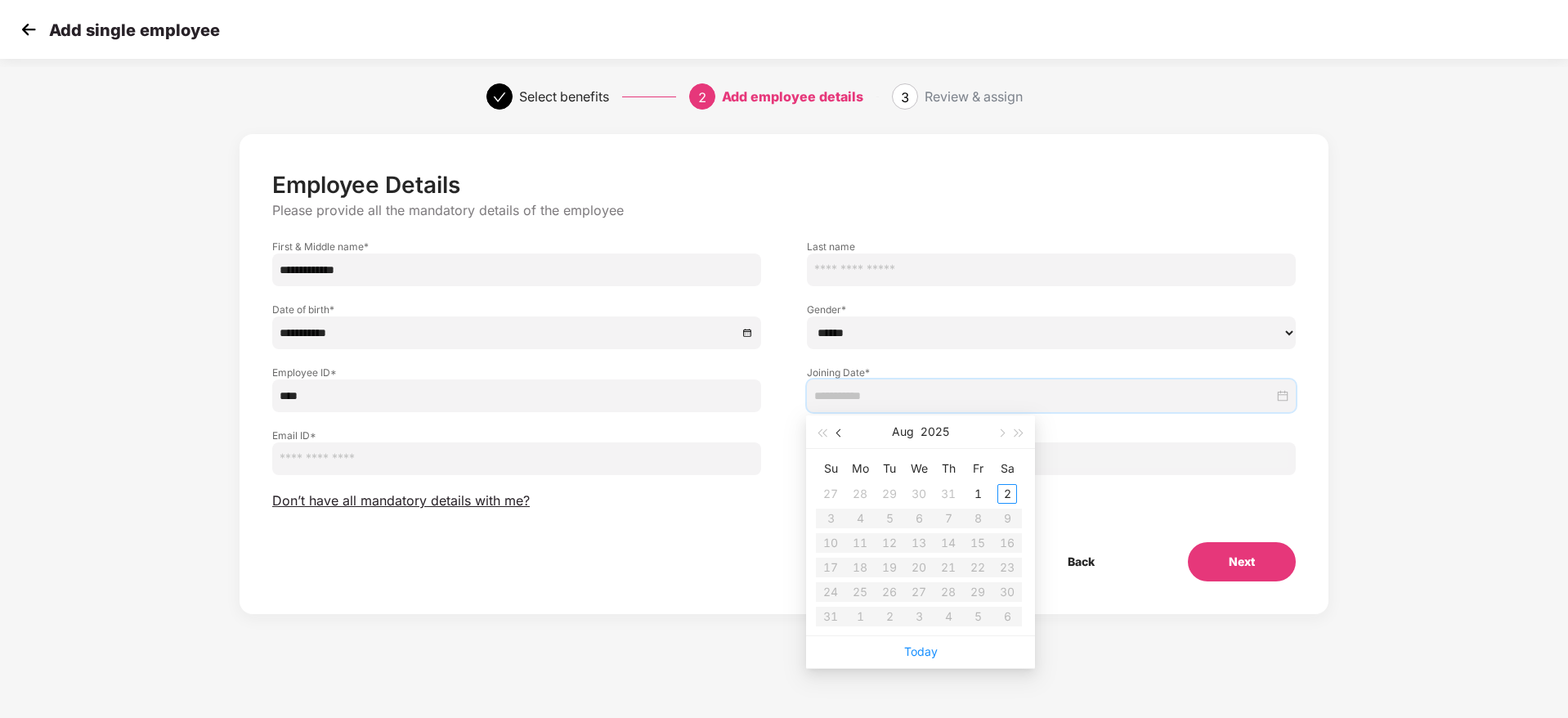 click at bounding box center [840, 432] 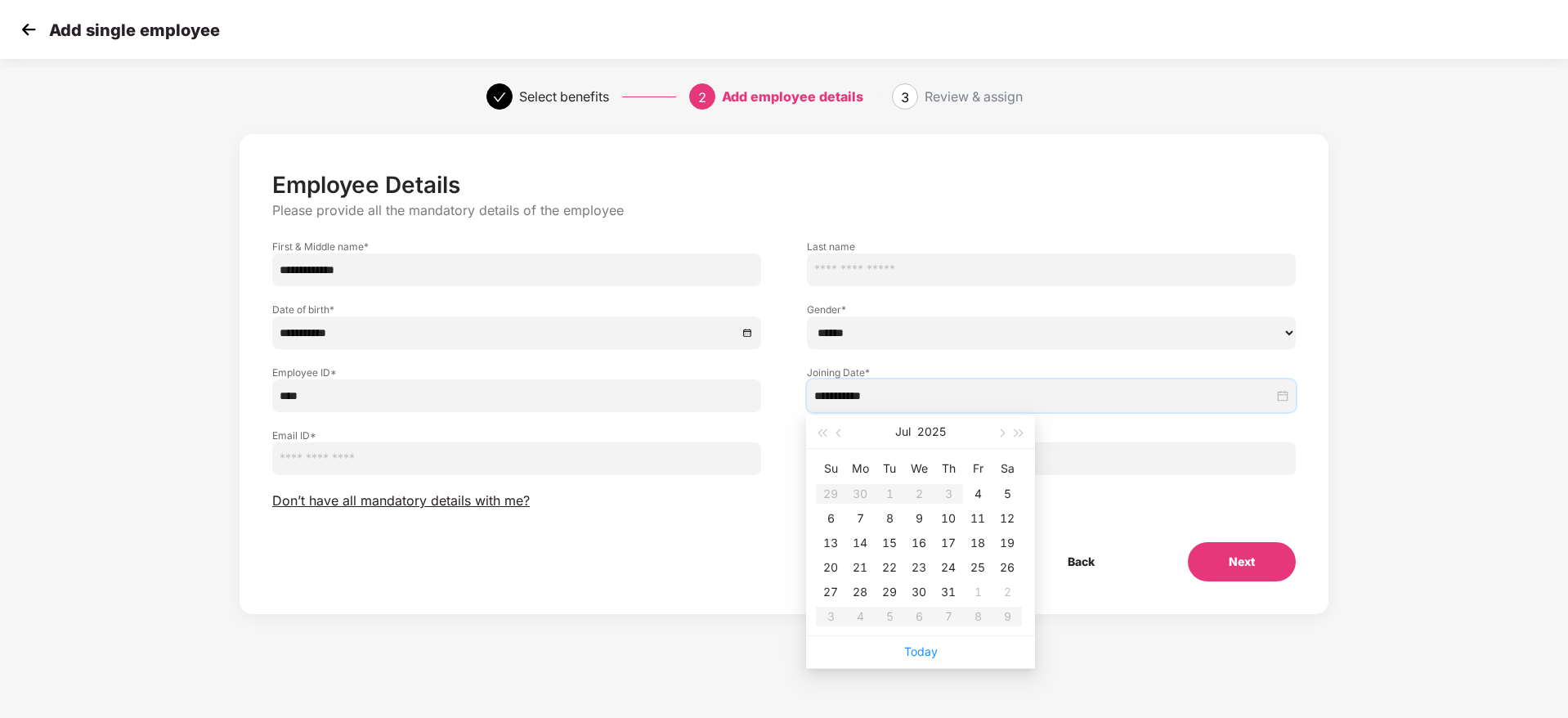 type on "**********" 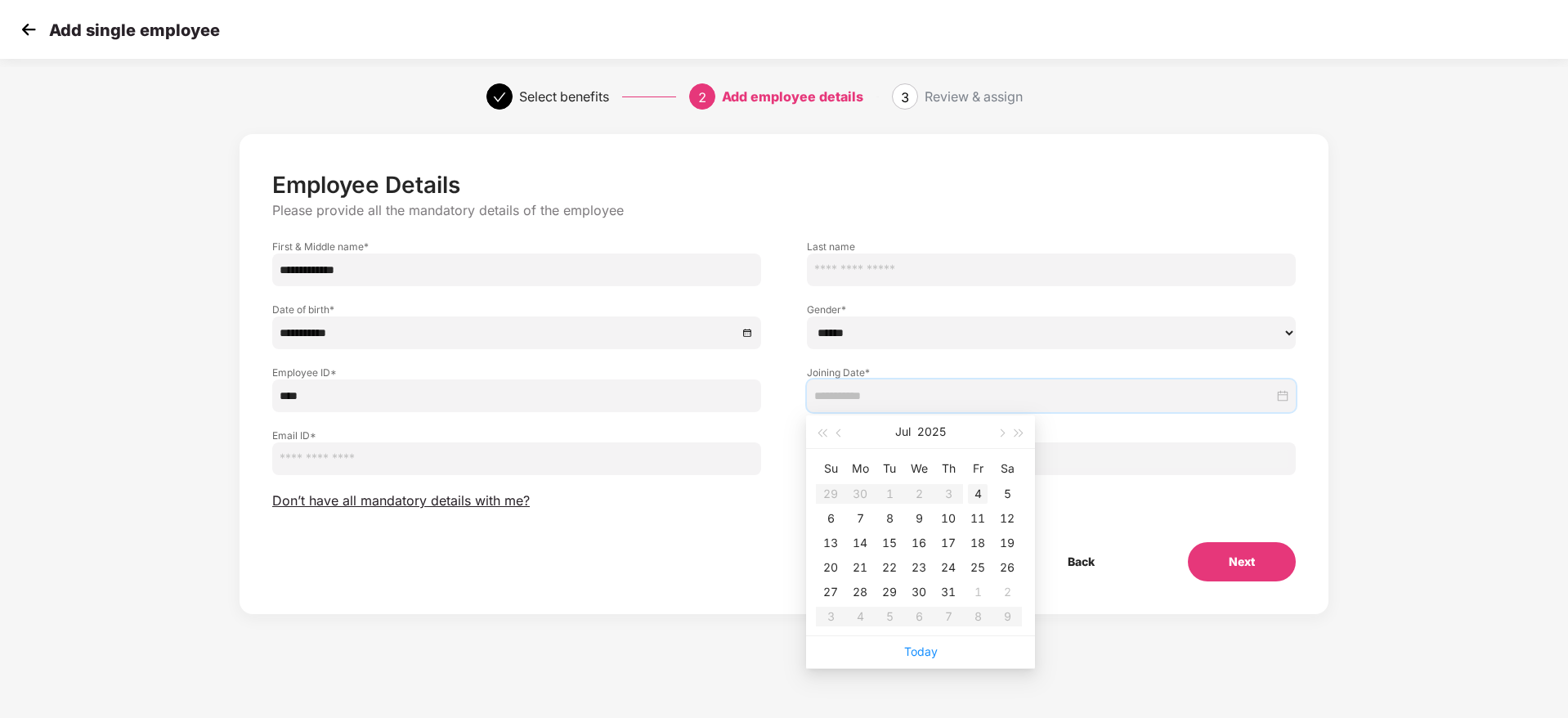 type on "**********" 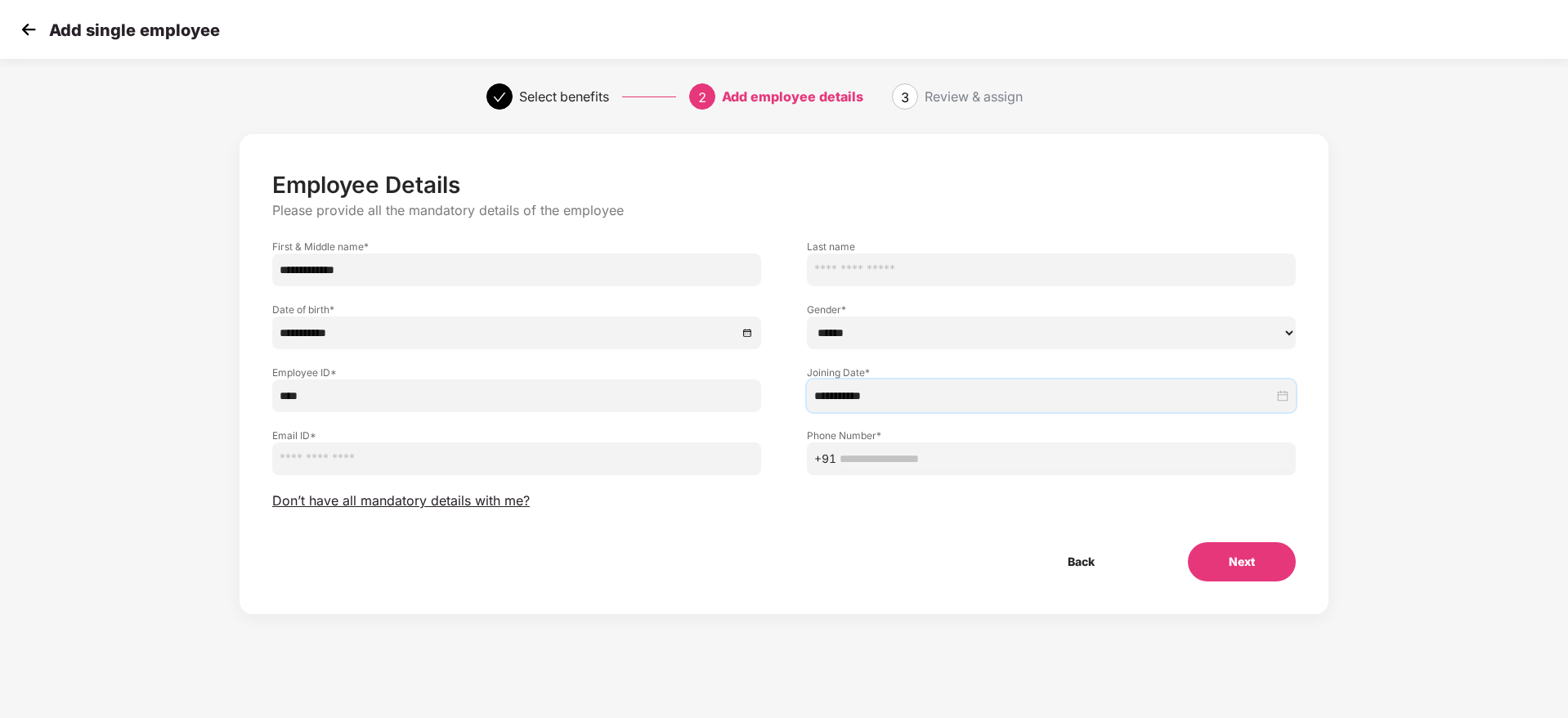 click on "Back Next" at bounding box center (784, 562) 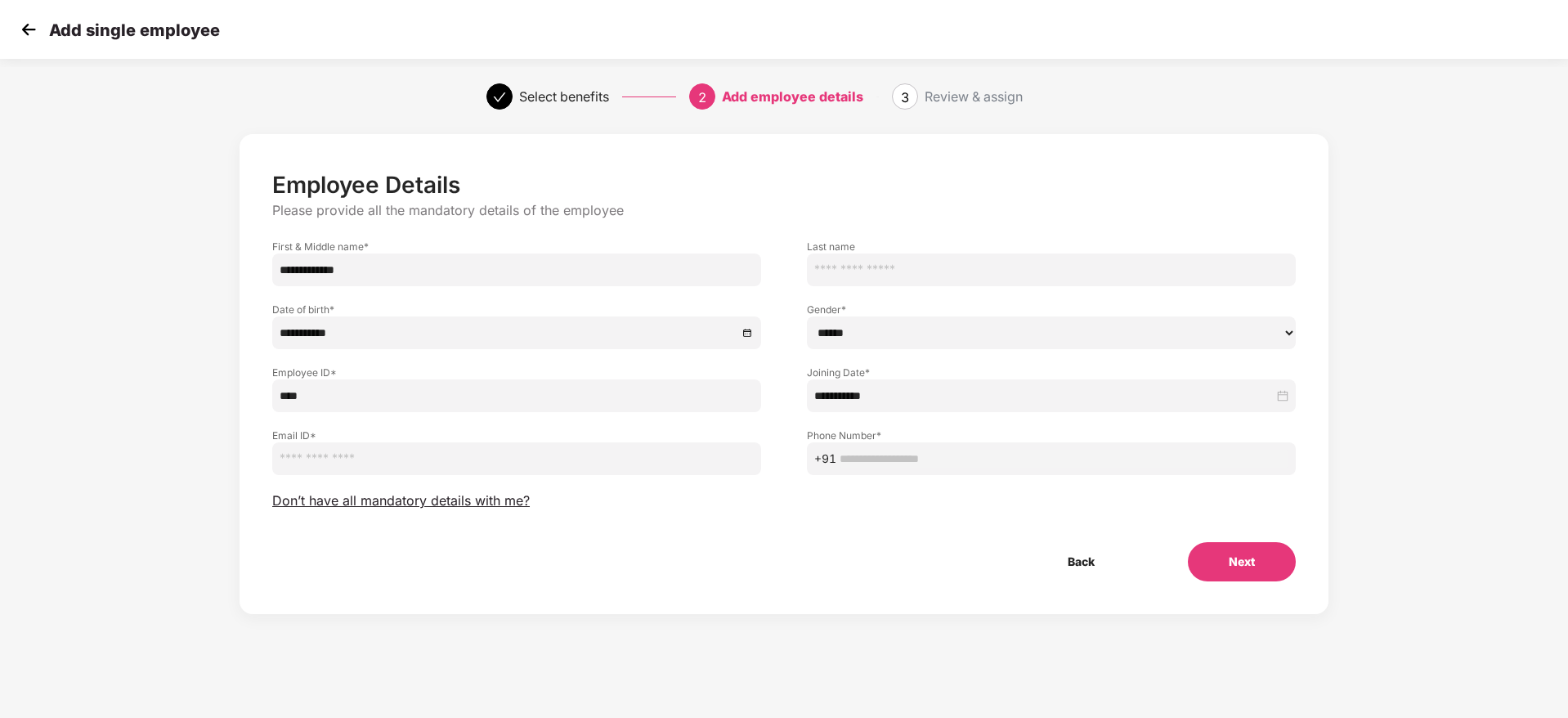 click at bounding box center [517, 459] 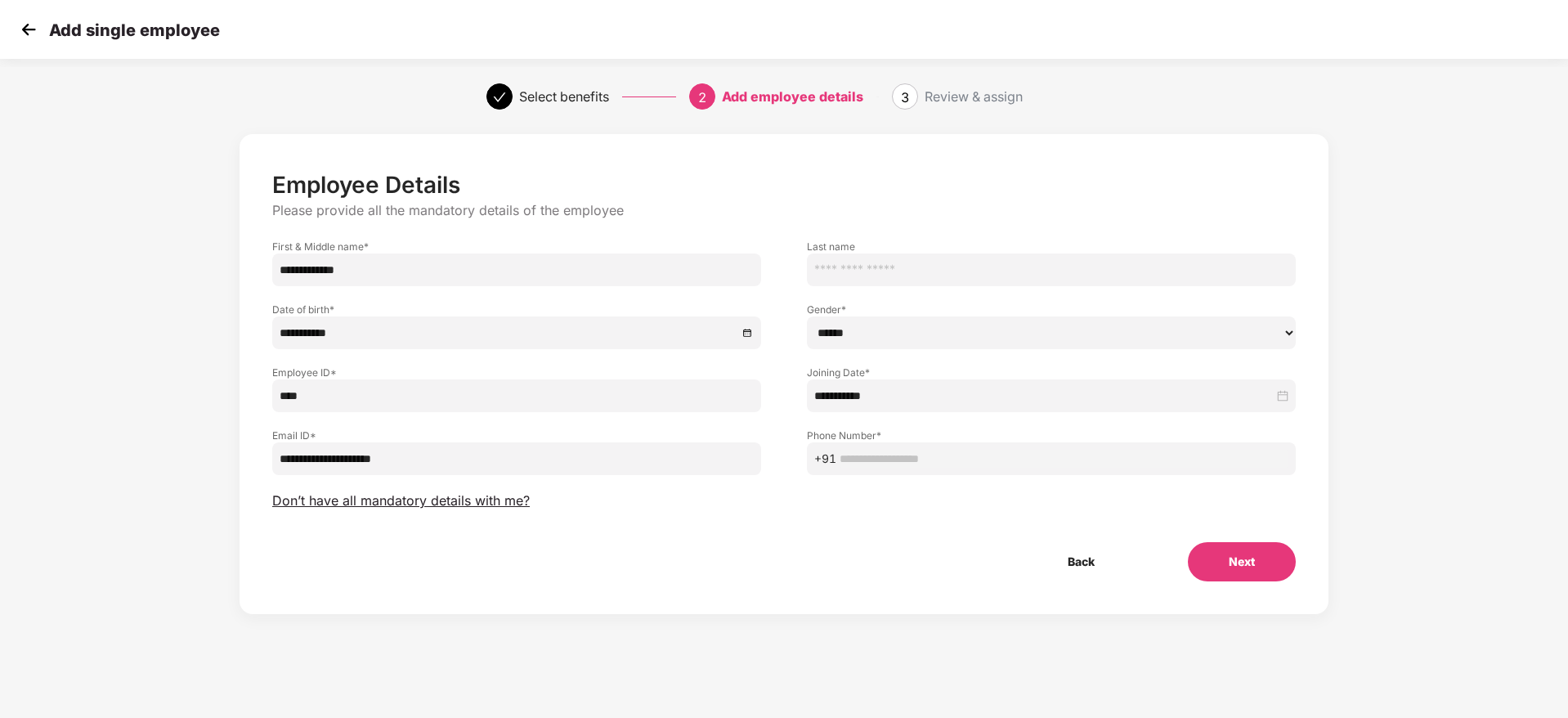 type on "**********" 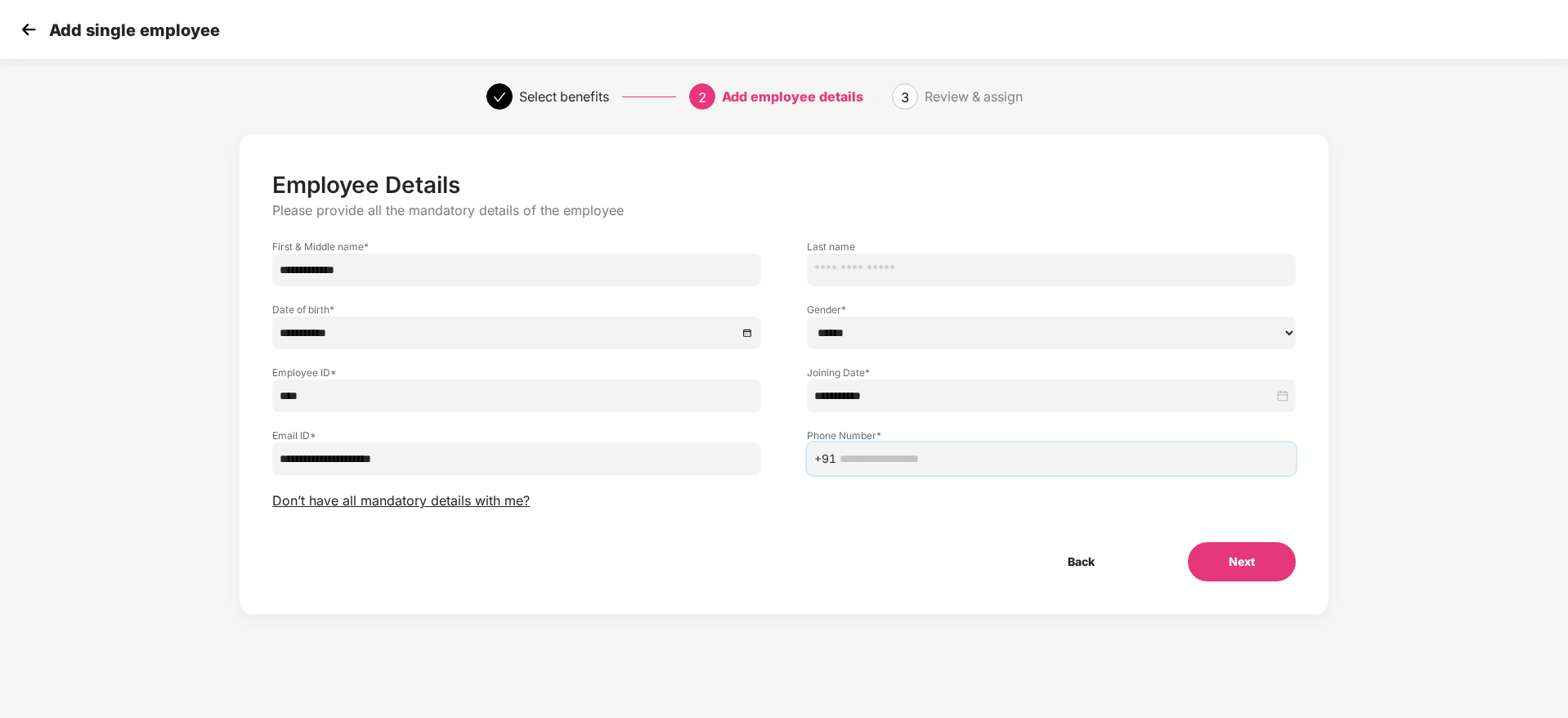 click at bounding box center (1064, 459) 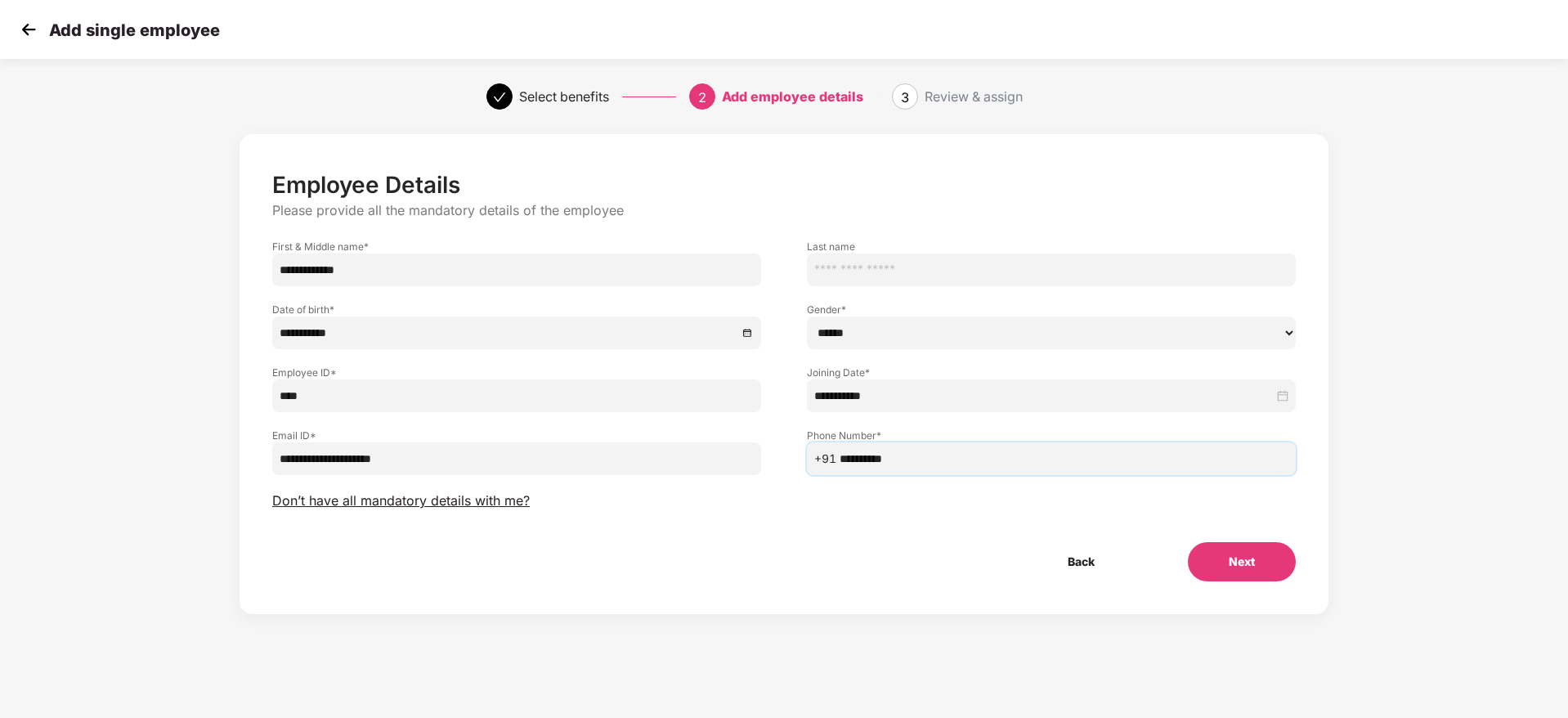 type on "**********" 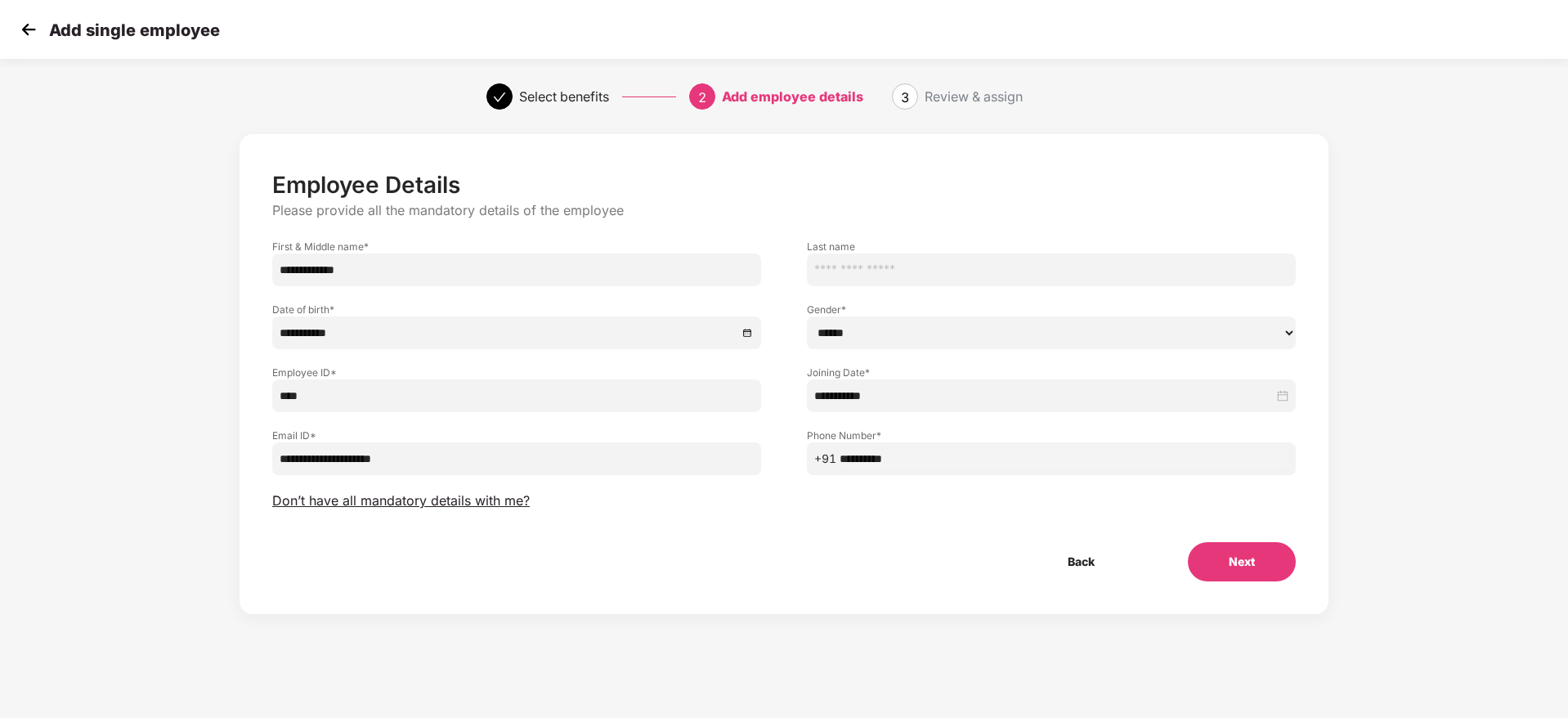 click on "Back Next" at bounding box center (784, 562) 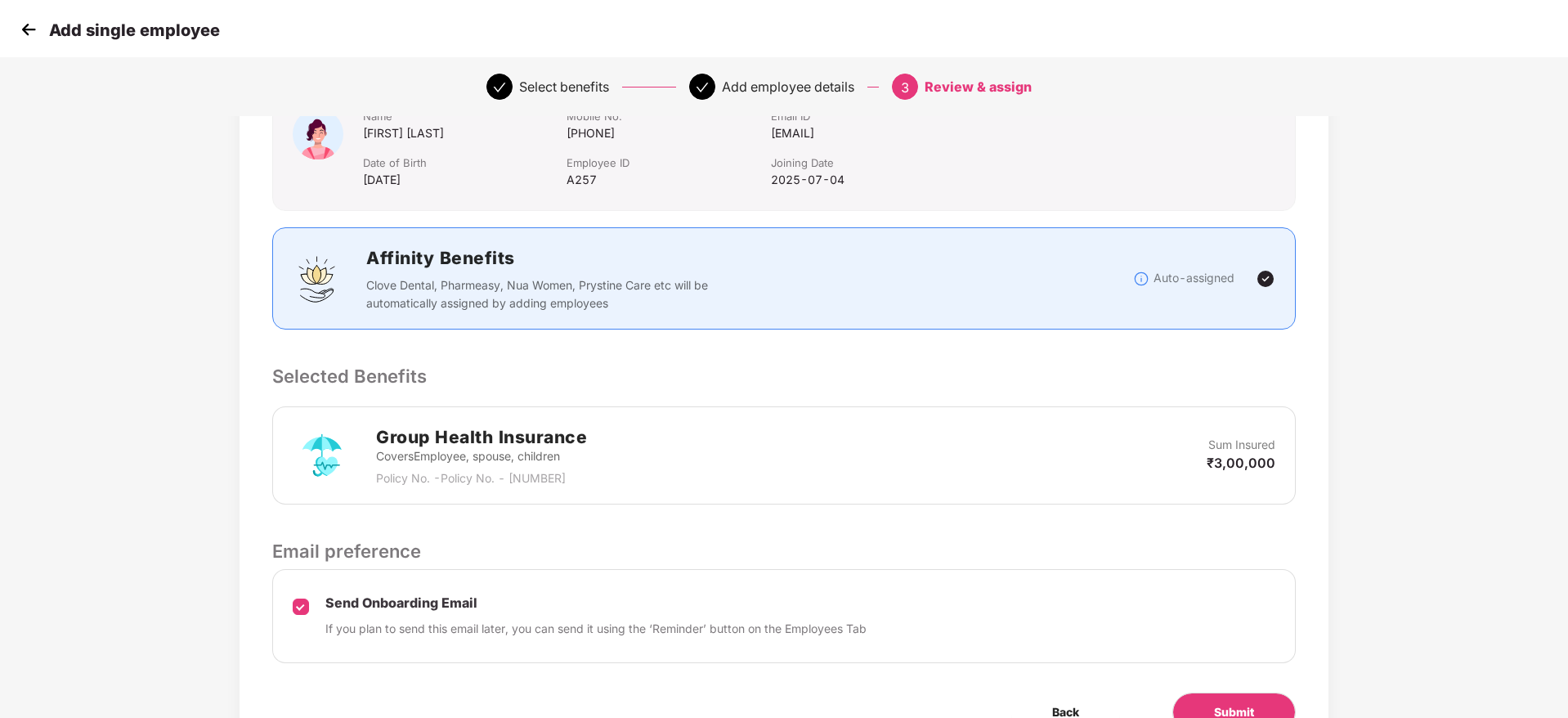 scroll, scrollTop: 225, scrollLeft: 0, axis: vertical 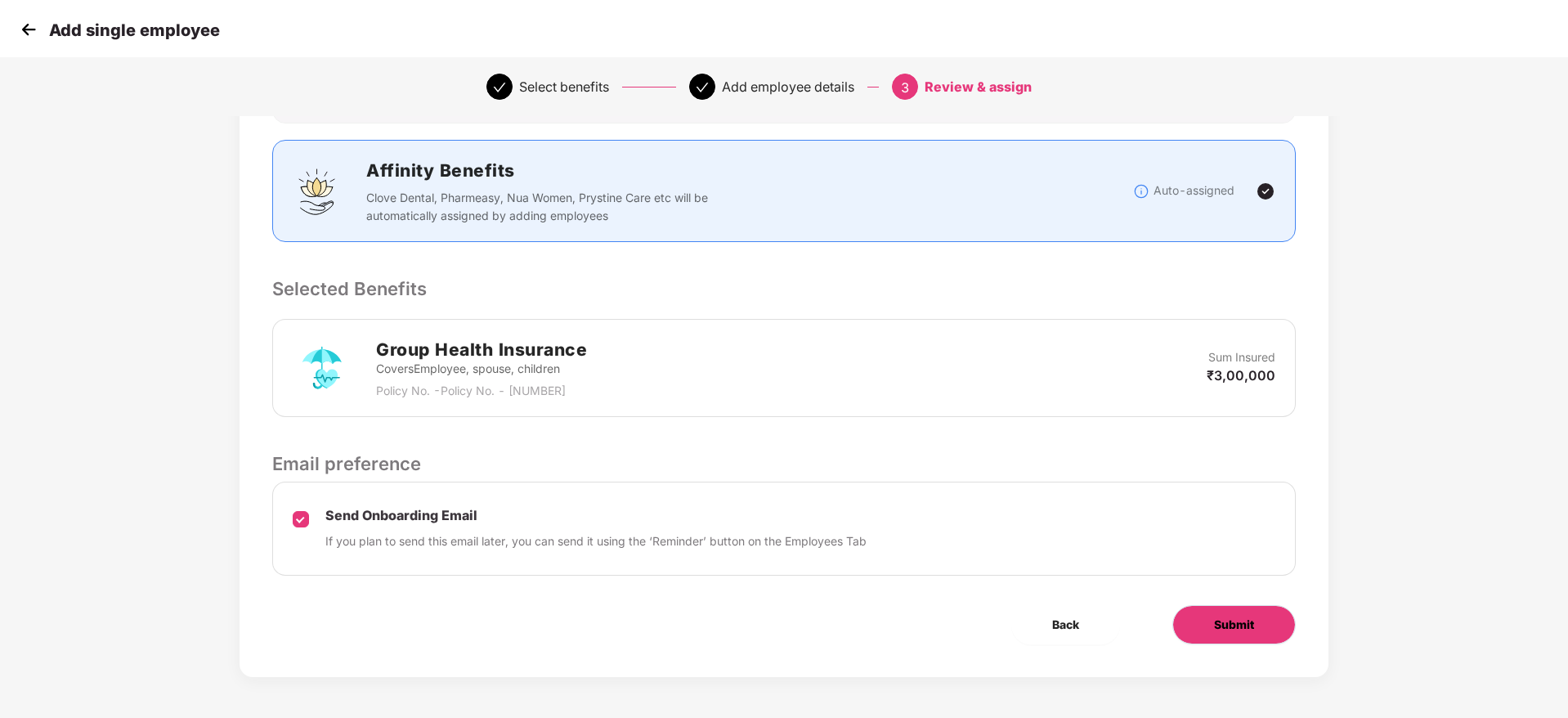 click on "Submit" at bounding box center [1234, 625] 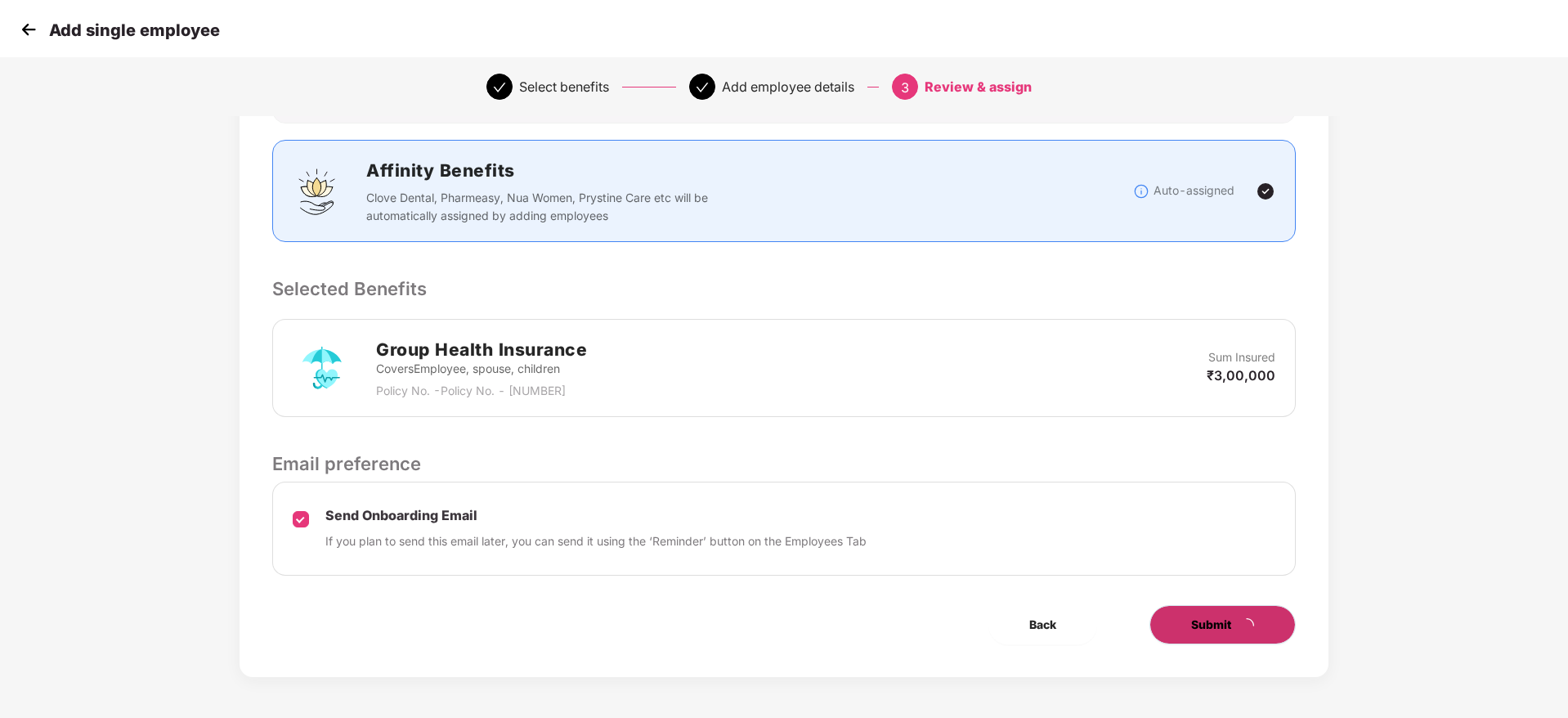 scroll, scrollTop: 0, scrollLeft: 0, axis: both 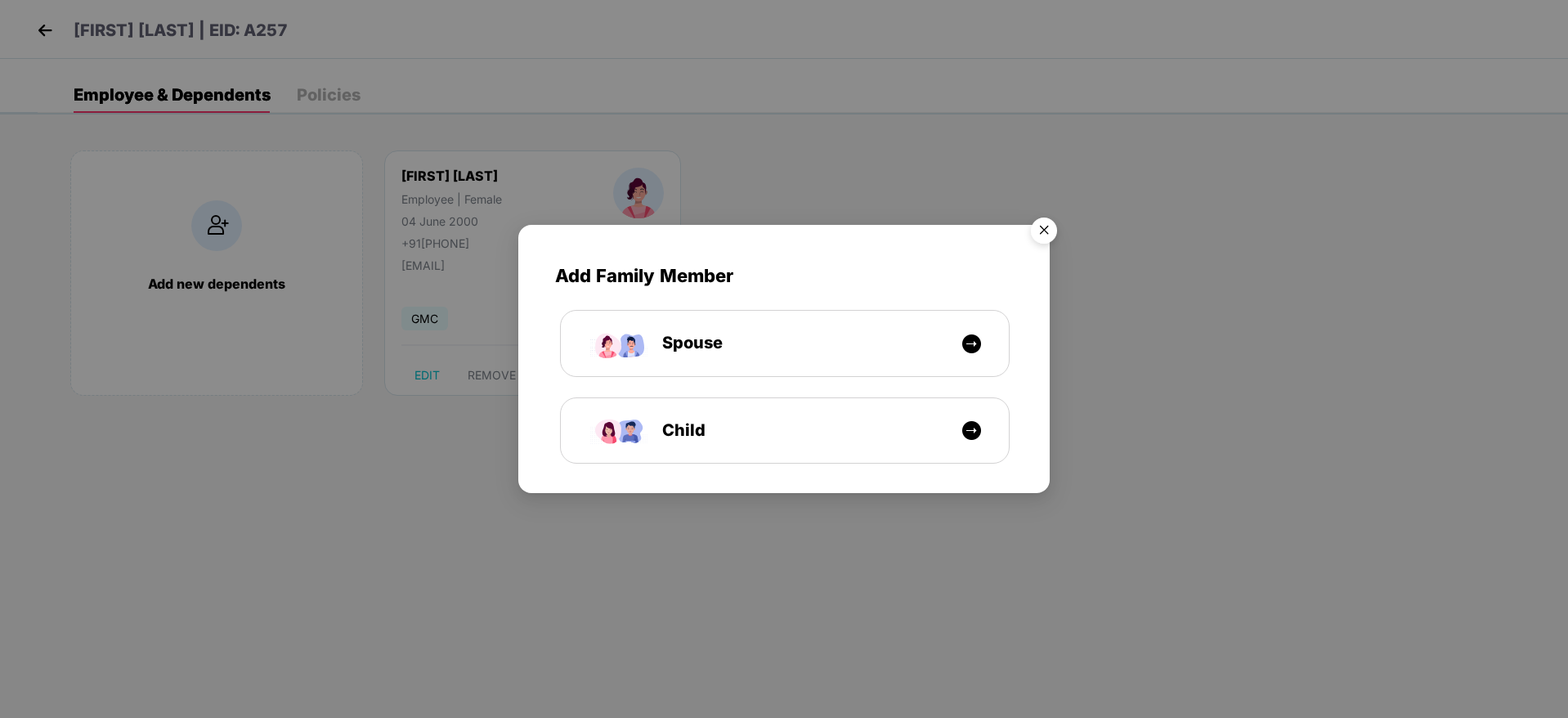 type 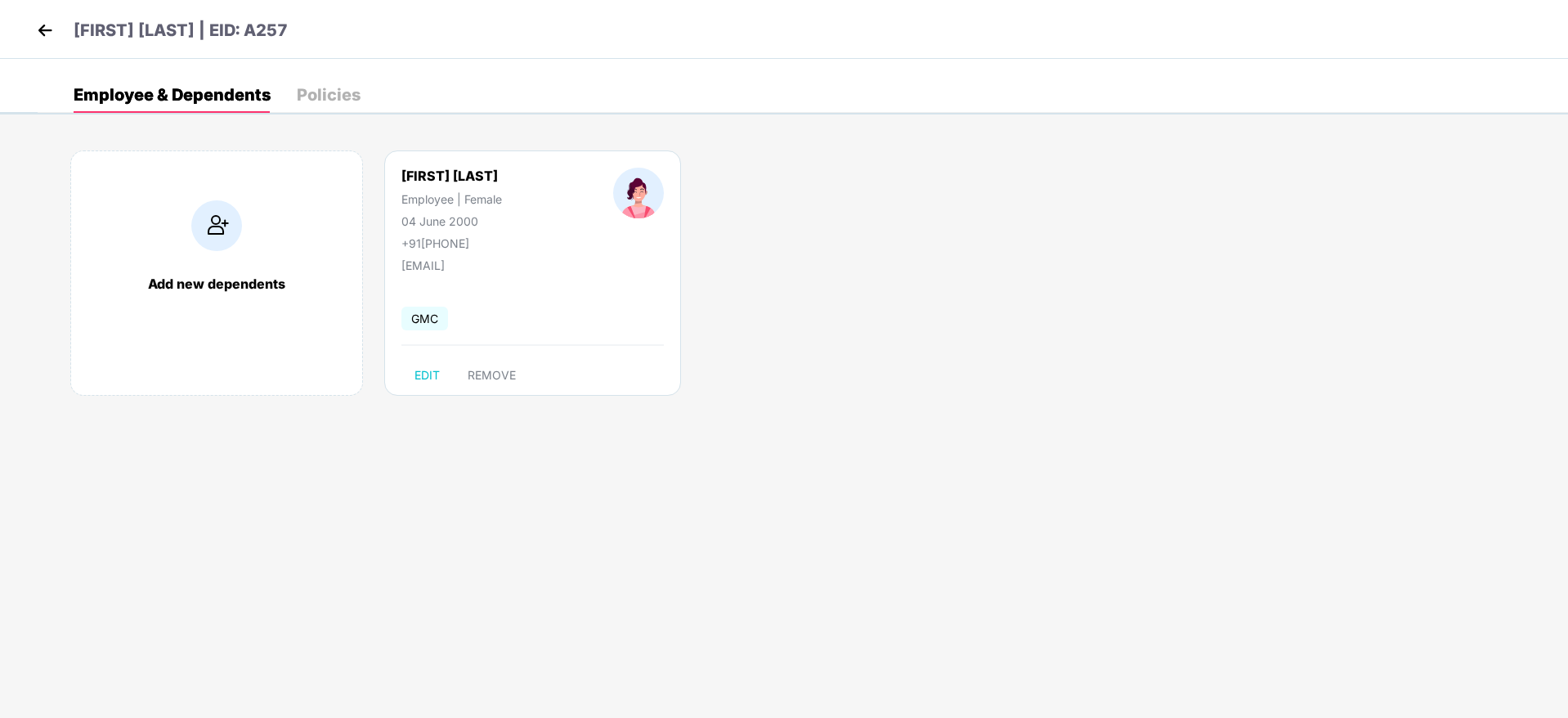 click at bounding box center [45, 30] 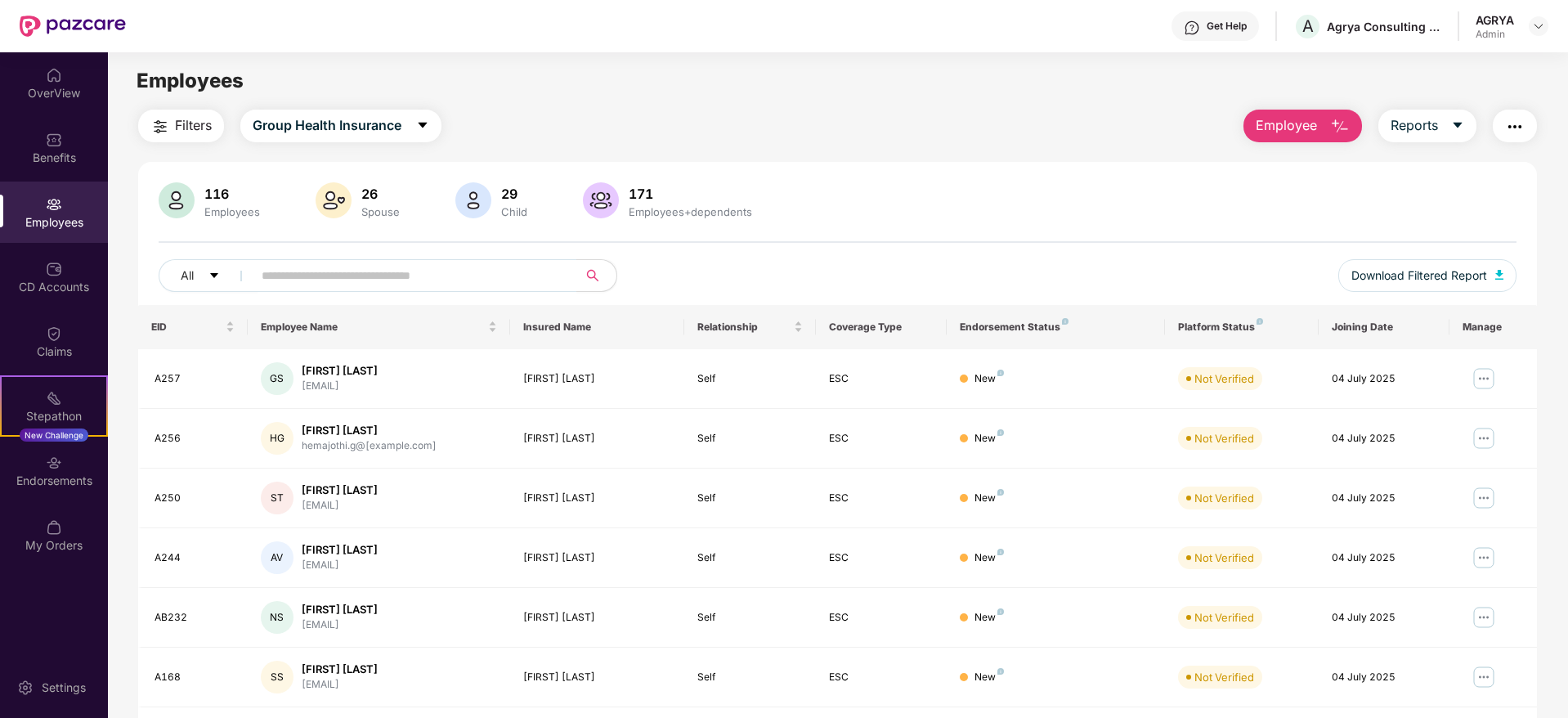 click on "Employee" at bounding box center (1286, 125) 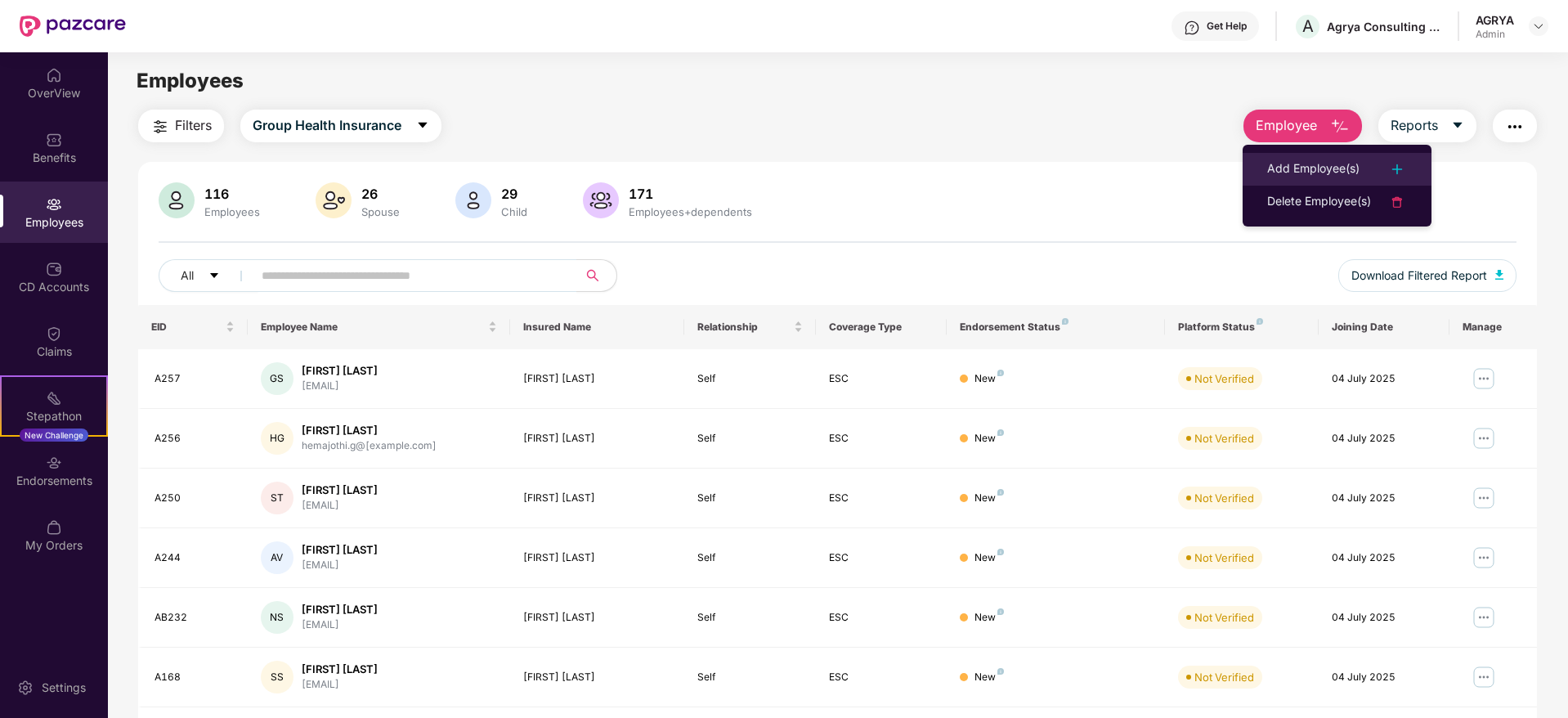 click at bounding box center (1397, 169) 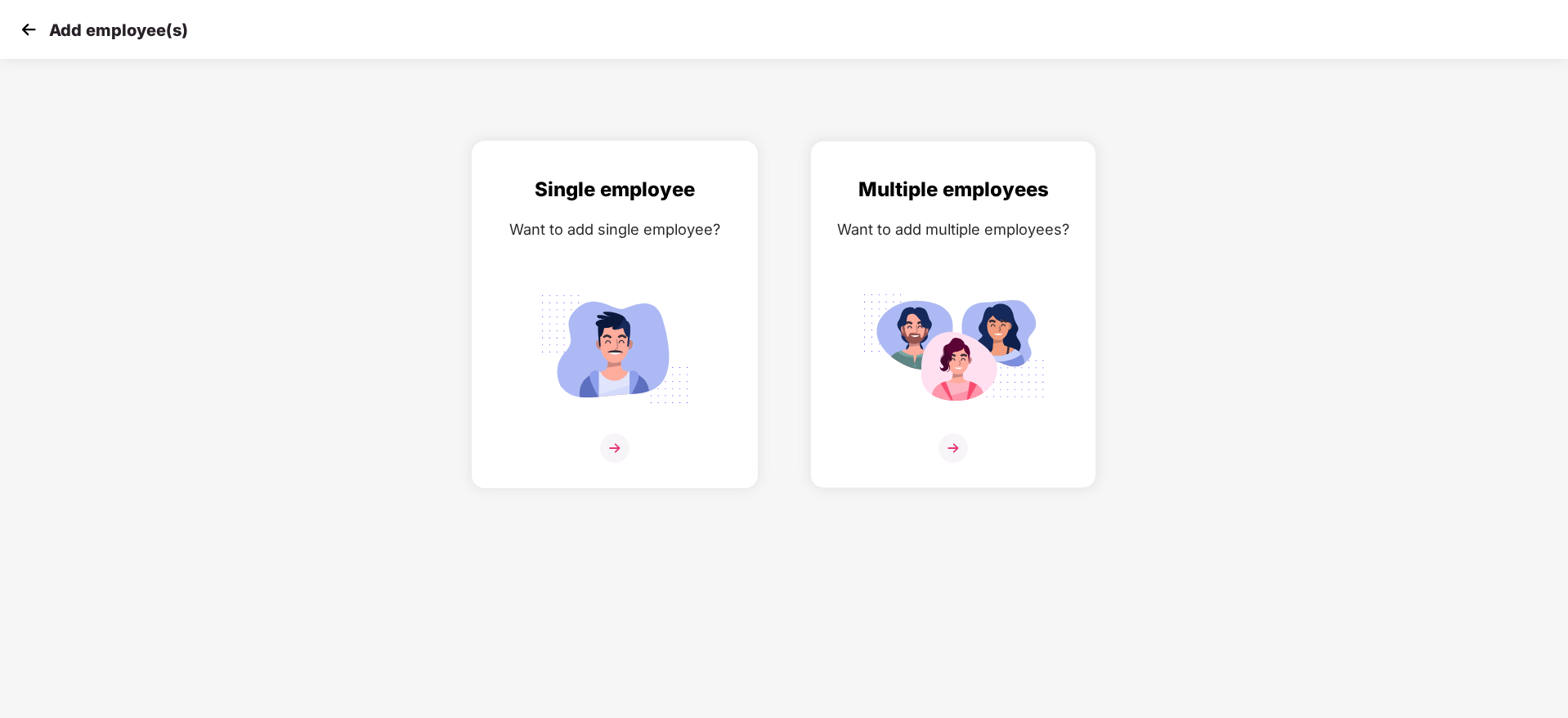 click at bounding box center [615, 448] 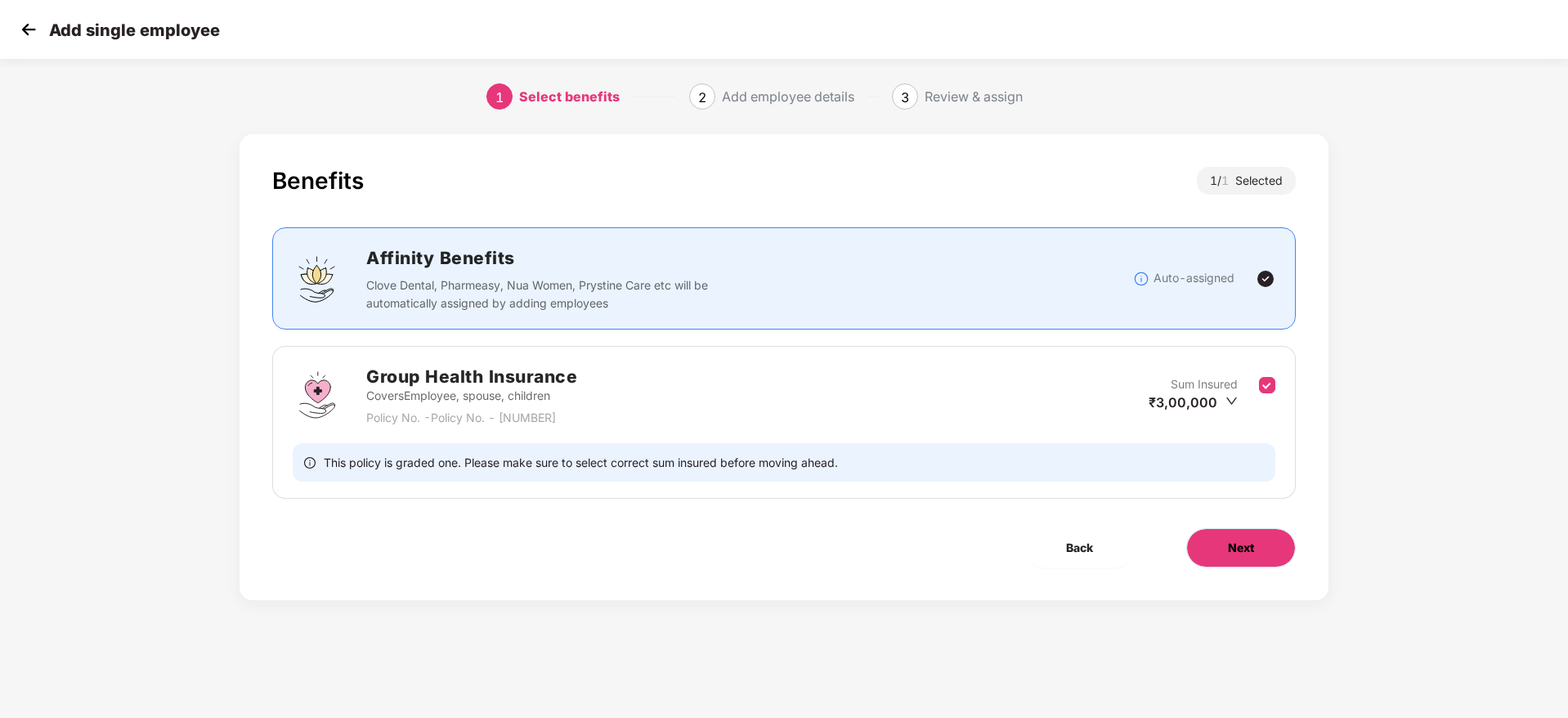 click on "Next" at bounding box center [1241, 548] 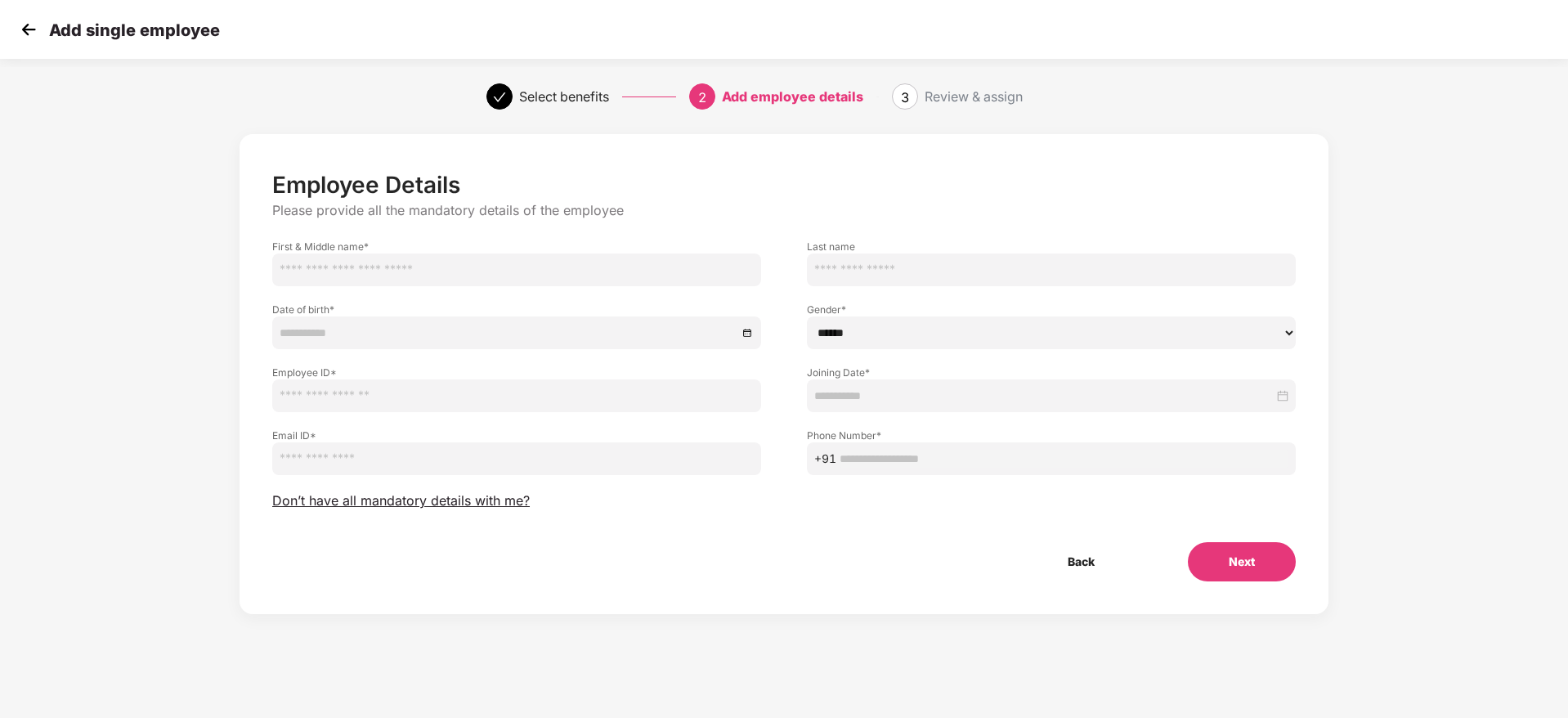 click at bounding box center [517, 270] 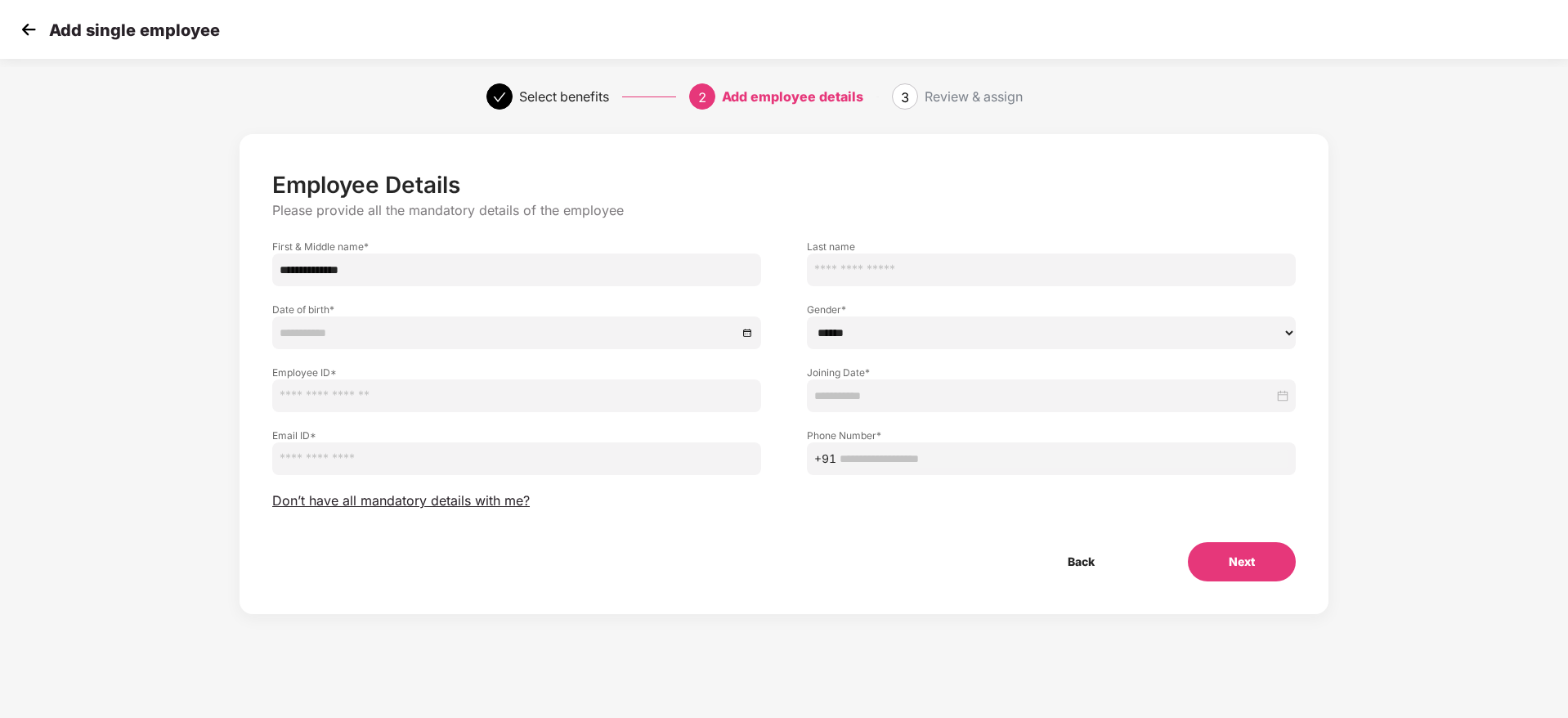 type on "**********" 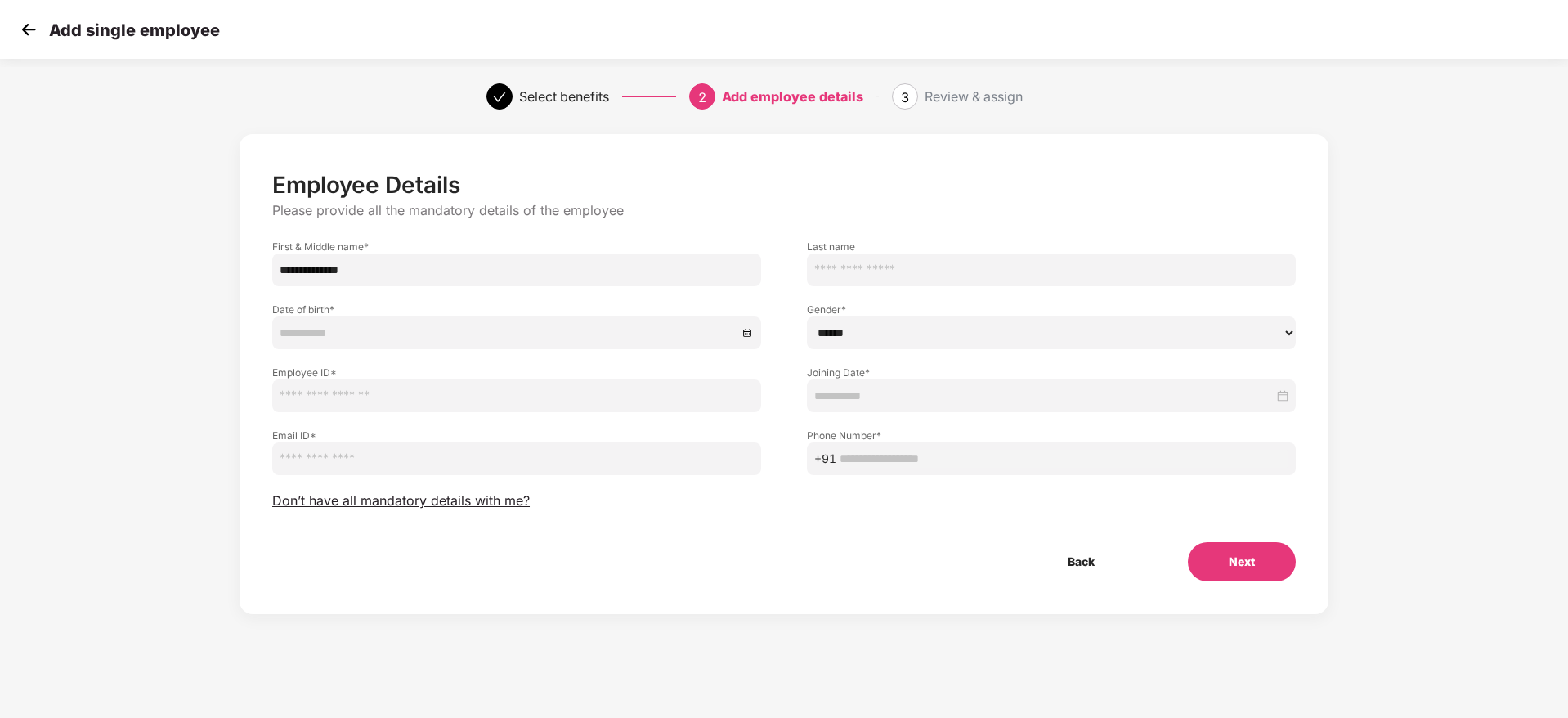 click at bounding box center (517, 459) 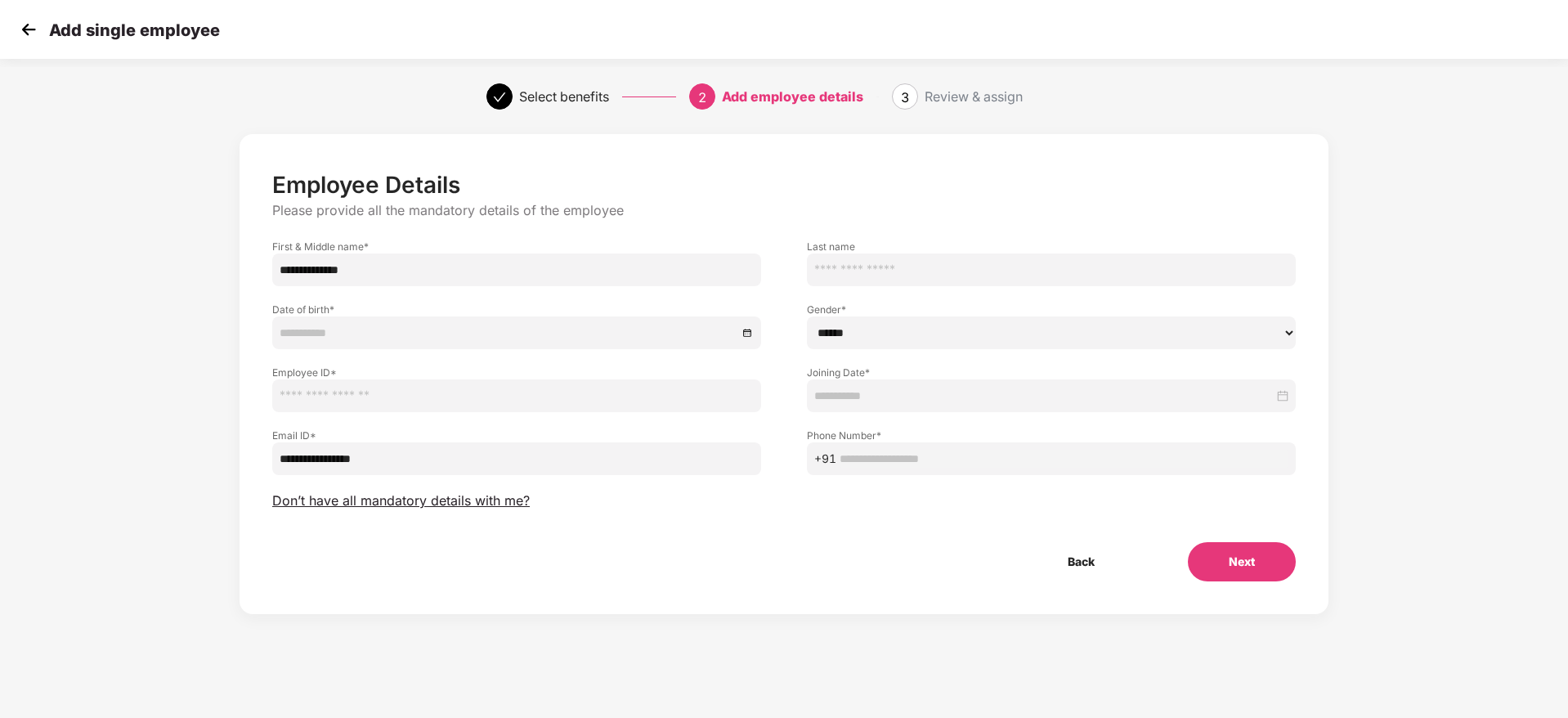 type on "**********" 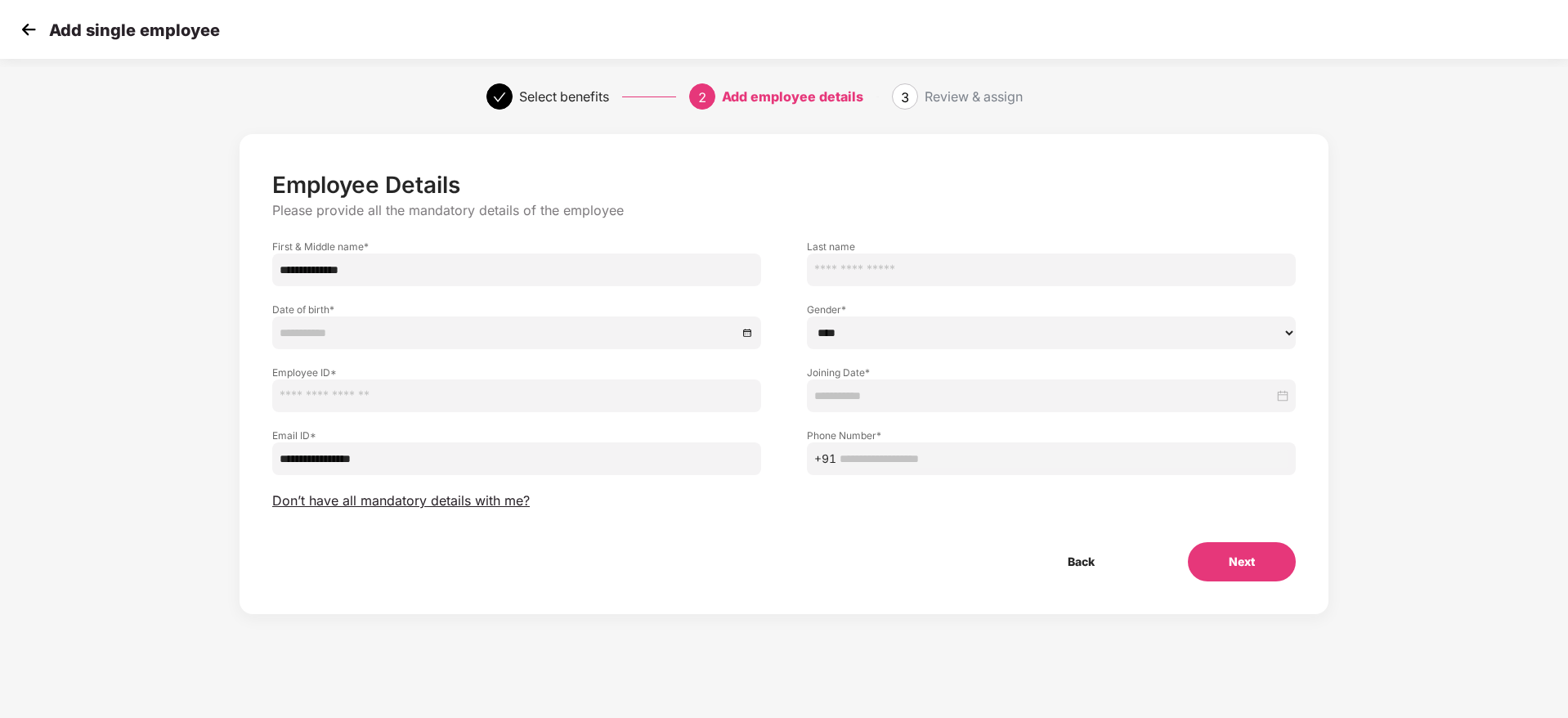 click on "****** **** ******" at bounding box center [1051, 333] 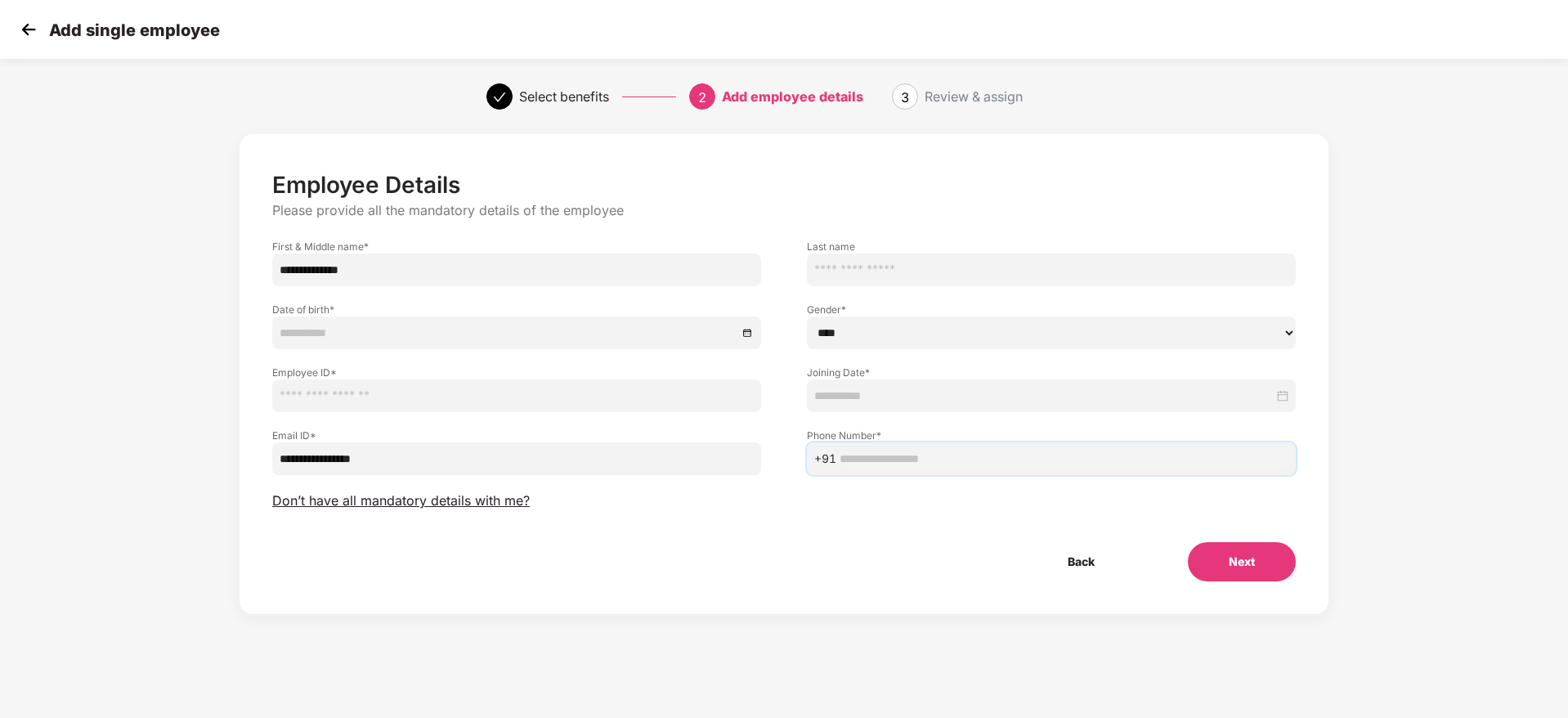 click at bounding box center [1064, 459] 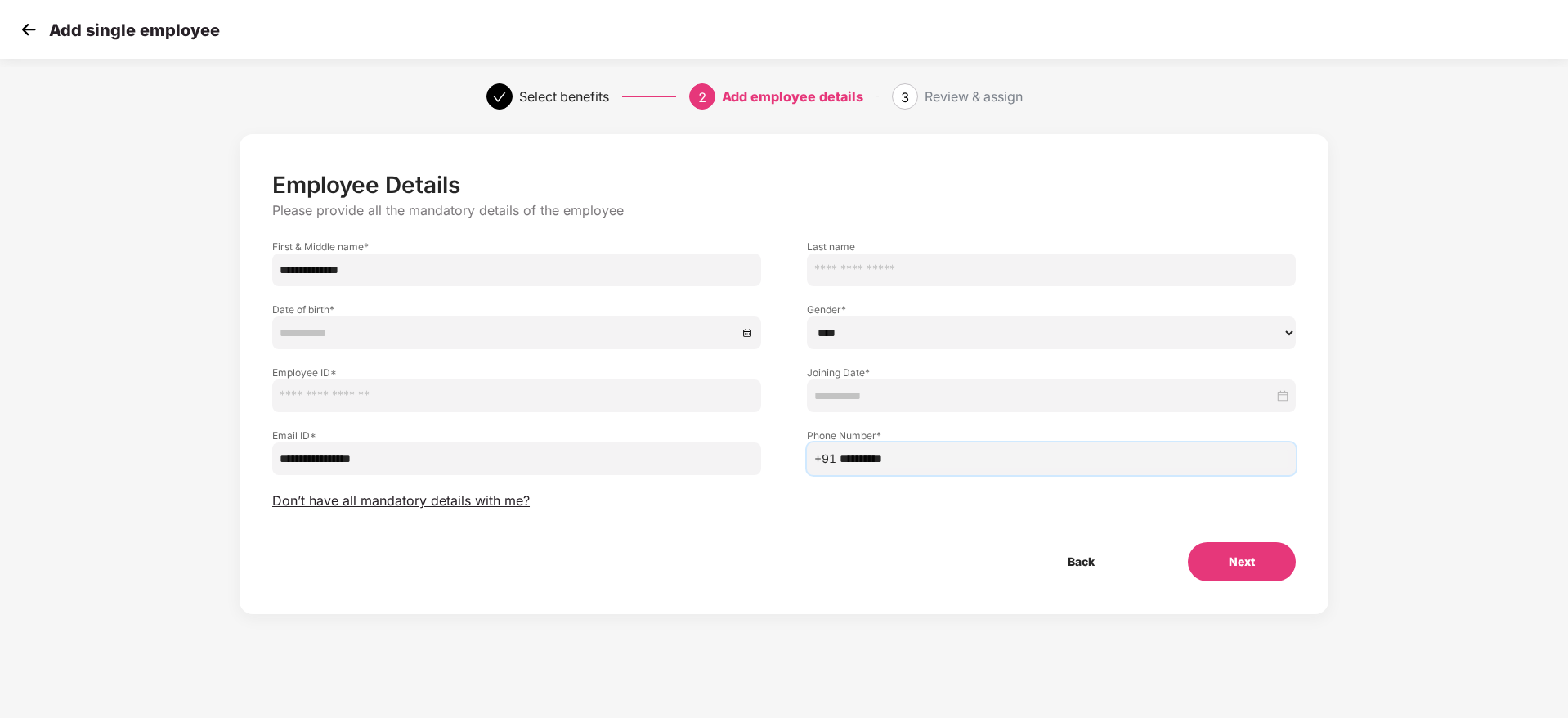 type on "**********" 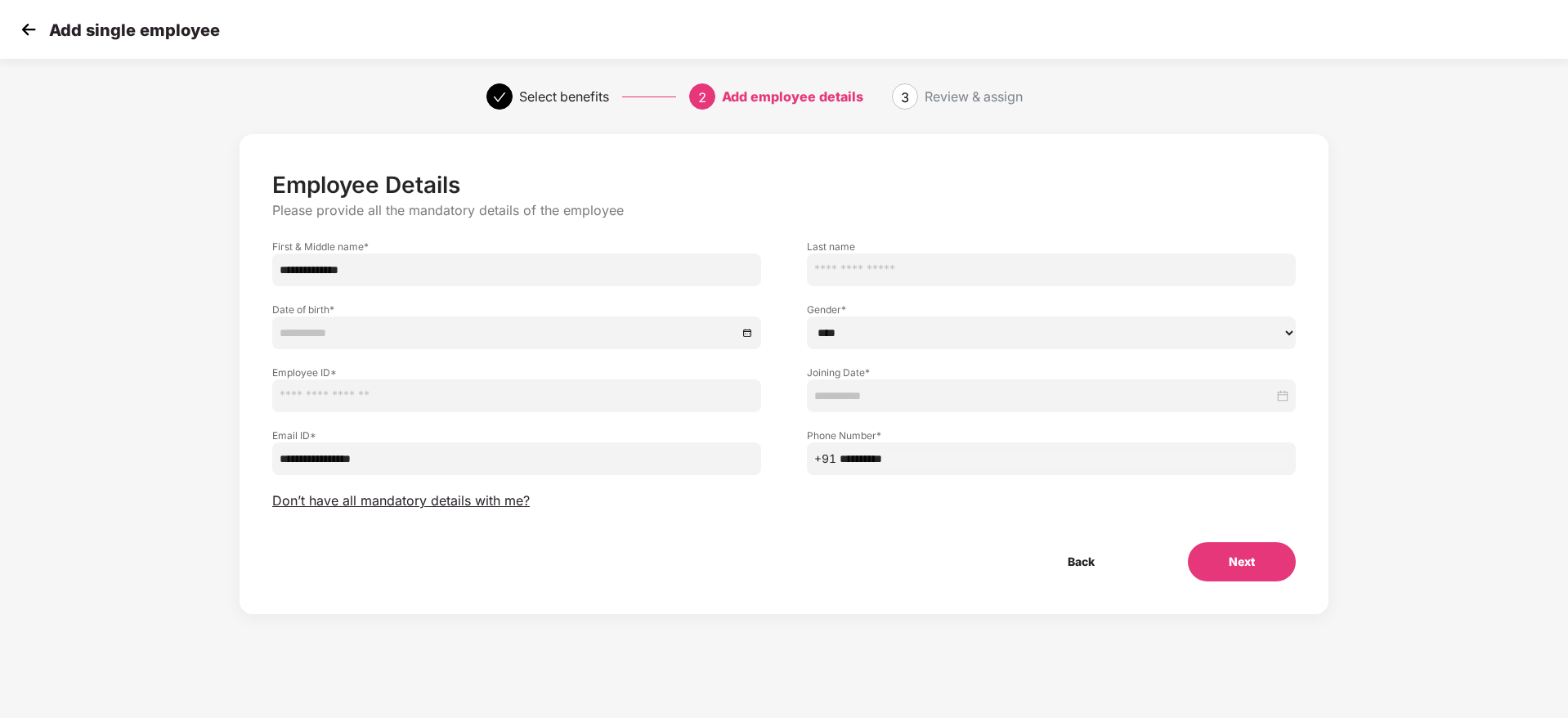 click at bounding box center [517, 396] 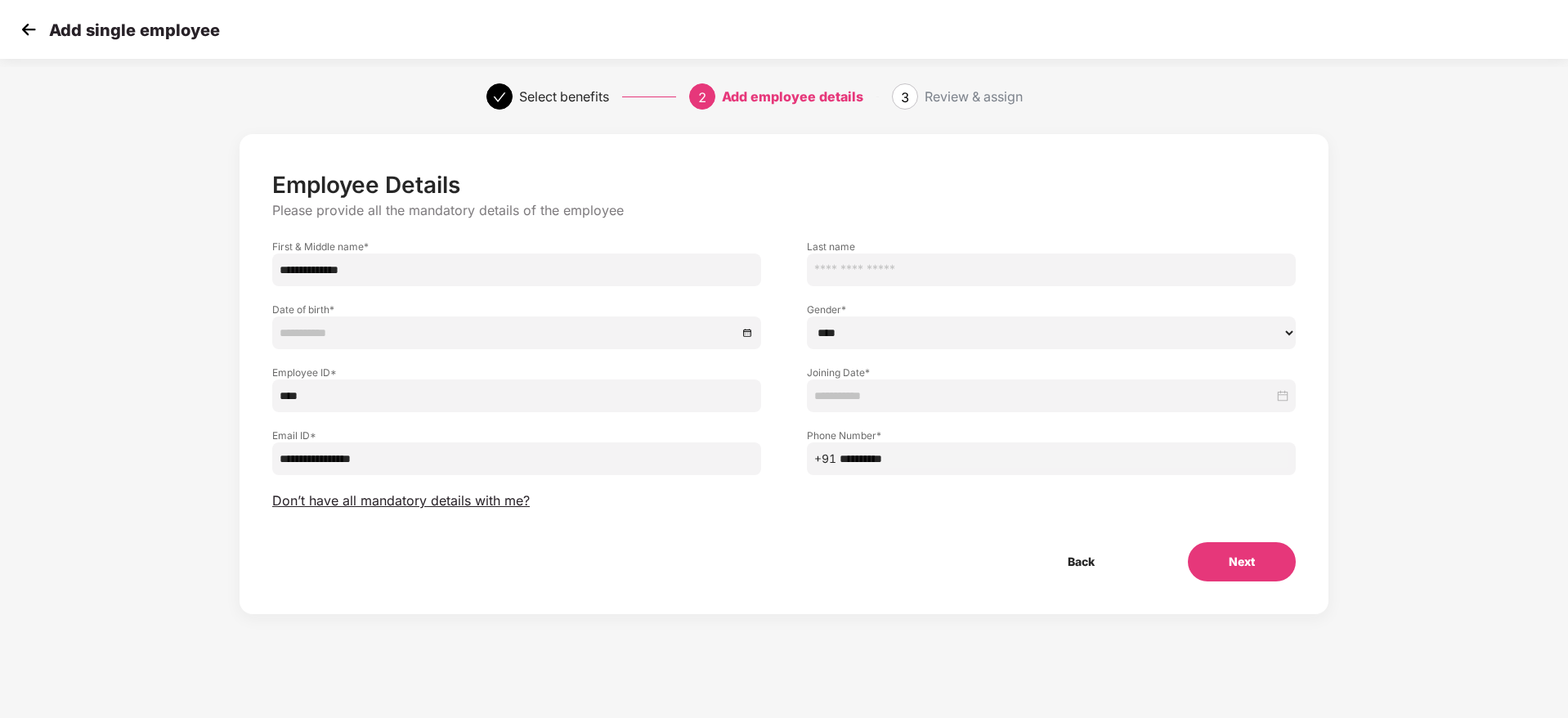 type on "****" 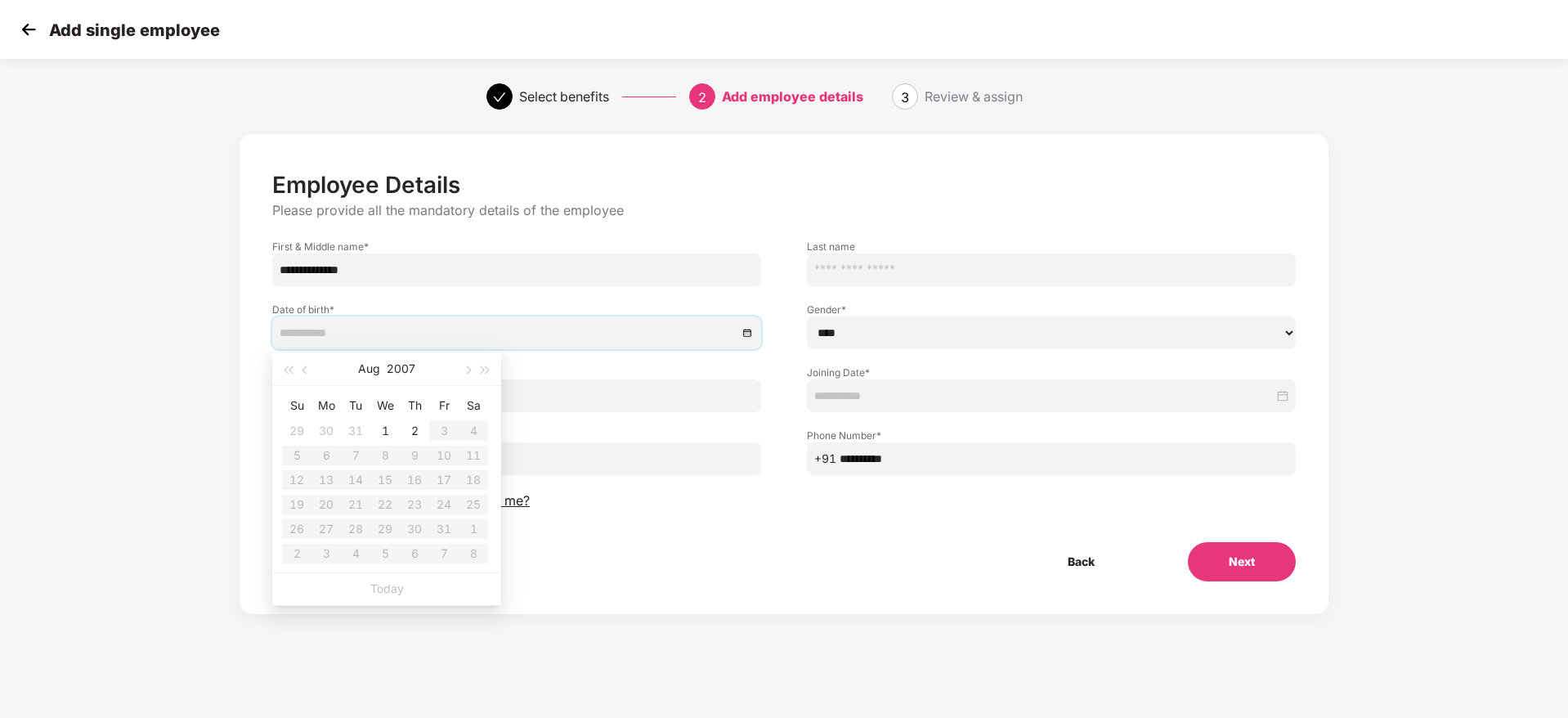 click on "**********" at bounding box center [784, 376] 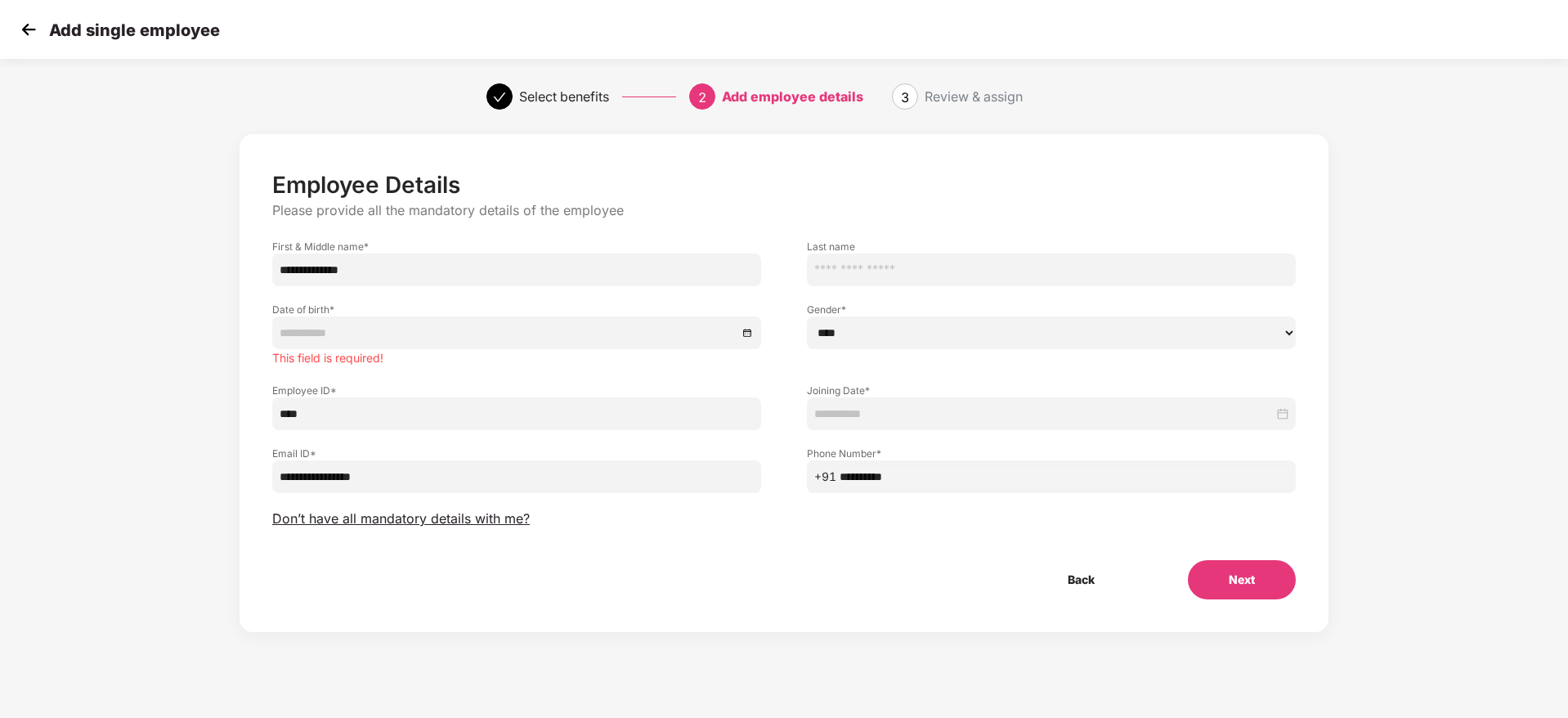 click at bounding box center (1044, 414) 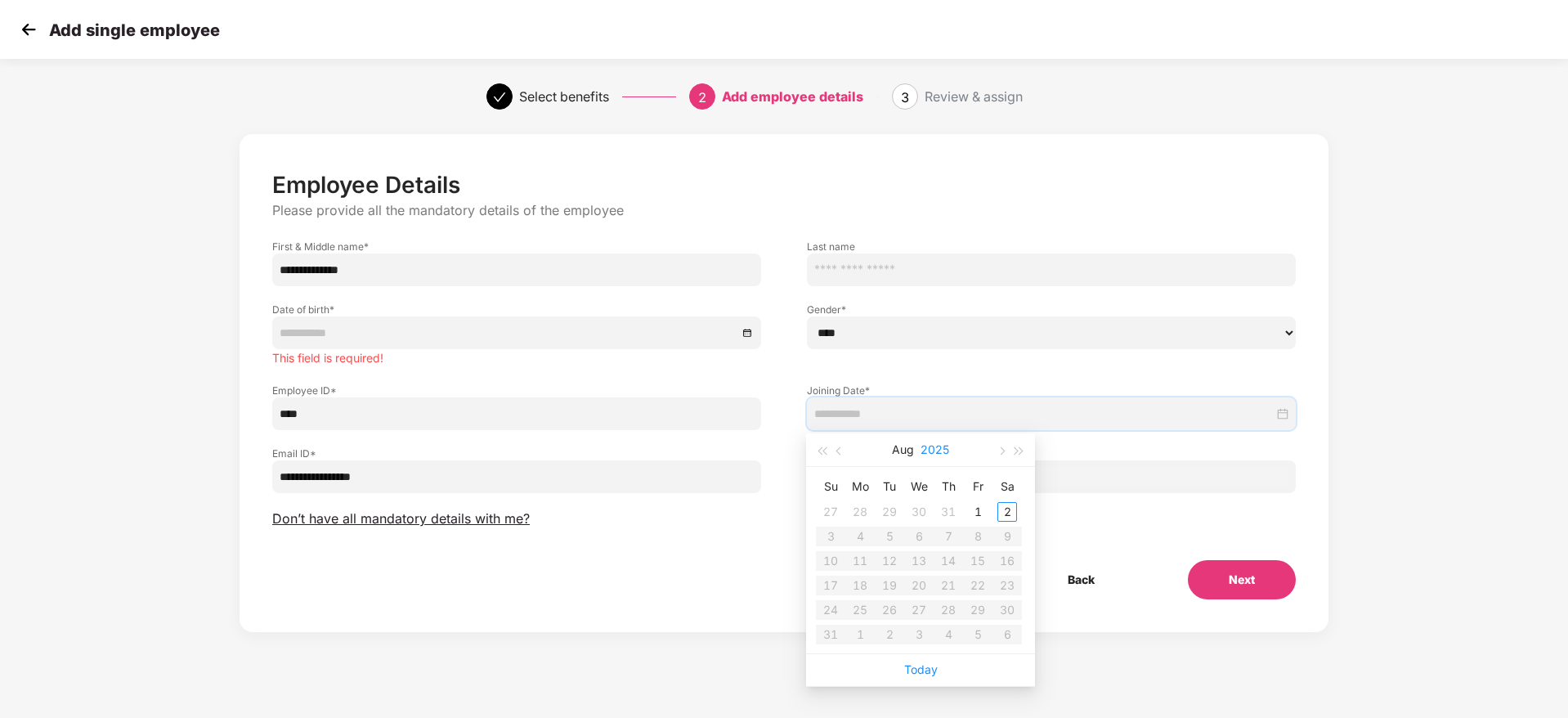 click on "2025" at bounding box center (934, 450) 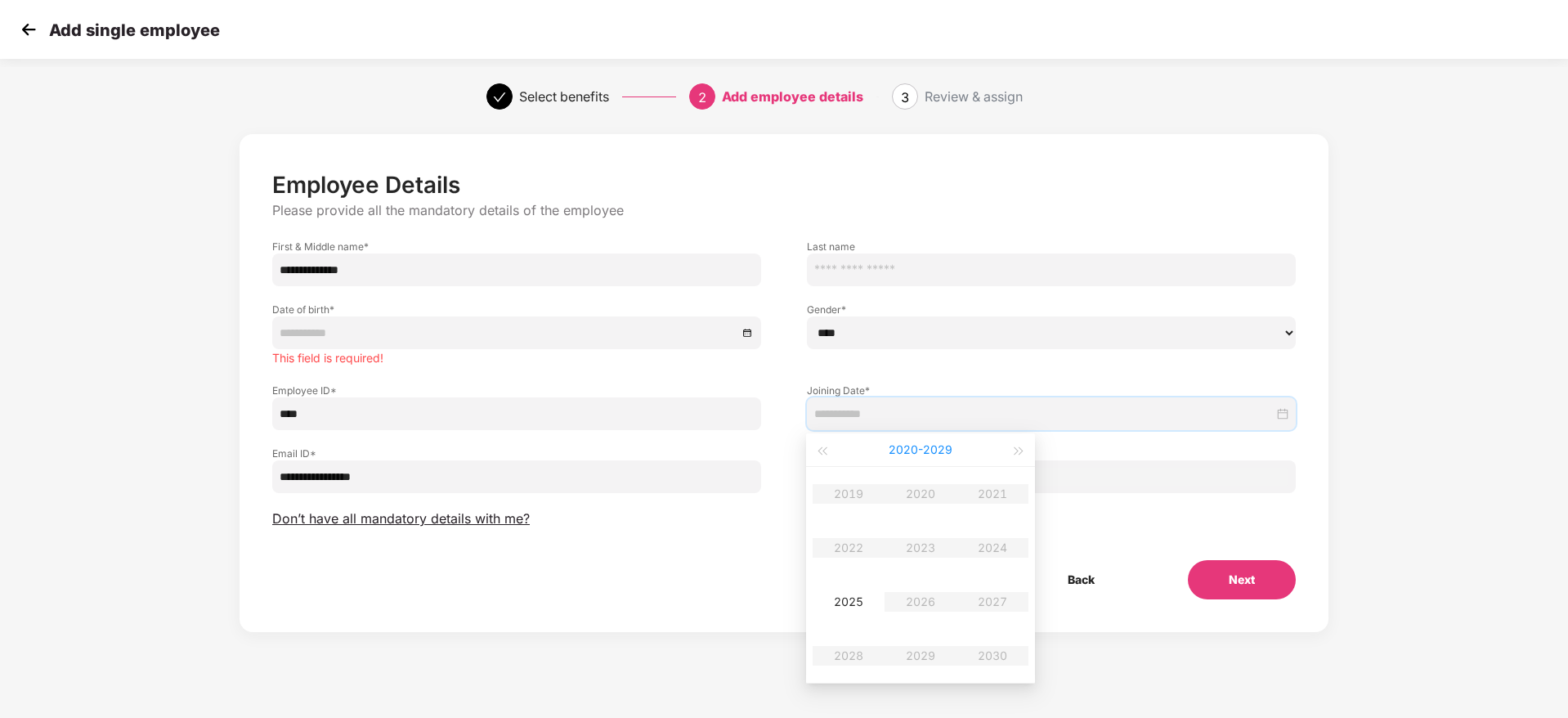 click on "2020 - 2029" at bounding box center [921, 450] 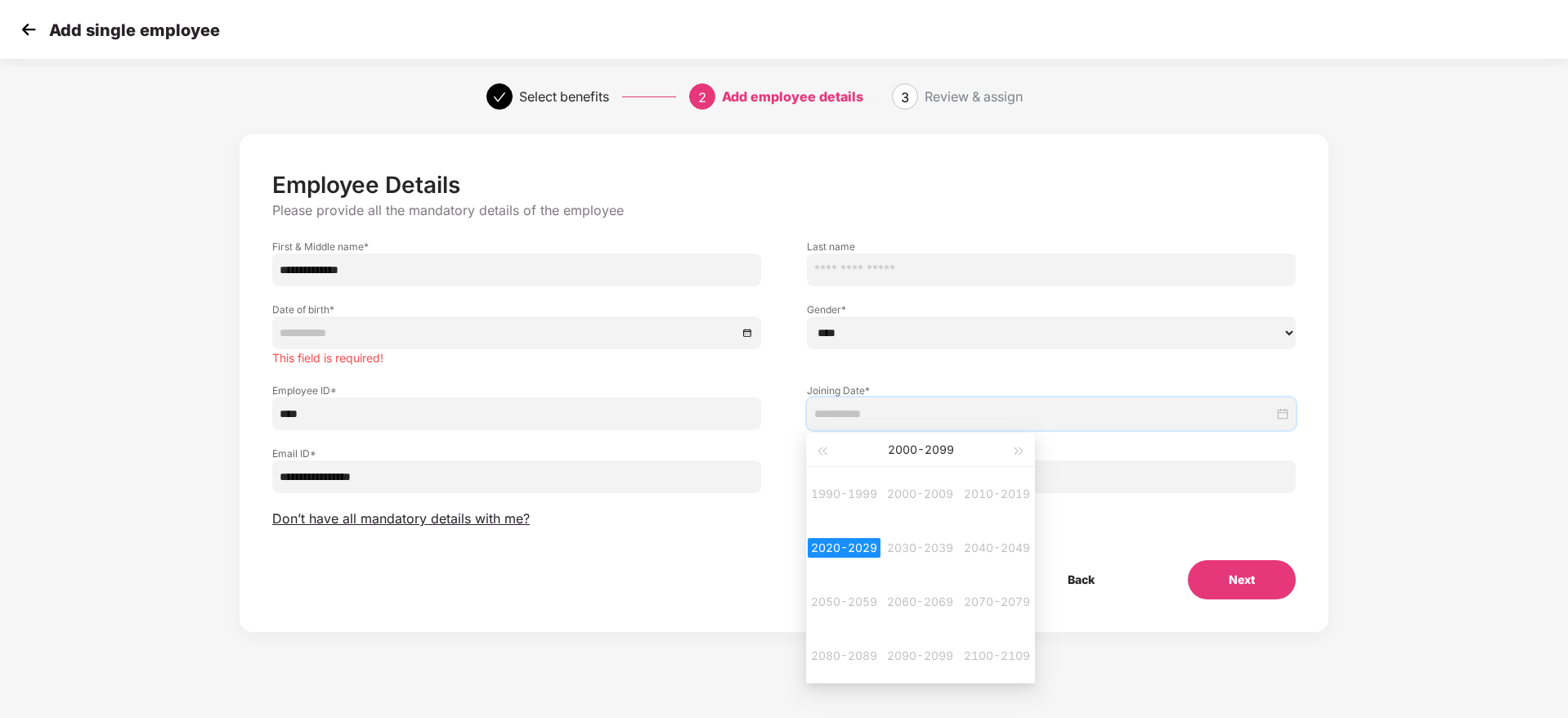 click on "**********" at bounding box center (1051, 461) 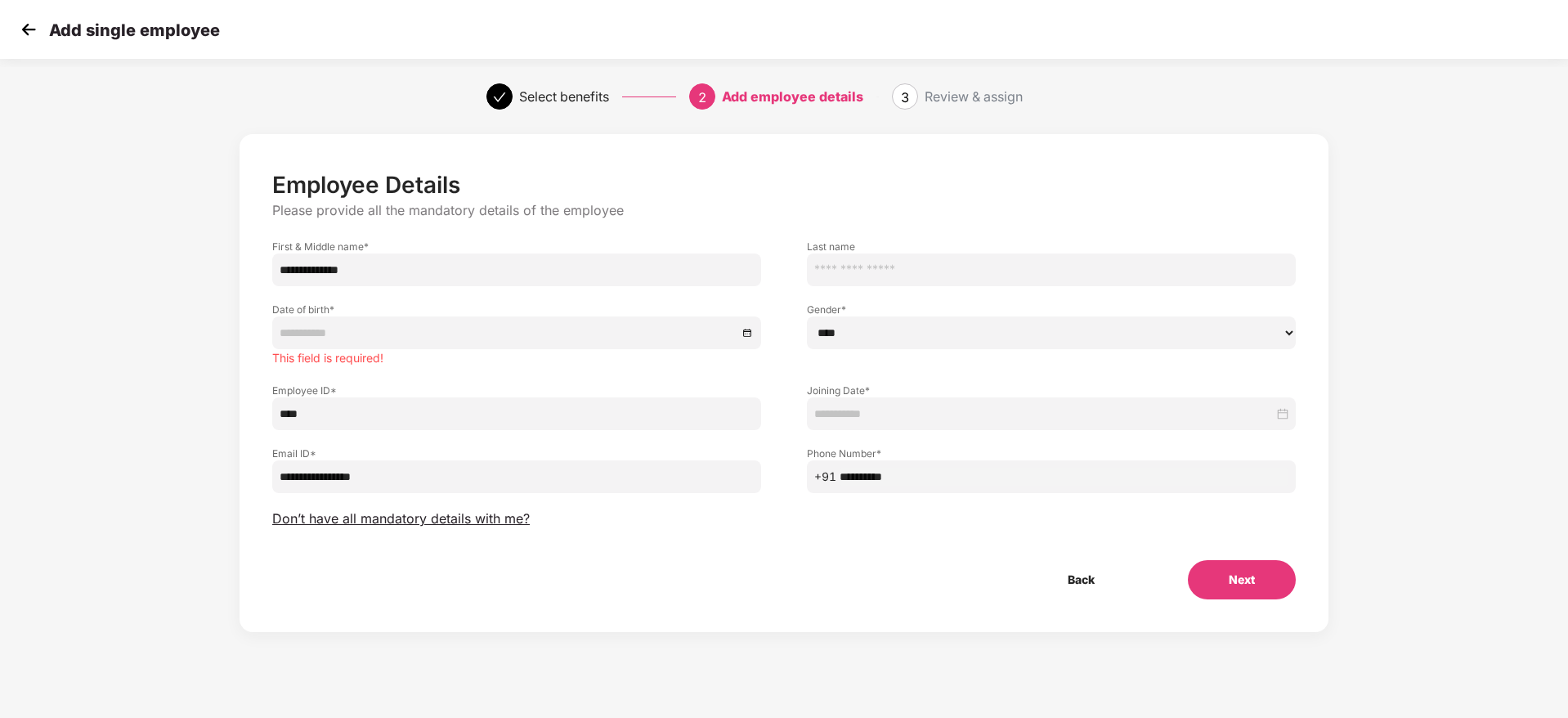 click on "**********" at bounding box center [1051, 461] 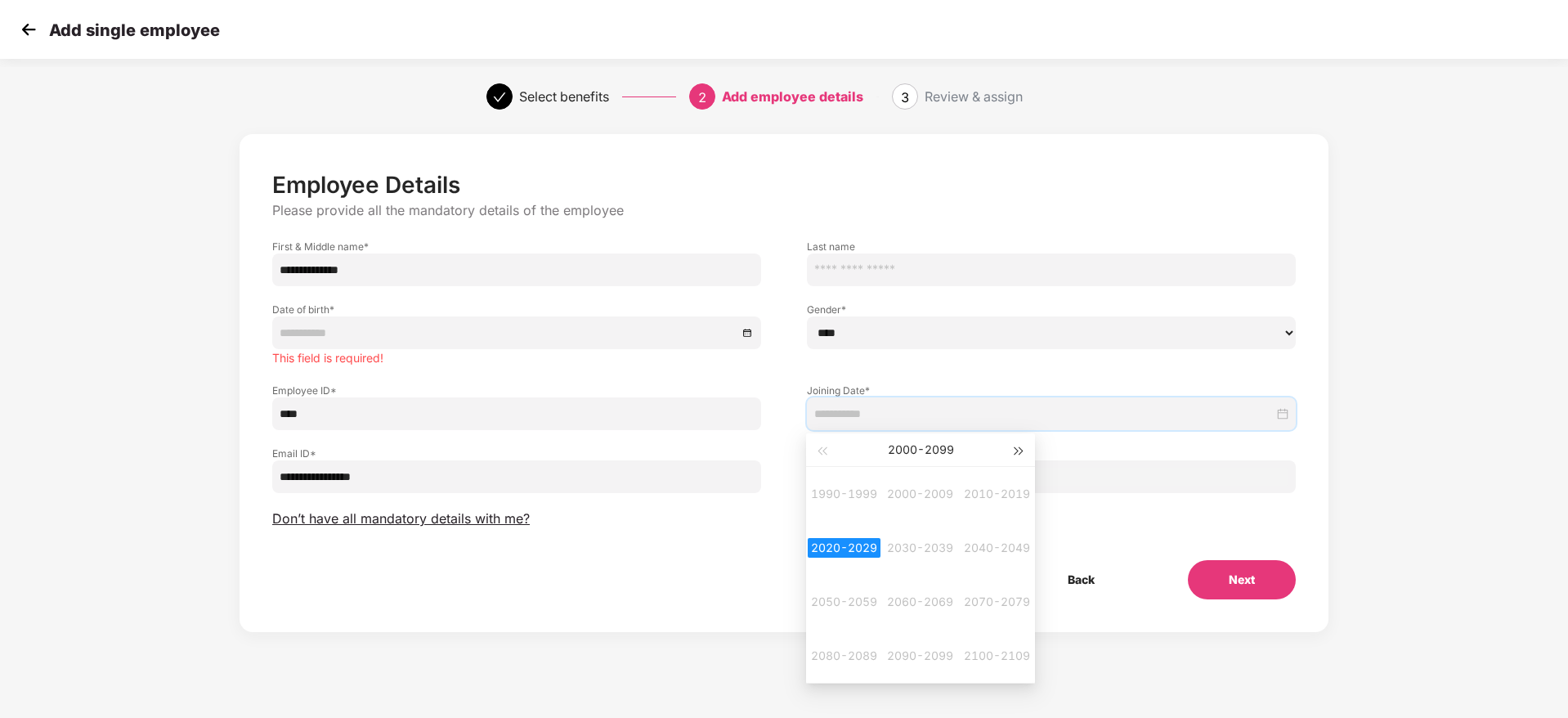 click at bounding box center (1019, 450) 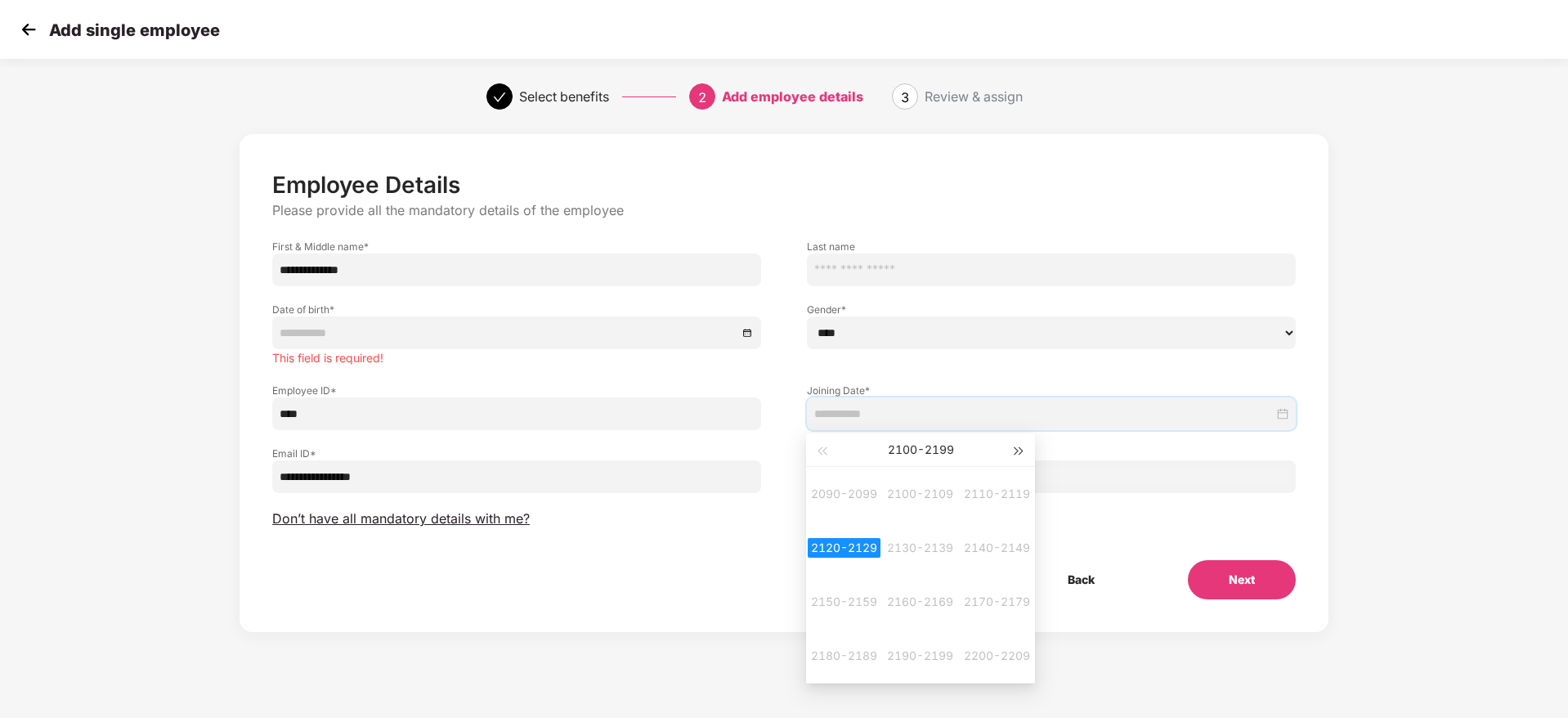 click at bounding box center (1019, 450) 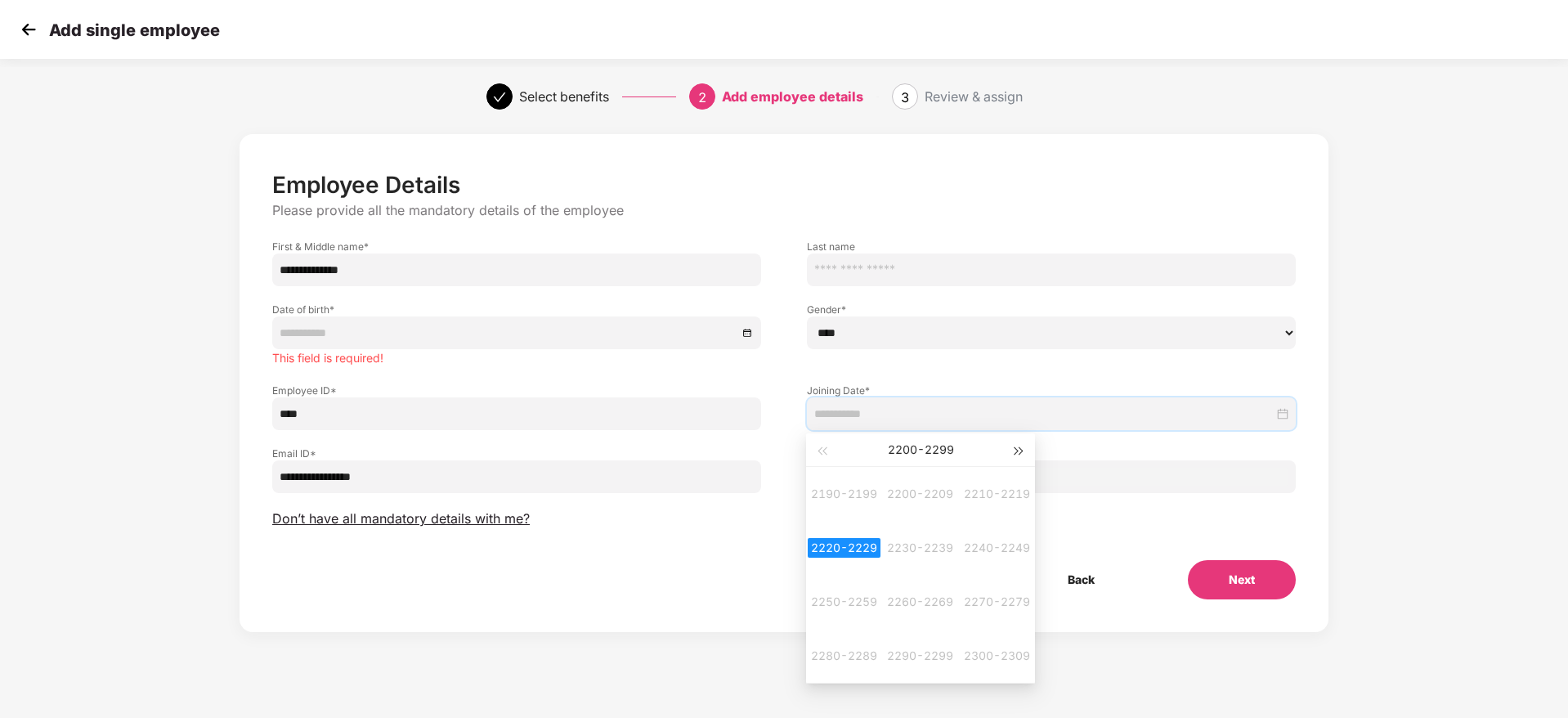 click at bounding box center [1019, 450] 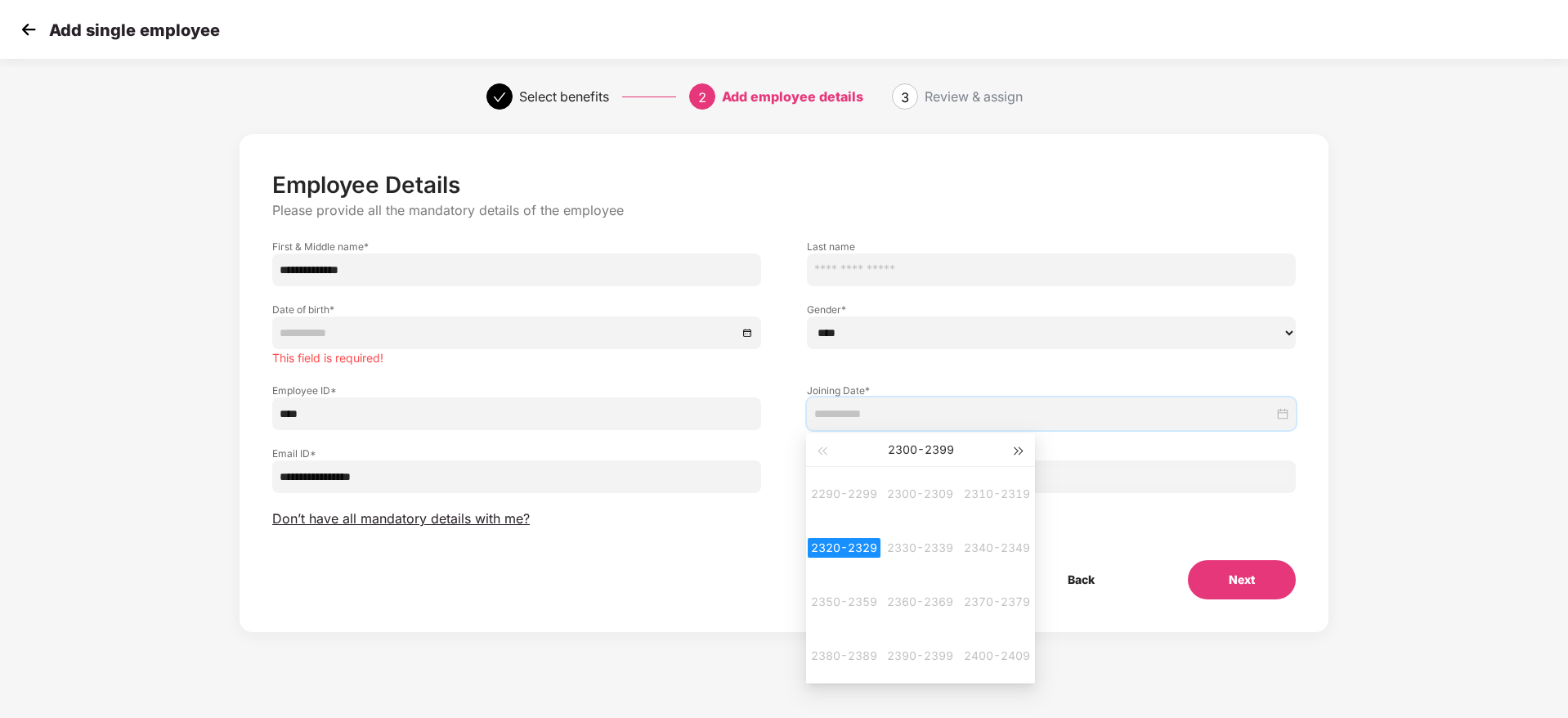 click at bounding box center (1019, 450) 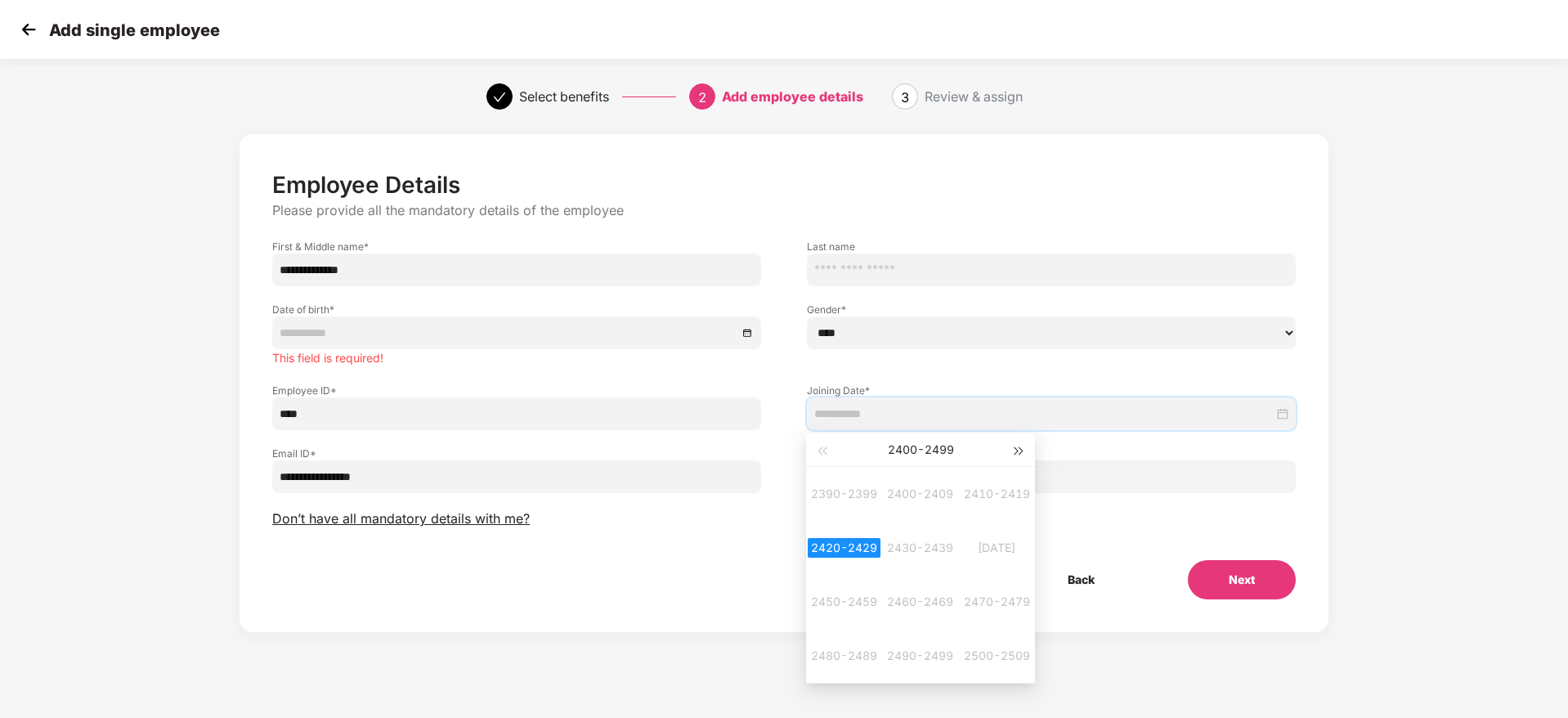 click at bounding box center (1019, 450) 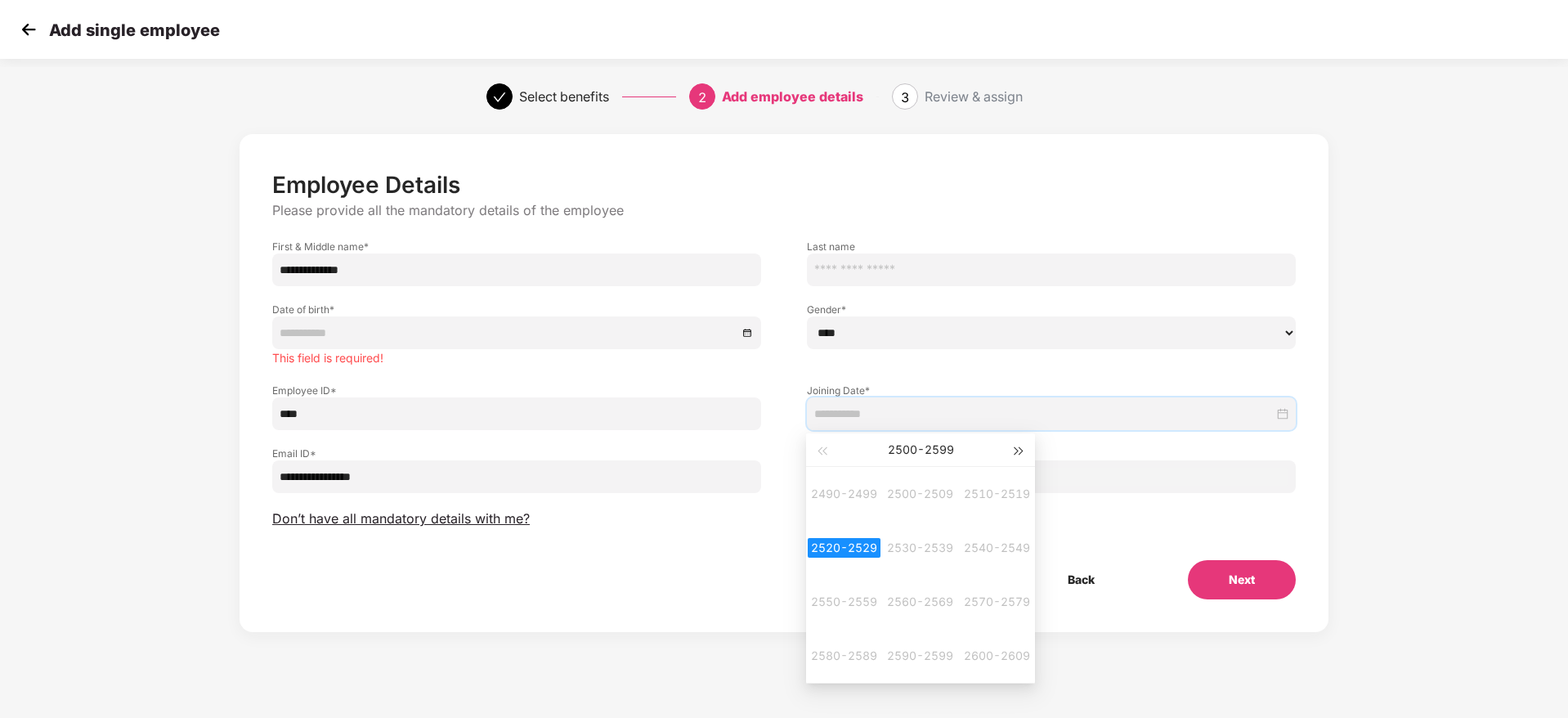 click at bounding box center [1019, 450] 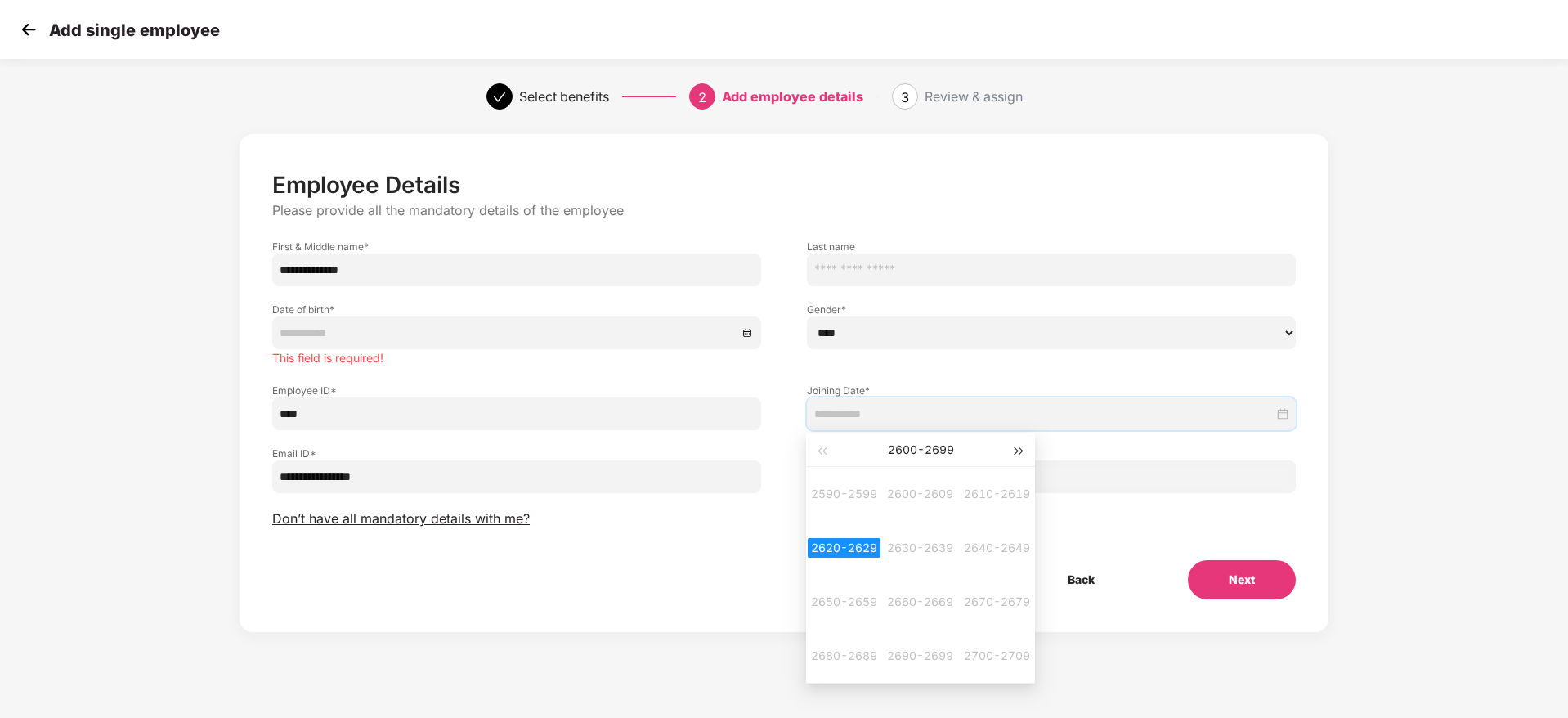 click at bounding box center (1019, 450) 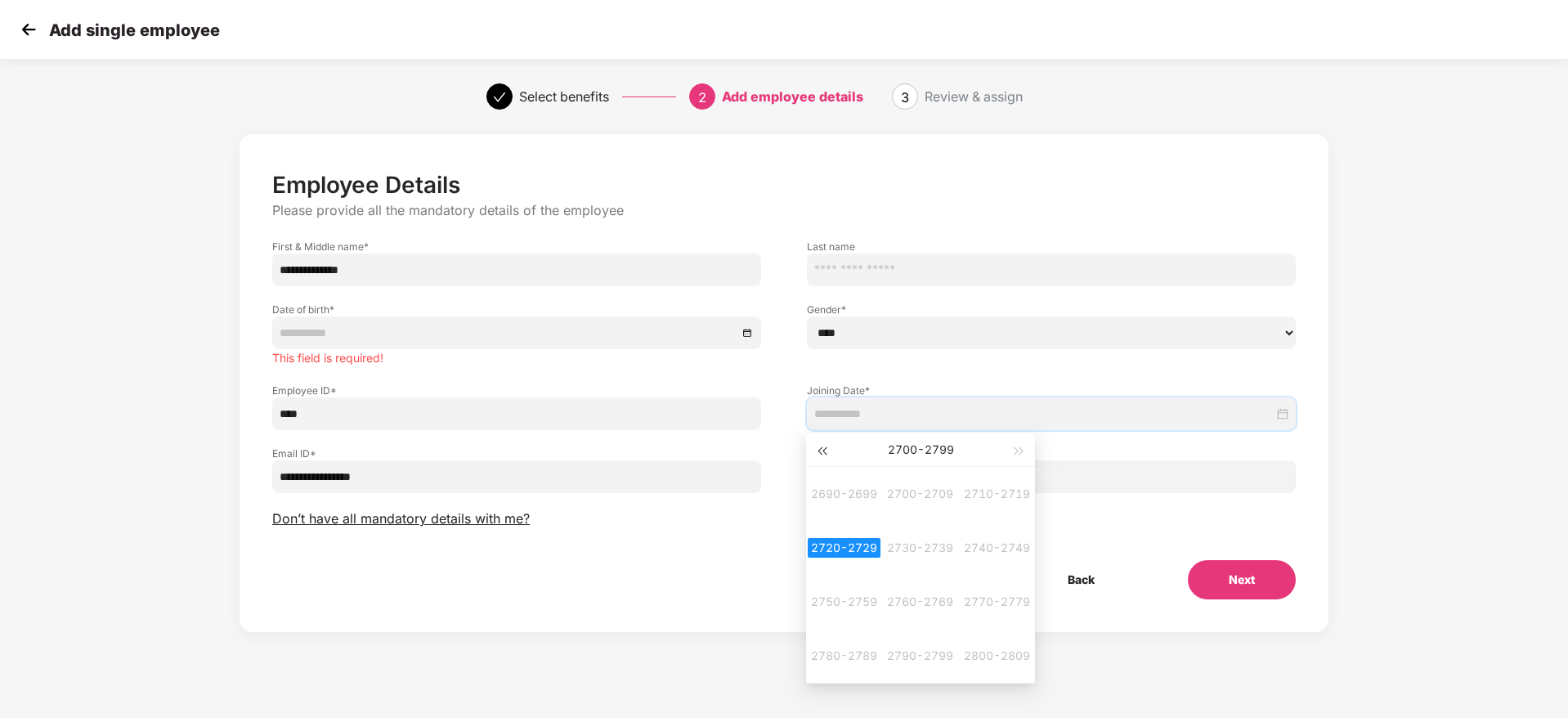 click at bounding box center (822, 450) 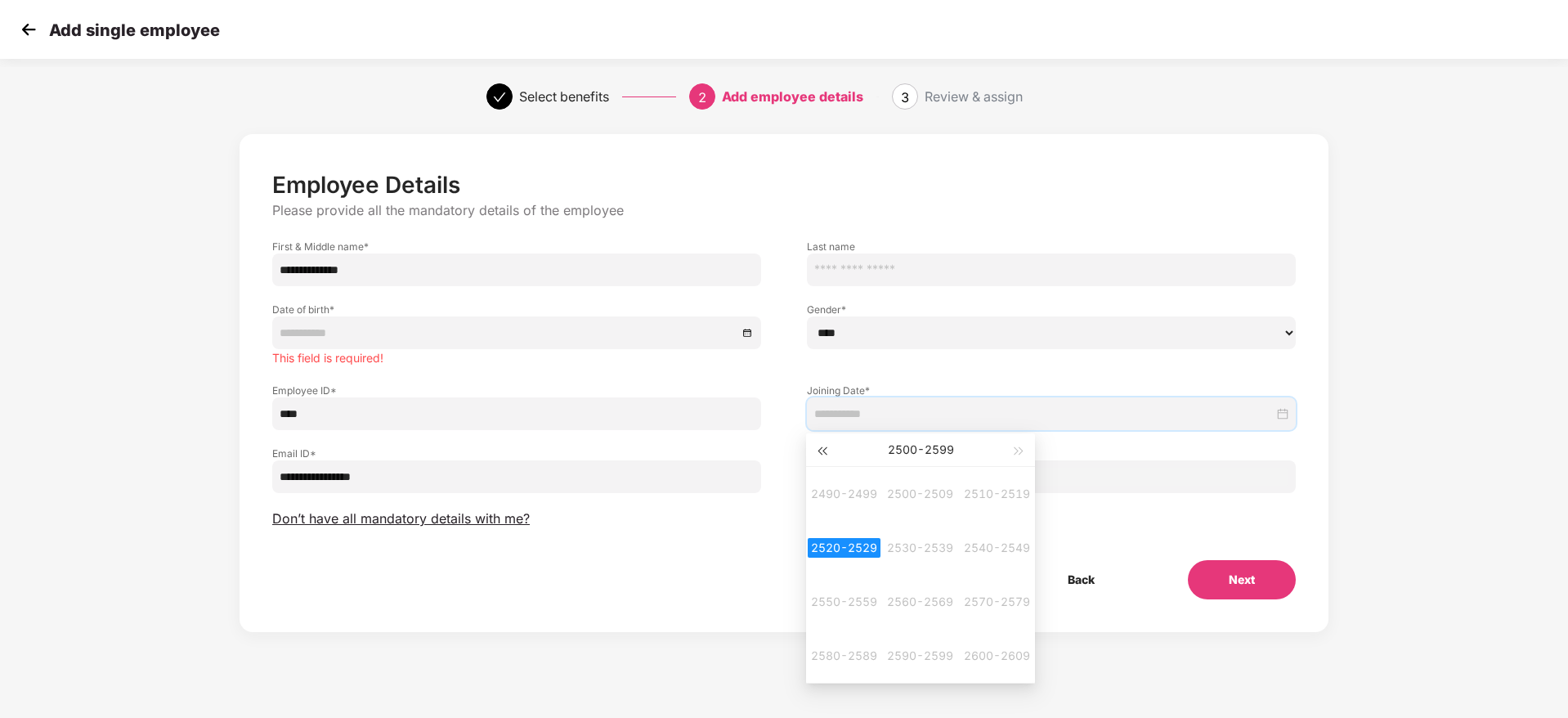 click at bounding box center (822, 450) 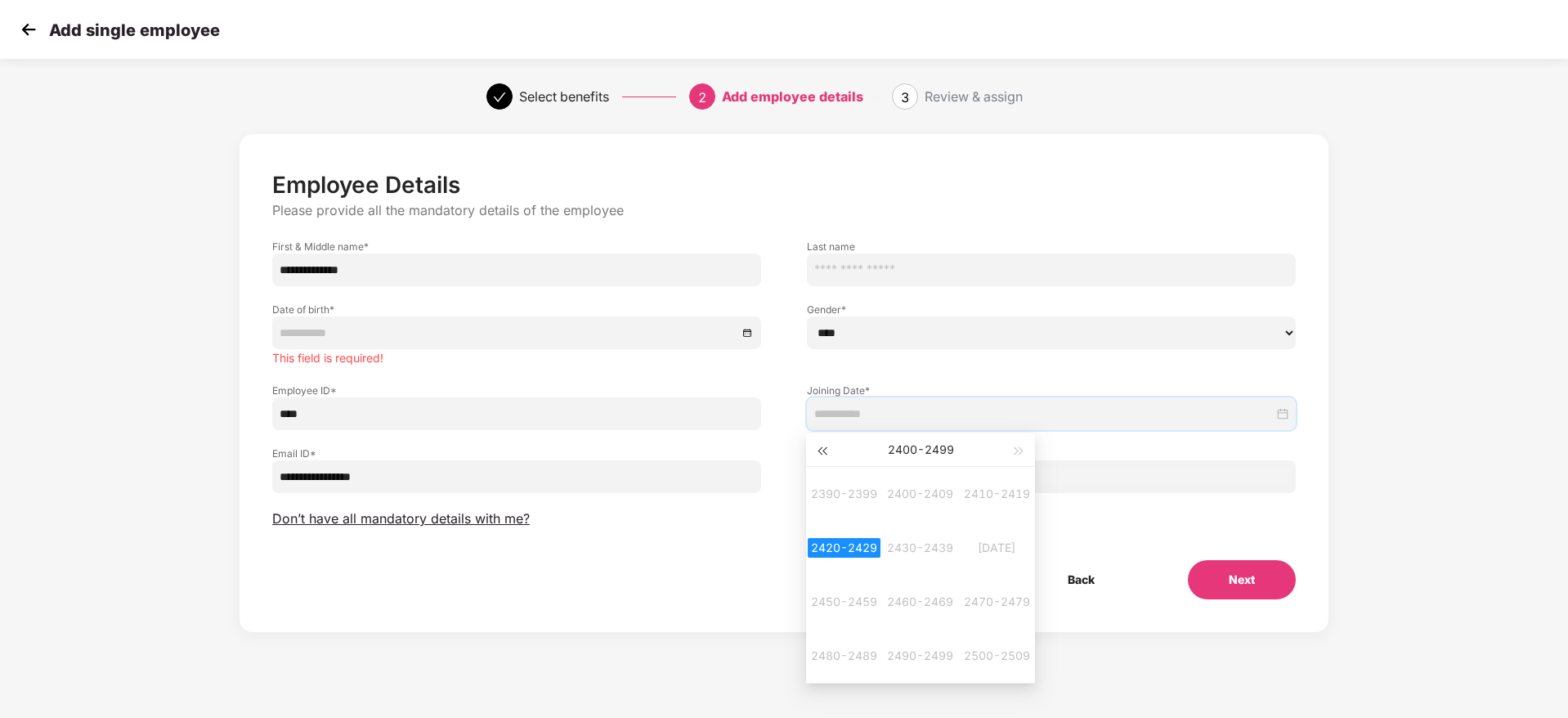 click at bounding box center [822, 450] 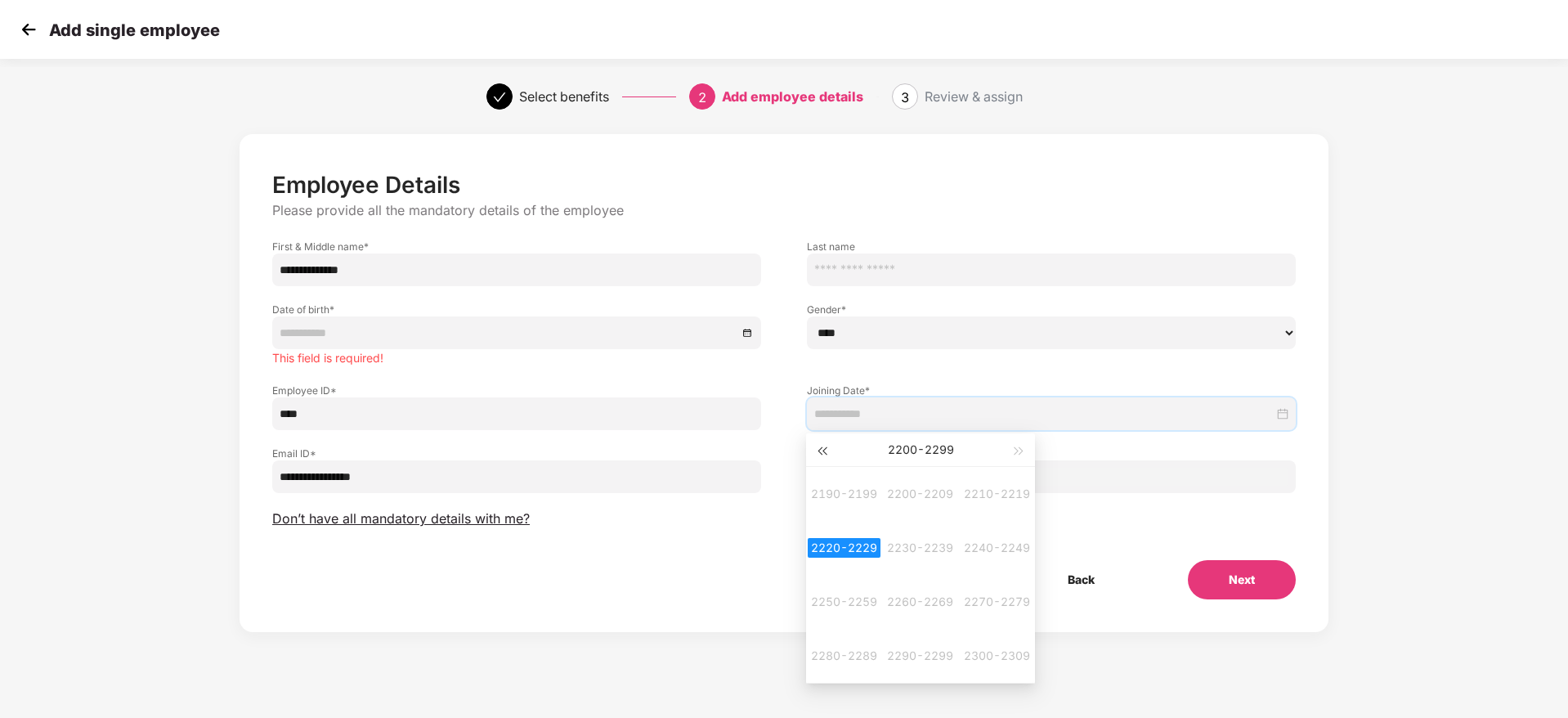 click at bounding box center [822, 450] 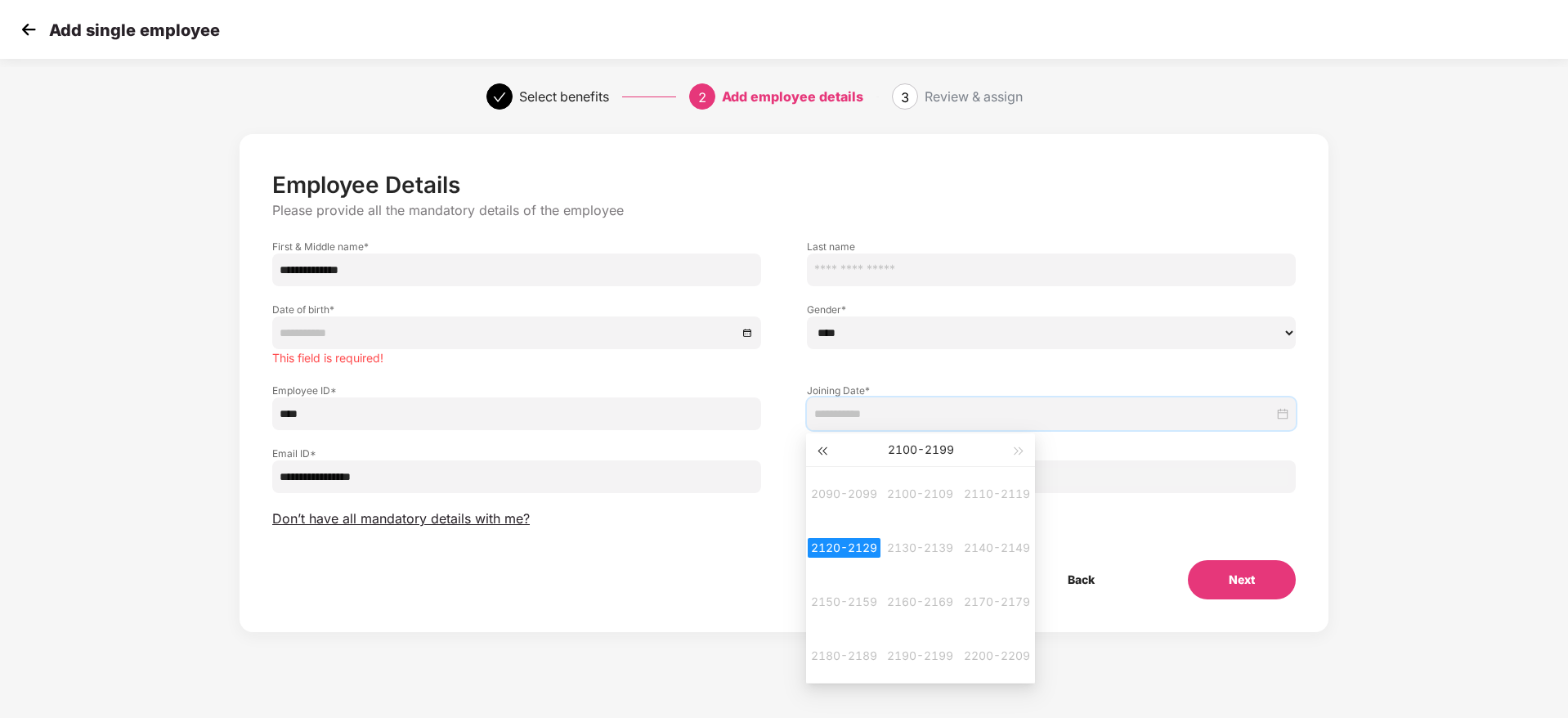 click at bounding box center [822, 450] 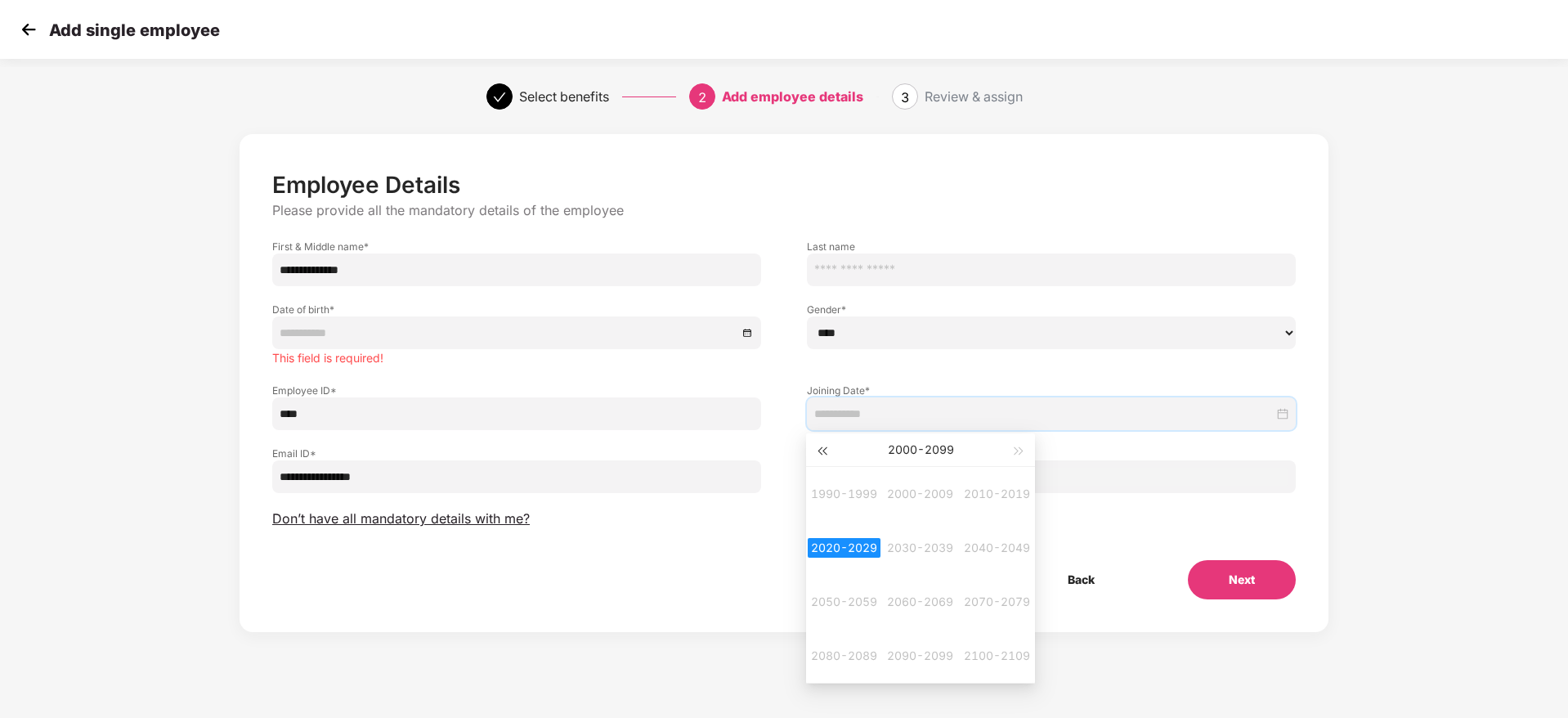 click at bounding box center [822, 450] 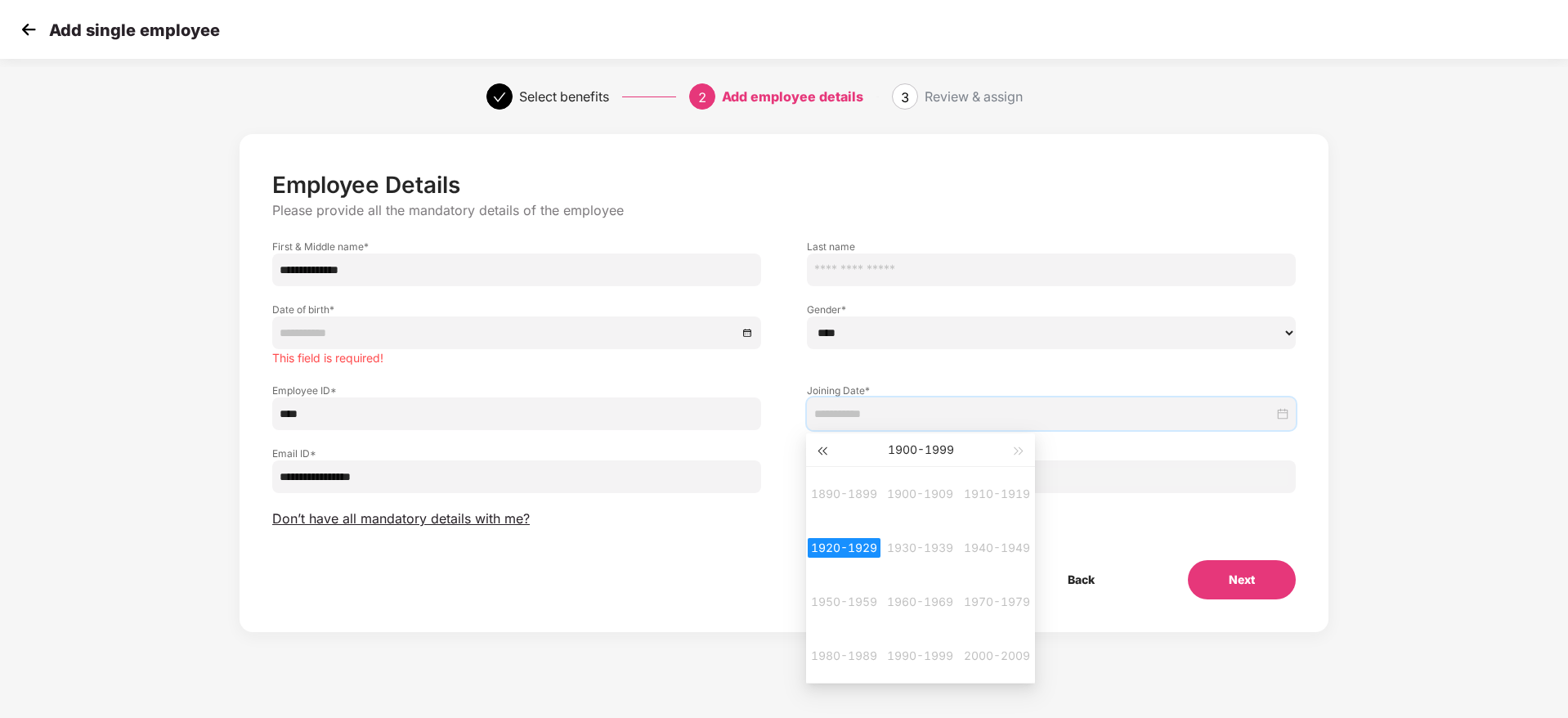 click at bounding box center (822, 450) 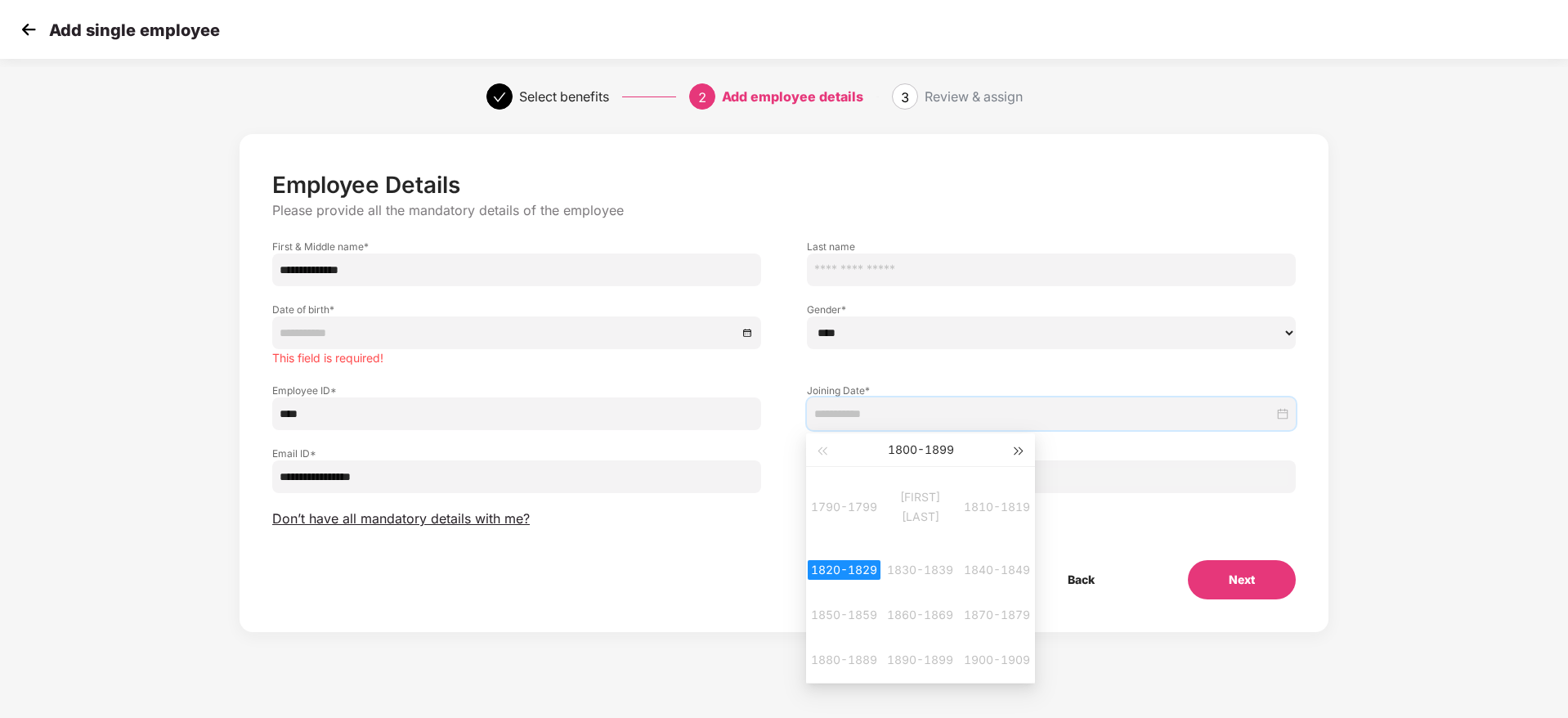 click at bounding box center [1019, 451] 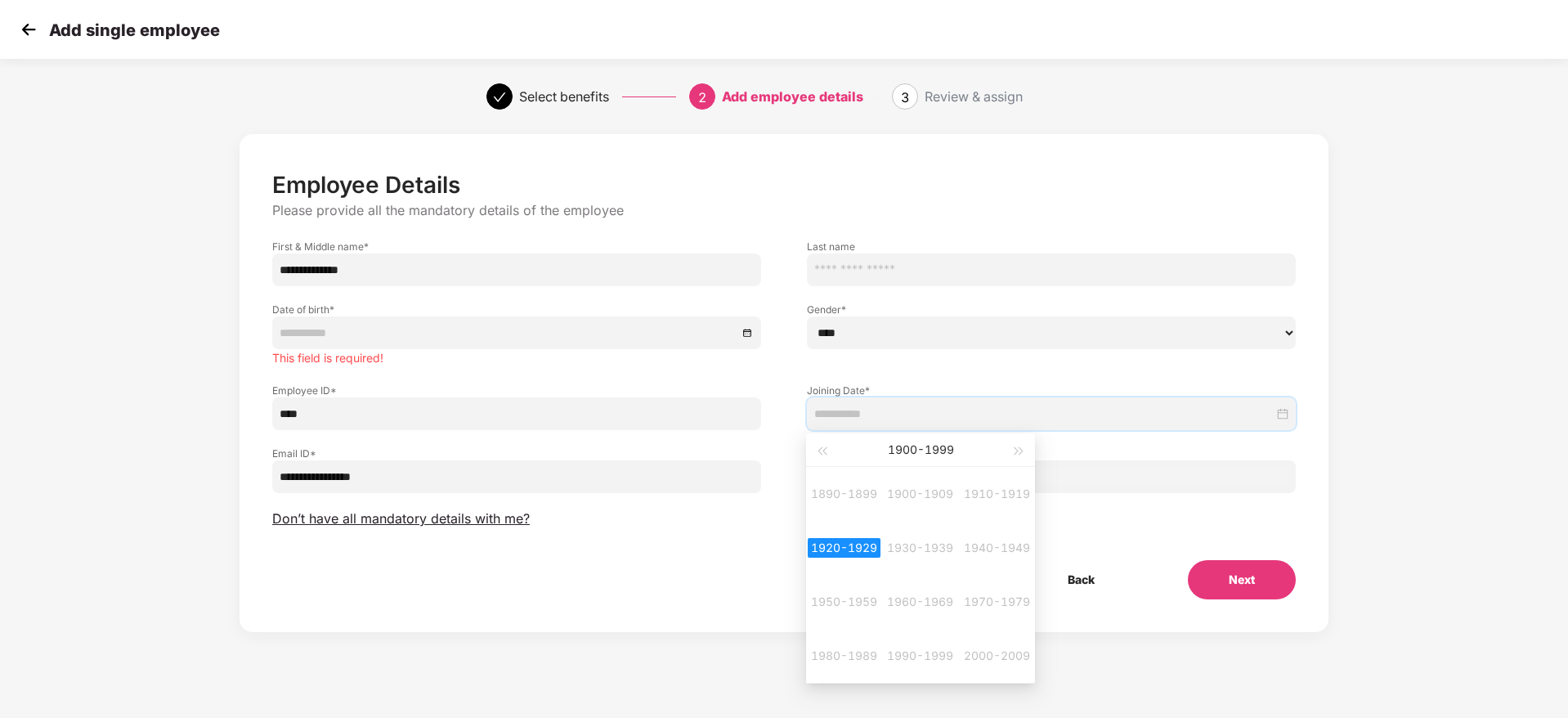 click at bounding box center [1051, 414] 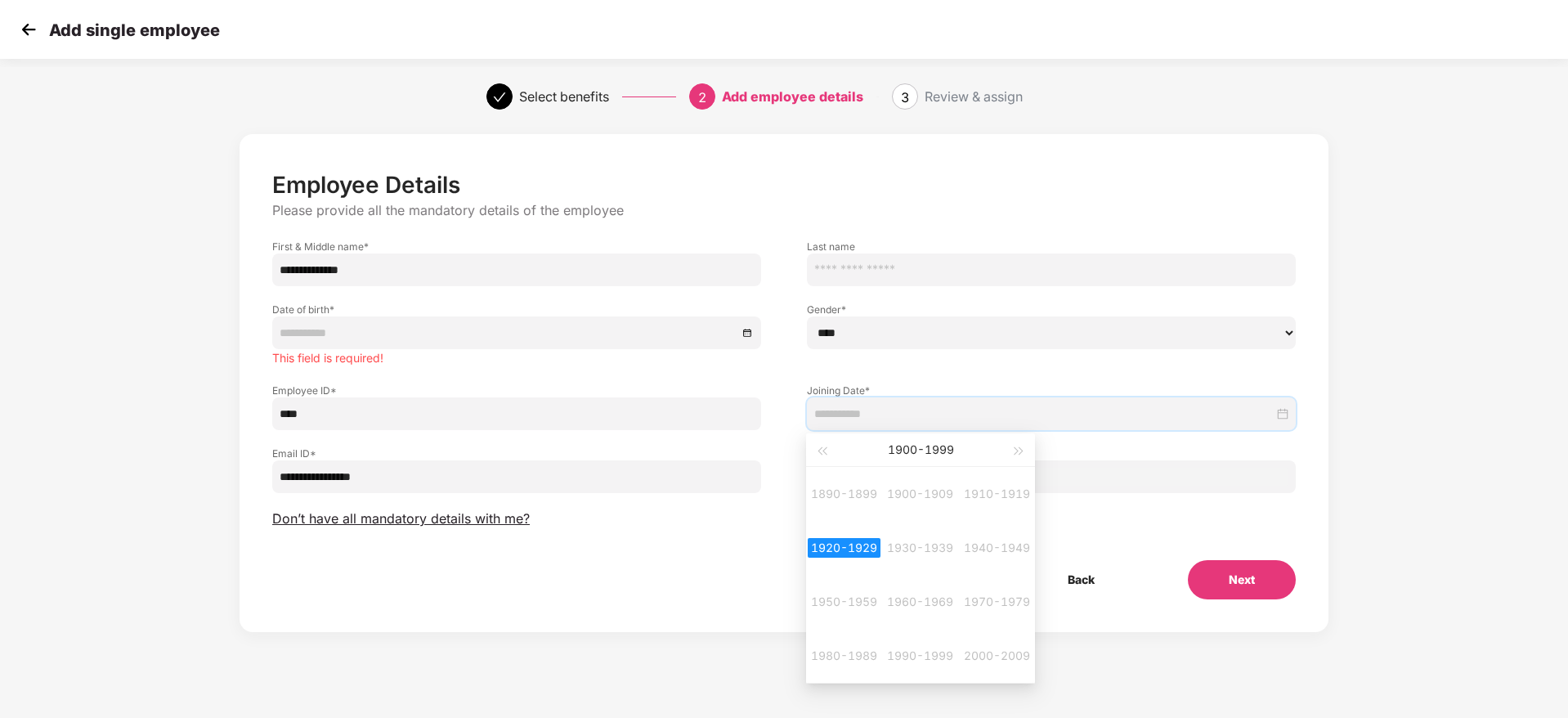 click at bounding box center (1051, 414) 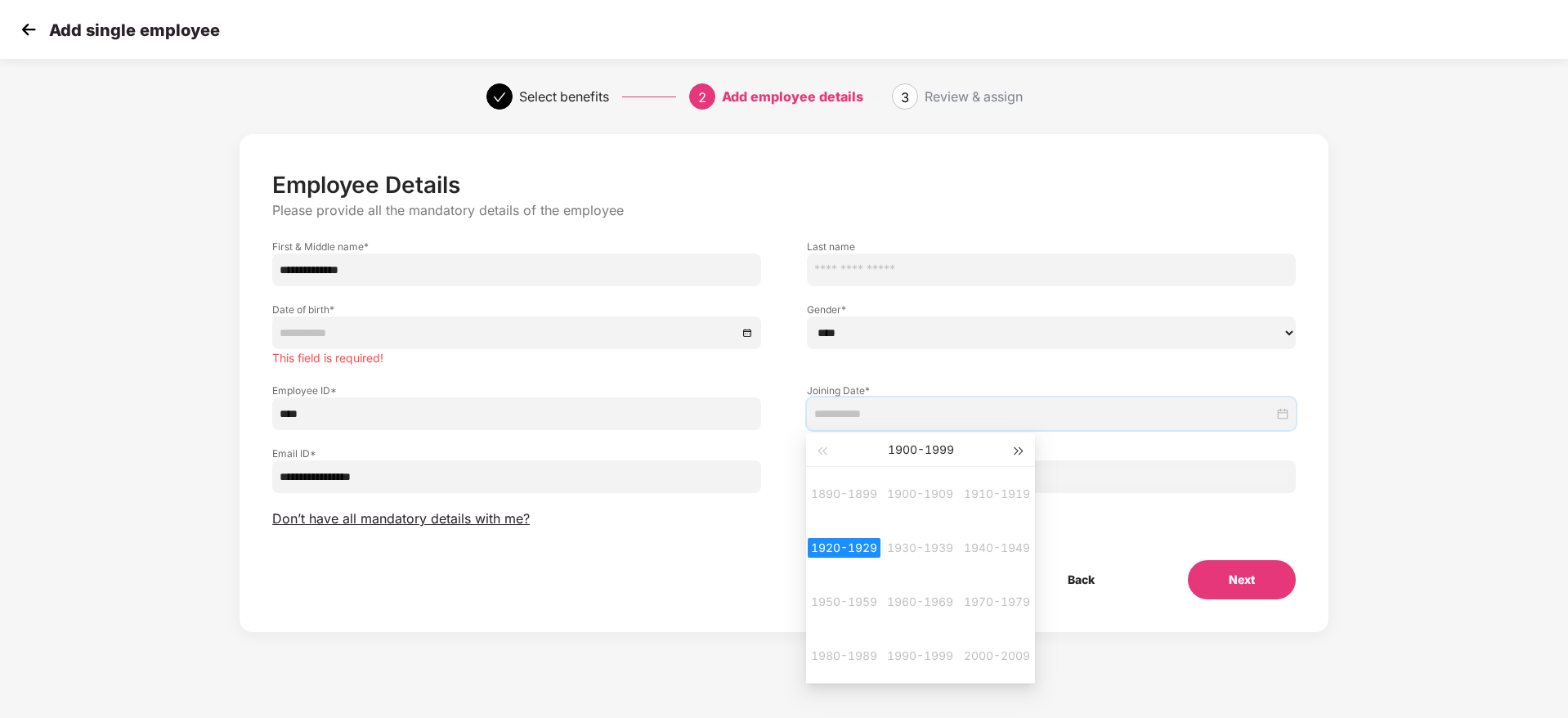 click at bounding box center (1019, 450) 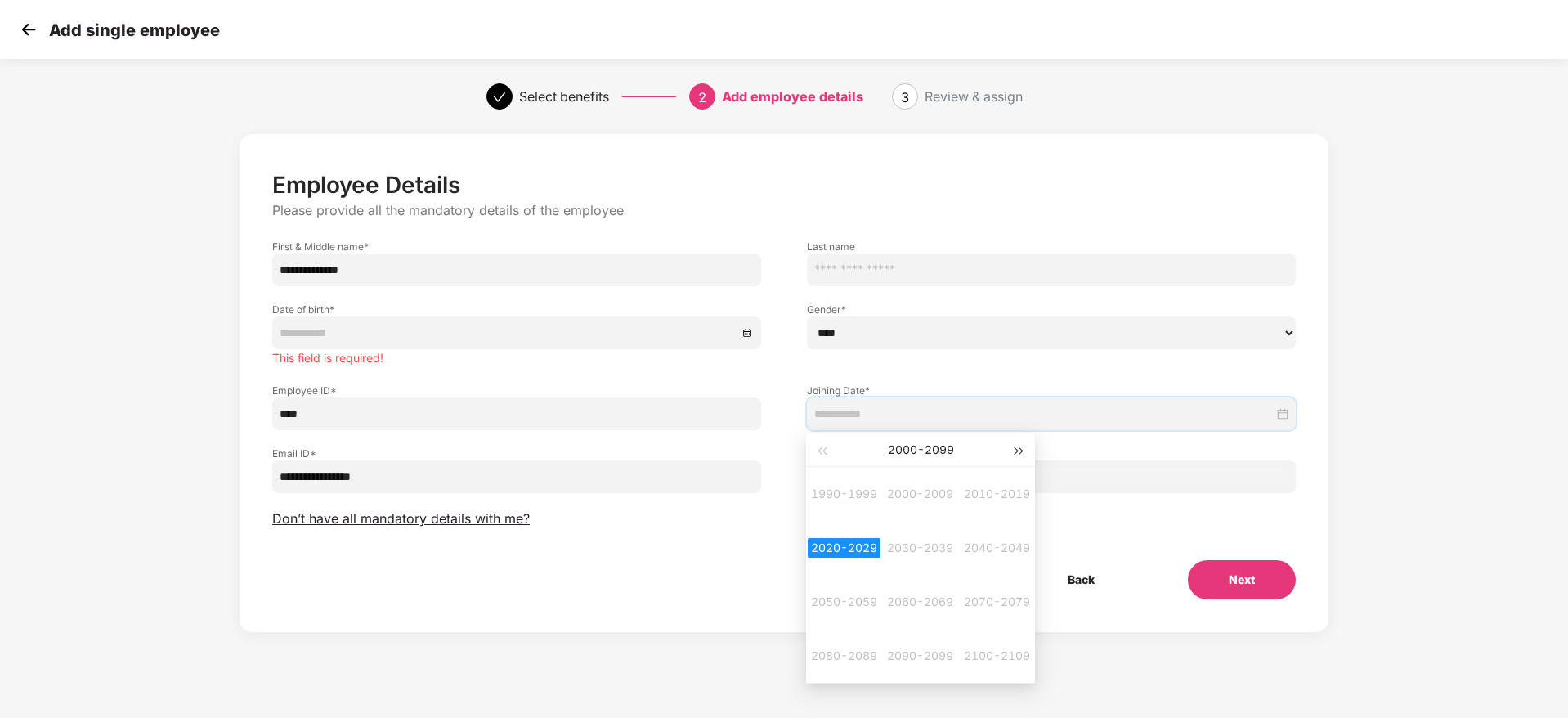click at bounding box center [1019, 450] 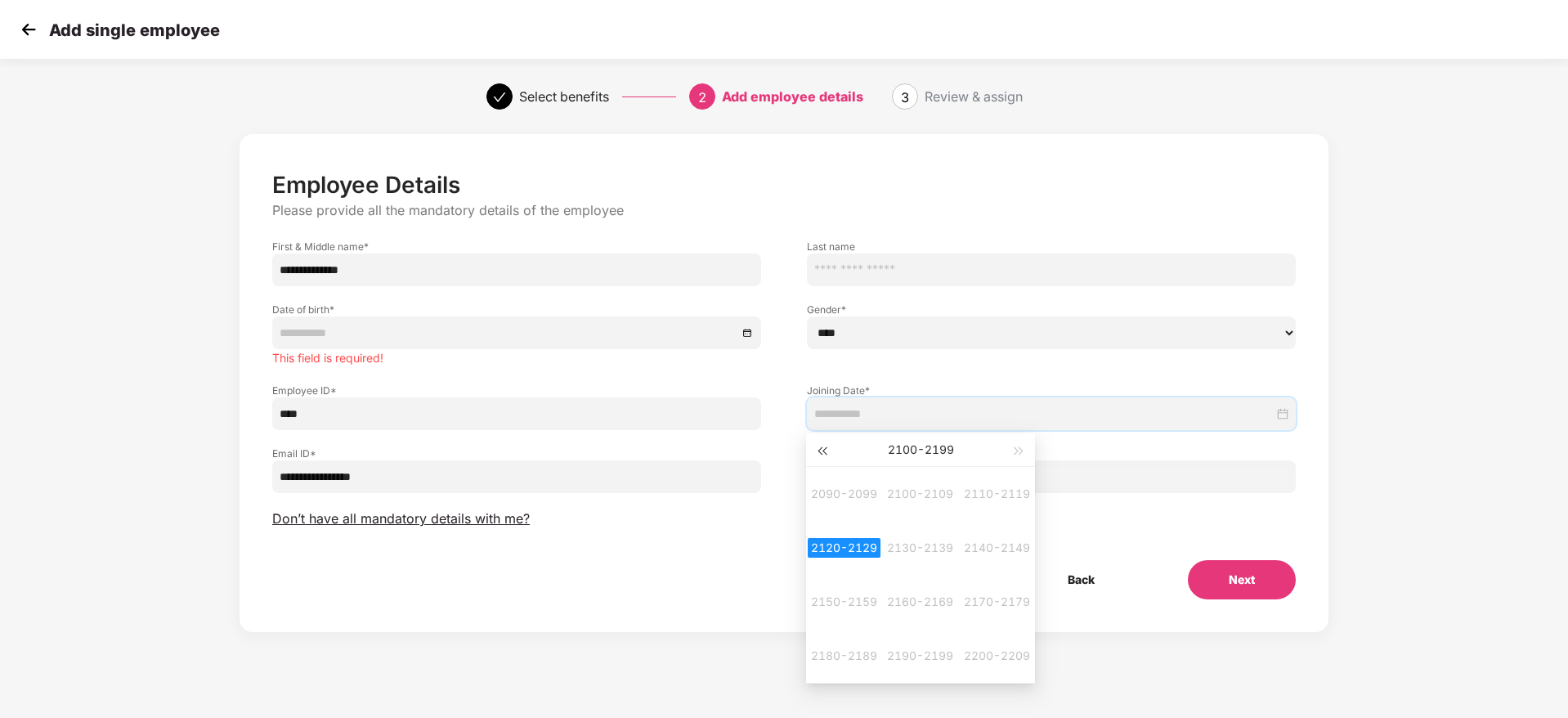 click at bounding box center (822, 451) 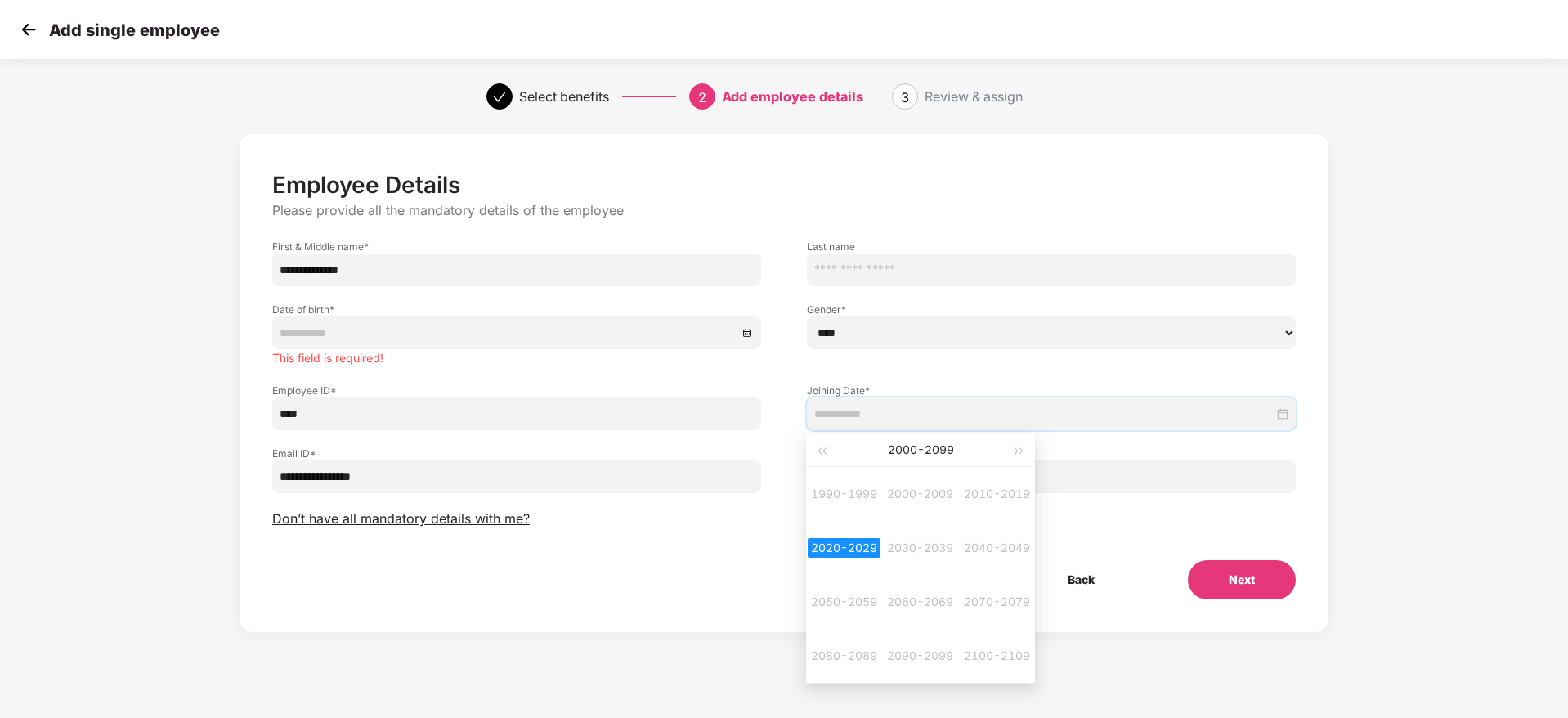 type on "**********" 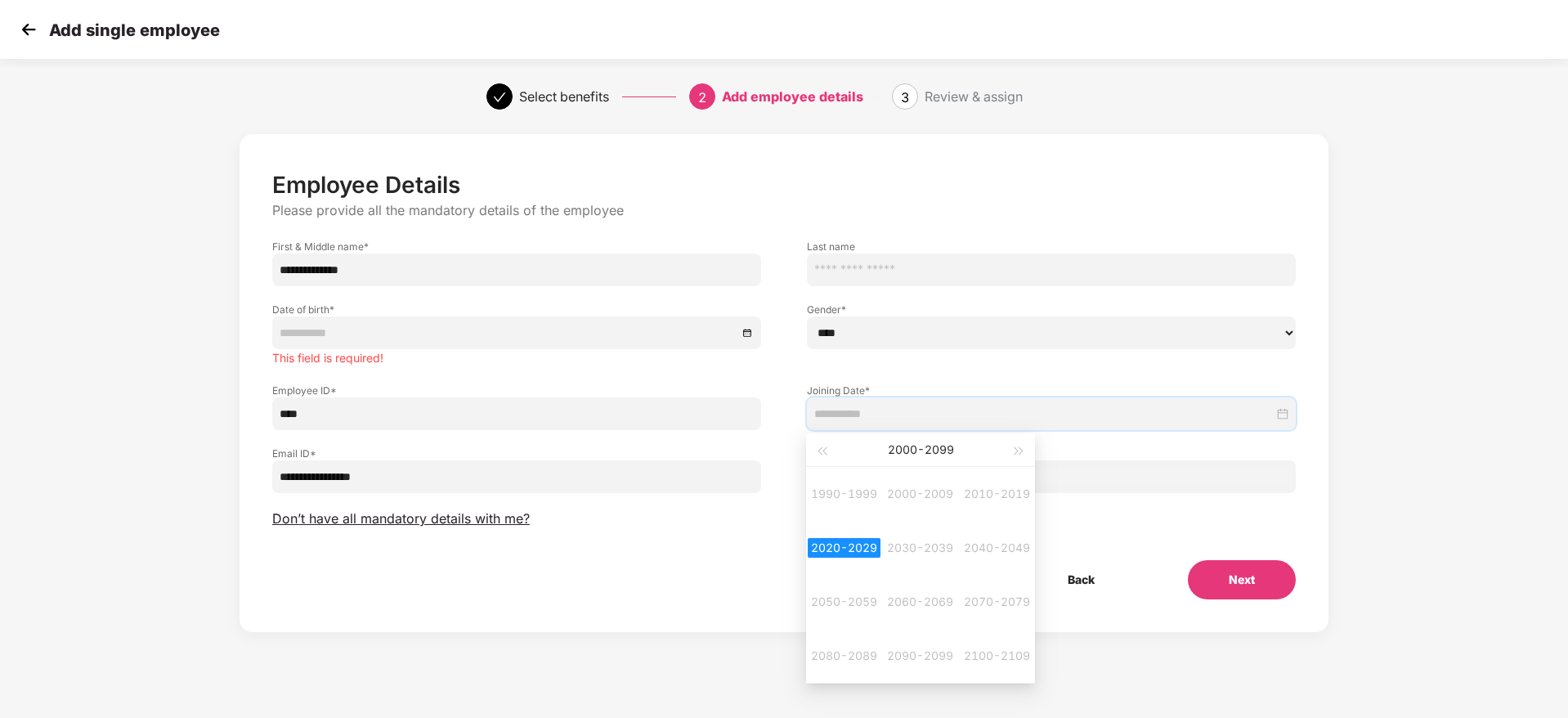 click on "2020-2029" at bounding box center [844, 548] 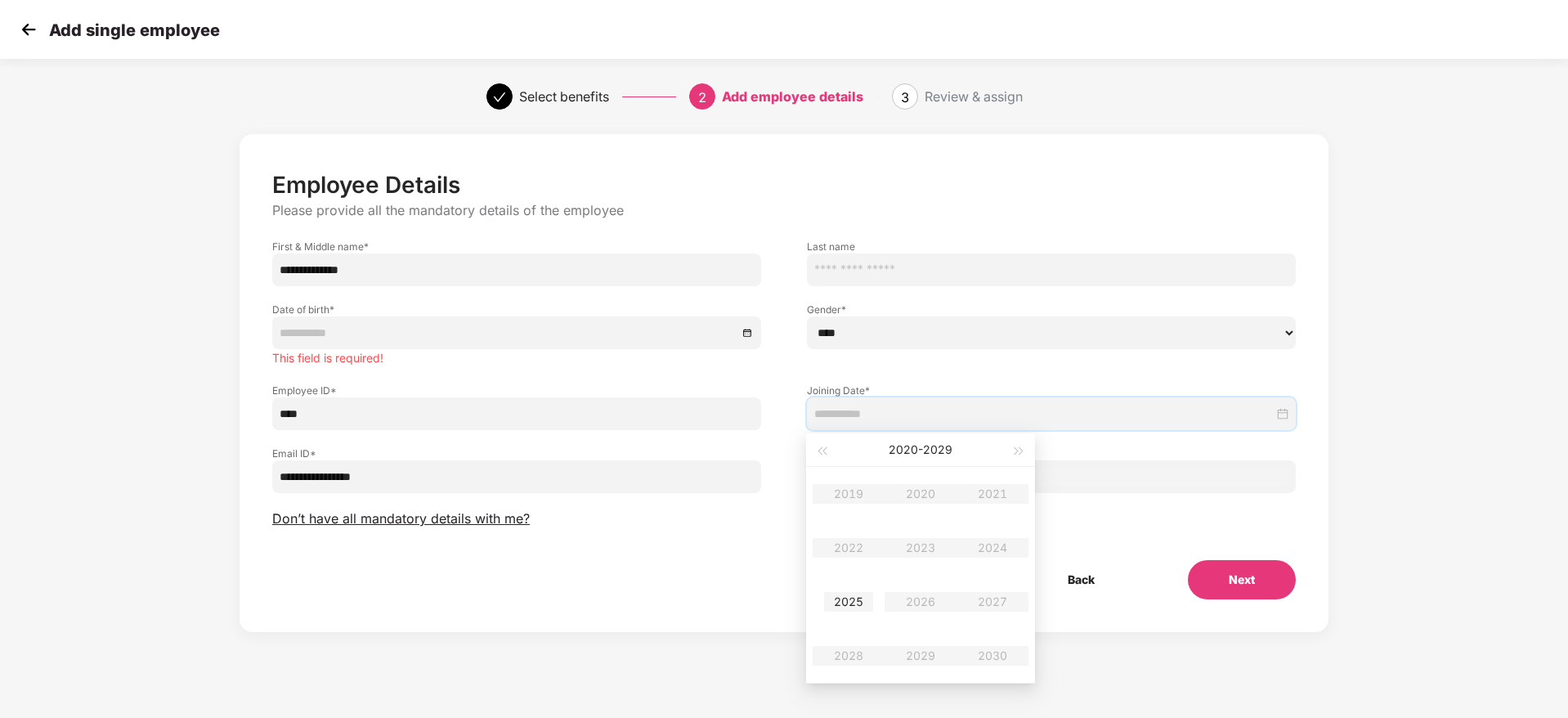 type on "**********" 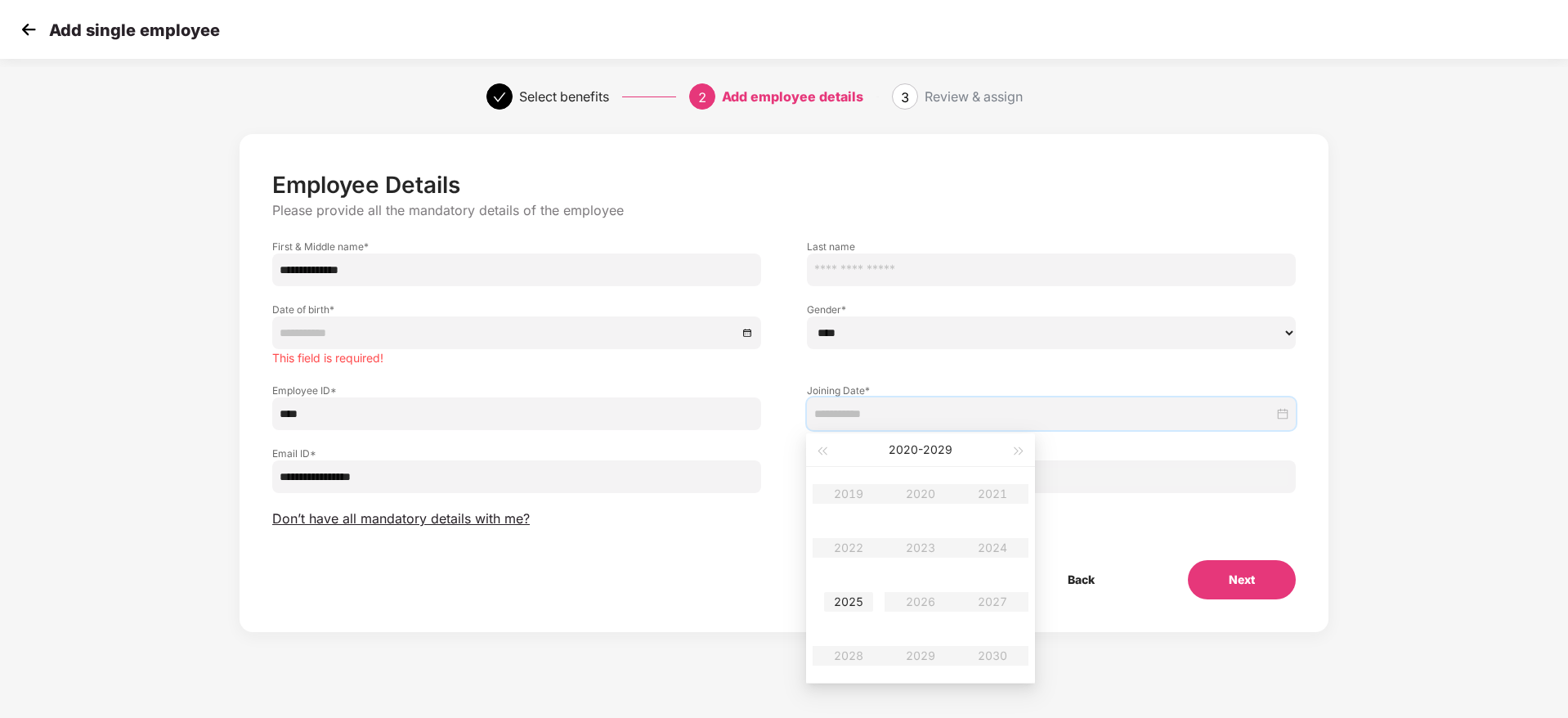 click on "2025" at bounding box center (849, 602) 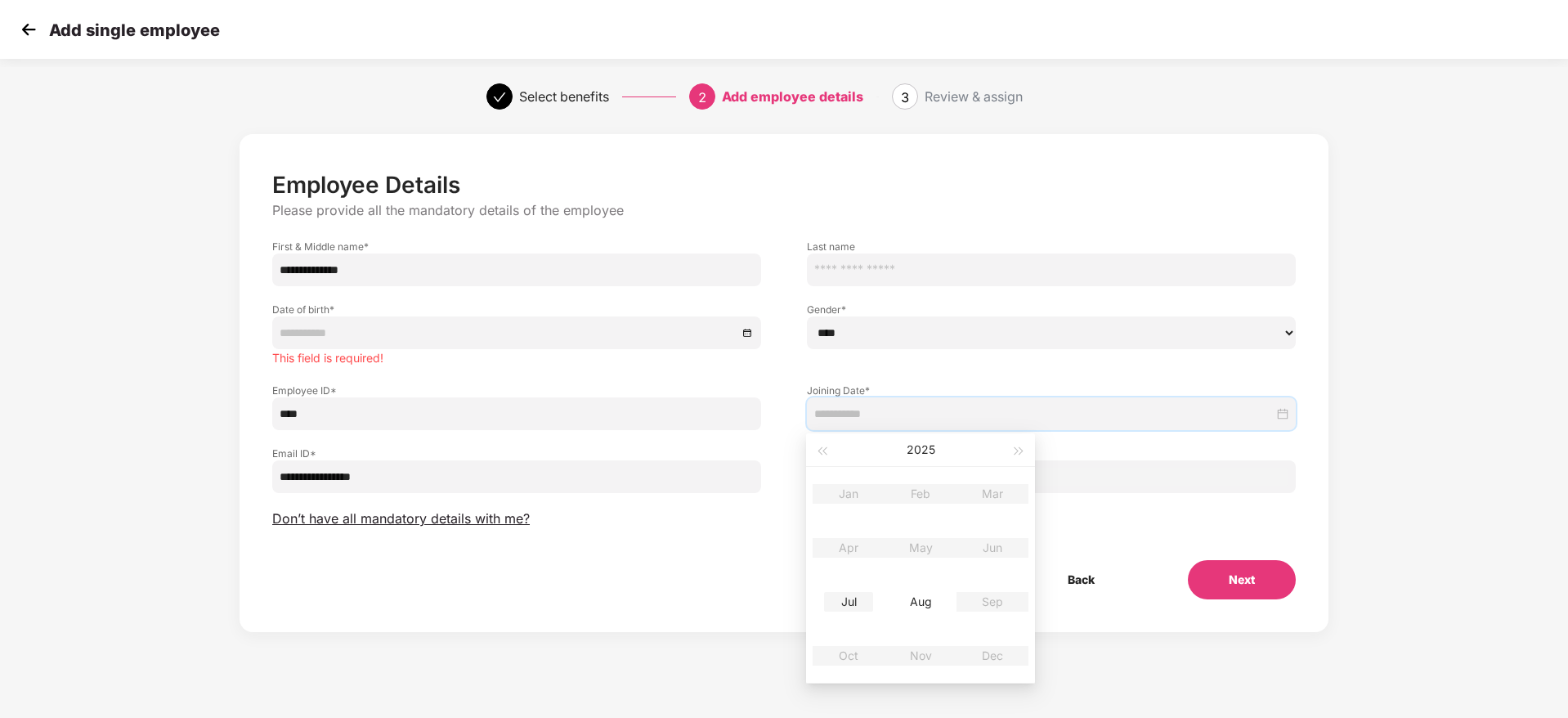 type on "**********" 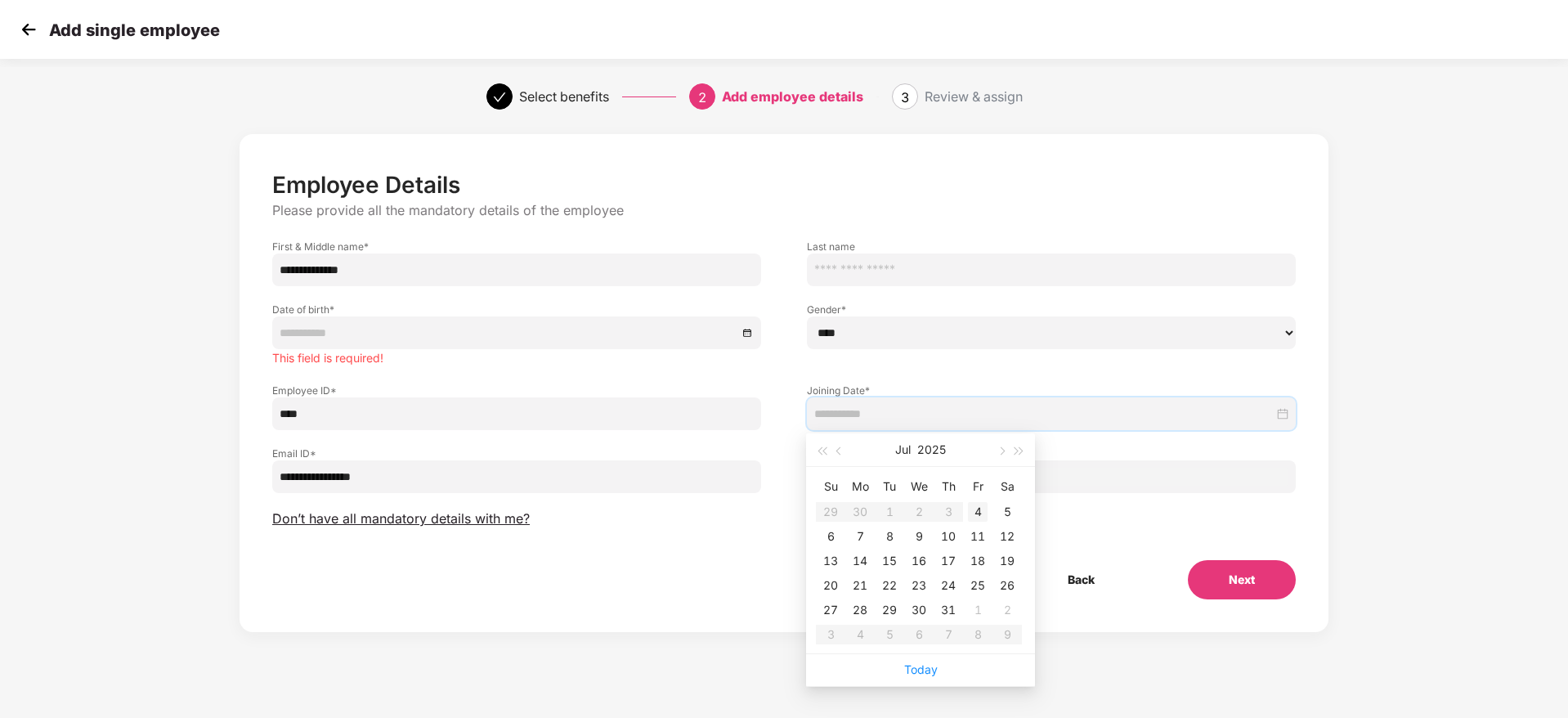 type on "**********" 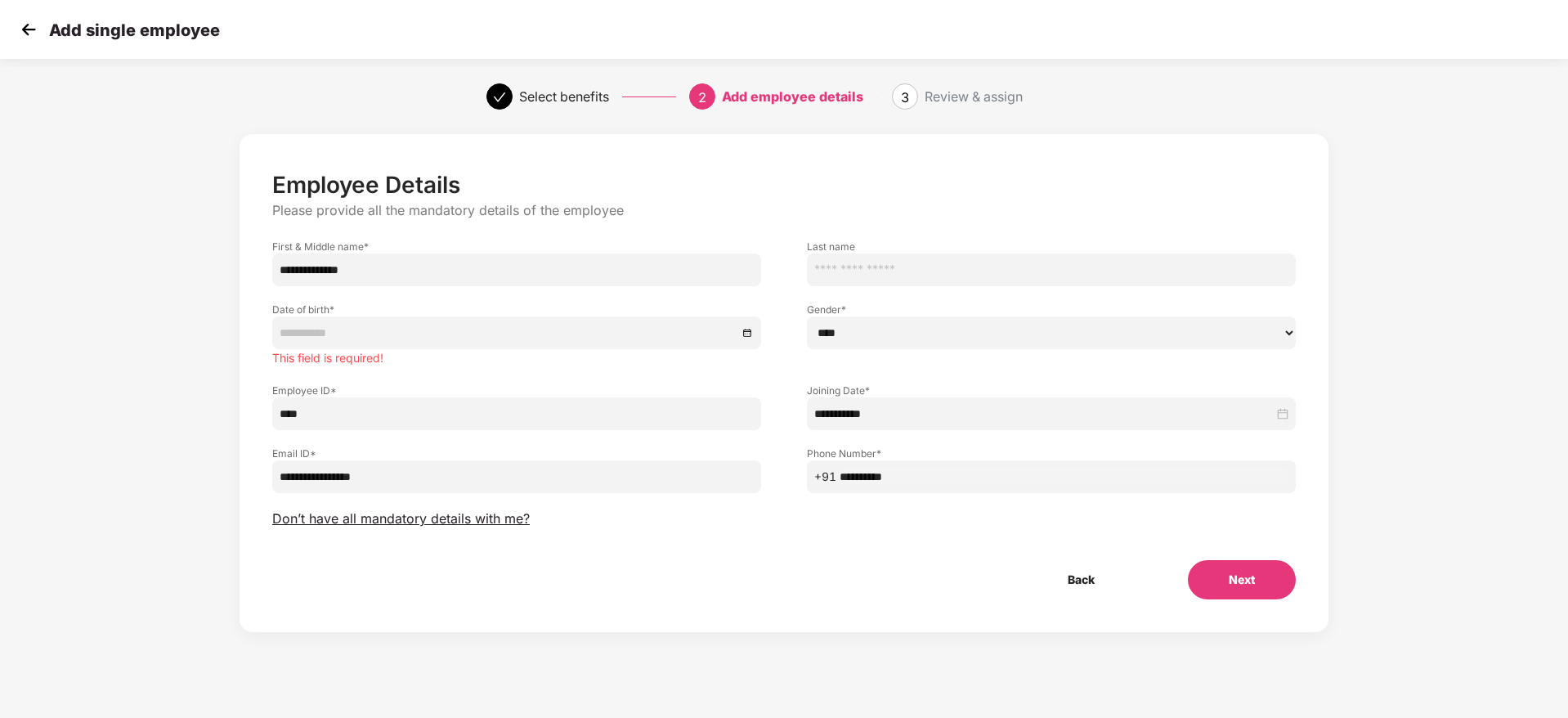 click on "**********" at bounding box center (784, 385) 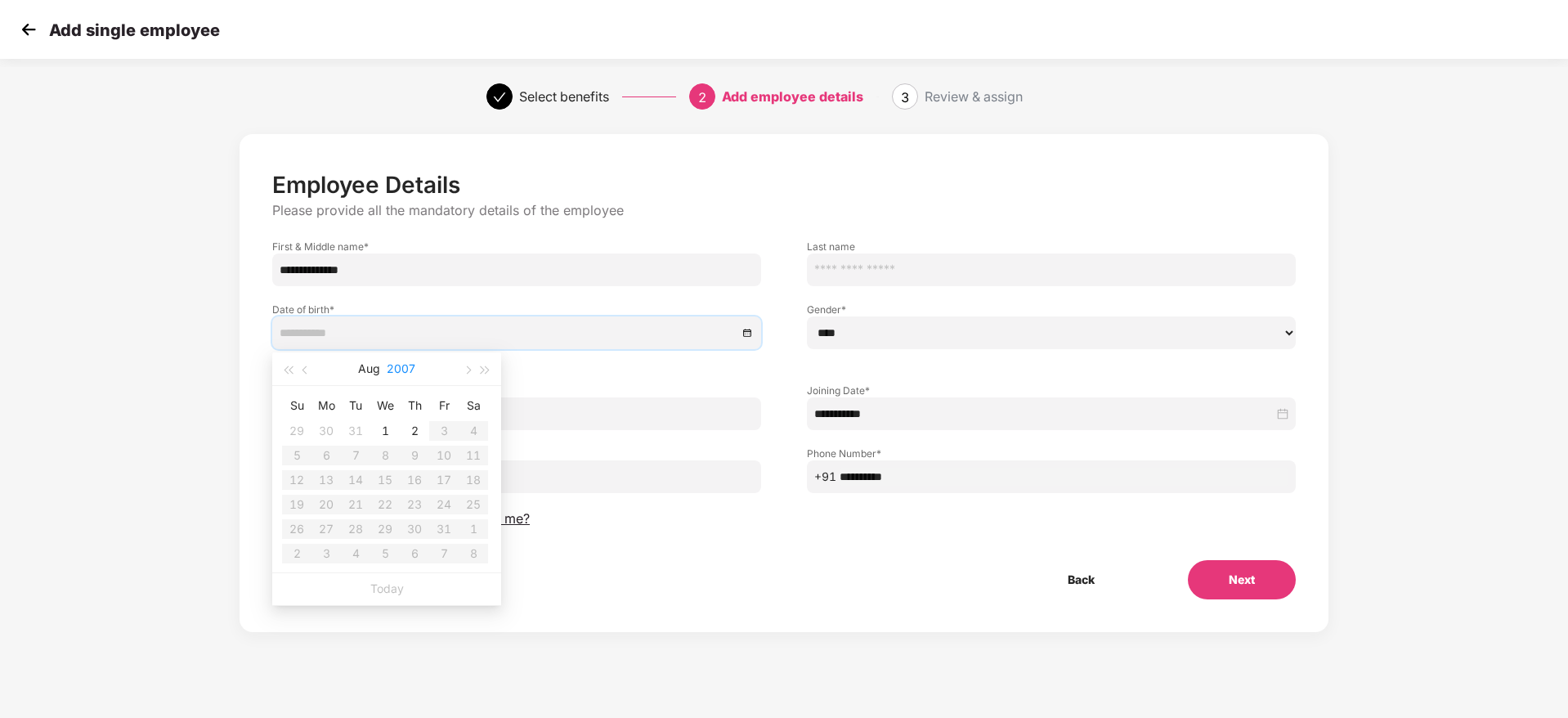 click on "2007" at bounding box center (401, 369) 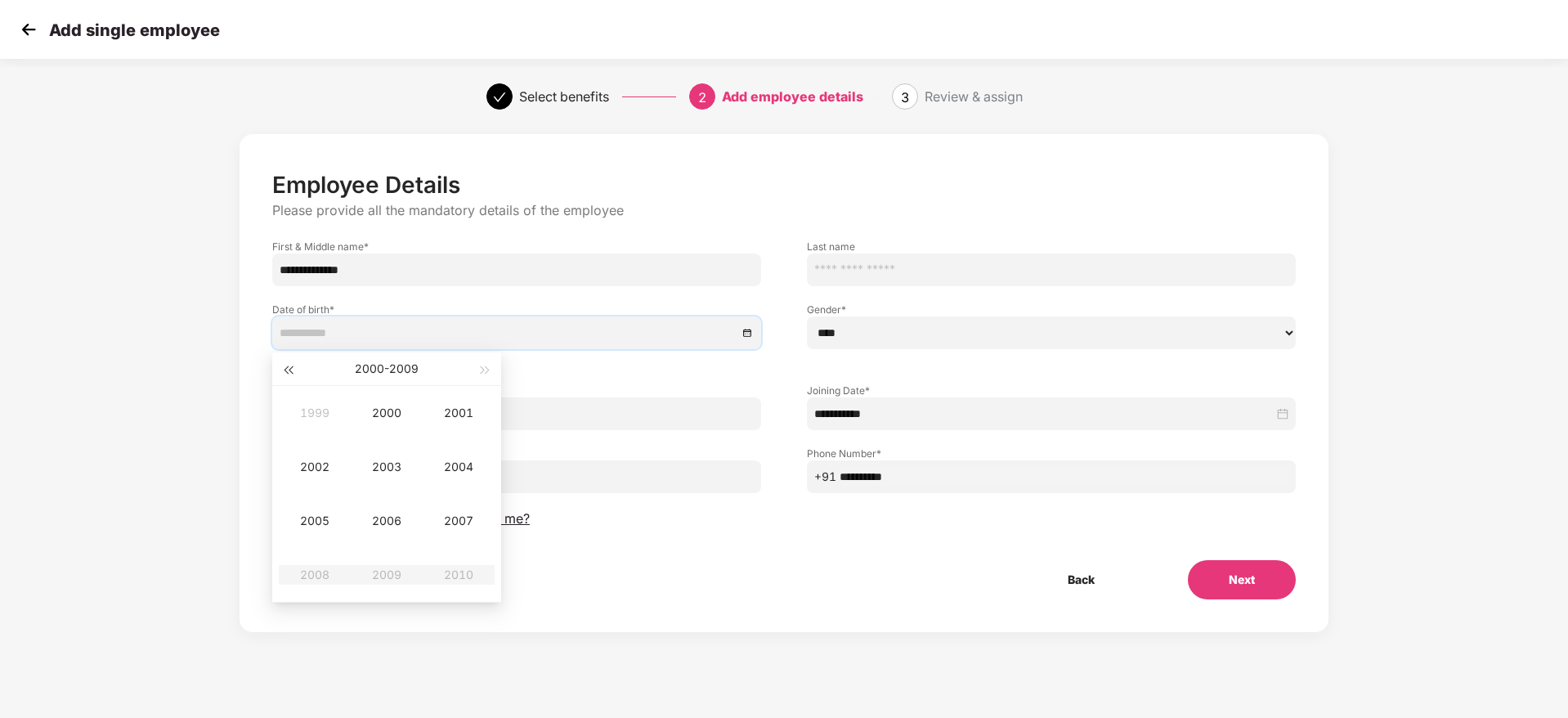 click at bounding box center (288, 370) 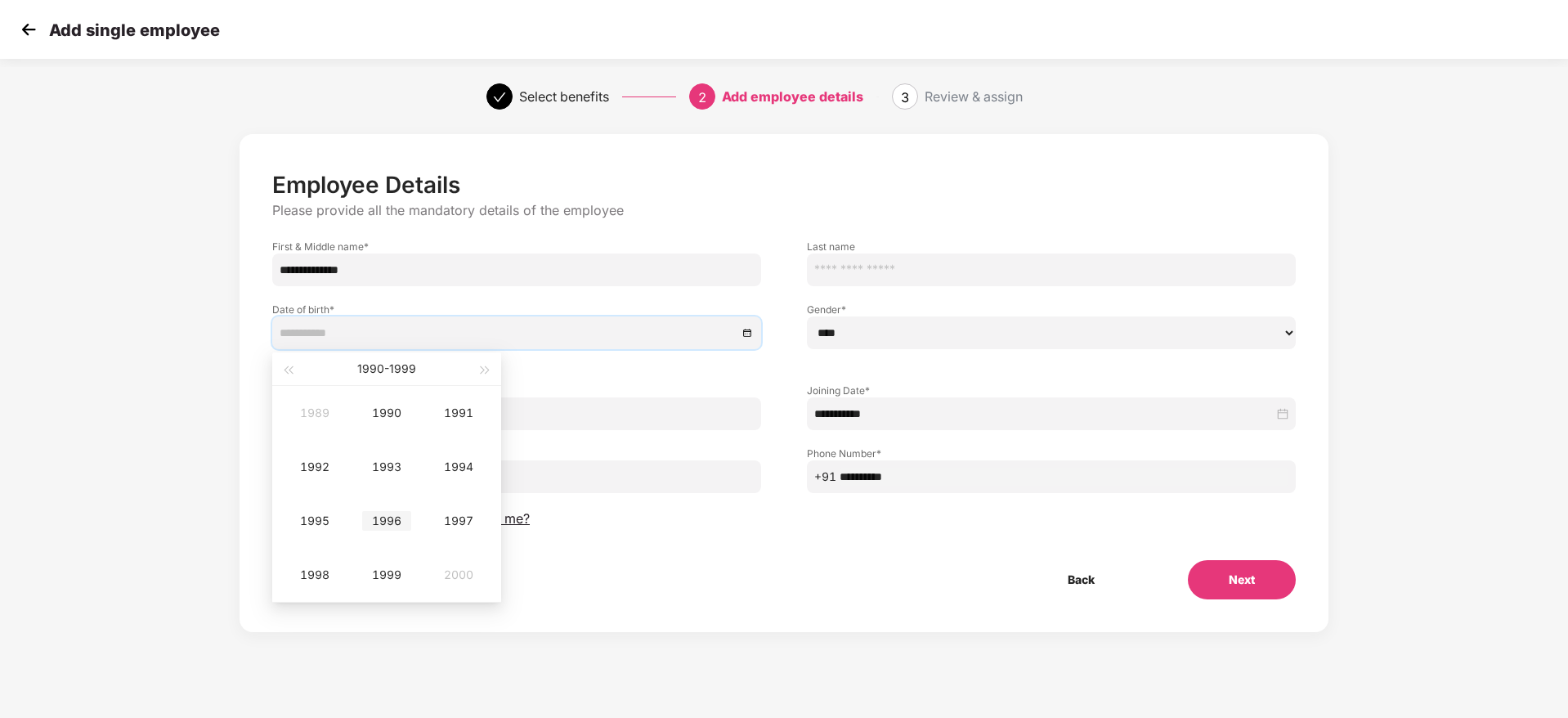 type on "**********" 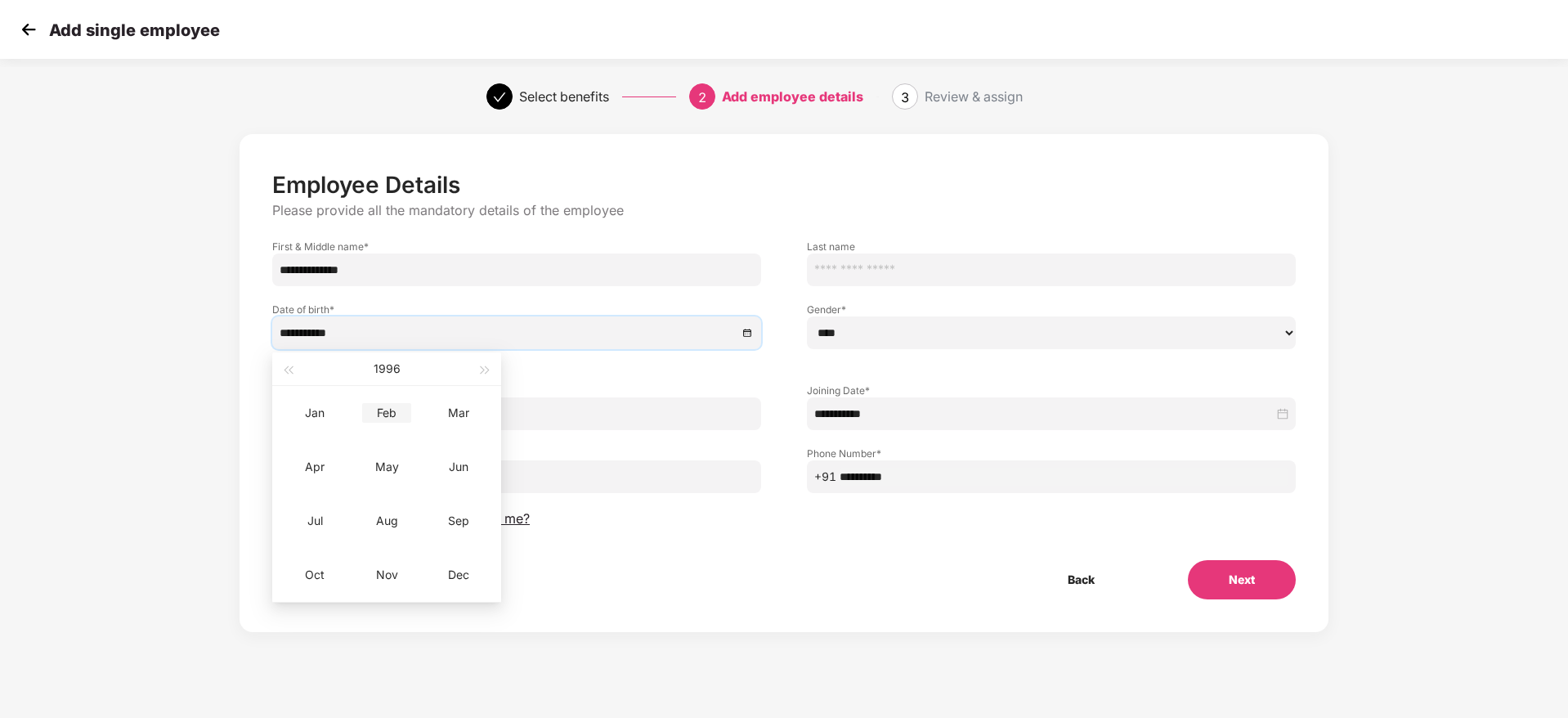type on "**********" 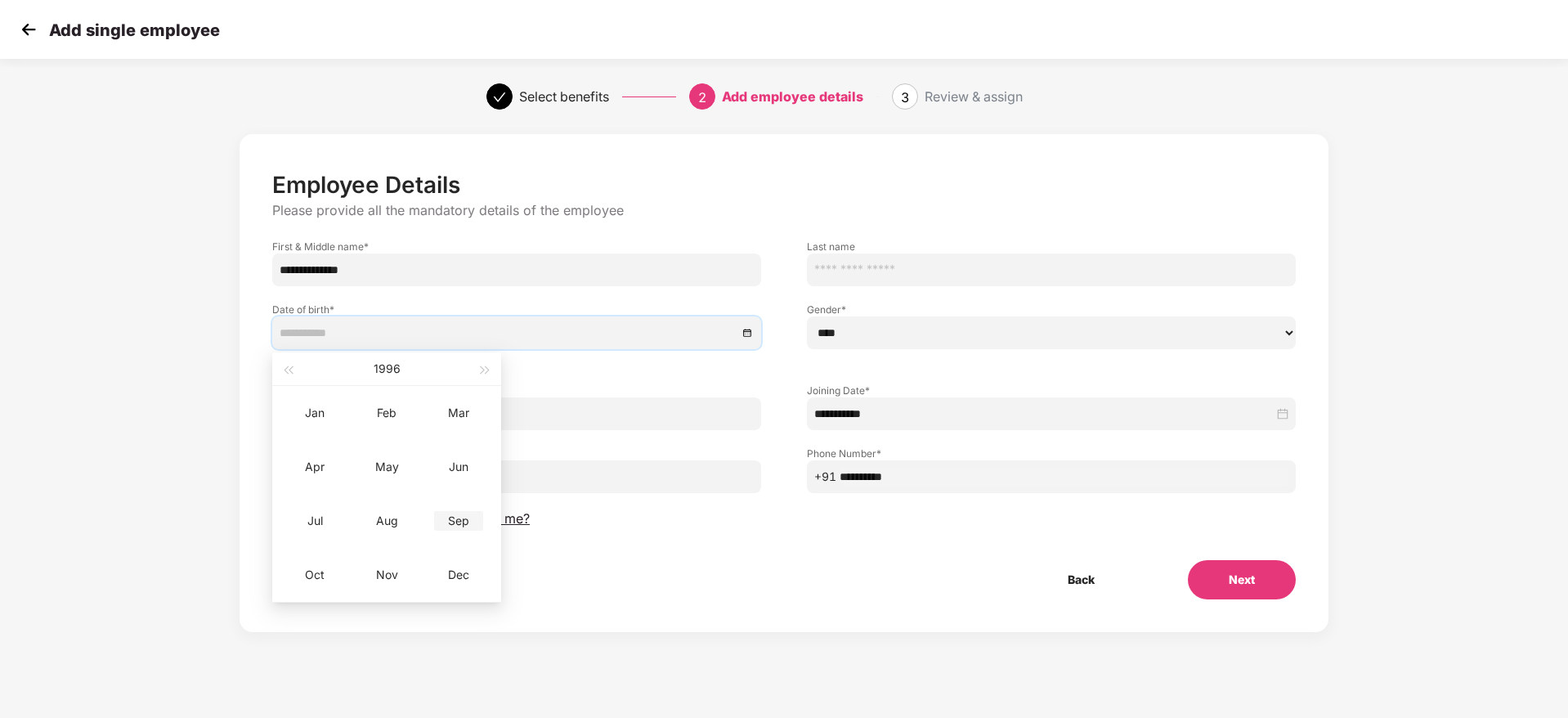 type on "**********" 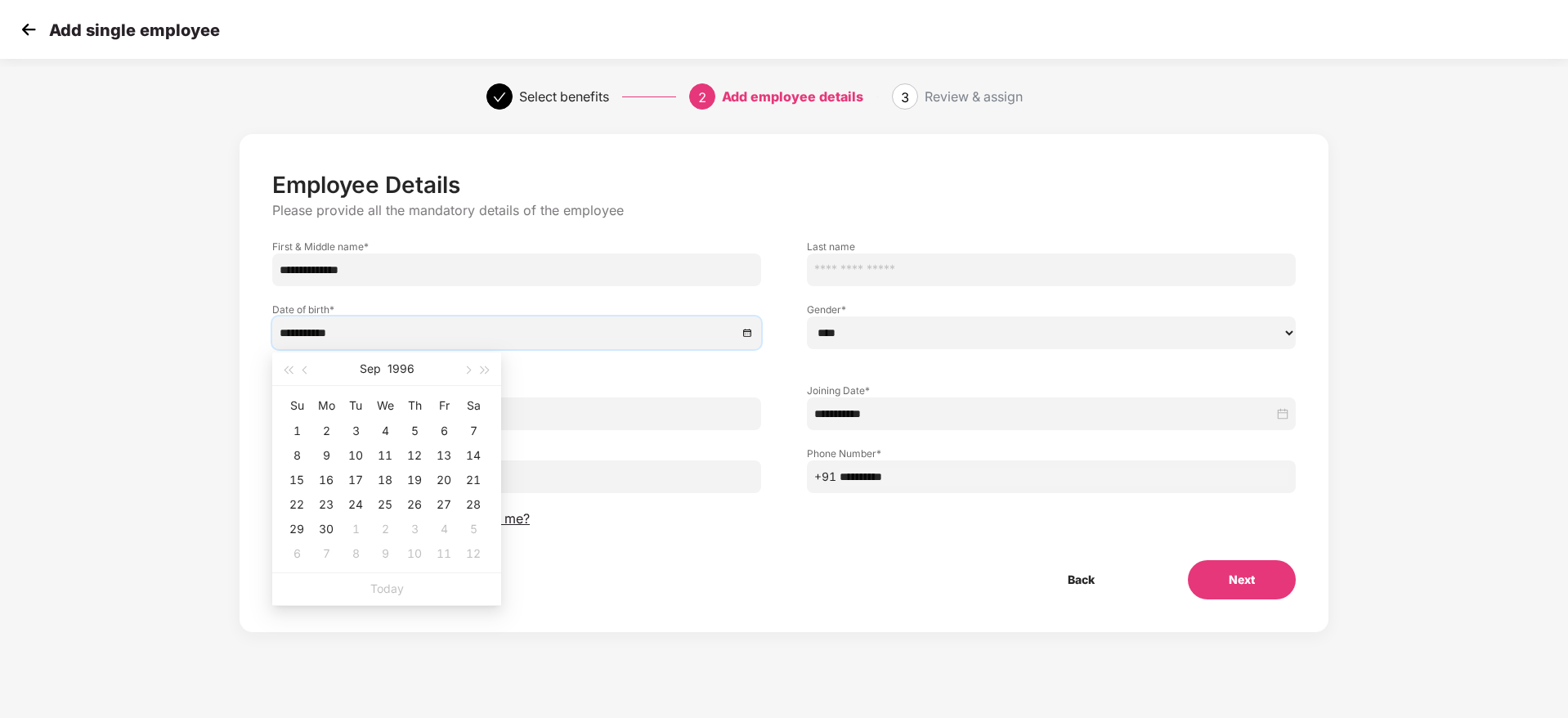 type on "**********" 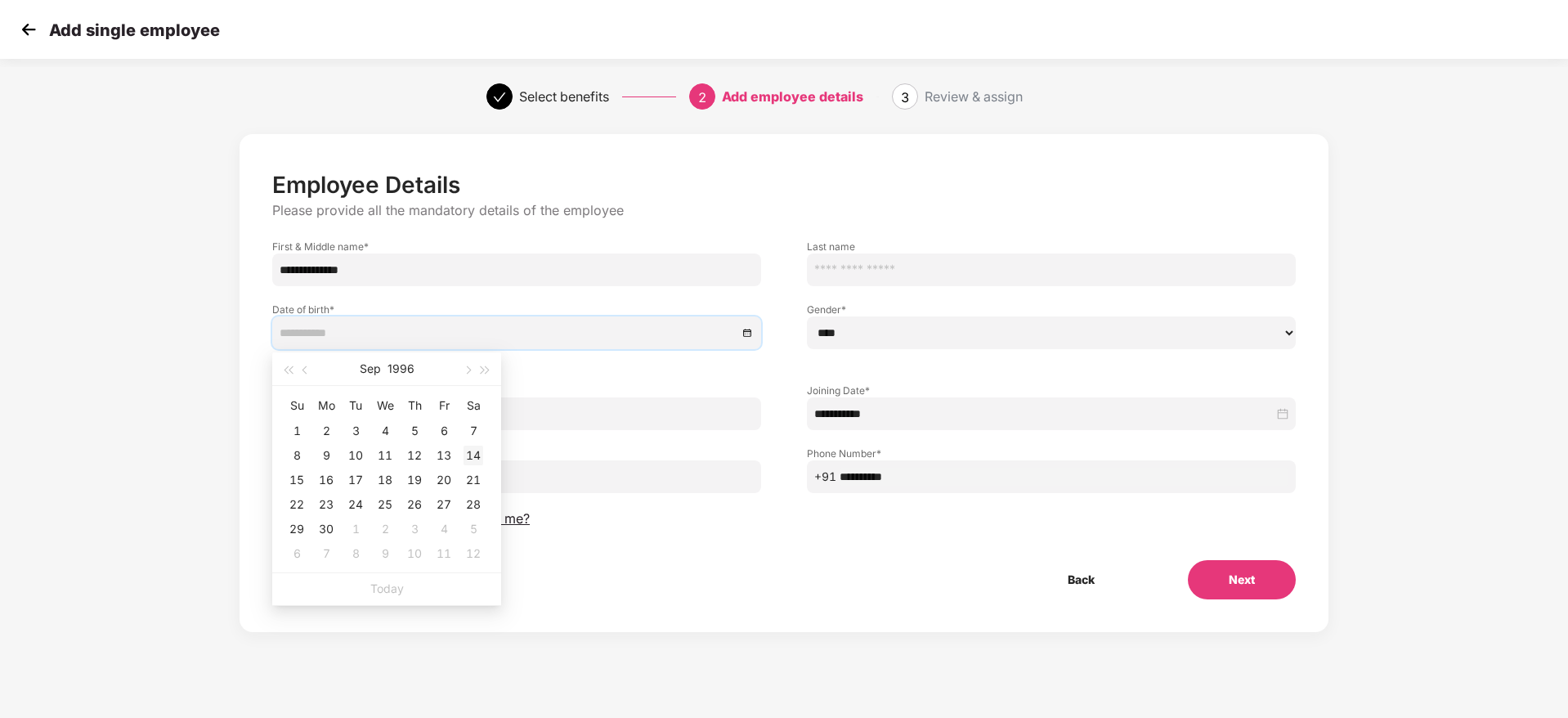 type on "**********" 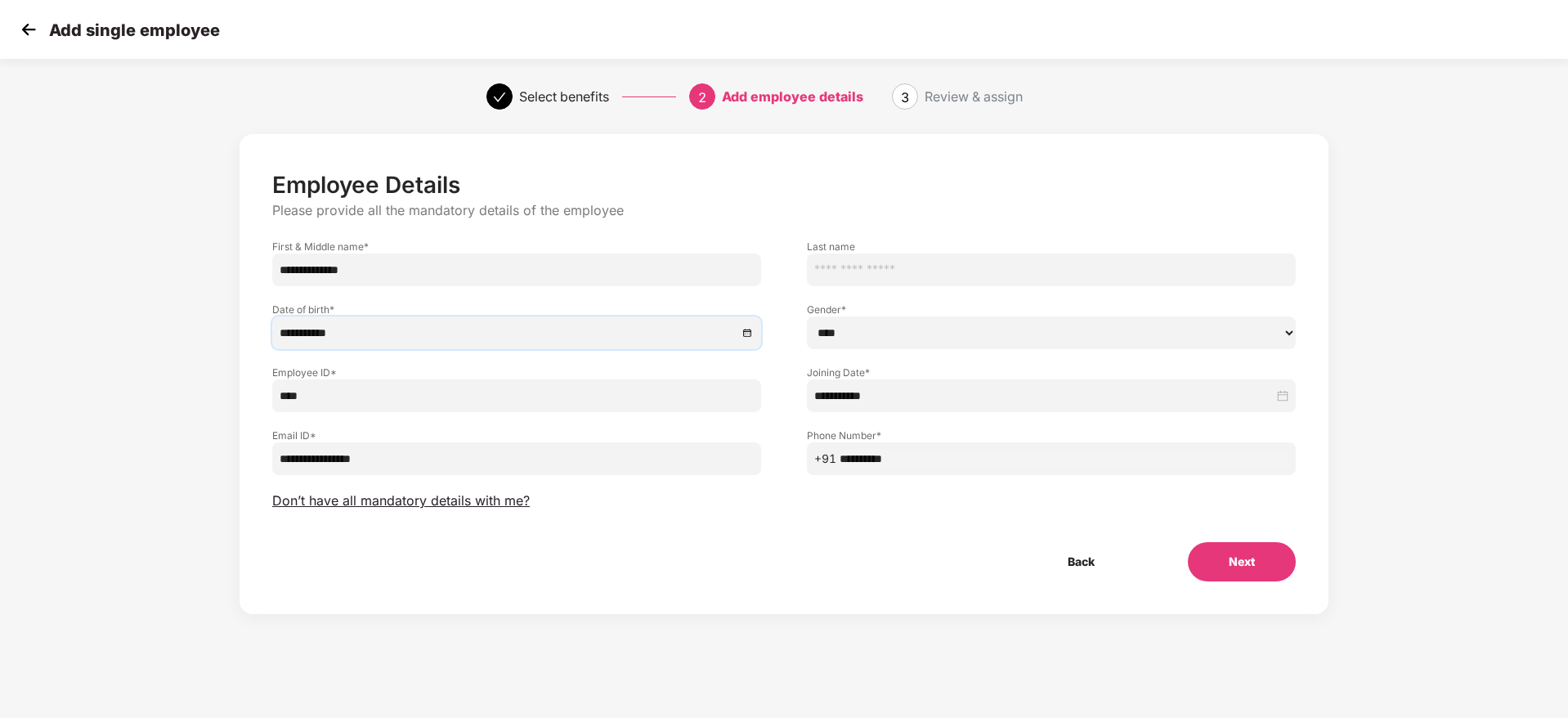 click on "Back Next" at bounding box center [784, 562] 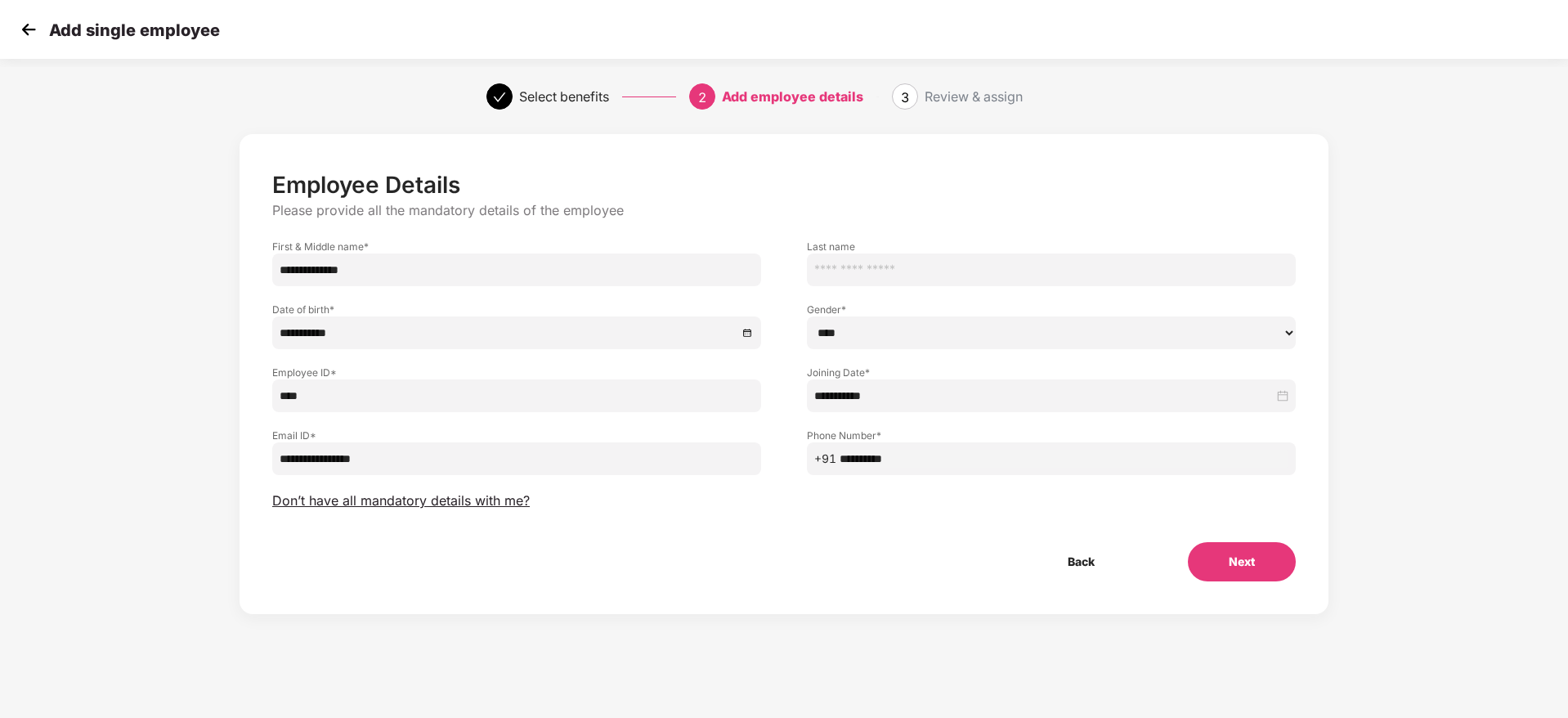 click on "Next" at bounding box center (1242, 562) 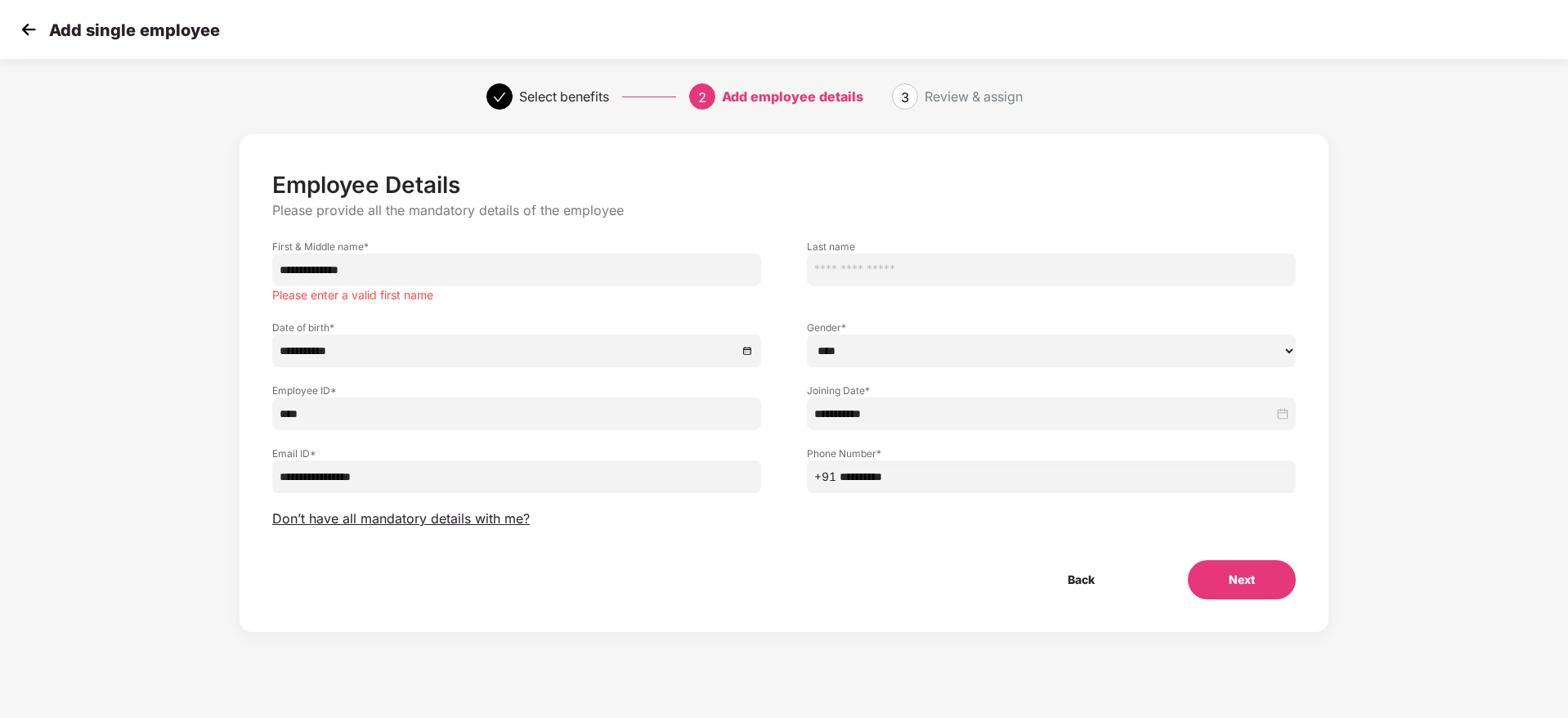 click on "**********" at bounding box center (517, 270) 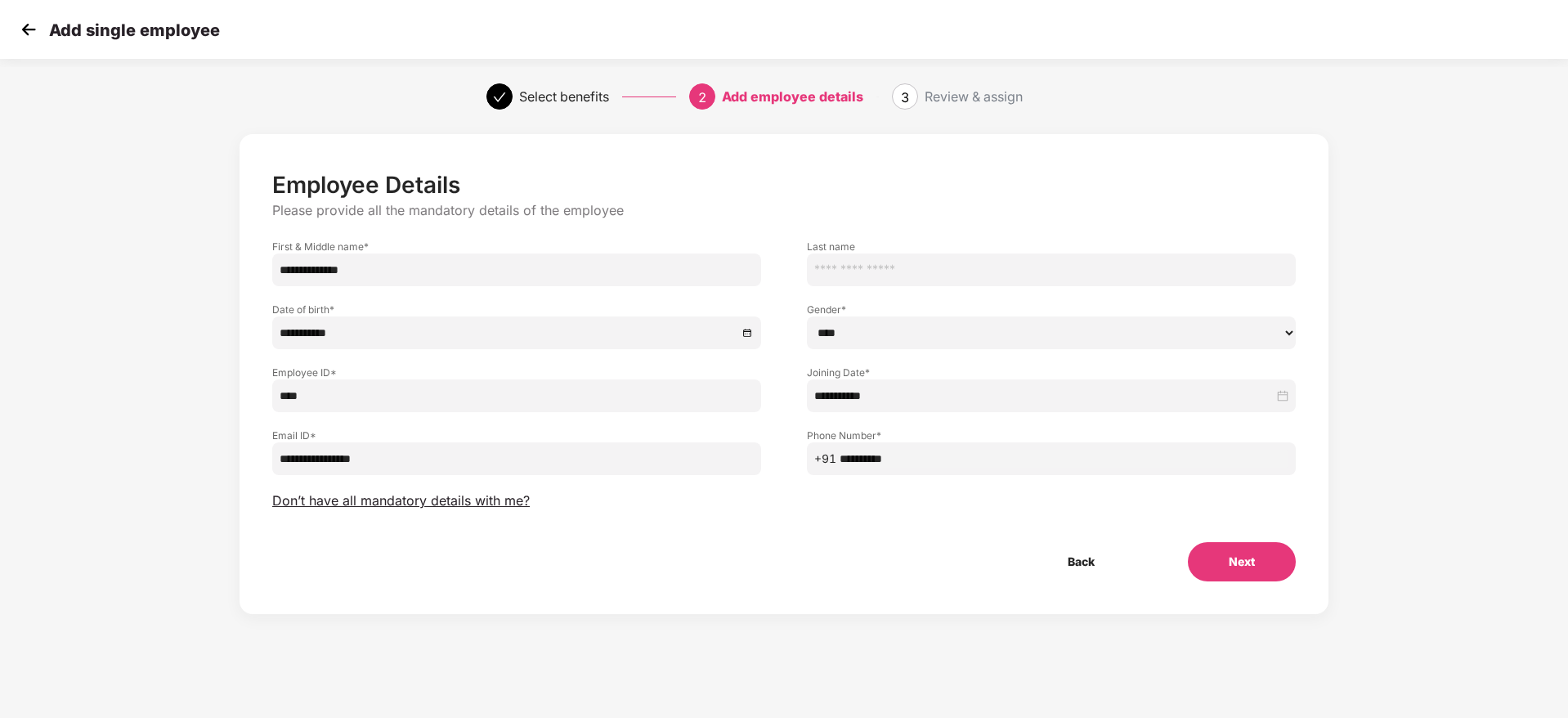 type on "**********" 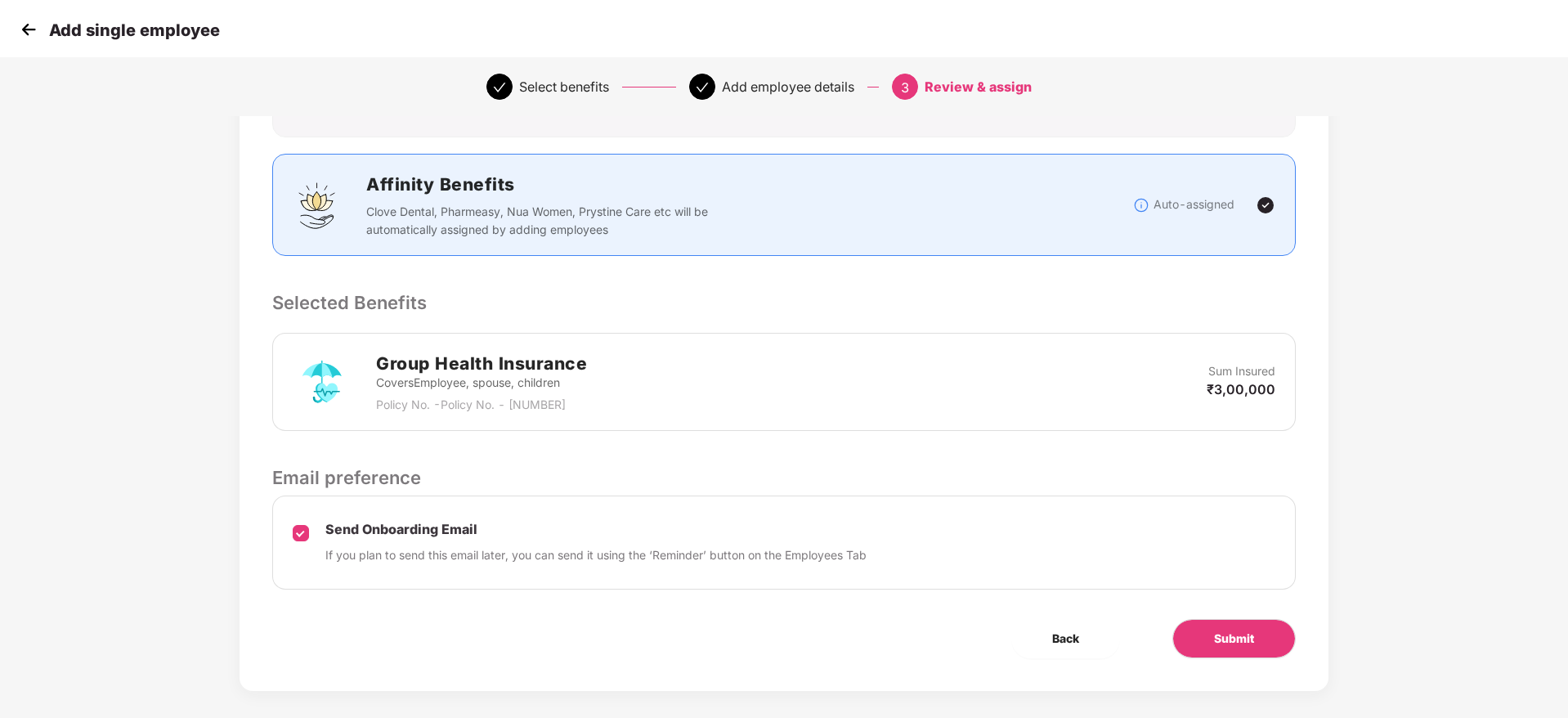 scroll, scrollTop: 225, scrollLeft: 0, axis: vertical 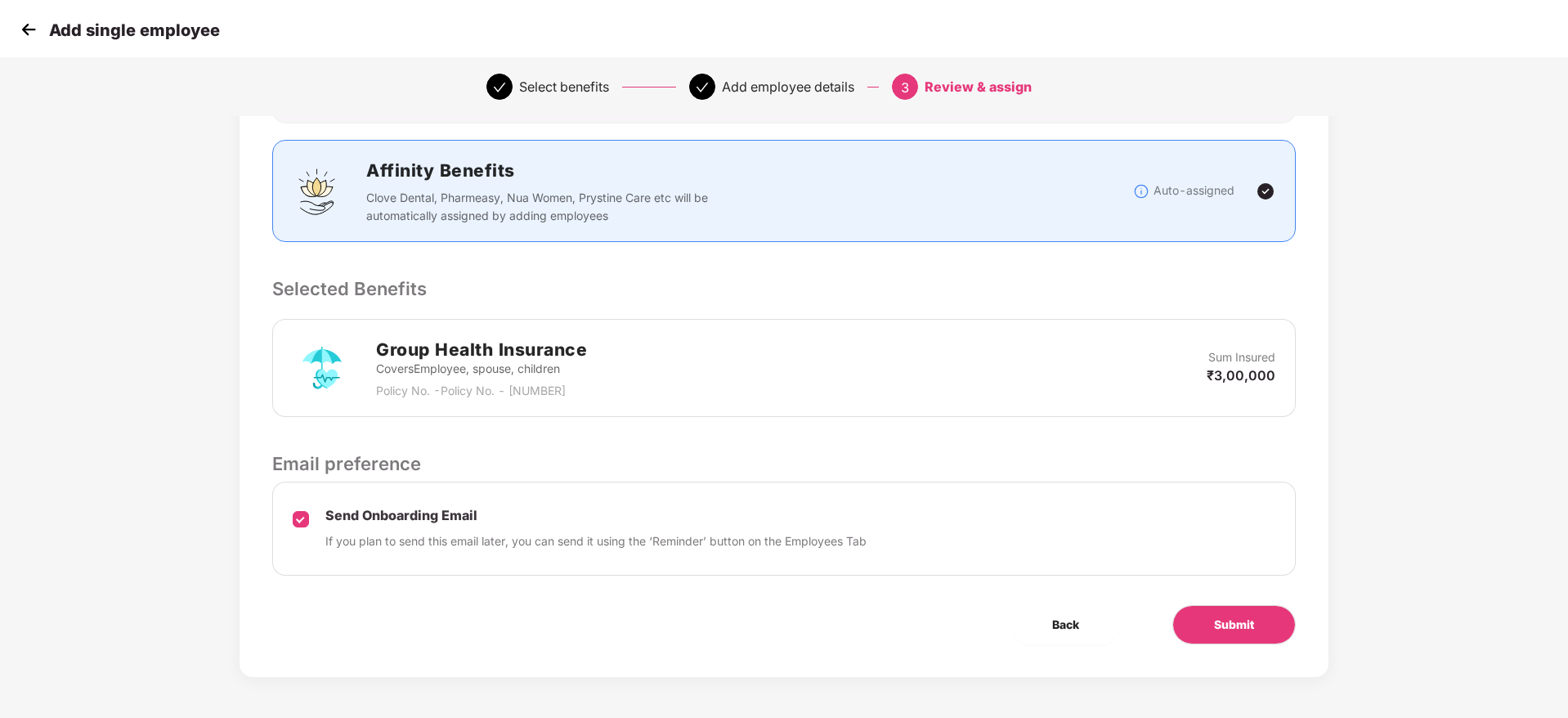 click on "Review & Assign Benefits Name    E Punith Kumar  Mobile No.    7416791321 Email ID    punith.e@agrya.in Date of Birth    1996-09-14 Employee ID  A258   Joining Date    2025-07-04 Affinity Benefits Clove Dental, Pharmeasy, Nua Women, Prystine Care etc will be automatically assigned by adding employees Auto-assigned Selected Benefits Group Health Insurance Covers  Employee, spouse, children Policy No. -  2-81-25-00003967-000 Sum Insured ₹3,00,000 Email preference Send Onboarding Email If you plan to send this email later, you can send it using the ‘Reminder’ button on the Employees Tab Back Submit" at bounding box center (784, 293) 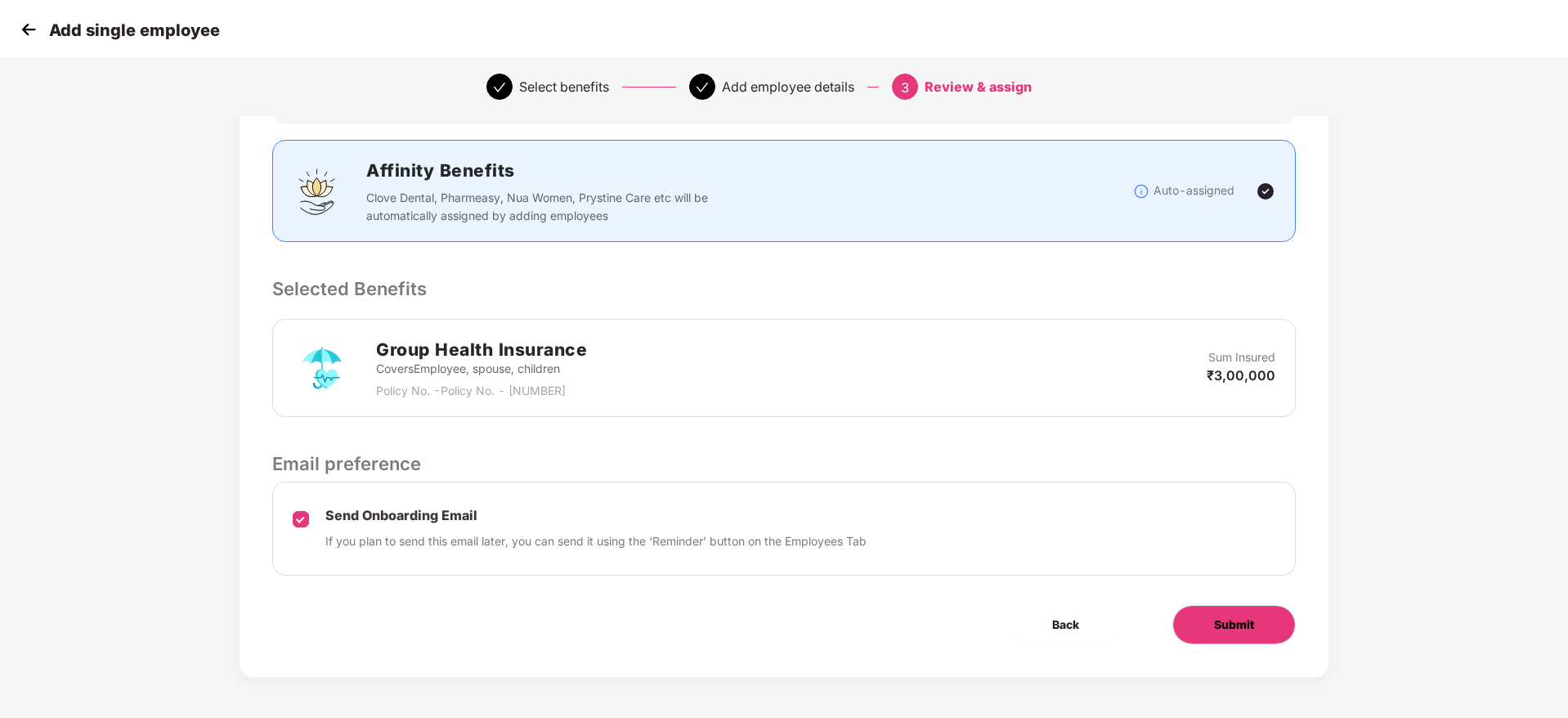click on "Submit" at bounding box center (1234, 625) 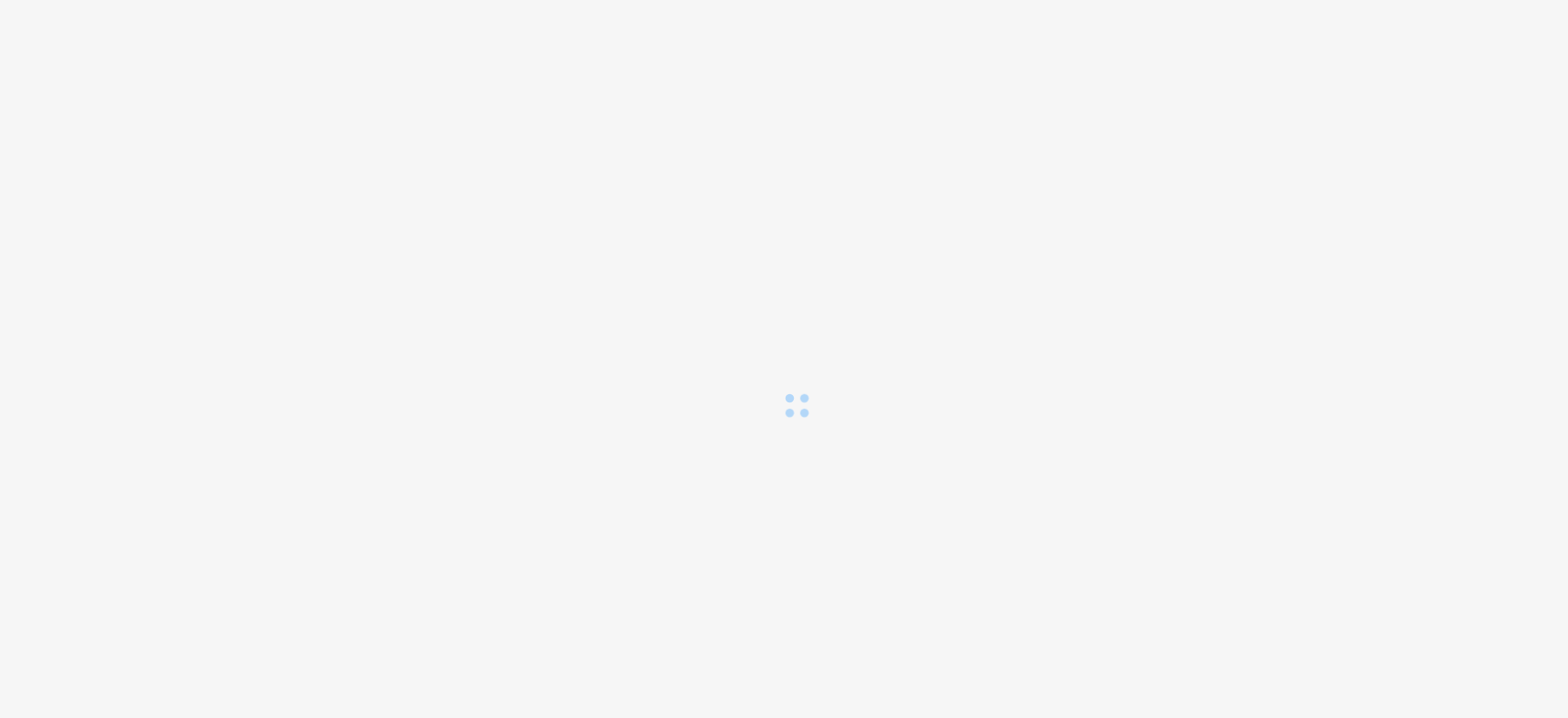 scroll, scrollTop: 0, scrollLeft: 0, axis: both 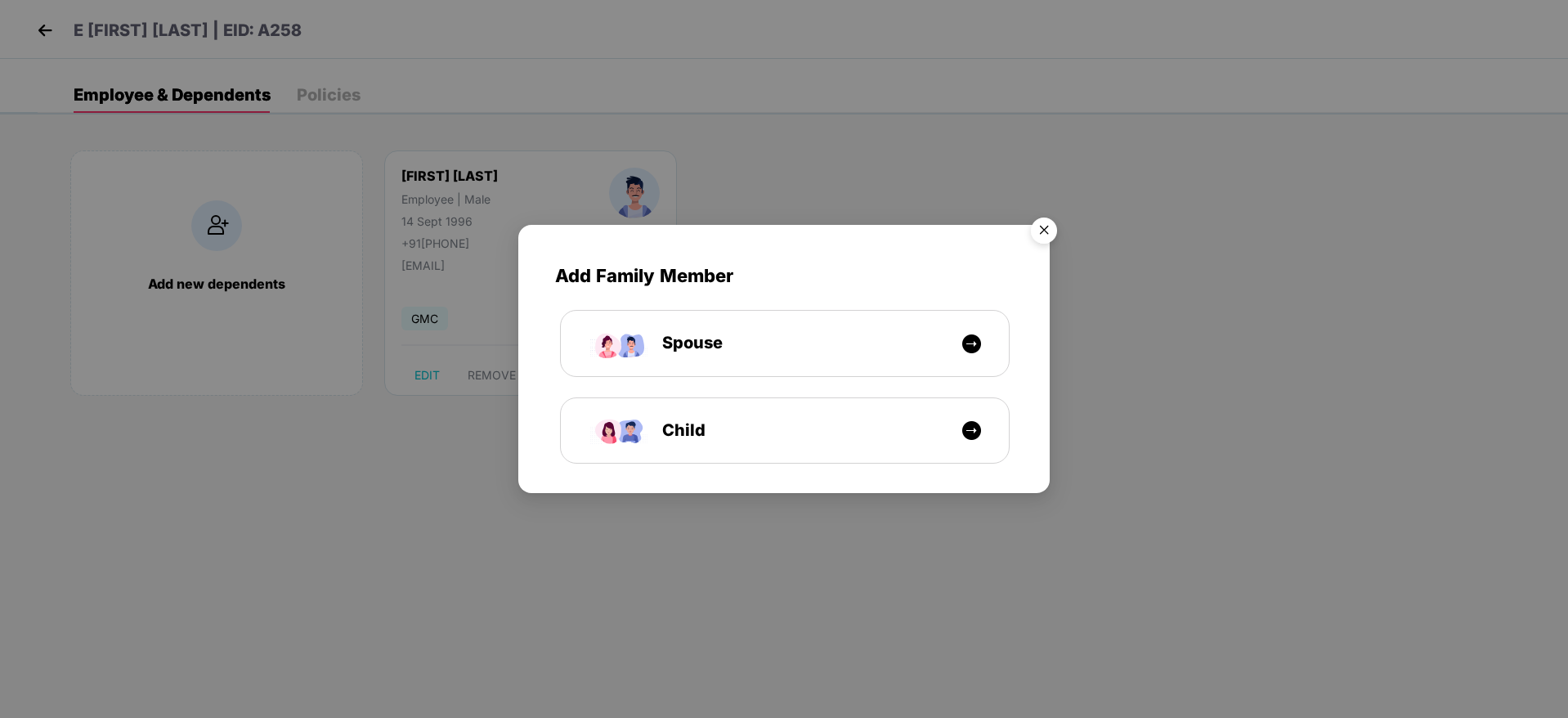click at bounding box center (1044, 233) 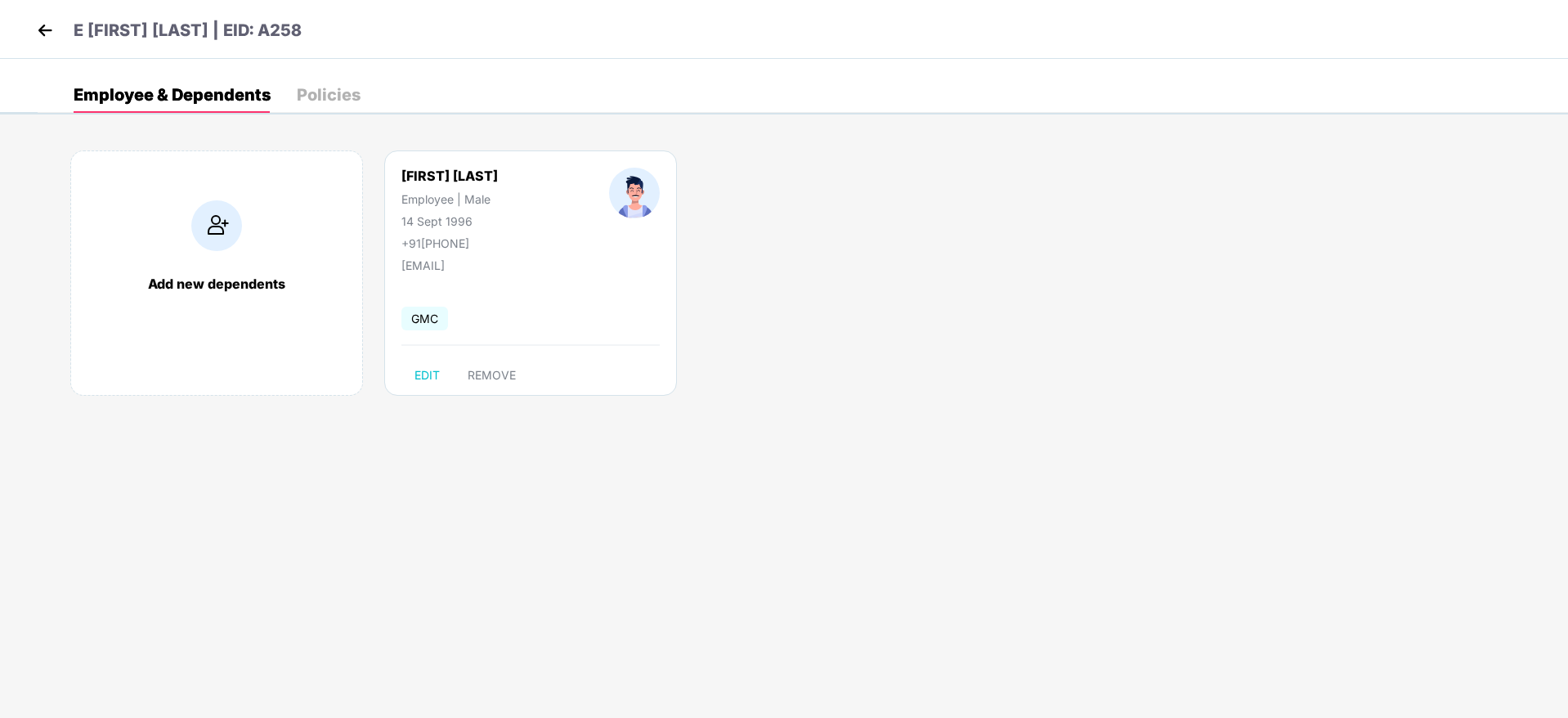 click at bounding box center [45, 30] 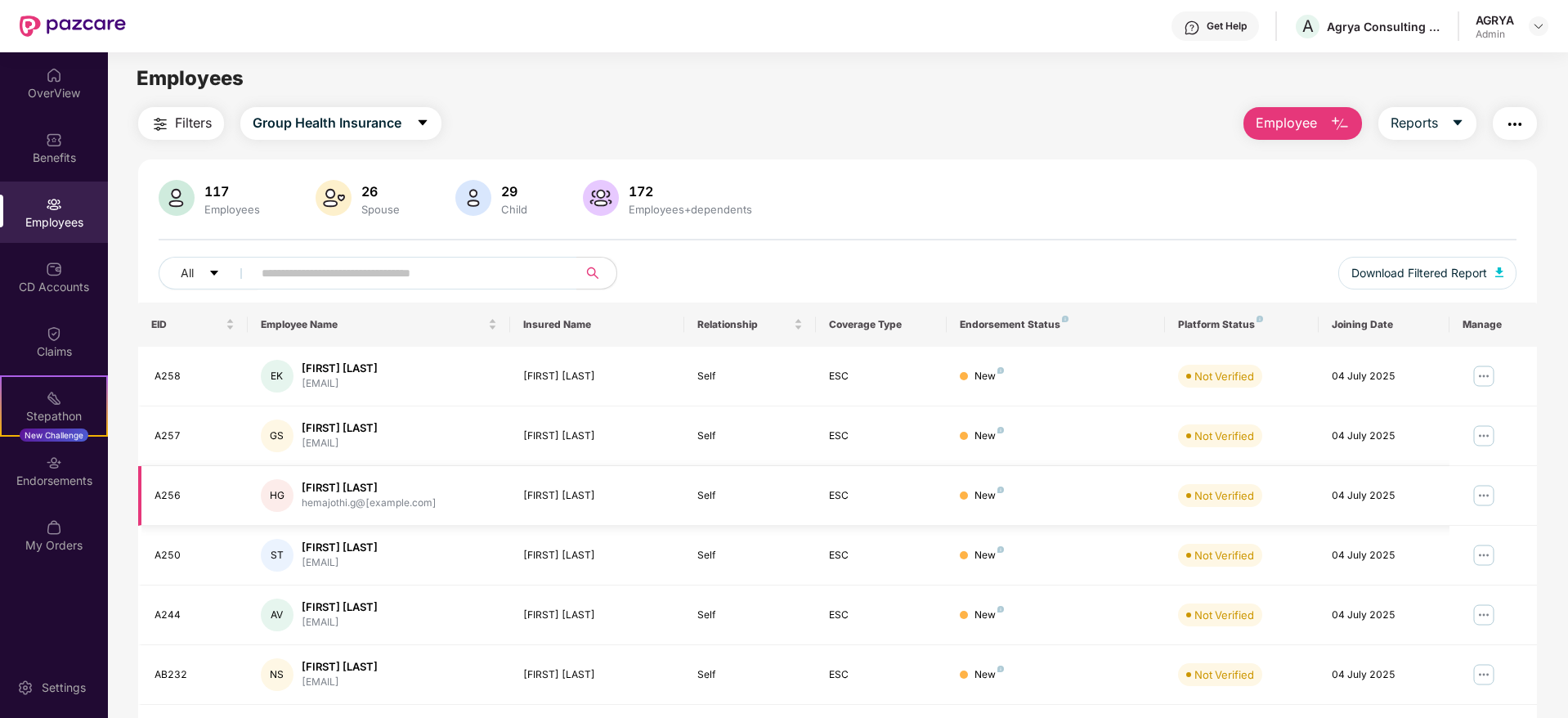 scroll, scrollTop: 0, scrollLeft: 0, axis: both 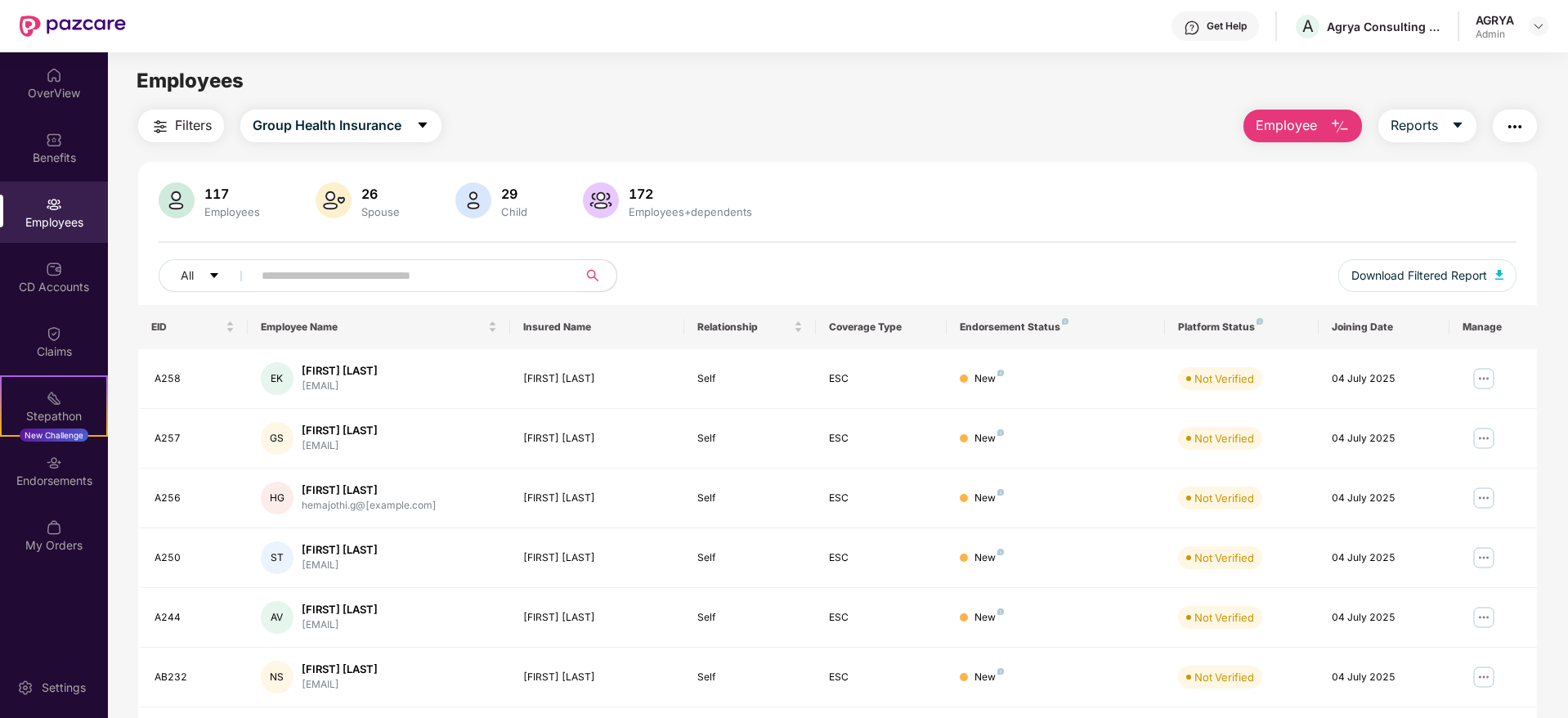 click on "Employee" at bounding box center [1286, 125] 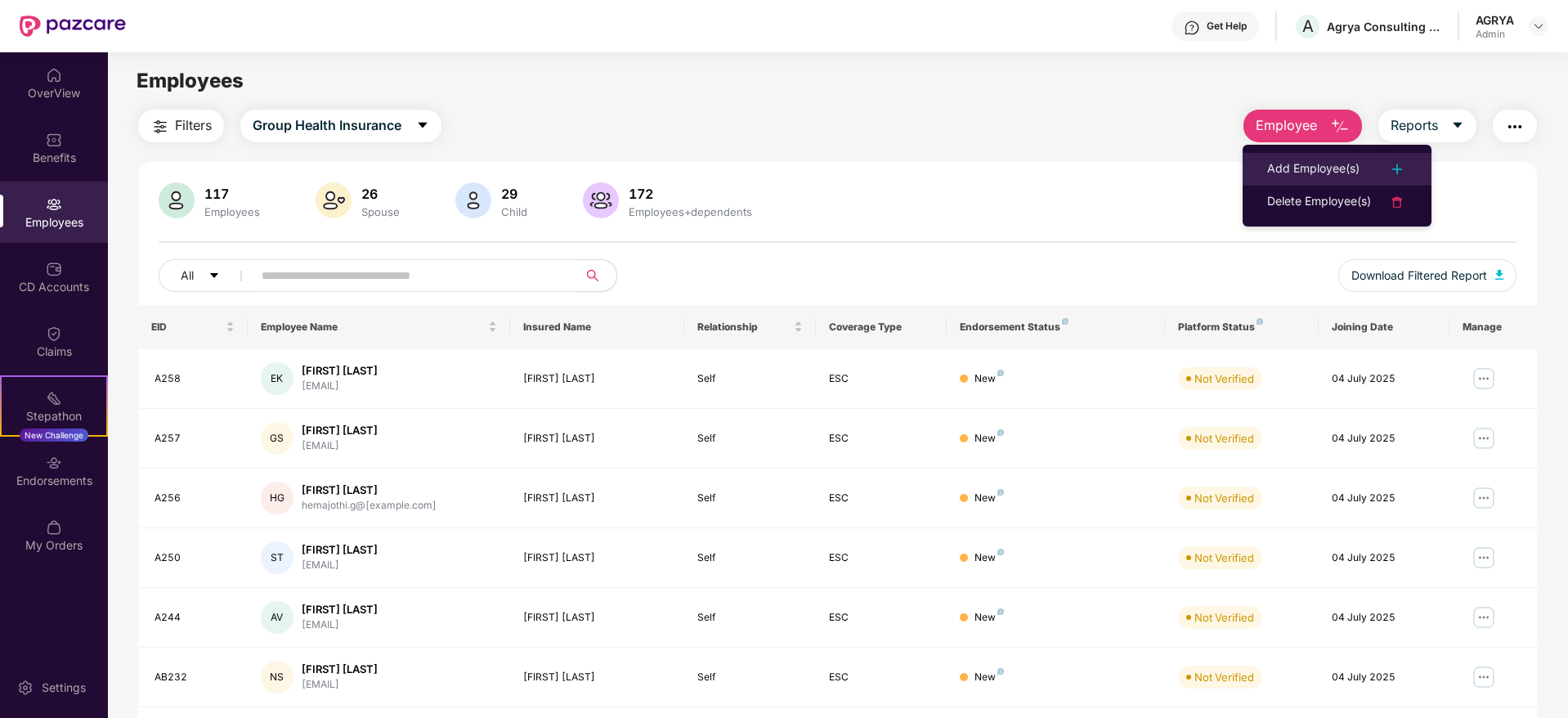 click on "Add Employee(s)" at bounding box center (1337, 169) 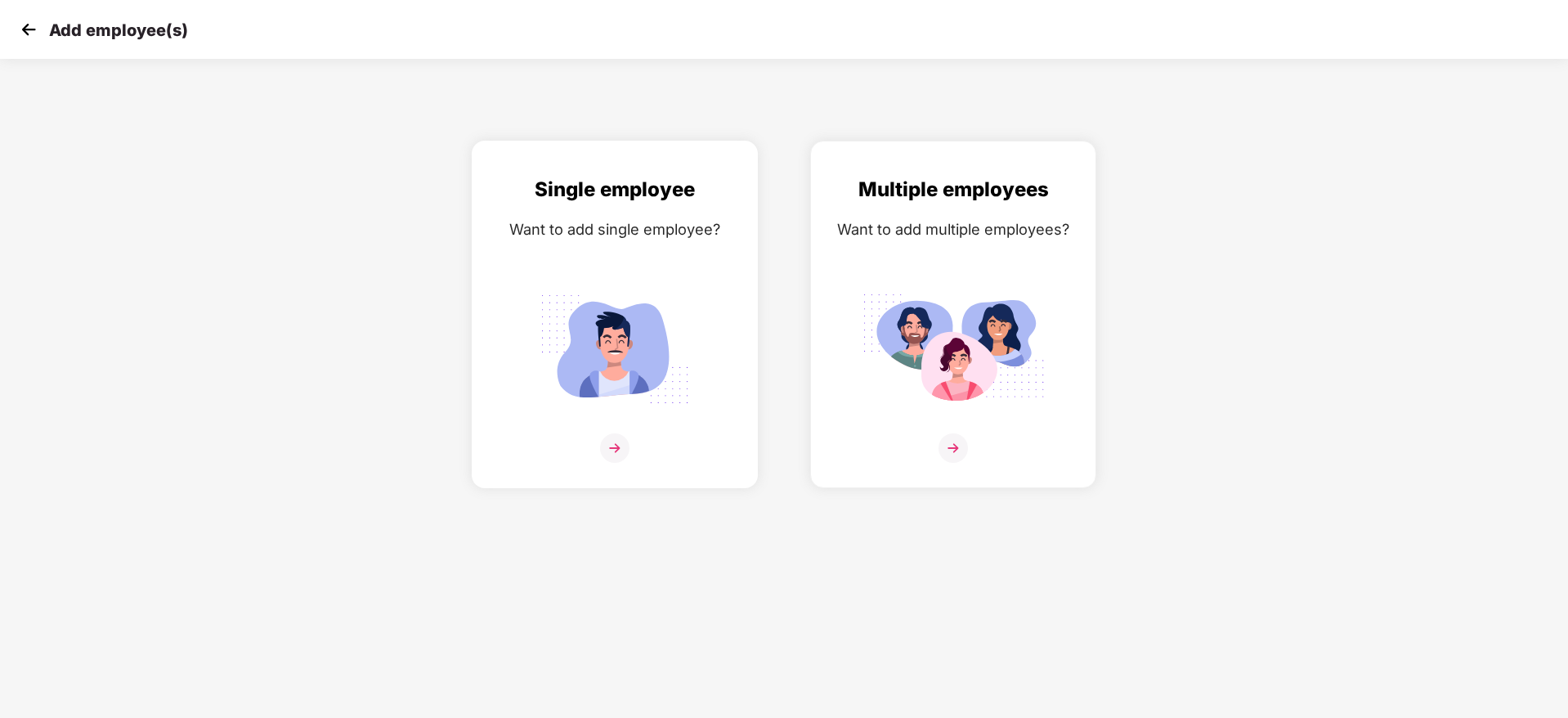 click at bounding box center (615, 458) 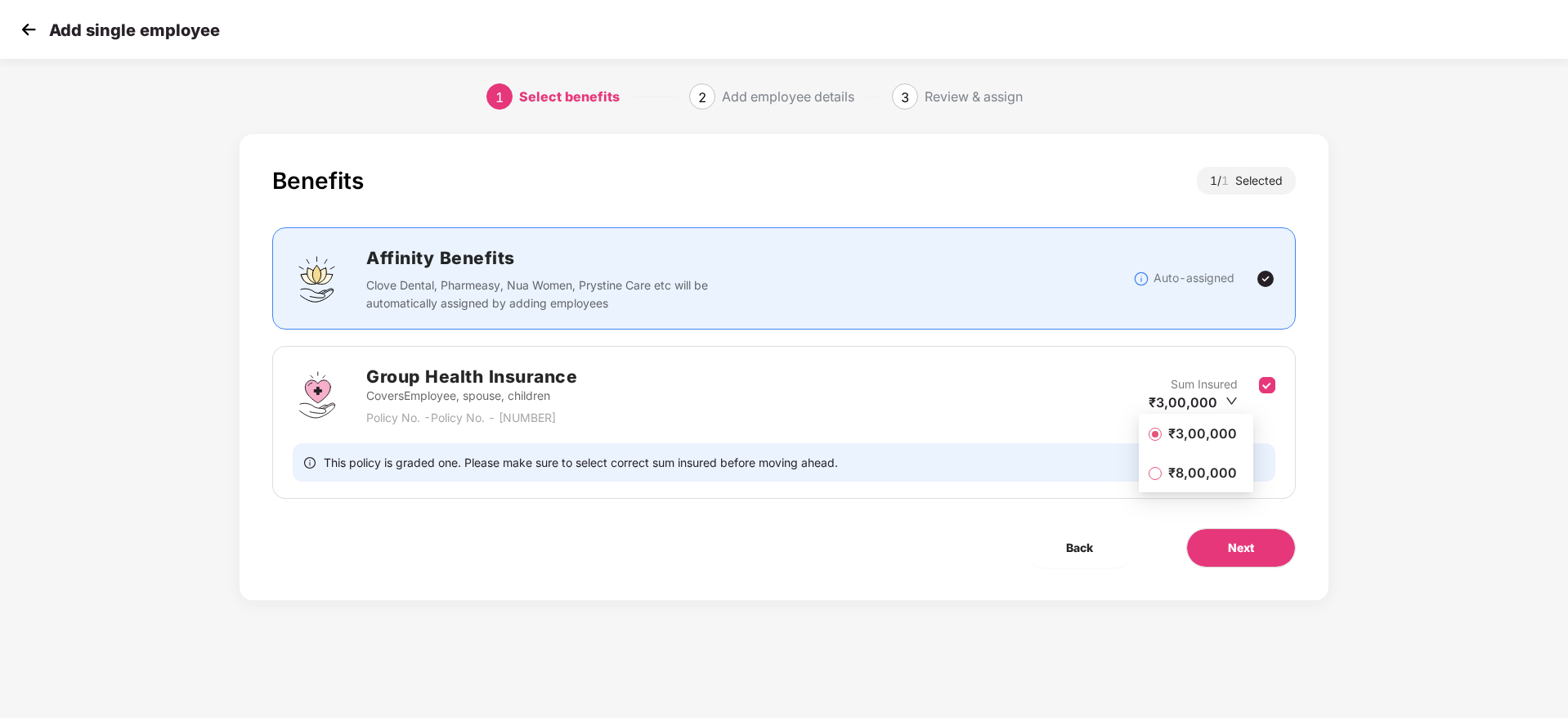 click on "₹3,00,000" at bounding box center [1196, 433] 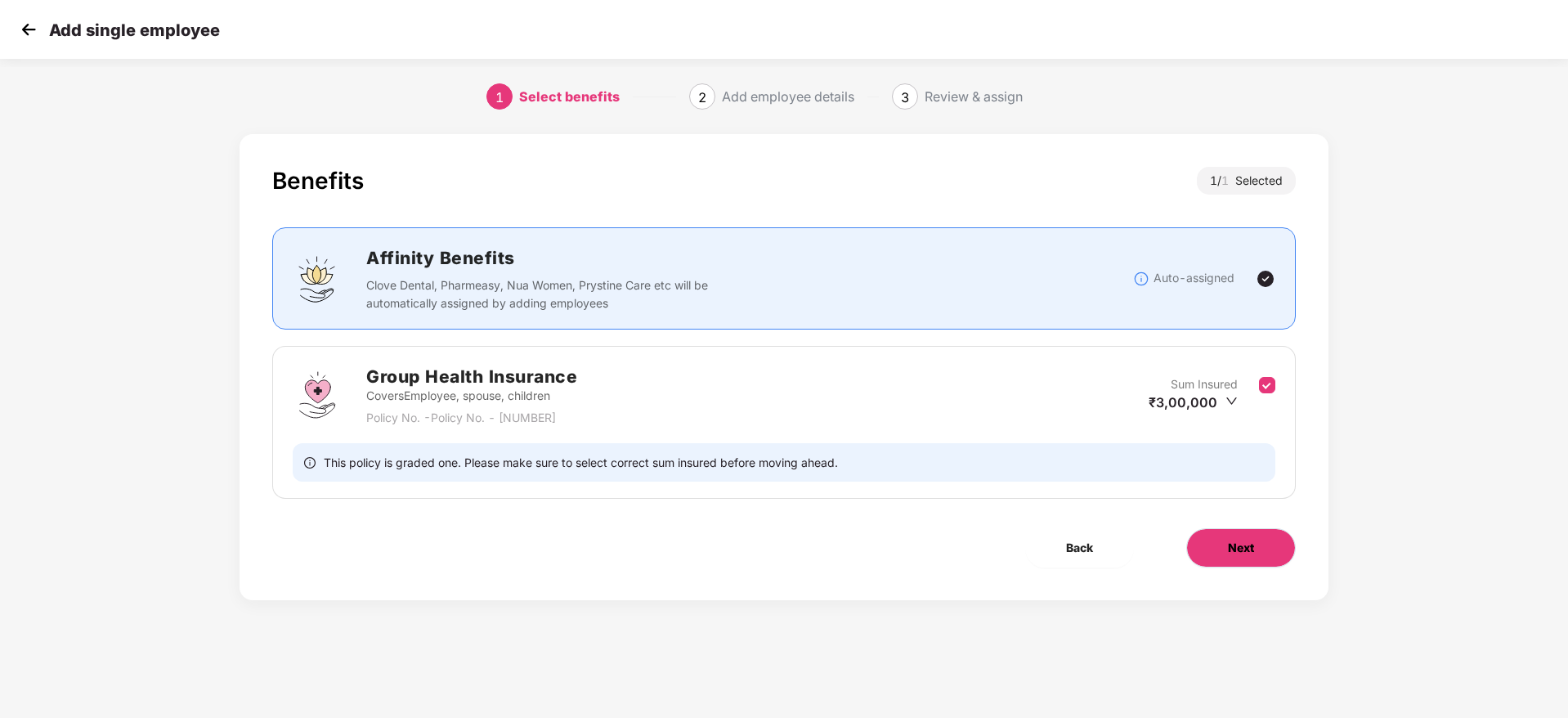 click on "Next" at bounding box center (1241, 548) 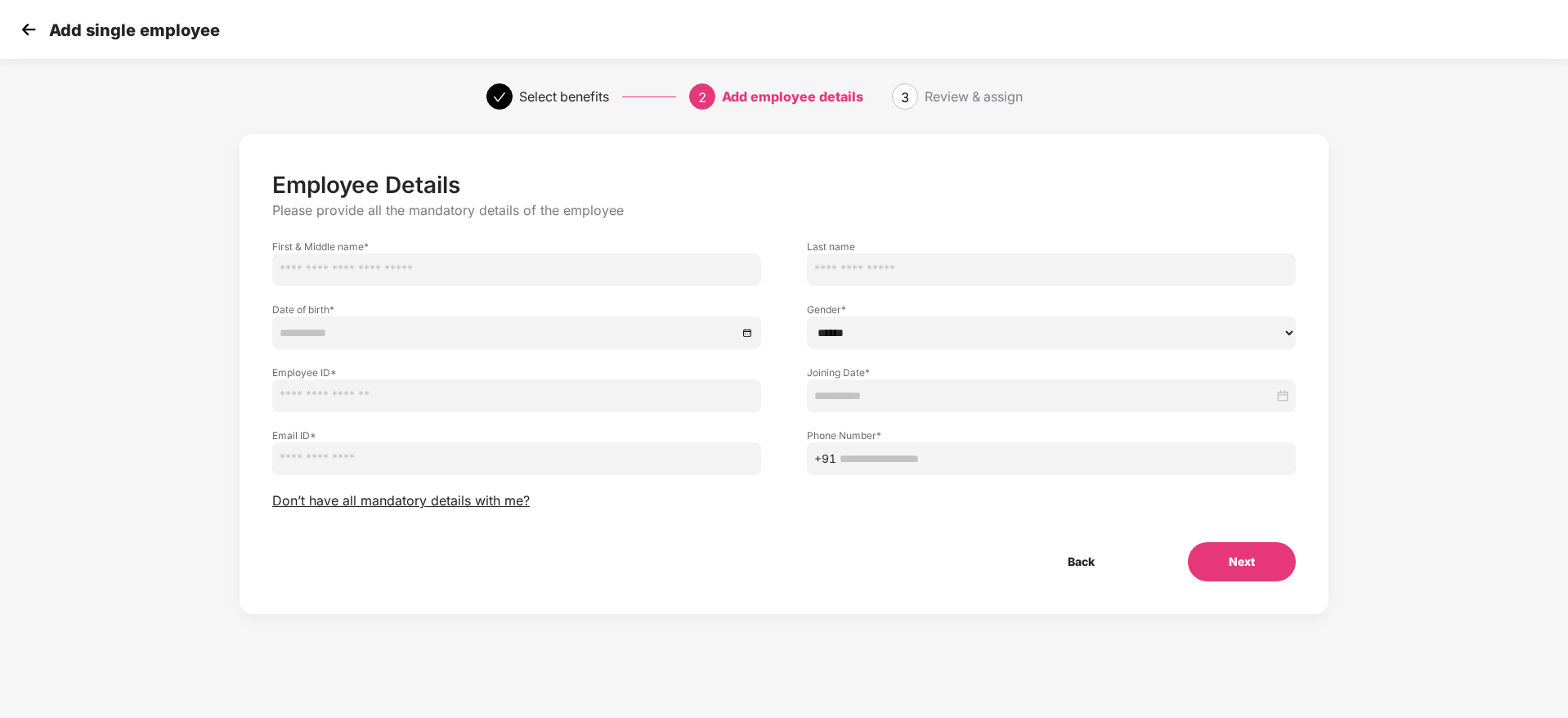 click at bounding box center (517, 270) 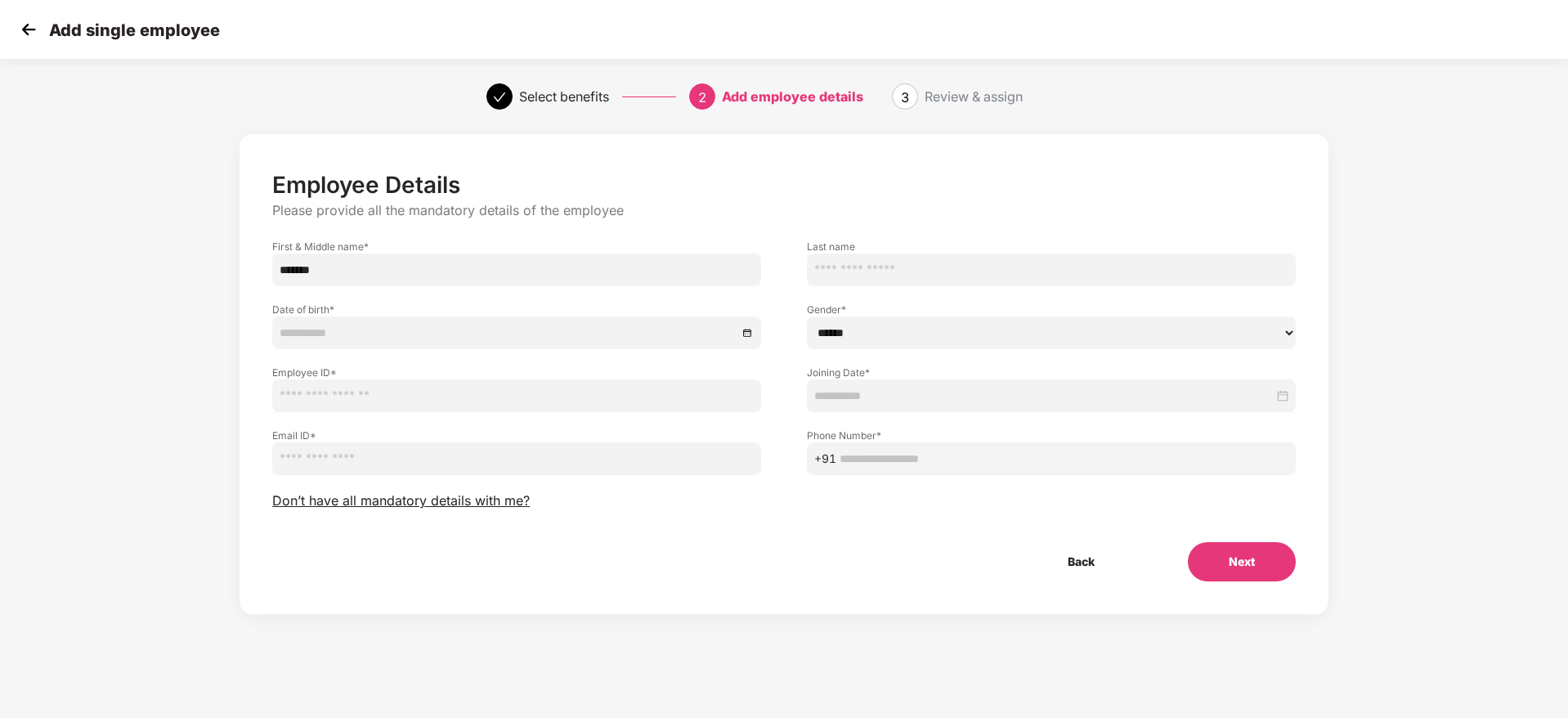 type on "*******" 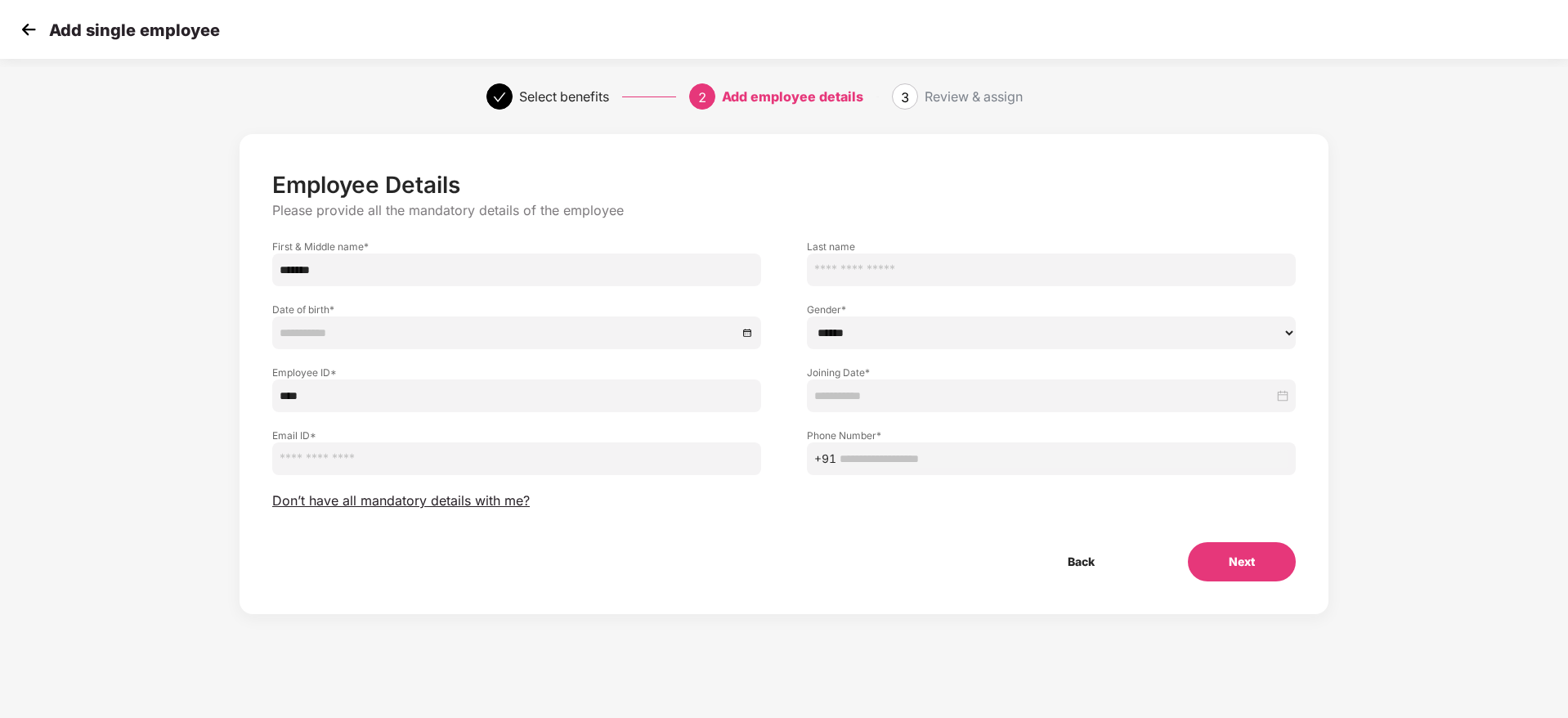 type on "****" 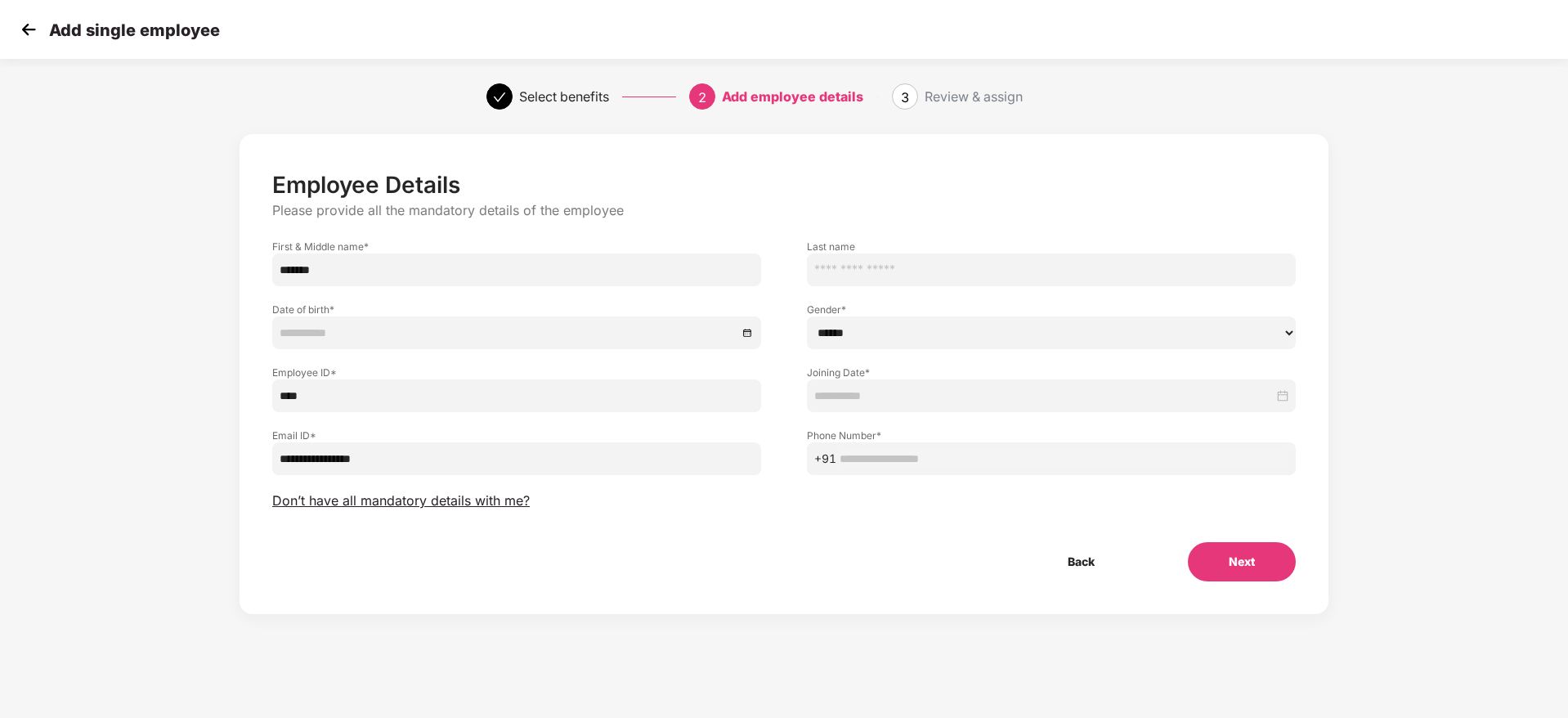 type on "**********" 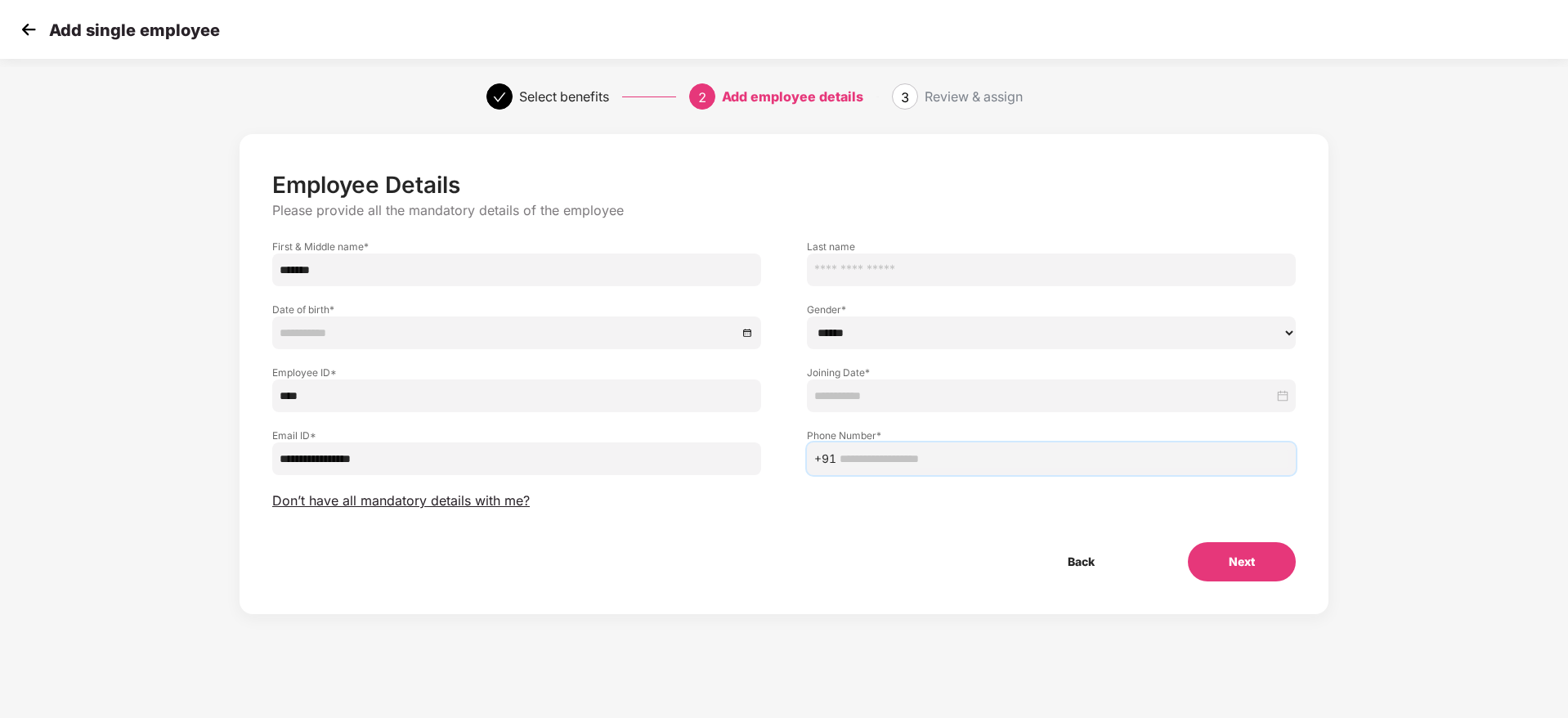 paste on "**********" 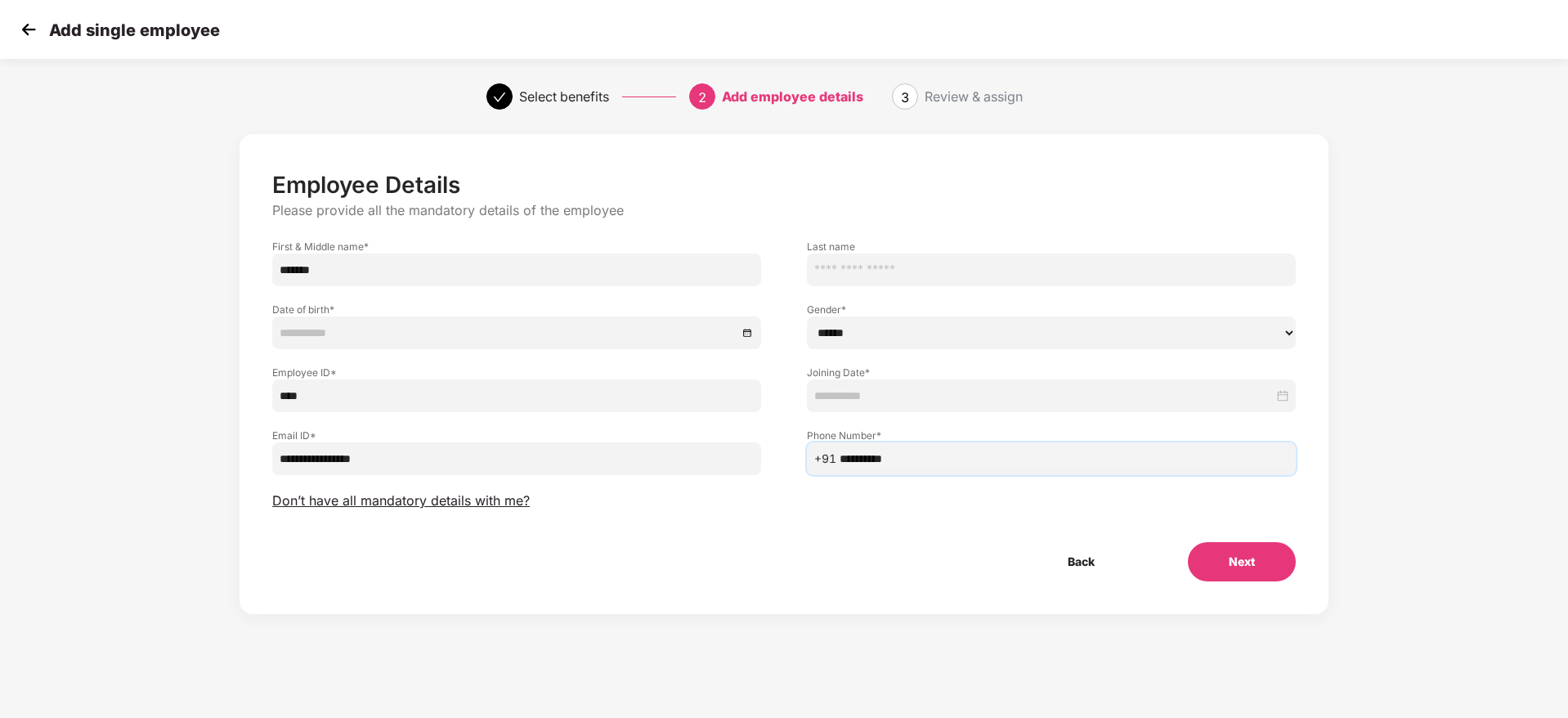 type on "**********" 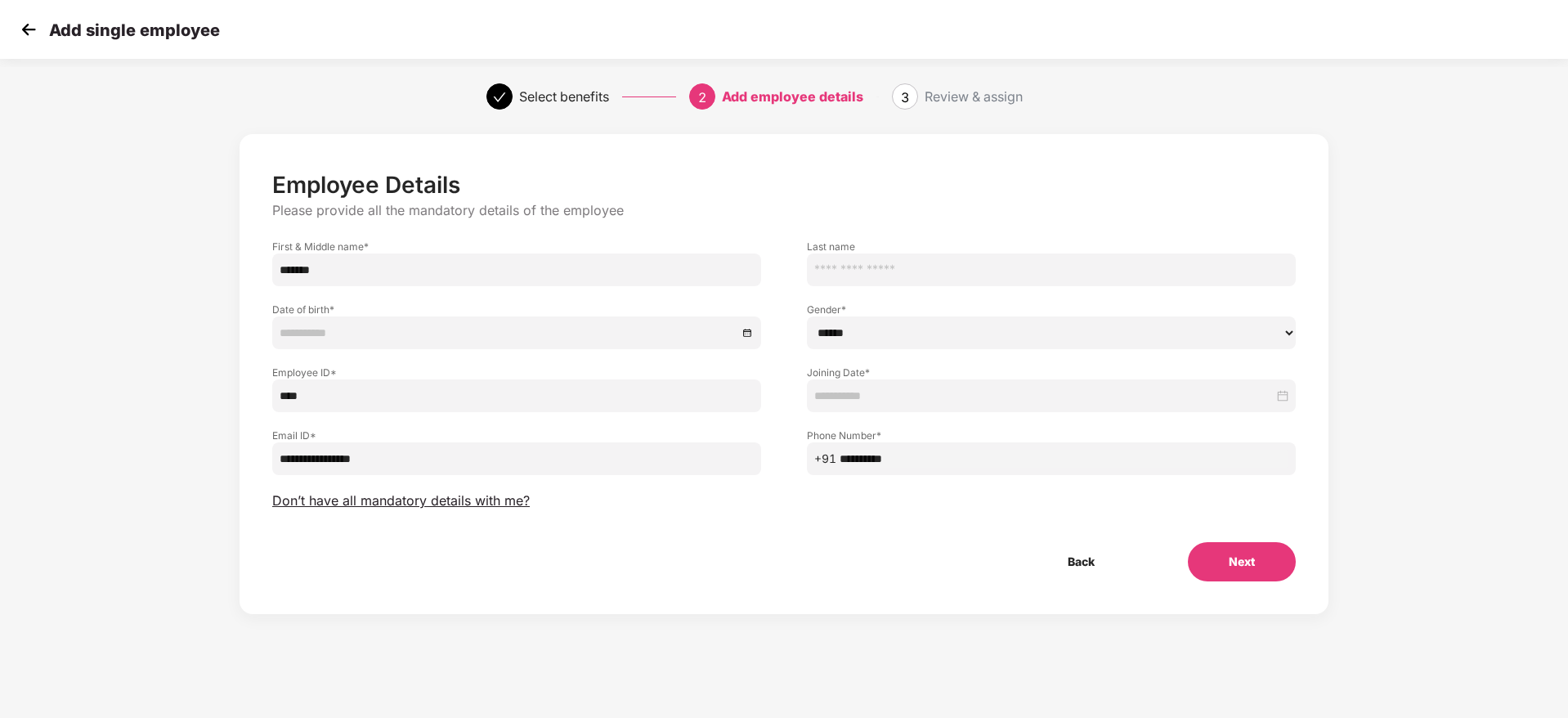 click on "Back Next" at bounding box center [784, 562] 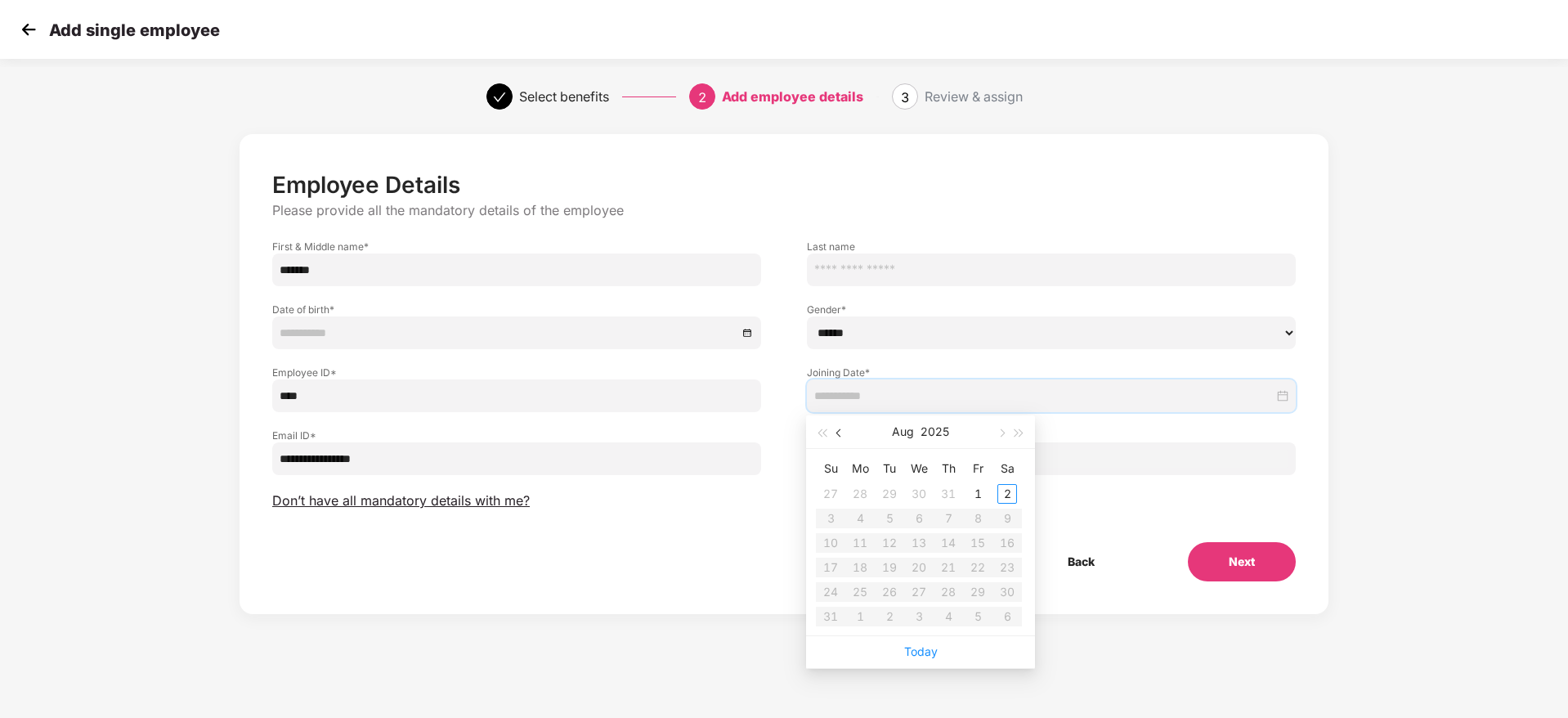 click at bounding box center (840, 433) 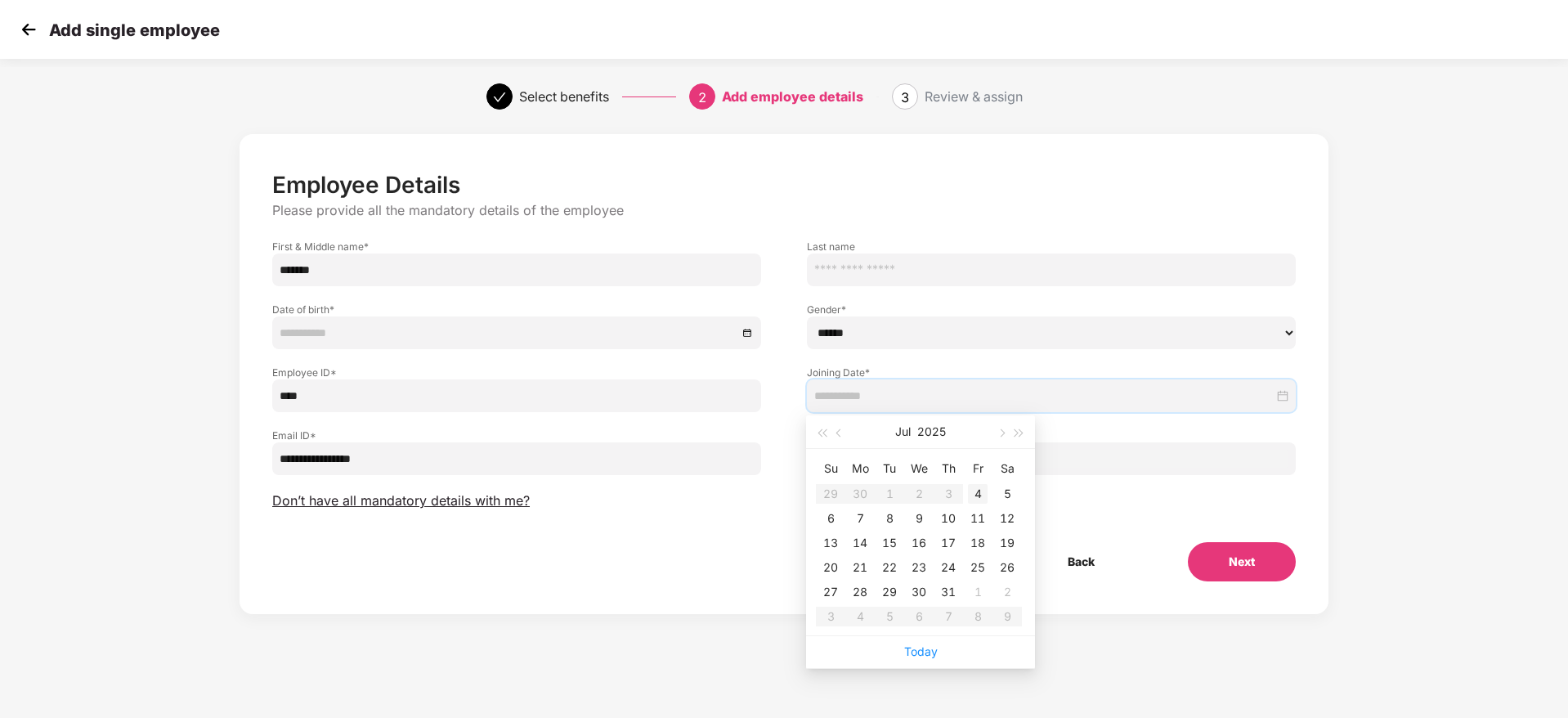 type on "**********" 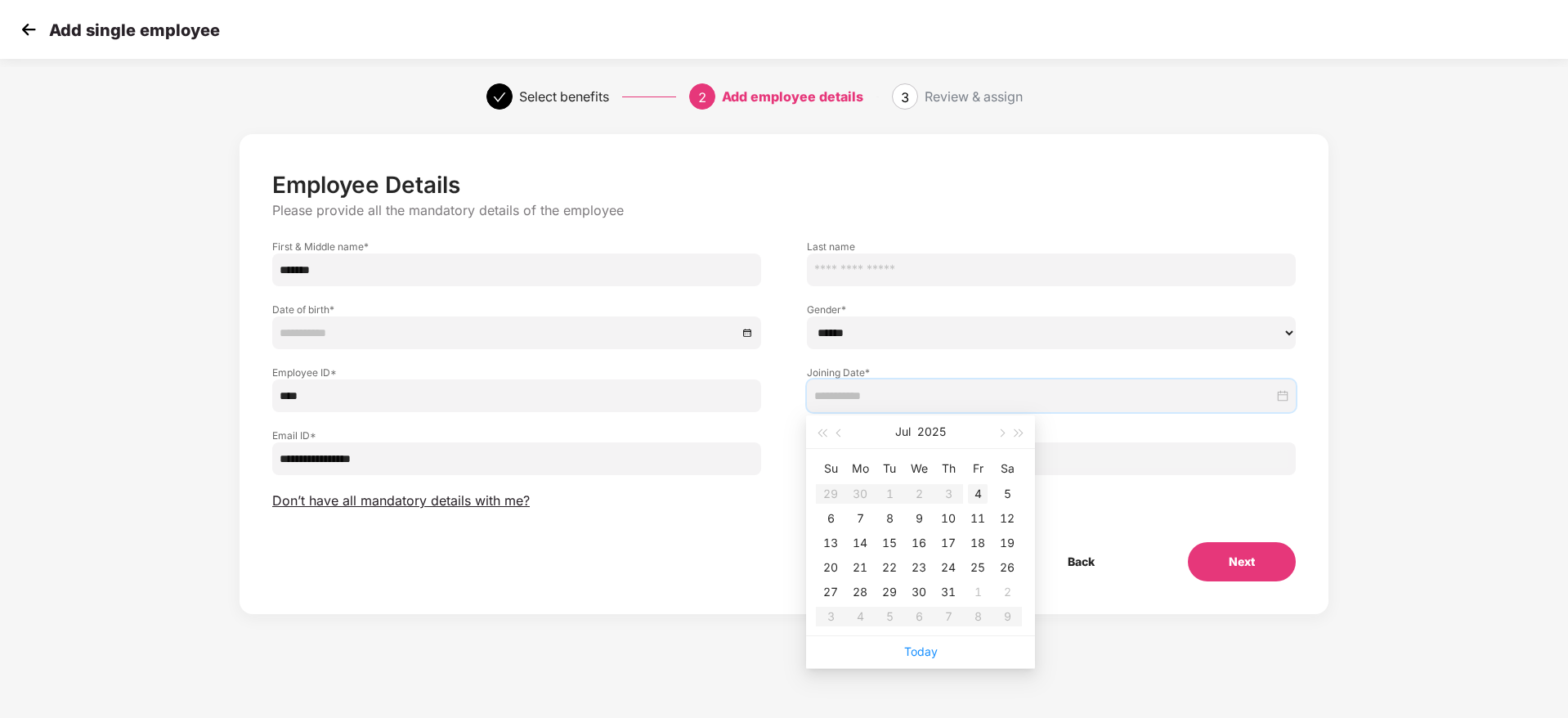 click on "4" at bounding box center (978, 494) 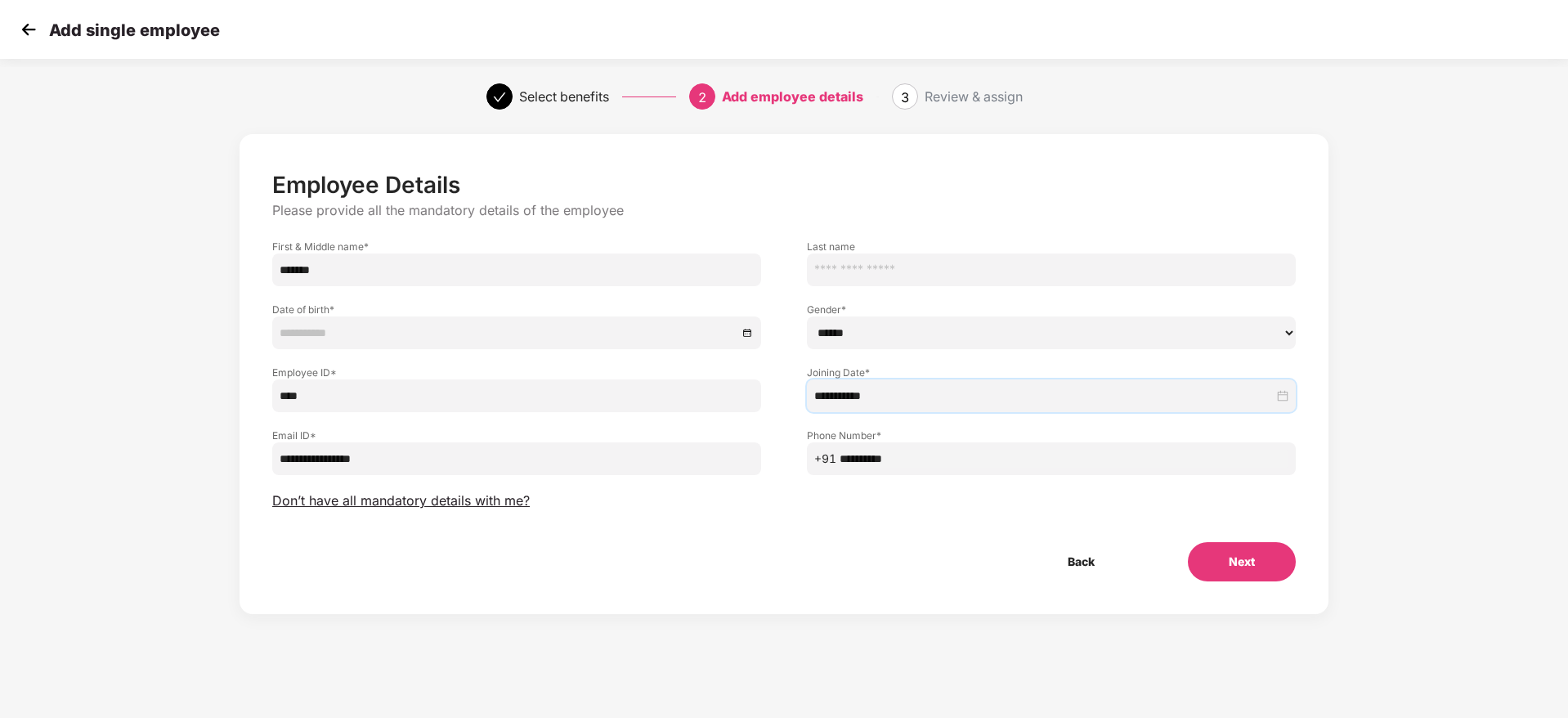click on "Employee Details" at bounding box center (784, 185) 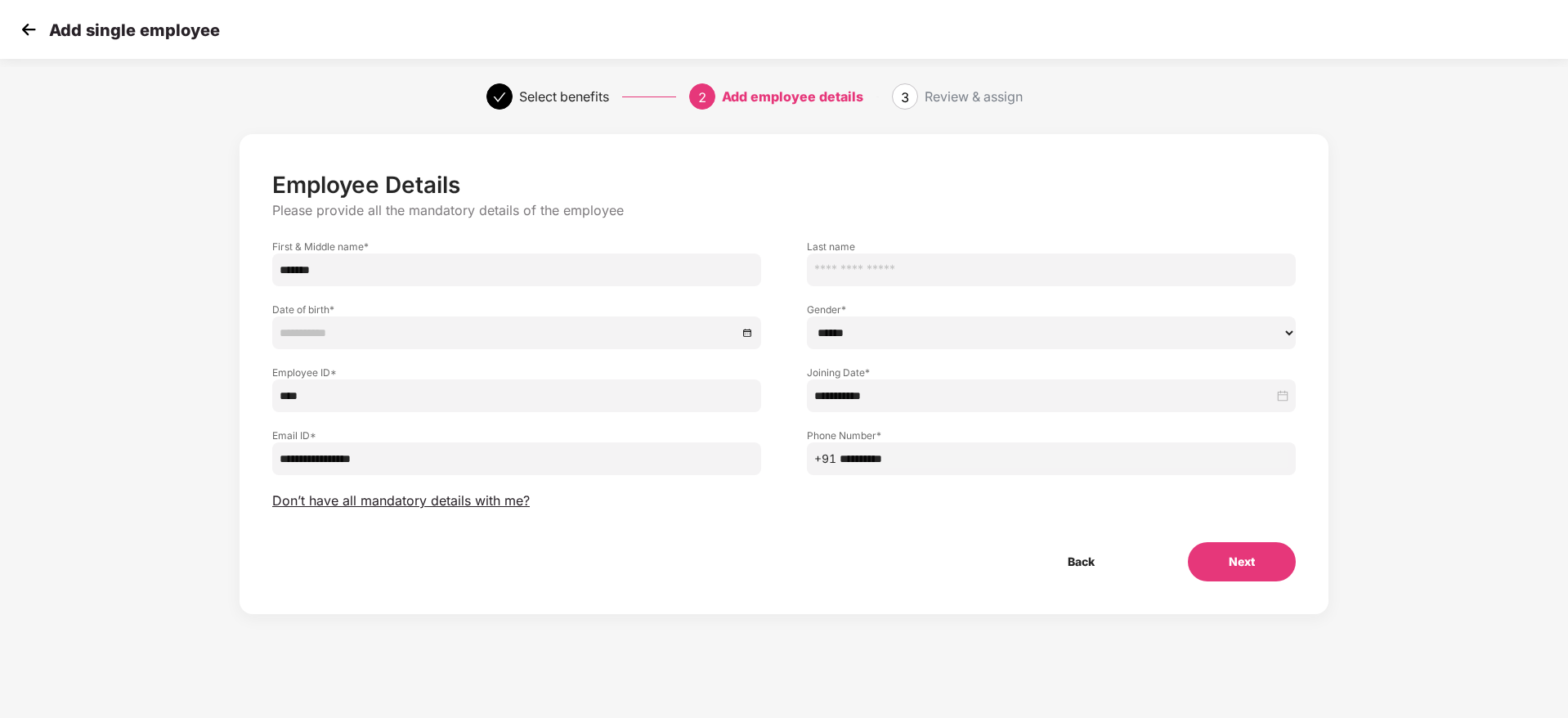 click at bounding box center (517, 333) 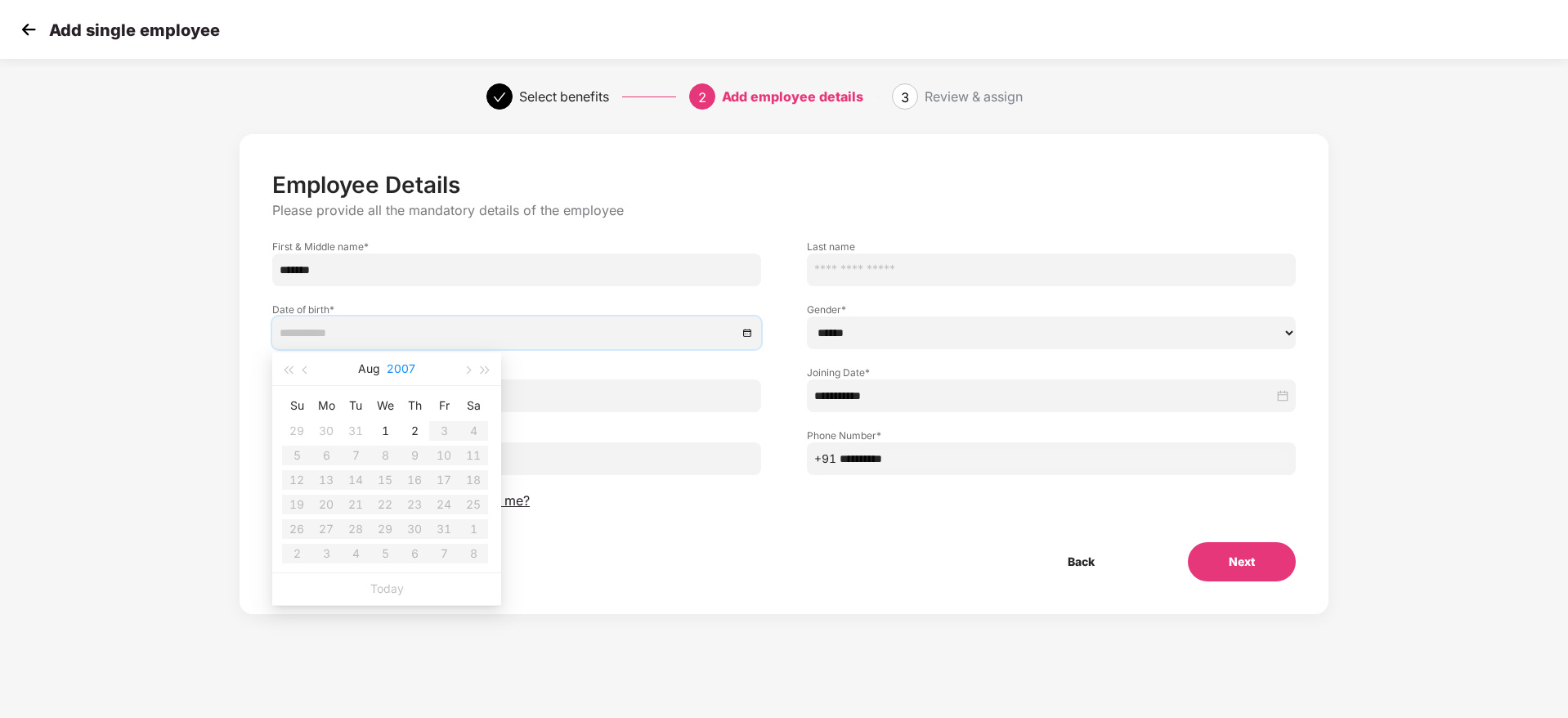 click on "2007" at bounding box center (401, 369) 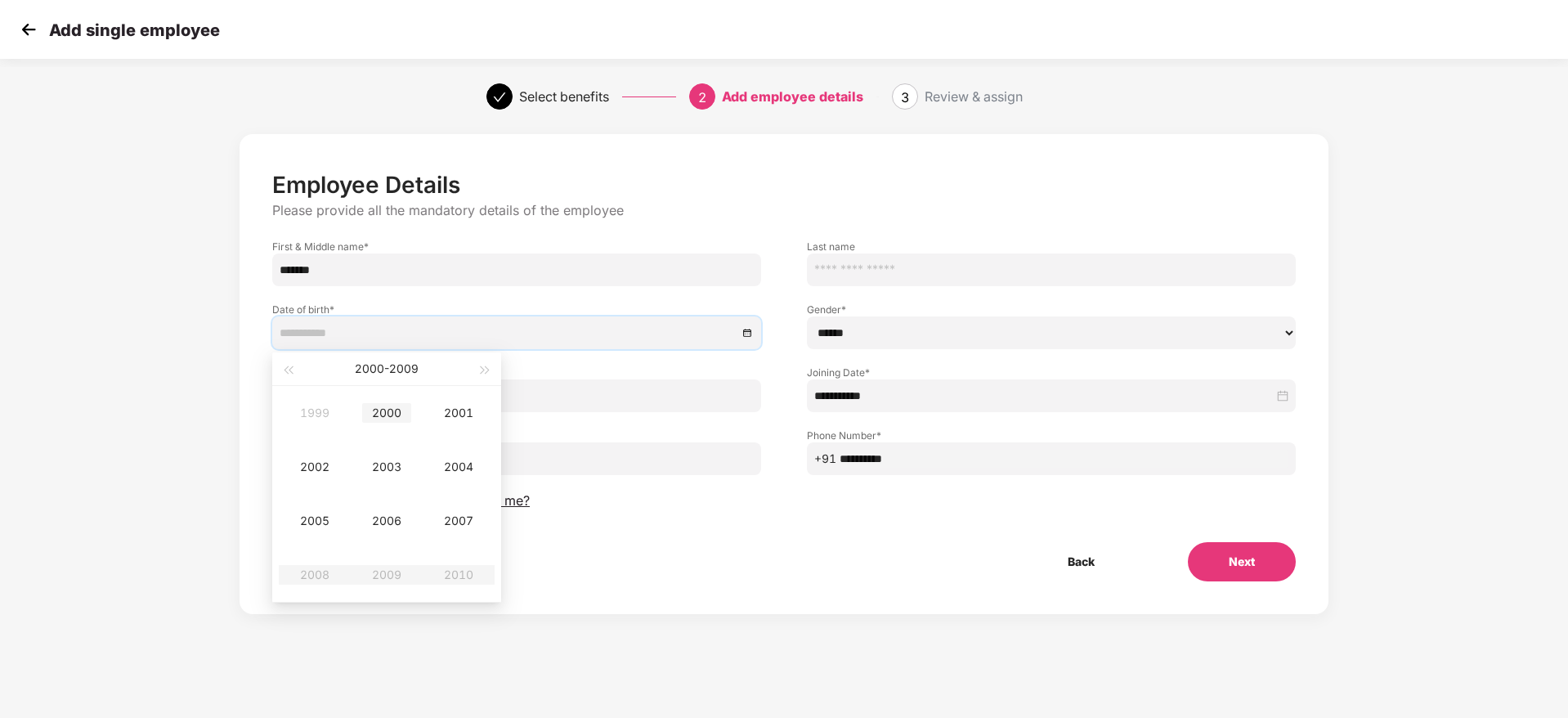 type on "**********" 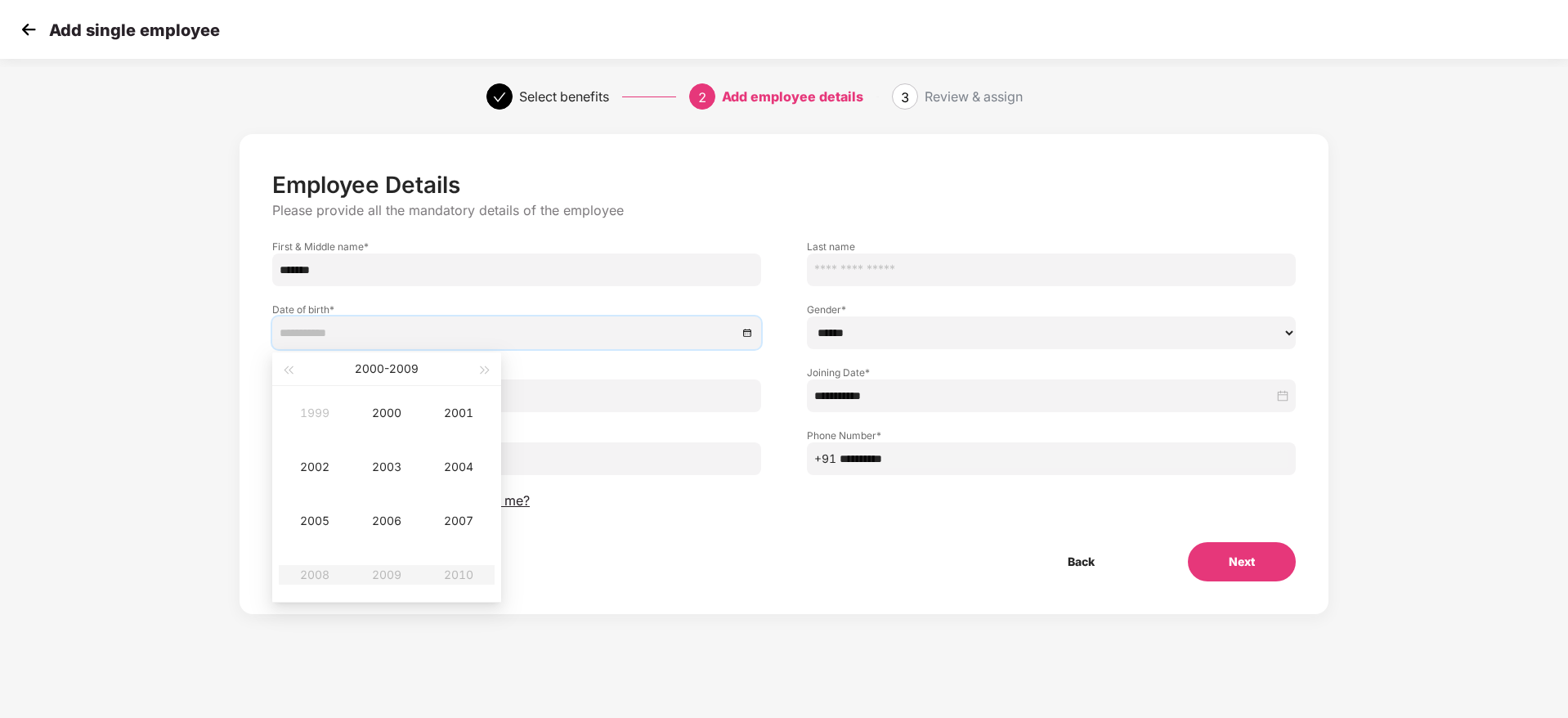 type on "**********" 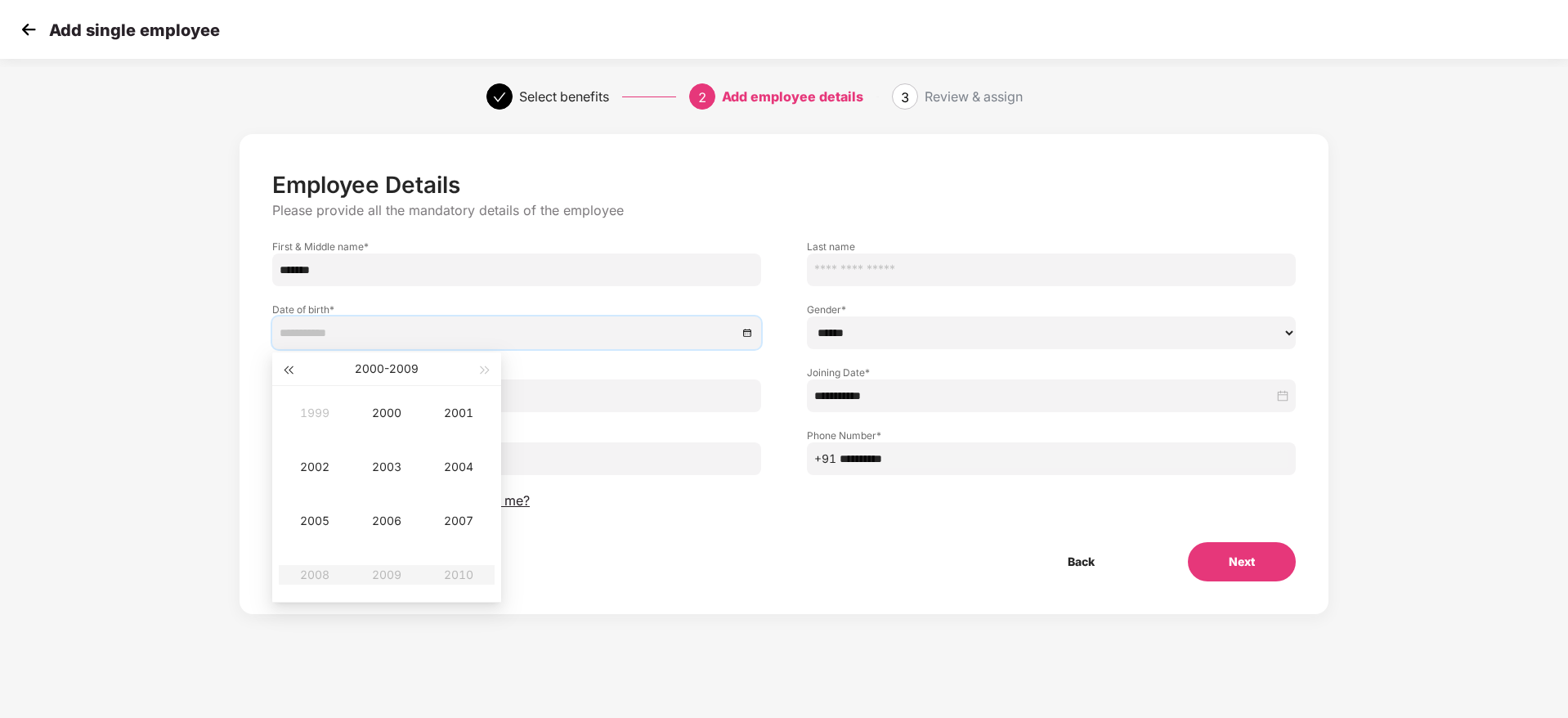 click at bounding box center [288, 369] 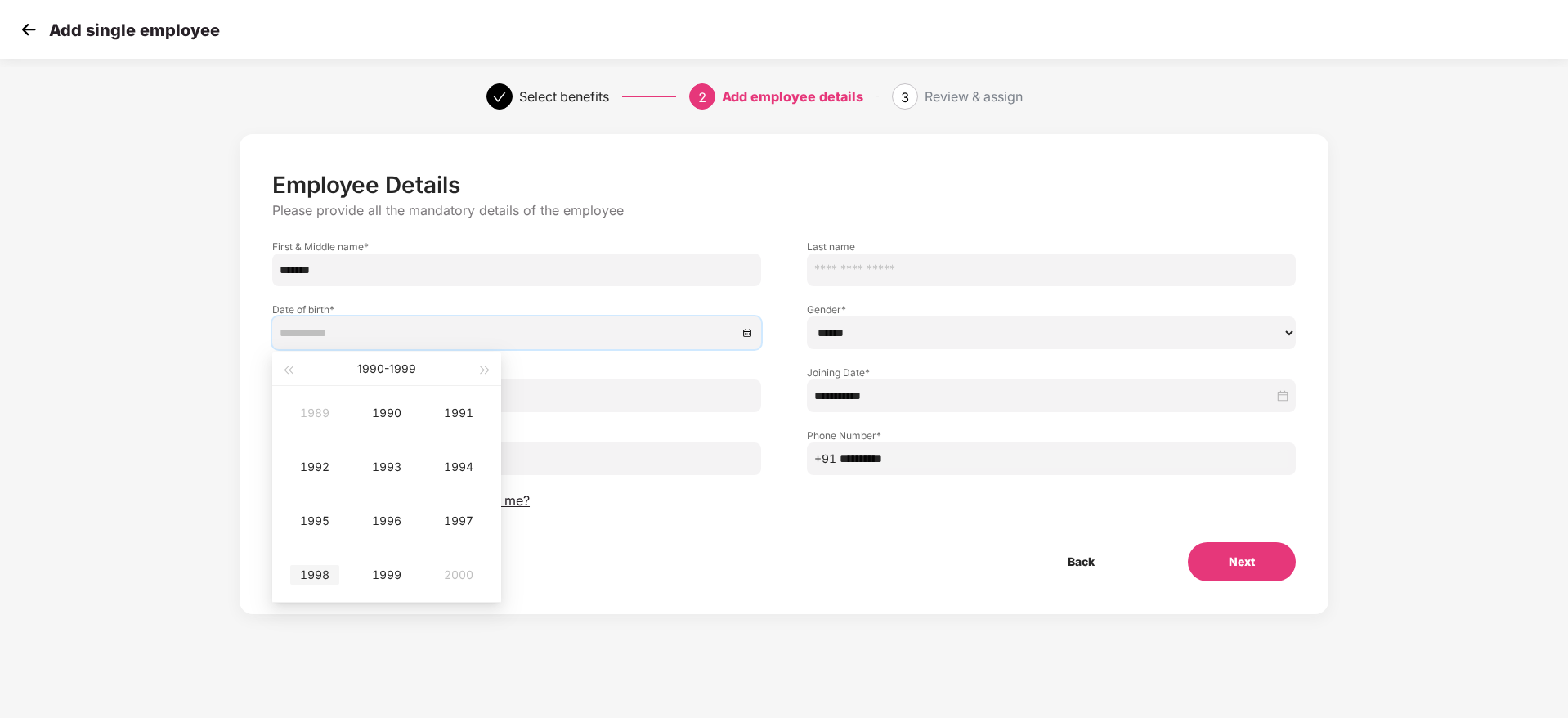 type on "**********" 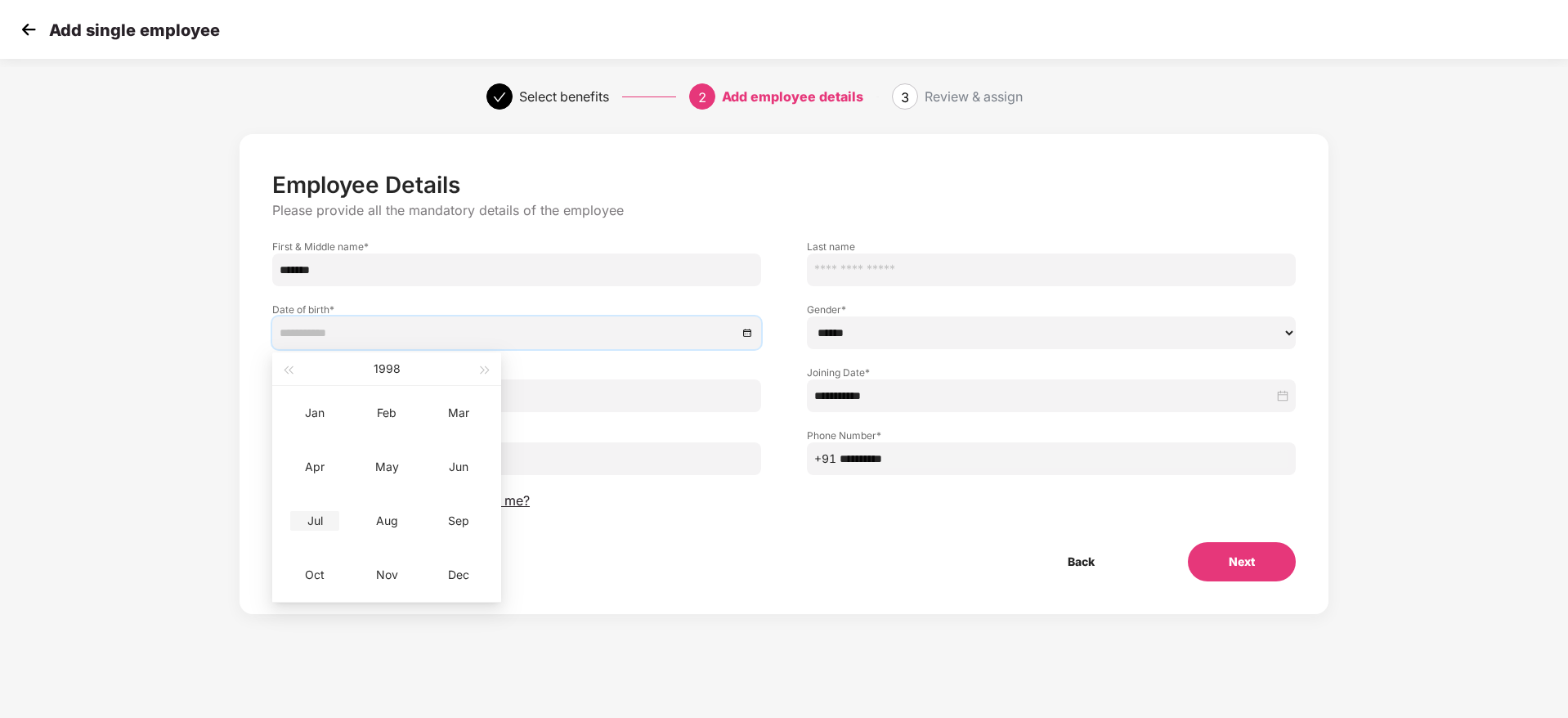 type on "**********" 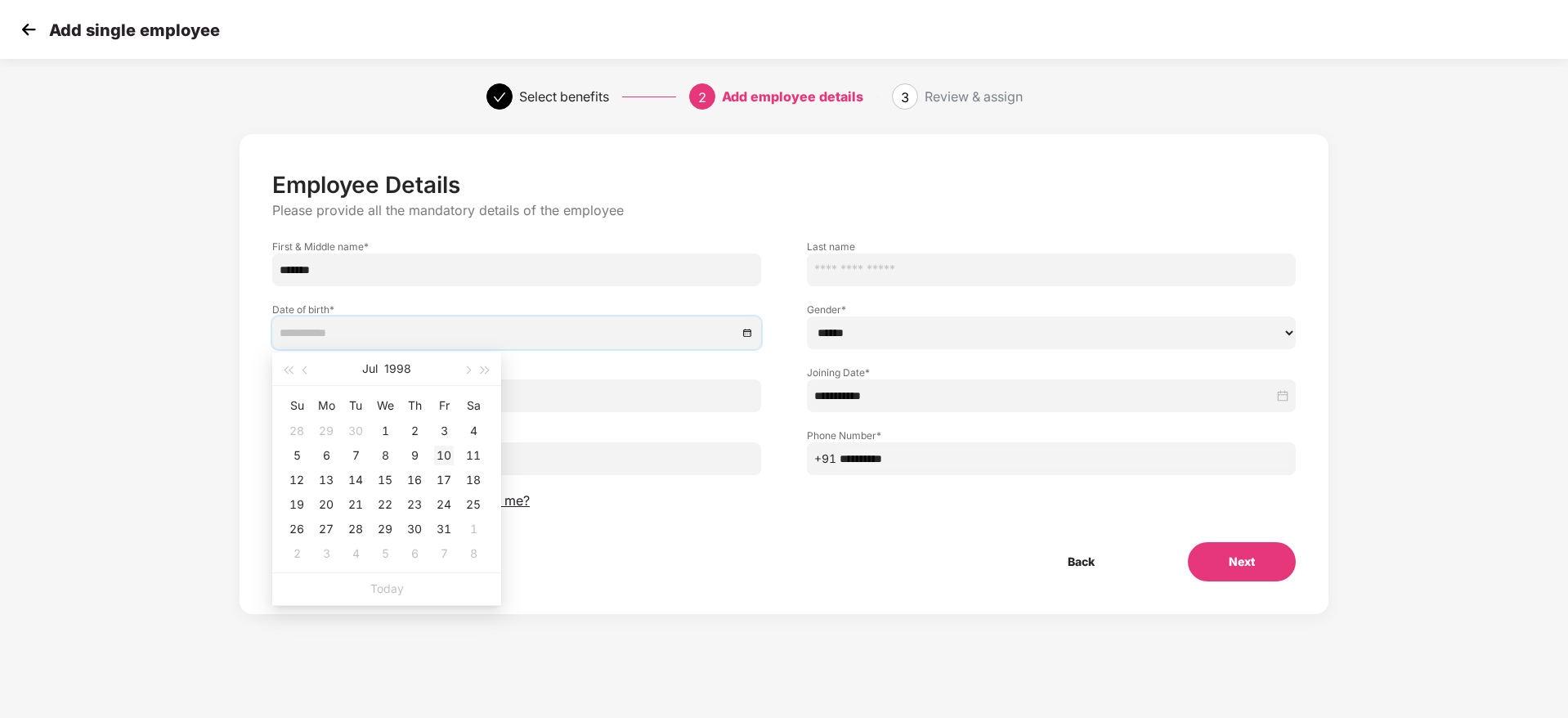 type on "**********" 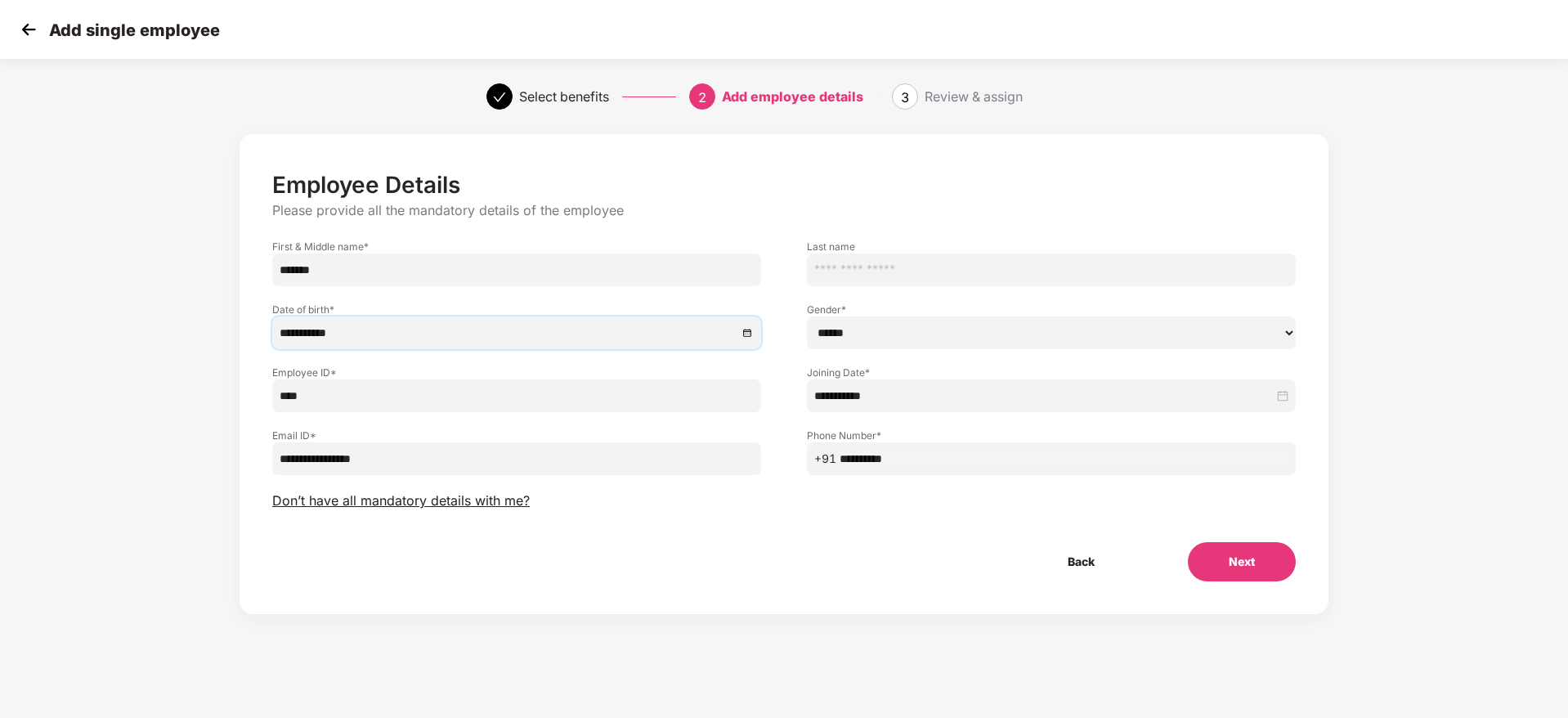 click on "Back Next" at bounding box center [784, 562] 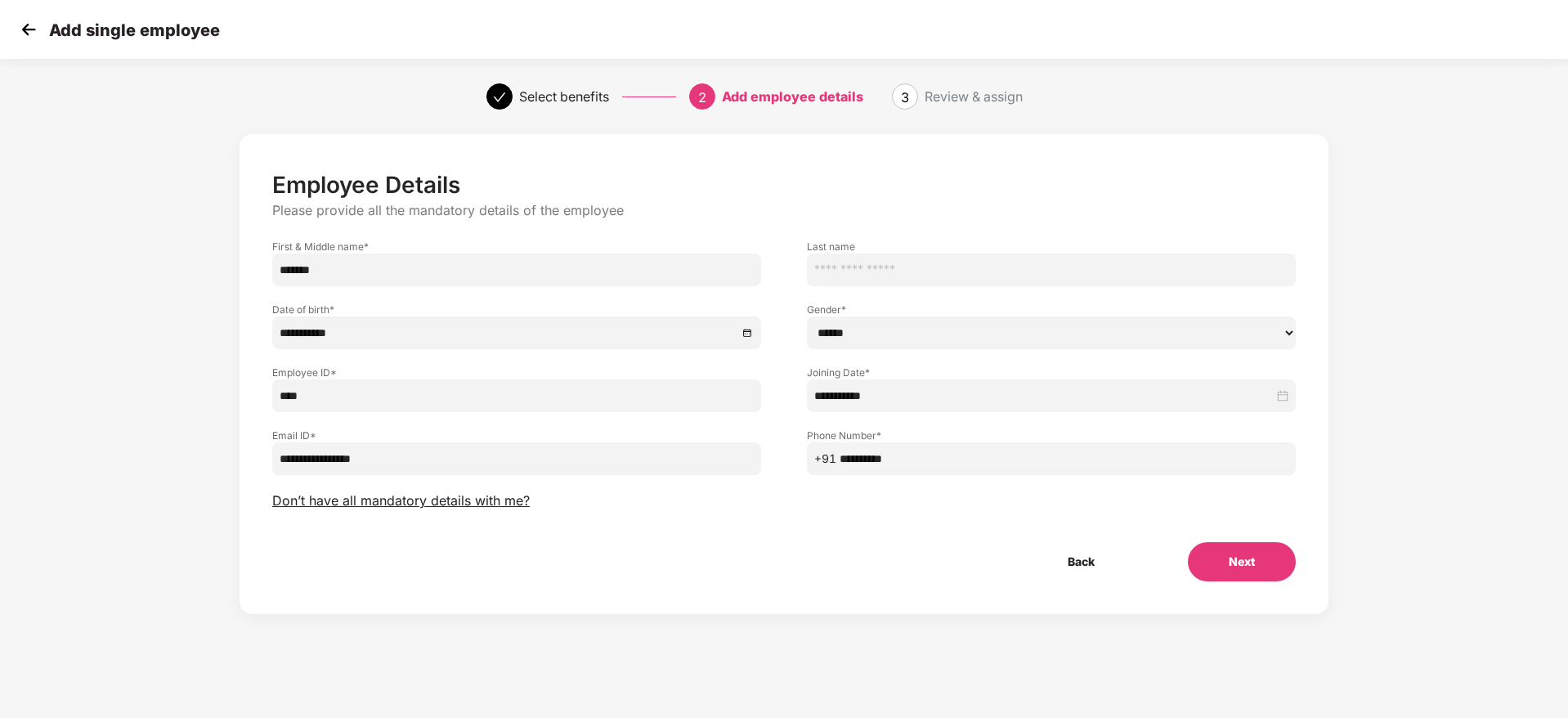 click on "Next" at bounding box center [1242, 562] 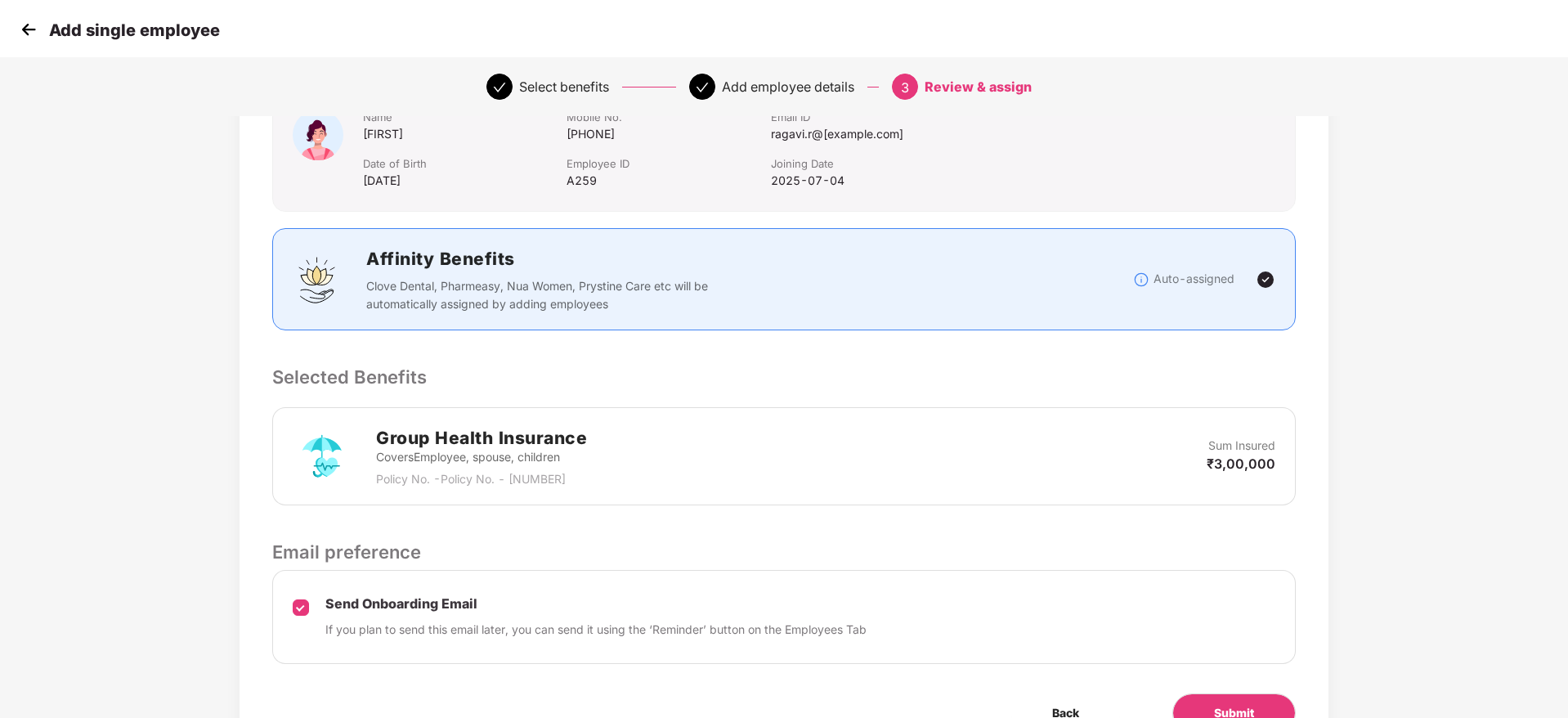 scroll, scrollTop: 225, scrollLeft: 0, axis: vertical 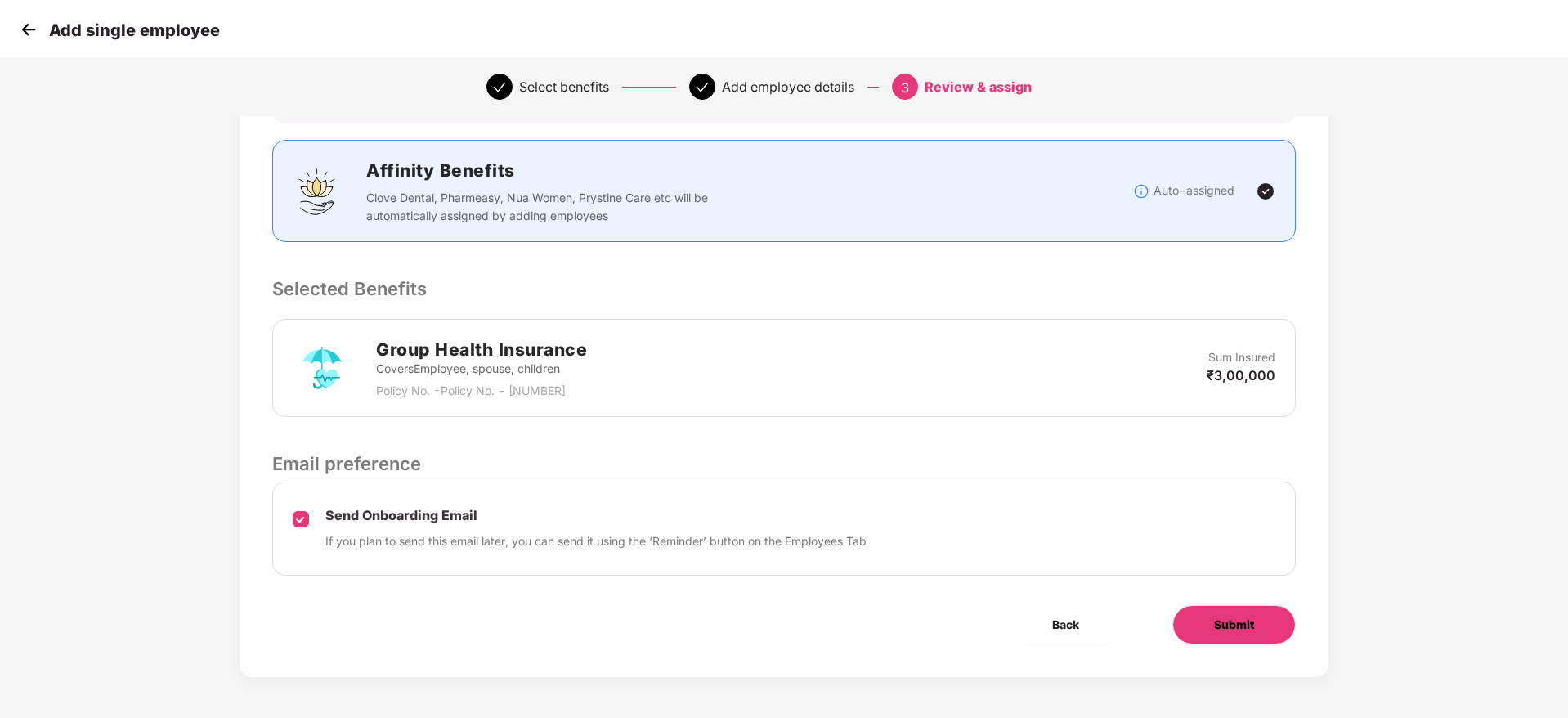 click on "Submit" at bounding box center (1234, 625) 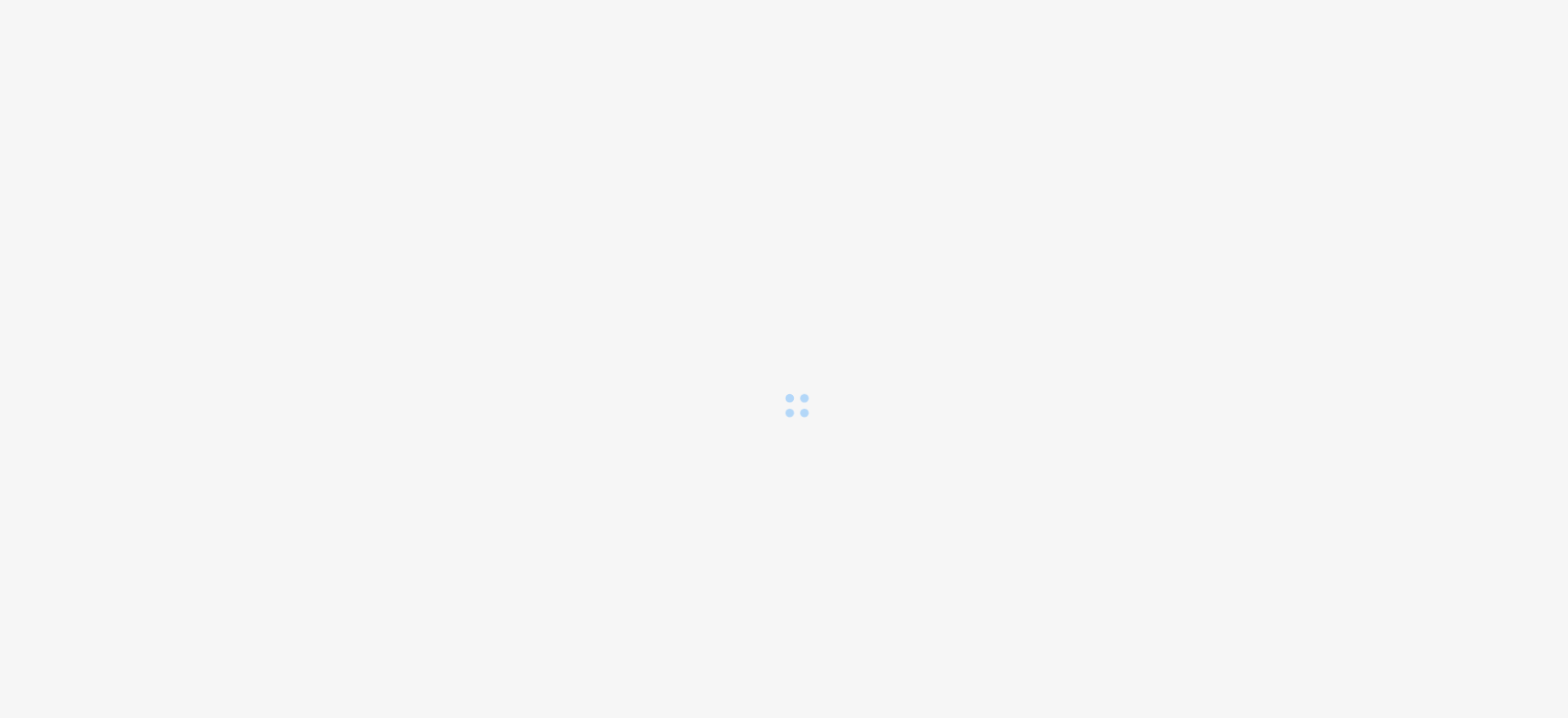 scroll, scrollTop: 0, scrollLeft: 0, axis: both 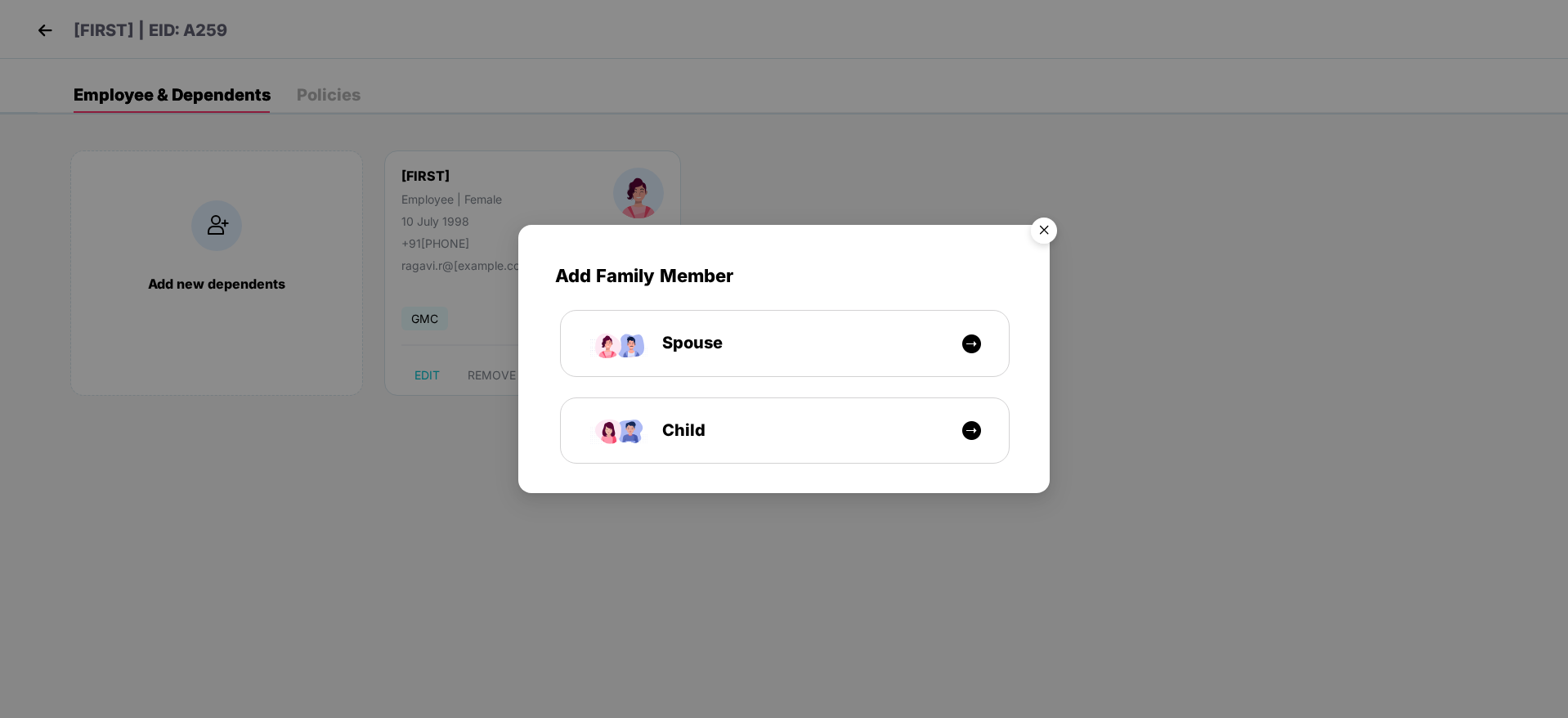 click at bounding box center (1044, 233) 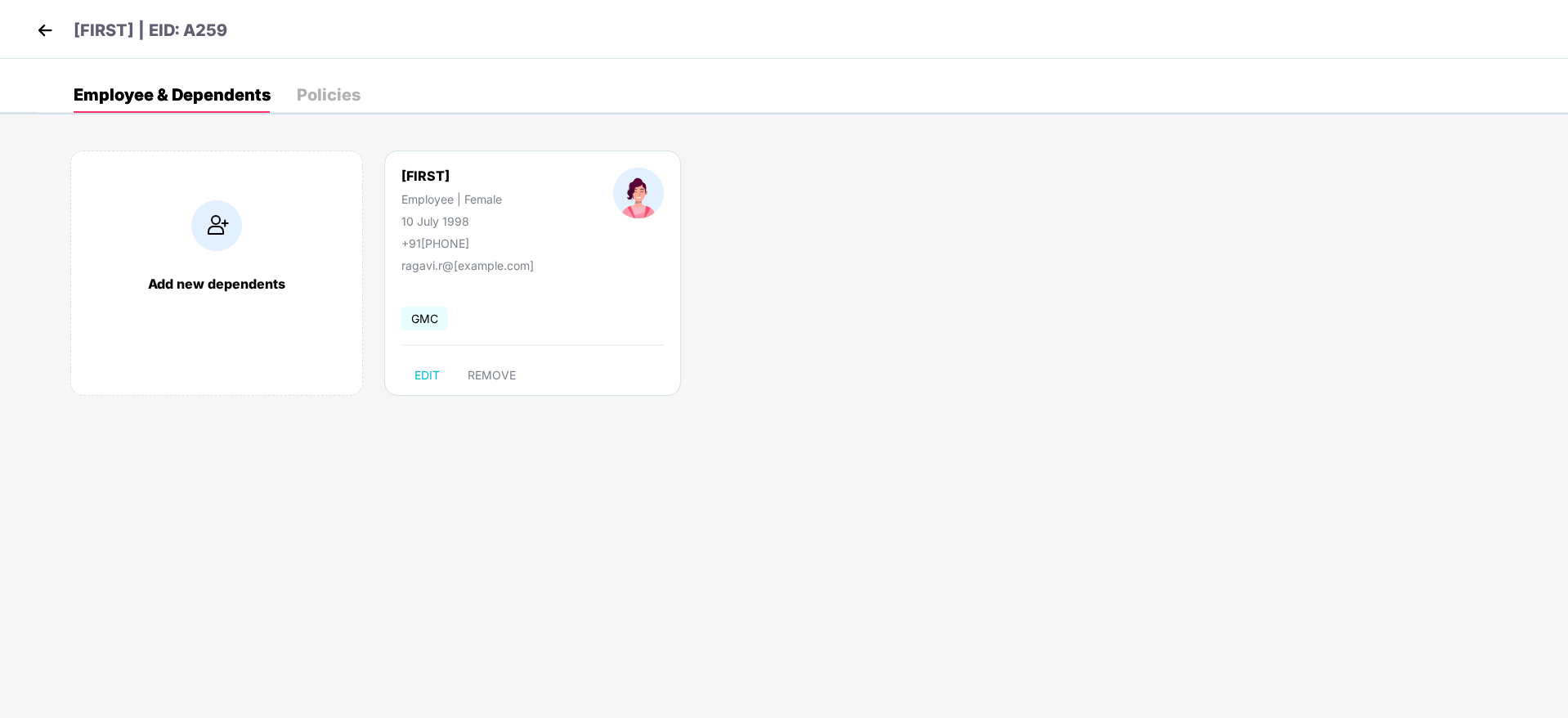 click on "Policies" at bounding box center (329, 95) 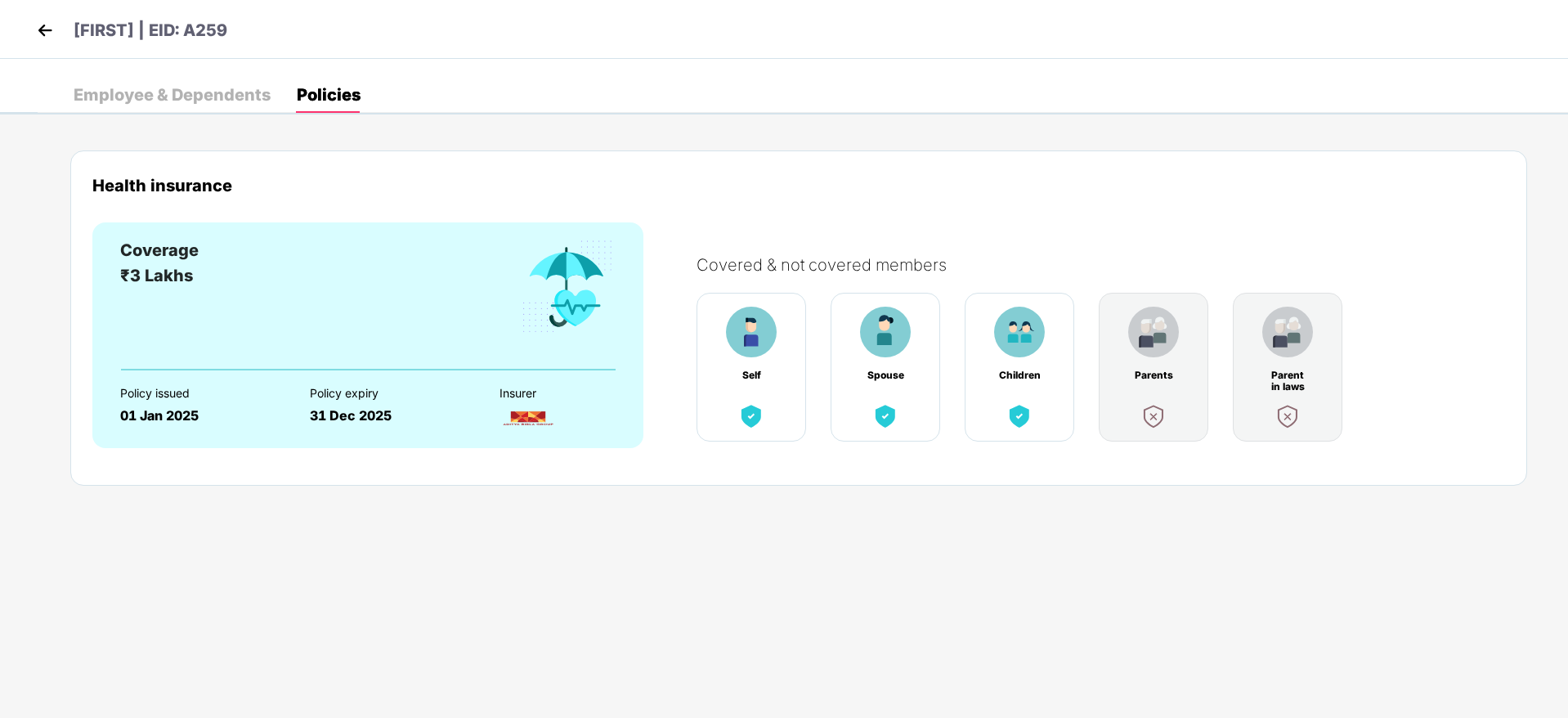 click on "Employee & Dependents" at bounding box center (172, 95) 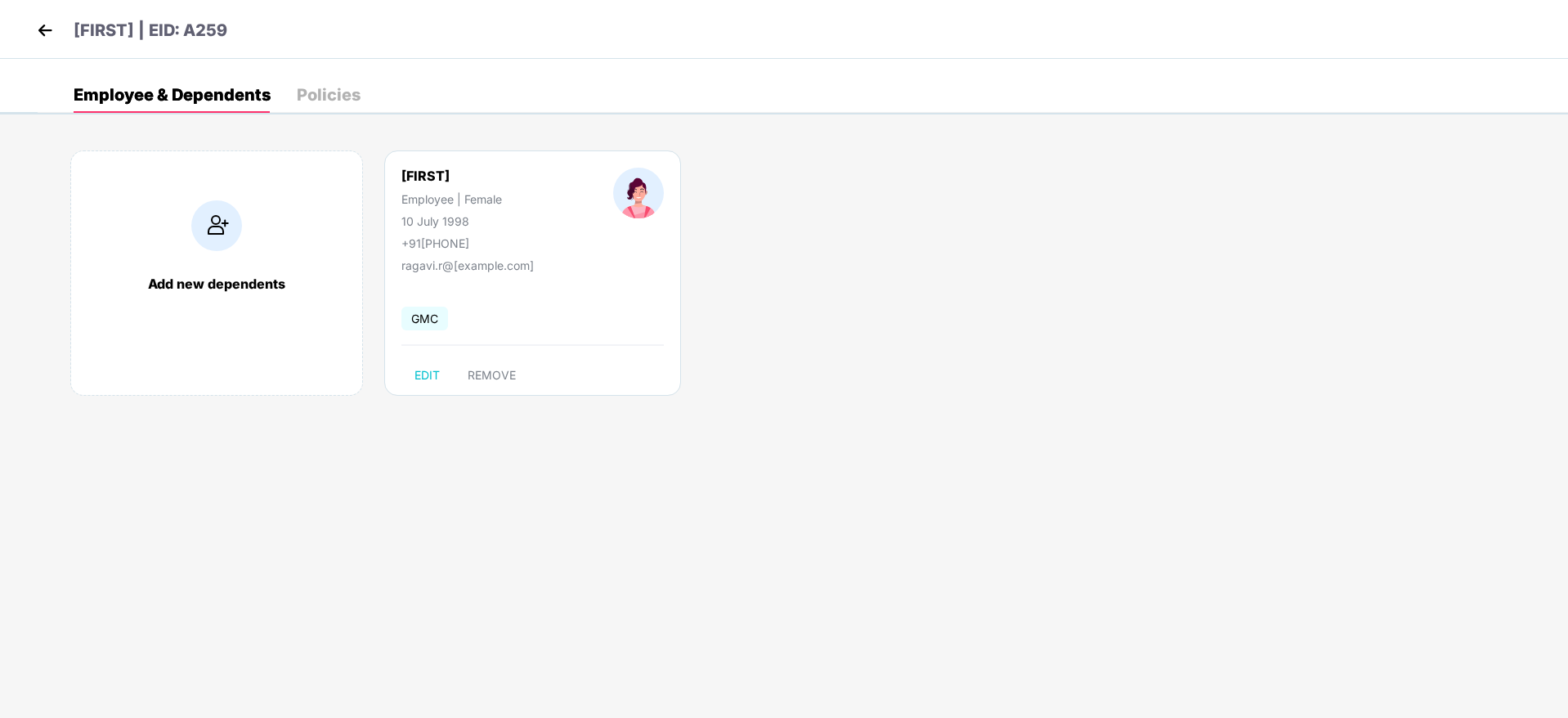 click at bounding box center (45, 30) 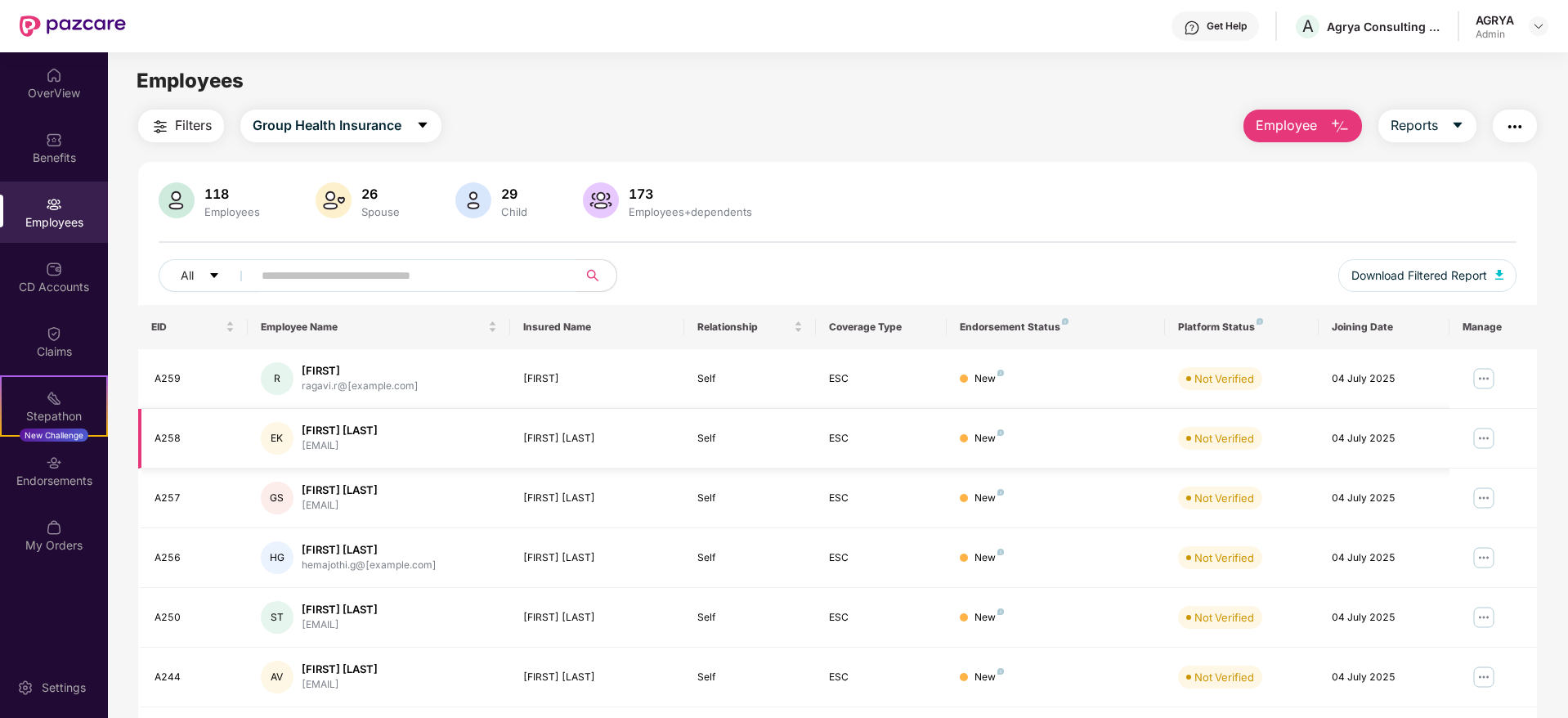 click at bounding box center (1484, 438) 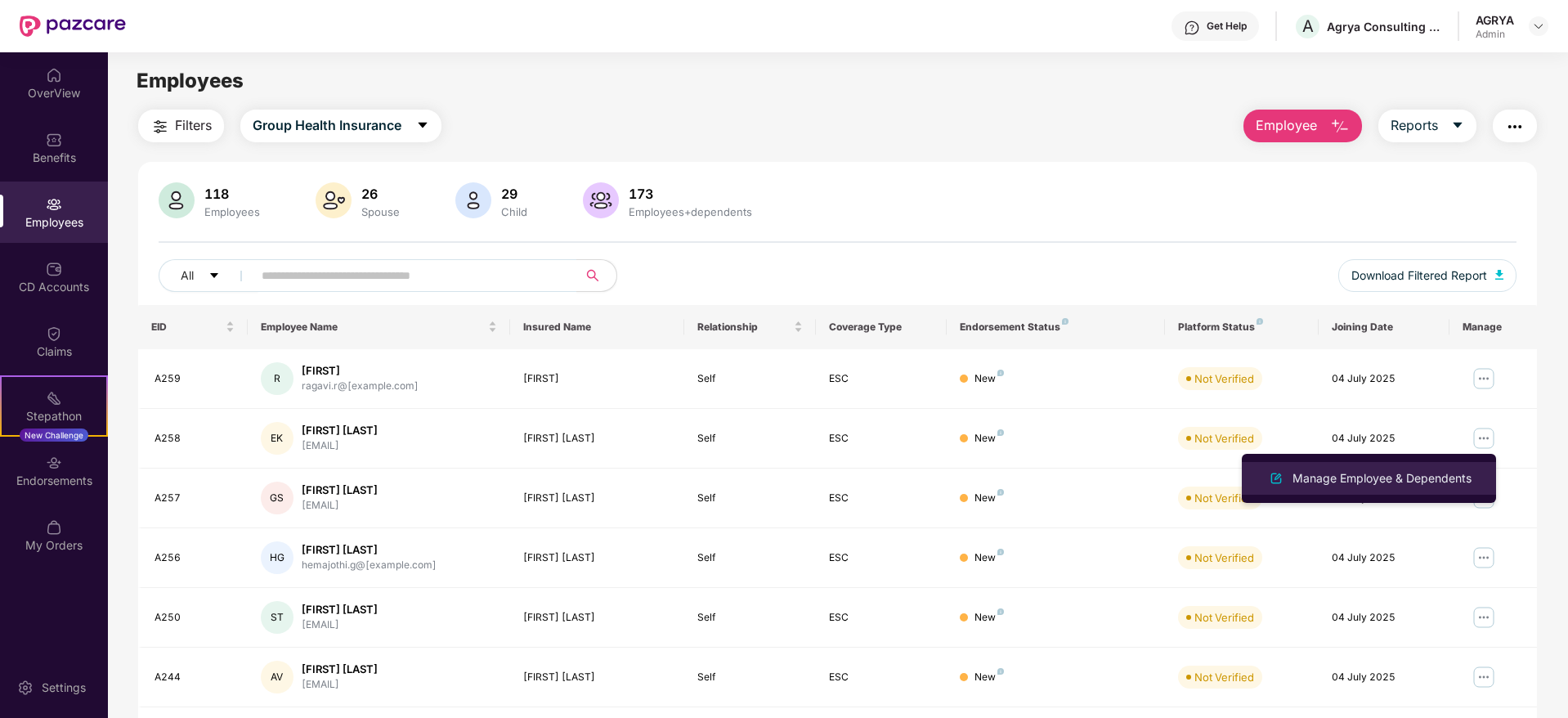 click on "Manage Employee & Dependents" at bounding box center (1382, 478) 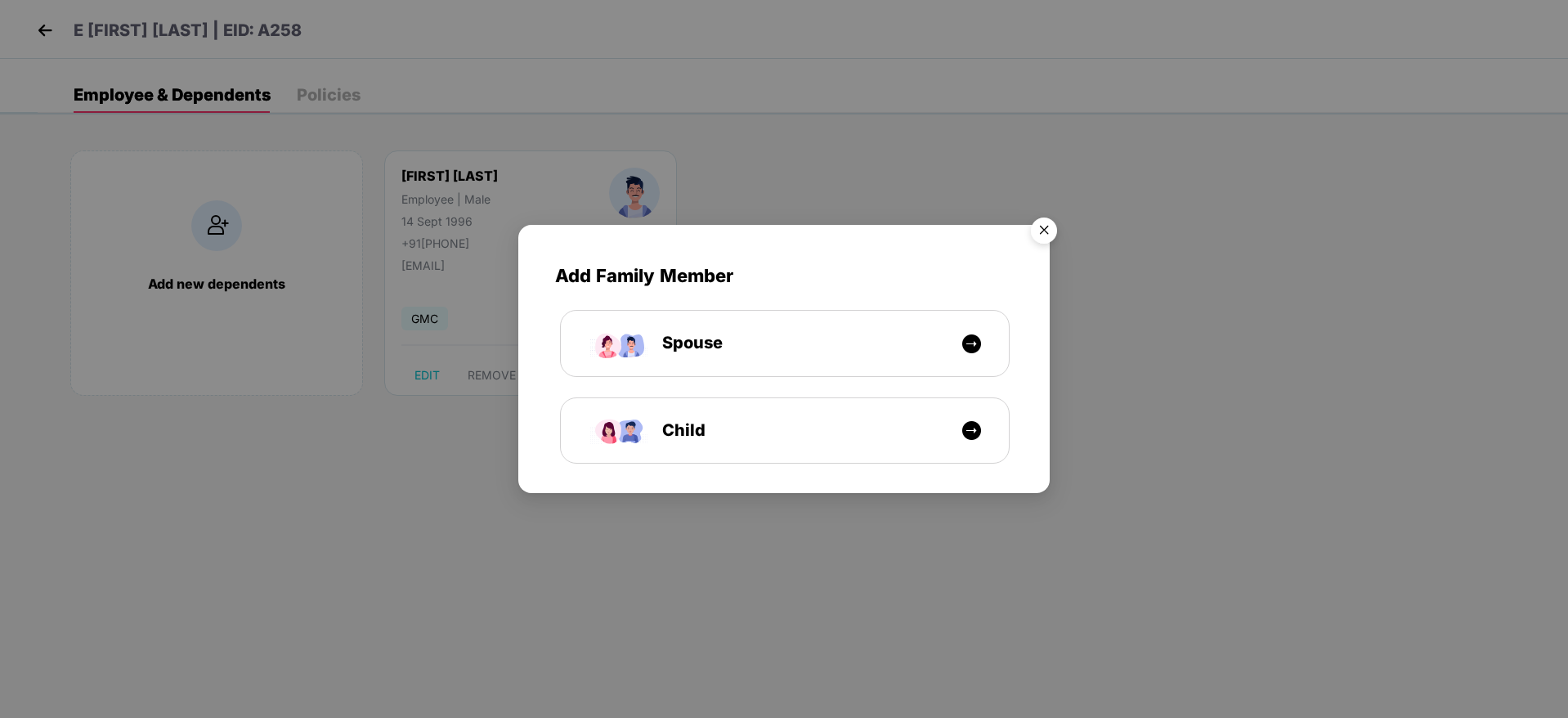 click at bounding box center (1044, 233) 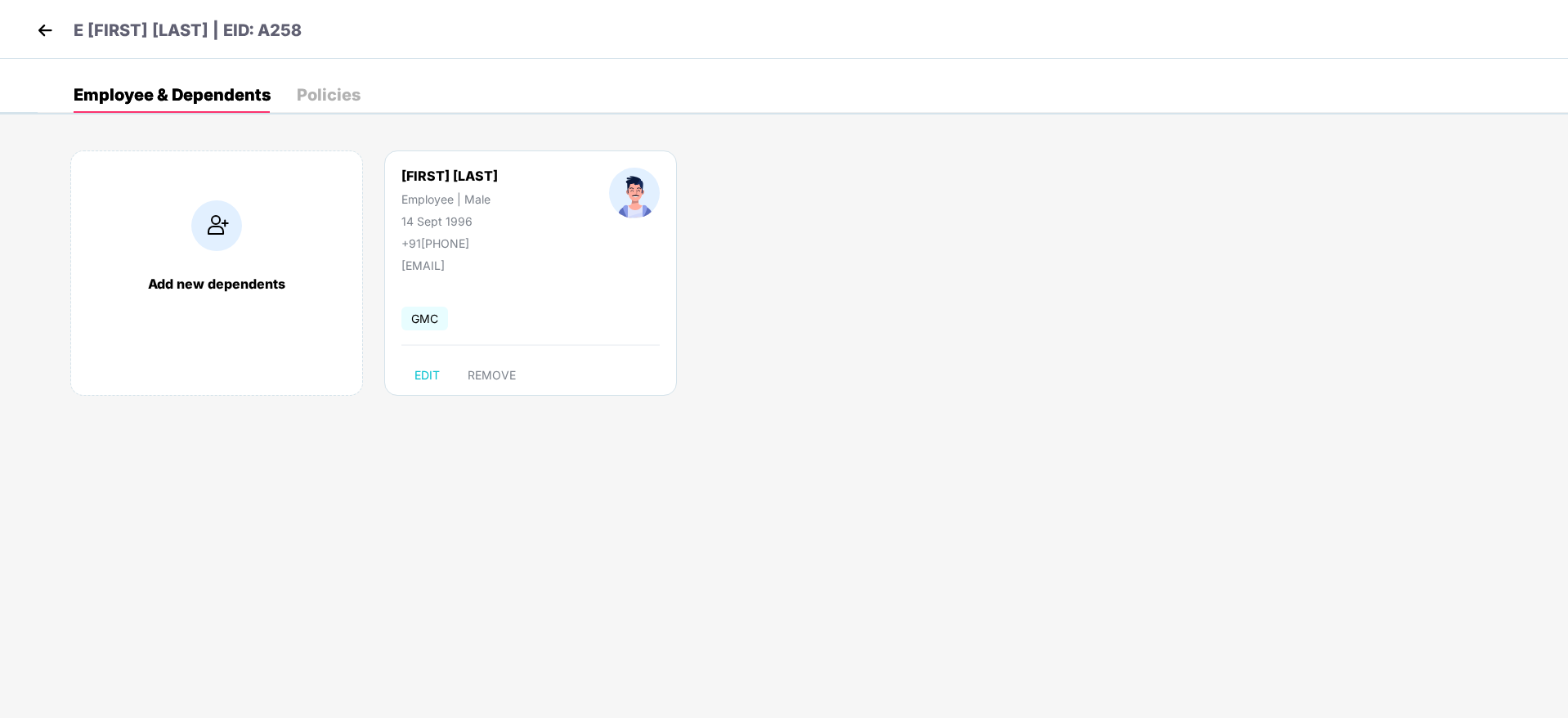 click at bounding box center (45, 30) 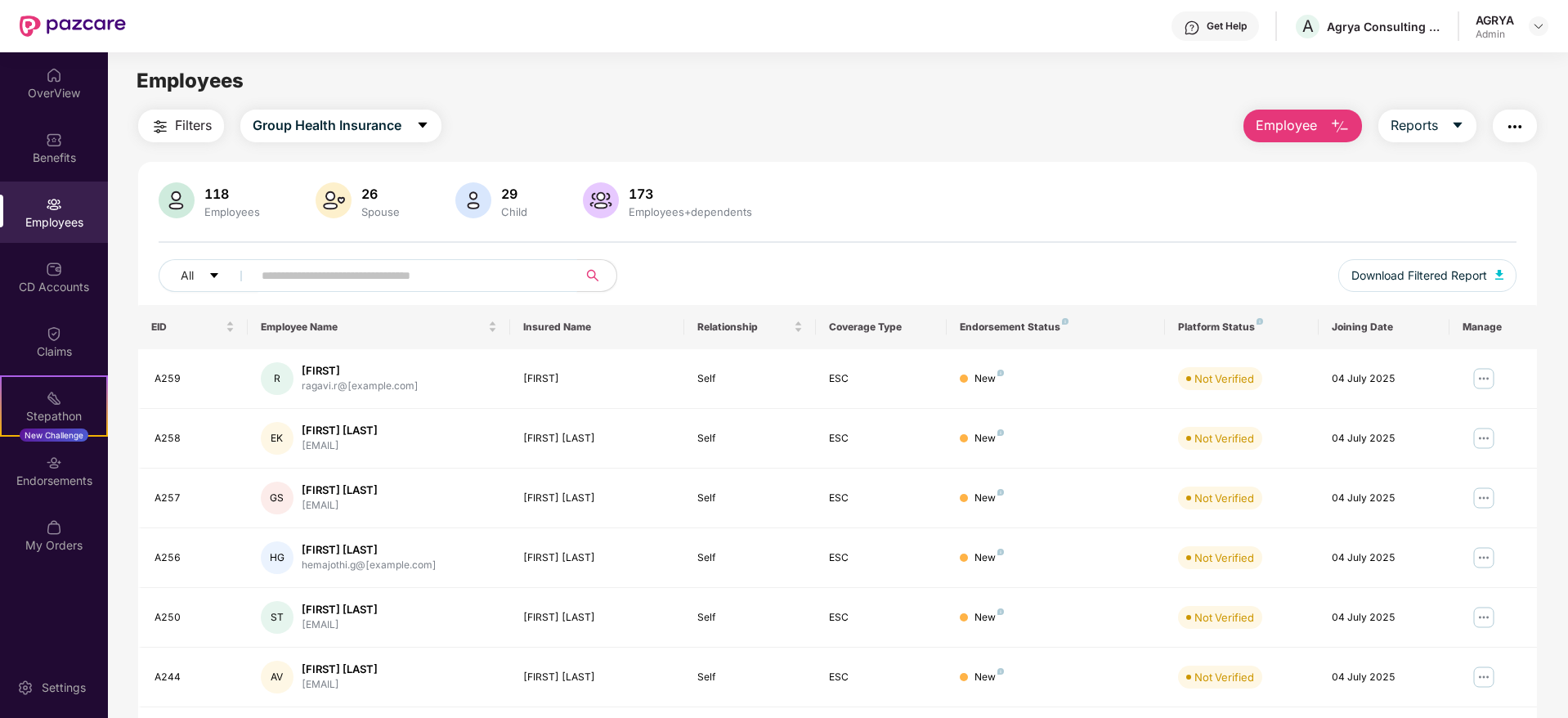 click at bounding box center (410, 276) 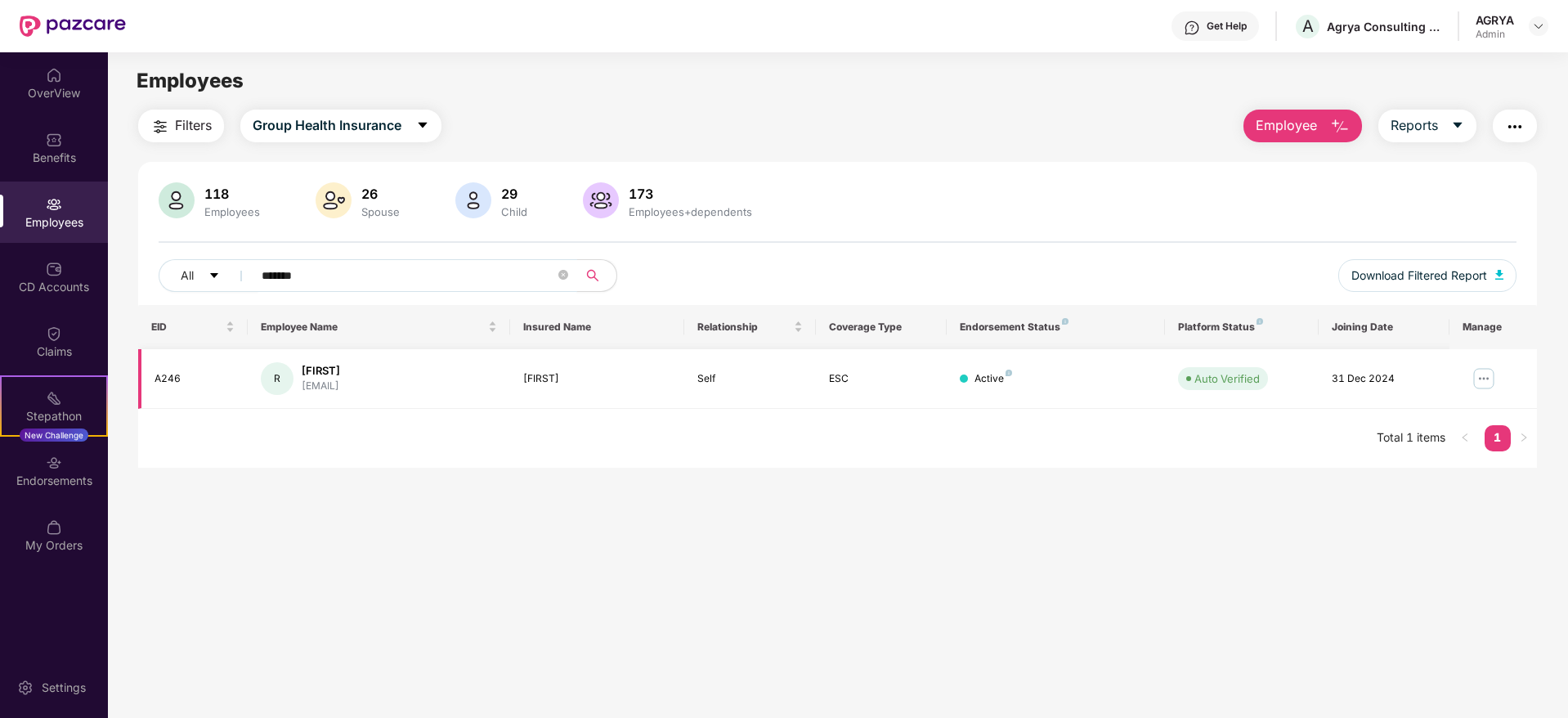 type on "*******" 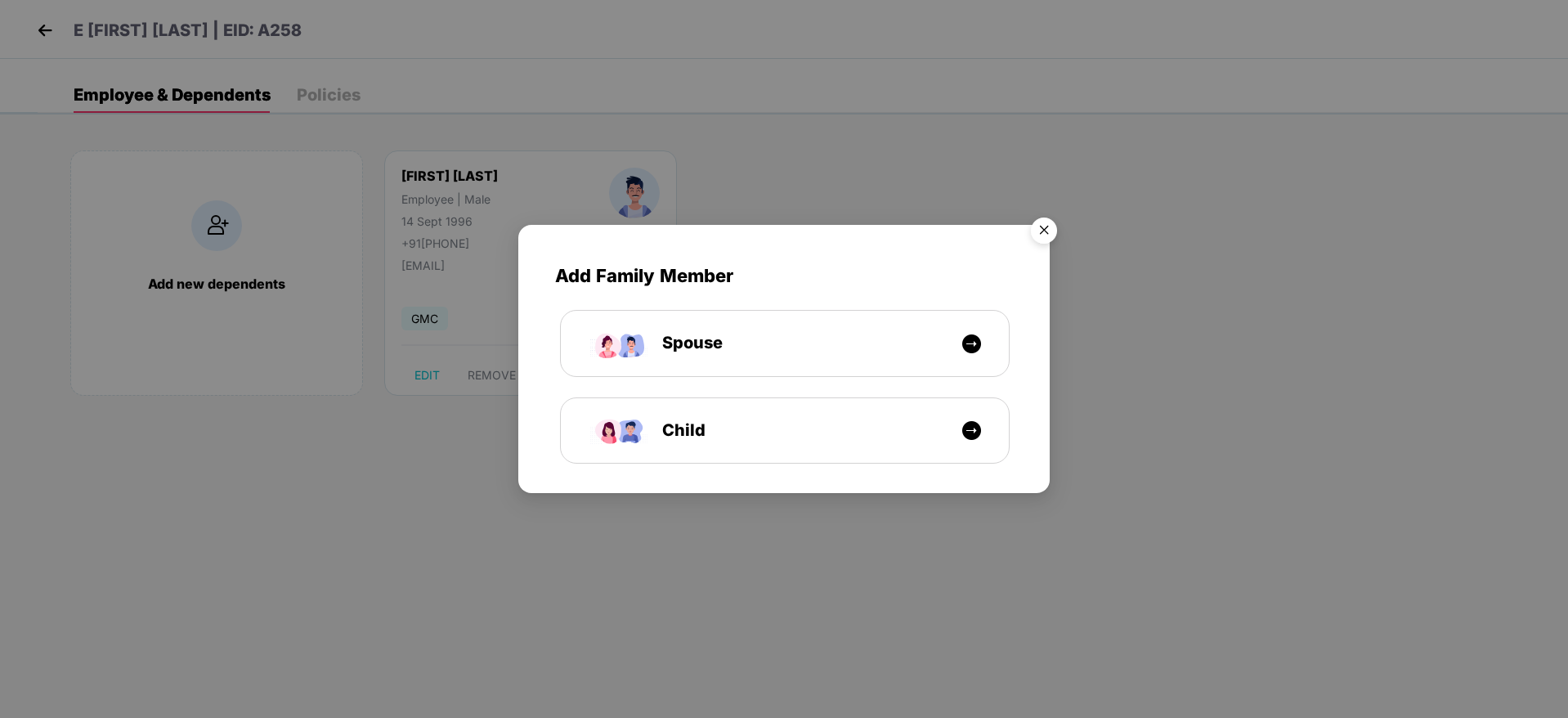 click at bounding box center [1044, 233] 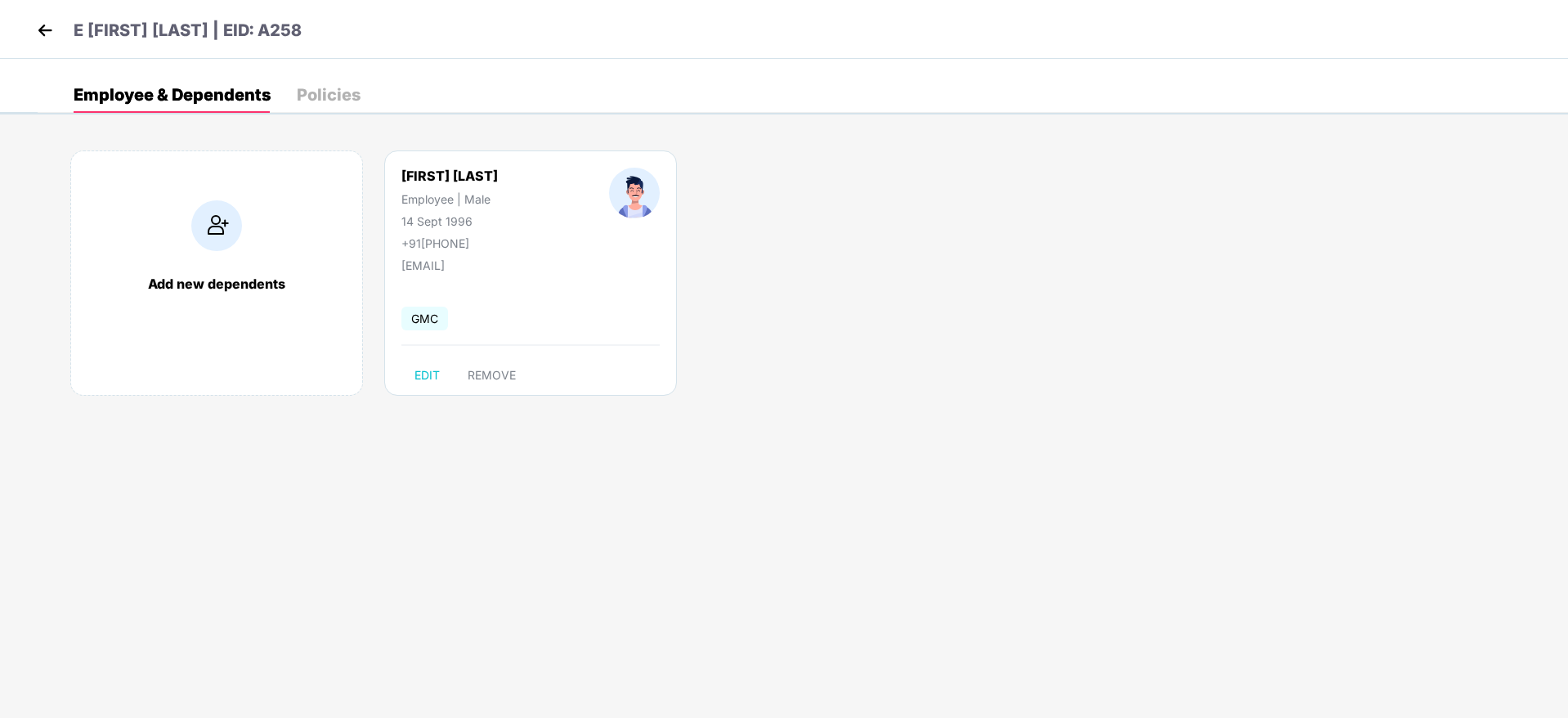 click at bounding box center (45, 30) 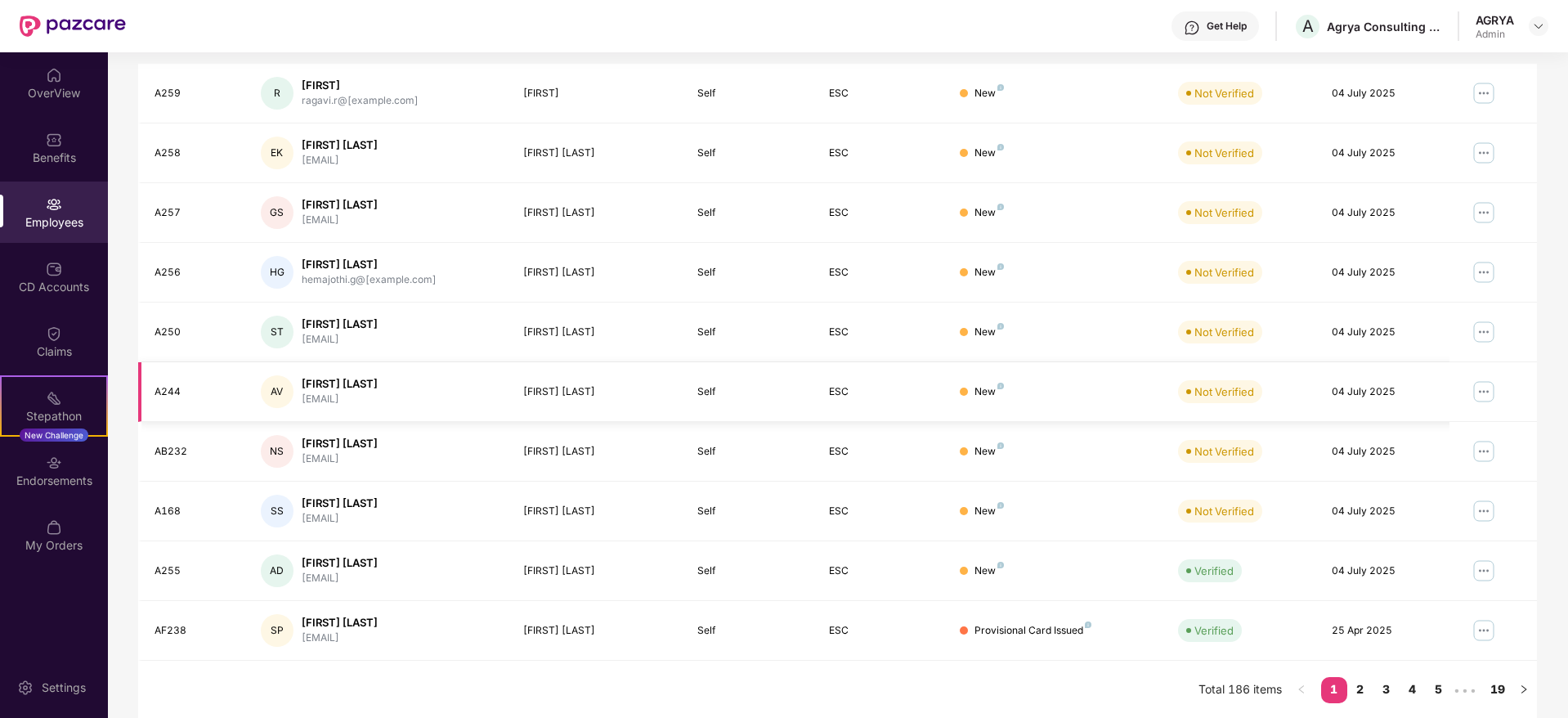 scroll, scrollTop: 287, scrollLeft: 0, axis: vertical 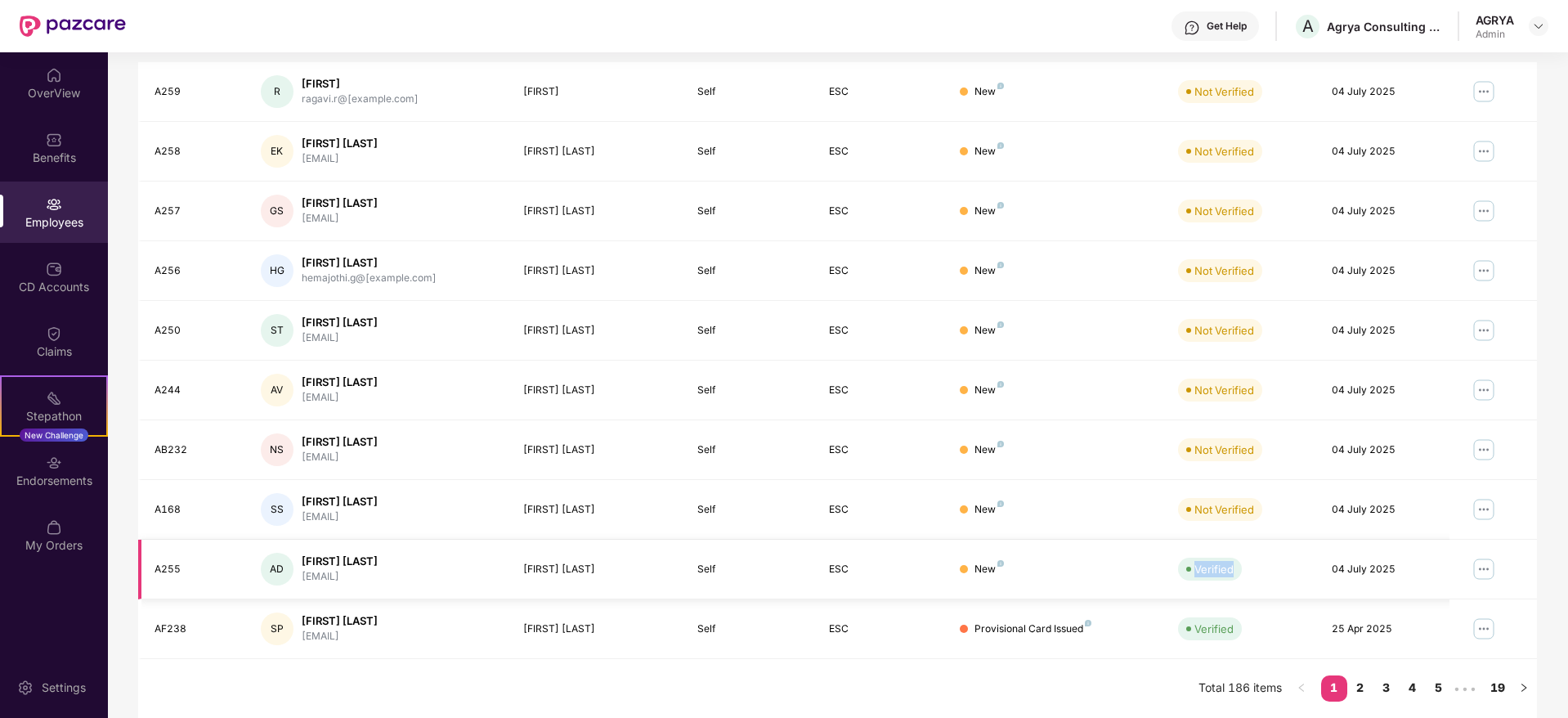 drag, startPoint x: 1189, startPoint y: 568, endPoint x: 1276, endPoint y: 572, distance: 87.09191 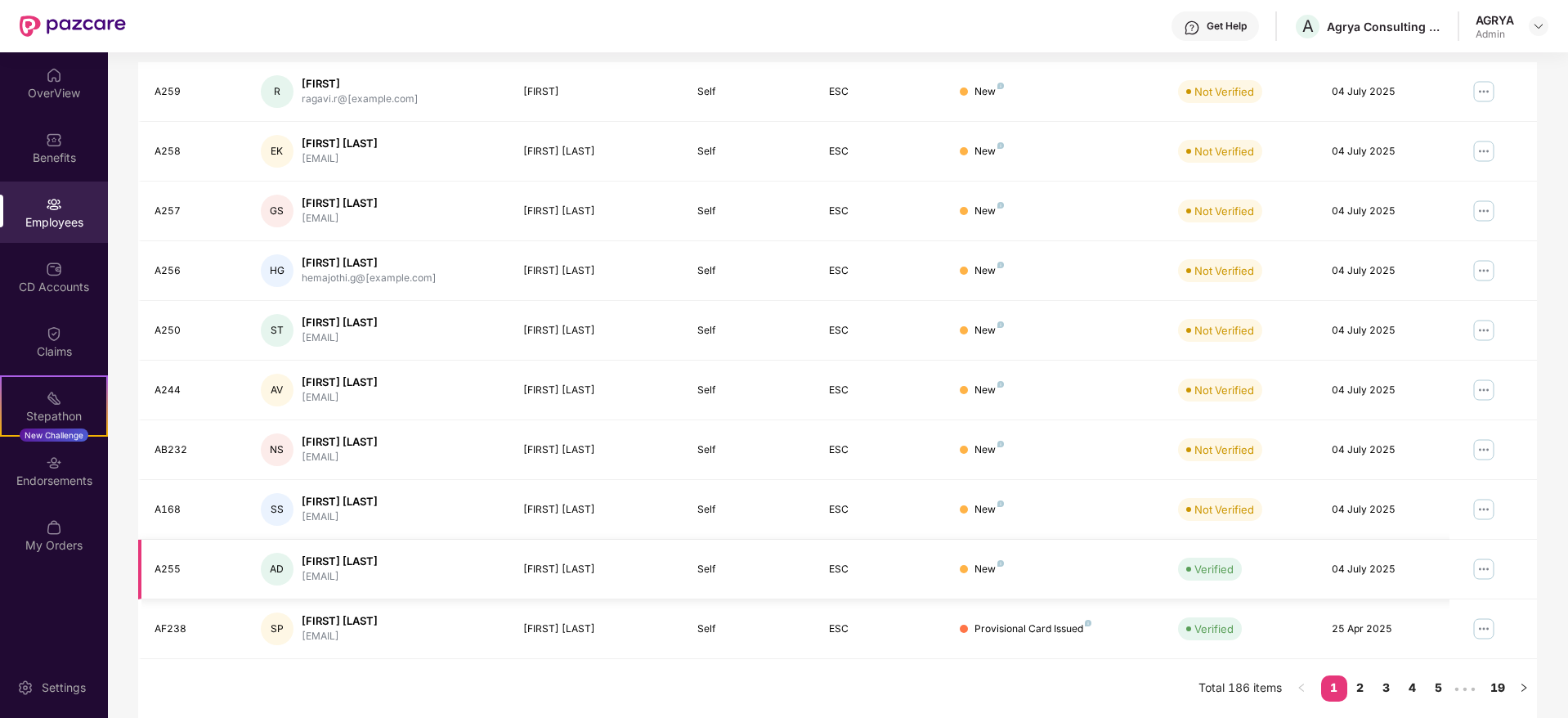 click on "Verified" at bounding box center [1241, 569] 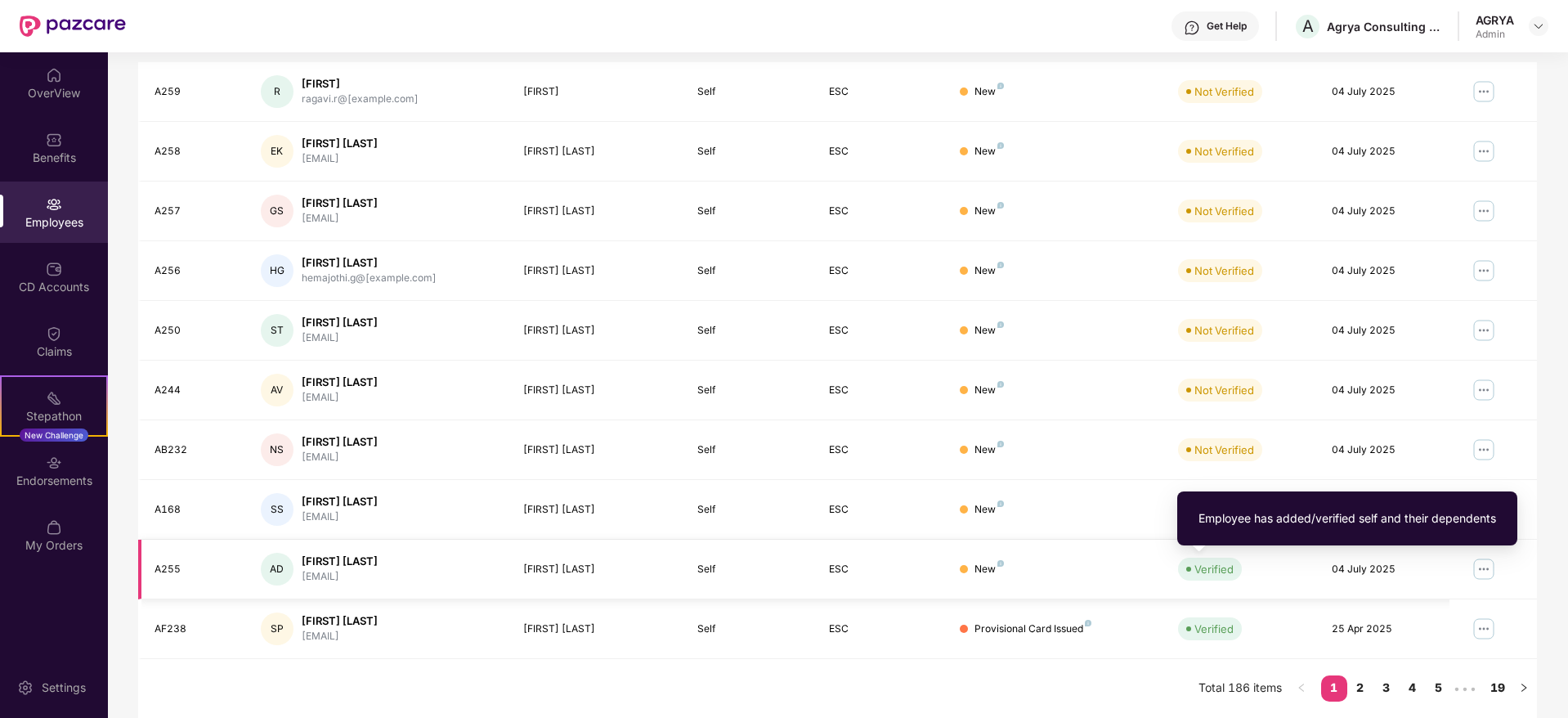 click on "Verified" at bounding box center (1210, 569) 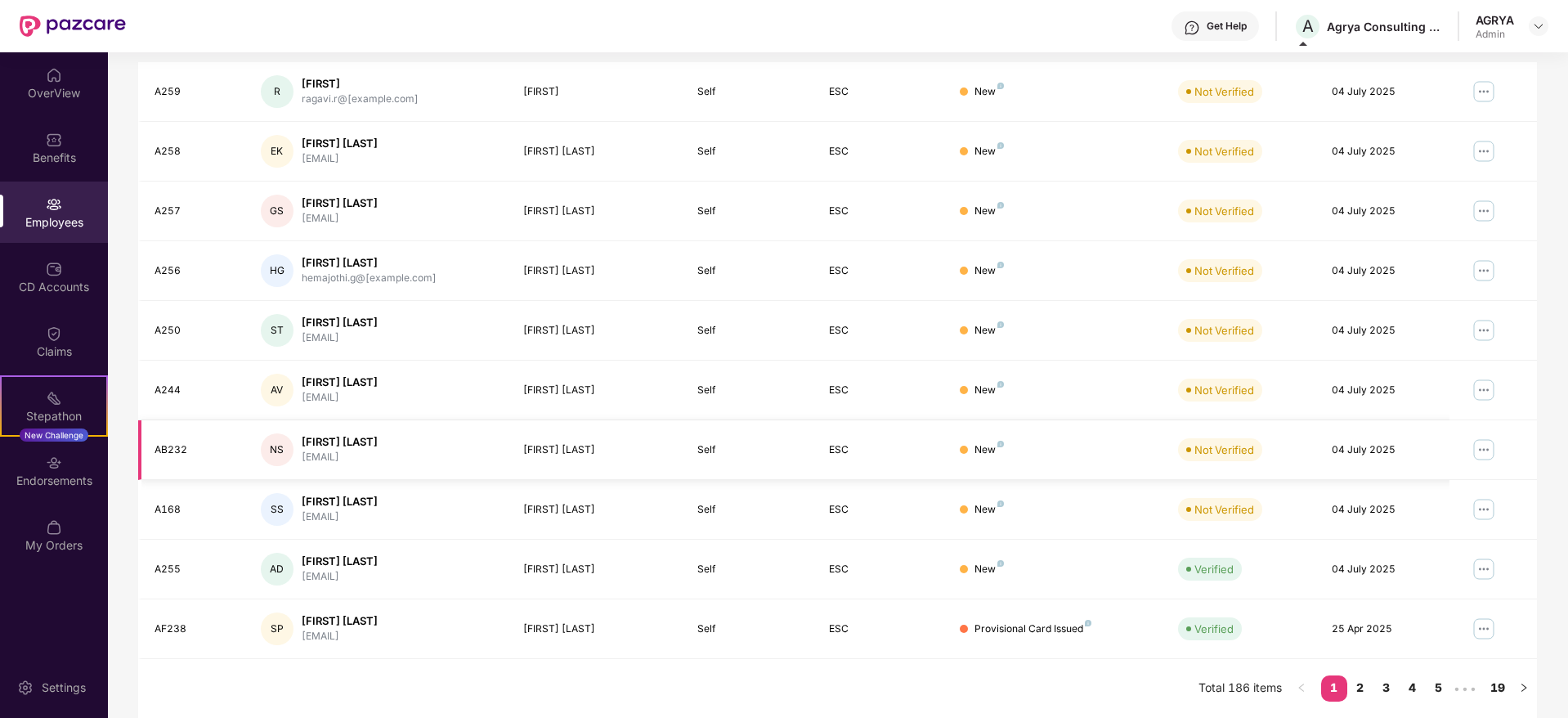 scroll, scrollTop: 0, scrollLeft: 0, axis: both 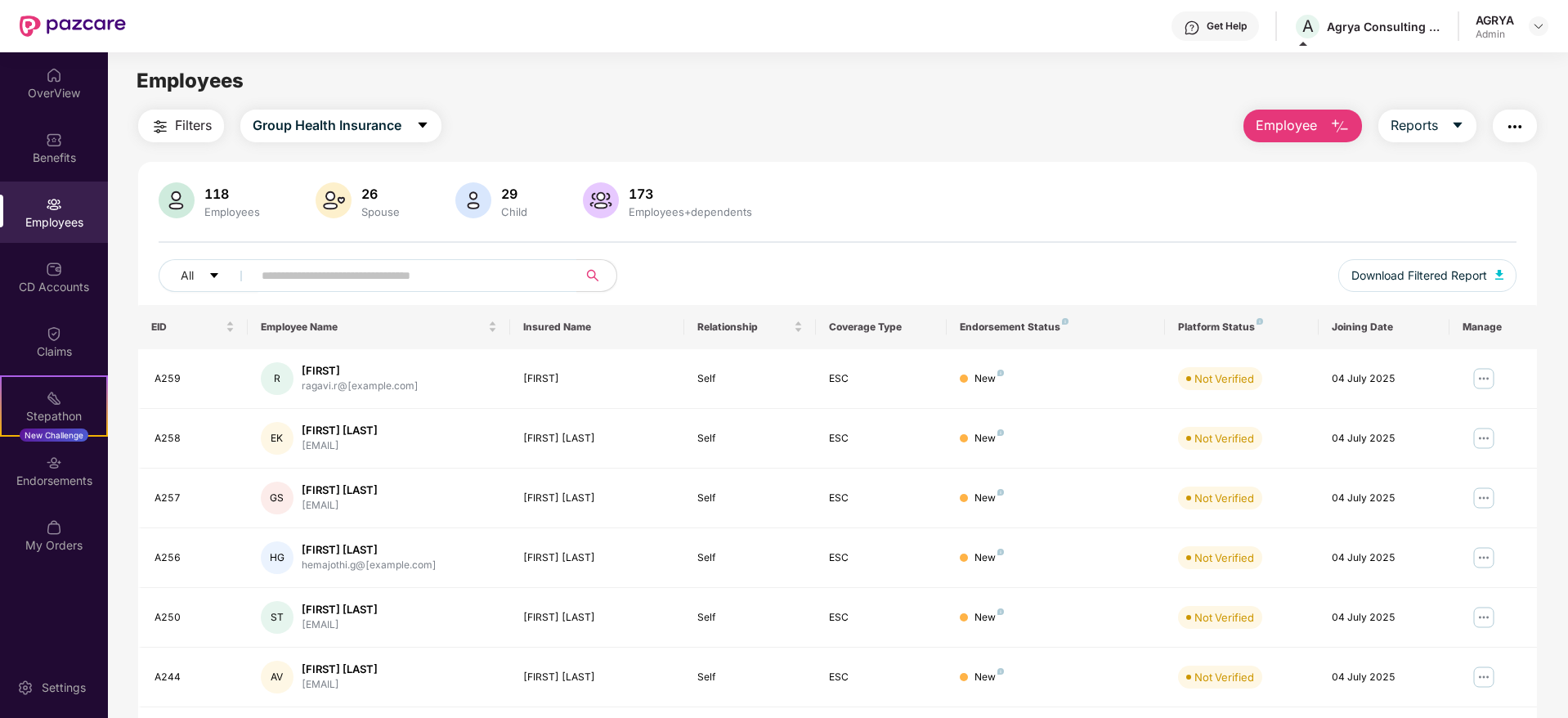 click on "Employee" at bounding box center [1302, 126] 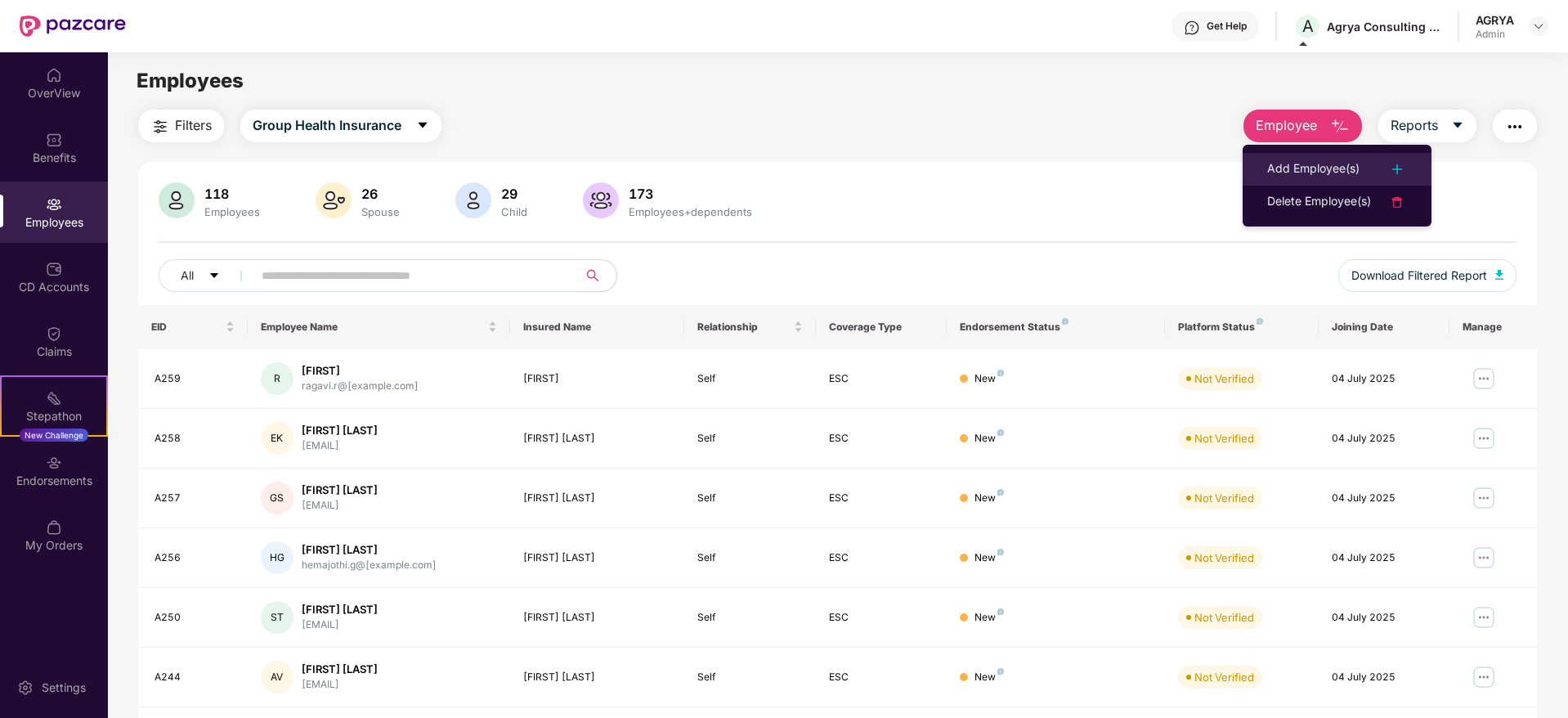 click on "Add Employee(s)" at bounding box center [1313, 169] 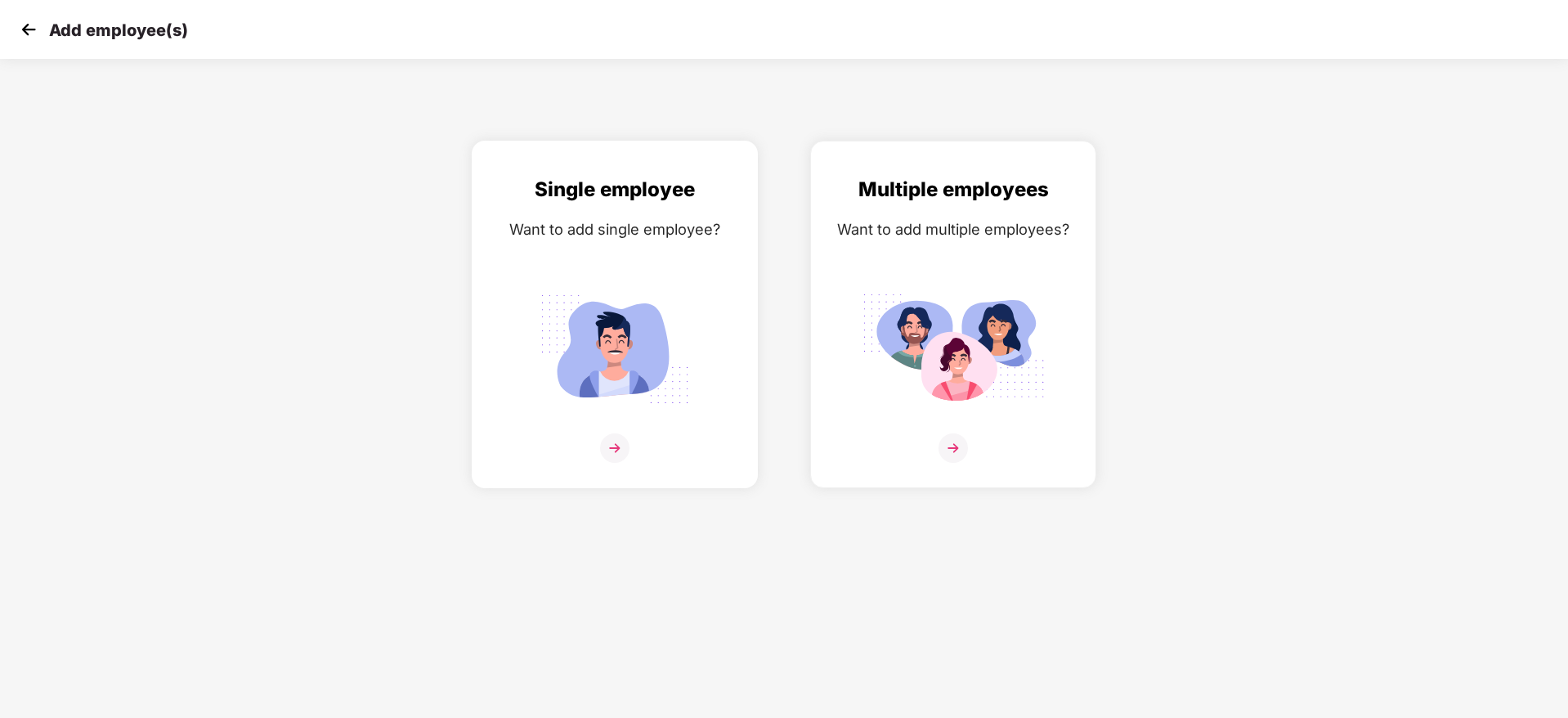click at bounding box center (615, 448) 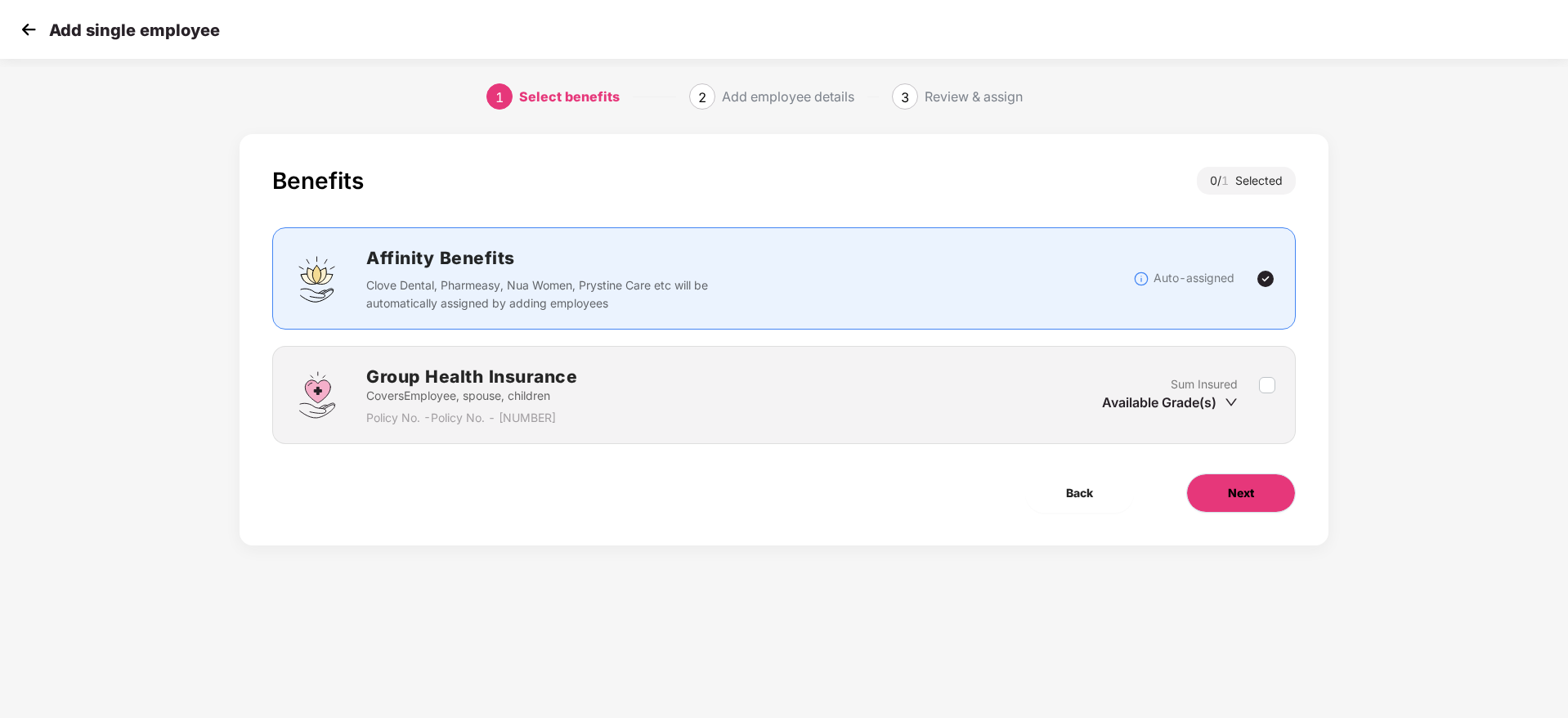 click on "Next" at bounding box center [1241, 493] 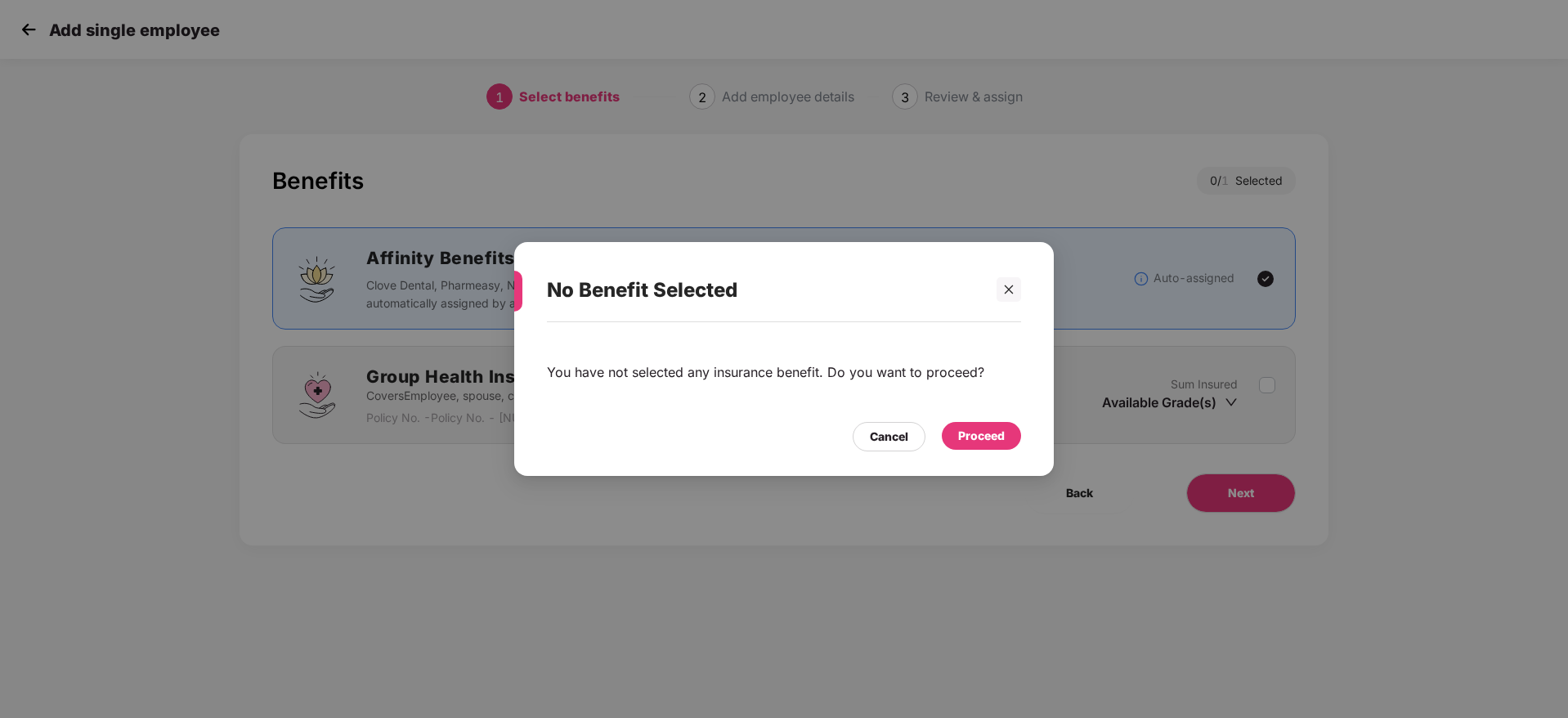 click on "Cancel" at bounding box center (889, 437) 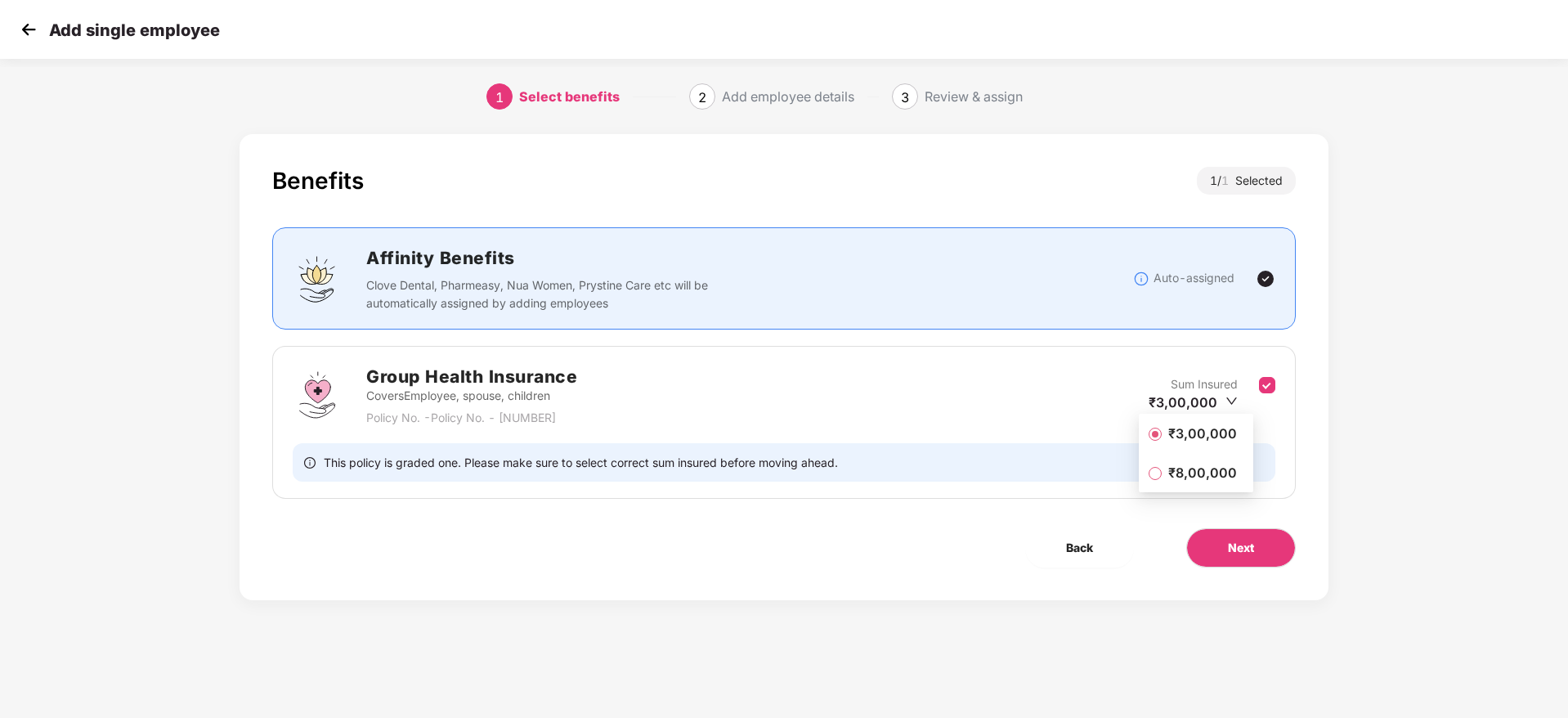 click on "₹3,00,000" at bounding box center [1203, 433] 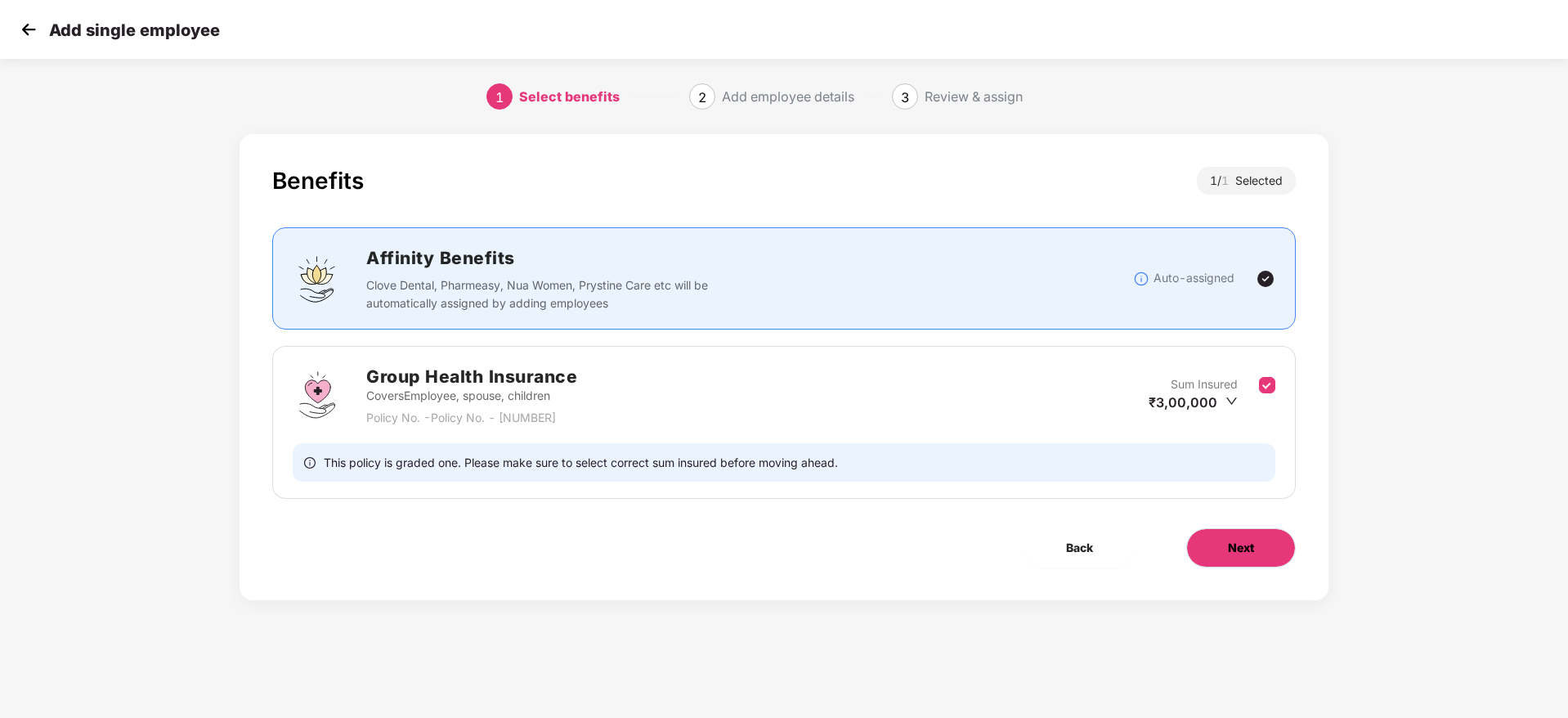 click on "Next" at bounding box center (1241, 548) 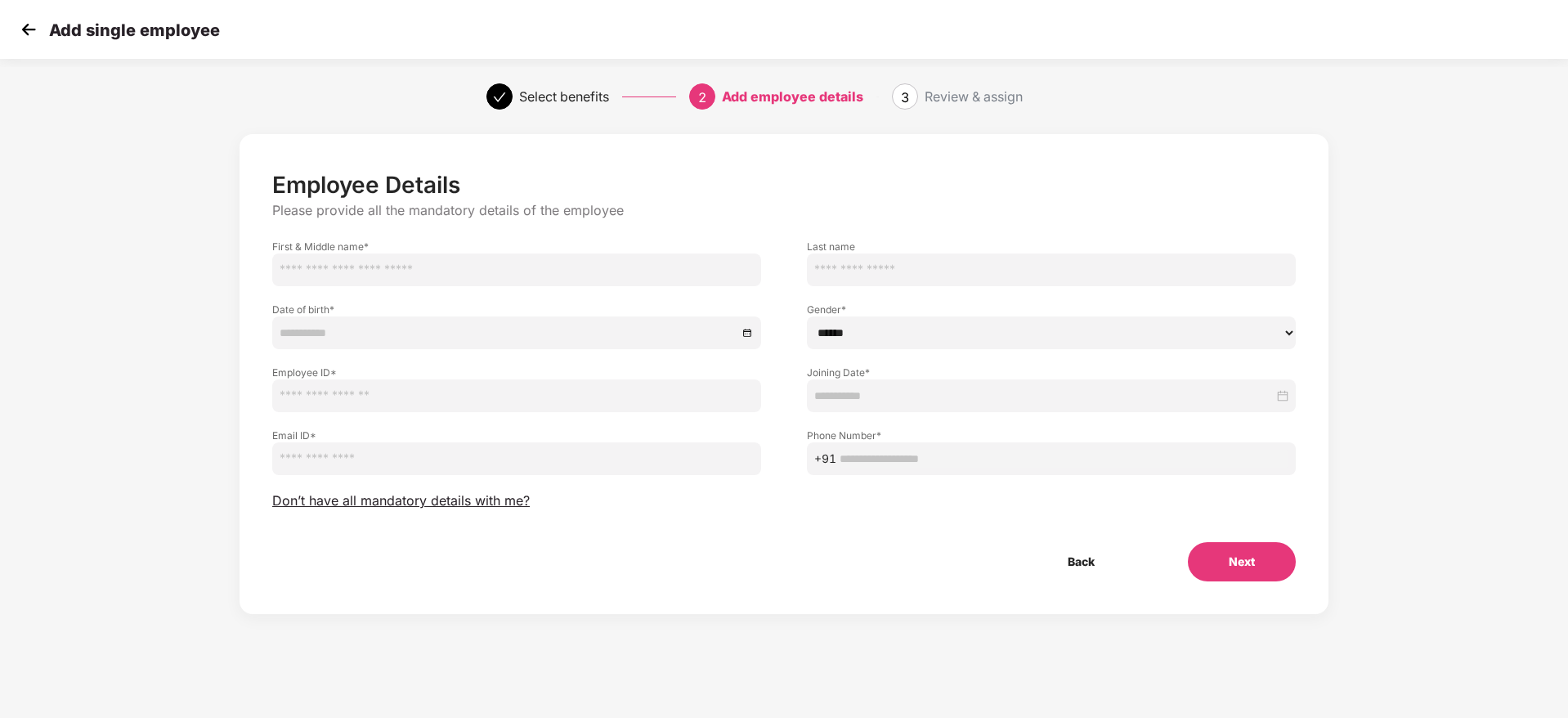 click at bounding box center (517, 270) 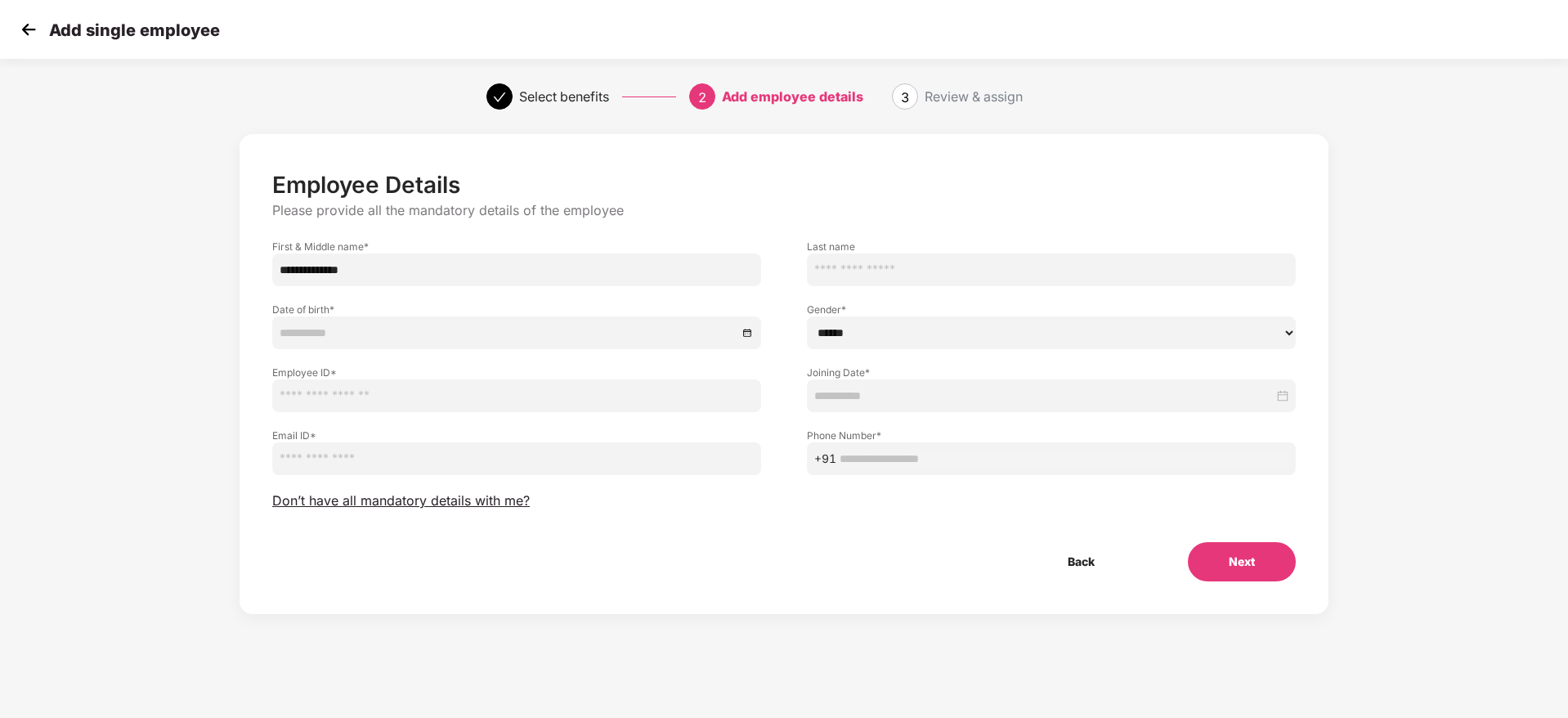 type on "**********" 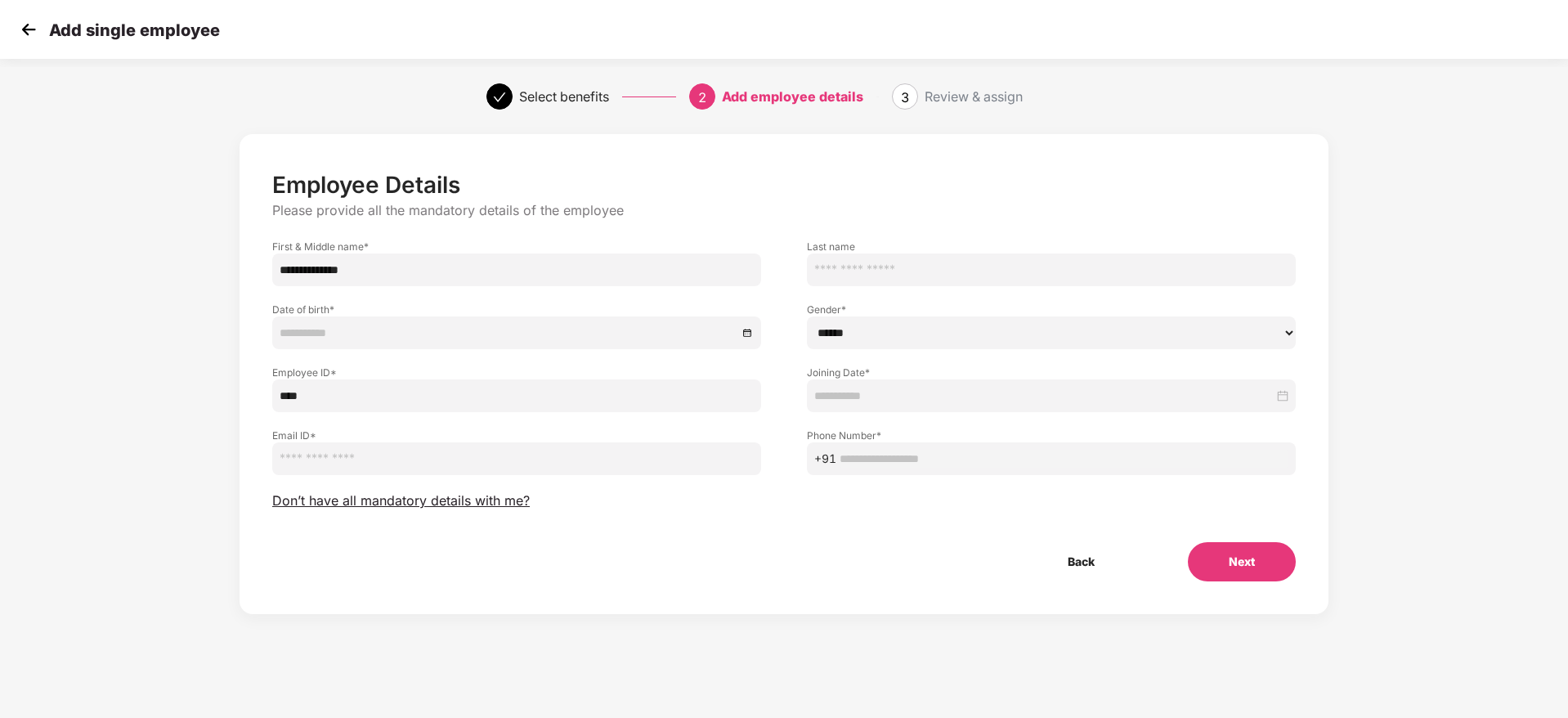 type on "****" 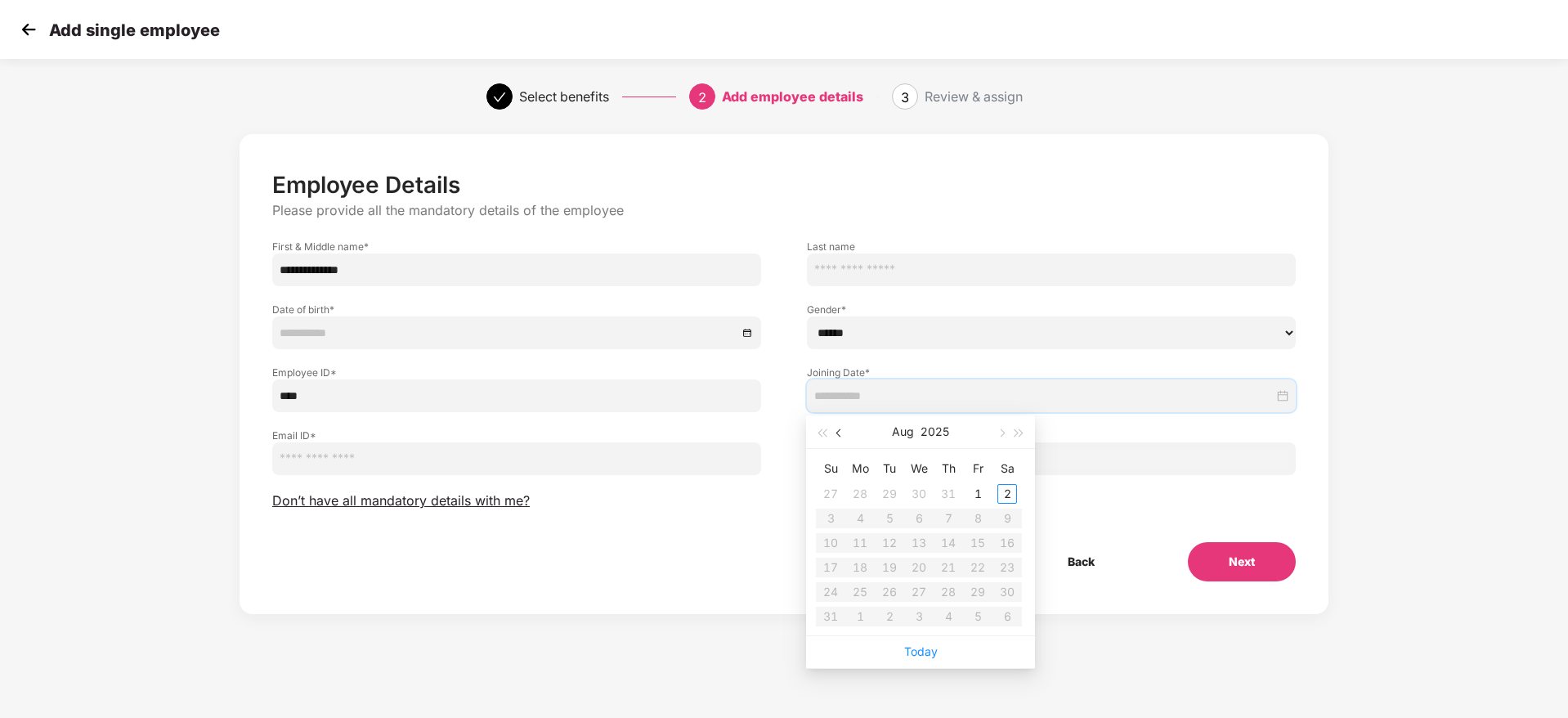 click at bounding box center (840, 432) 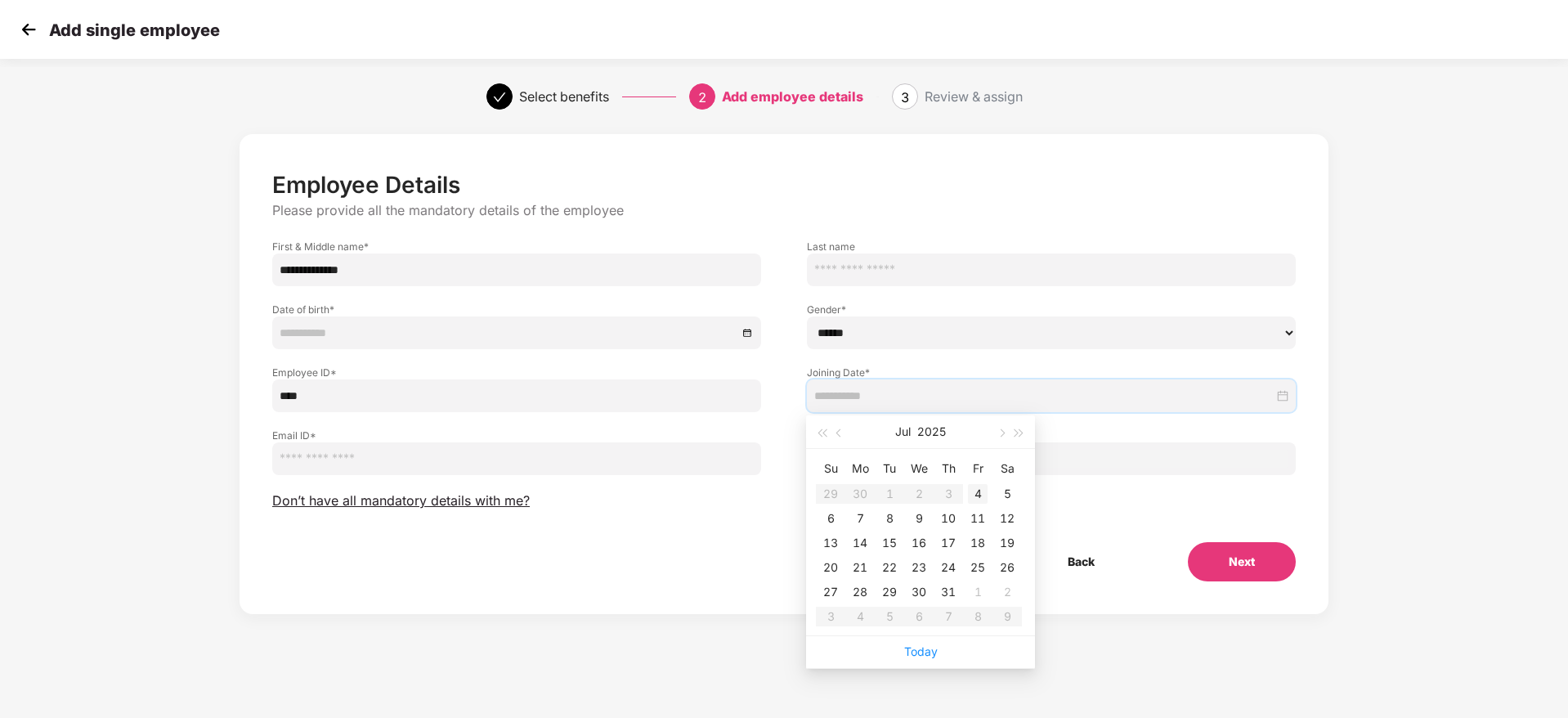 click on "4" at bounding box center (978, 494) 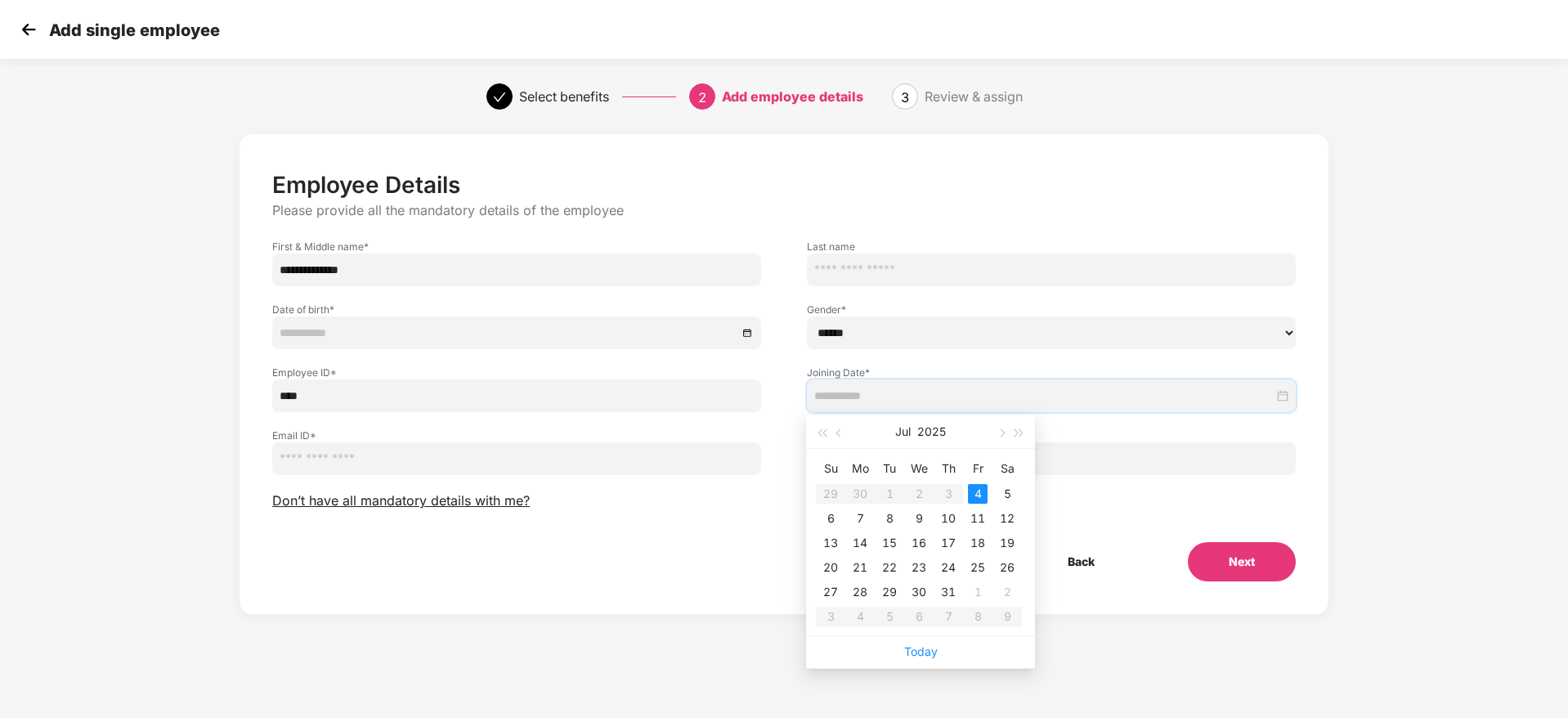 type on "**********" 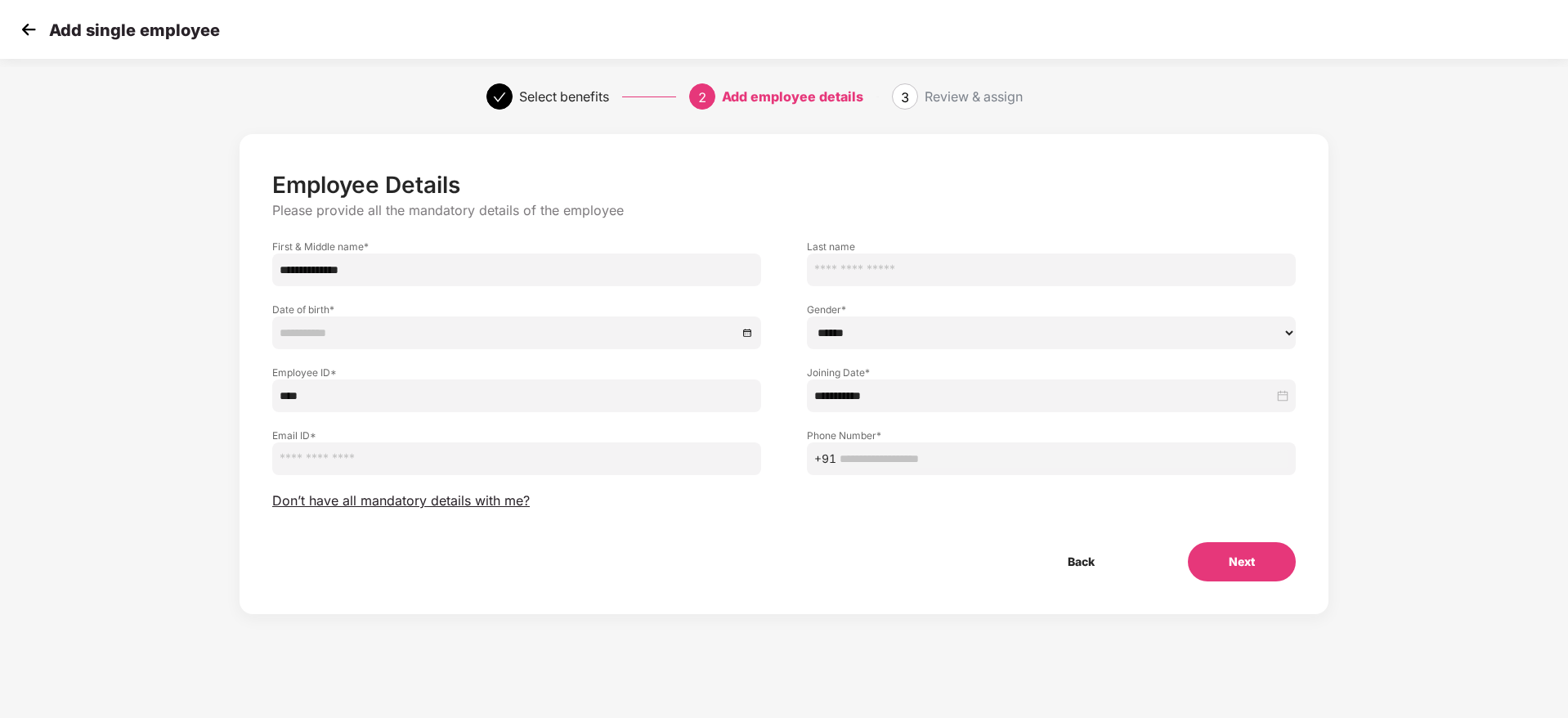 click at bounding box center (517, 459) 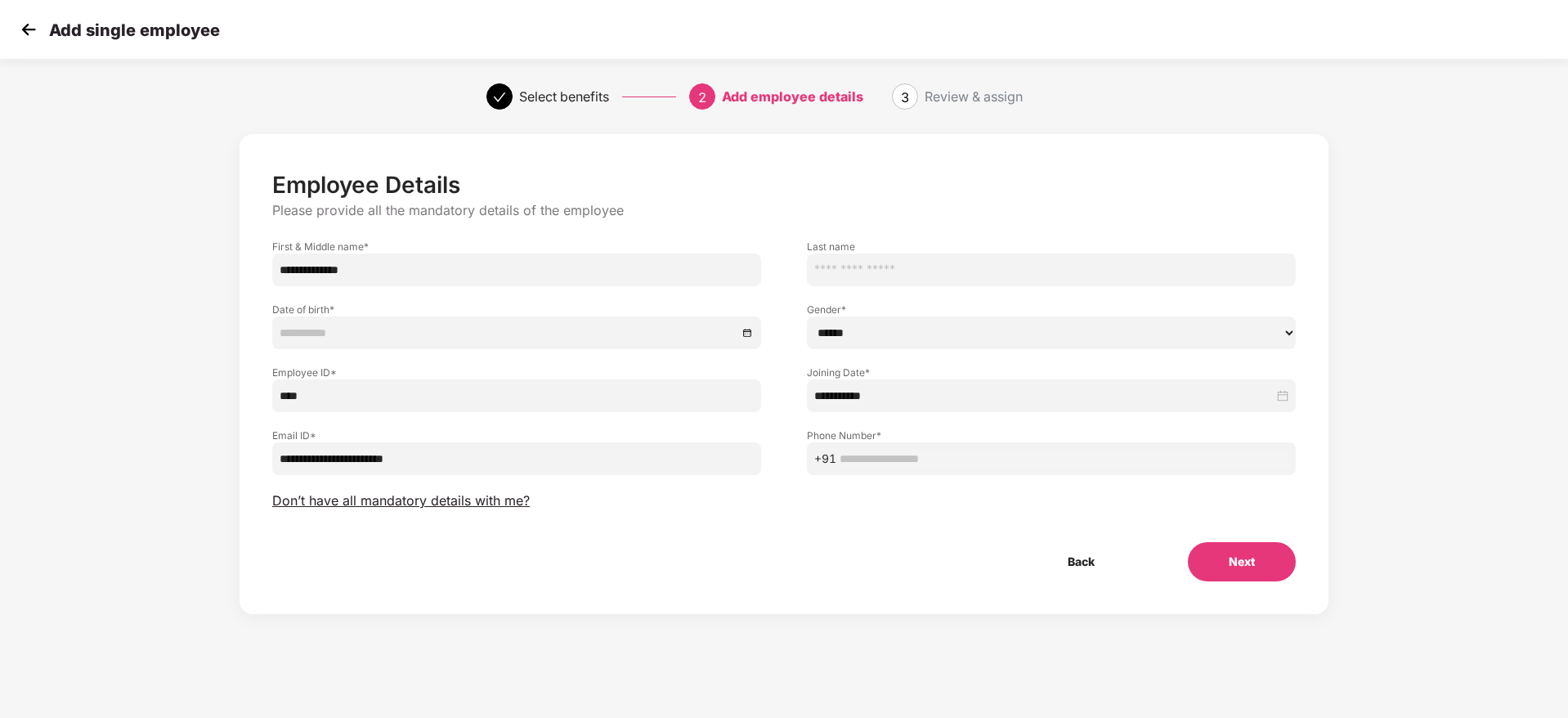 type on "**********" 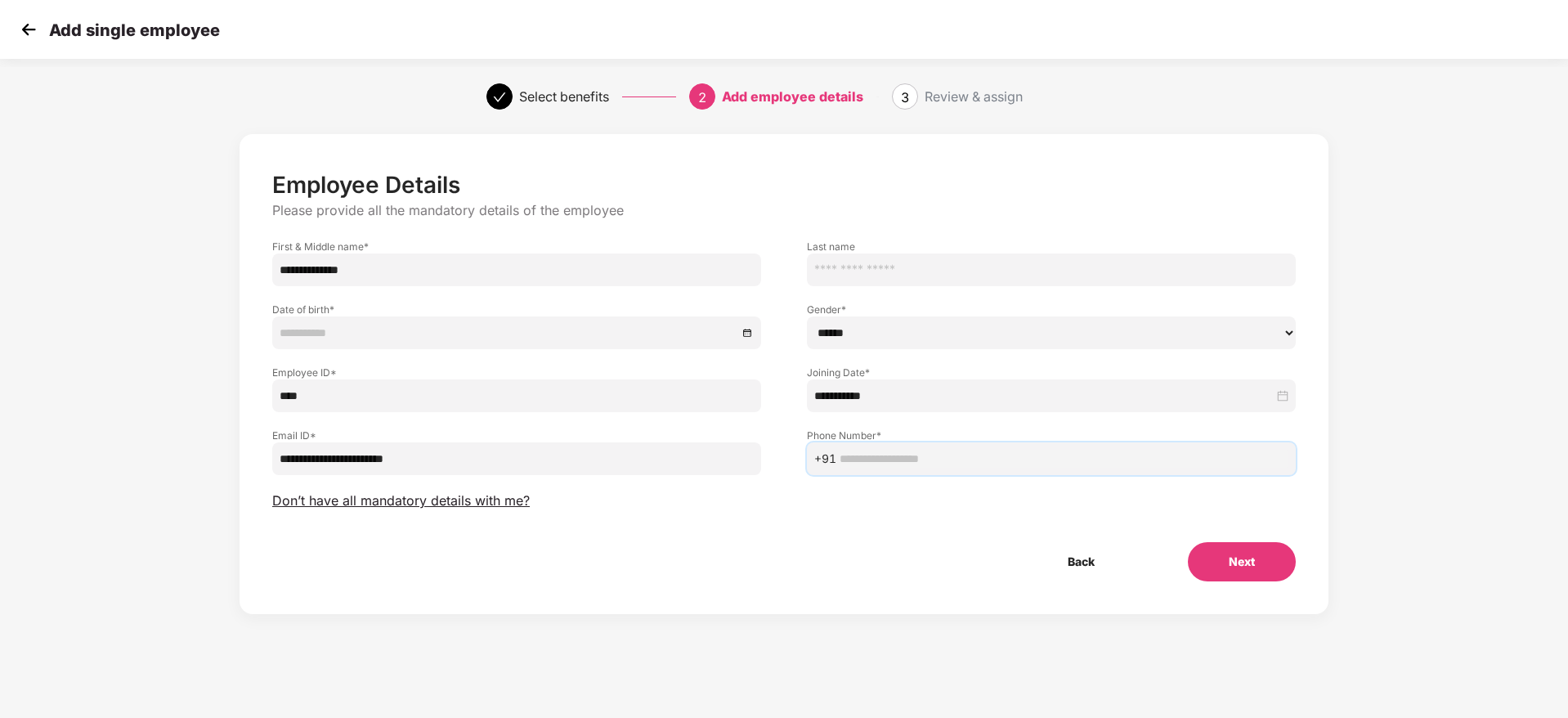 paste on "**********" 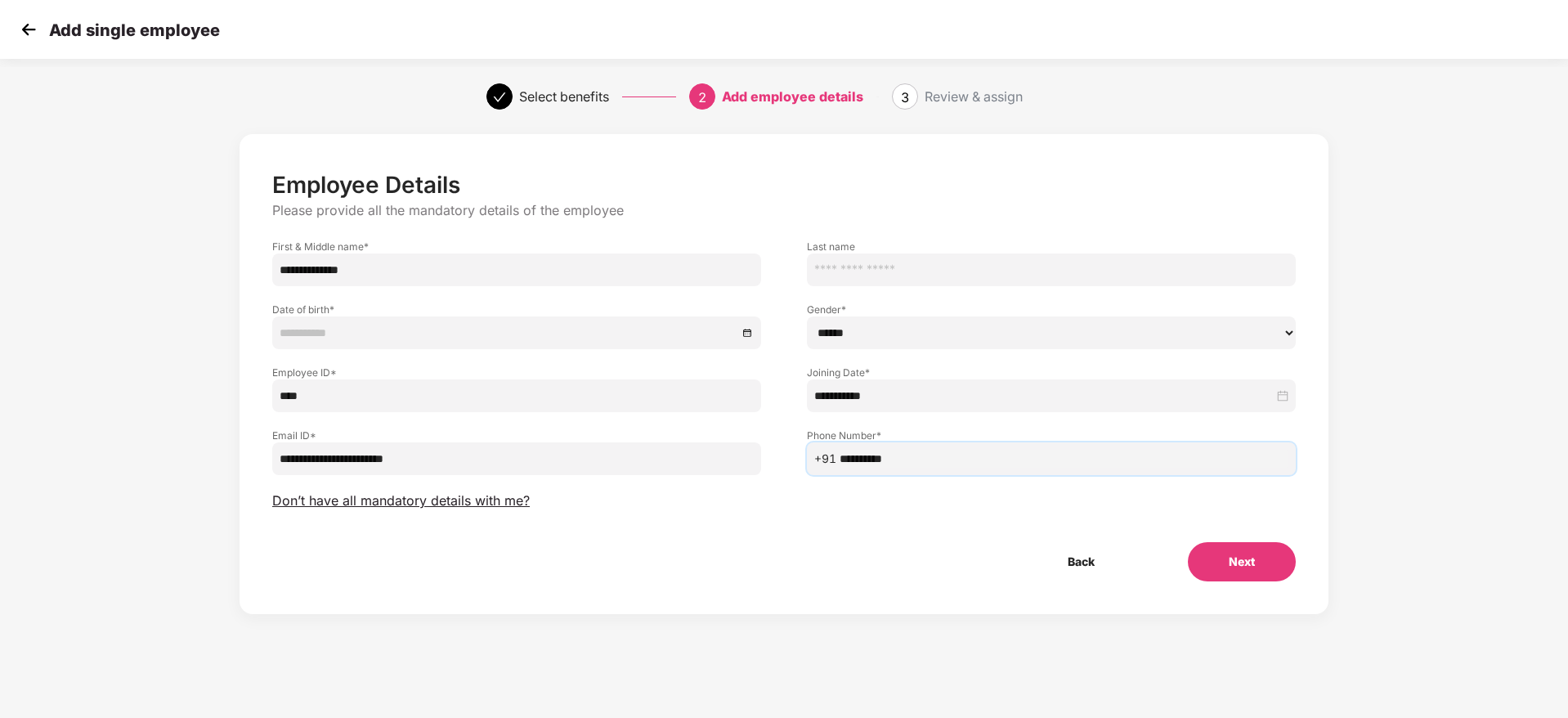 type on "**********" 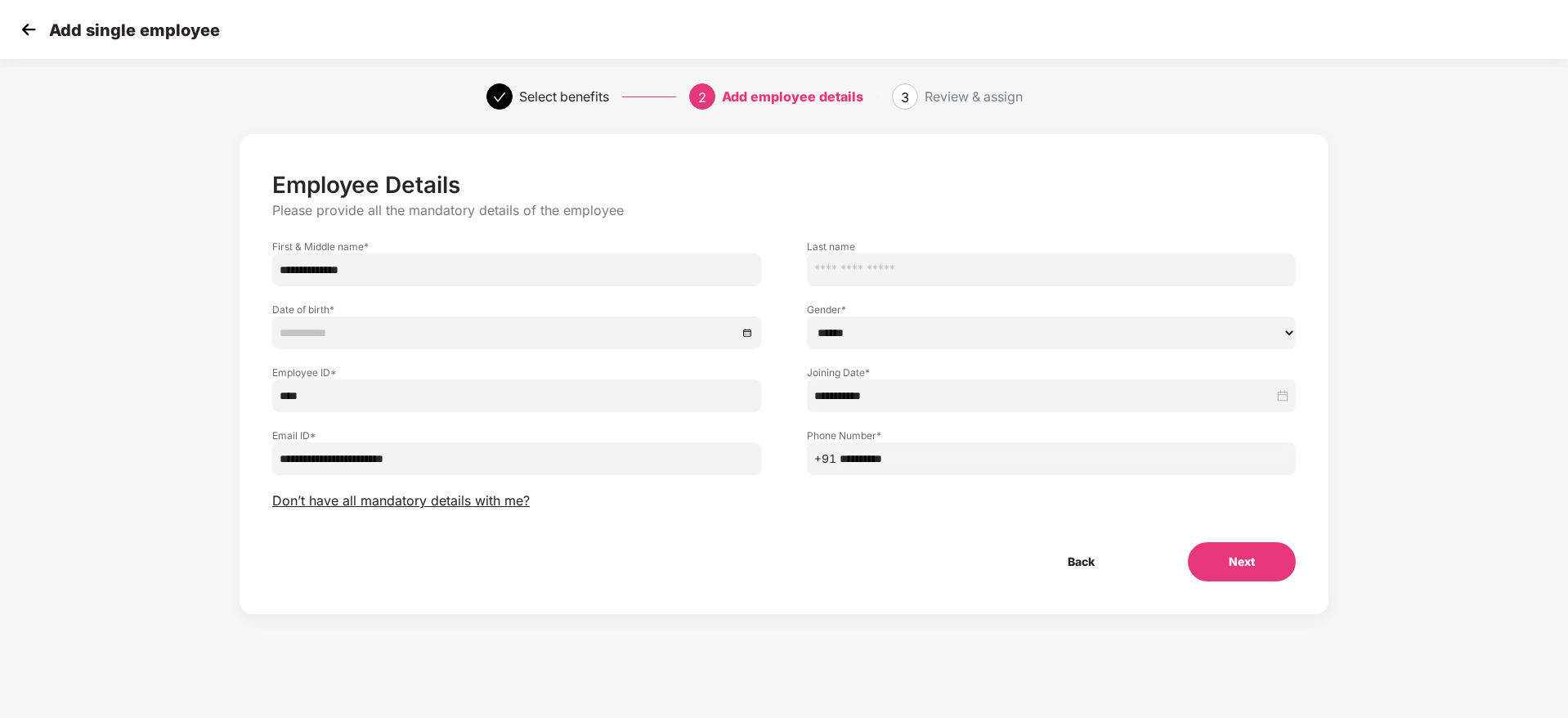 click on "Back Next" at bounding box center (784, 562) 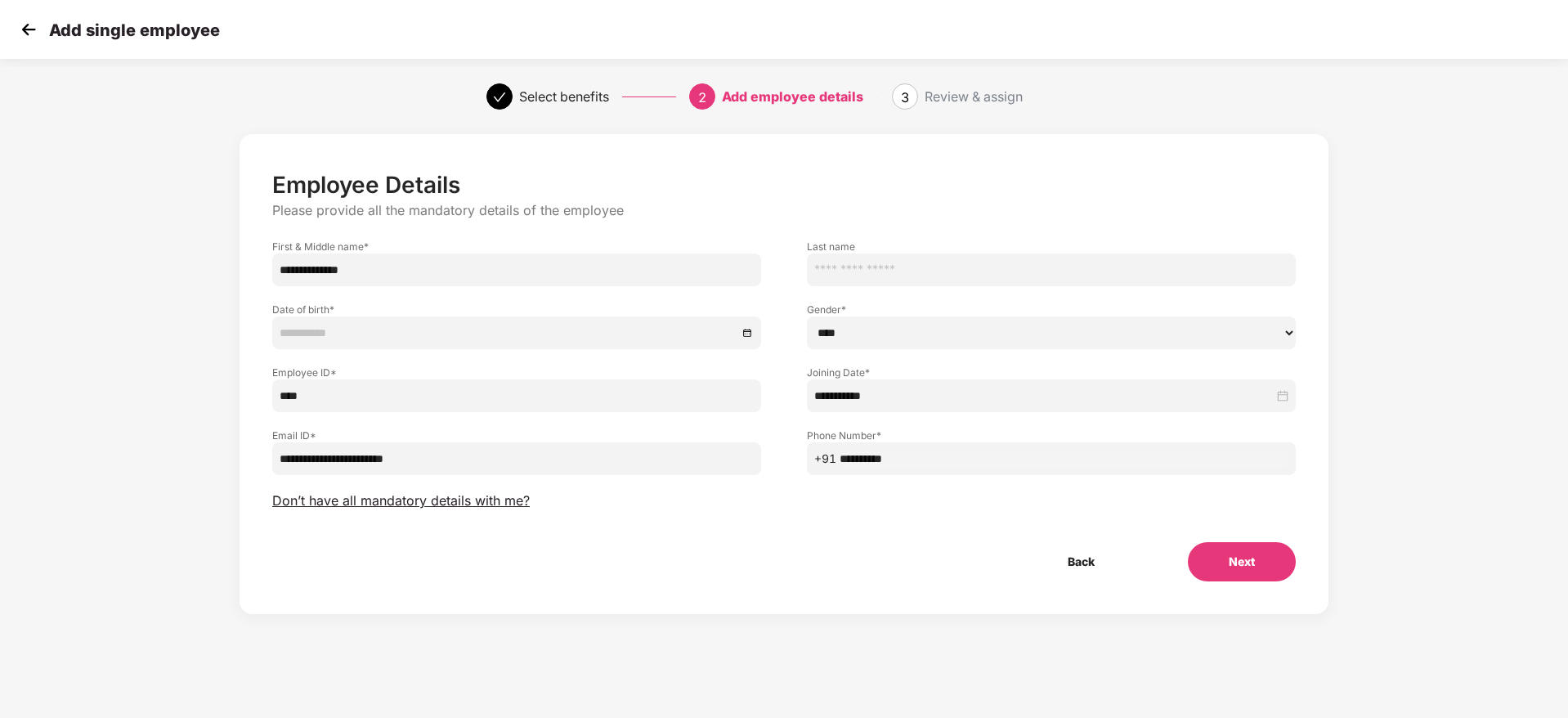 click on "****** **** ******" at bounding box center (1051, 333) 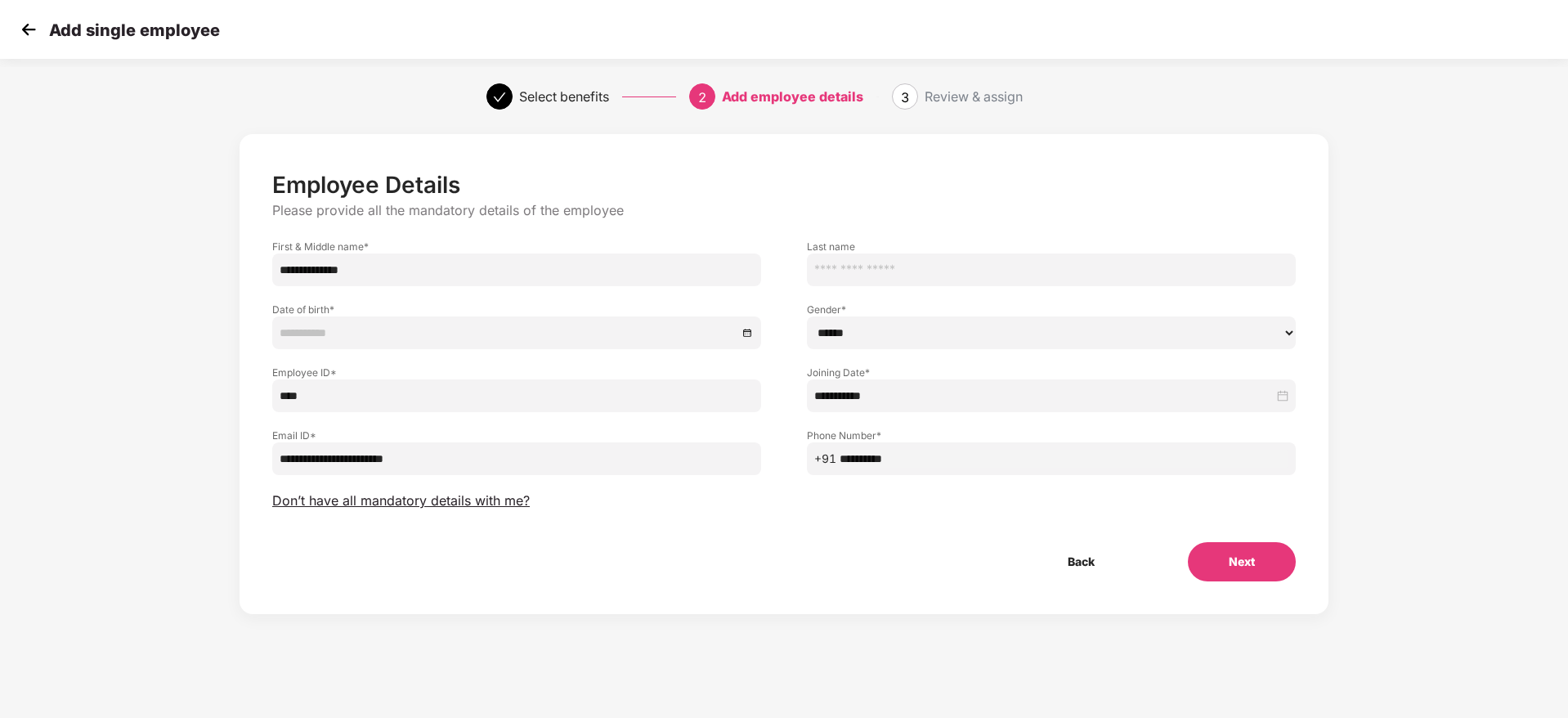 click on "****** **** ******" at bounding box center (1051, 333) 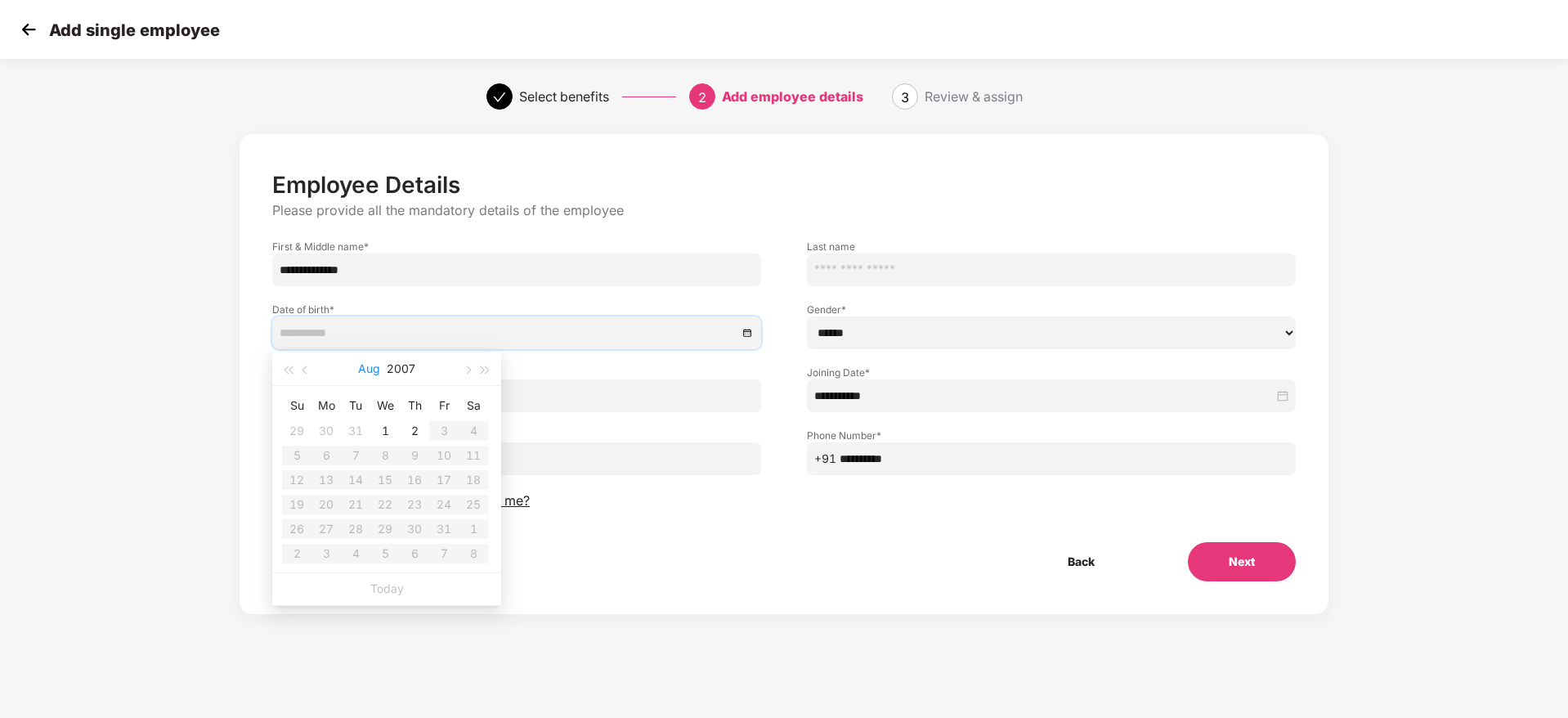click on "Aug" at bounding box center (369, 369) 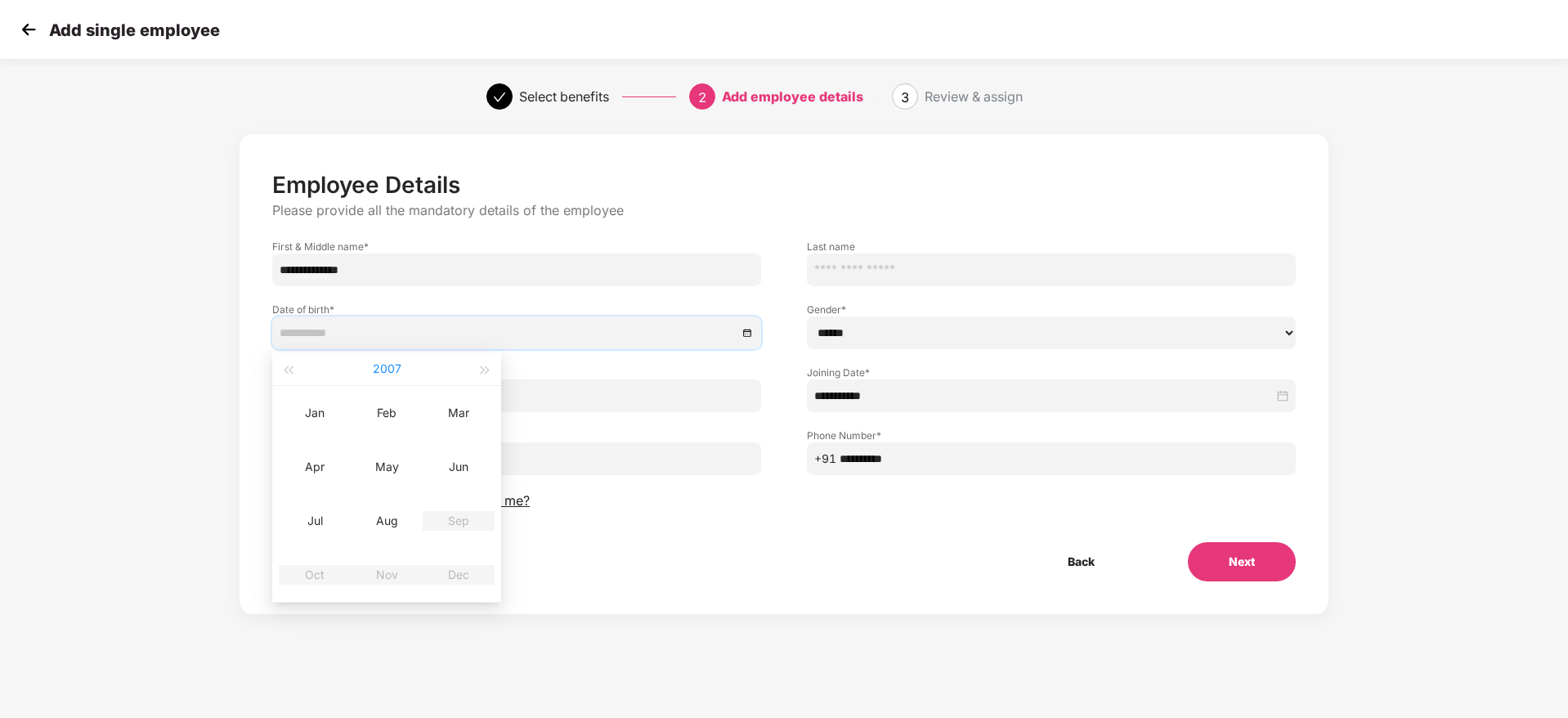click on "2007" at bounding box center [387, 369] 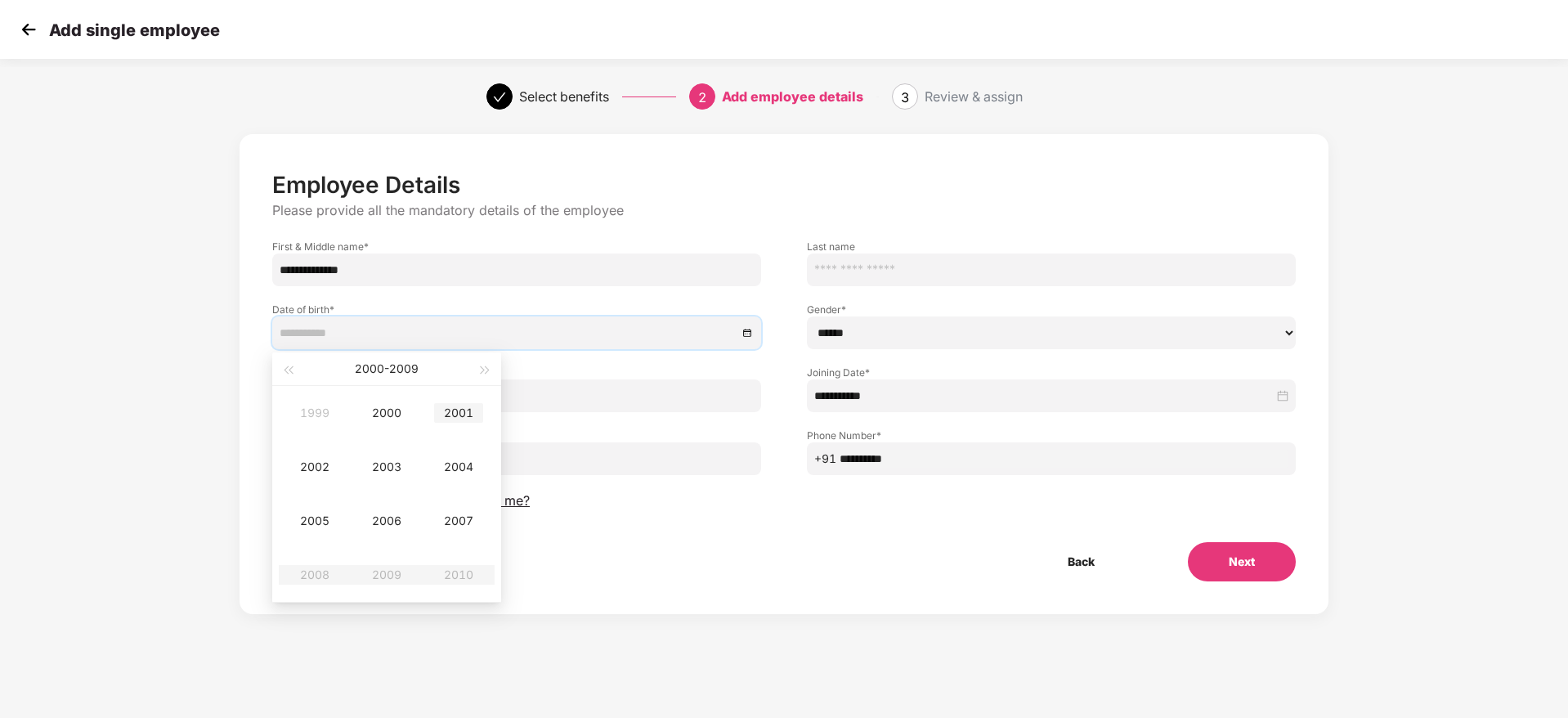 type on "**********" 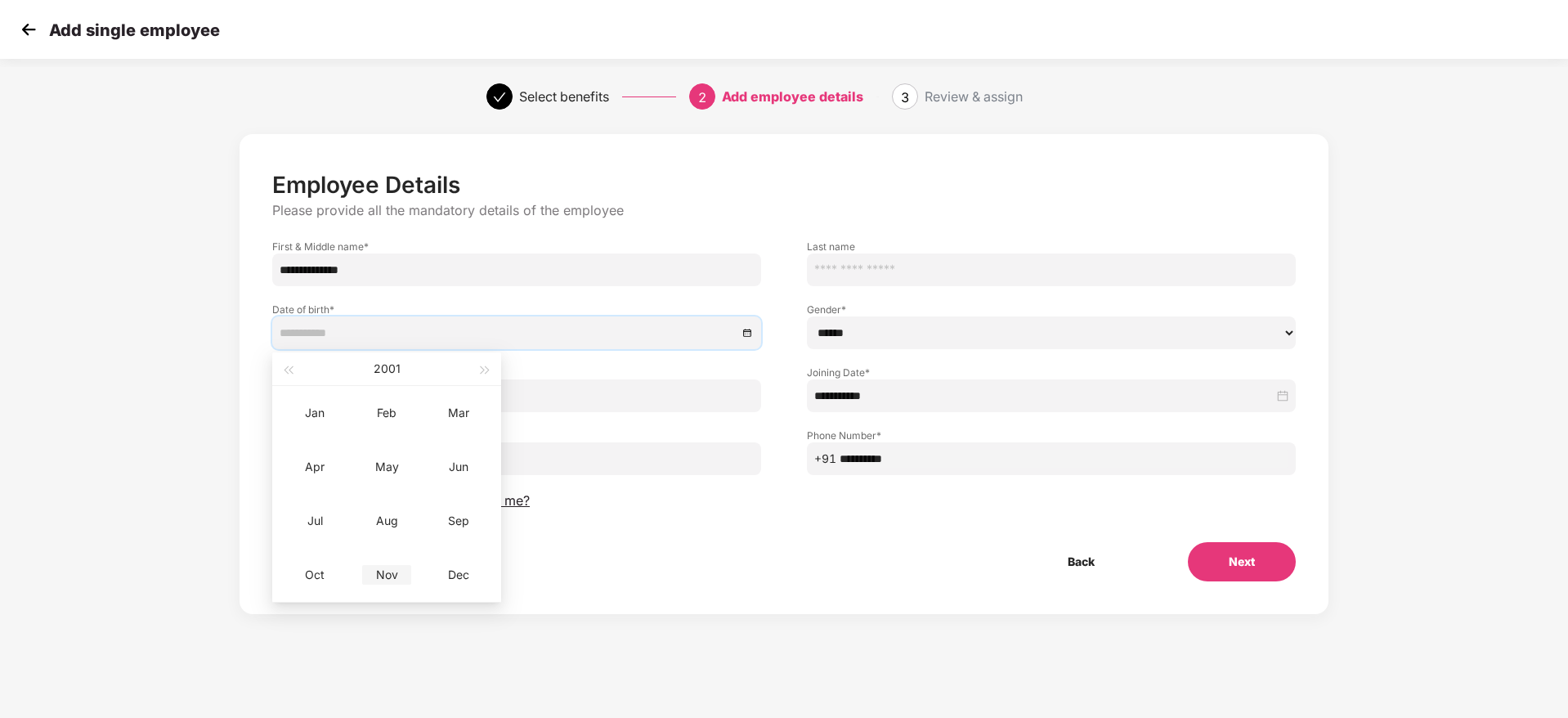 type on "**********" 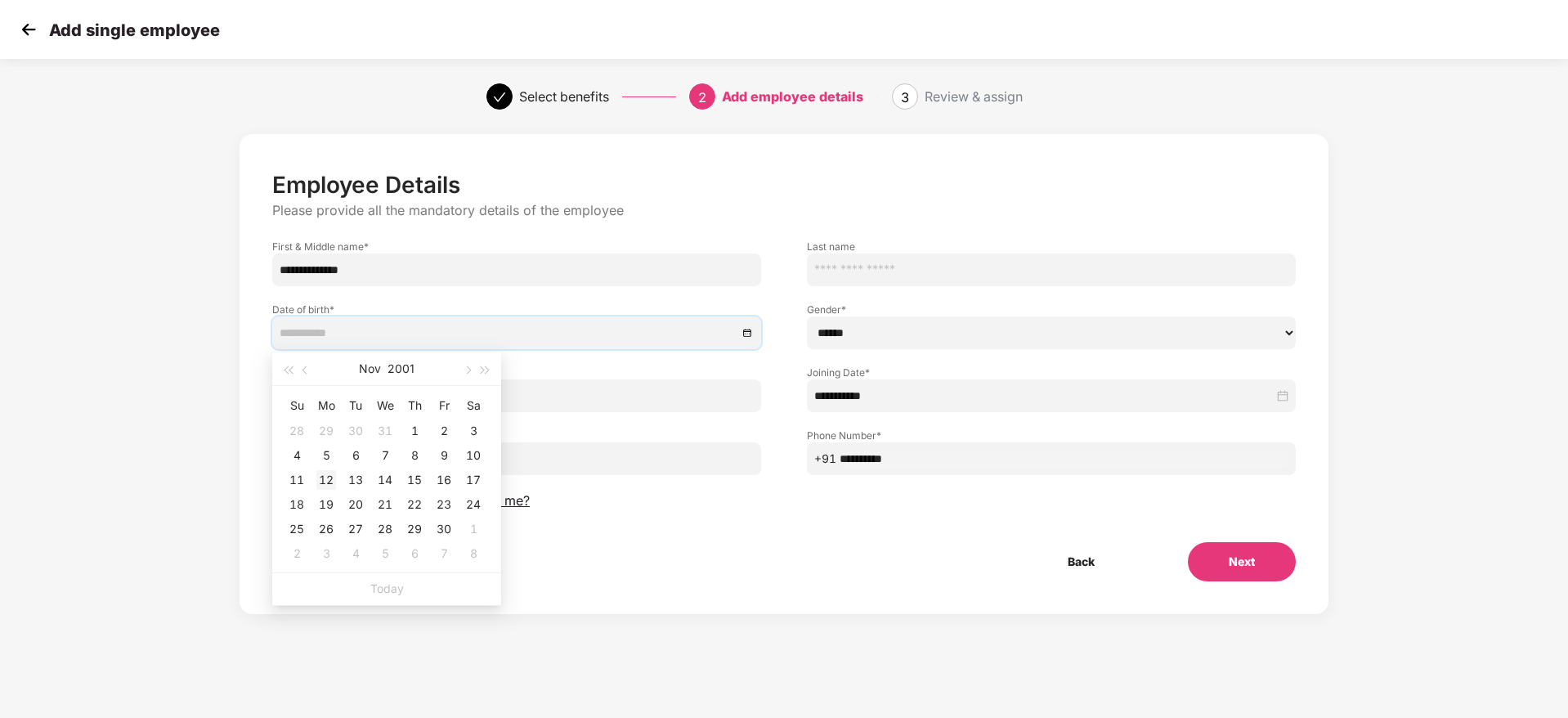 type on "**********" 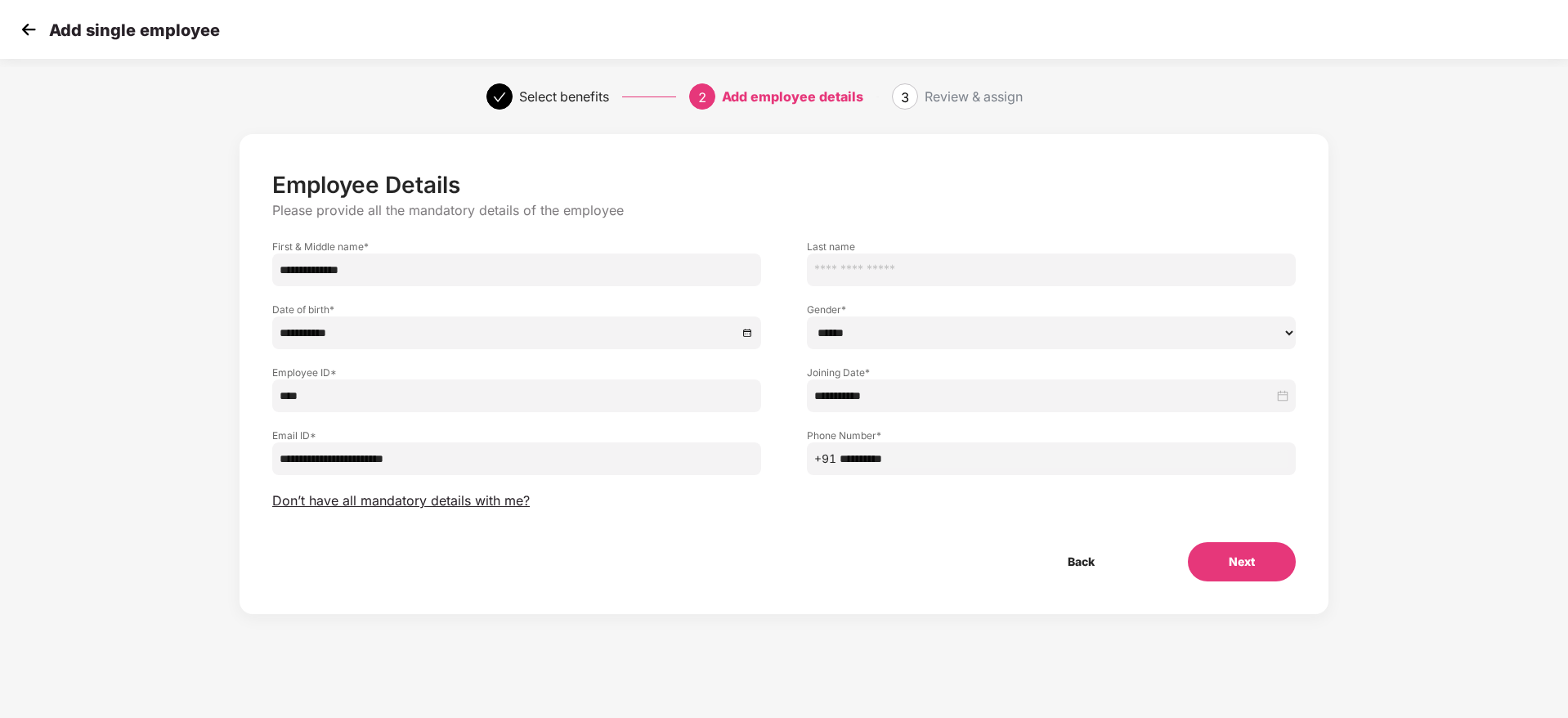 click on "Next" at bounding box center [1242, 562] 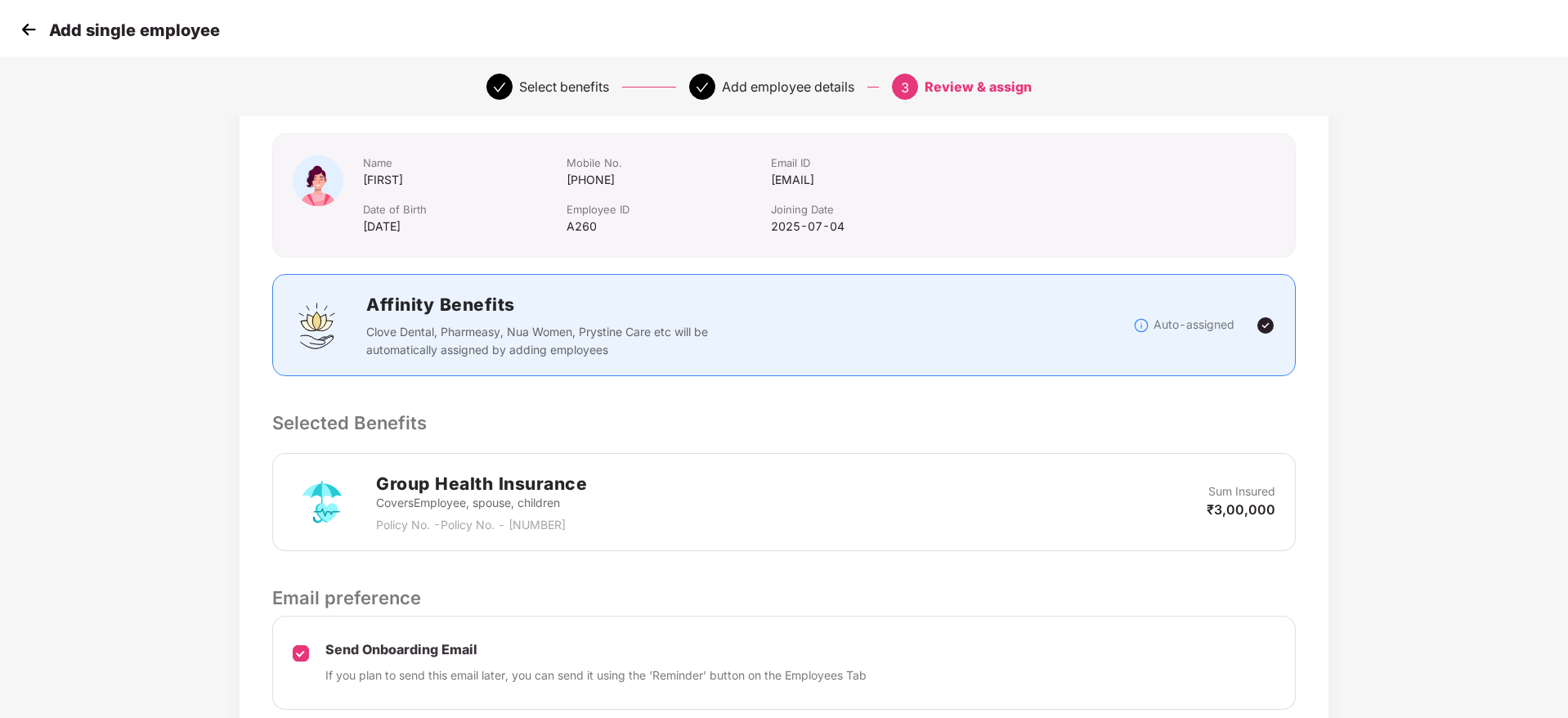 scroll, scrollTop: 225, scrollLeft: 0, axis: vertical 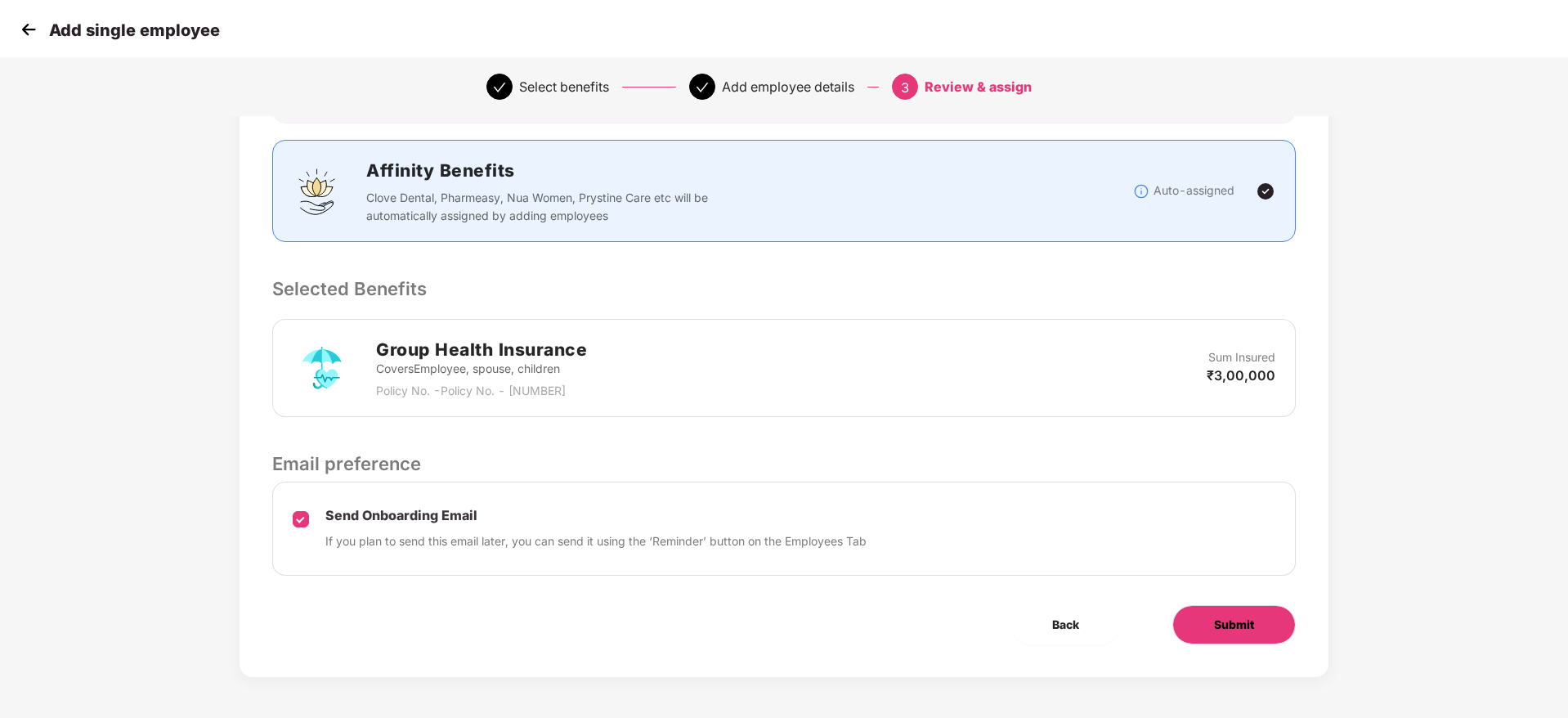 click on "Submit" at bounding box center [1234, 625] 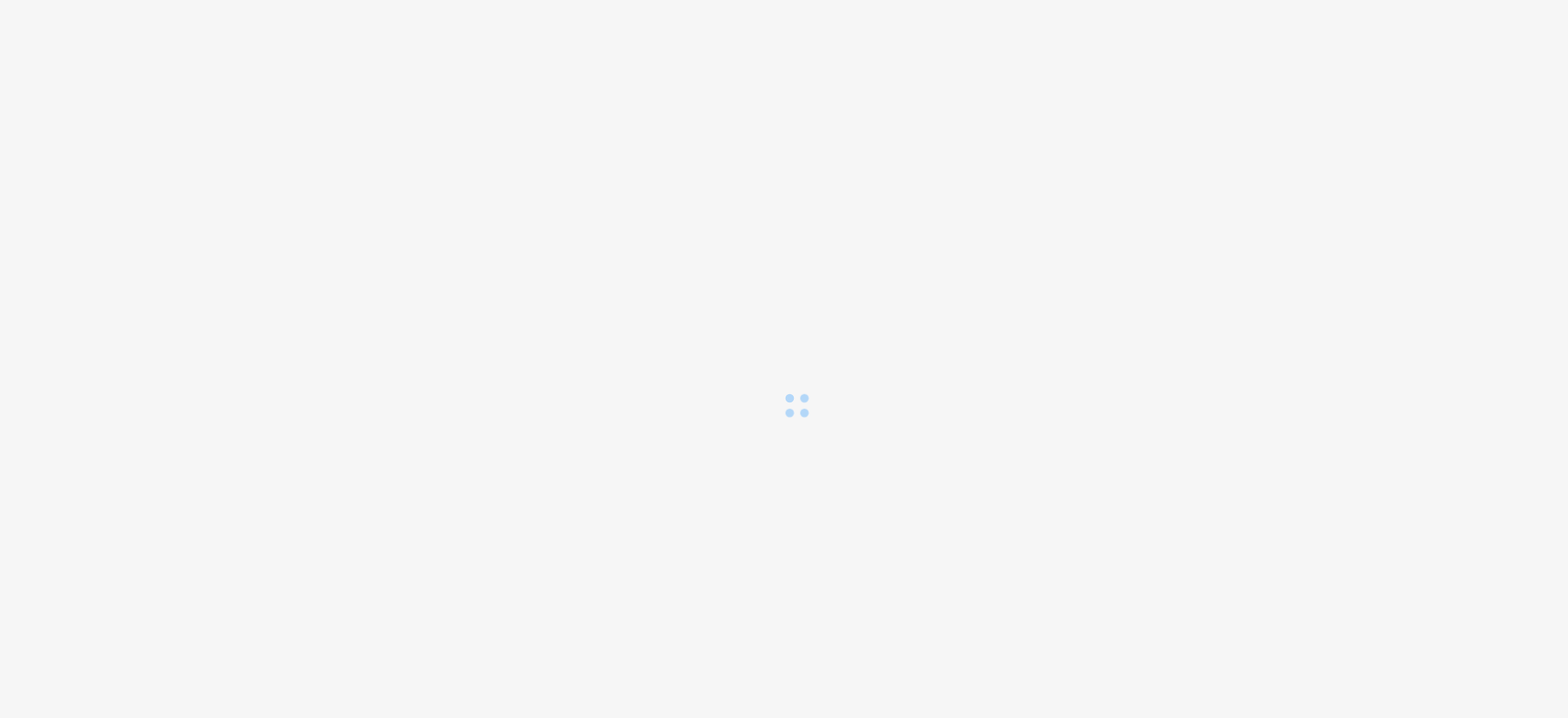 scroll, scrollTop: 0, scrollLeft: 0, axis: both 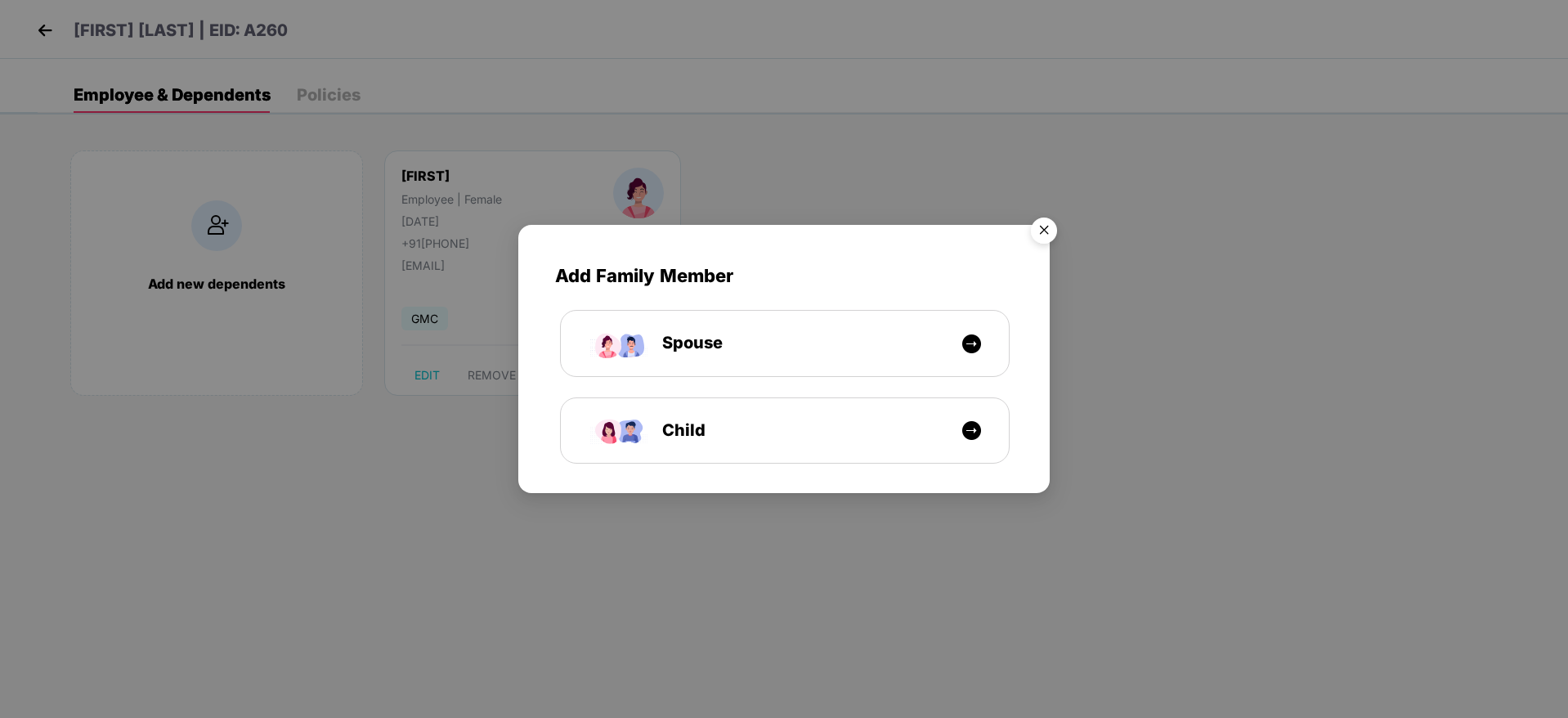 click at bounding box center (1044, 233) 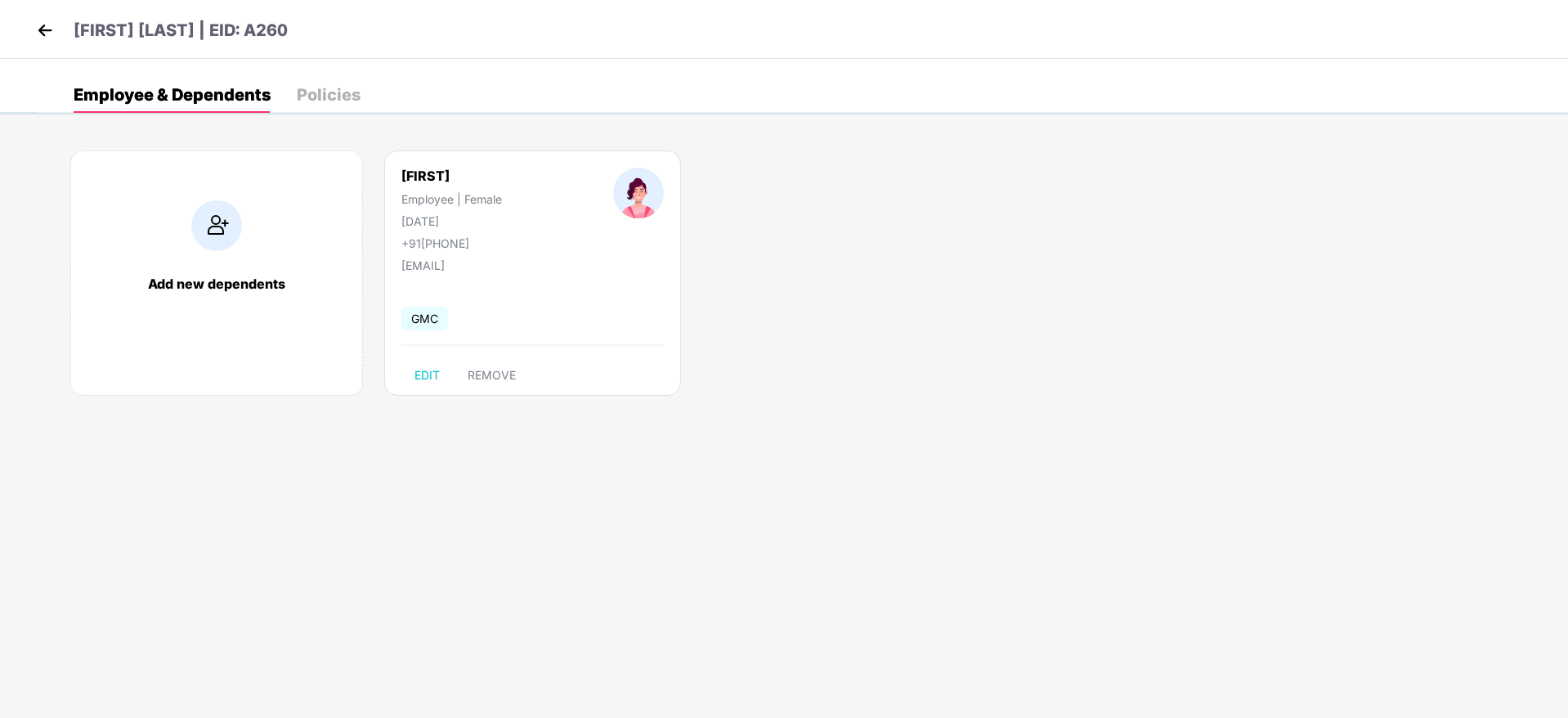click on "Policies" at bounding box center (329, 95) 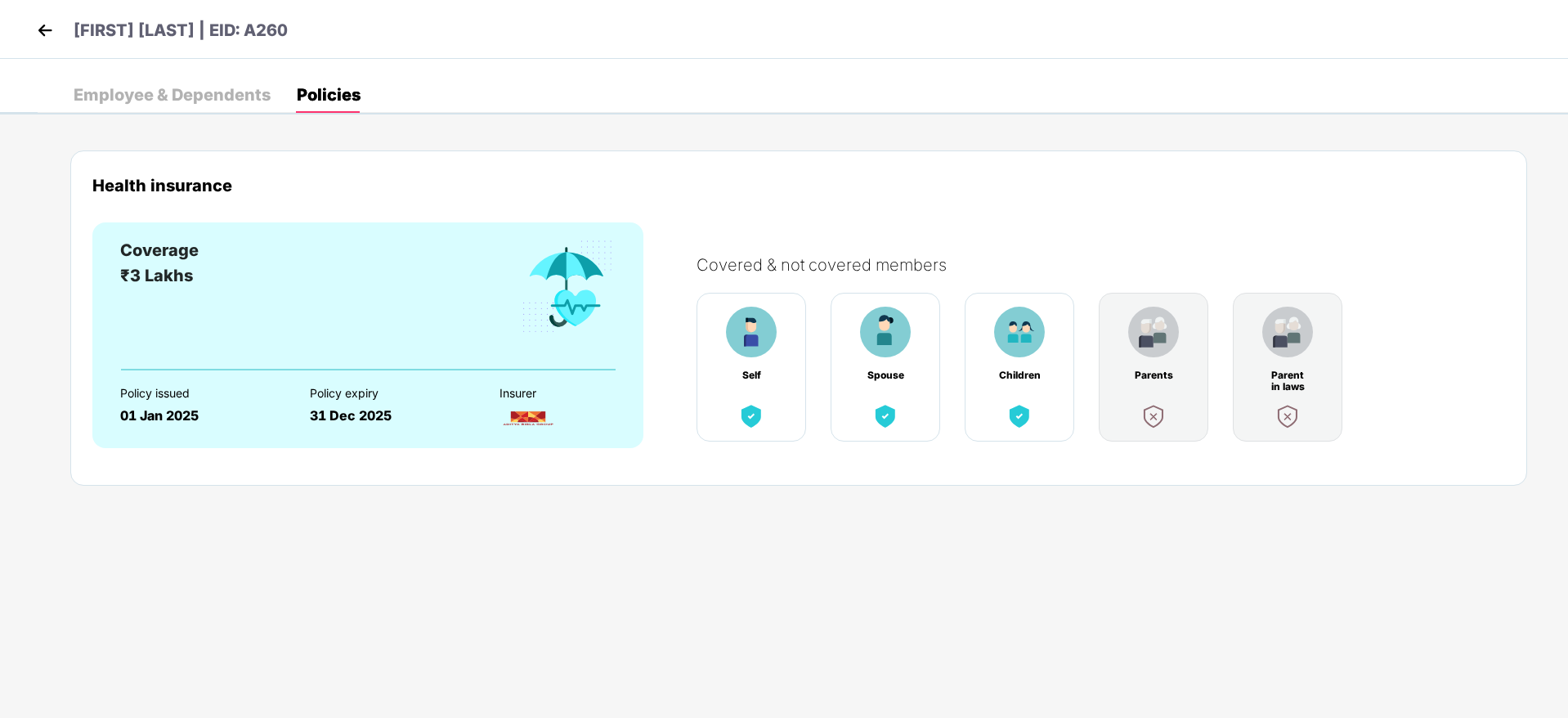 click on "Employee & Dependents" at bounding box center [172, 95] 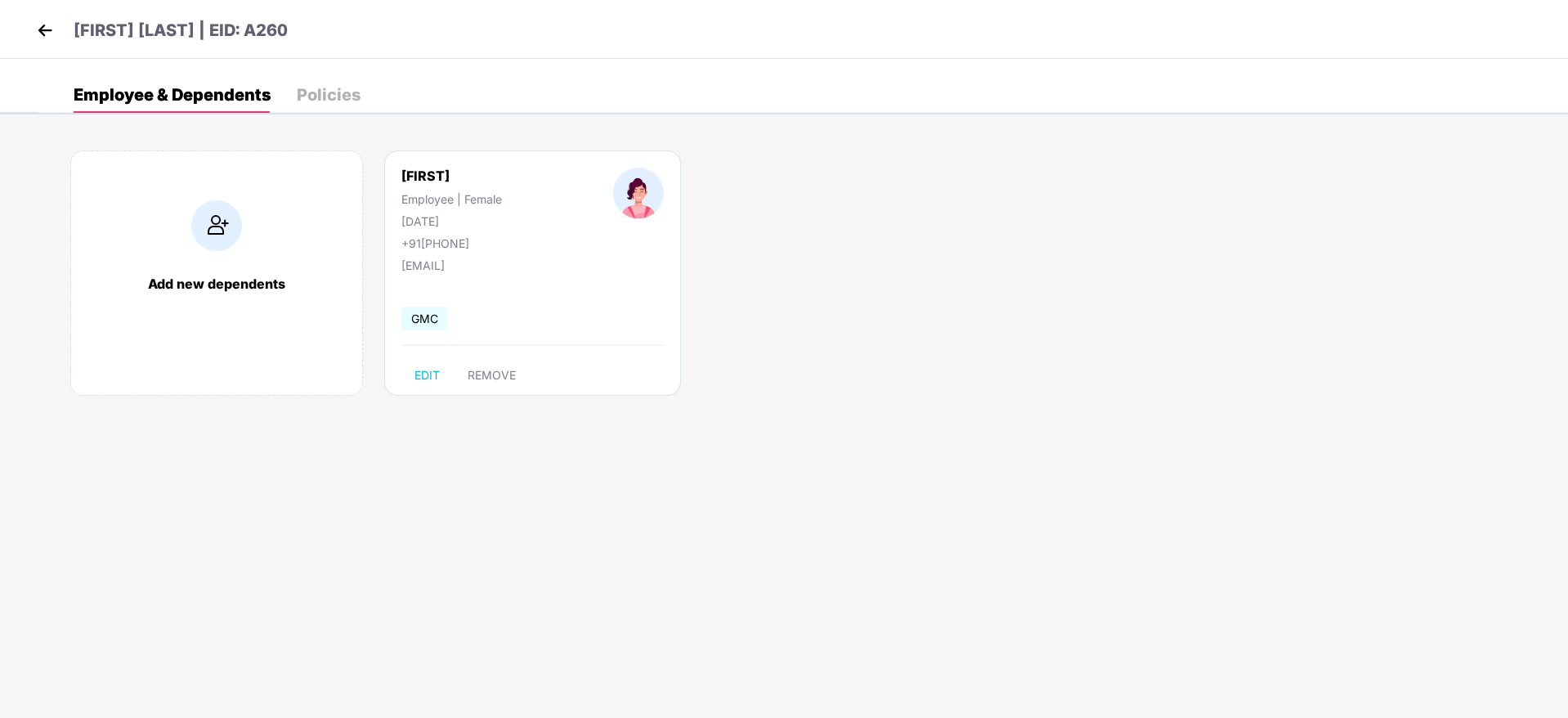 click at bounding box center (45, 30) 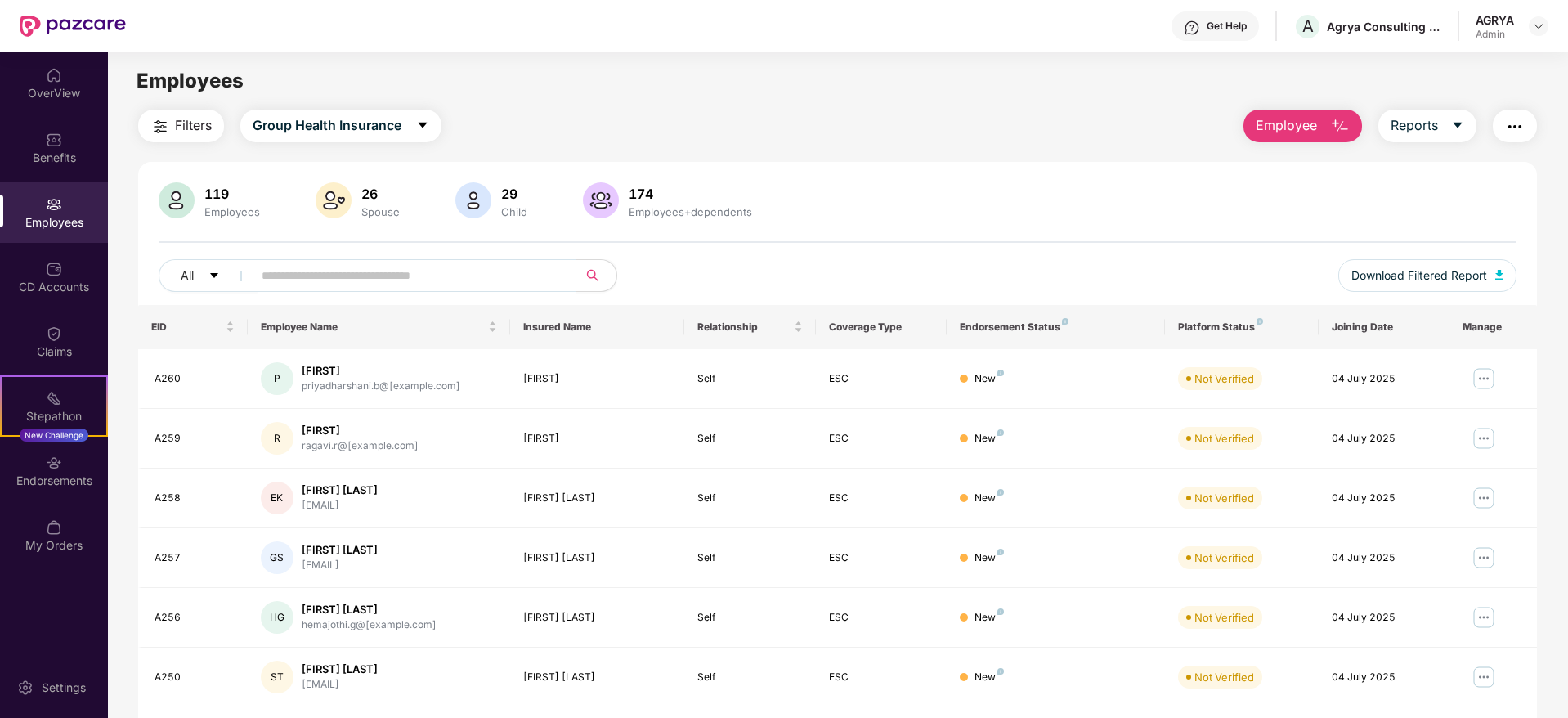 click on "Employee" at bounding box center [1286, 125] 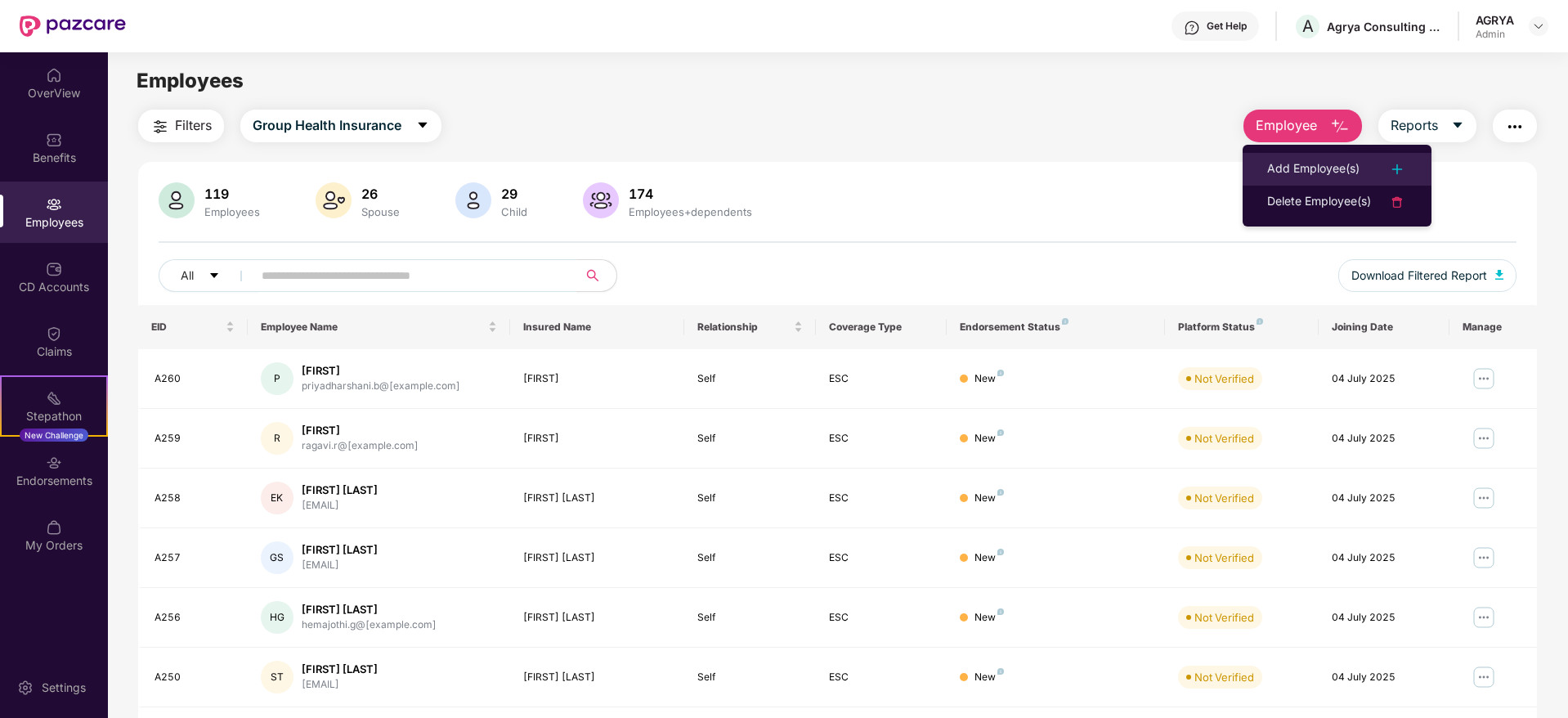 click on "Add Employee(s)" at bounding box center (1337, 169) 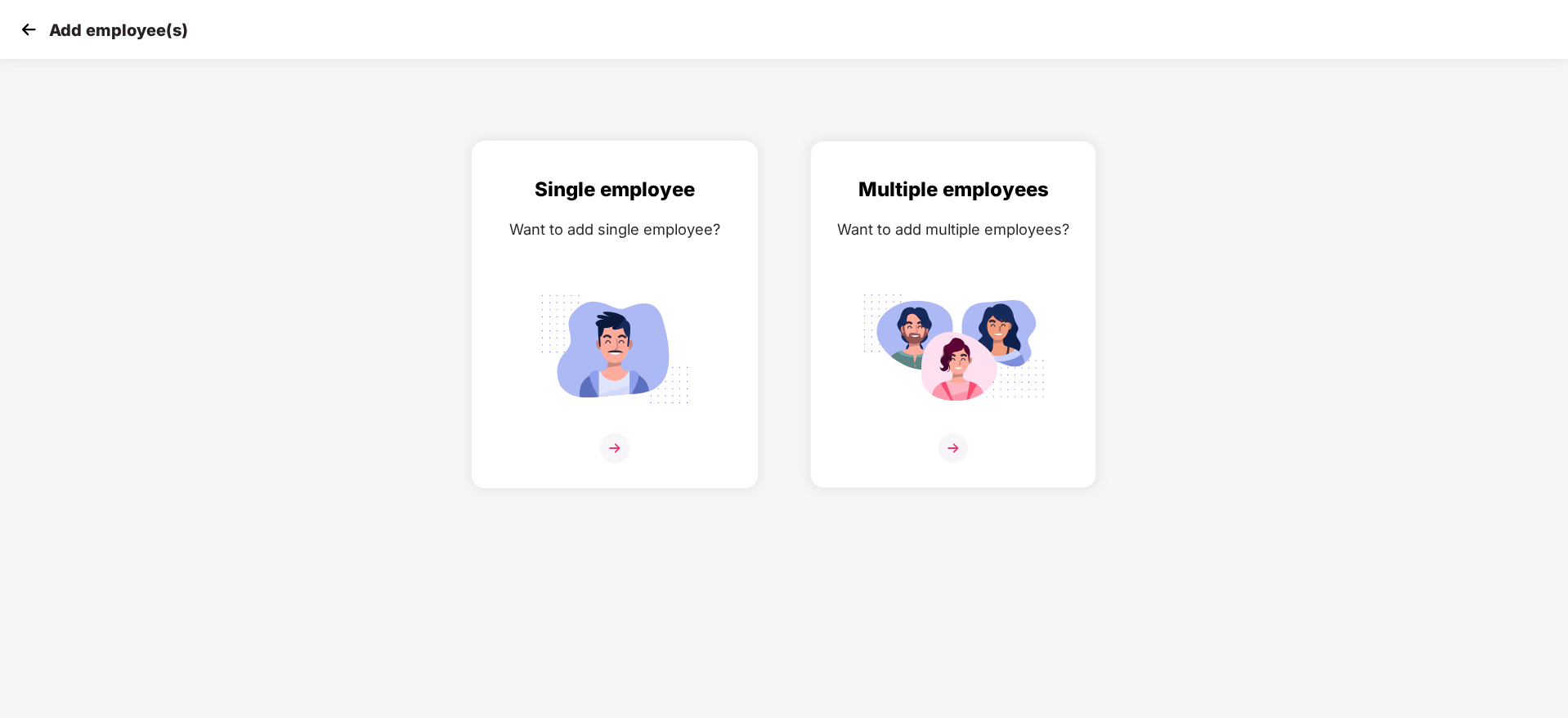 click at bounding box center (615, 448) 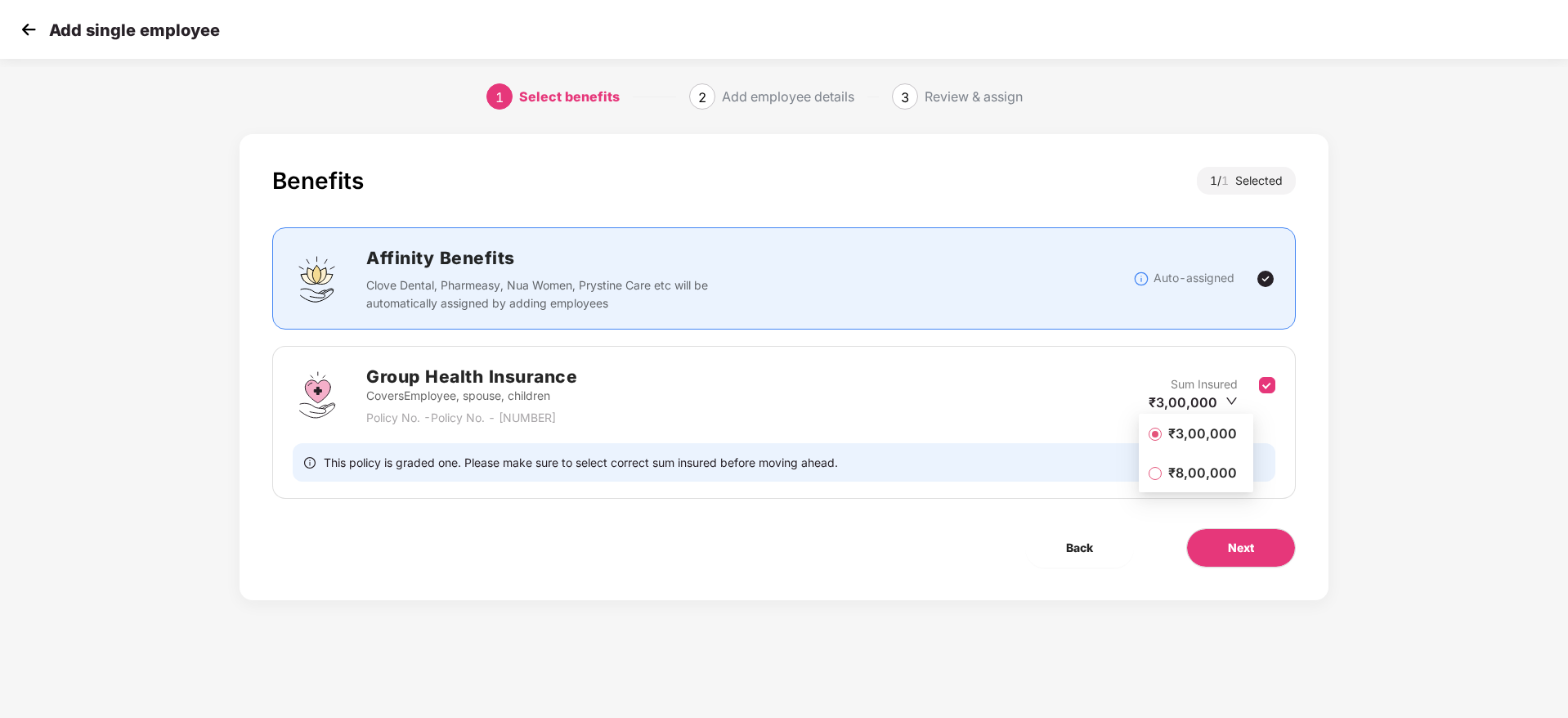 click on "₹3,00,000" at bounding box center [1203, 433] 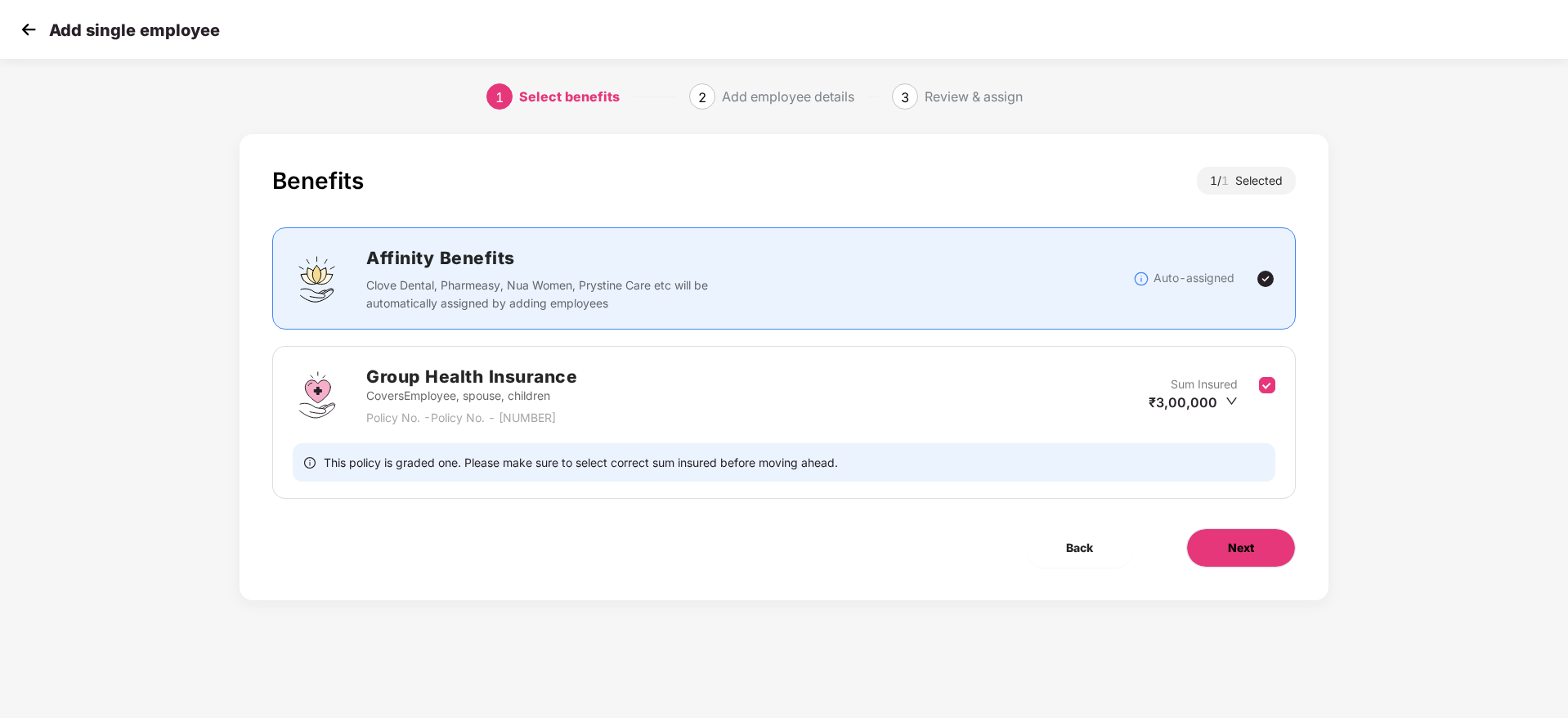click on "Next" at bounding box center (1241, 548) 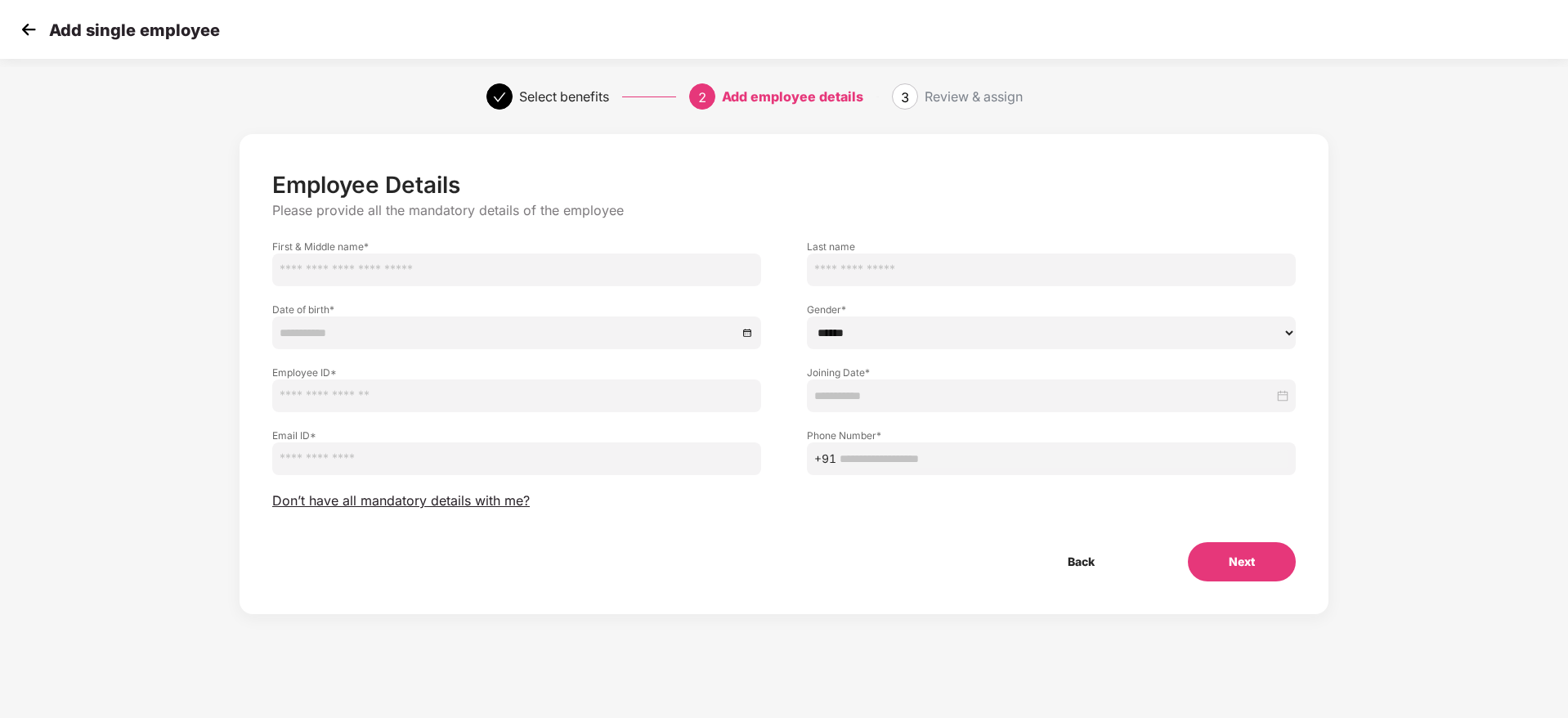 click at bounding box center [517, 270] 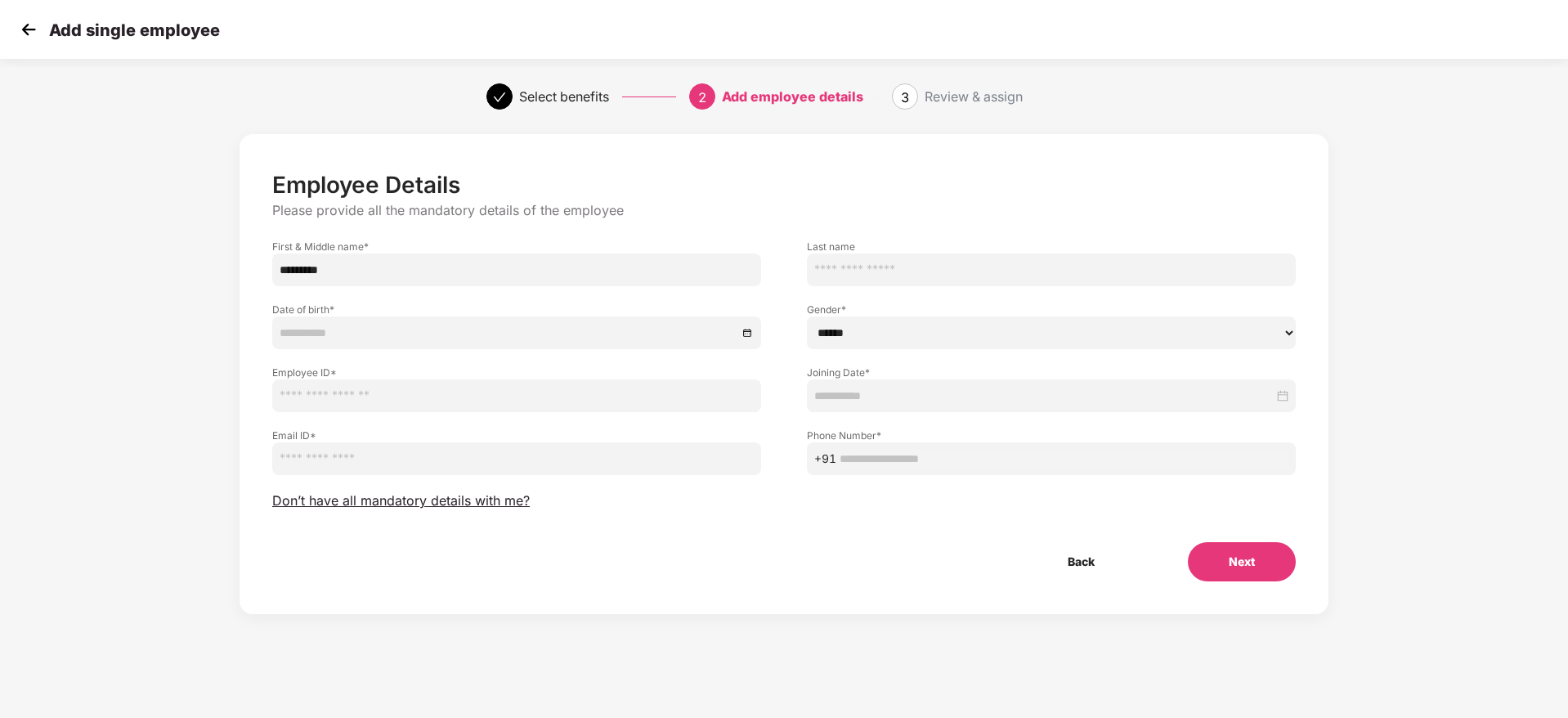 type on "*********" 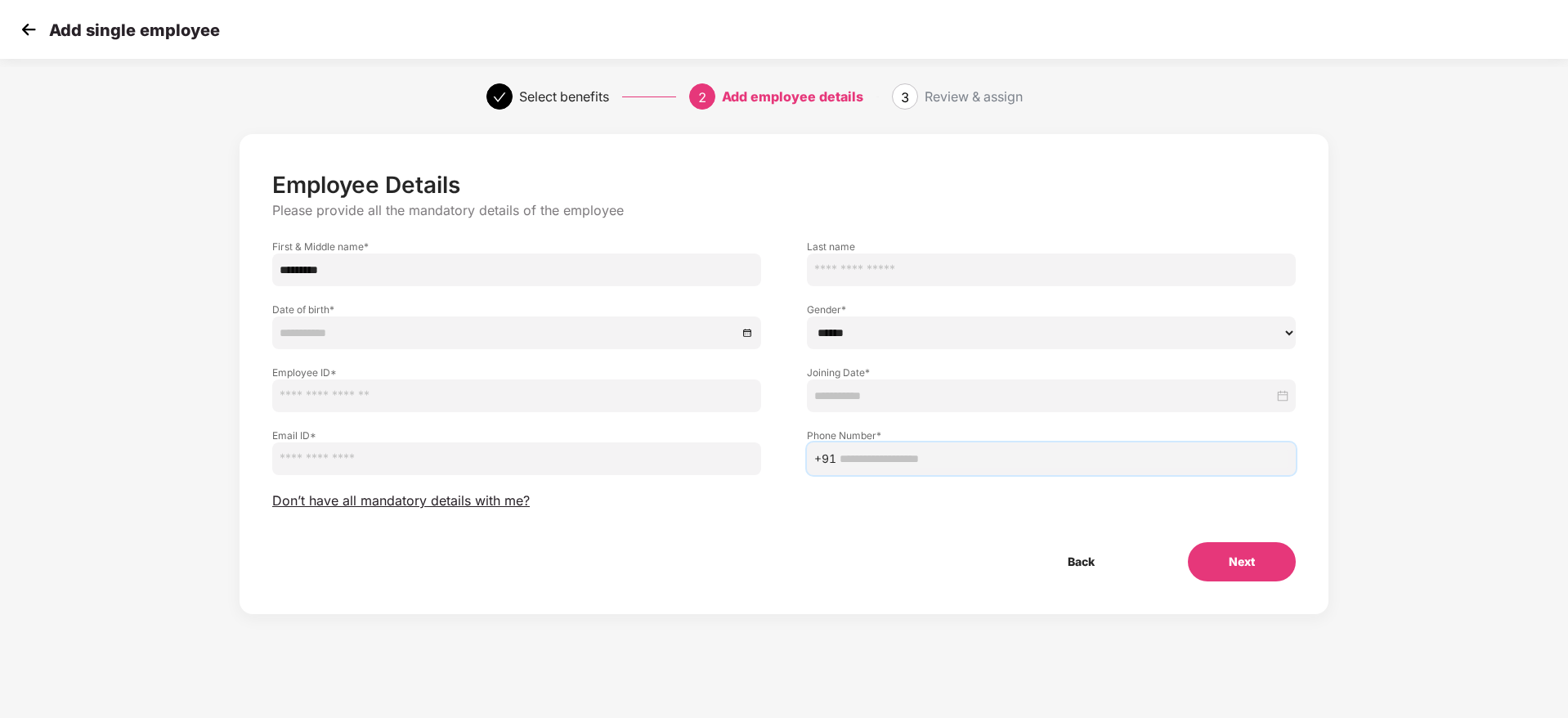 click on "Email ID  *" at bounding box center (517, 435) 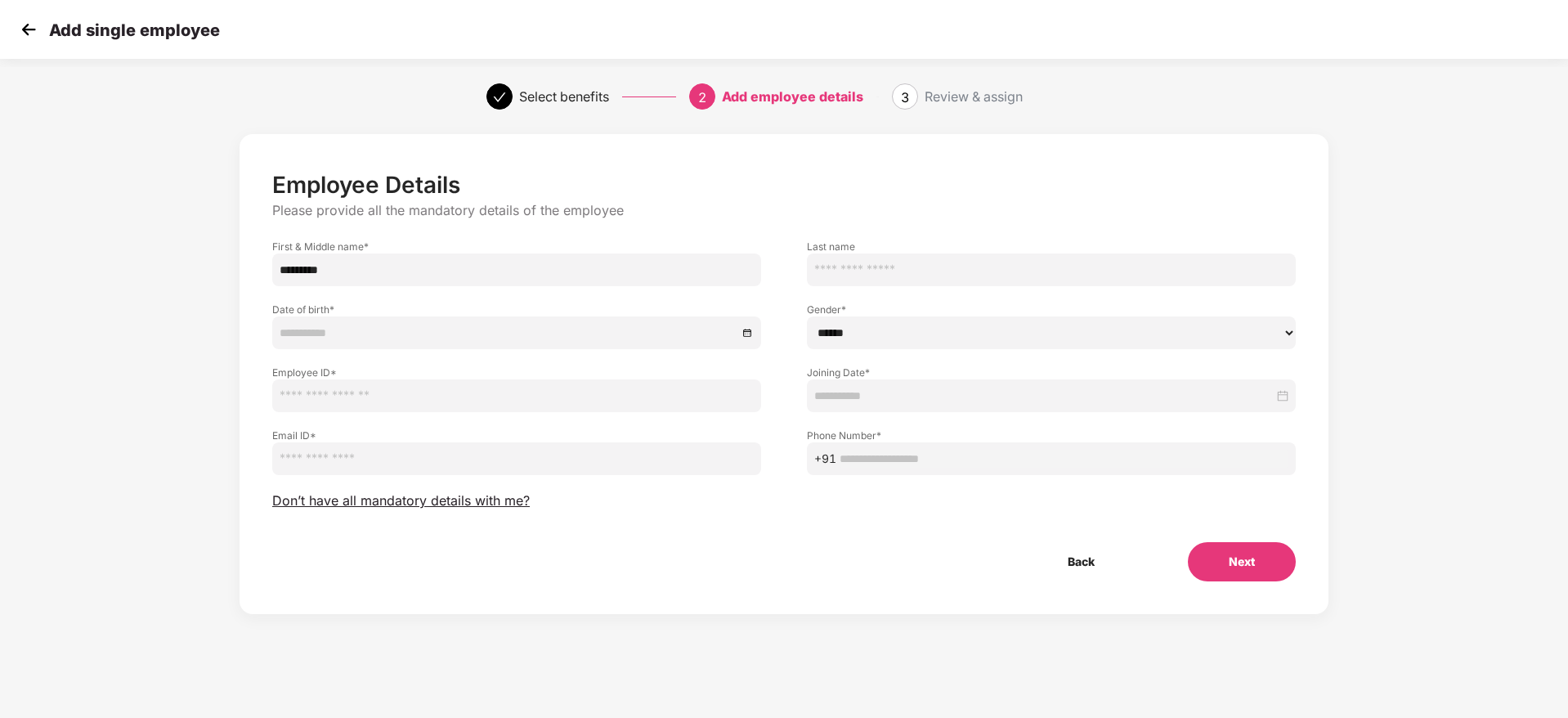 click at bounding box center [517, 459] 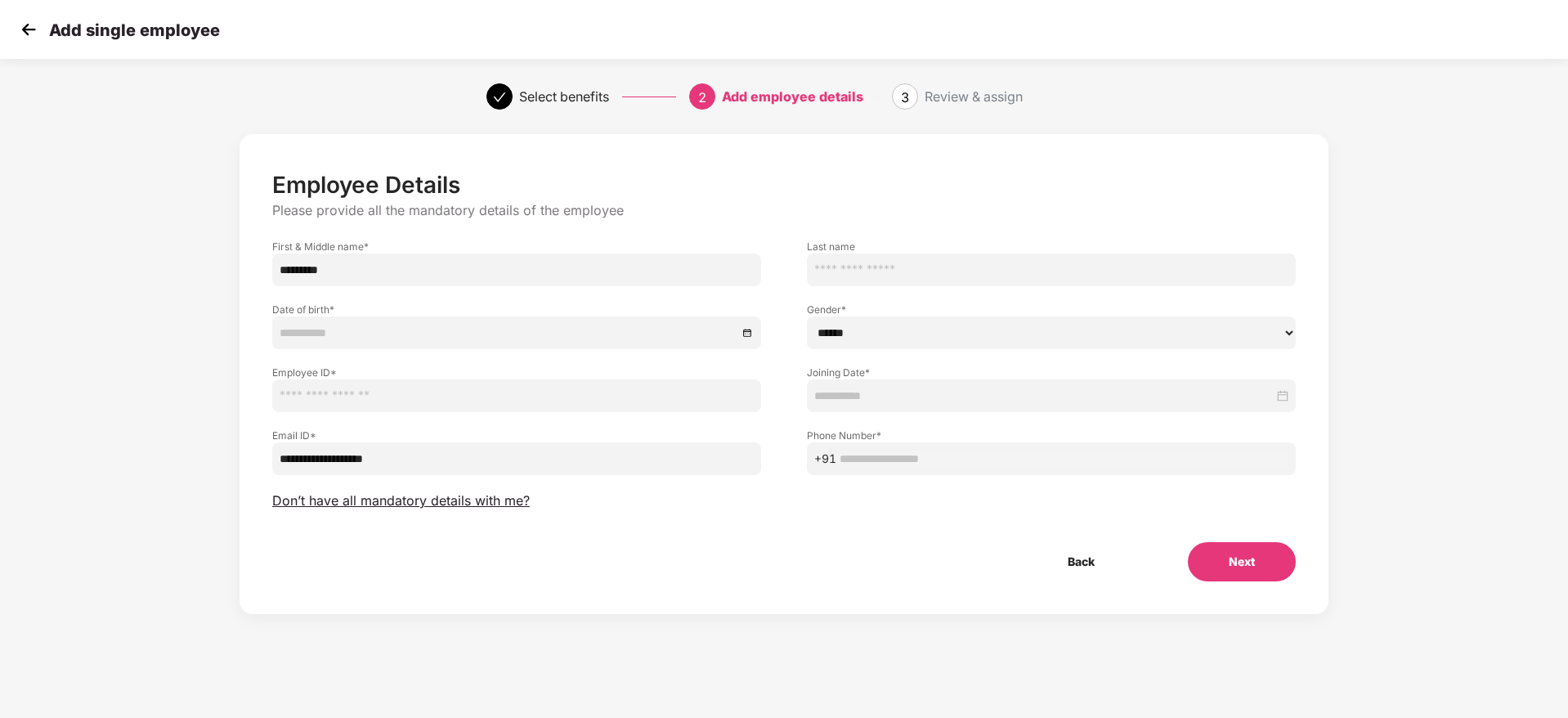 type on "**********" 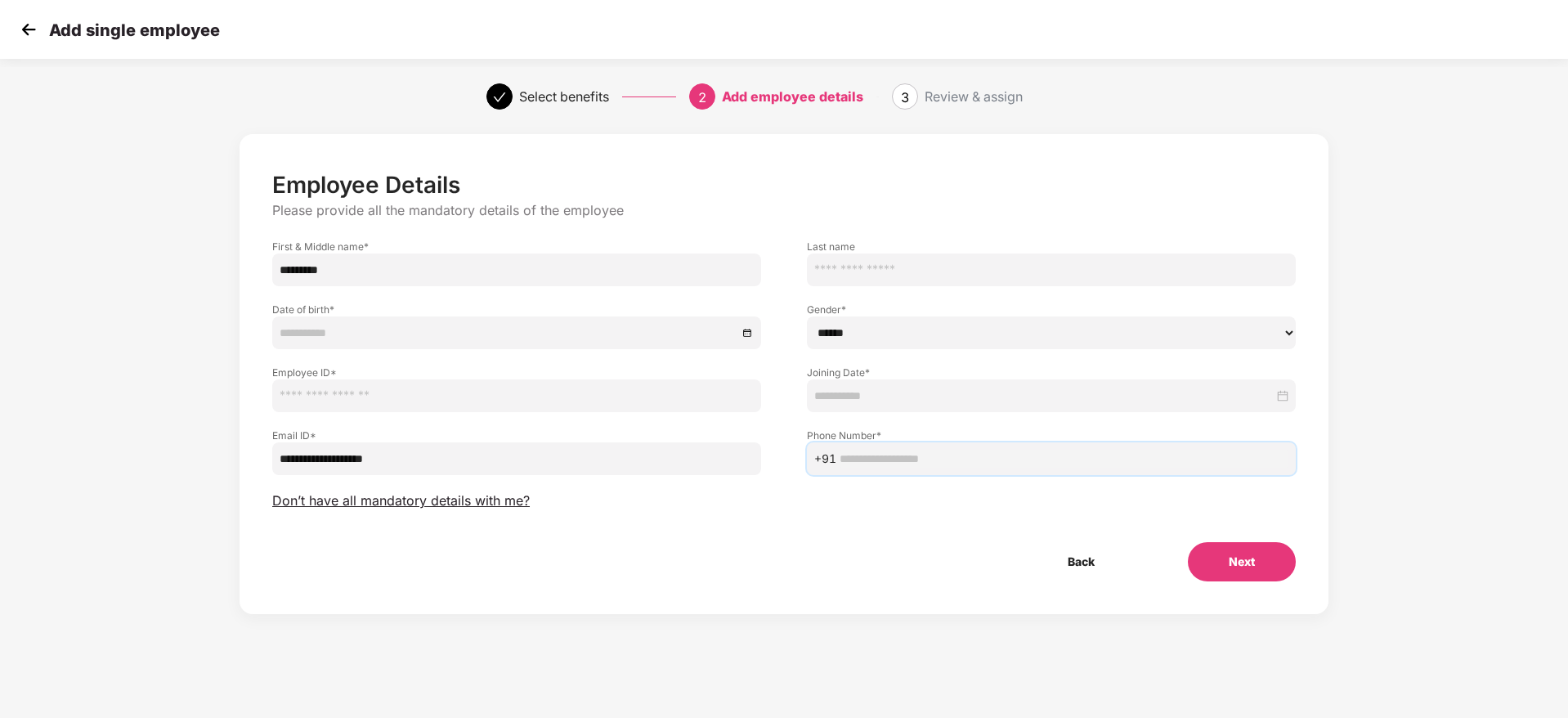 click at bounding box center [1064, 459] 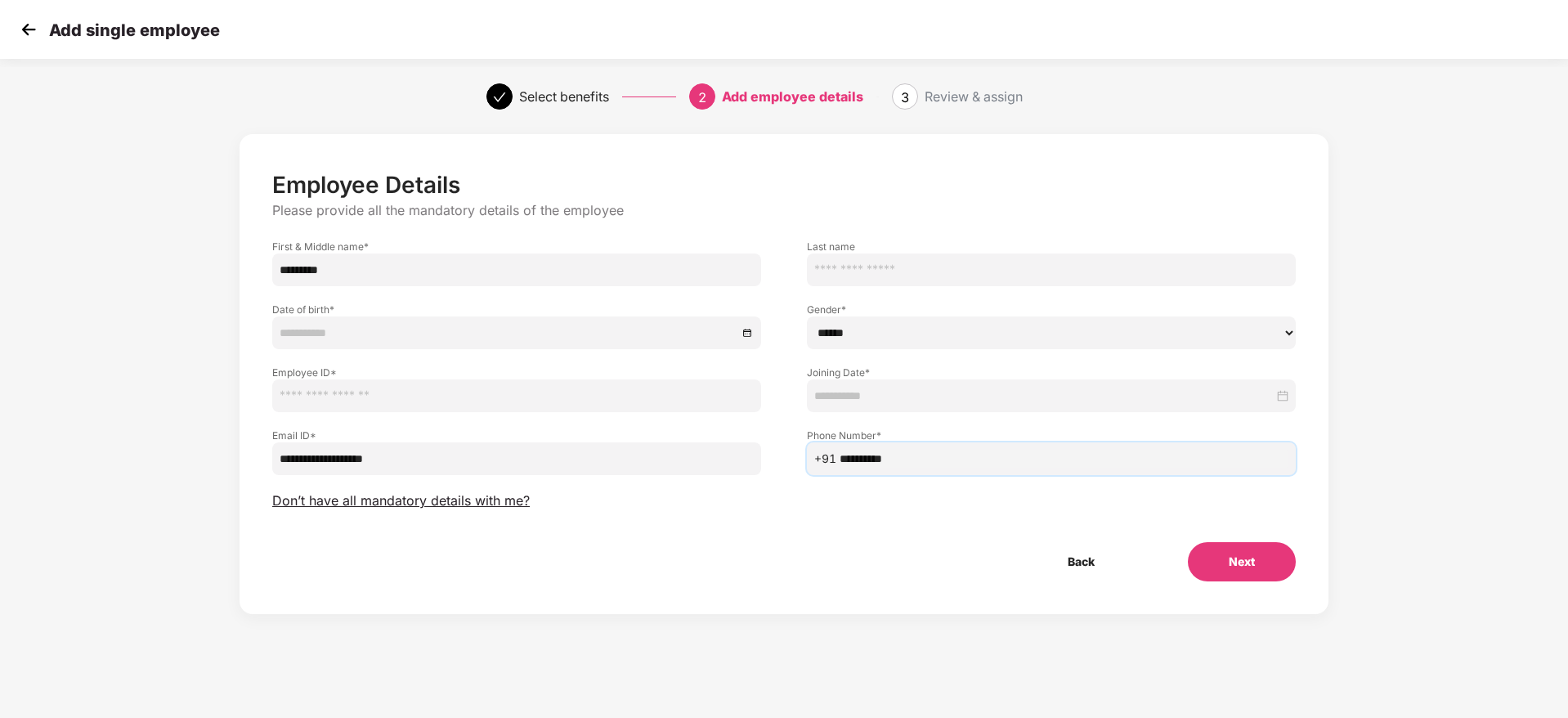 type on "**********" 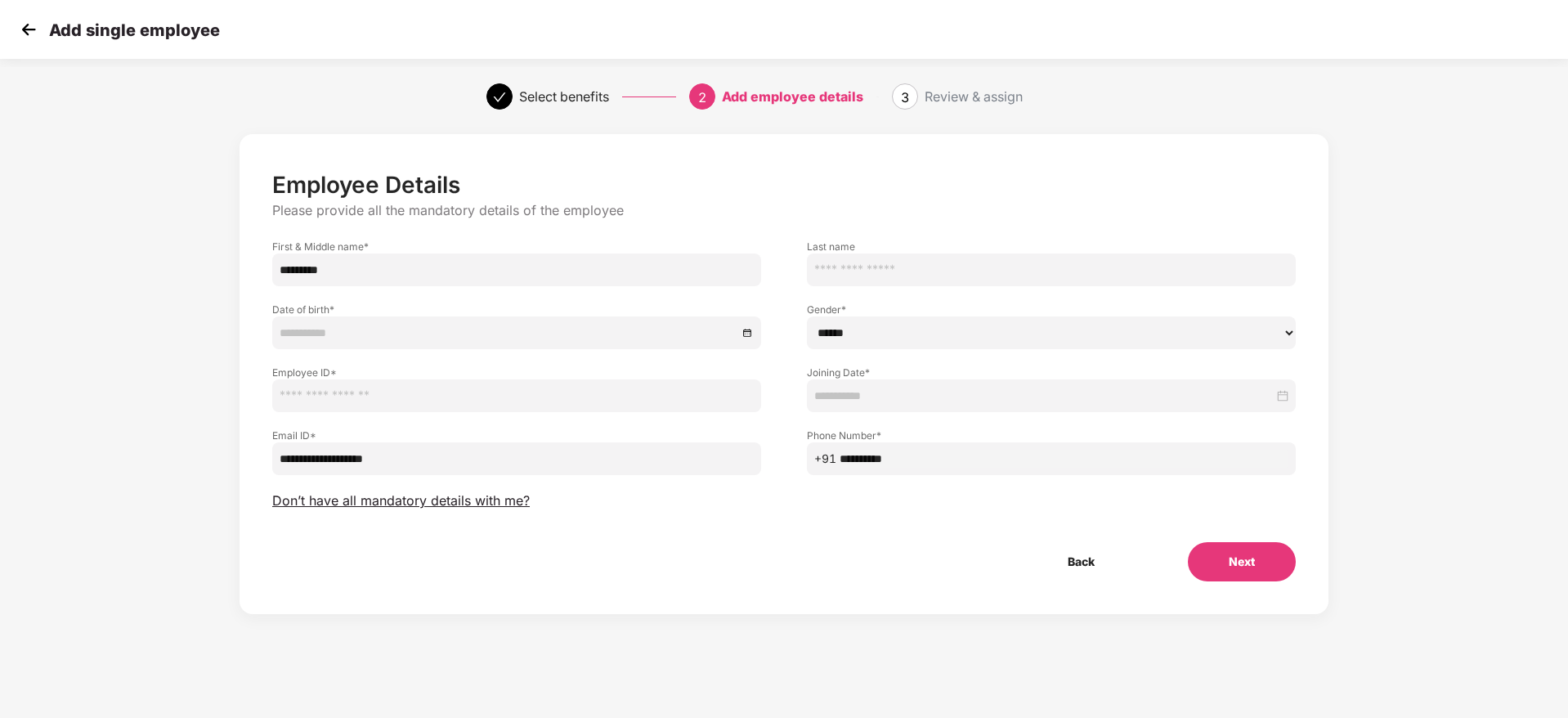 click on "**********" at bounding box center (784, 376) 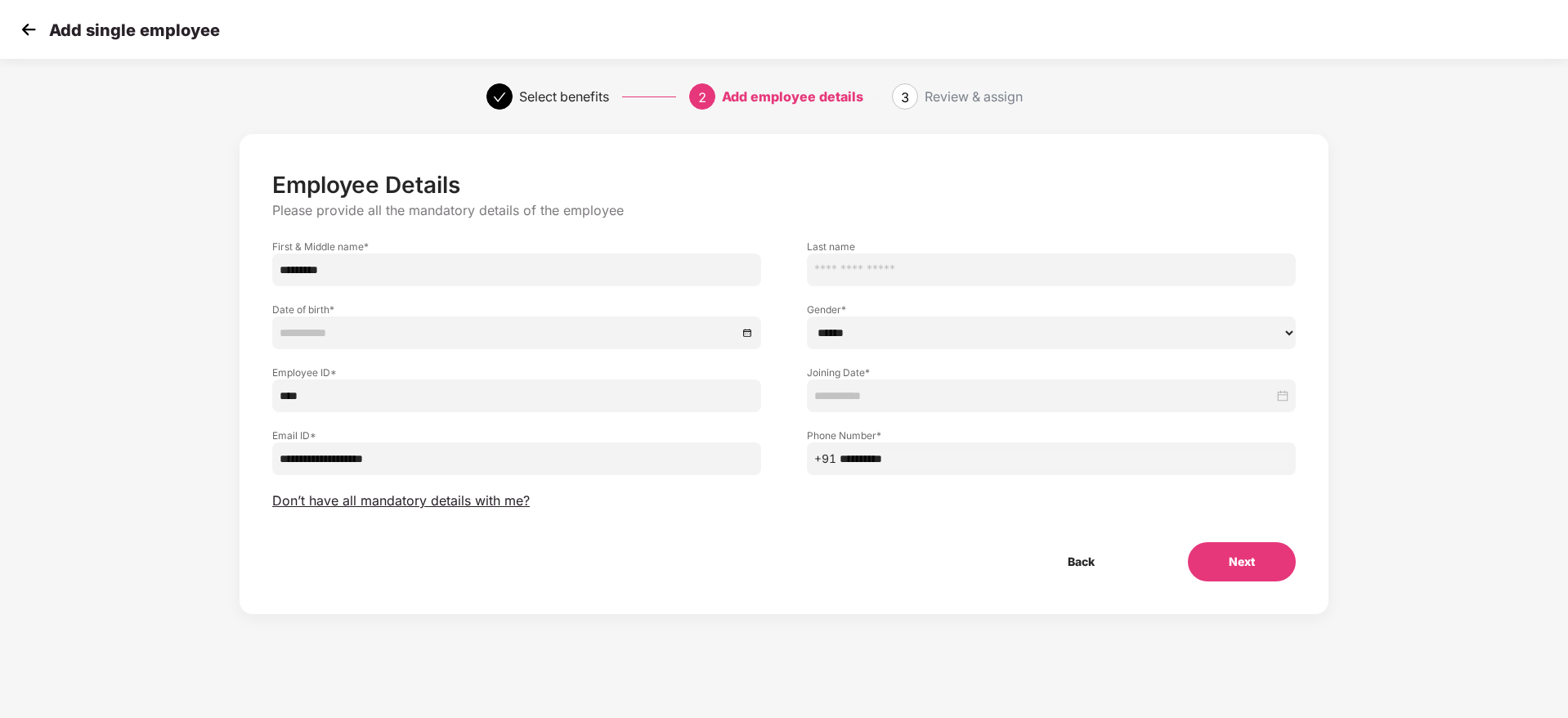 type on "****" 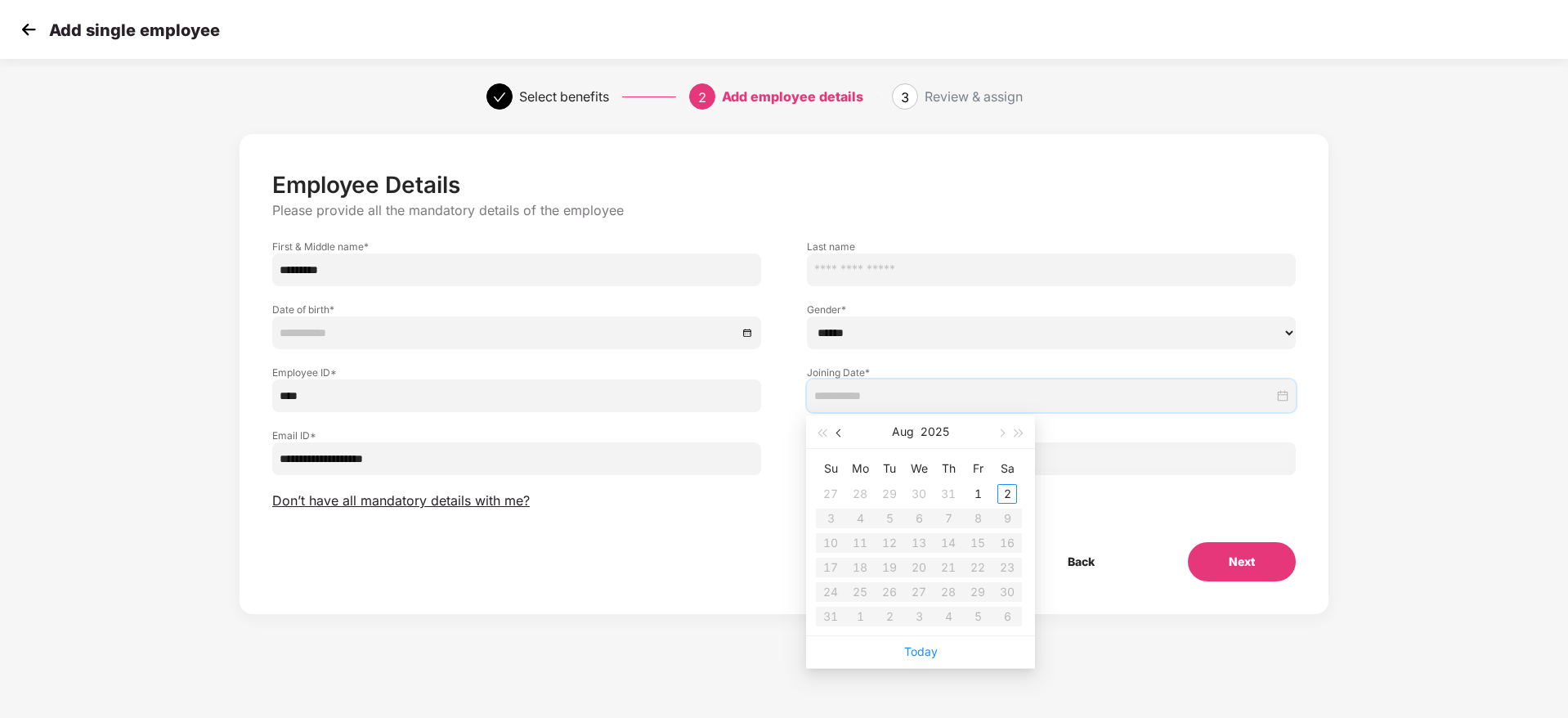 click at bounding box center [840, 432] 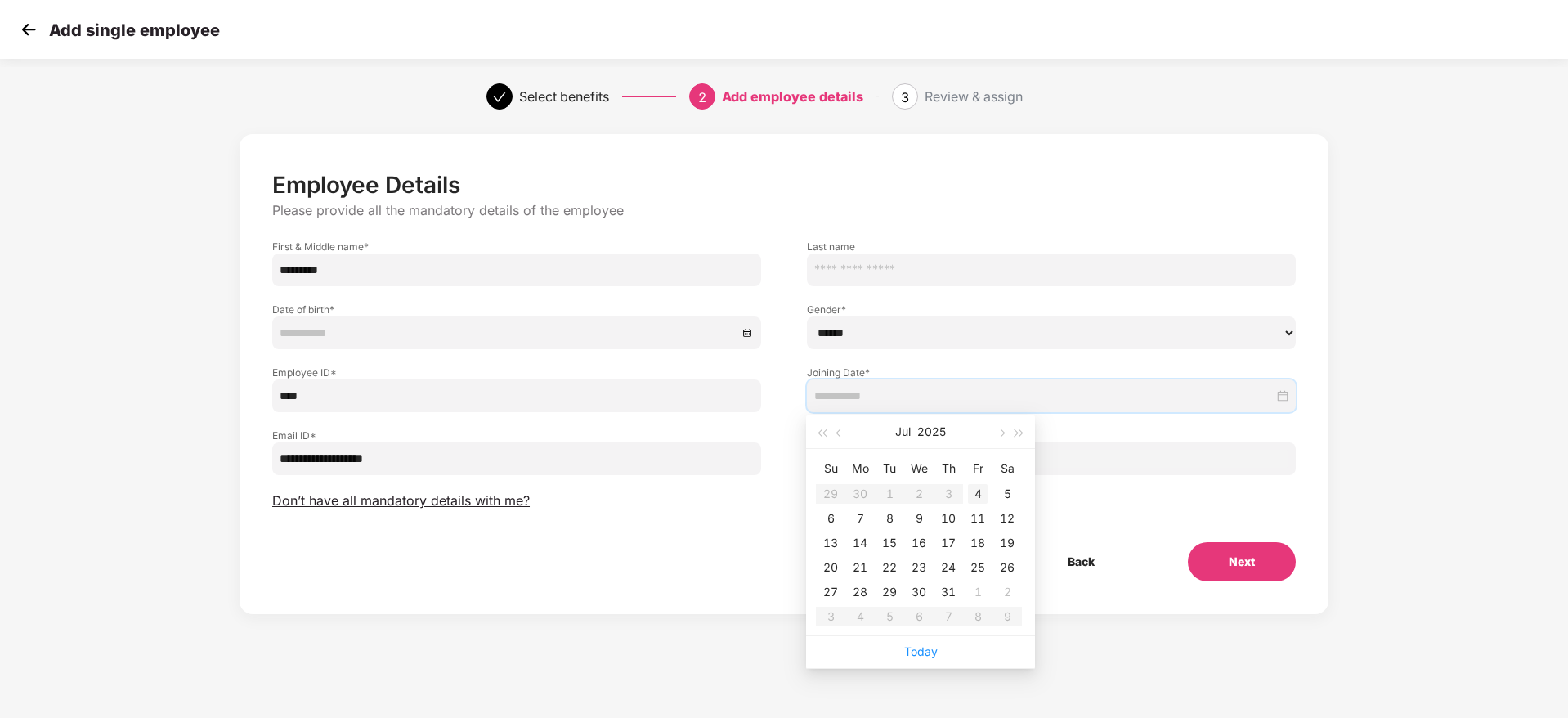 type on "**********" 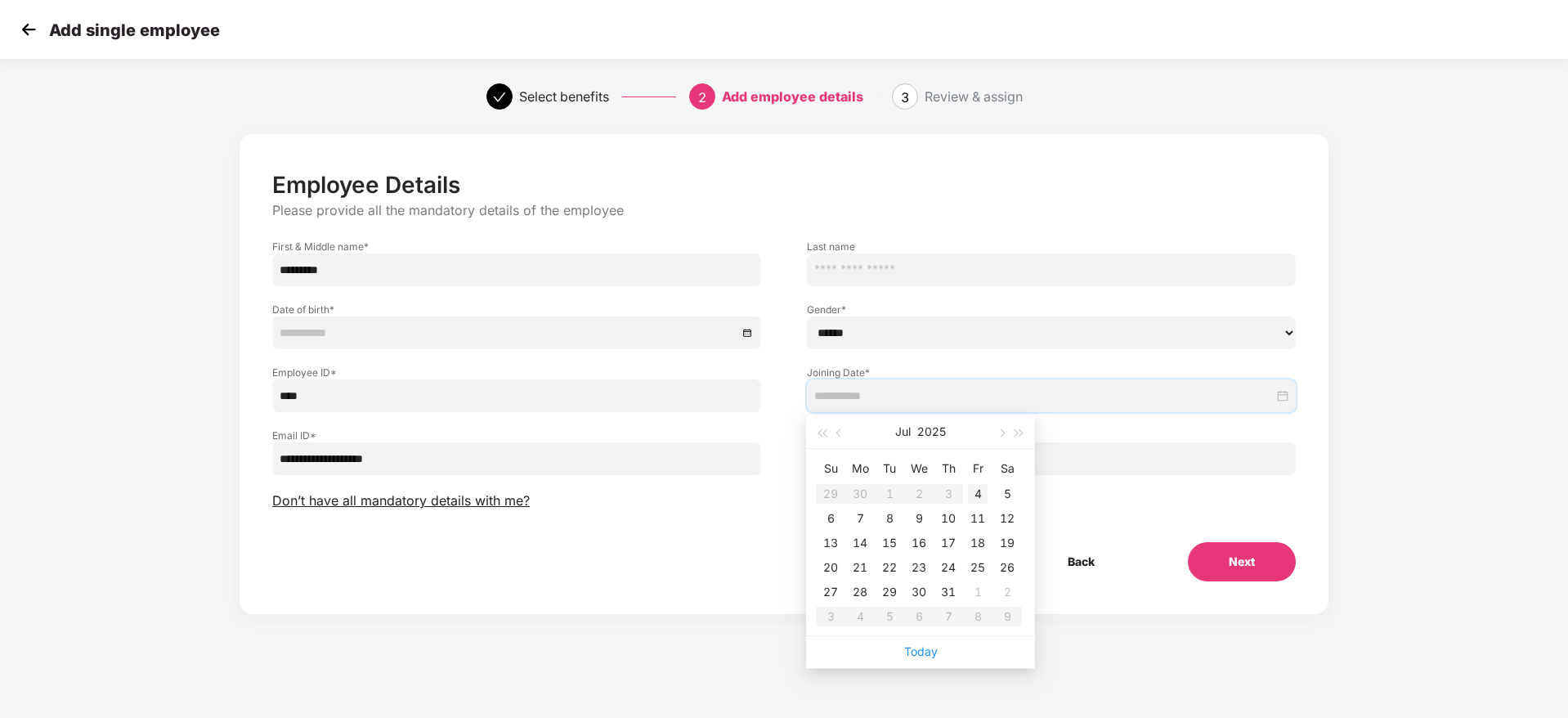 click on "4" at bounding box center [978, 494] 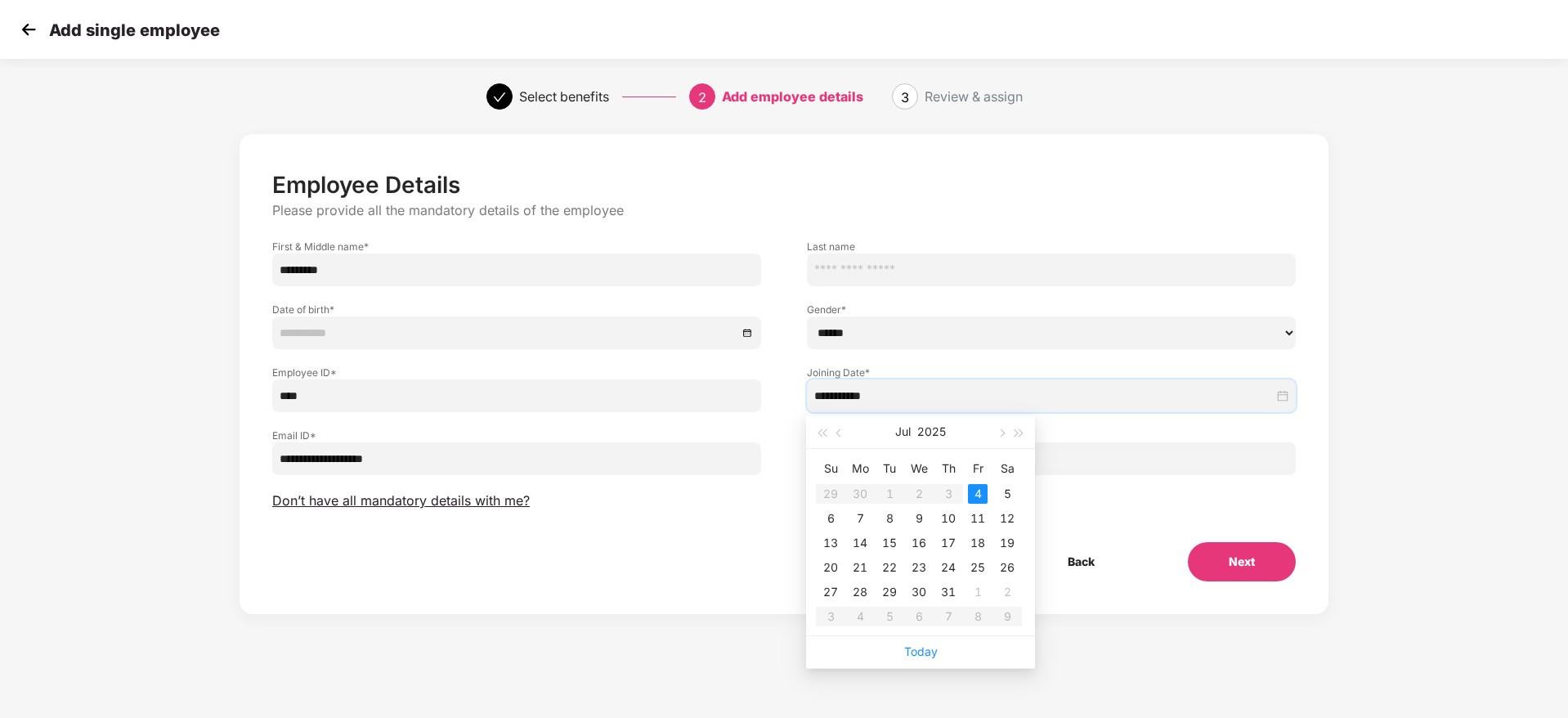 click at bounding box center [508, 333] 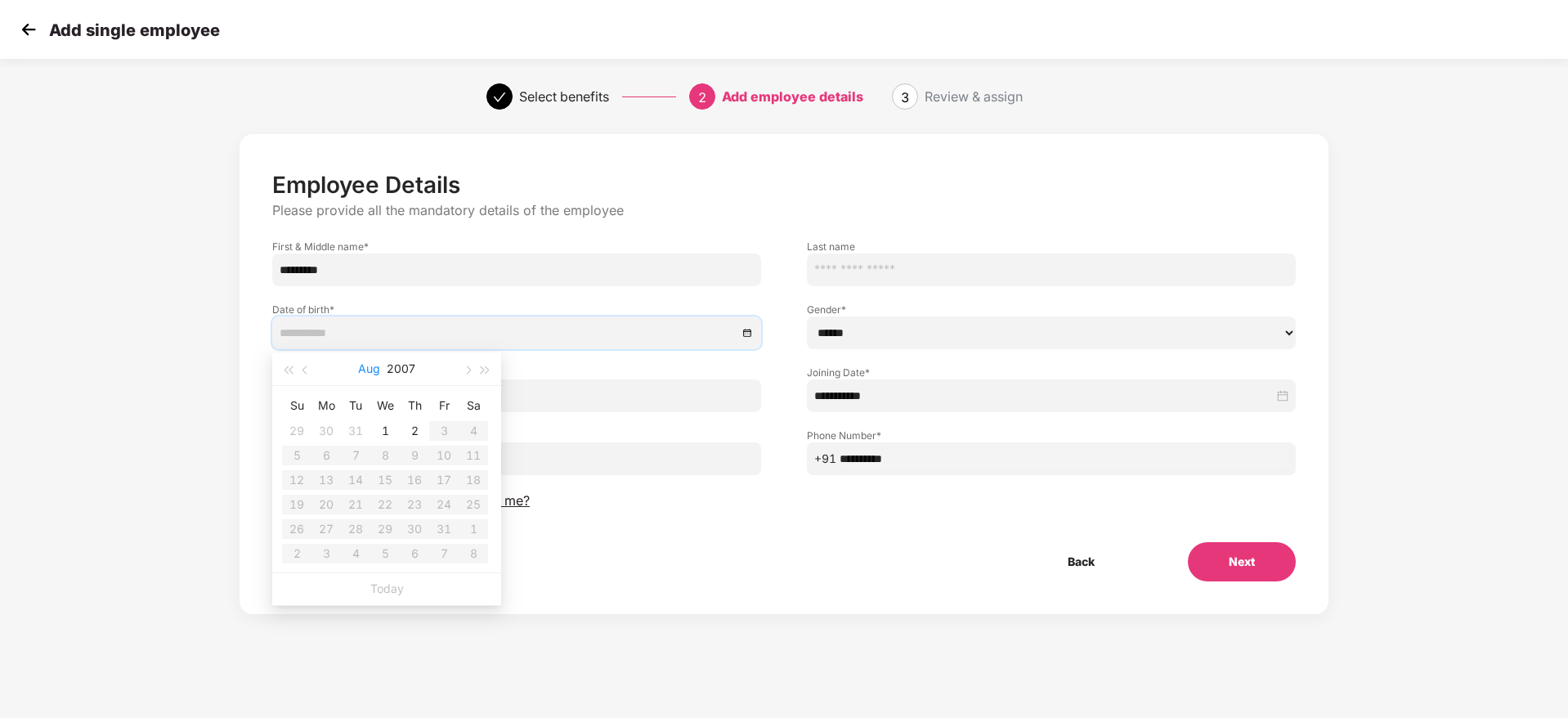click on "Aug" at bounding box center (369, 369) 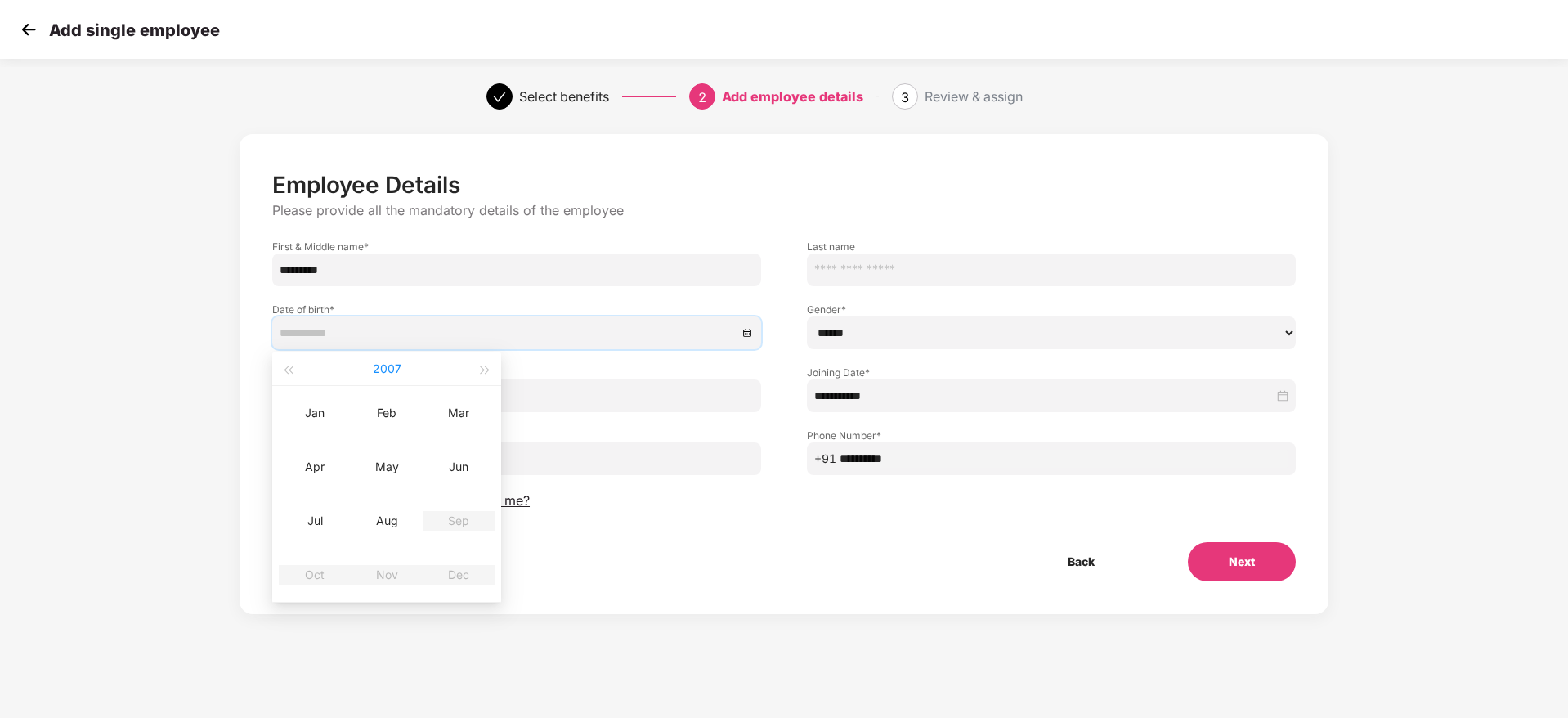 click on "2007" at bounding box center [387, 369] 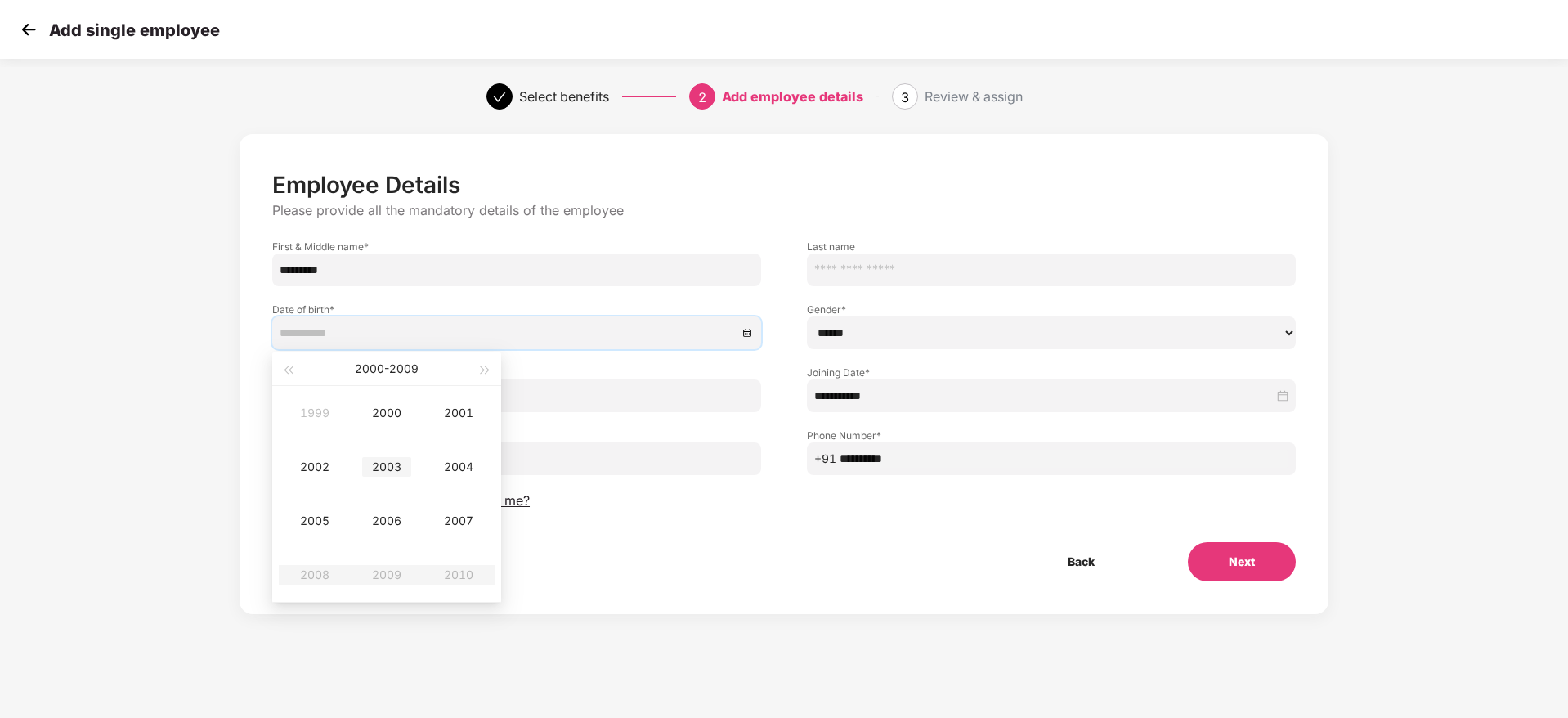 type on "**********" 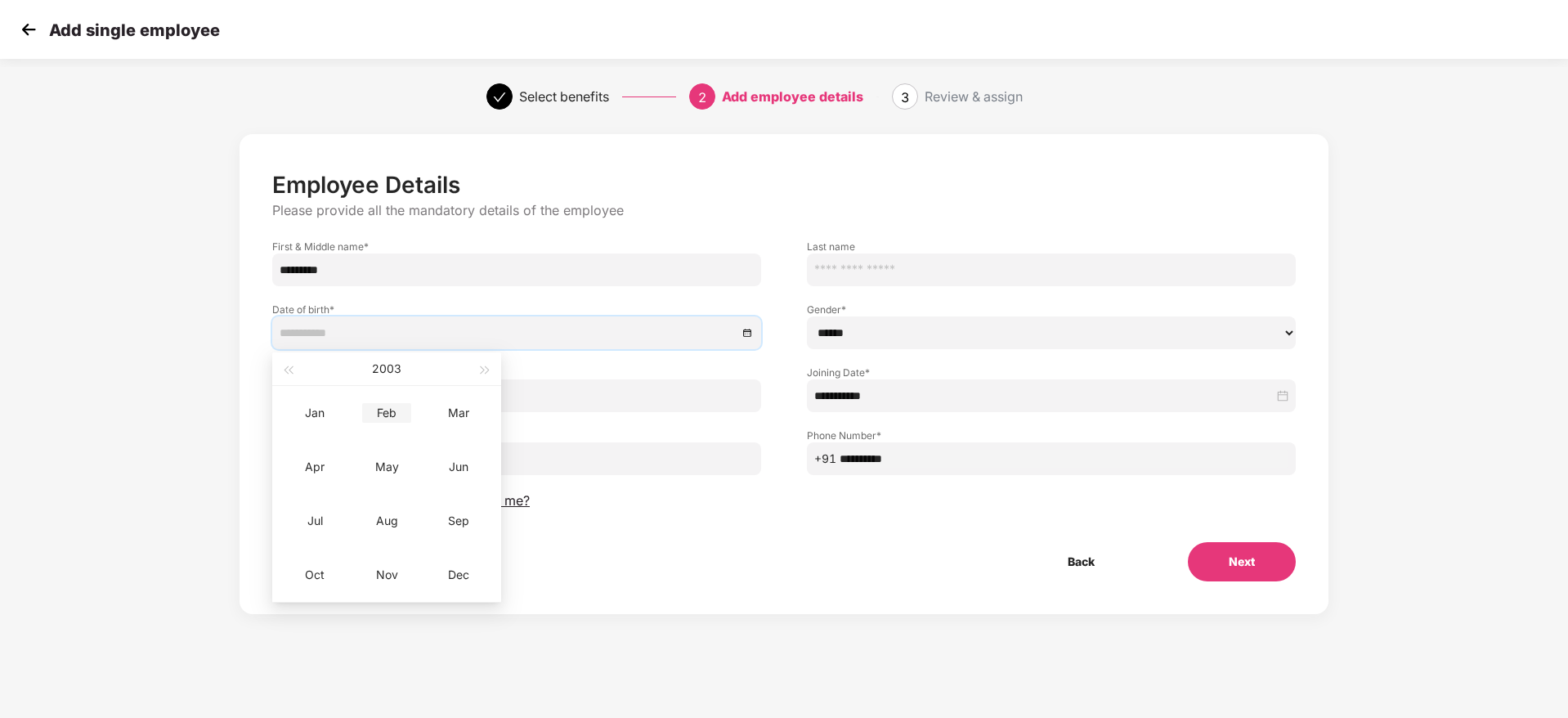 type on "**********" 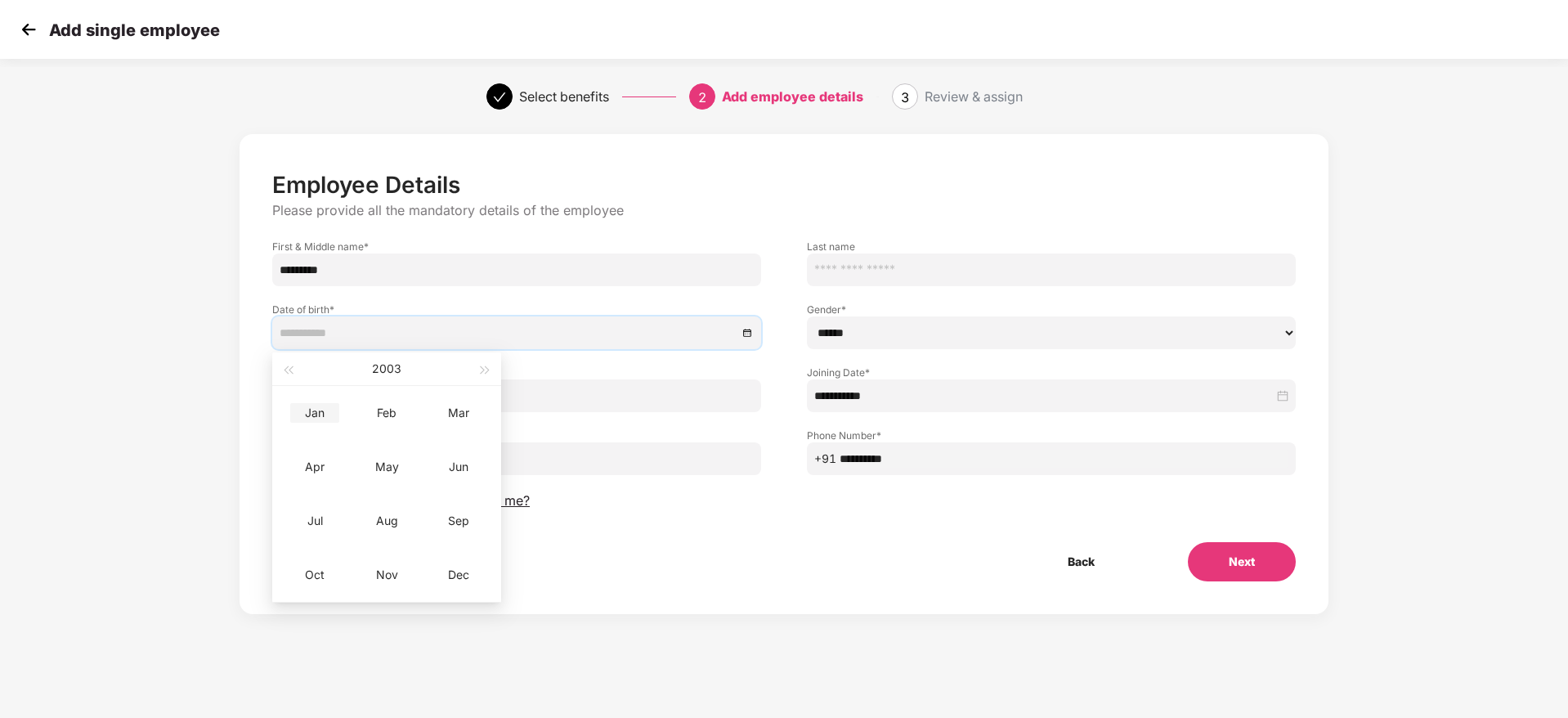 type on "**********" 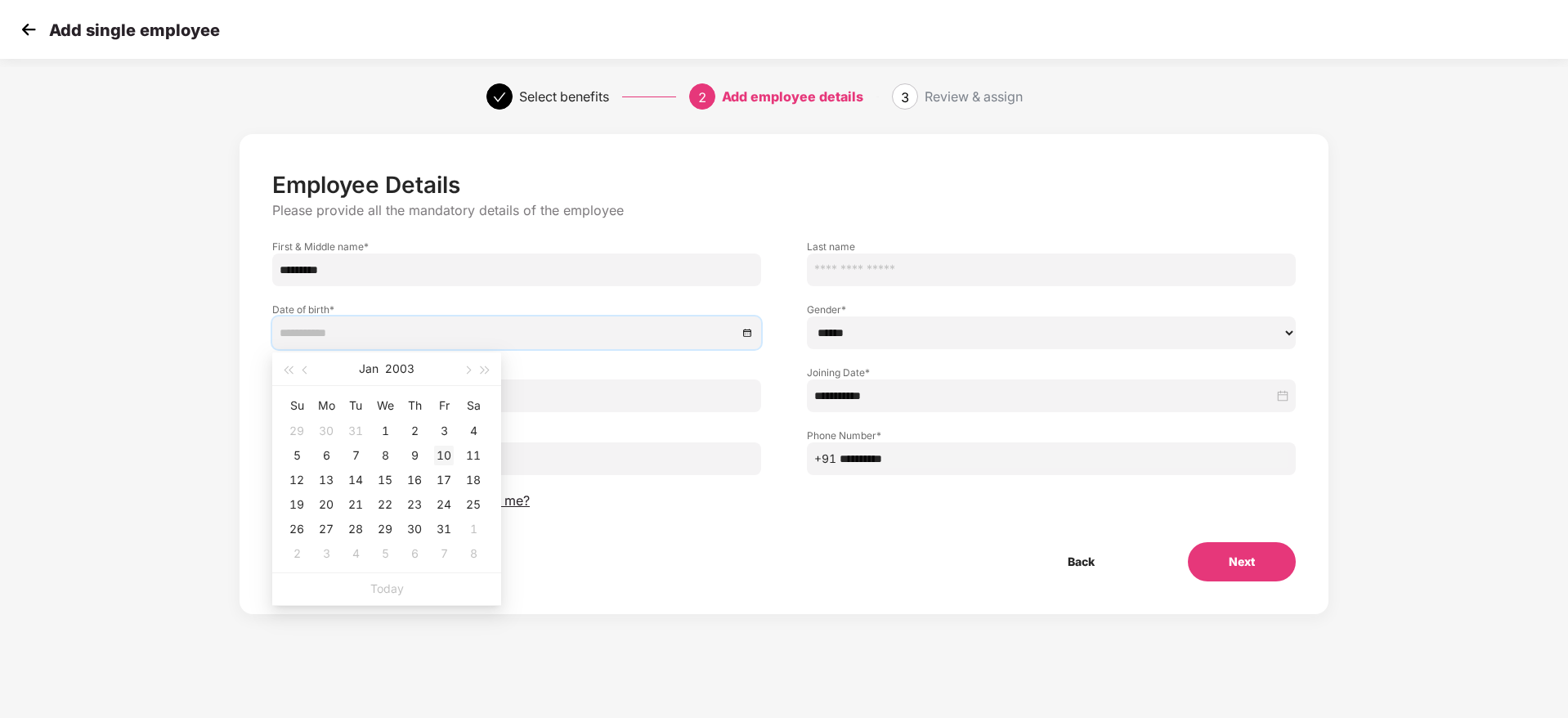 type on "**********" 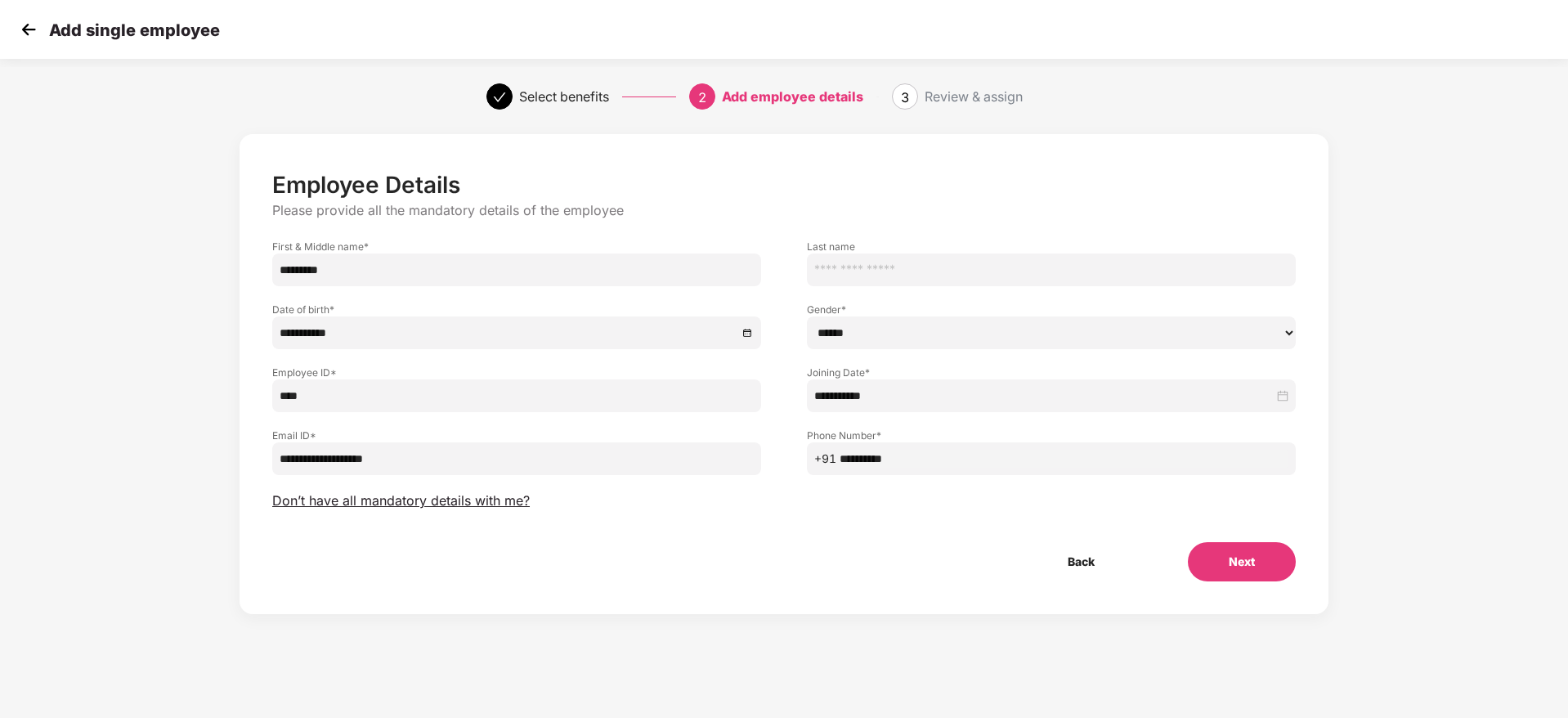 click on "Back Next" at bounding box center [784, 562] 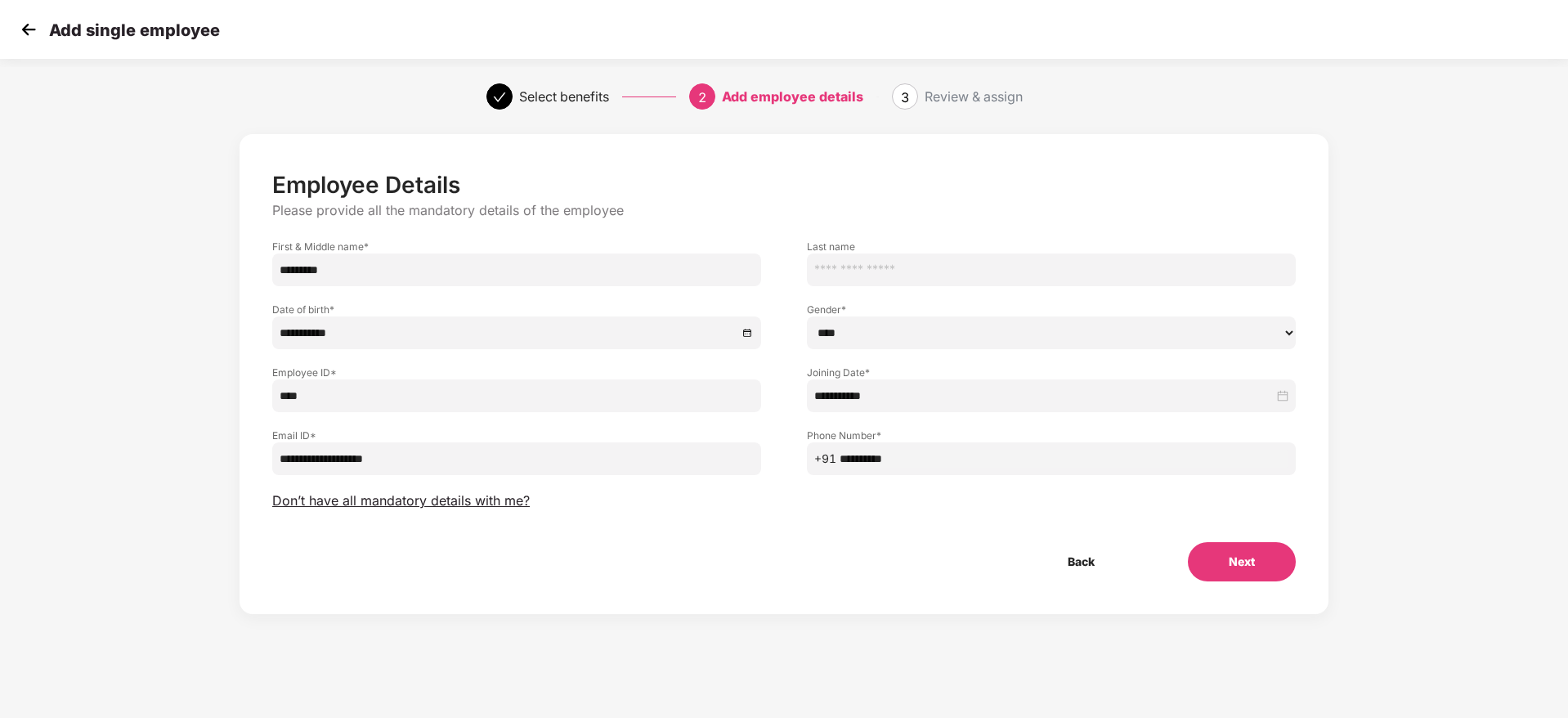 click on "****** **** ******" at bounding box center [1051, 333] 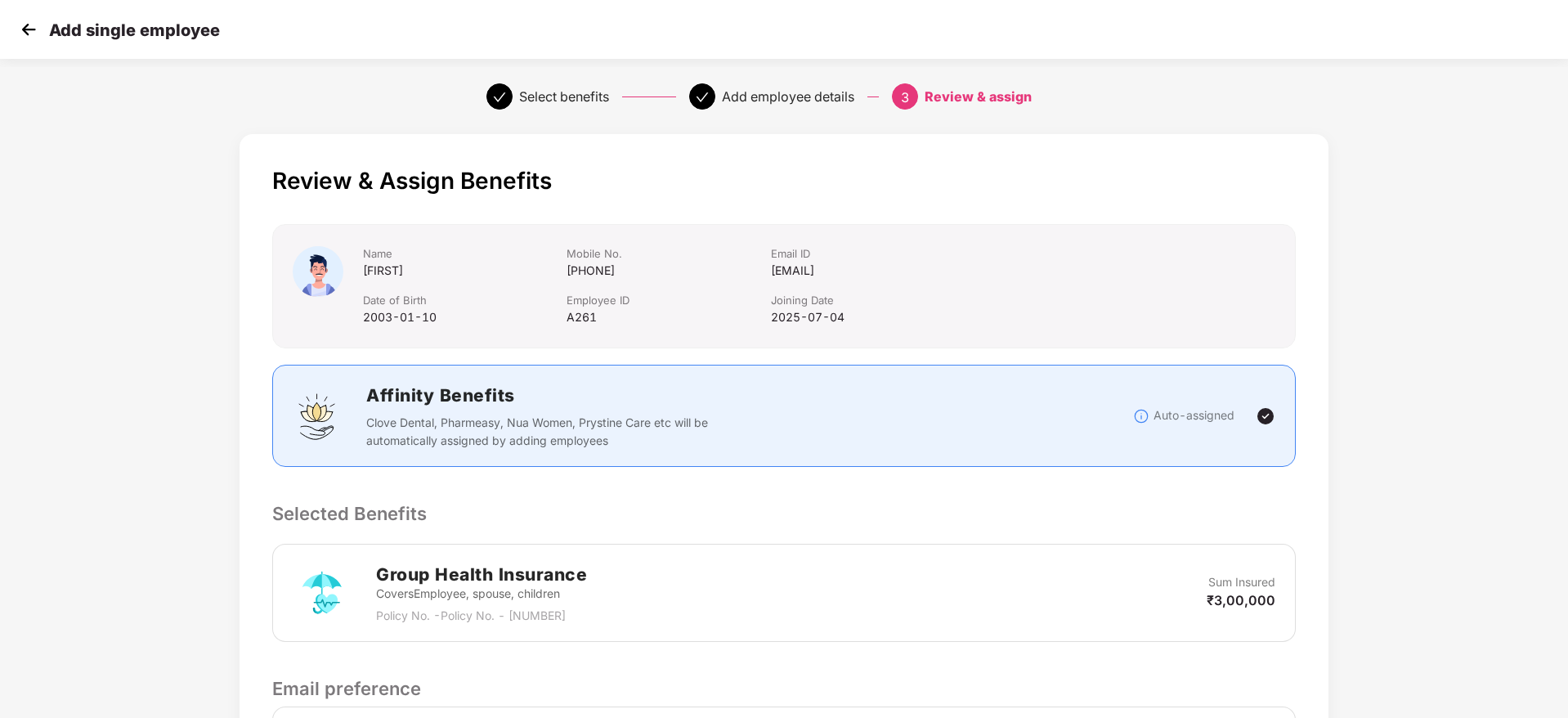 scroll, scrollTop: 225, scrollLeft: 0, axis: vertical 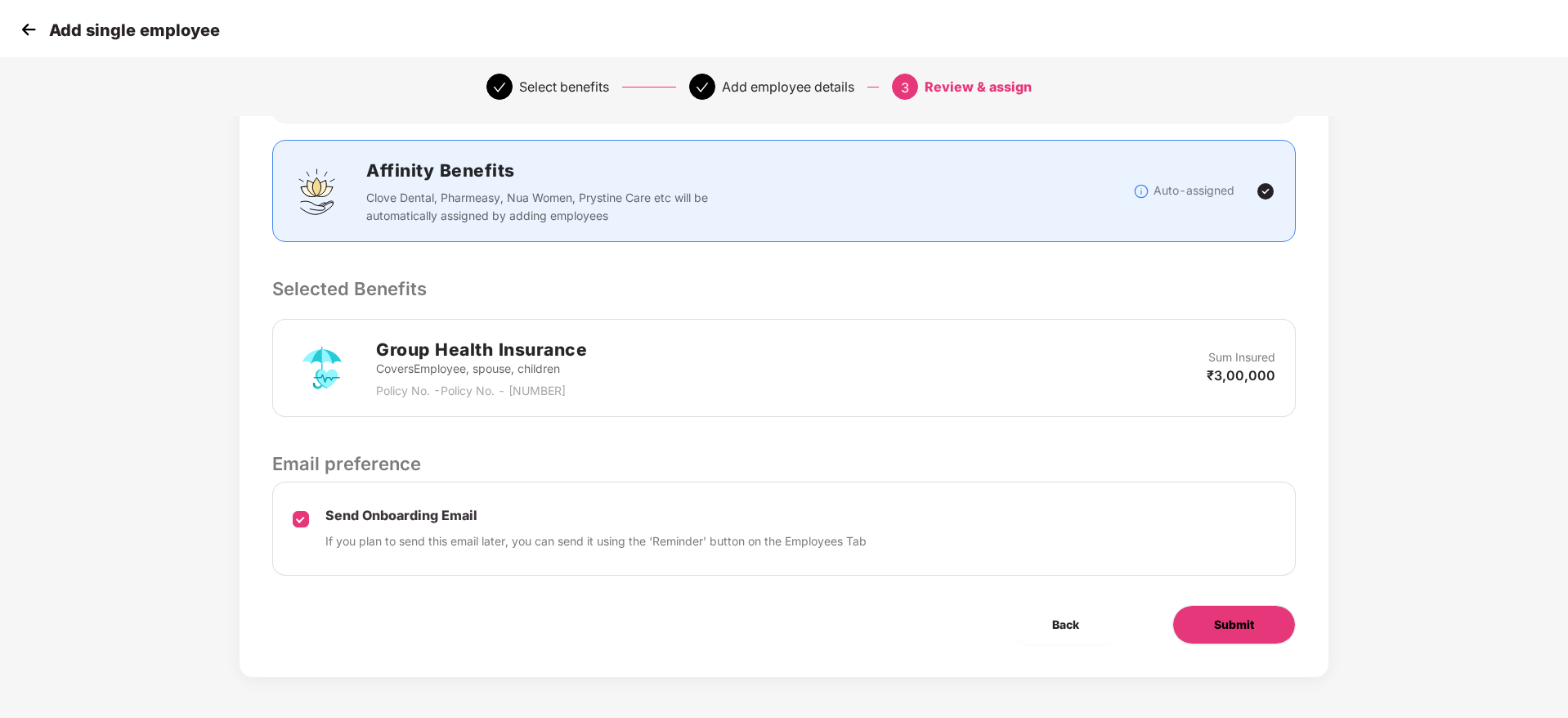 click on "Submit" at bounding box center [1234, 625] 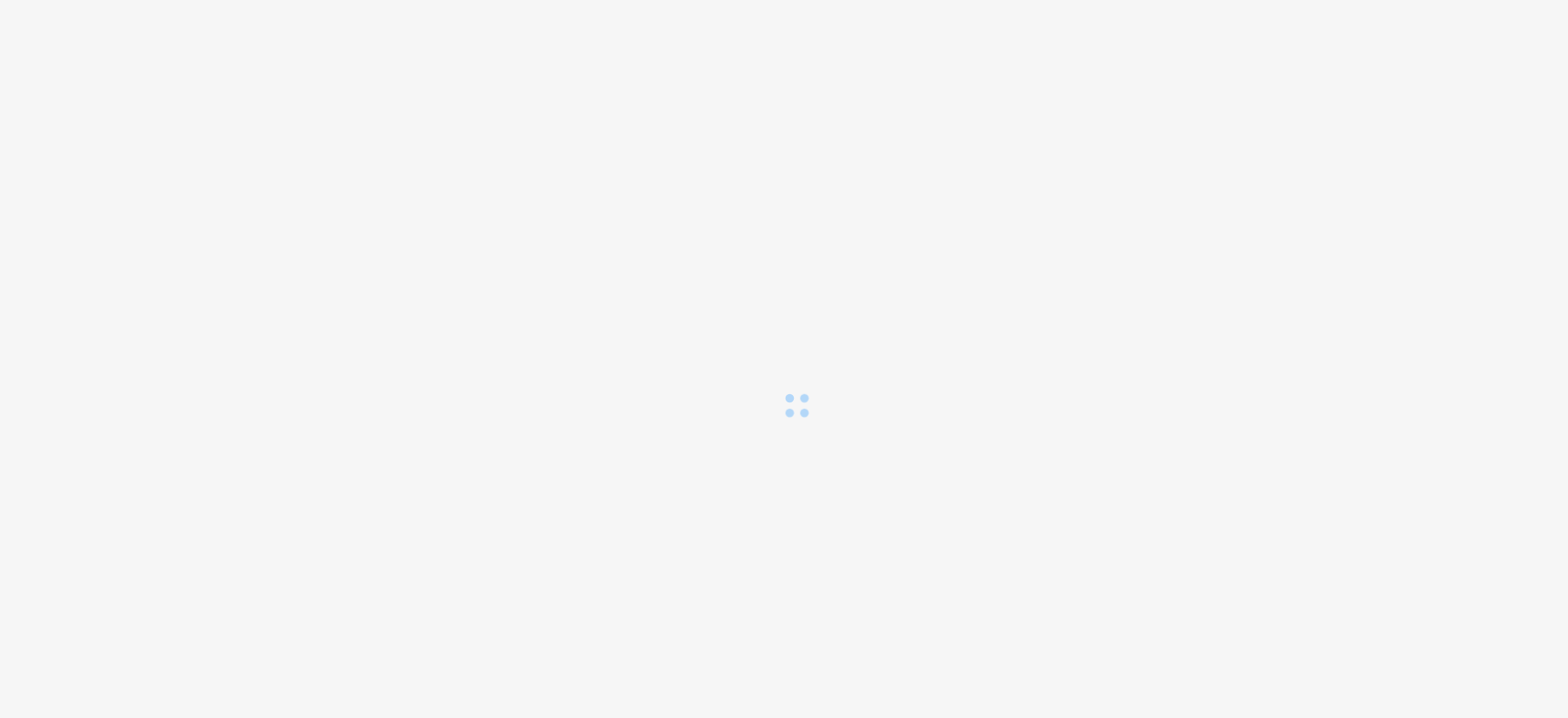 scroll, scrollTop: 0, scrollLeft: 0, axis: both 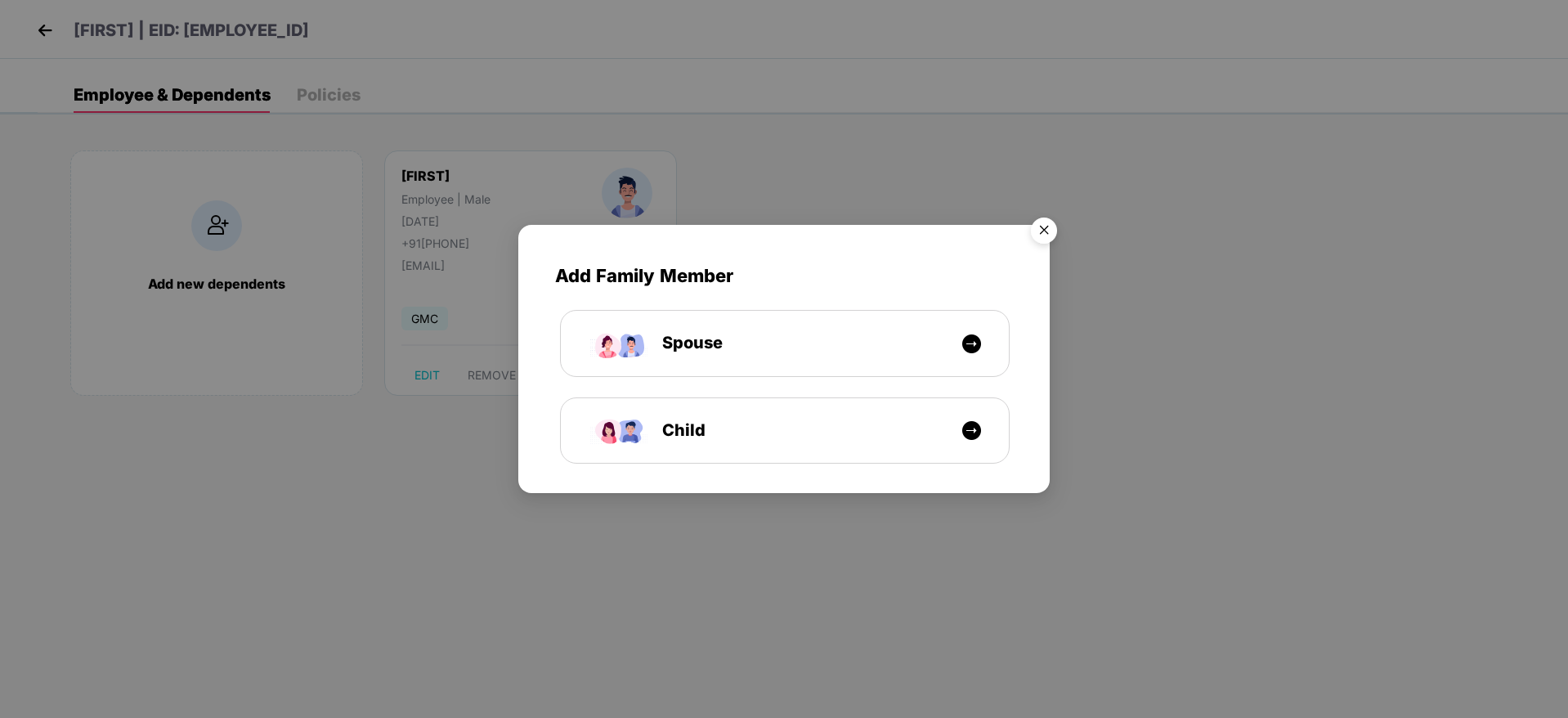 click at bounding box center [1044, 233] 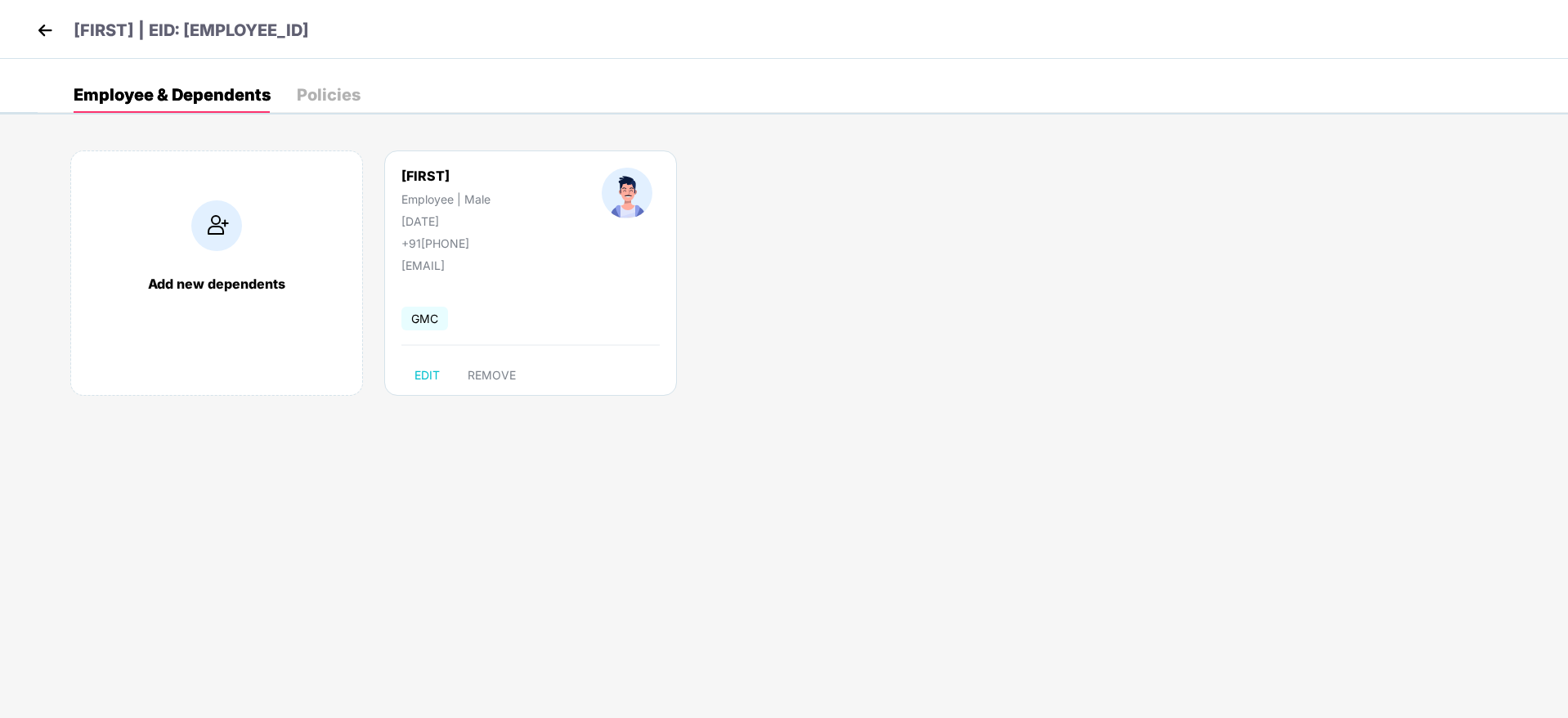 click on "Sakthivel  | EID: A261 Employee & Dependents Policies Add new dependents Sakthivel  Employee | Male 10 Jan 2003 +919345987006 sakthivel.n@agrya.in GMC   EDIT REMOVE sakthivel.n@agrya.in Add Family Member Spouse Child" at bounding box center (784, 359) 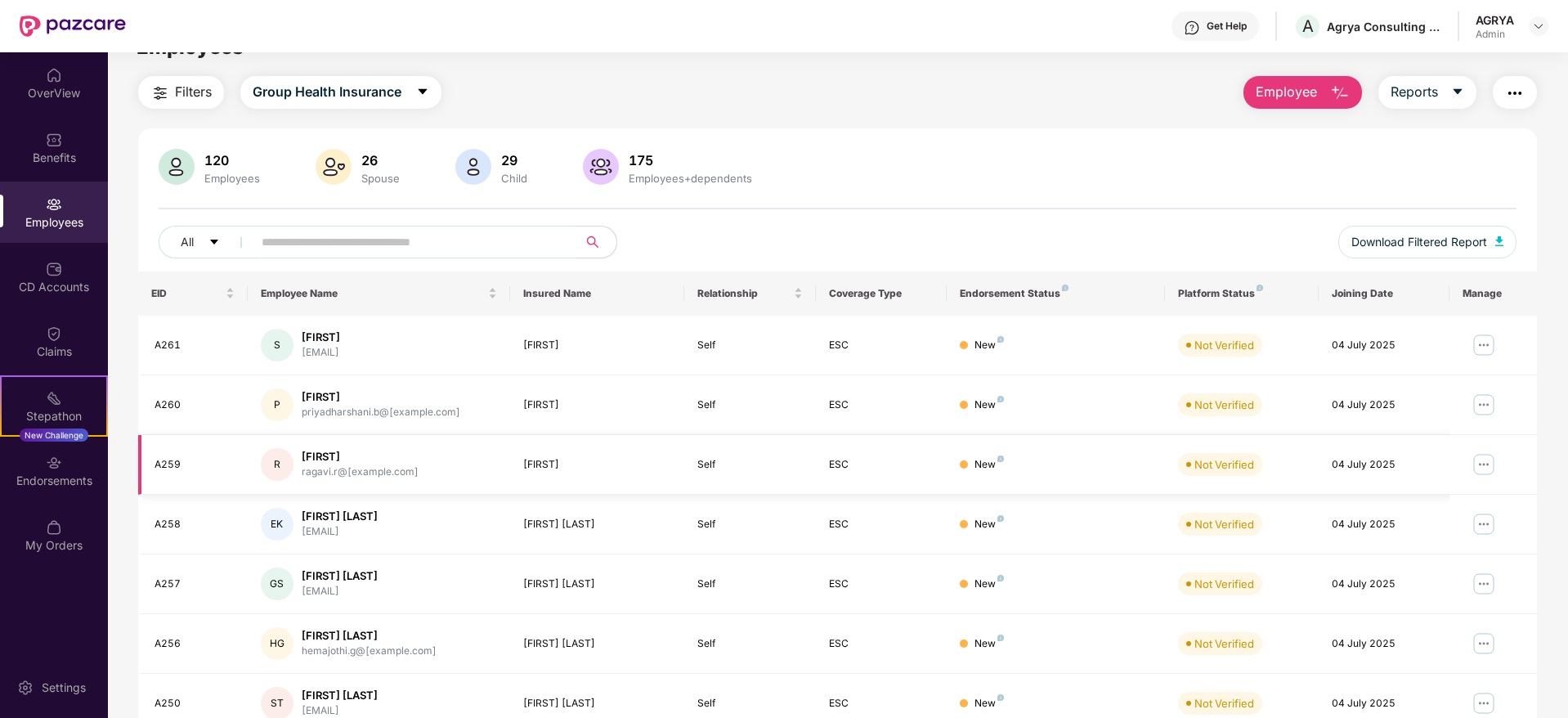 scroll, scrollTop: 0, scrollLeft: 0, axis: both 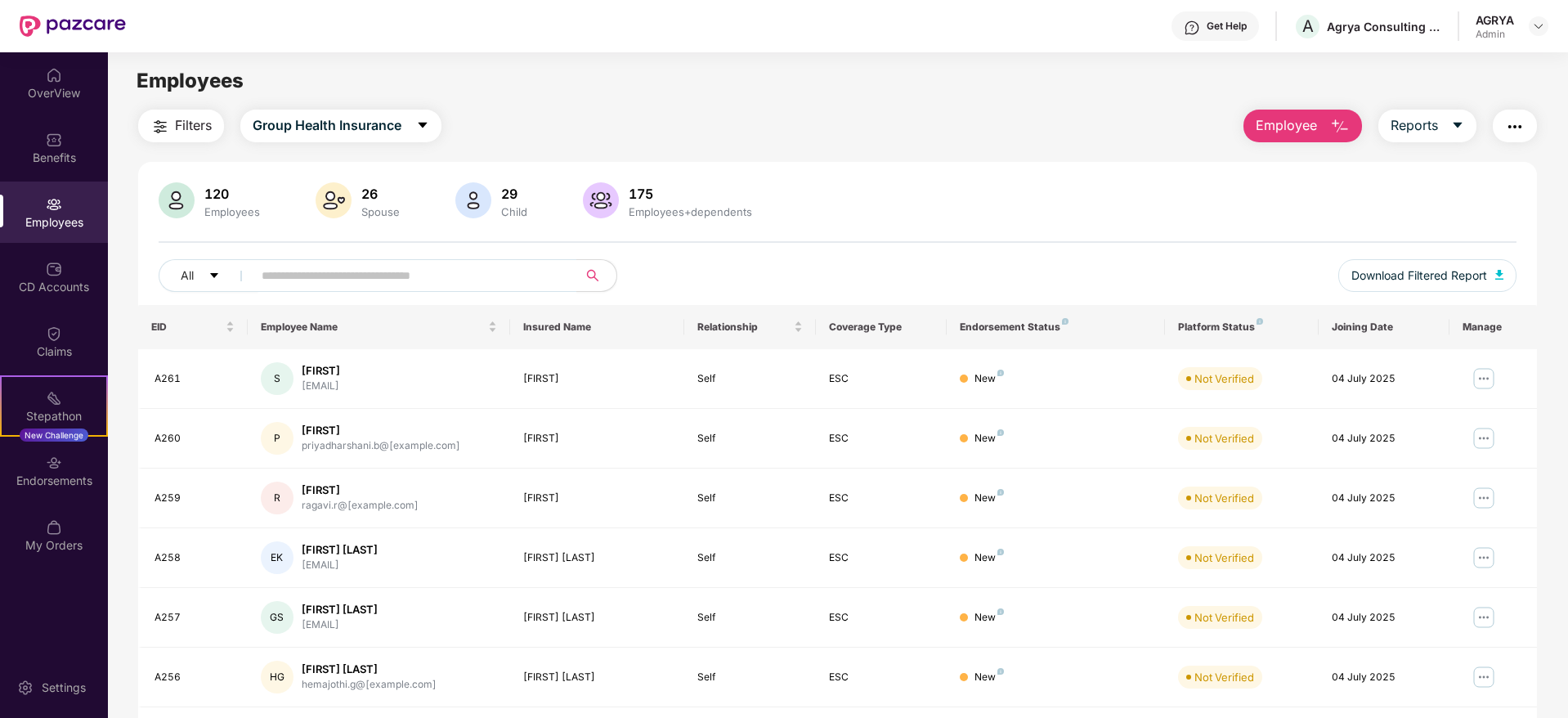 click on "Employee" at bounding box center (1286, 125) 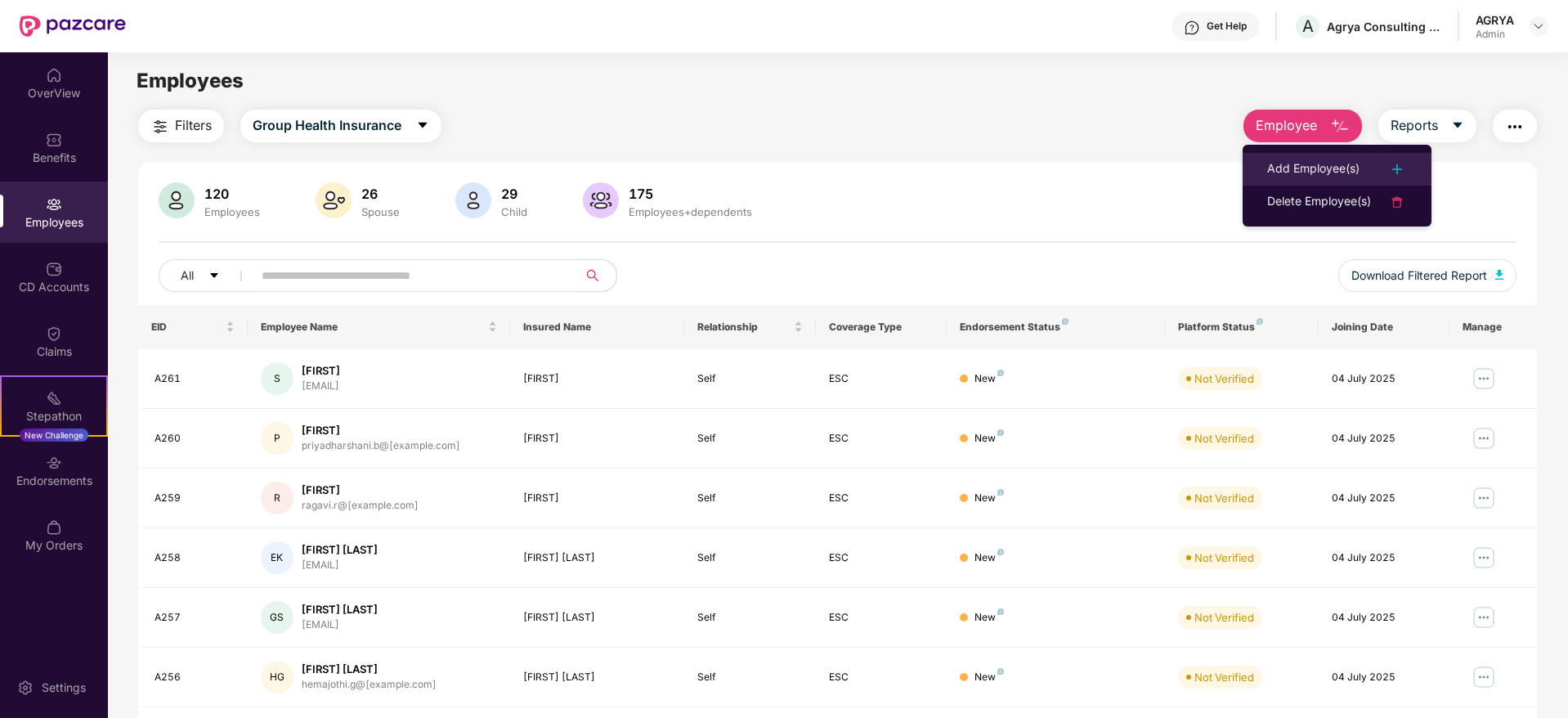 click on "Add Employee(s)" at bounding box center [1313, 169] 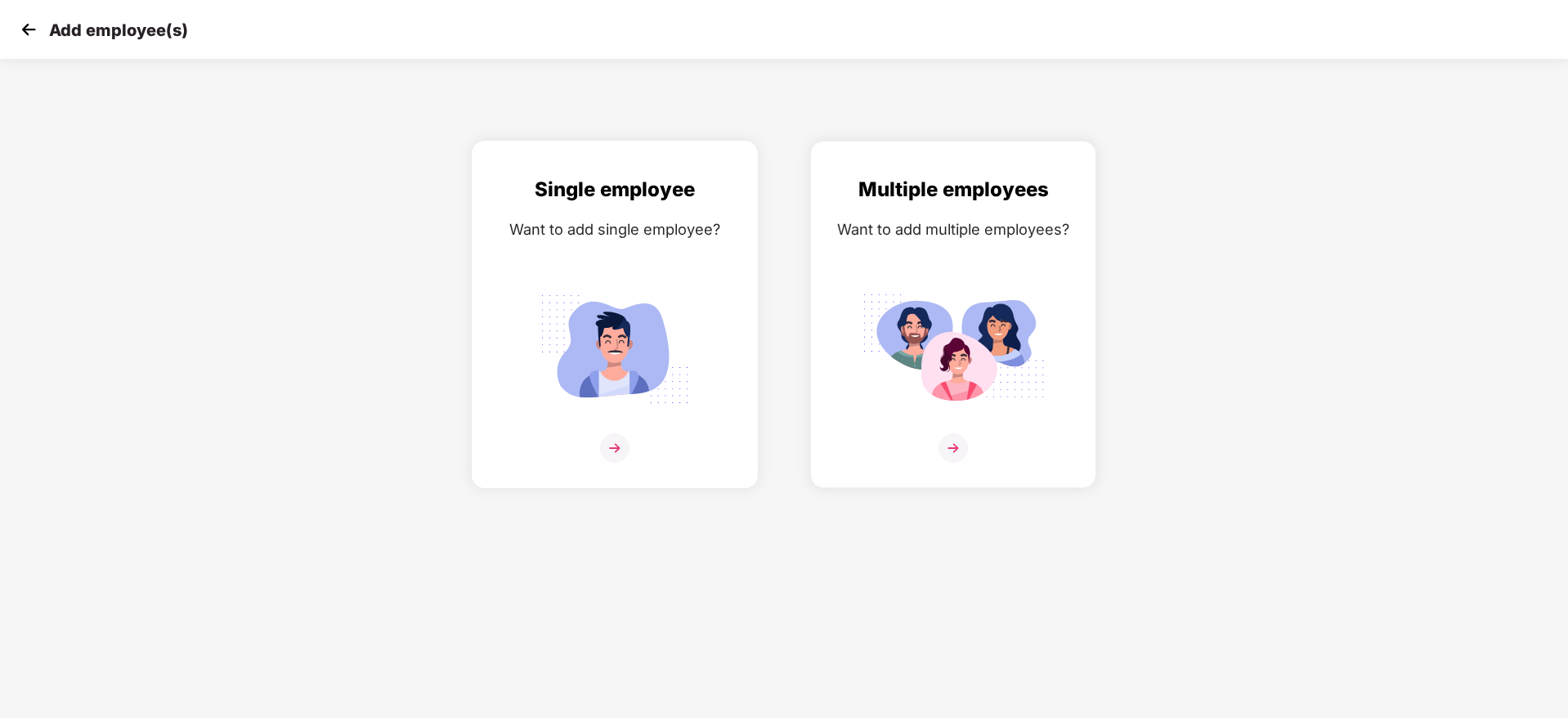 click at bounding box center [615, 448] 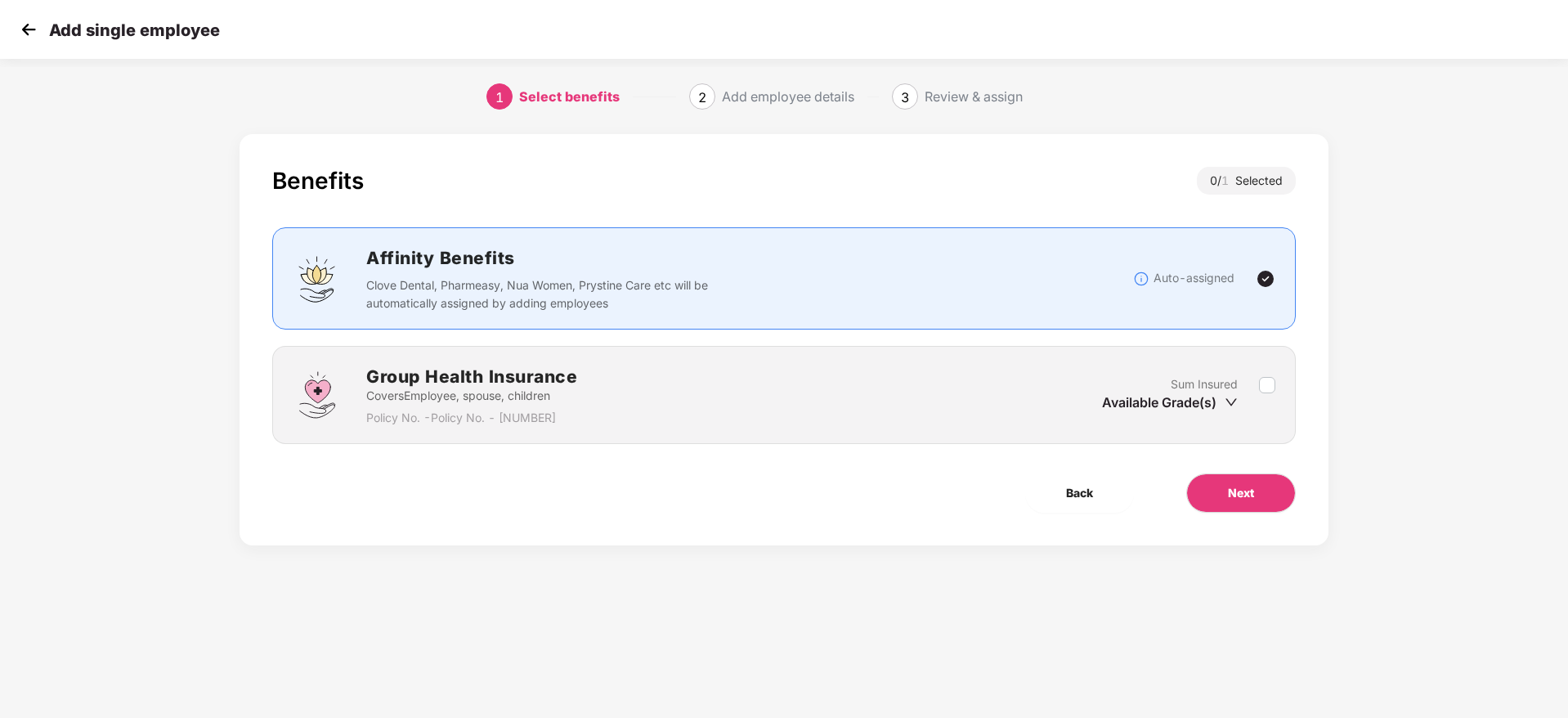 click on "Group Health Insurance Covers  Employee, spouse, children Policy No. -  2-81-25-00003967-000 Sum Insured Available Grade(s)" at bounding box center [784, 395] 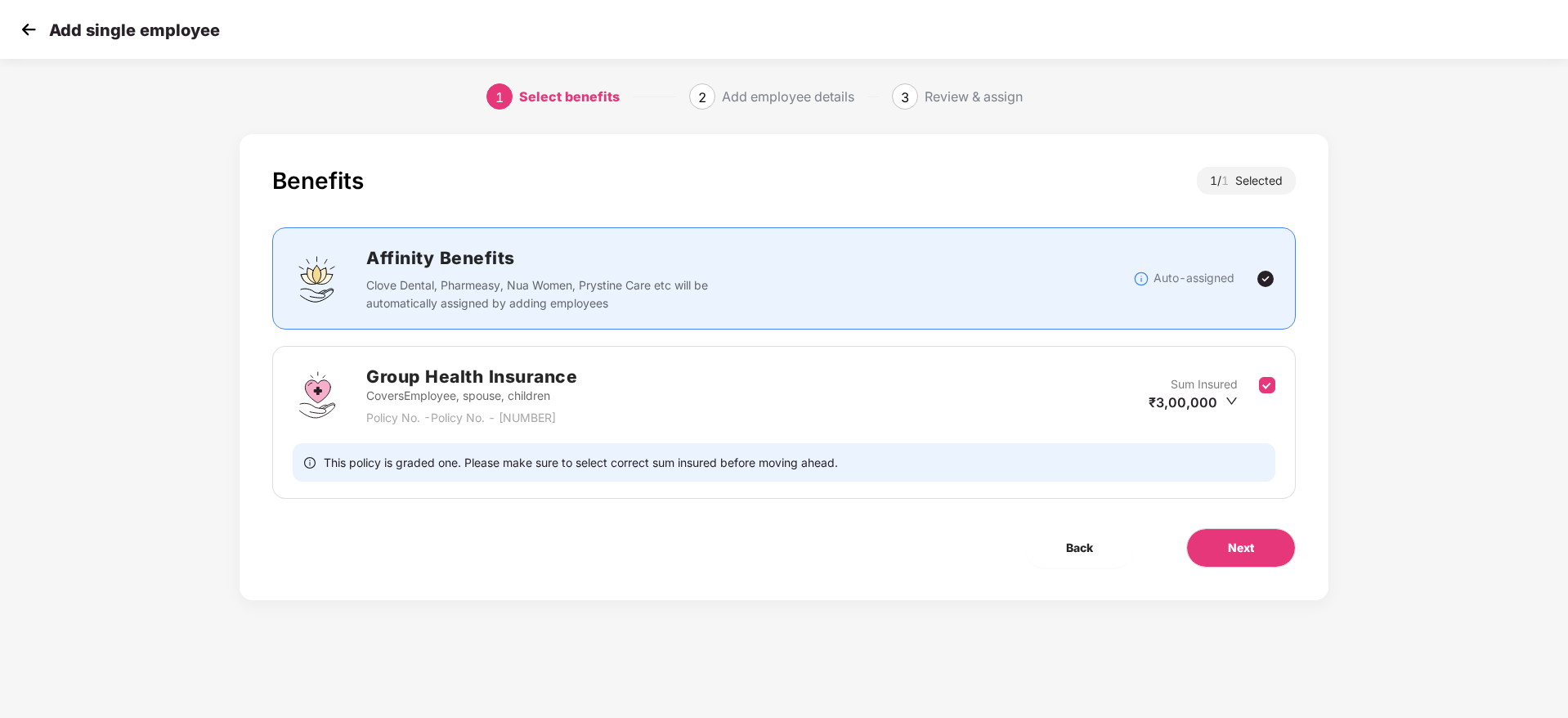 click on "Group Health Insurance Covers  Employee, spouse, children Policy No. -  2-81-25-00003967-000 Sum Insured ₹3,00,000   This policy is graded one. Please make sure to select correct sum insured before moving ahead." at bounding box center [784, 422] 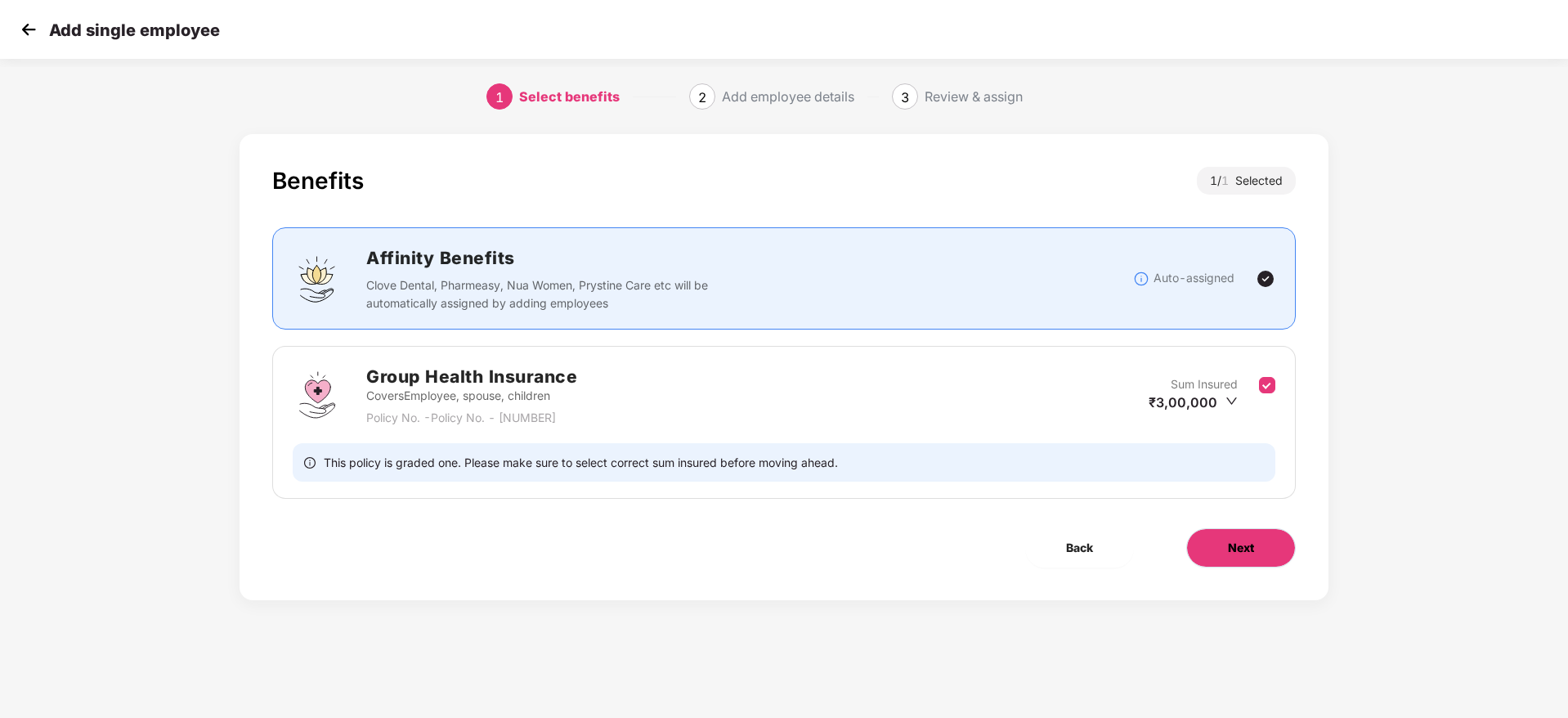 click on "Next" at bounding box center [1241, 548] 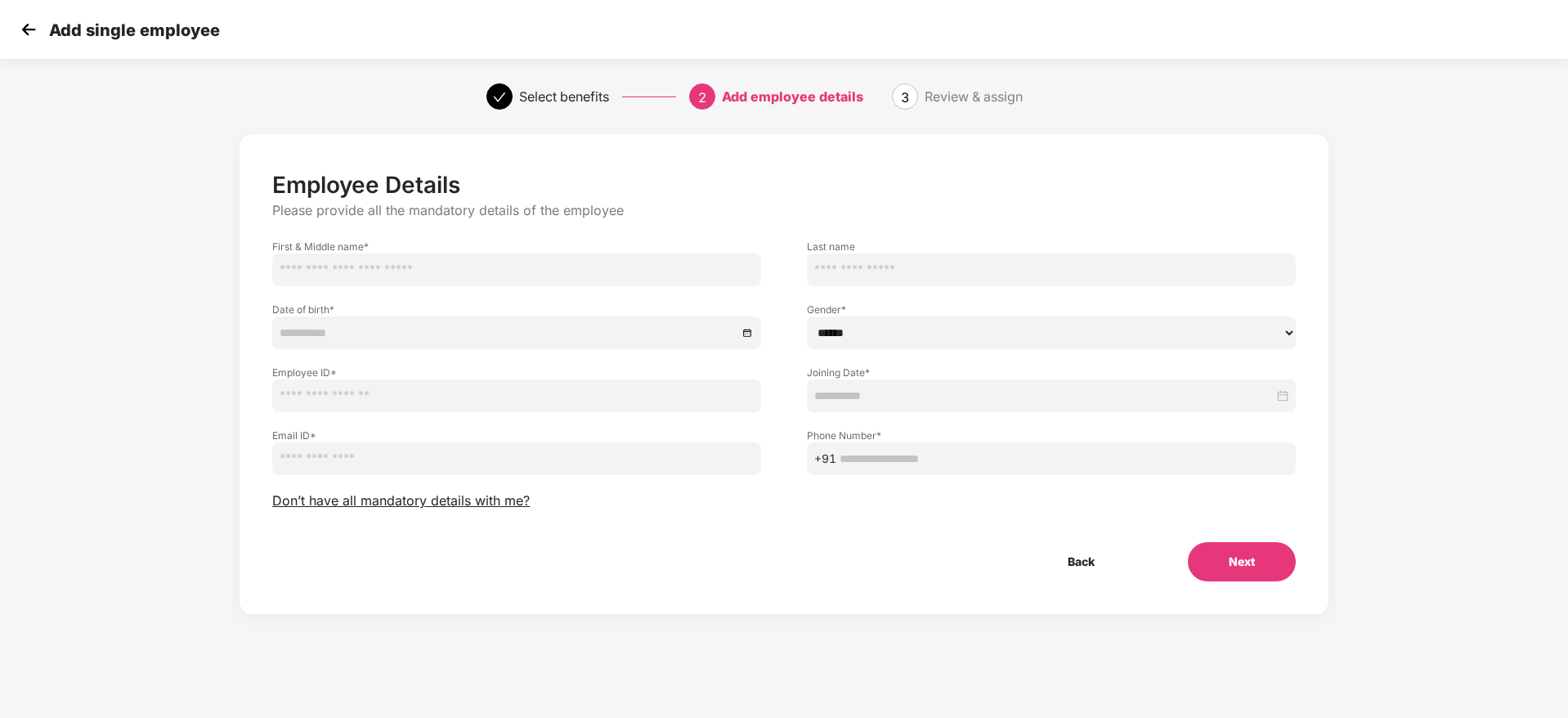 click at bounding box center [517, 270] 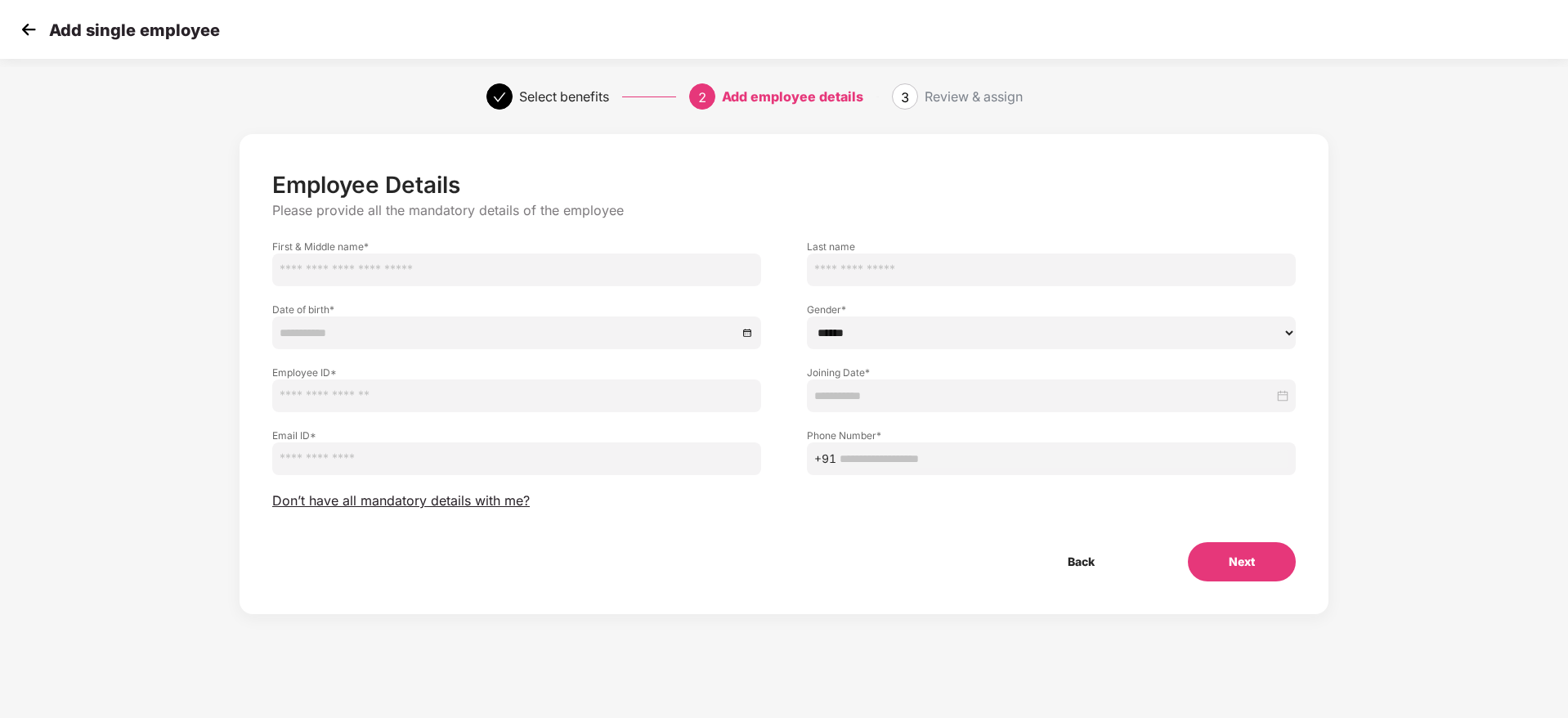 click at bounding box center (517, 270) 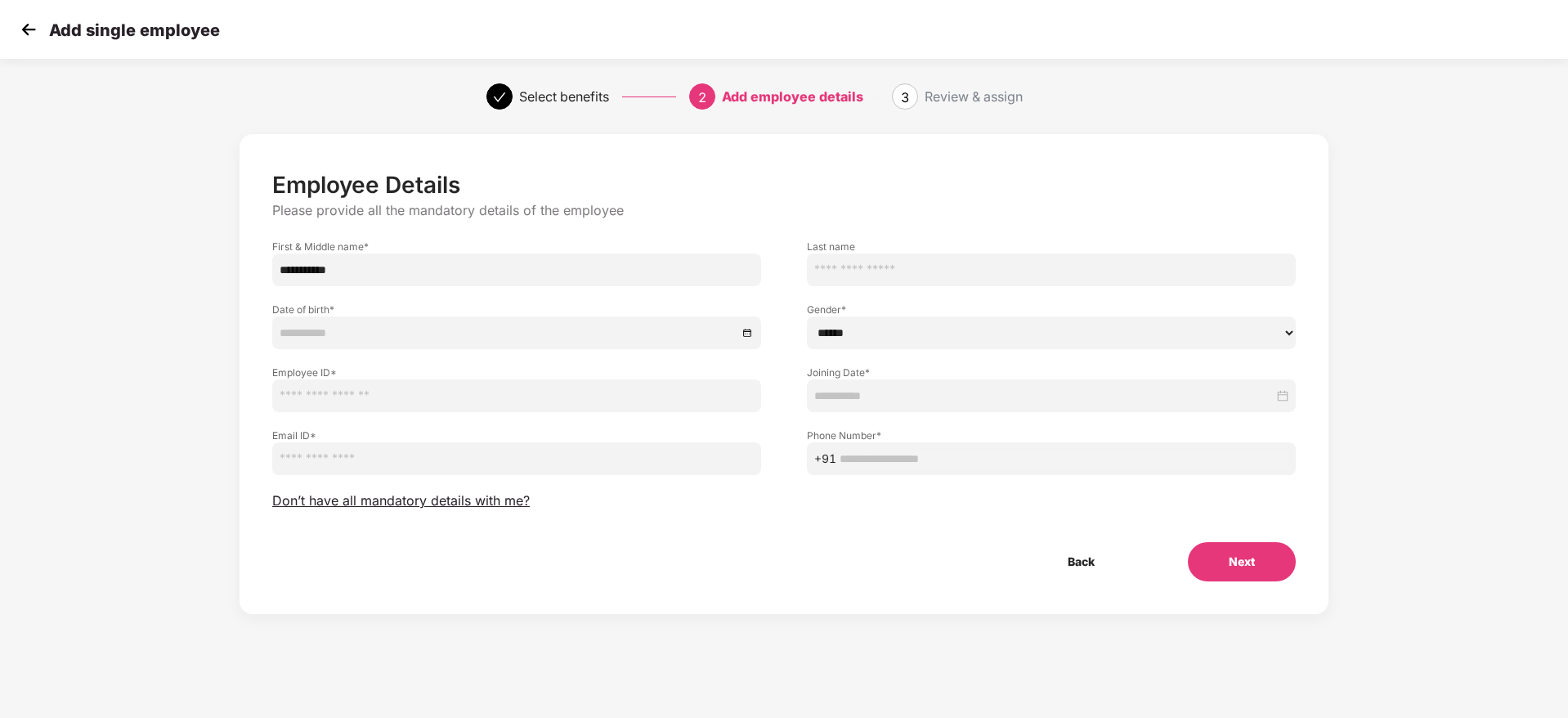 type on "**********" 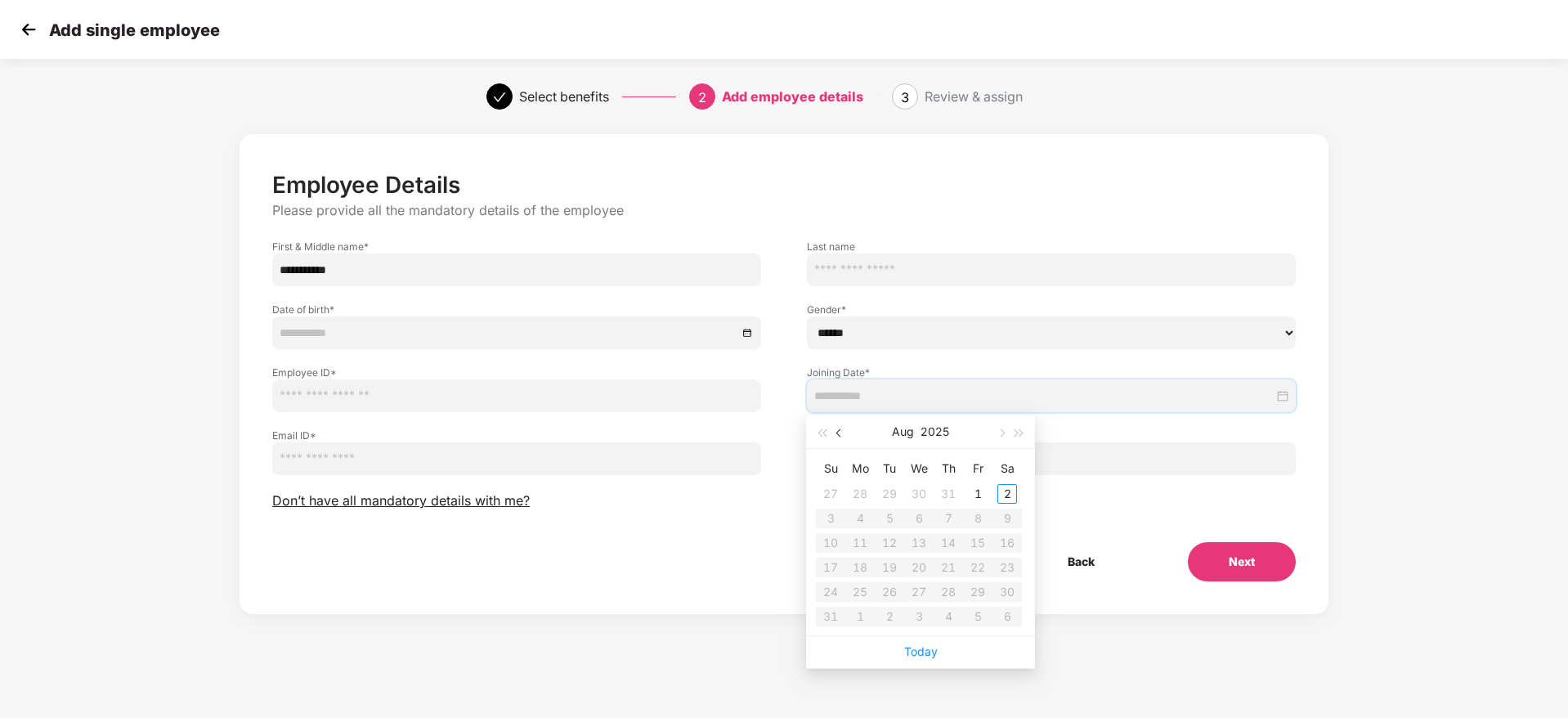 click at bounding box center [840, 433] 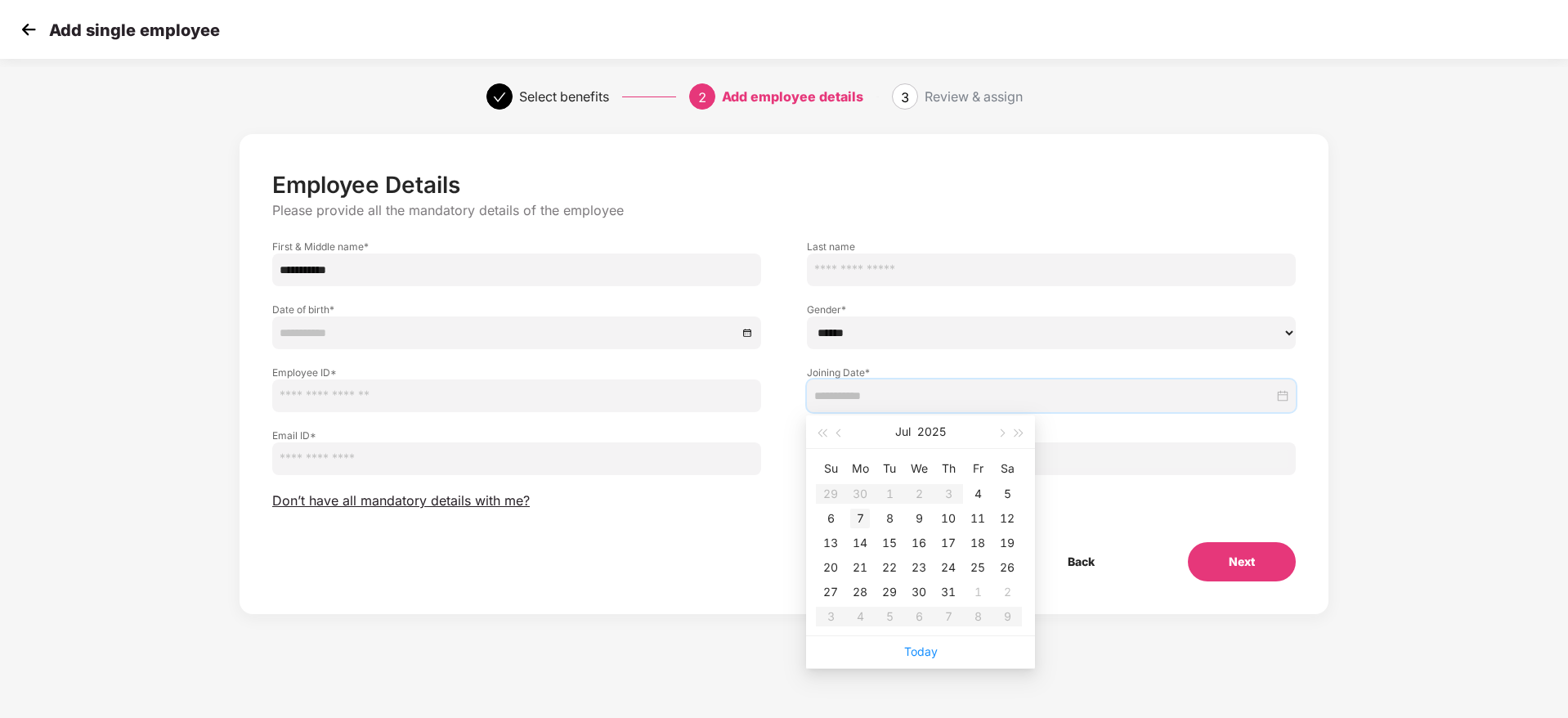 click on "7" at bounding box center [860, 518] 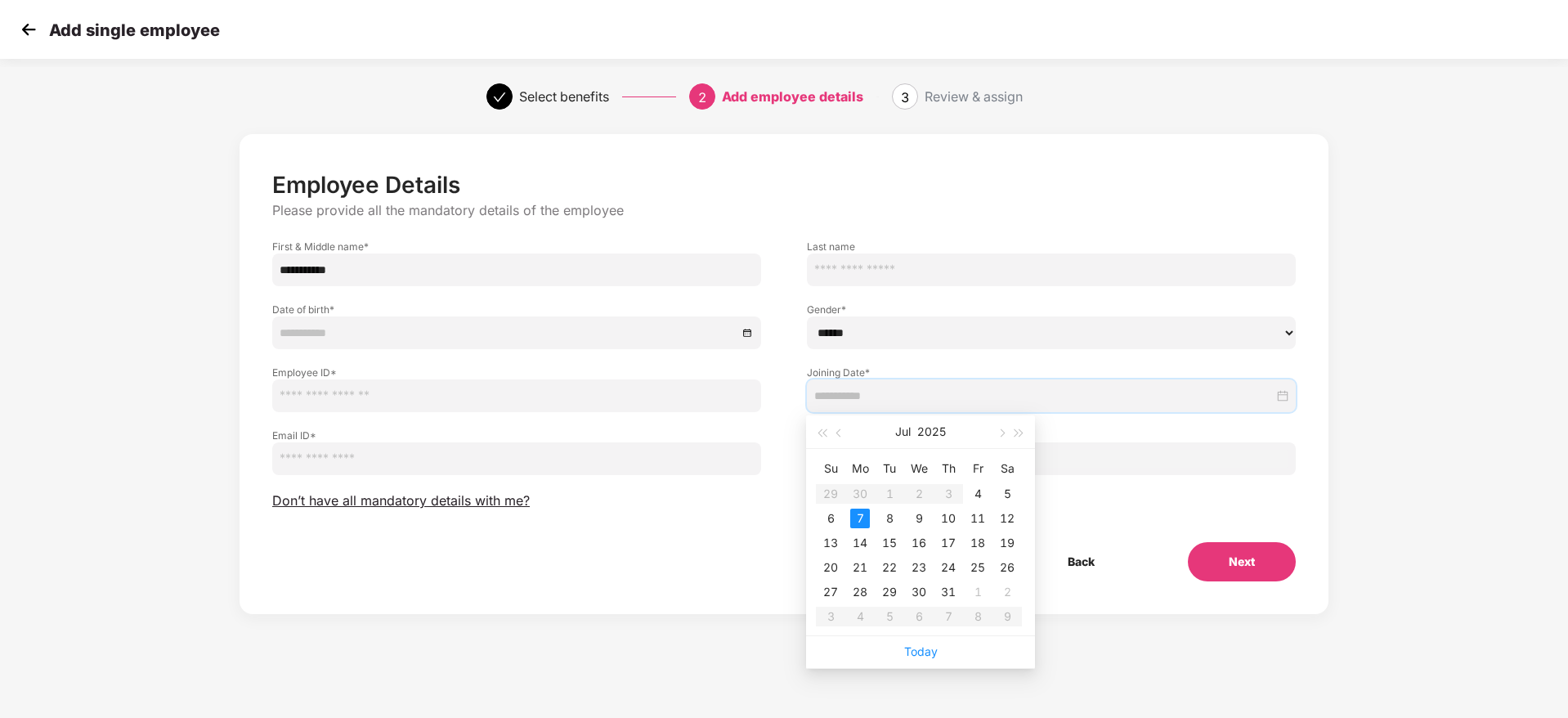 type on "**********" 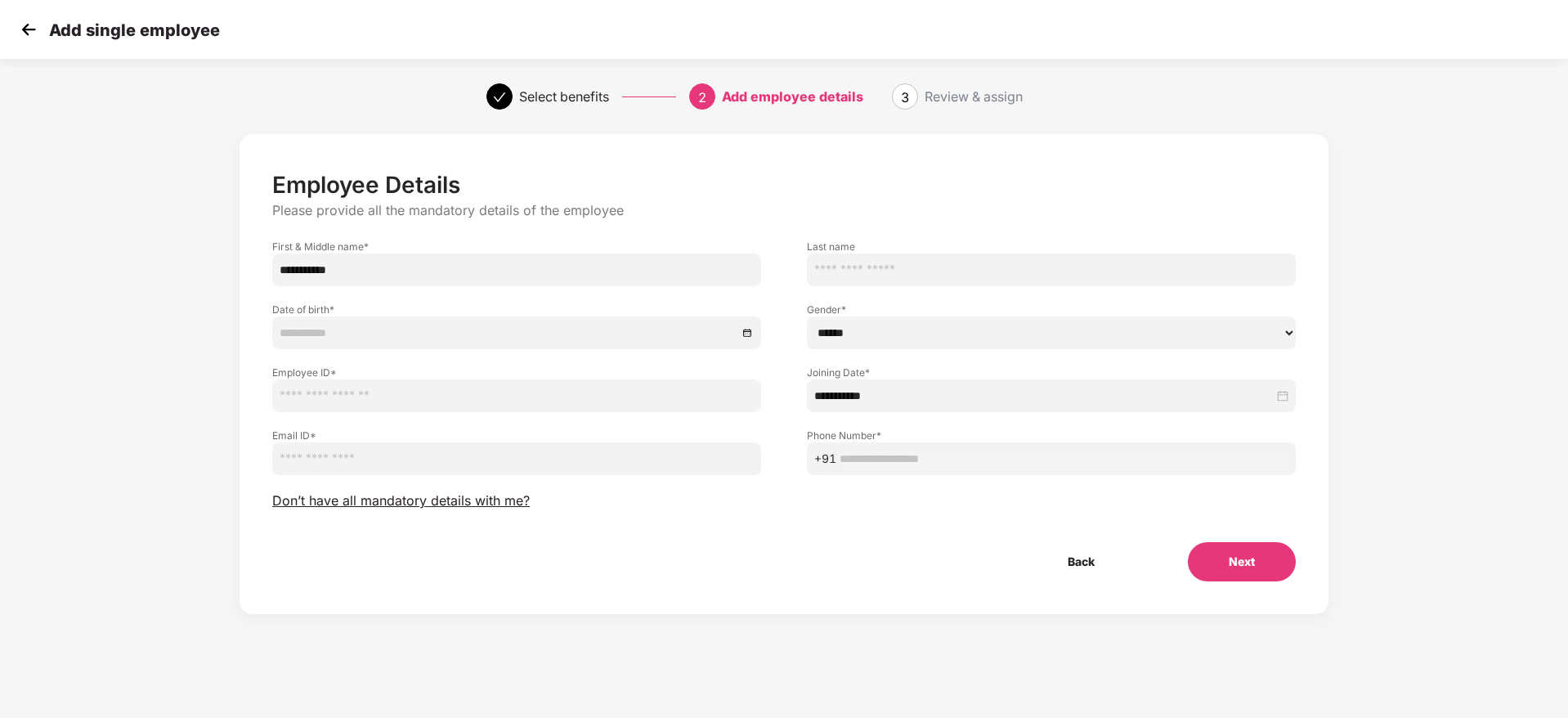 click on "**********" at bounding box center (784, 376) 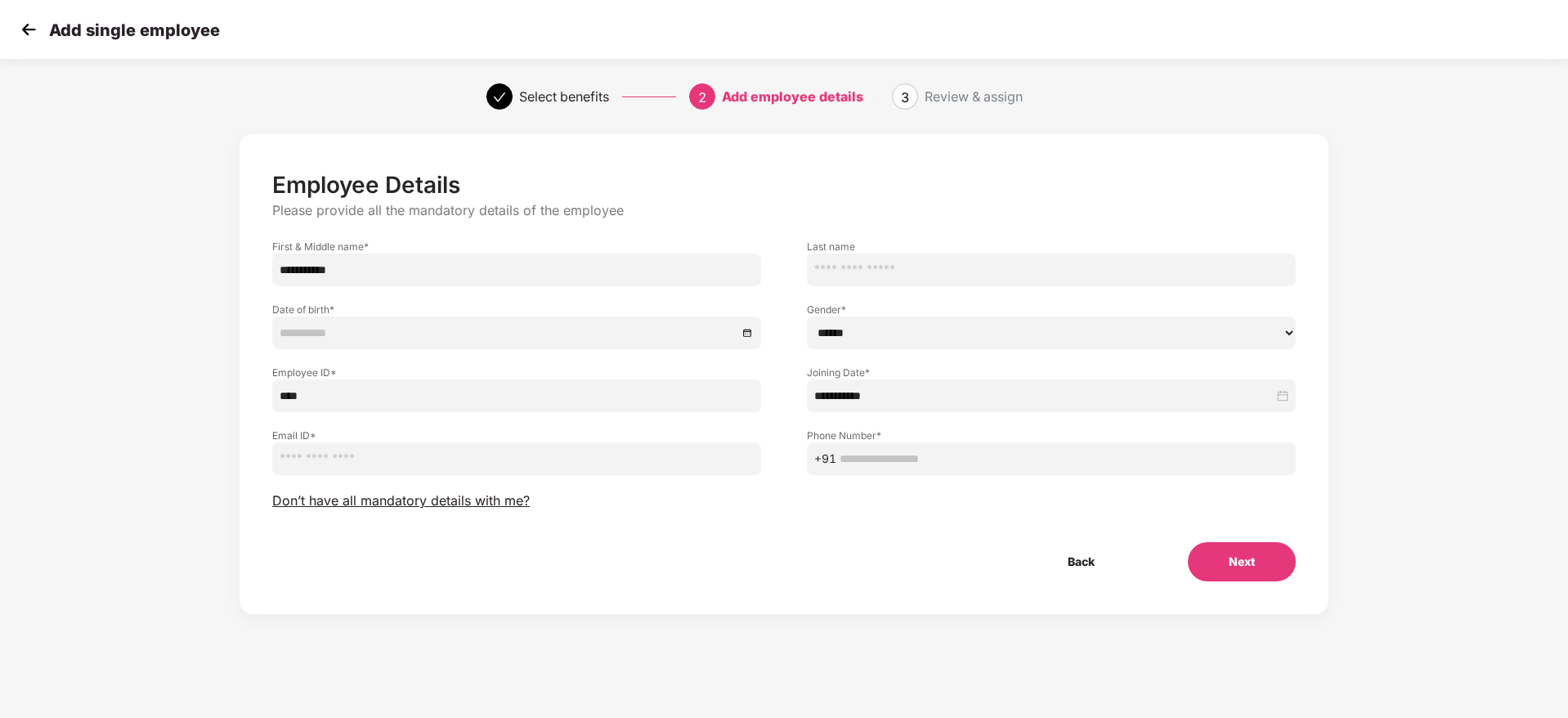 type on "****" 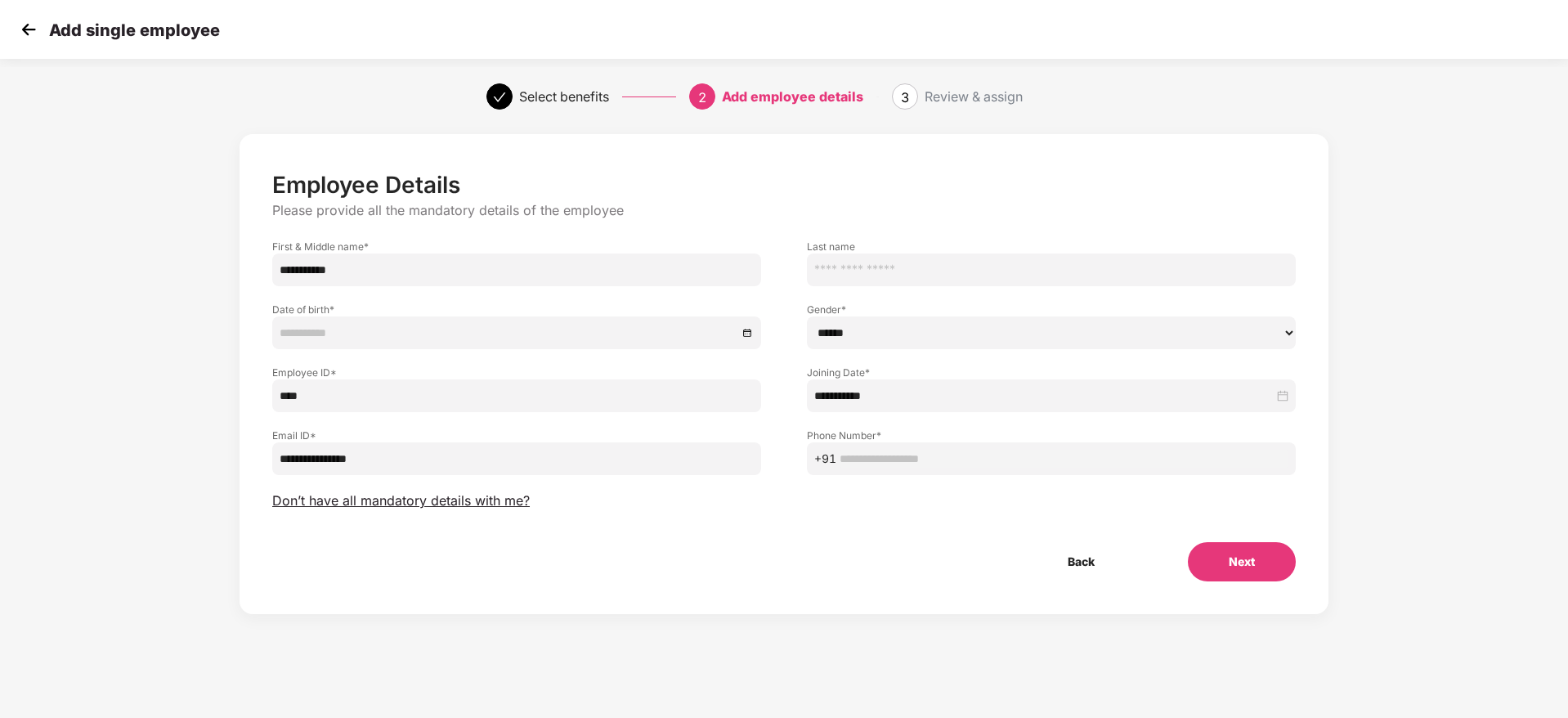 type on "**********" 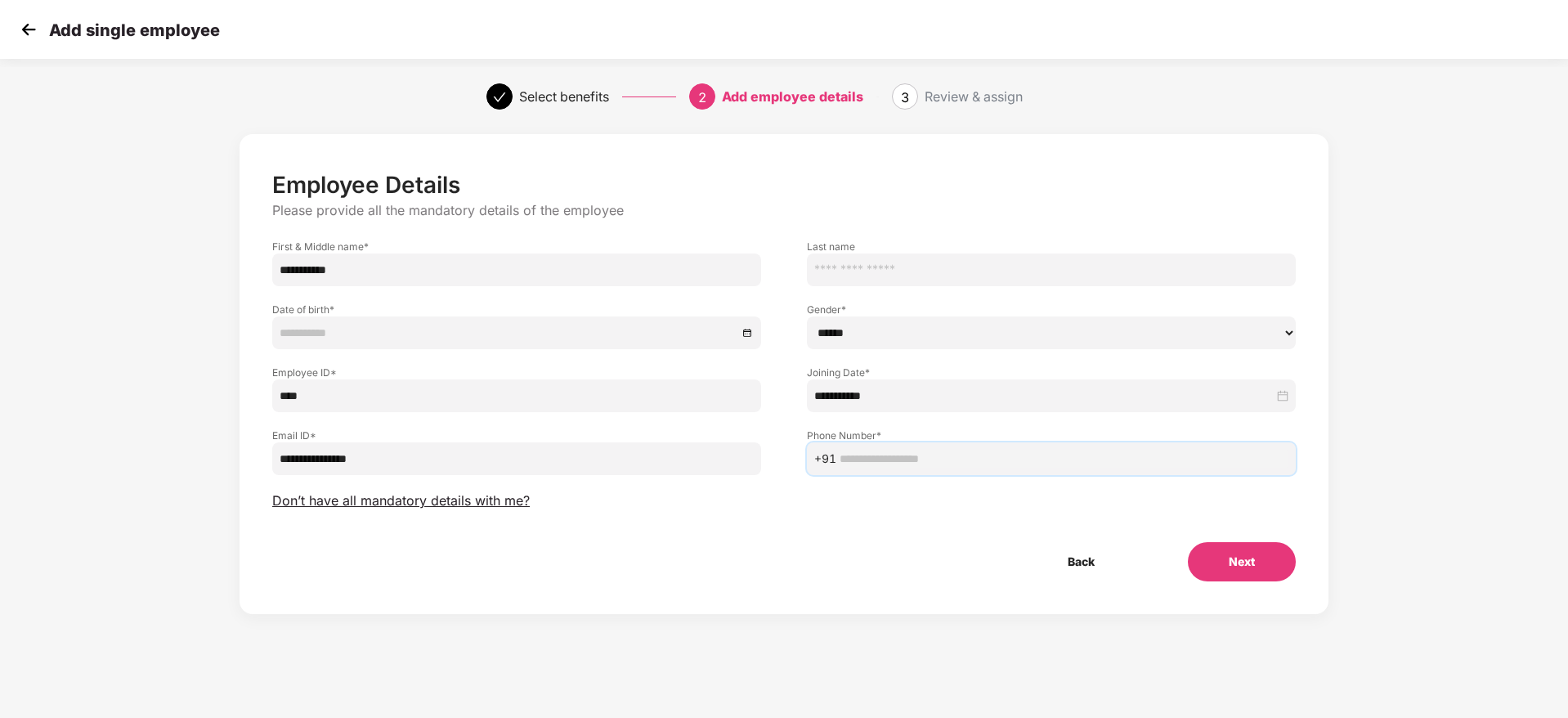 paste on "**********" 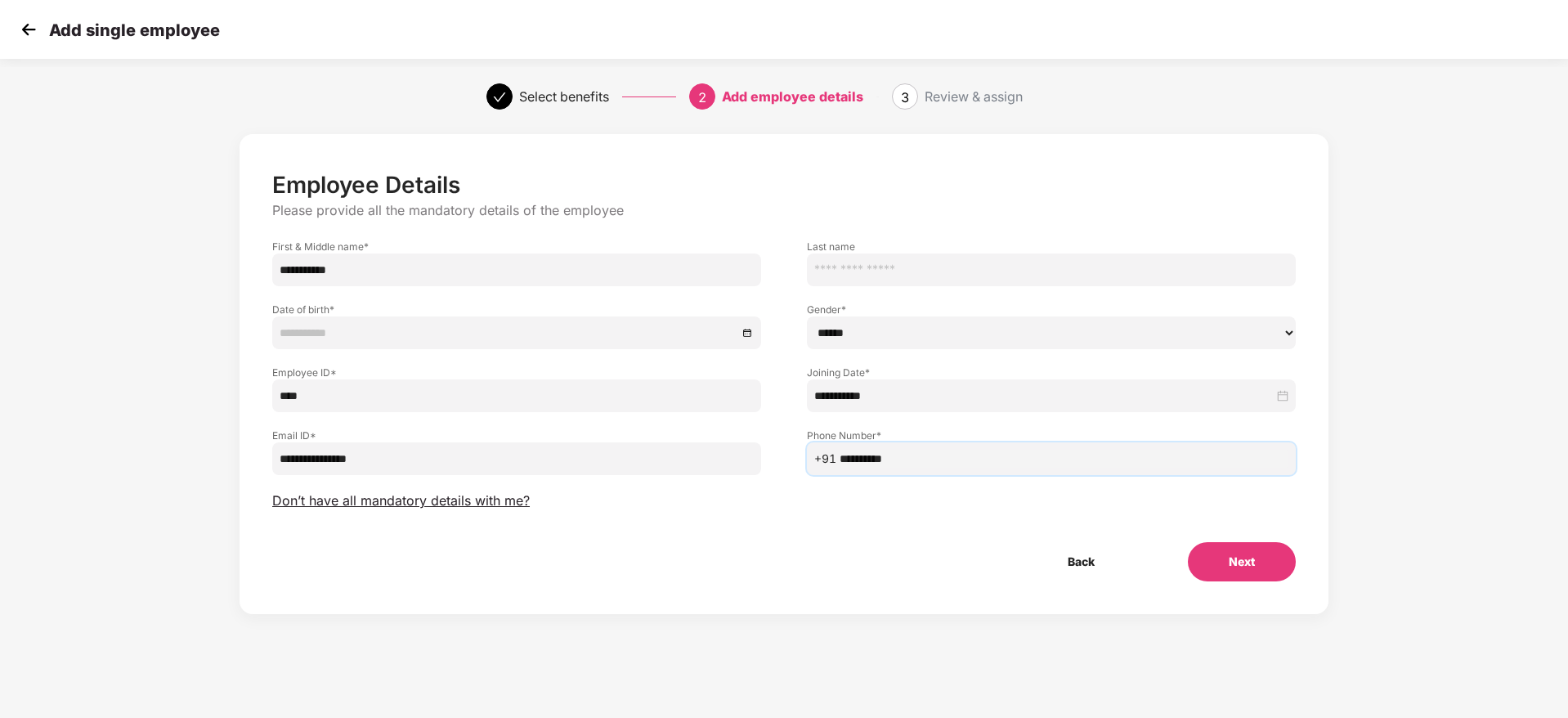 type on "**********" 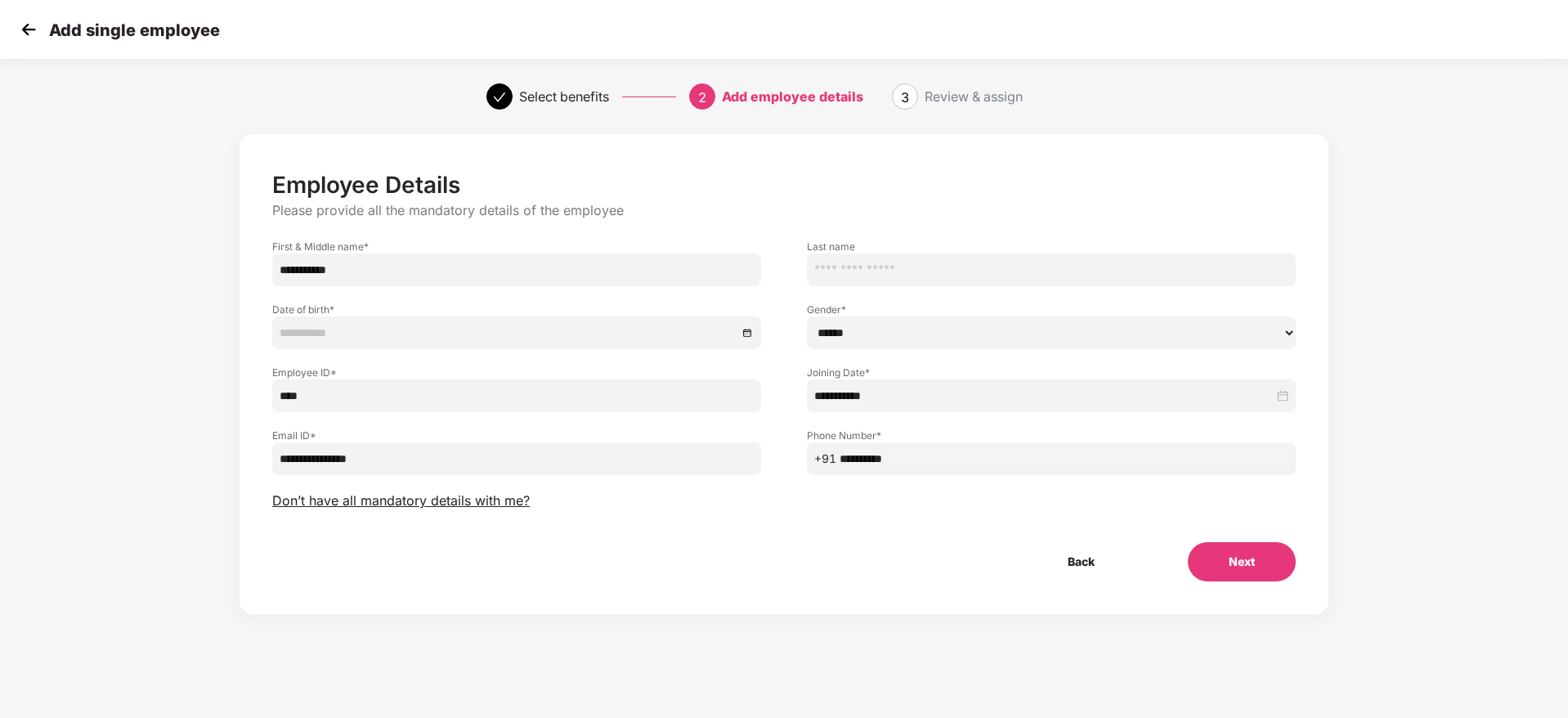 click on "****** **** ******" at bounding box center [1051, 333] 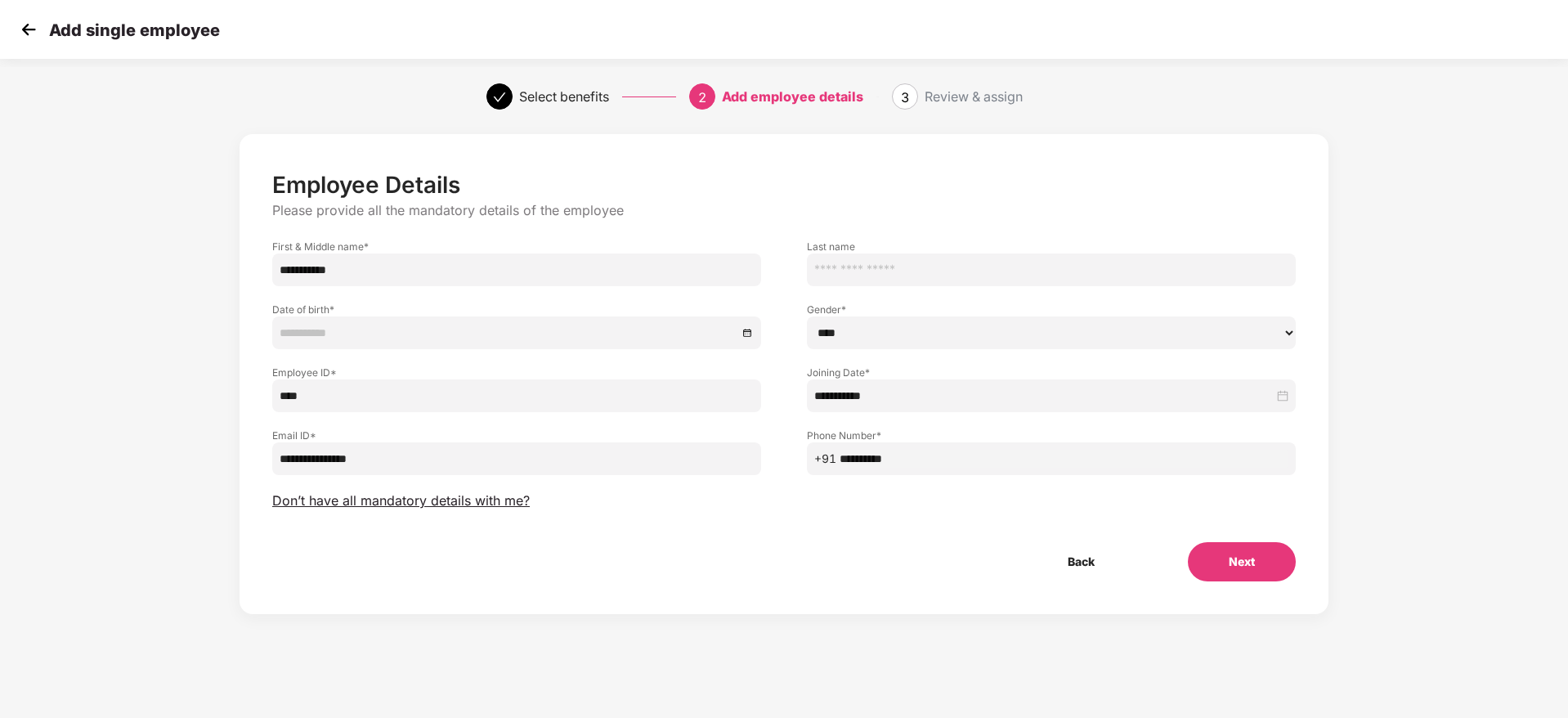 click on "****** **** ******" at bounding box center [1051, 333] 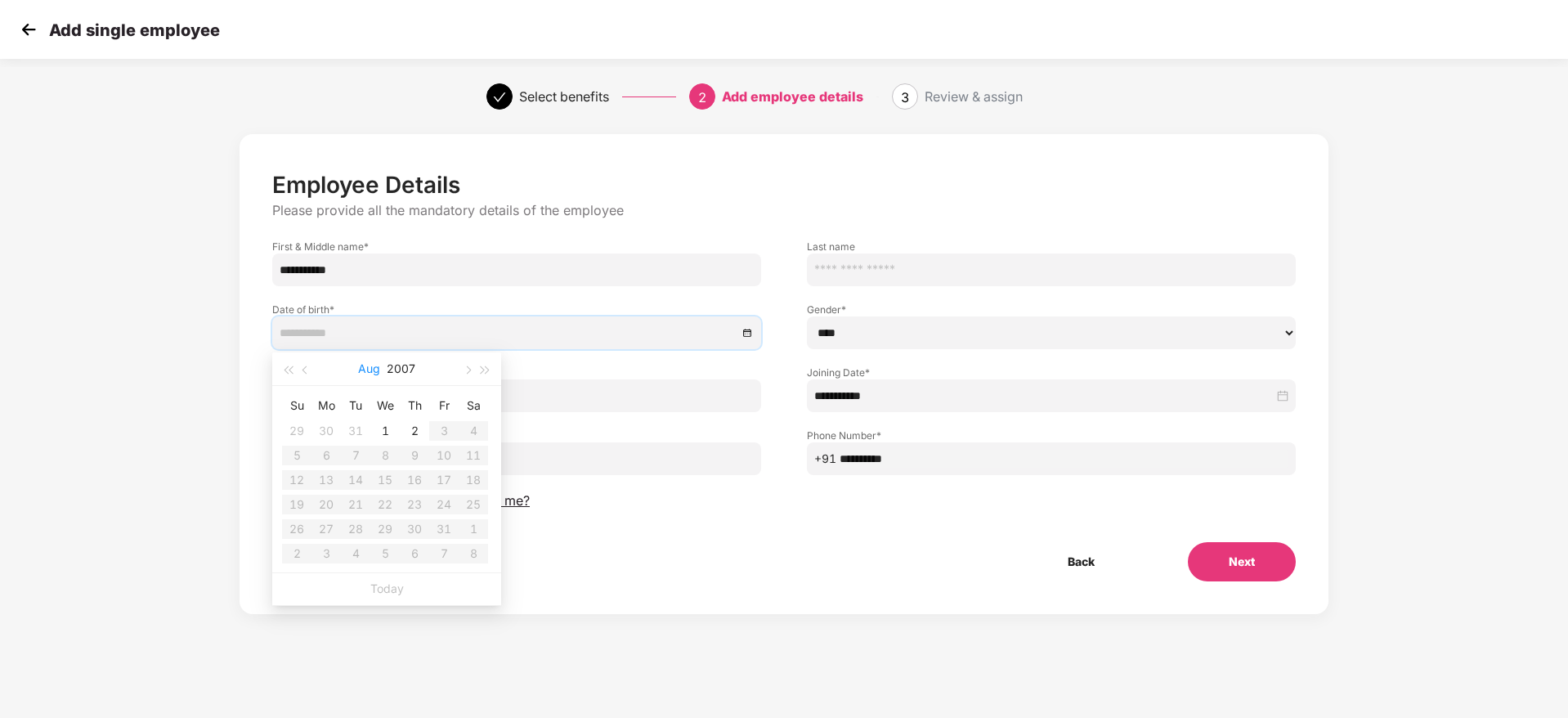 click on "Aug" at bounding box center [369, 369] 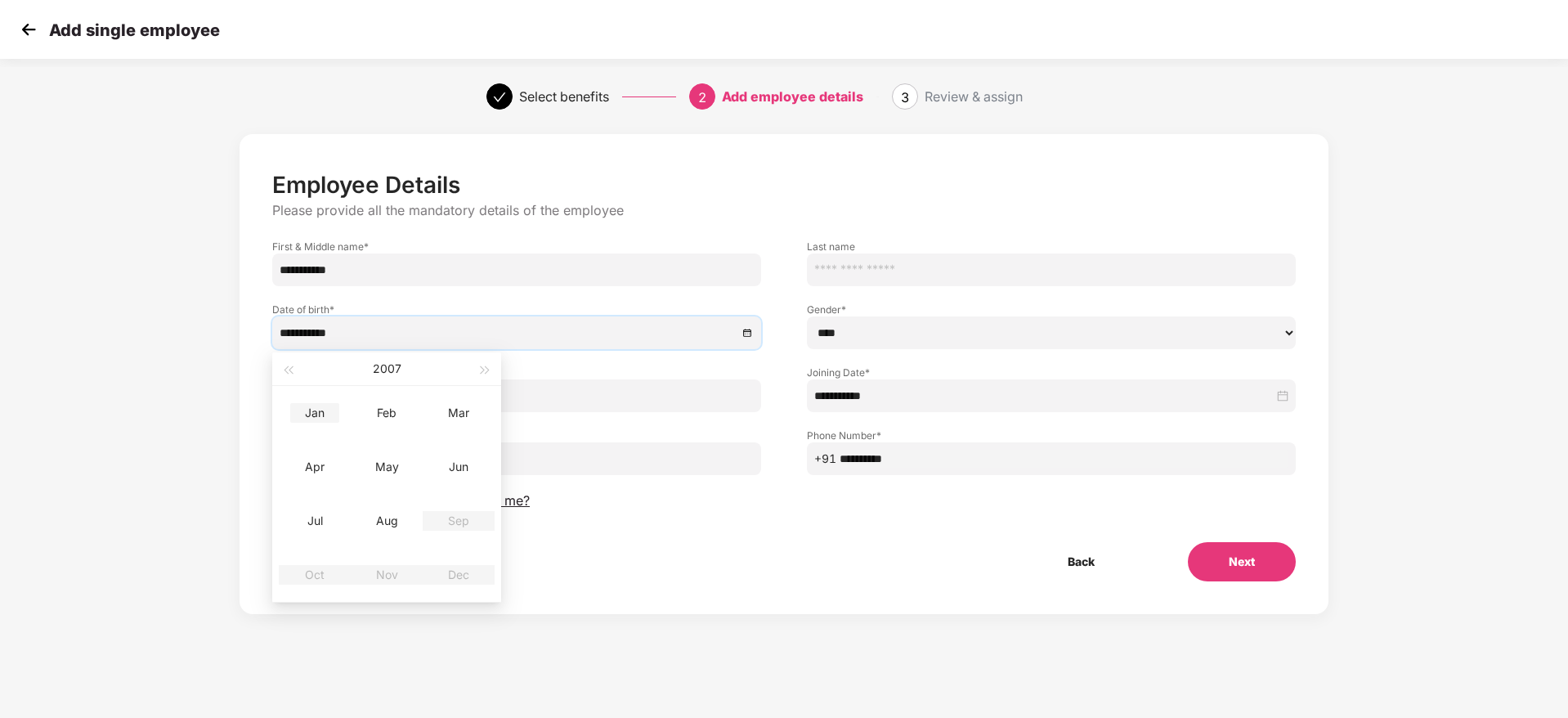 type on "**********" 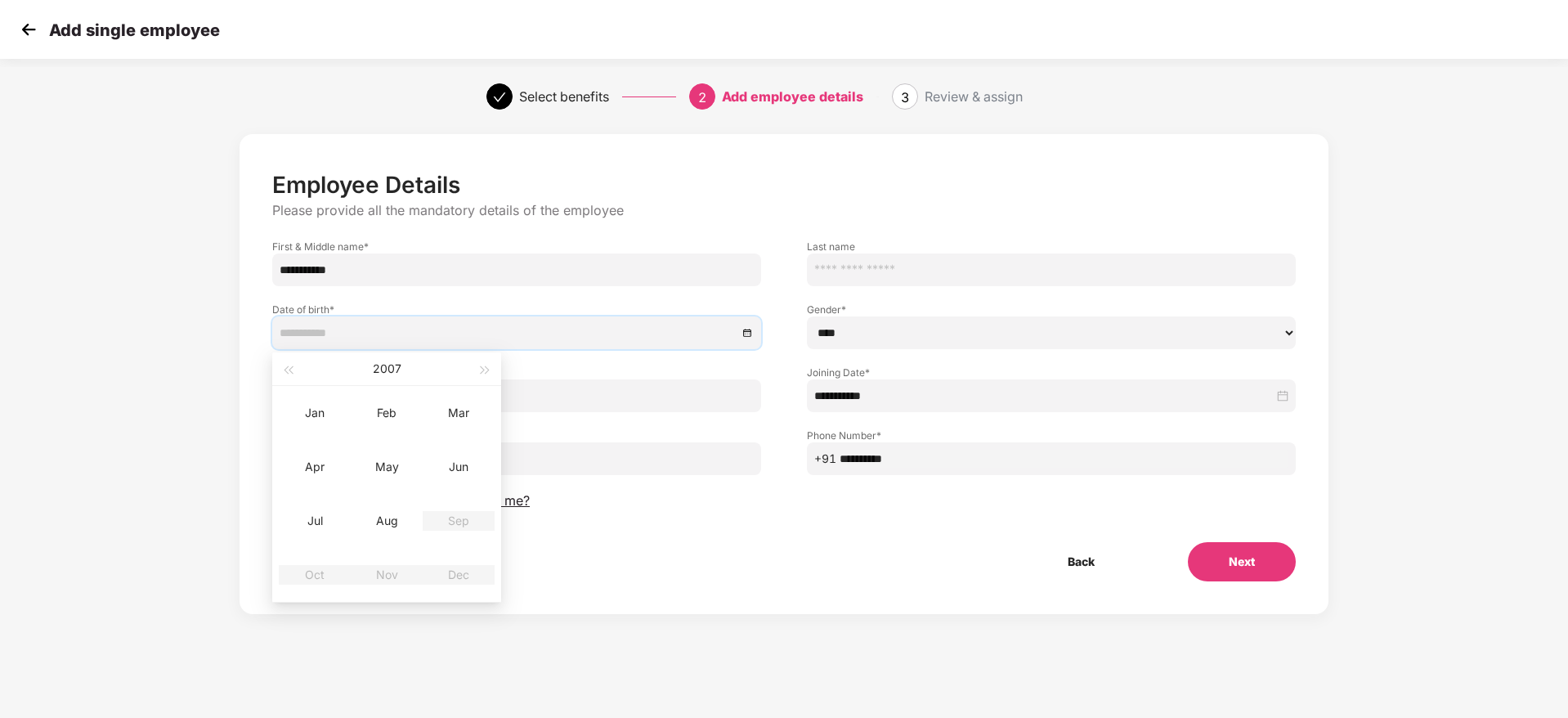 click on "2007" at bounding box center [386, 369] 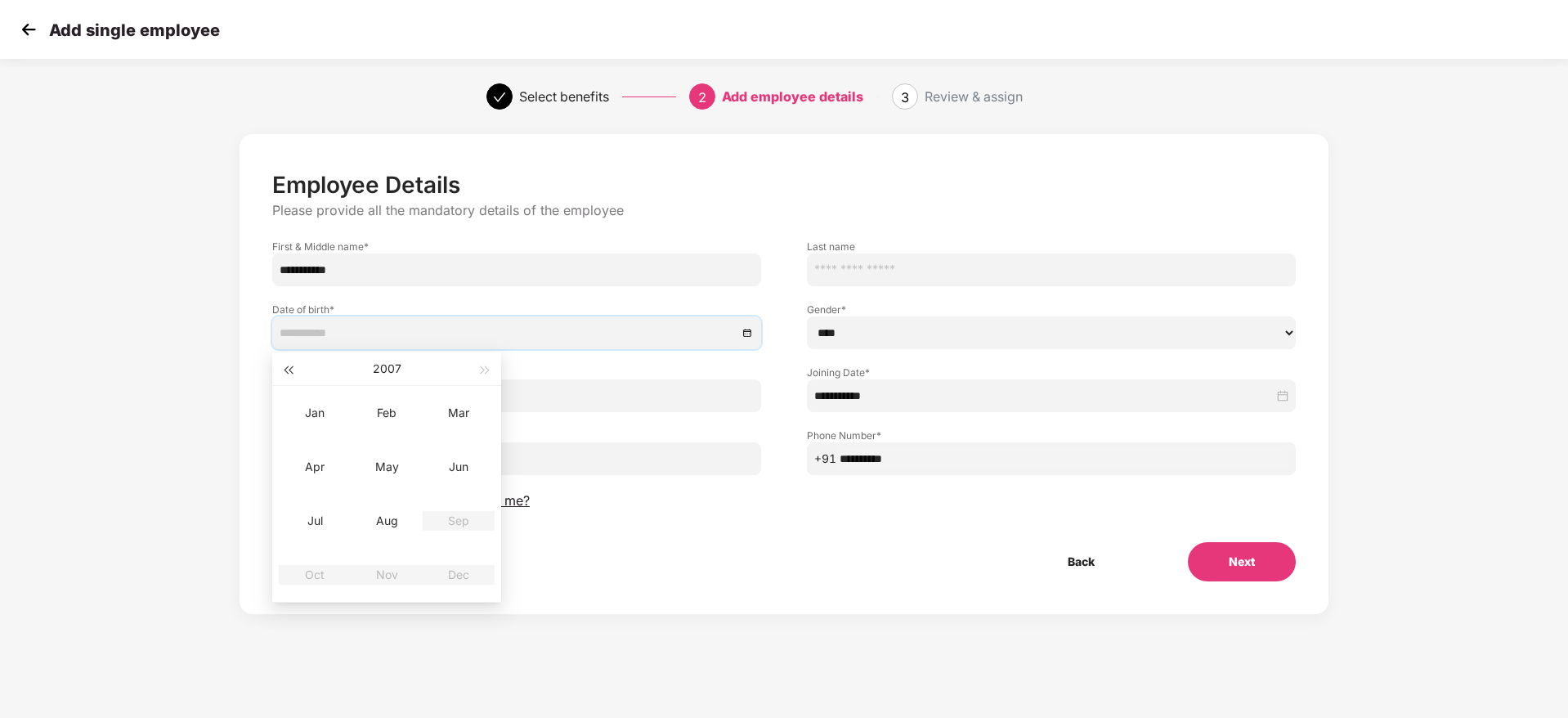 click at bounding box center (288, 369) 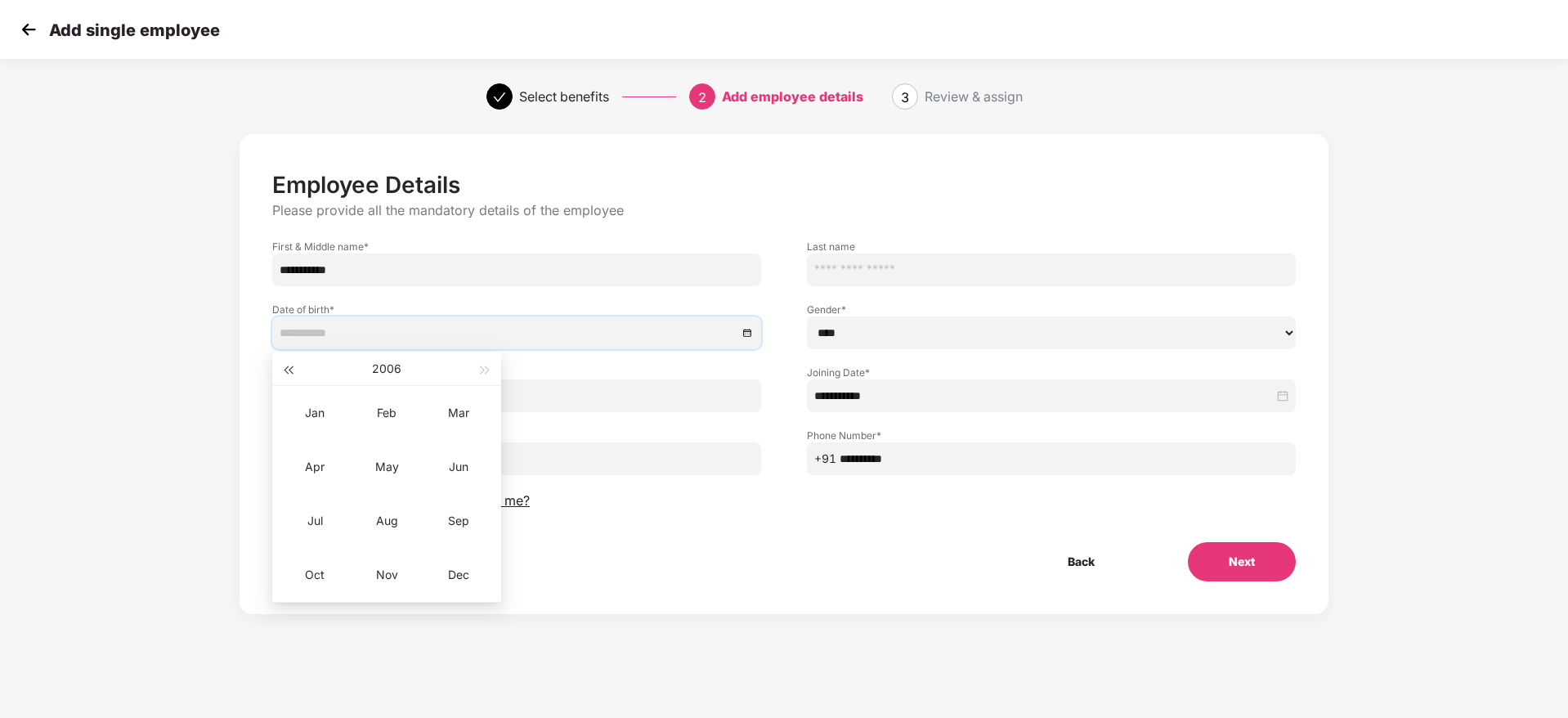 click at bounding box center (288, 369) 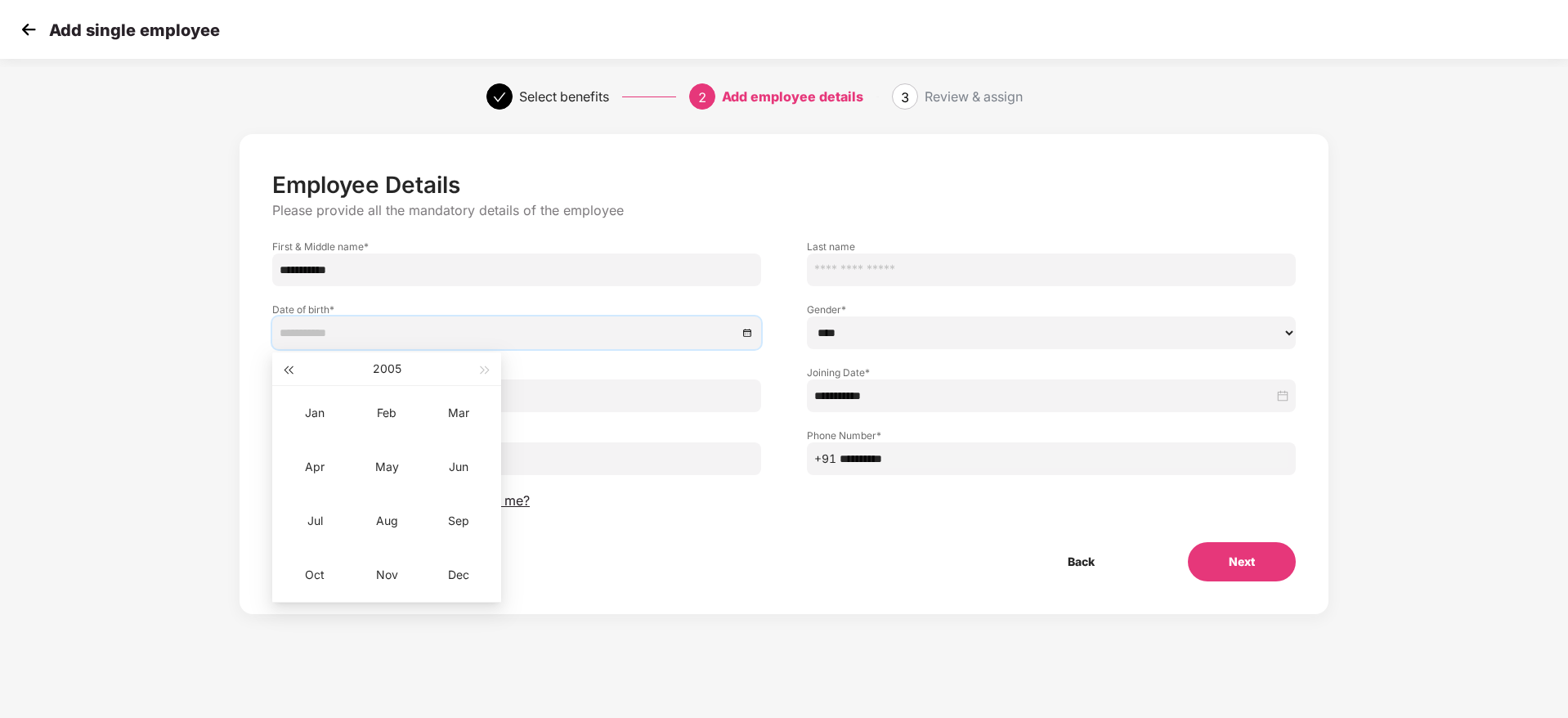 click at bounding box center (288, 369) 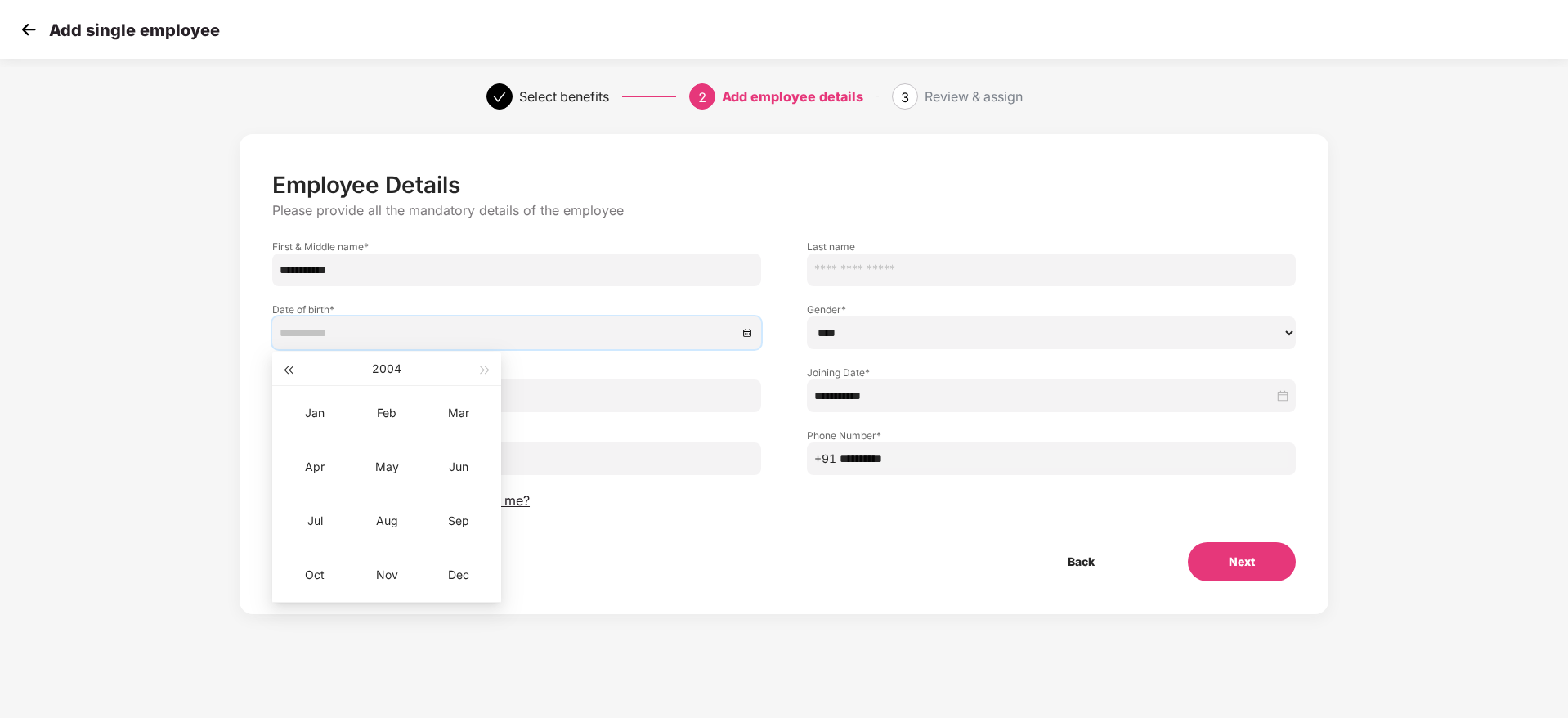 click at bounding box center [288, 369] 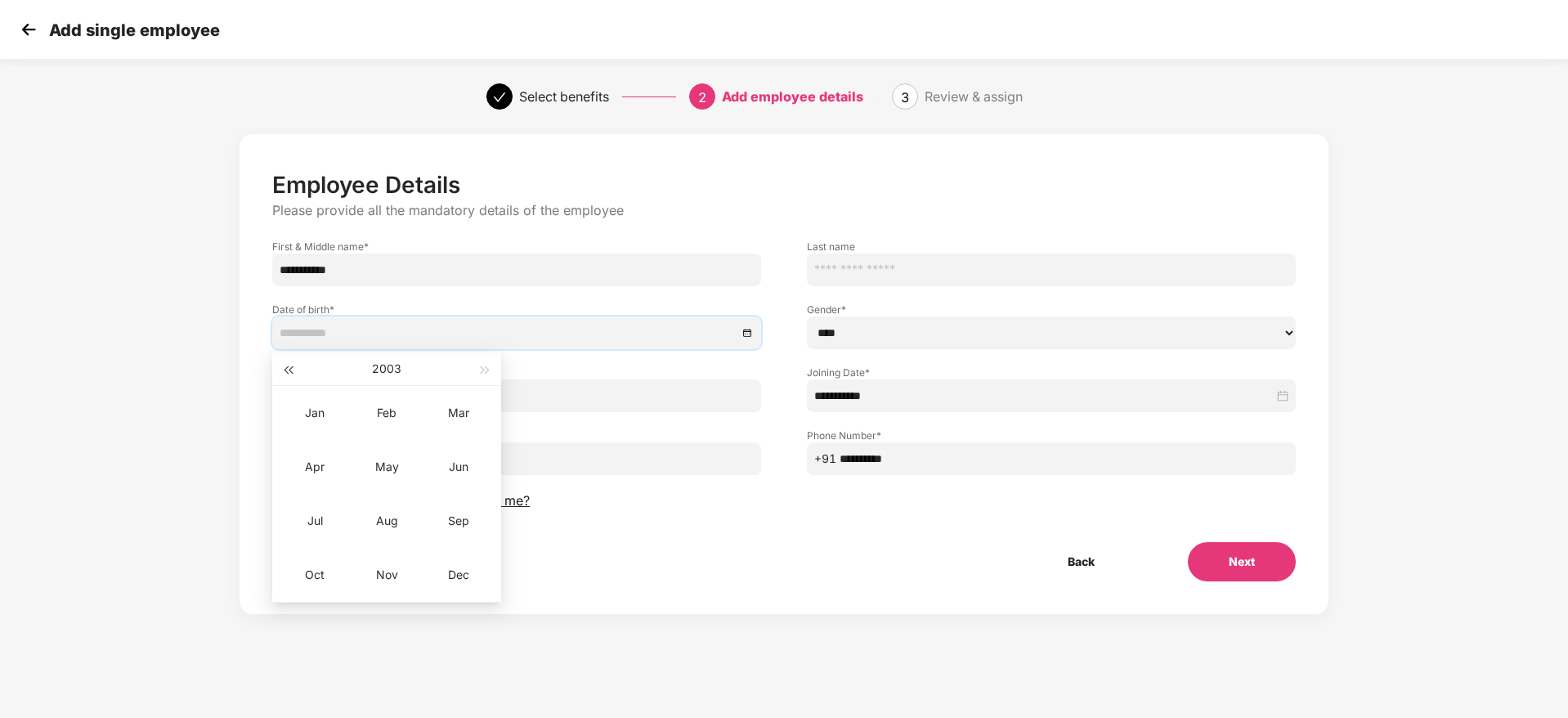 click at bounding box center [288, 369] 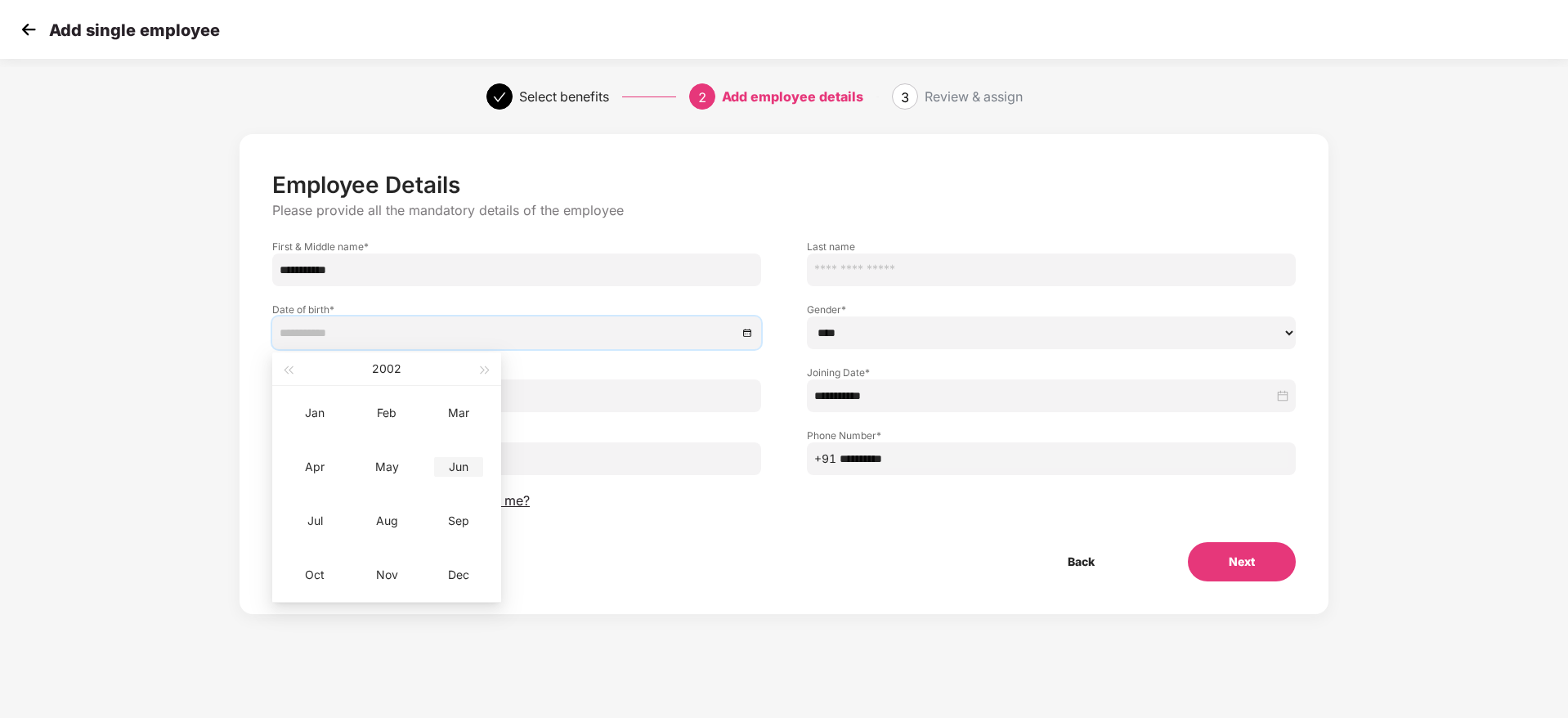 type on "**********" 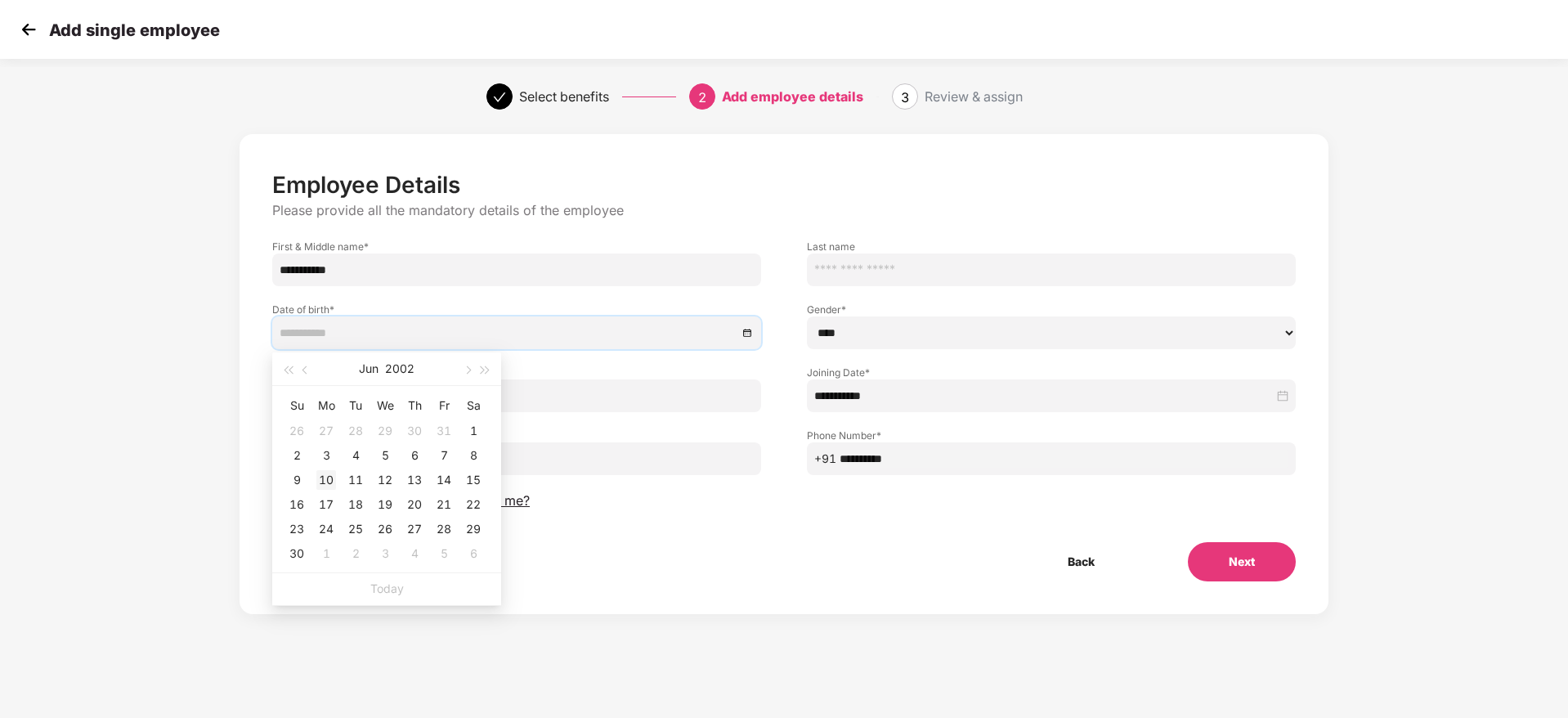 type on "**********" 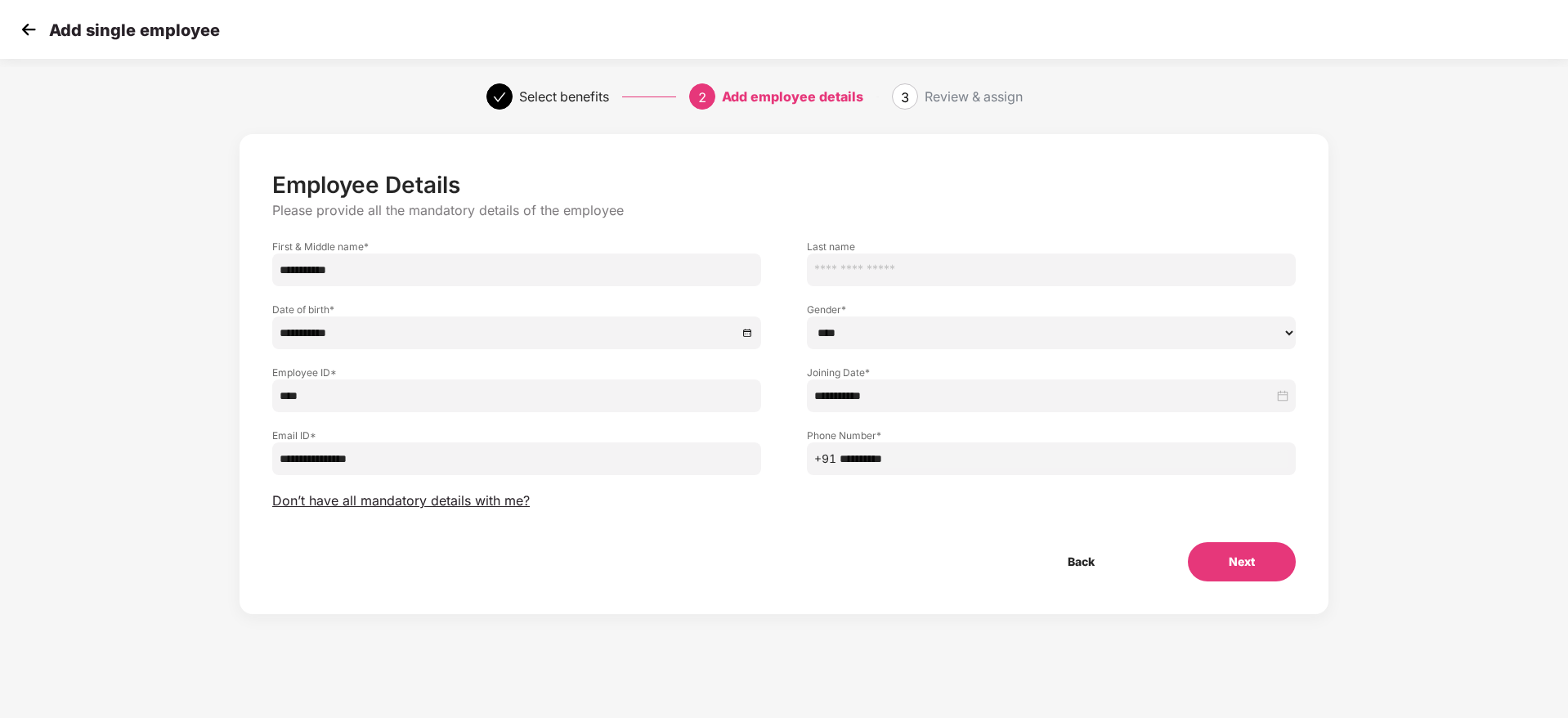 click on "Back Next" at bounding box center (784, 562) 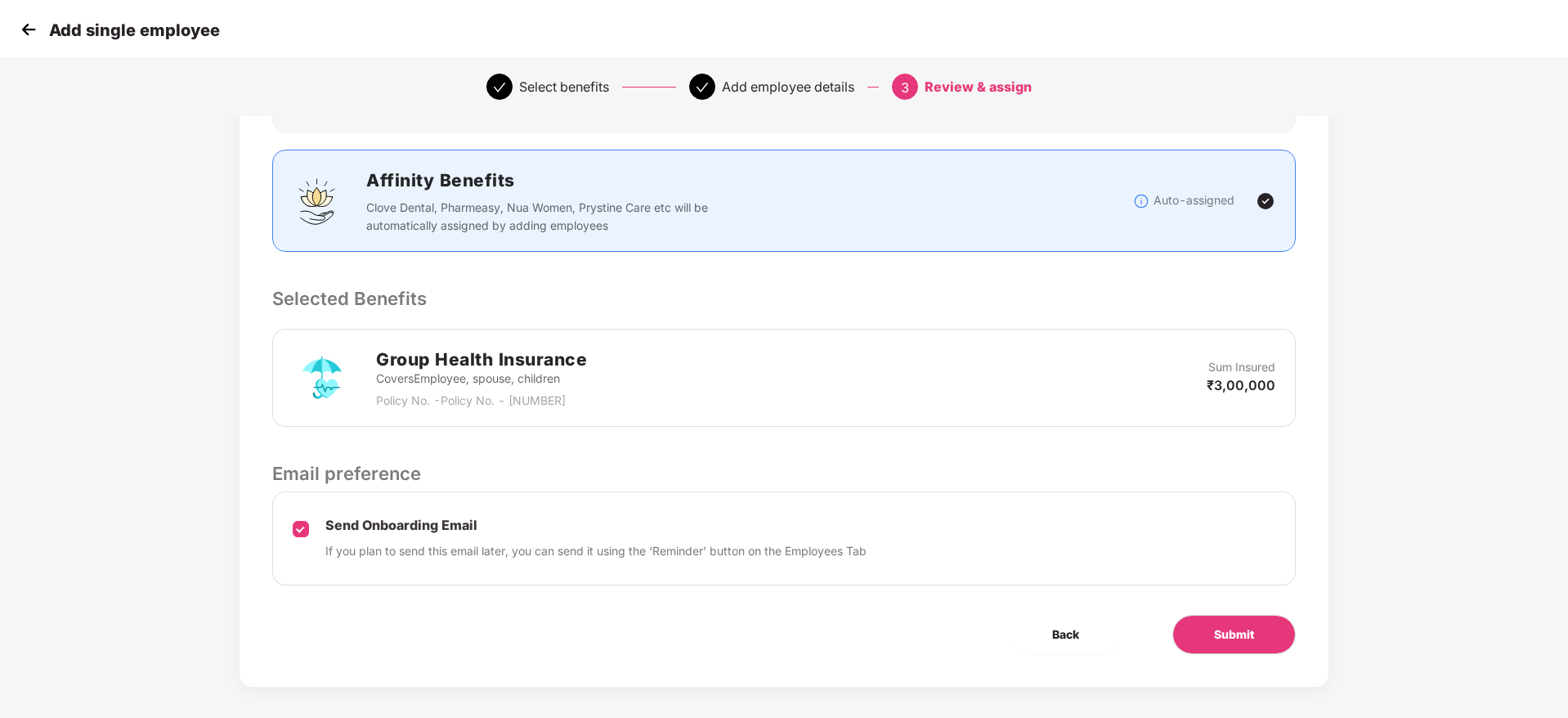 scroll, scrollTop: 225, scrollLeft: 0, axis: vertical 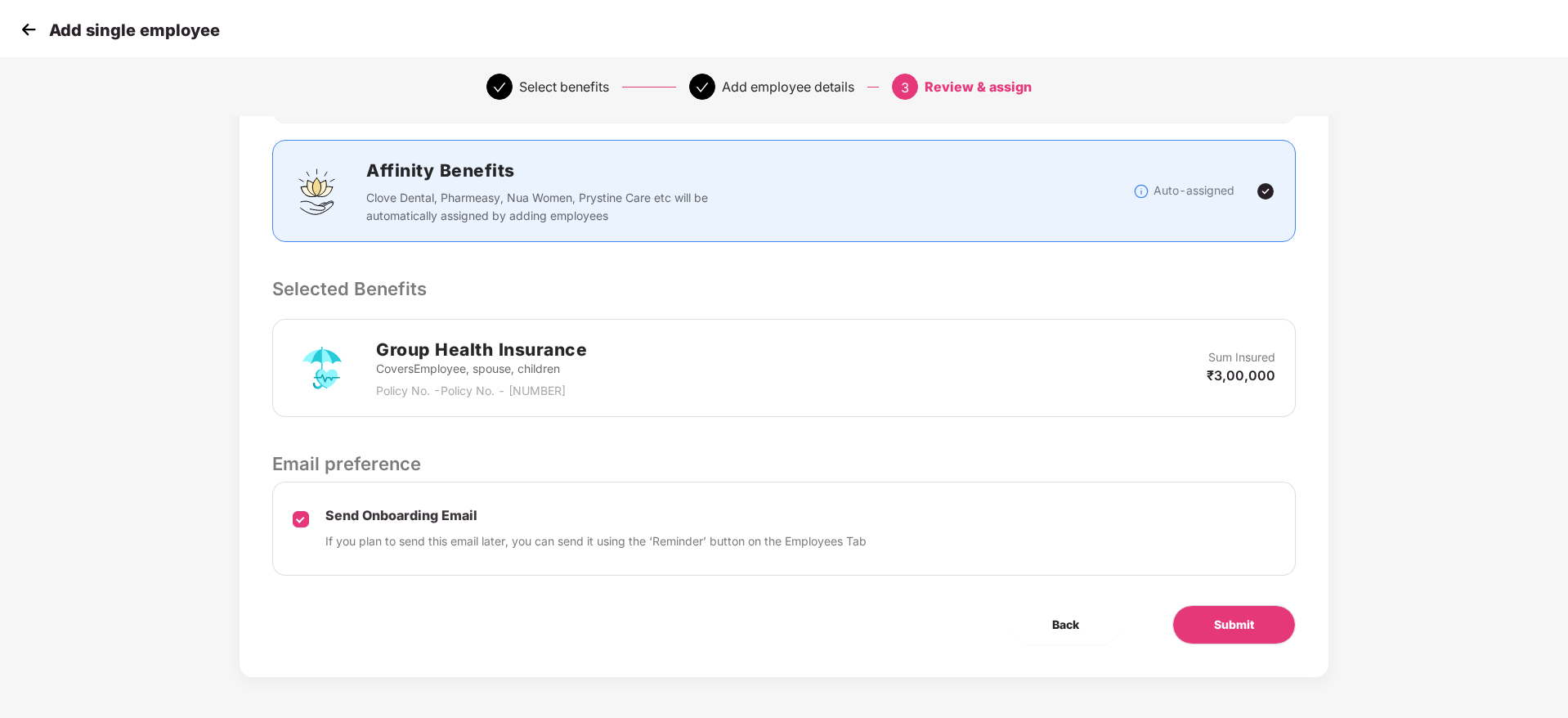 click on "Sum Insured" at bounding box center [1242, 357] 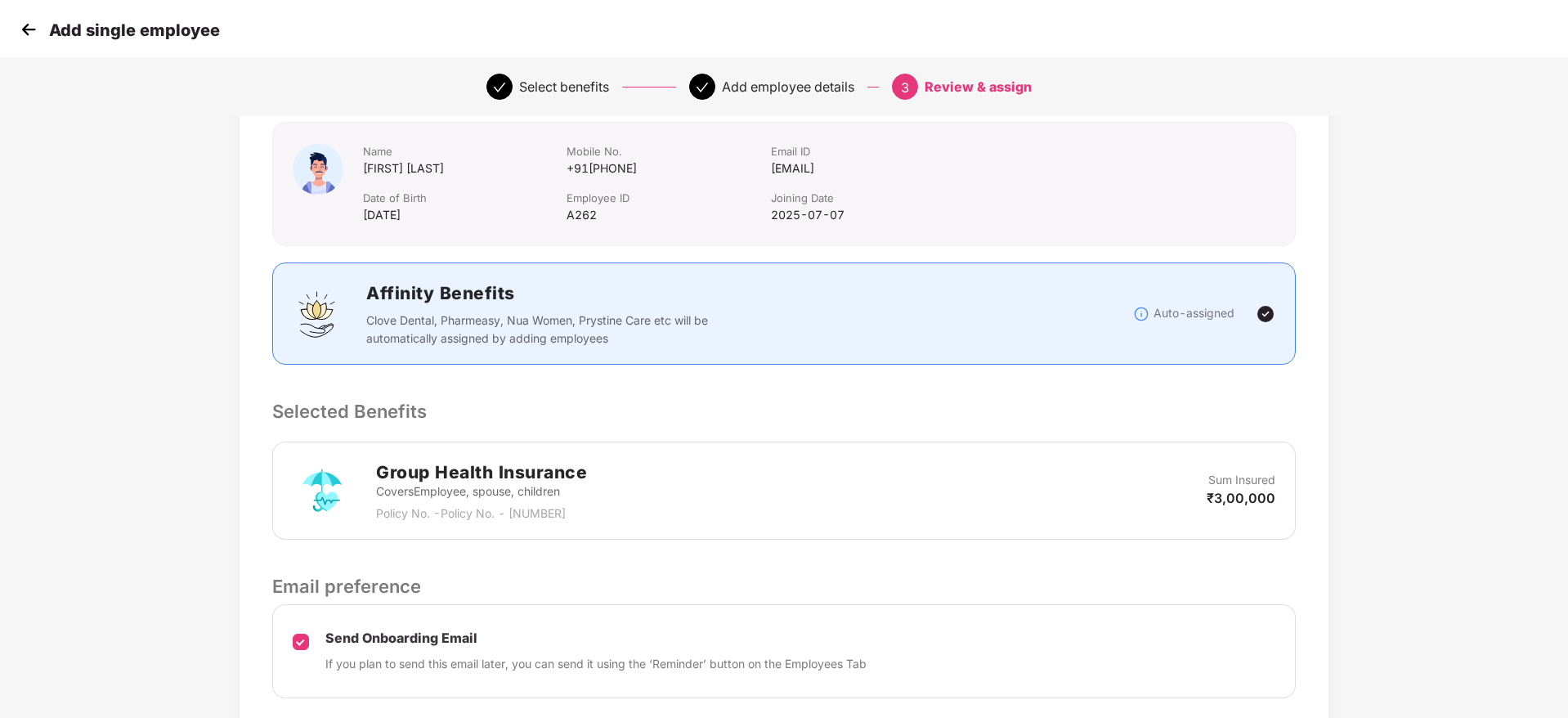 click on "Selected Benefits" at bounding box center [784, 411] 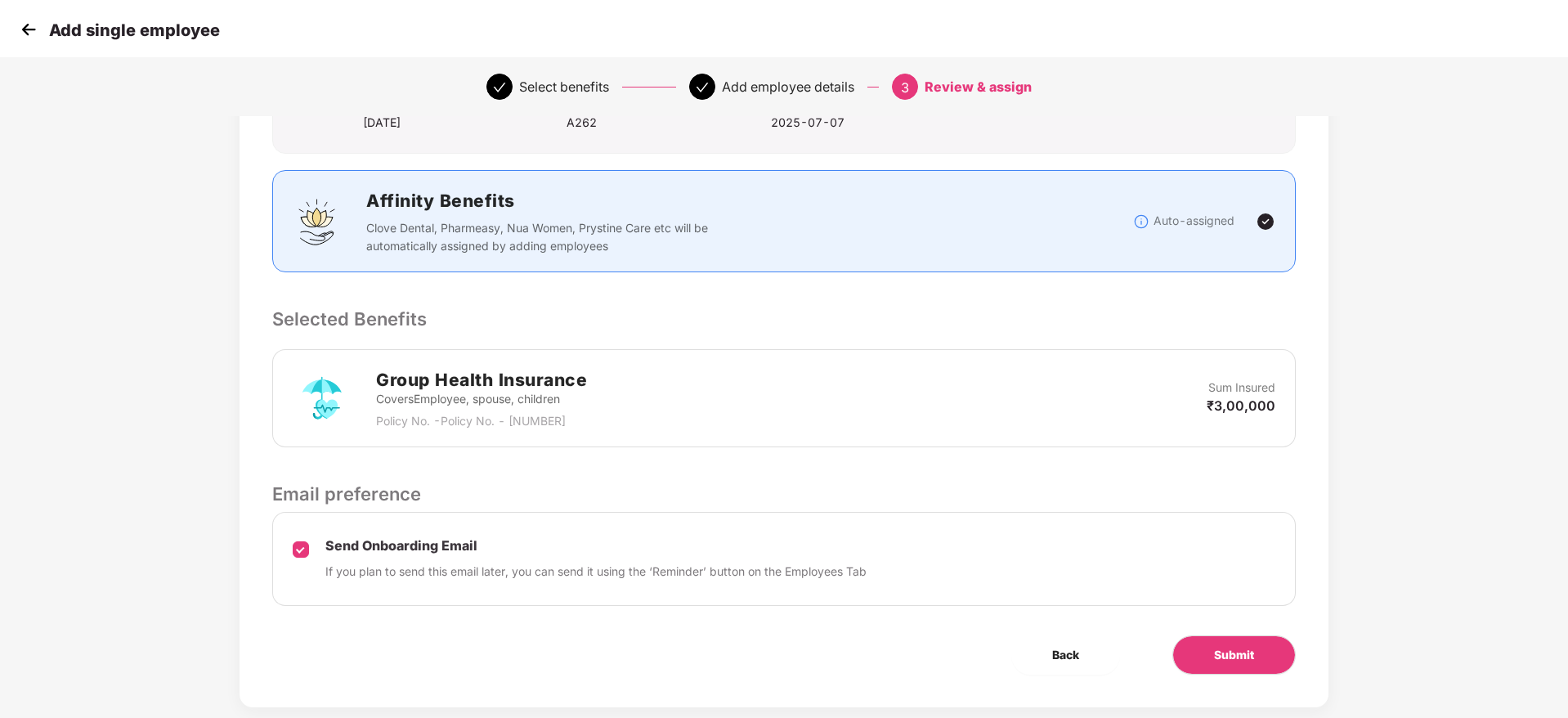 scroll, scrollTop: 225, scrollLeft: 0, axis: vertical 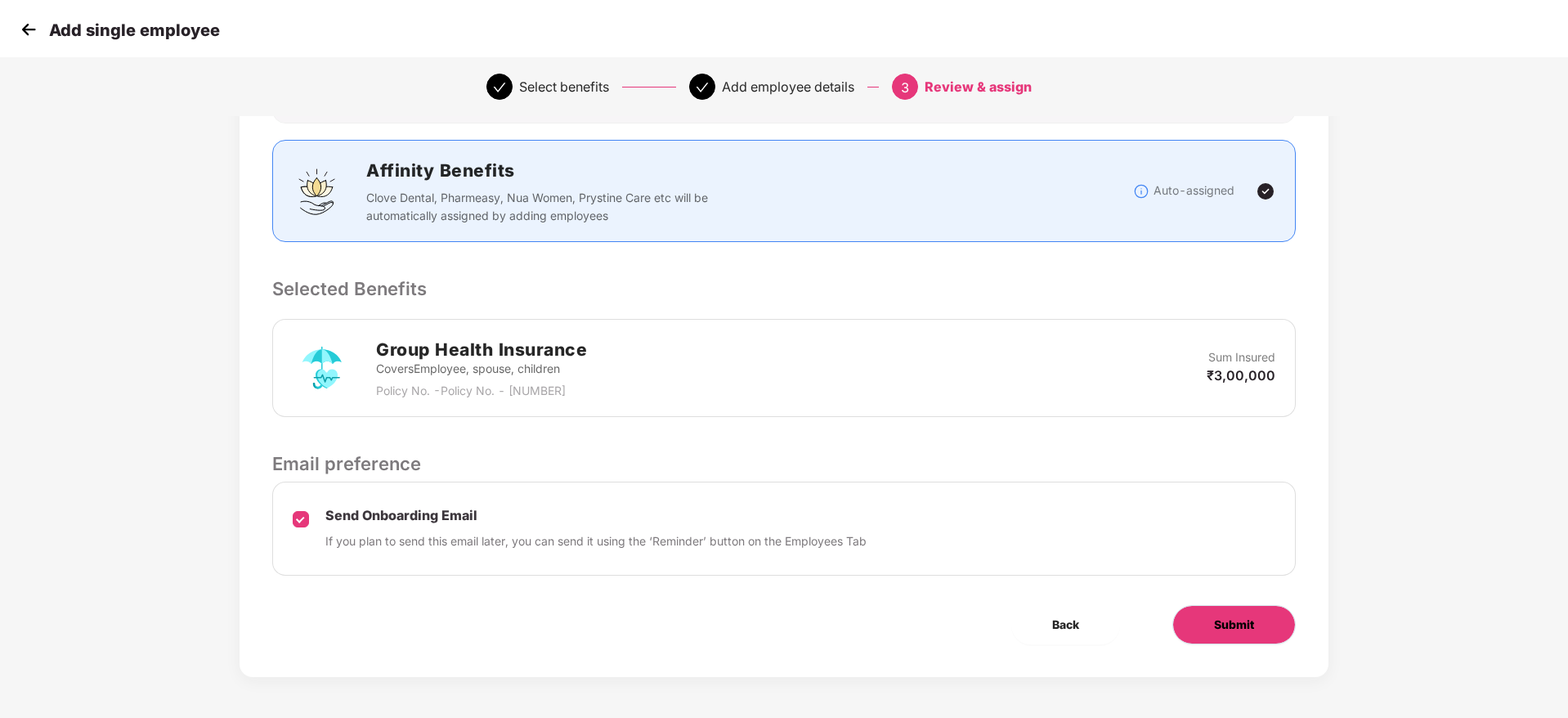 click on "Submit" at bounding box center (1234, 625) 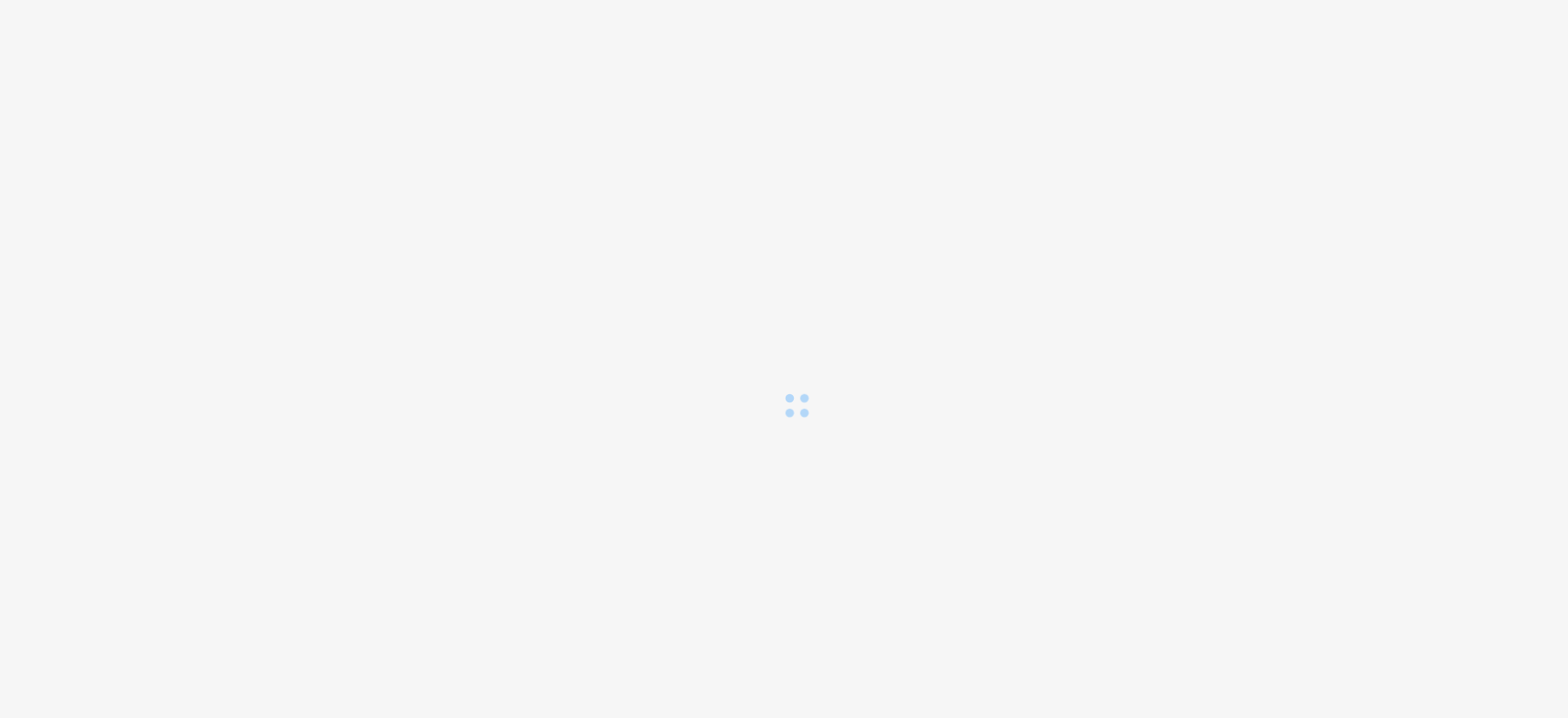 scroll, scrollTop: 0, scrollLeft: 0, axis: both 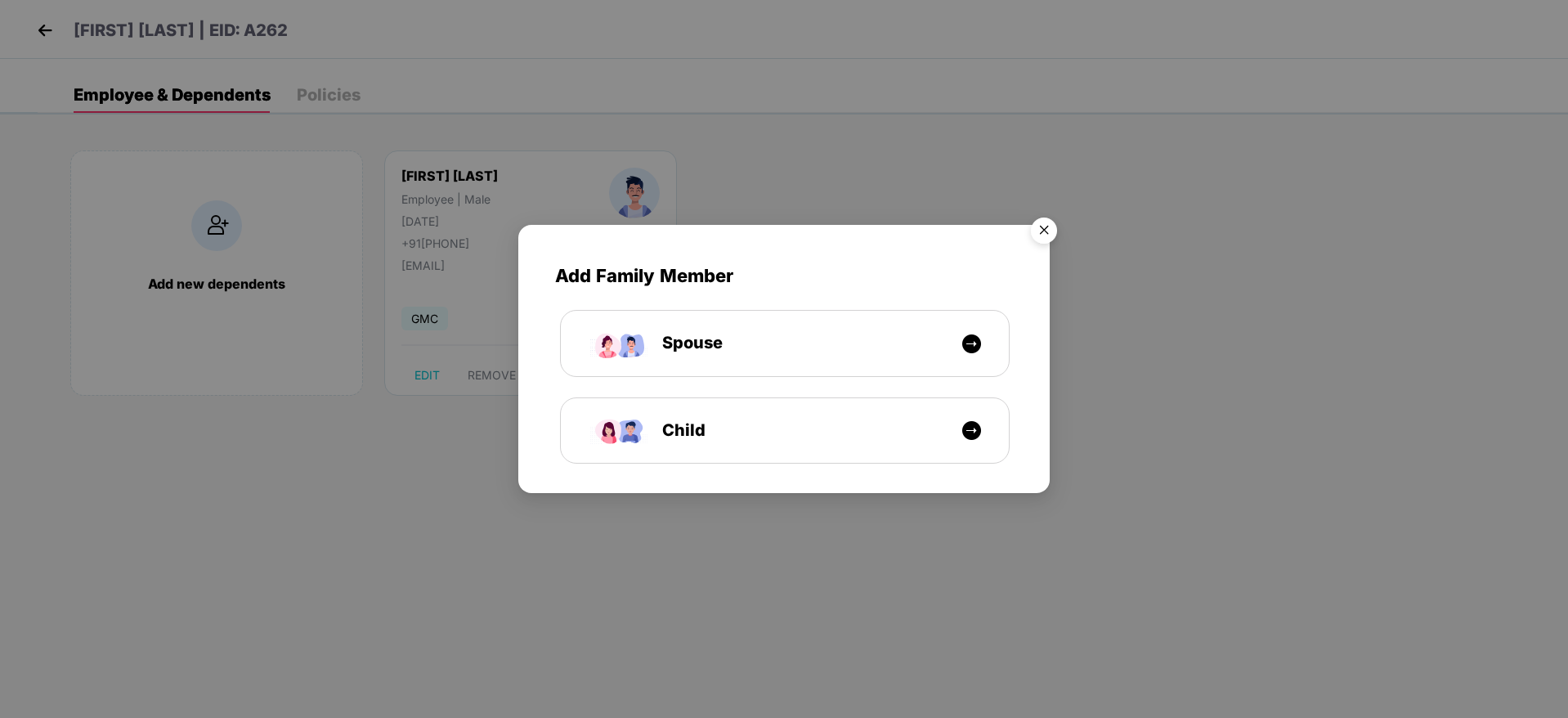click at bounding box center (1044, 233) 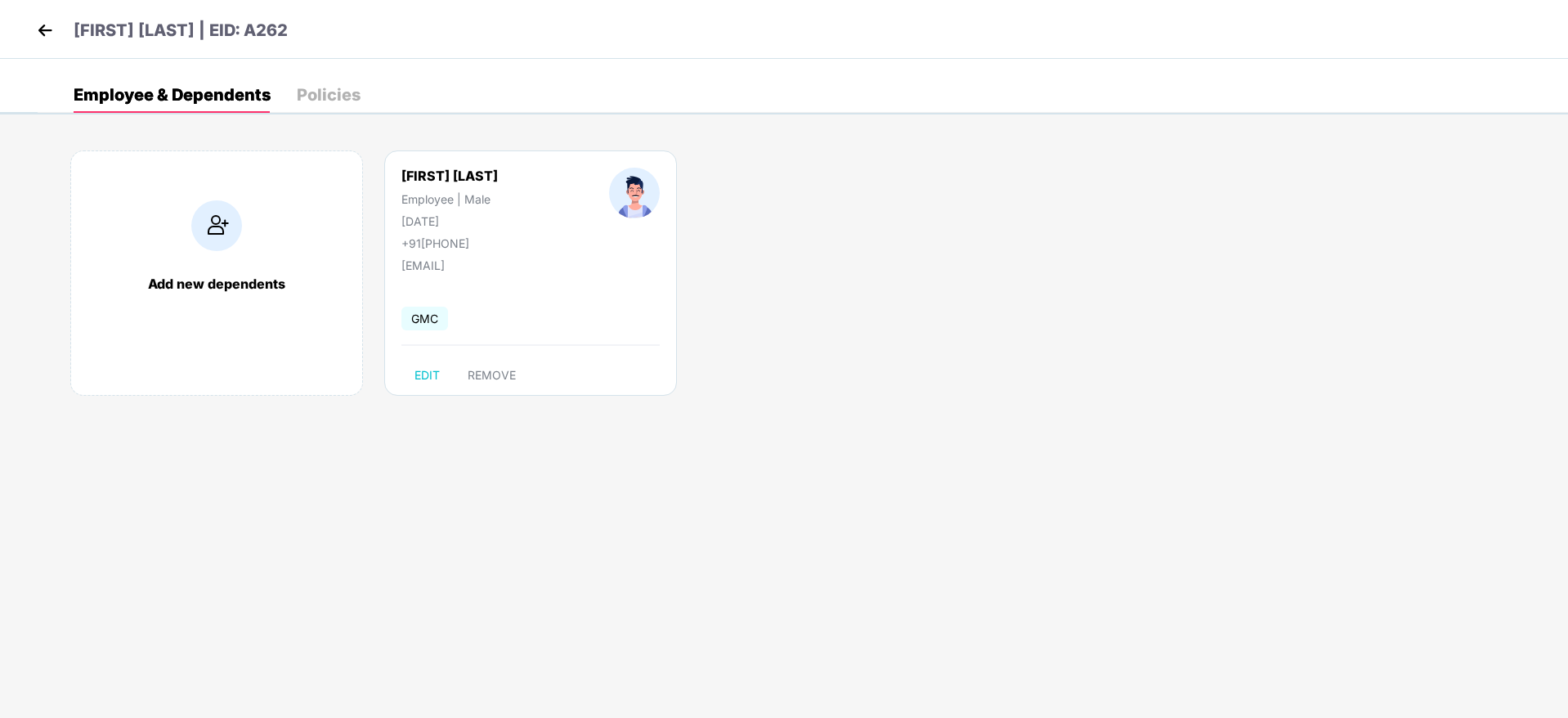 click on "Employee & Dependents Policies" at bounding box center [803, 95] 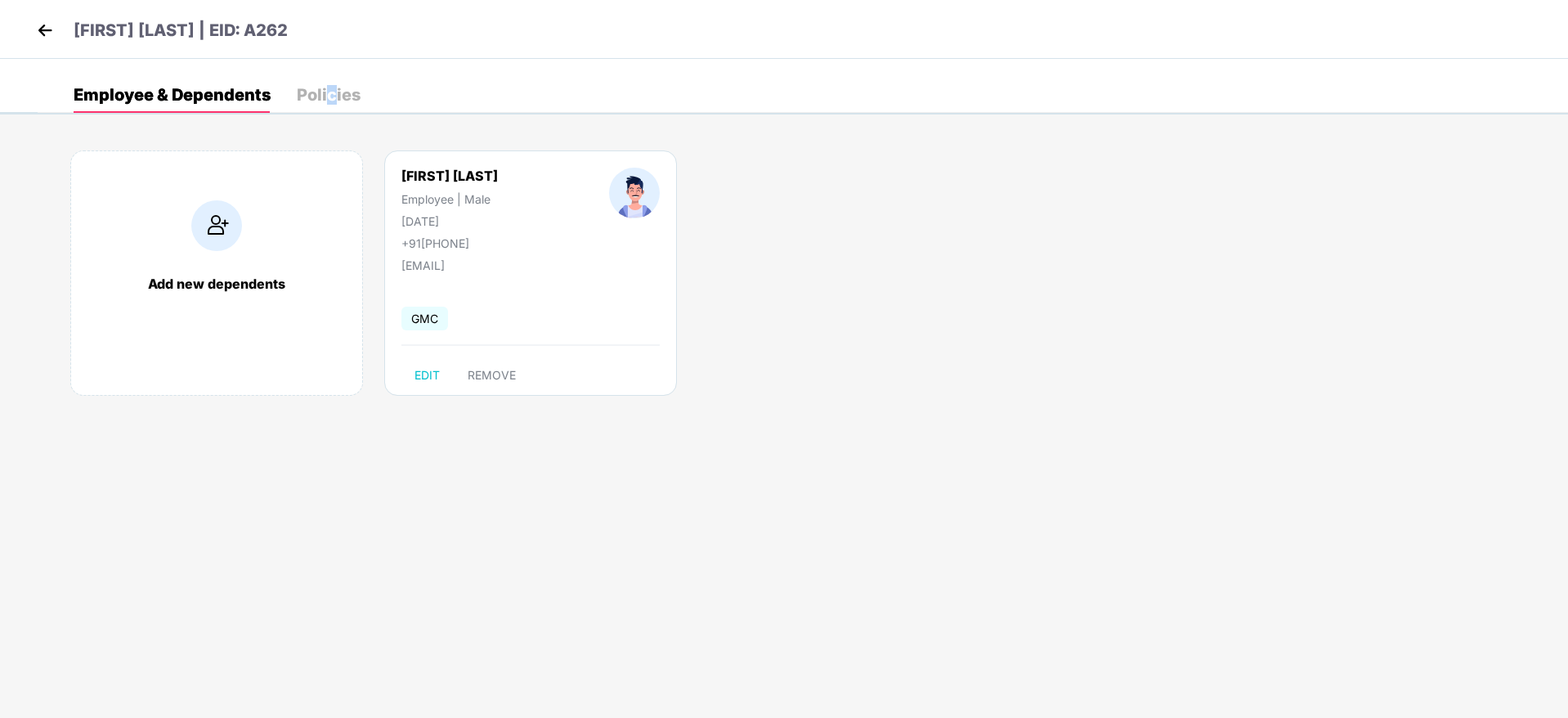 click on "Policies" at bounding box center [329, 95] 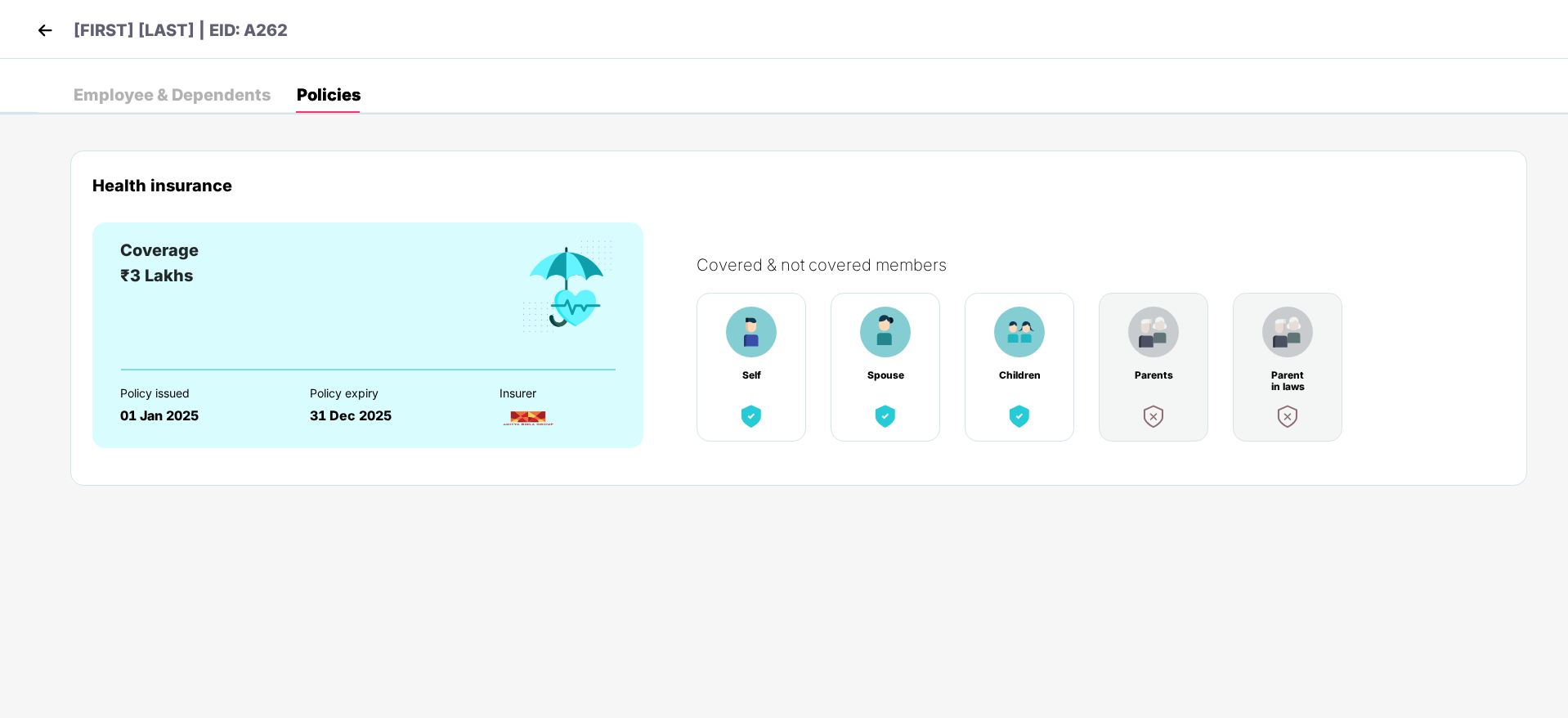 click on "Abdul Aleem  | EID: A262" at bounding box center [784, 29] 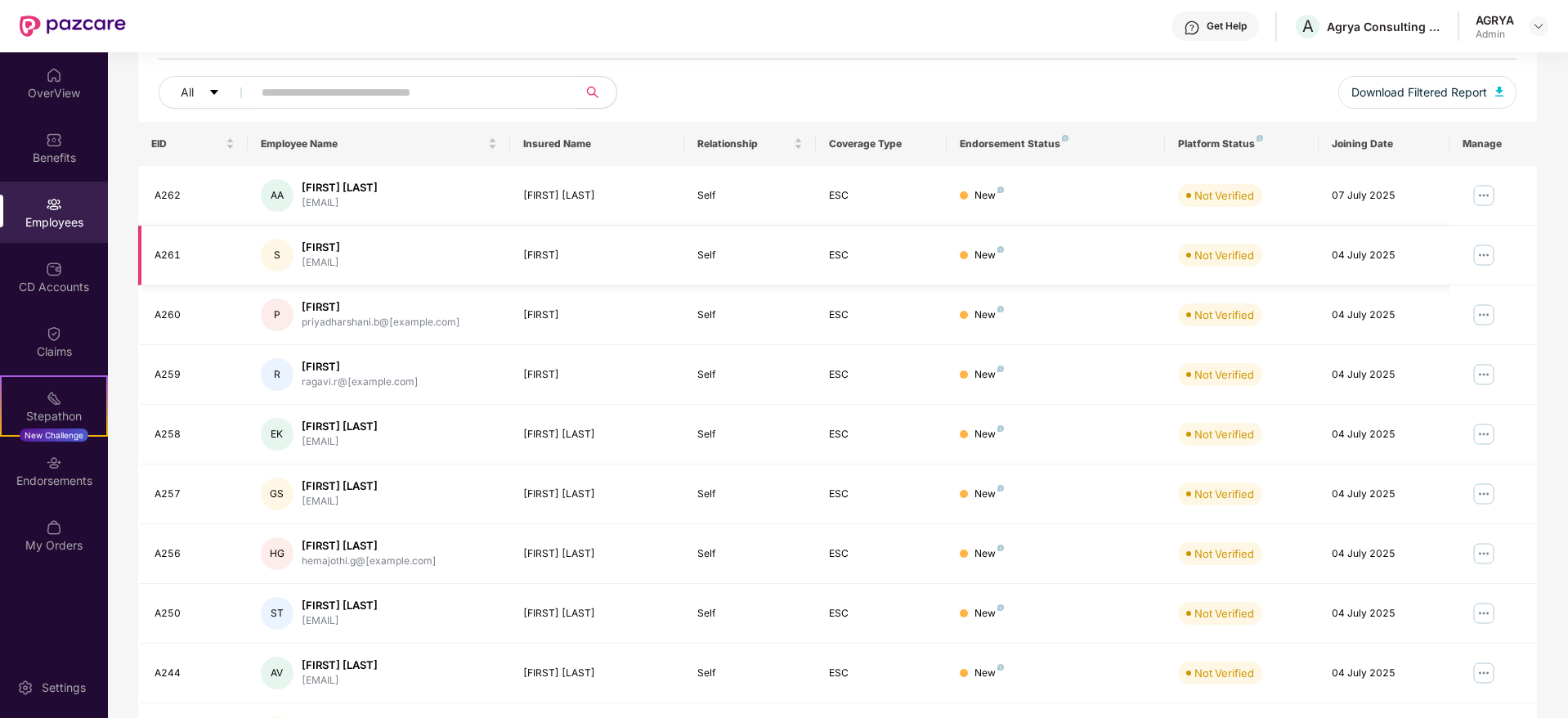 scroll, scrollTop: 0, scrollLeft: 0, axis: both 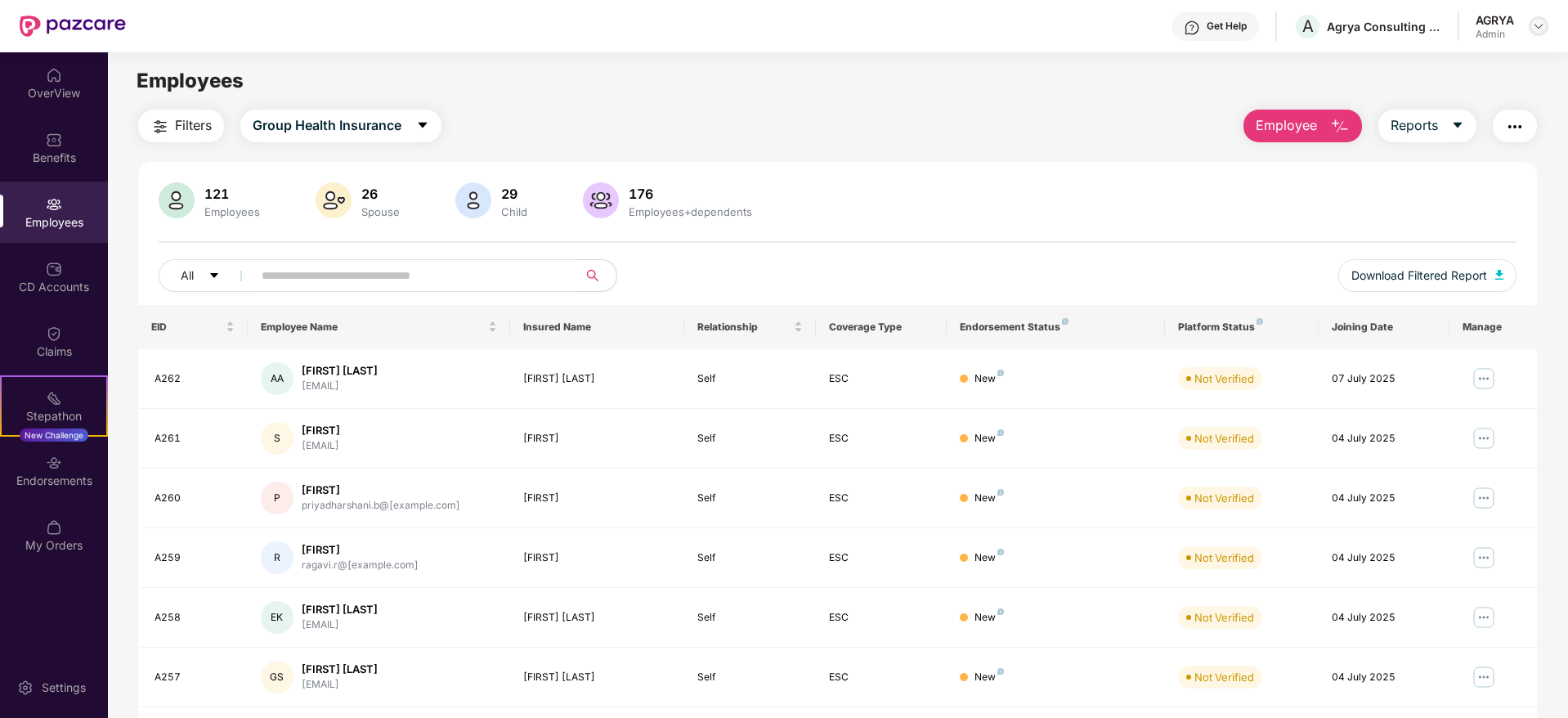 click at bounding box center [1539, 26] 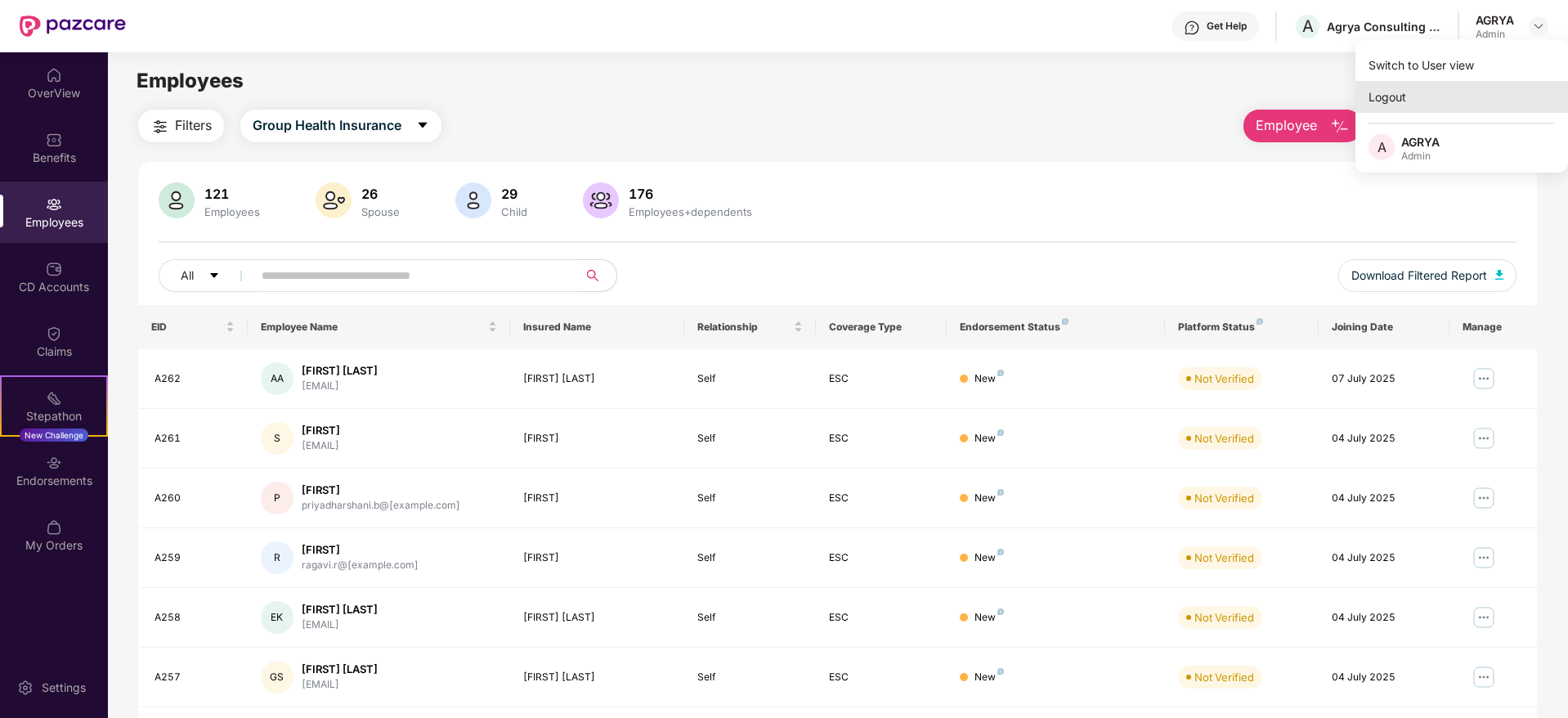 click on "Logout" at bounding box center (1462, 96) 